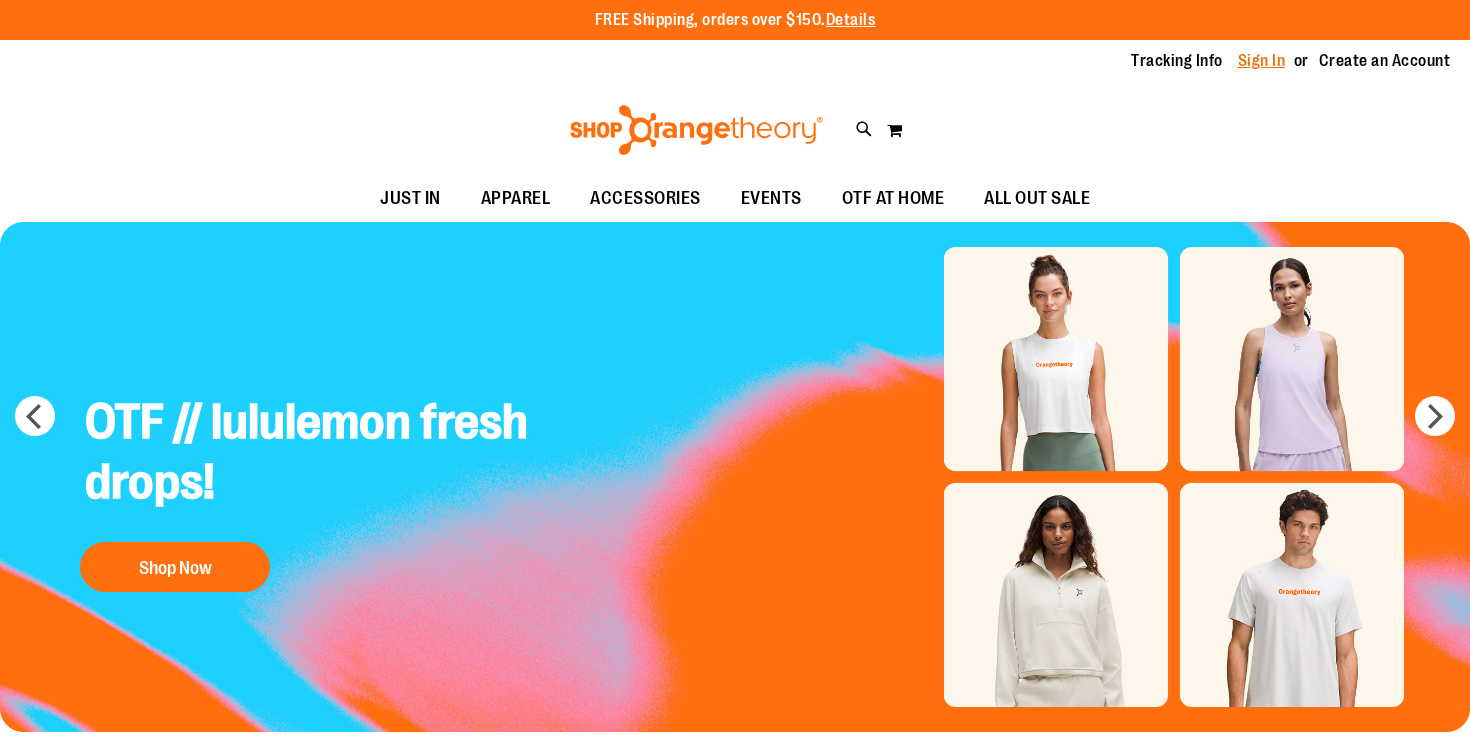 scroll, scrollTop: 0, scrollLeft: 0, axis: both 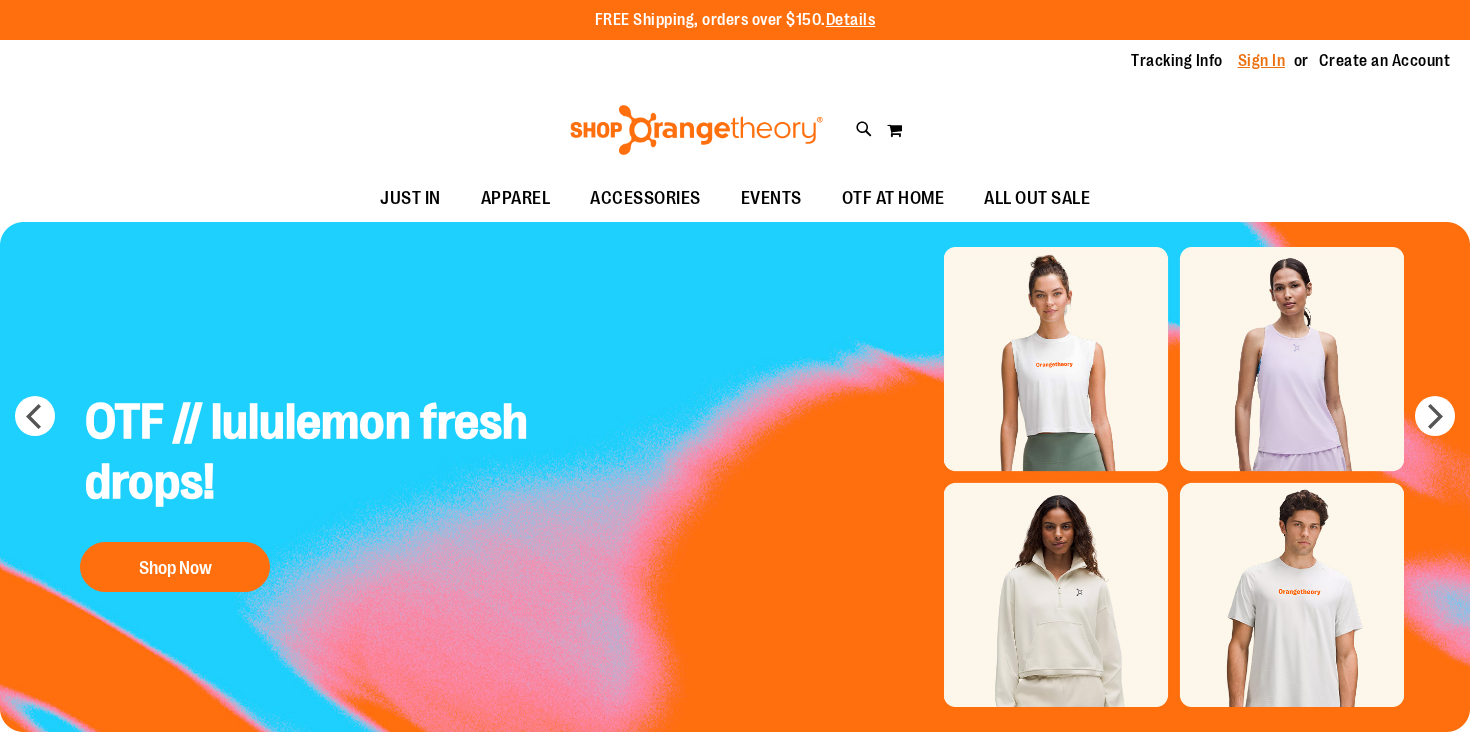 click on "Sign In" at bounding box center [1262, 61] 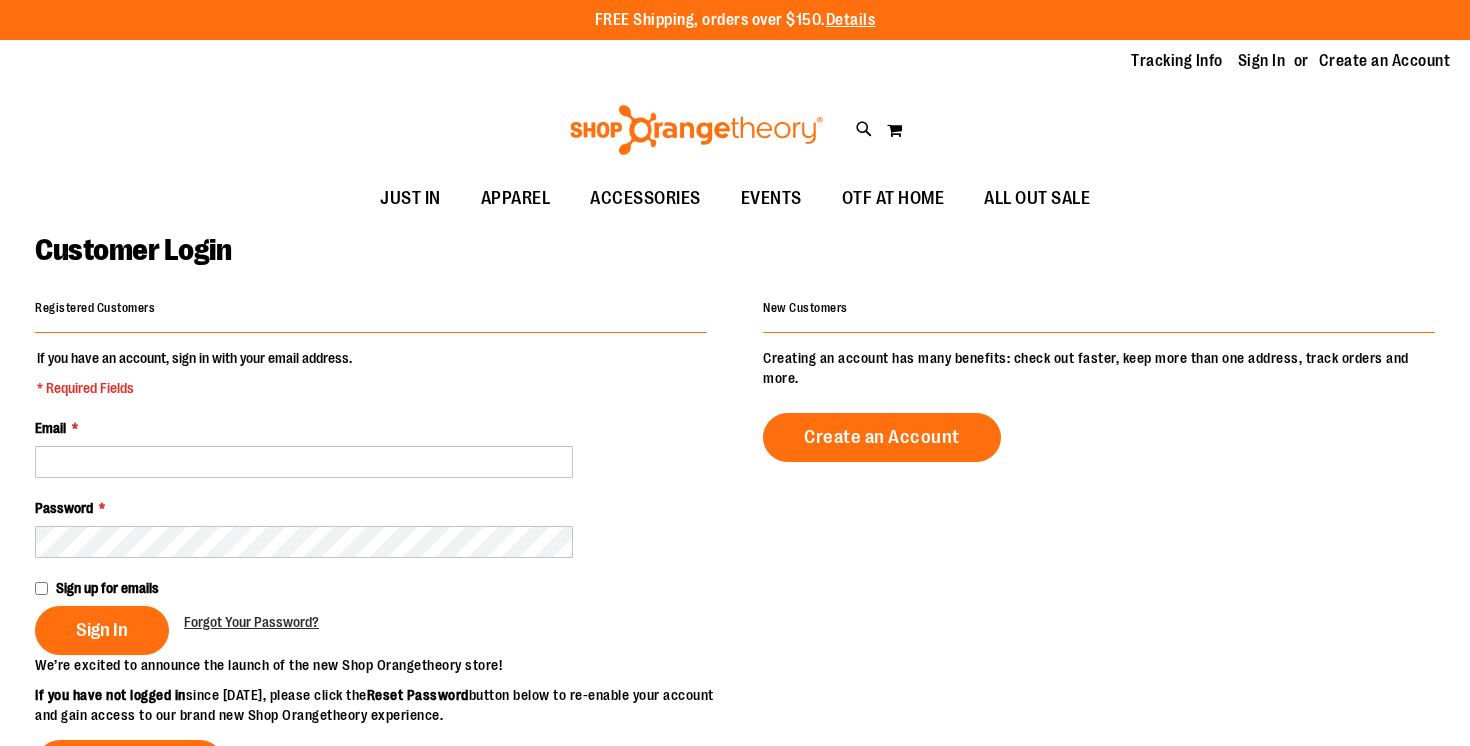scroll, scrollTop: 0, scrollLeft: 0, axis: both 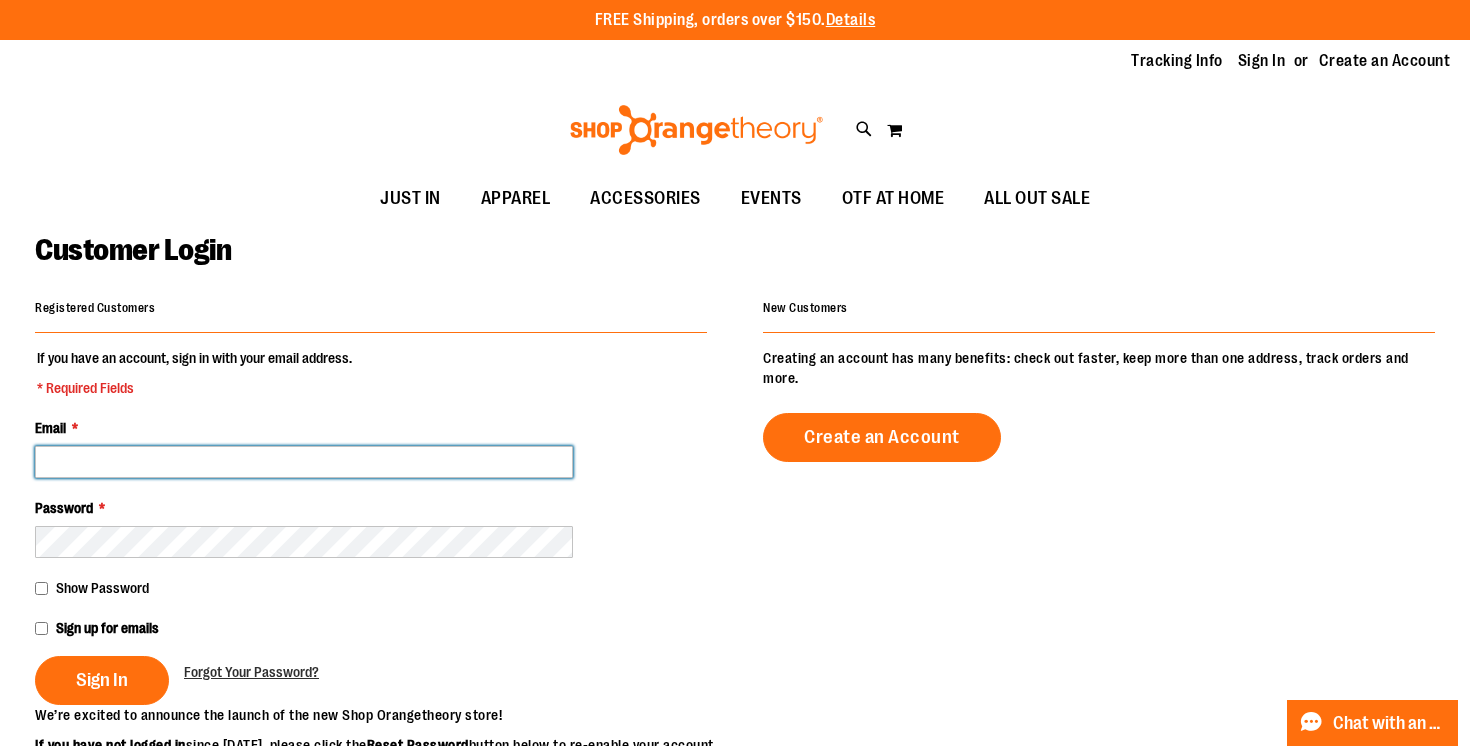 click on "Email *" at bounding box center [304, 462] 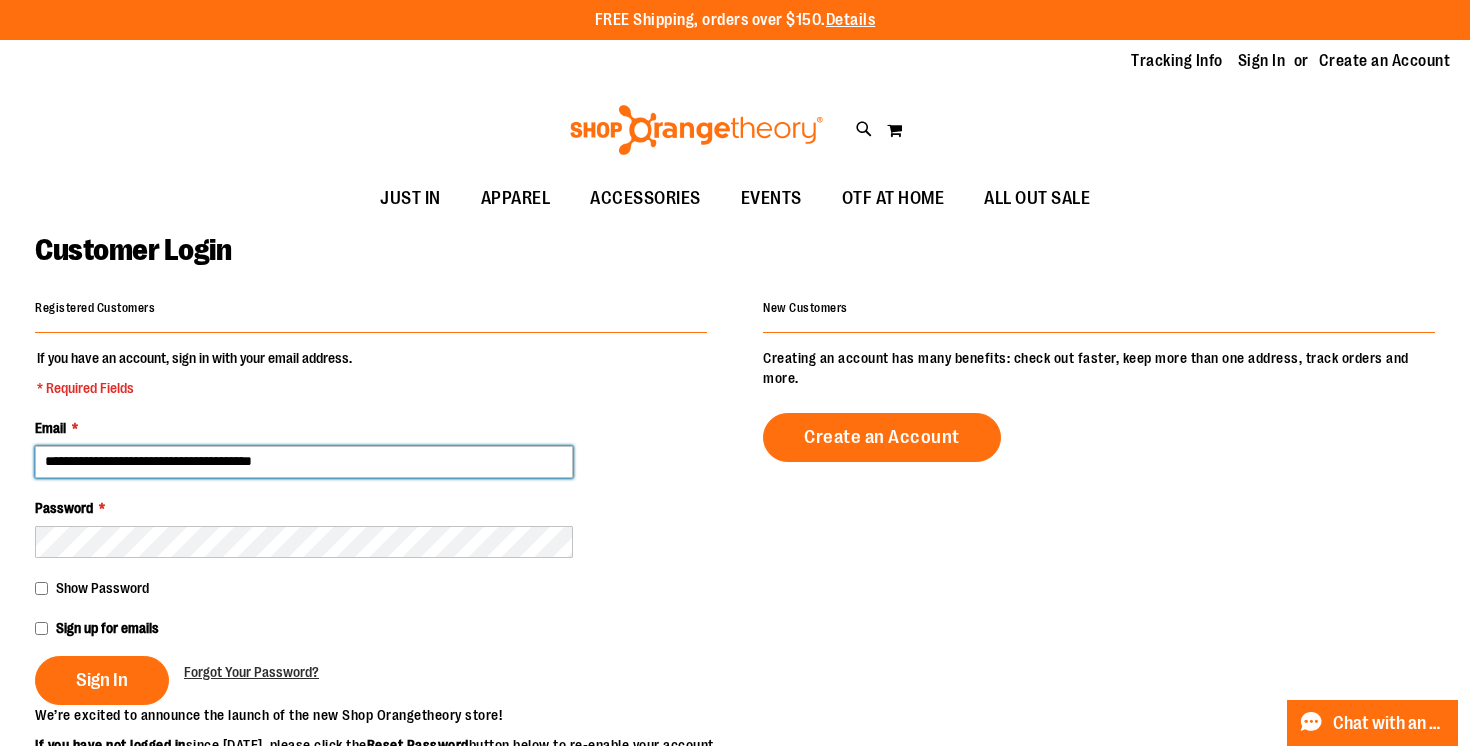 click on "**********" at bounding box center [304, 462] 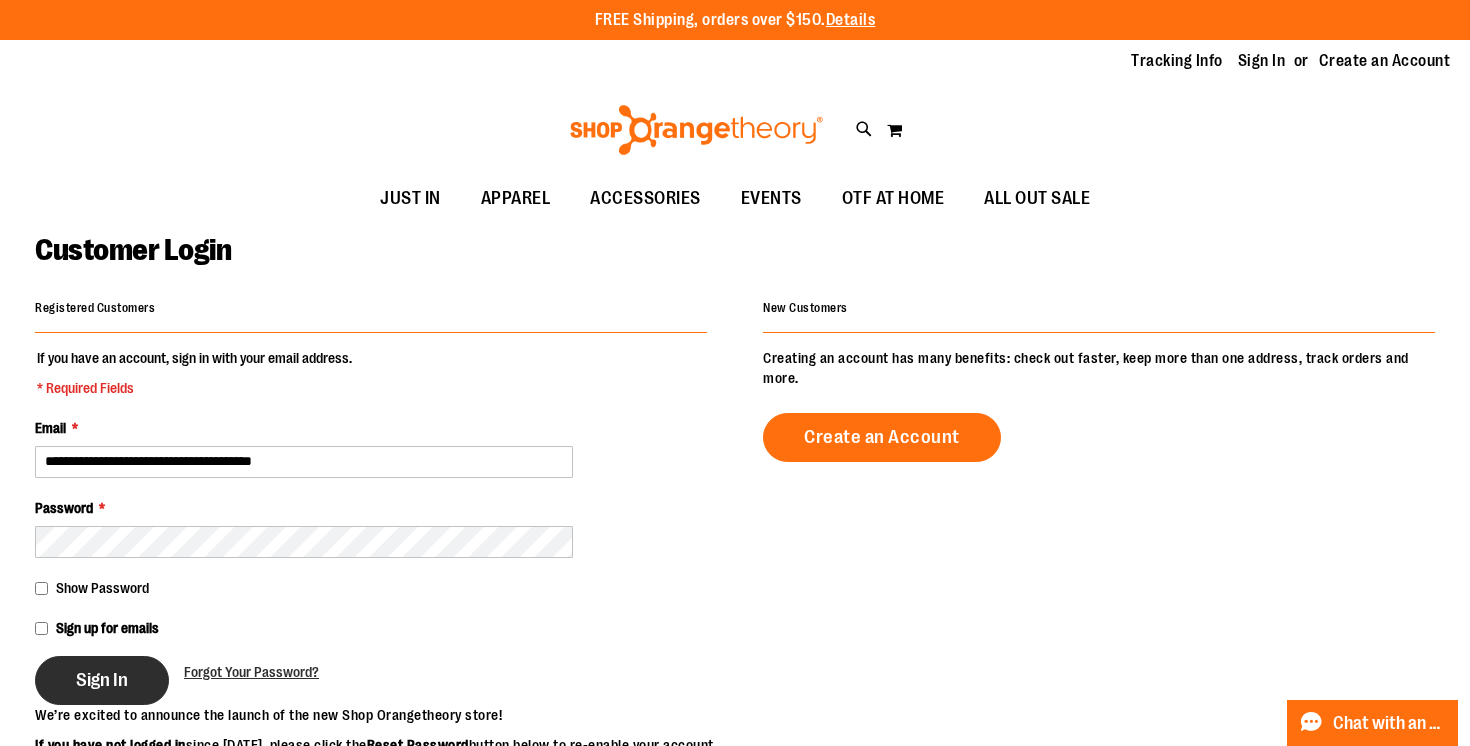click on "Sign In" at bounding box center [102, 680] 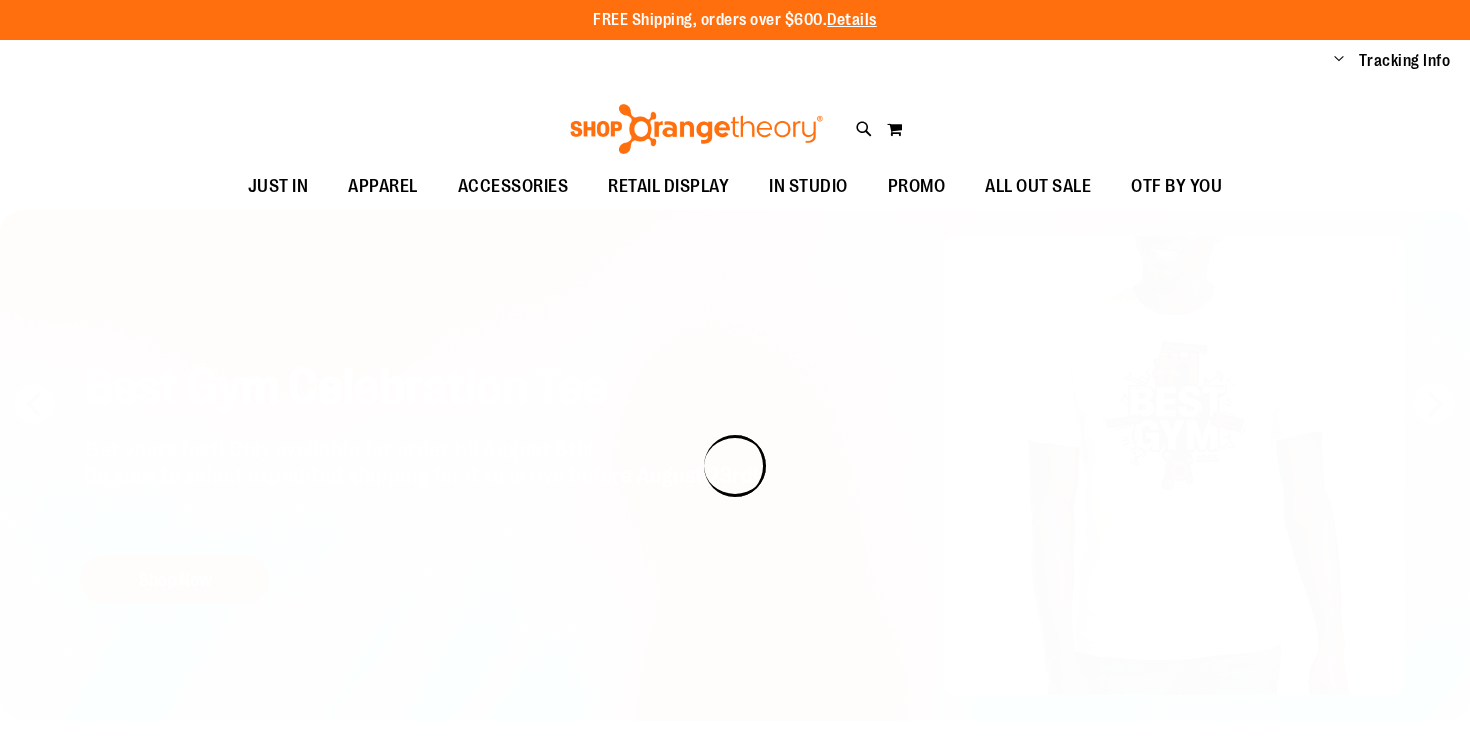 scroll, scrollTop: 0, scrollLeft: 0, axis: both 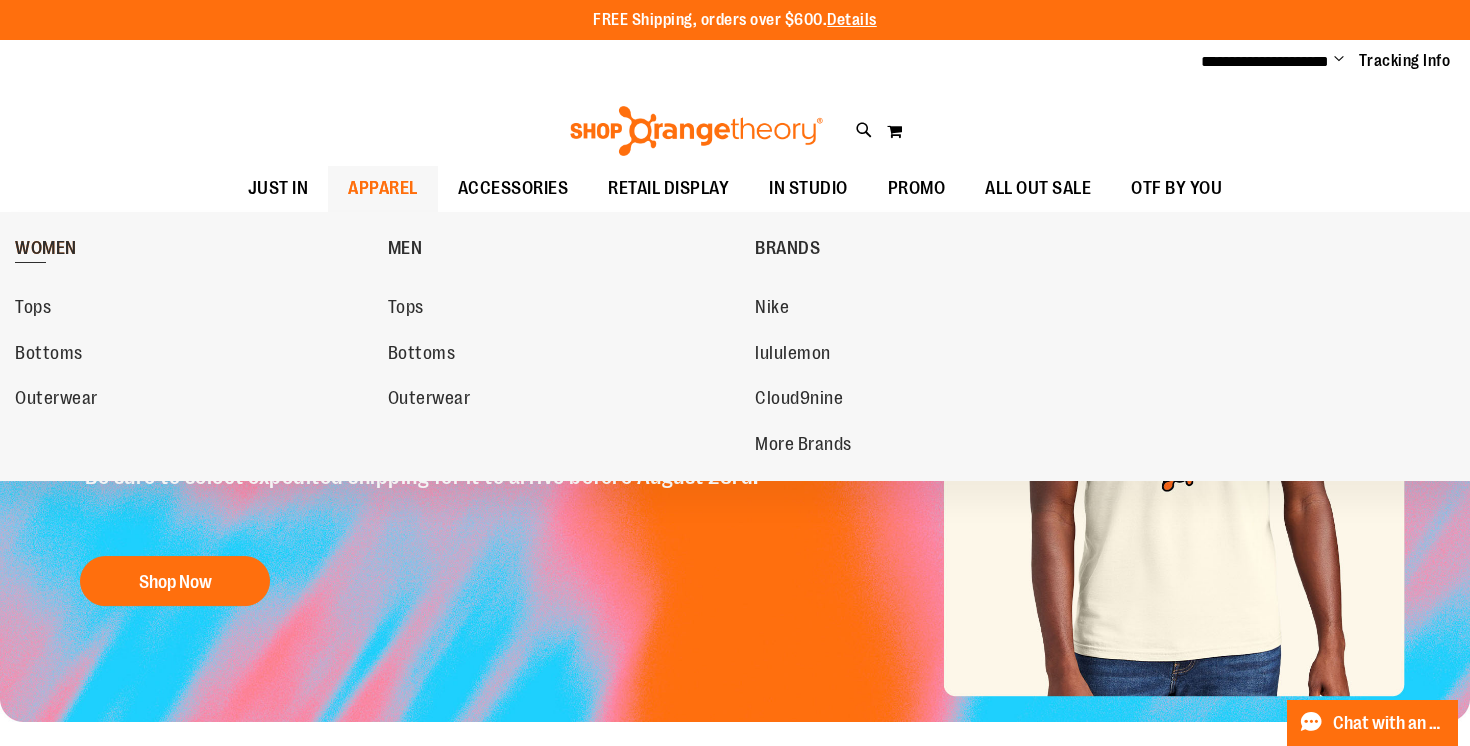 click on "WOMEN" at bounding box center [46, 250] 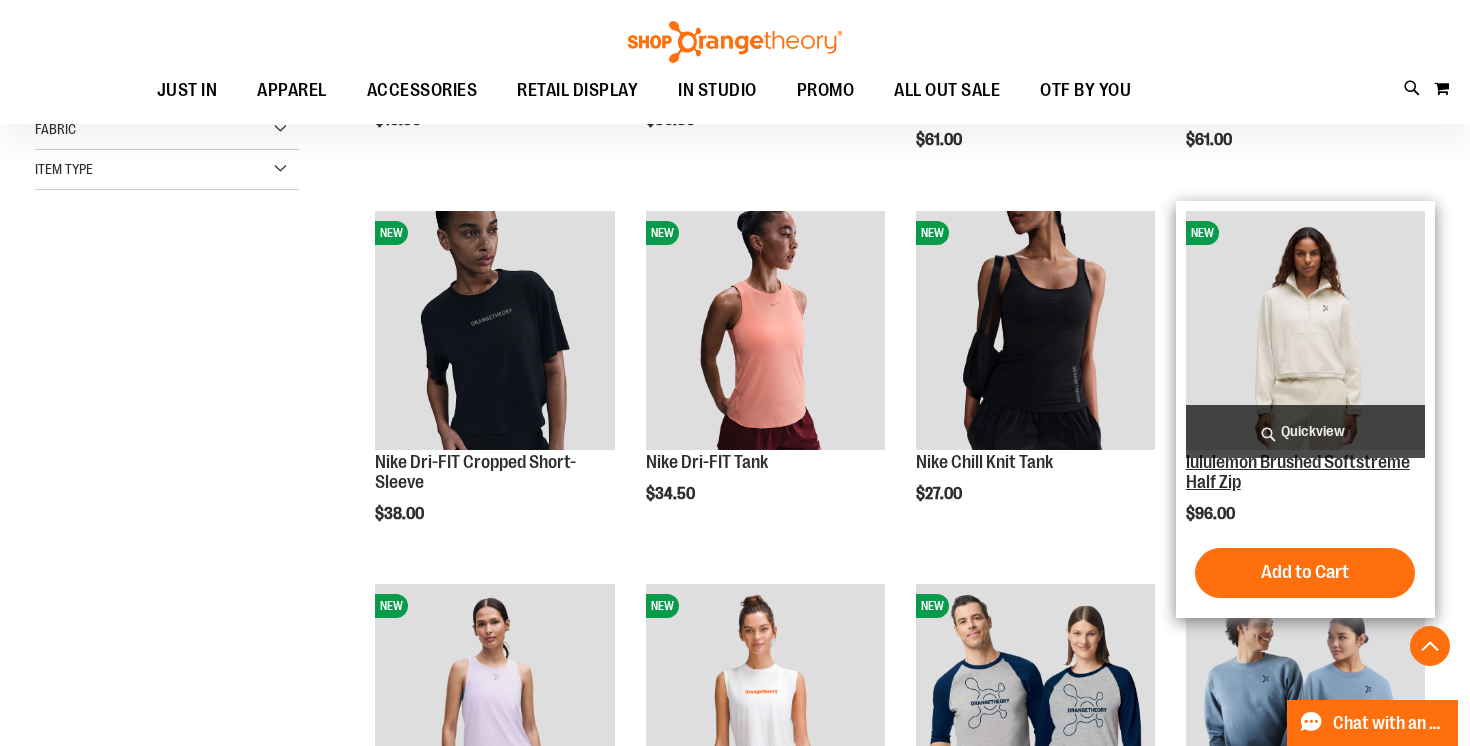 scroll, scrollTop: 569, scrollLeft: 0, axis: vertical 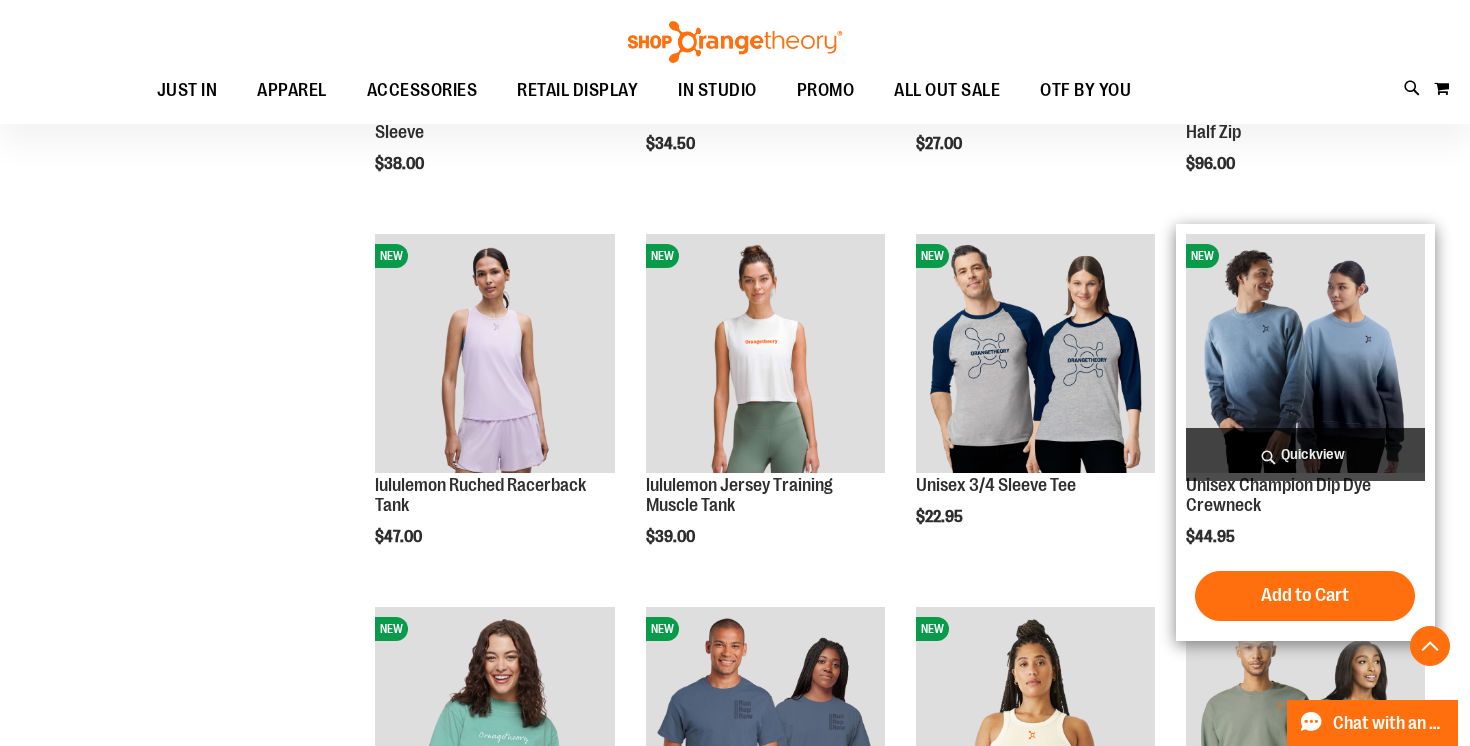 click on "Quickview" at bounding box center [1305, 454] 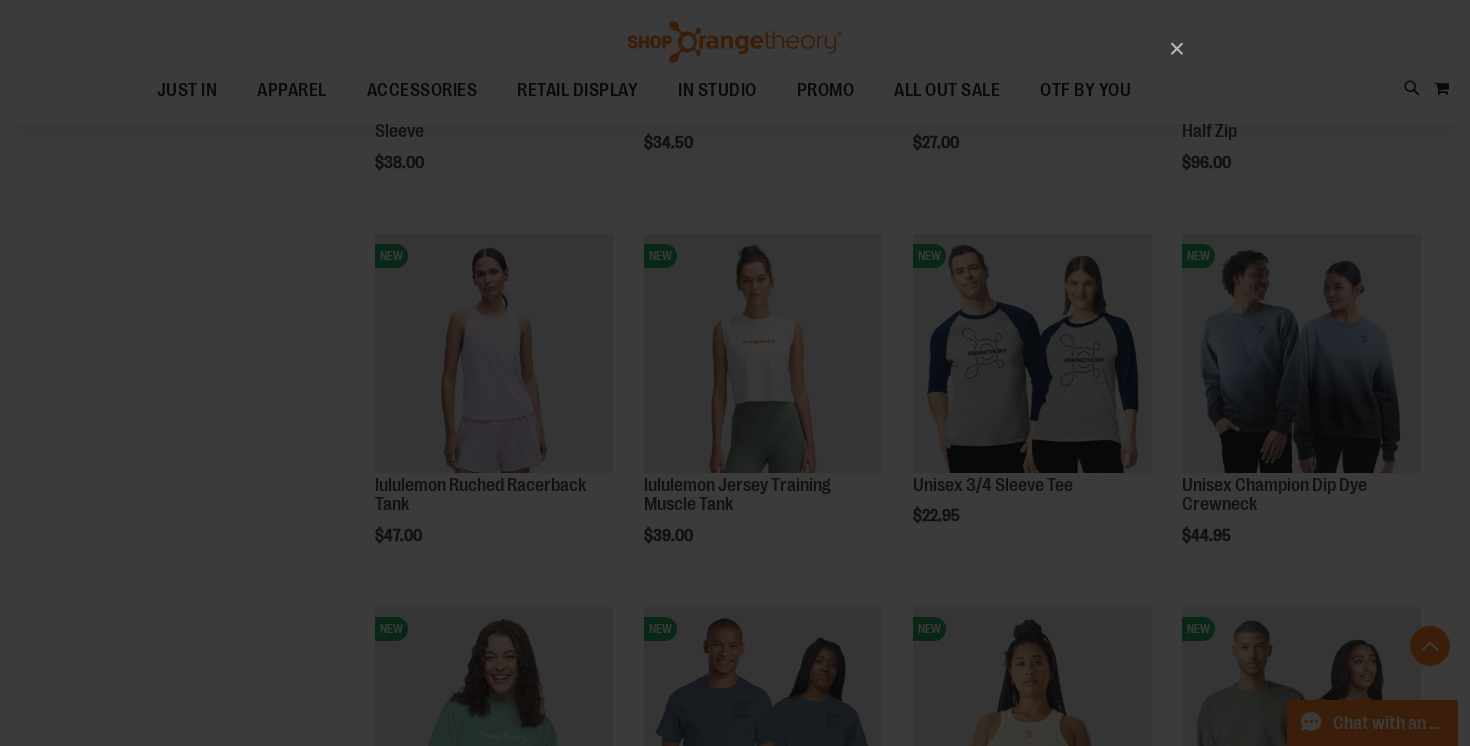 scroll, scrollTop: 0, scrollLeft: 0, axis: both 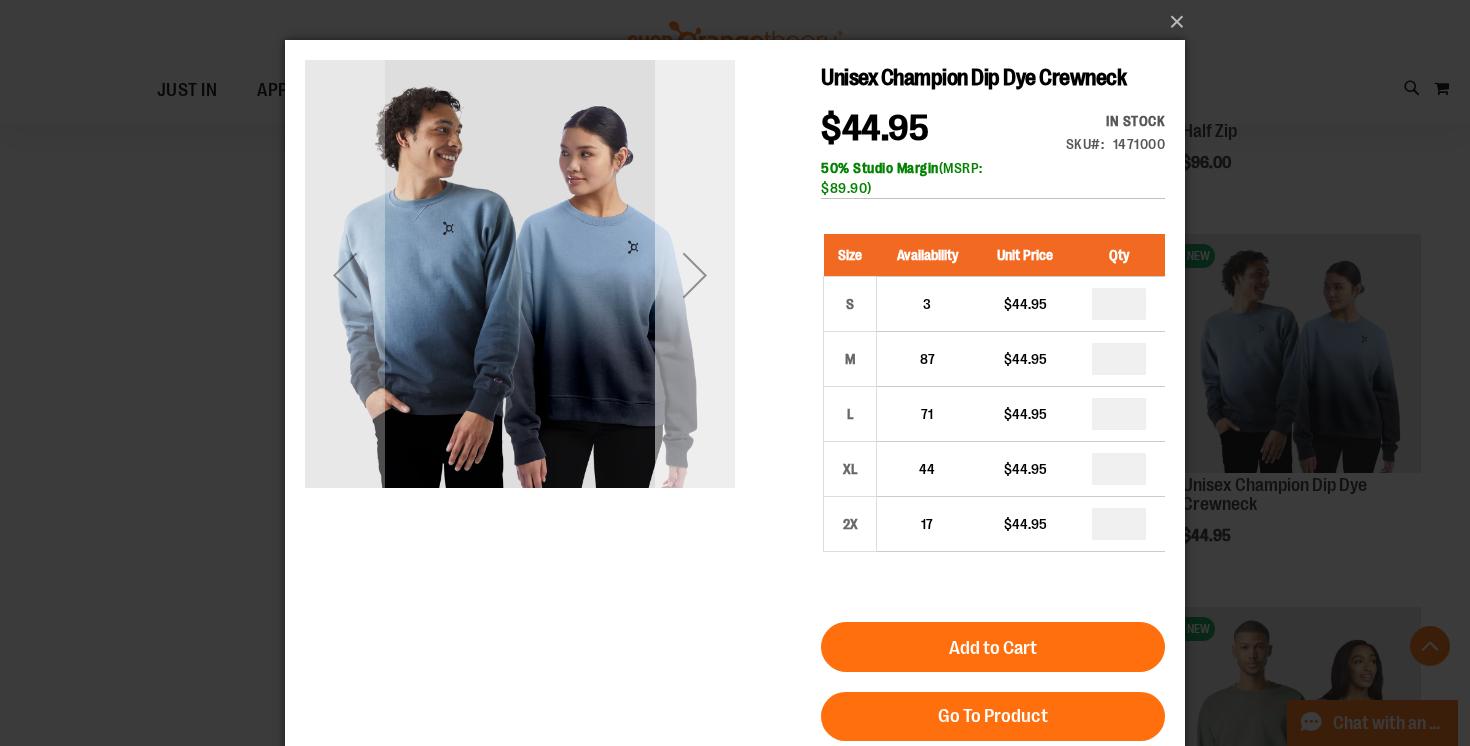 click at bounding box center (695, 275) 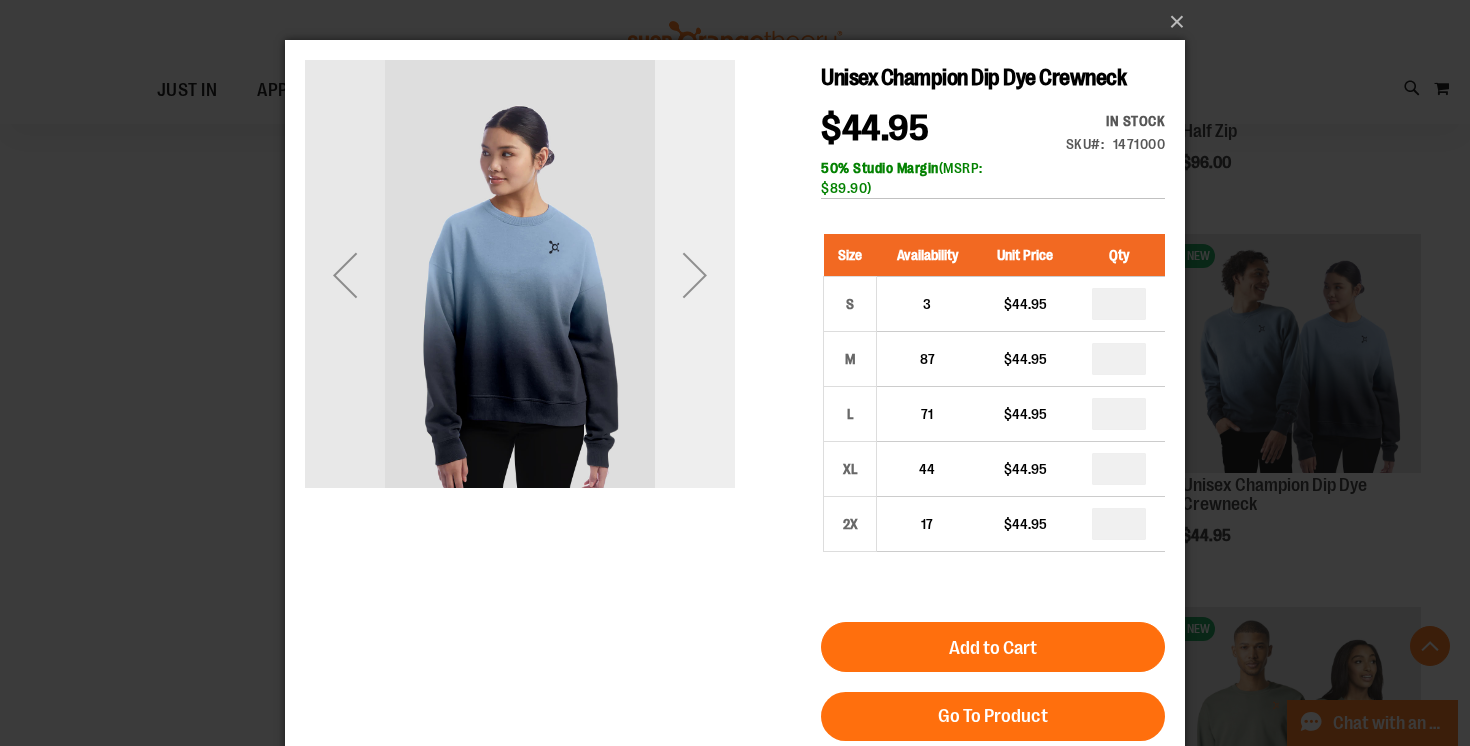 click at bounding box center (695, 275) 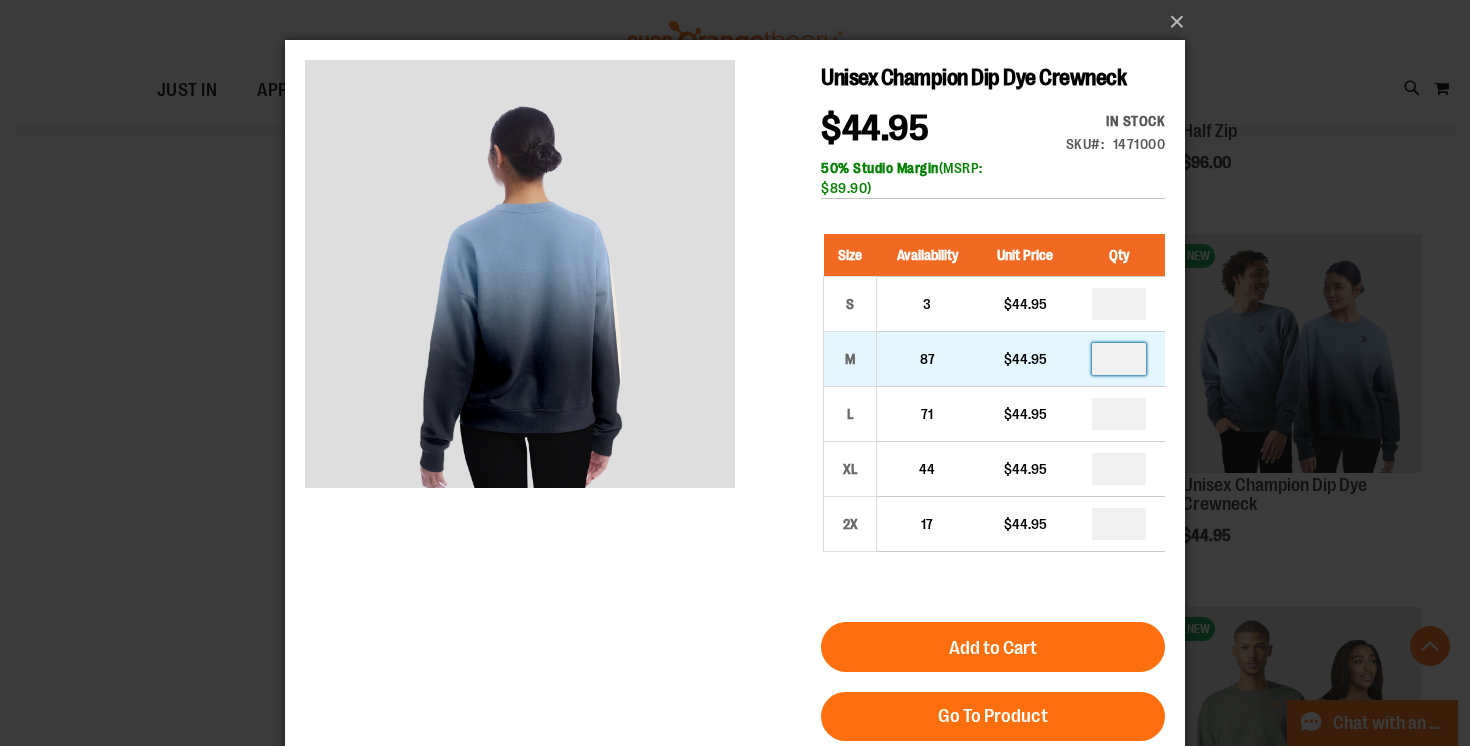click at bounding box center [1119, 359] 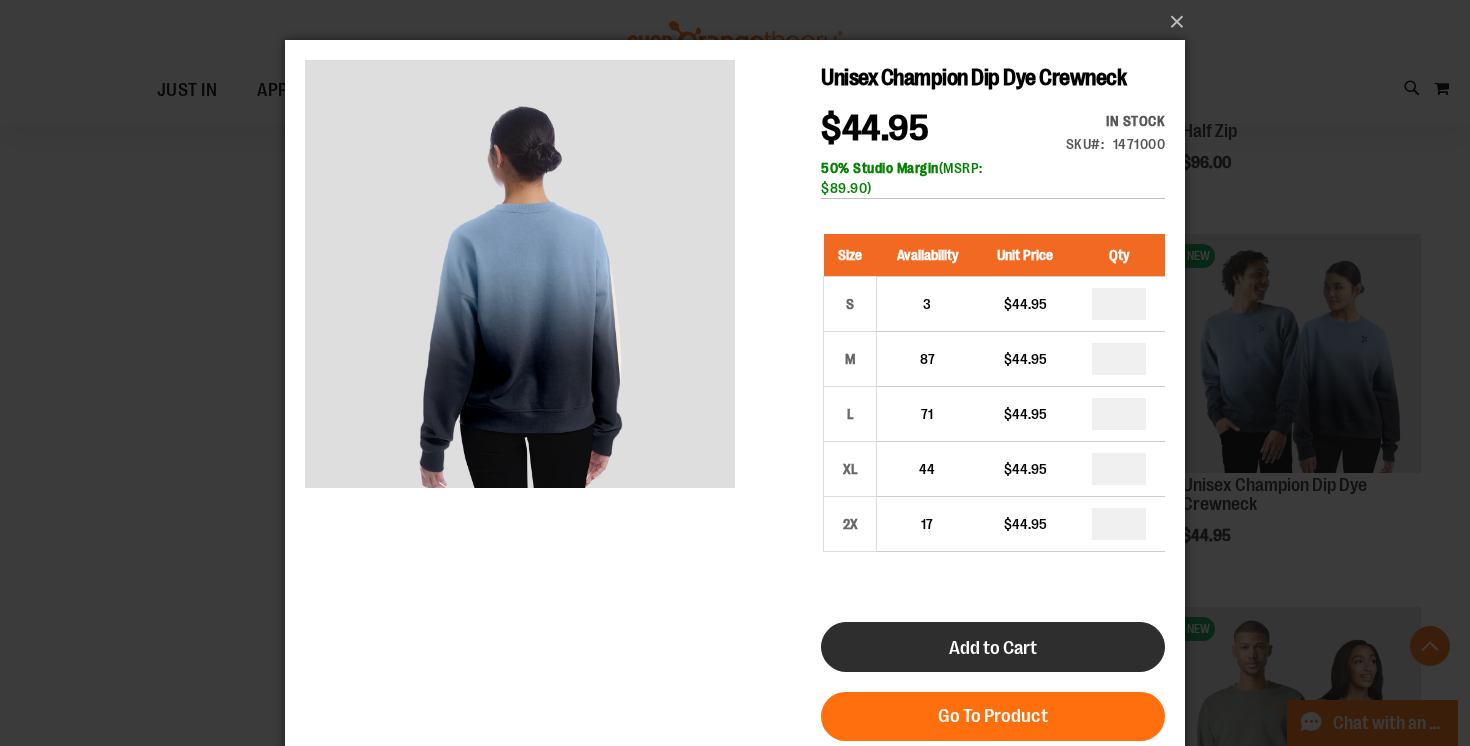 click on "Add to Cart" at bounding box center (993, 648) 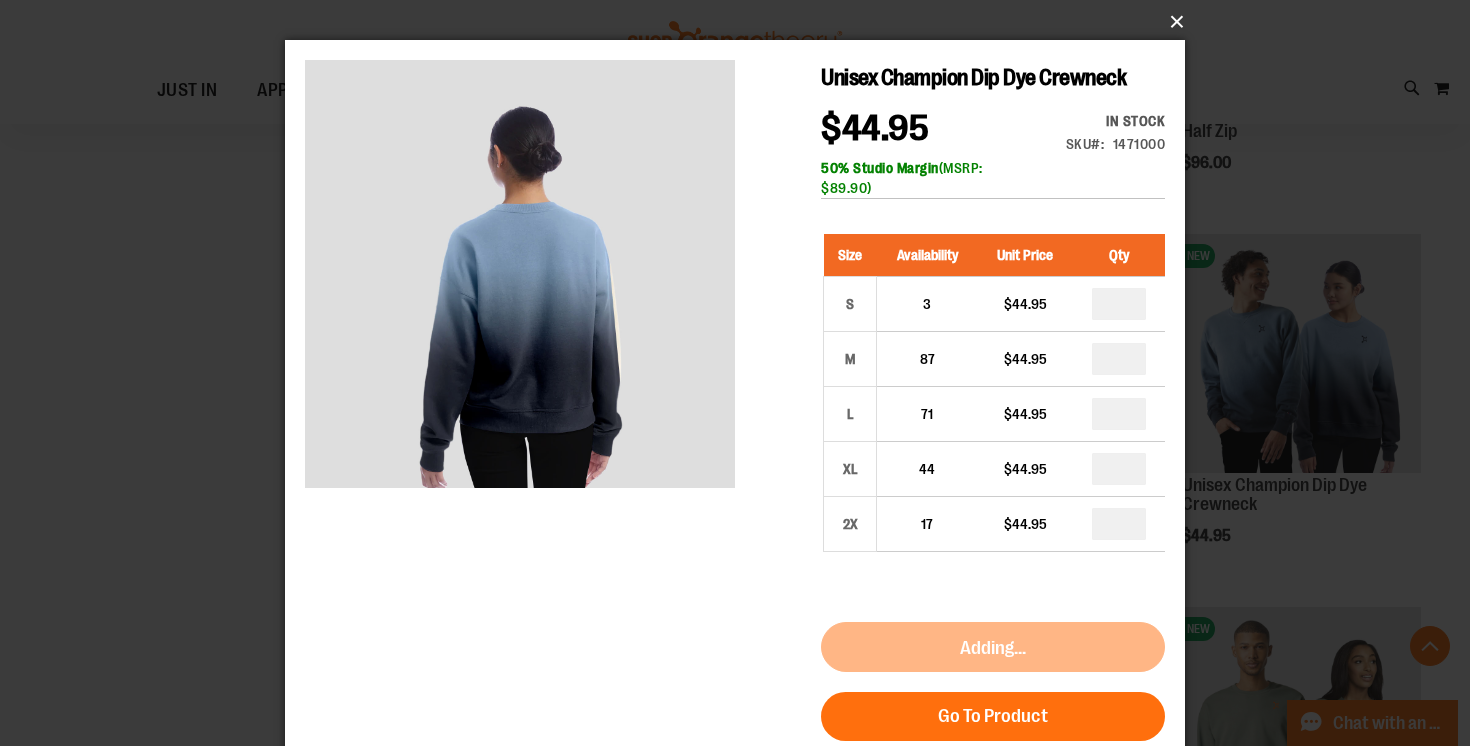 click on "×" at bounding box center (741, 22) 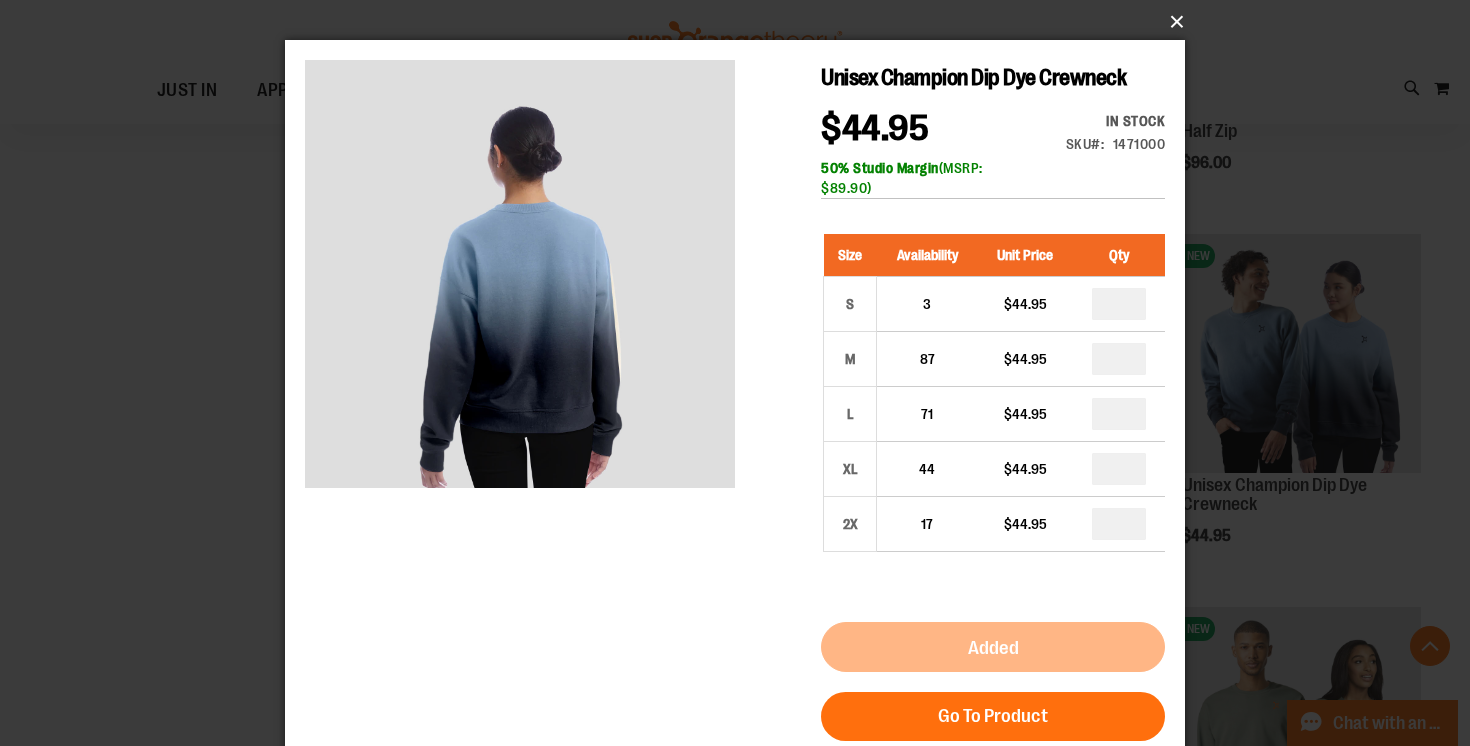 click on "×" at bounding box center (741, 22) 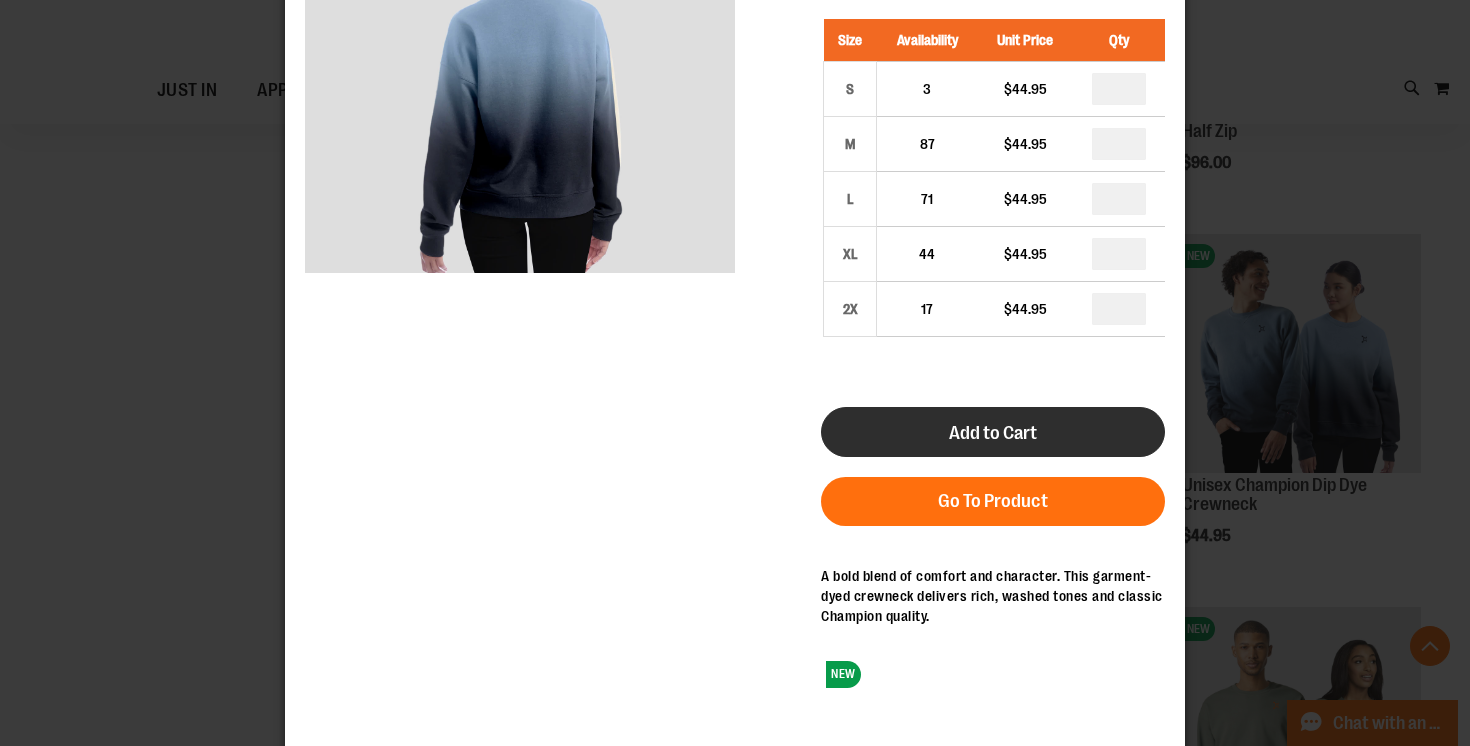 scroll, scrollTop: 229, scrollLeft: 0, axis: vertical 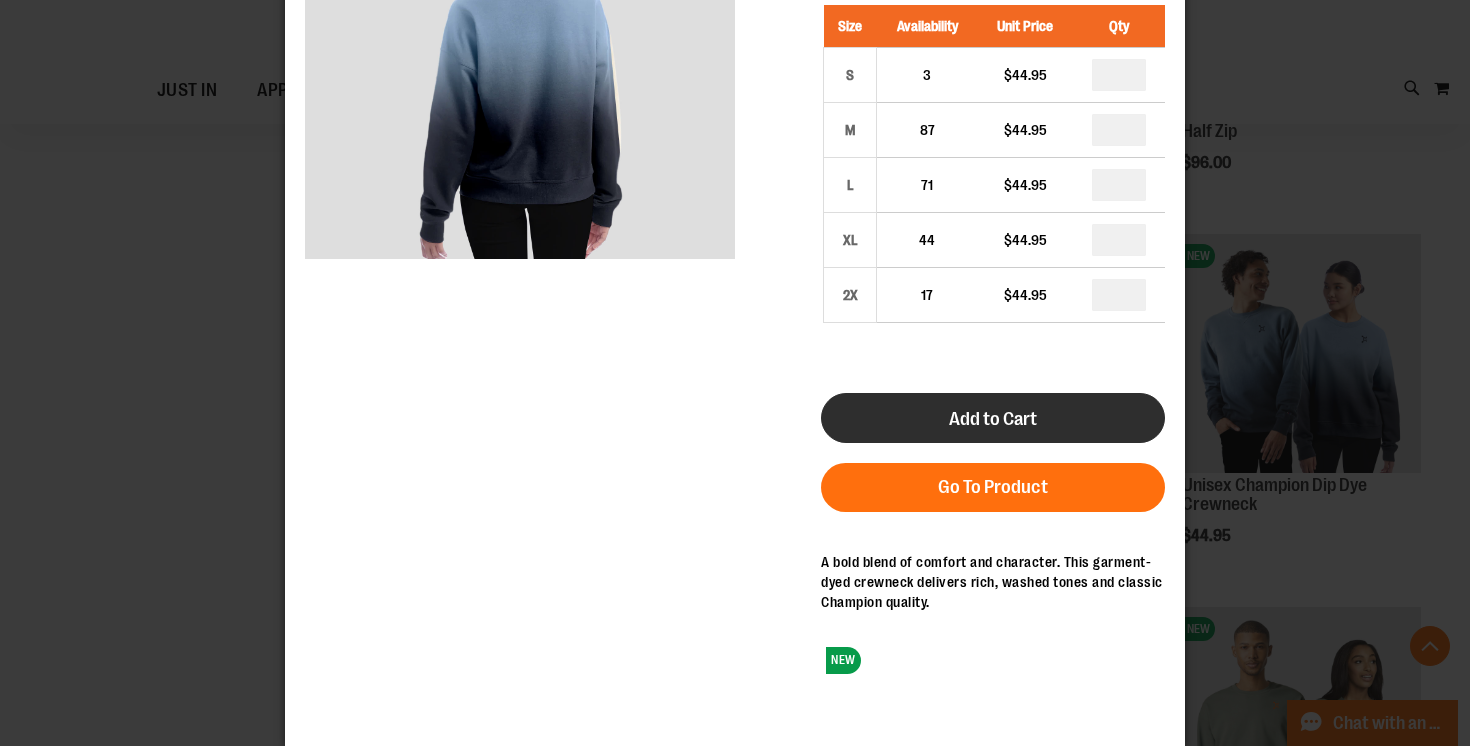 click on "Add to Cart" at bounding box center (993, 419) 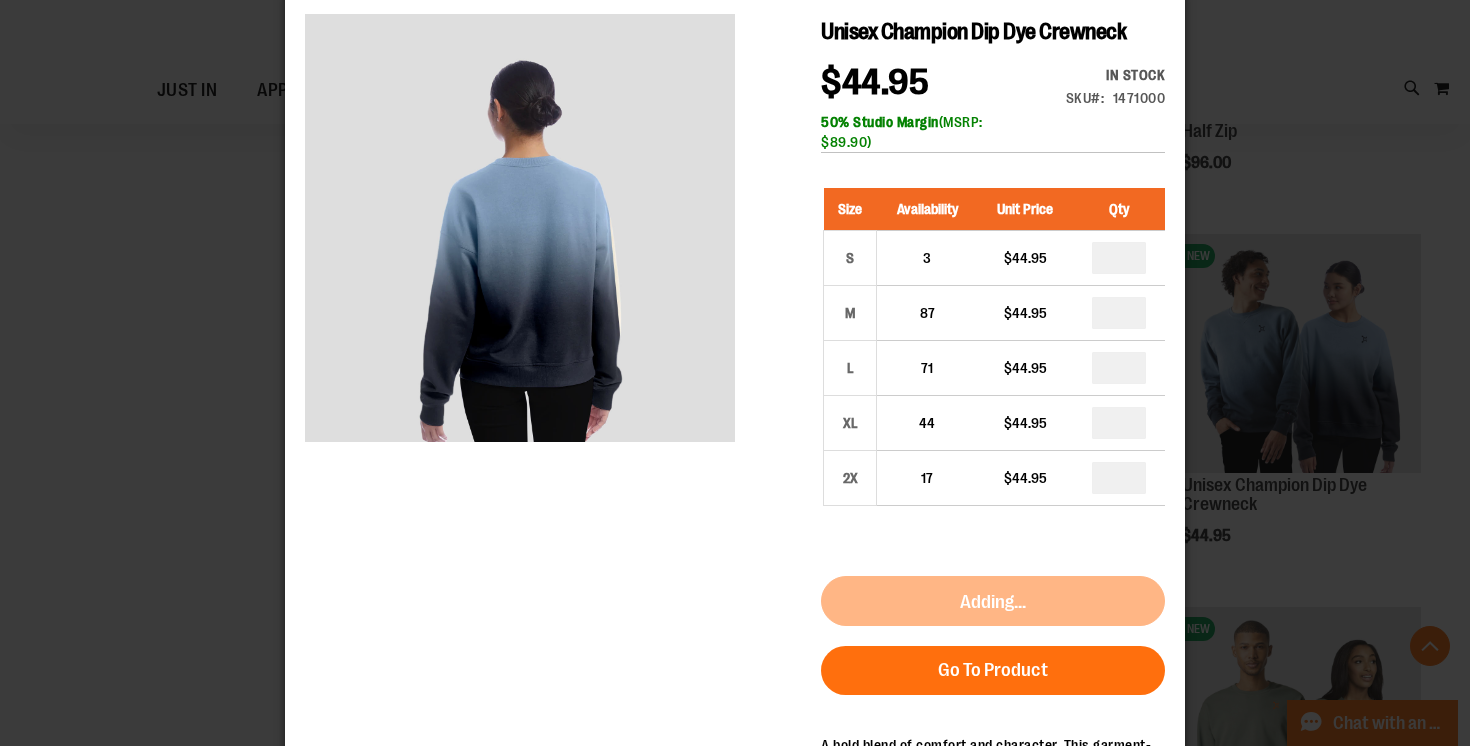 scroll, scrollTop: 0, scrollLeft: 0, axis: both 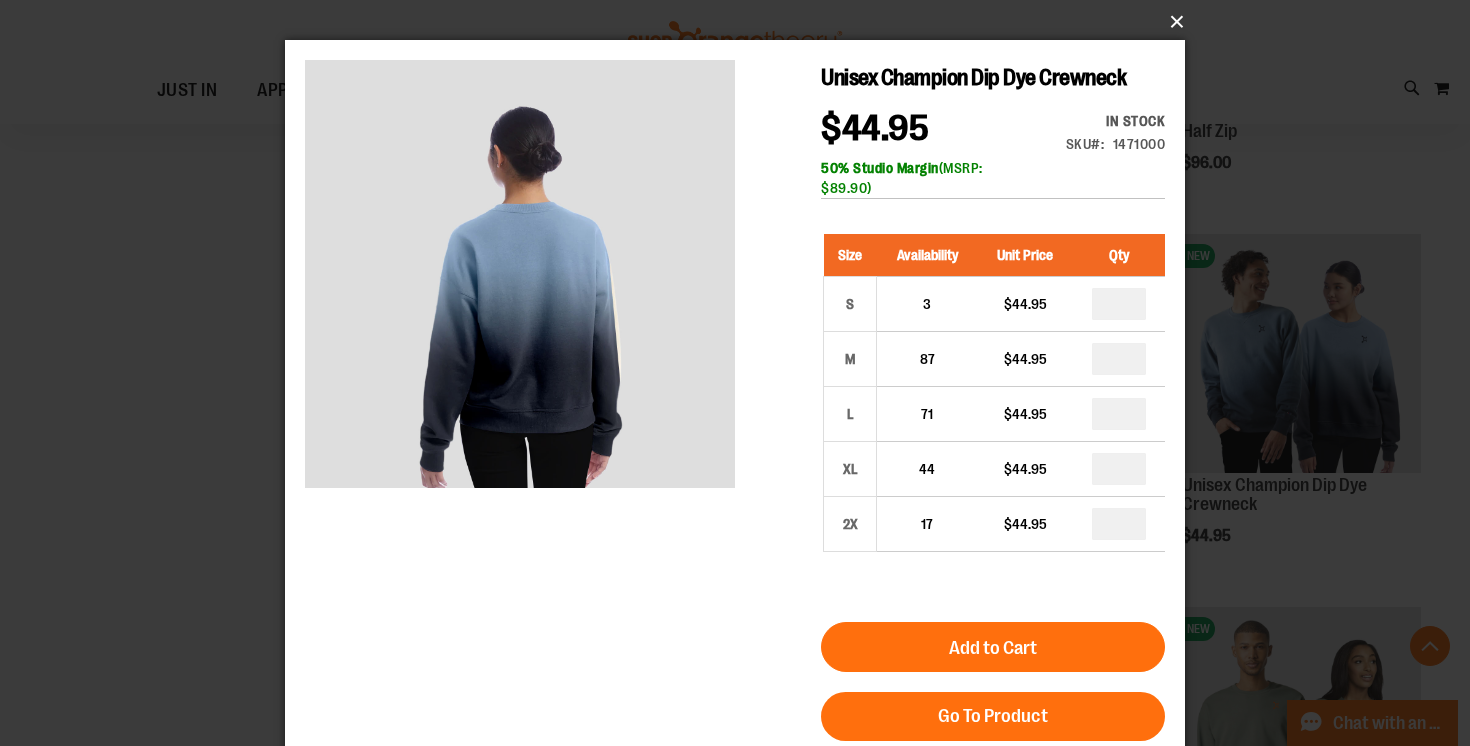 click on "×" at bounding box center (741, 22) 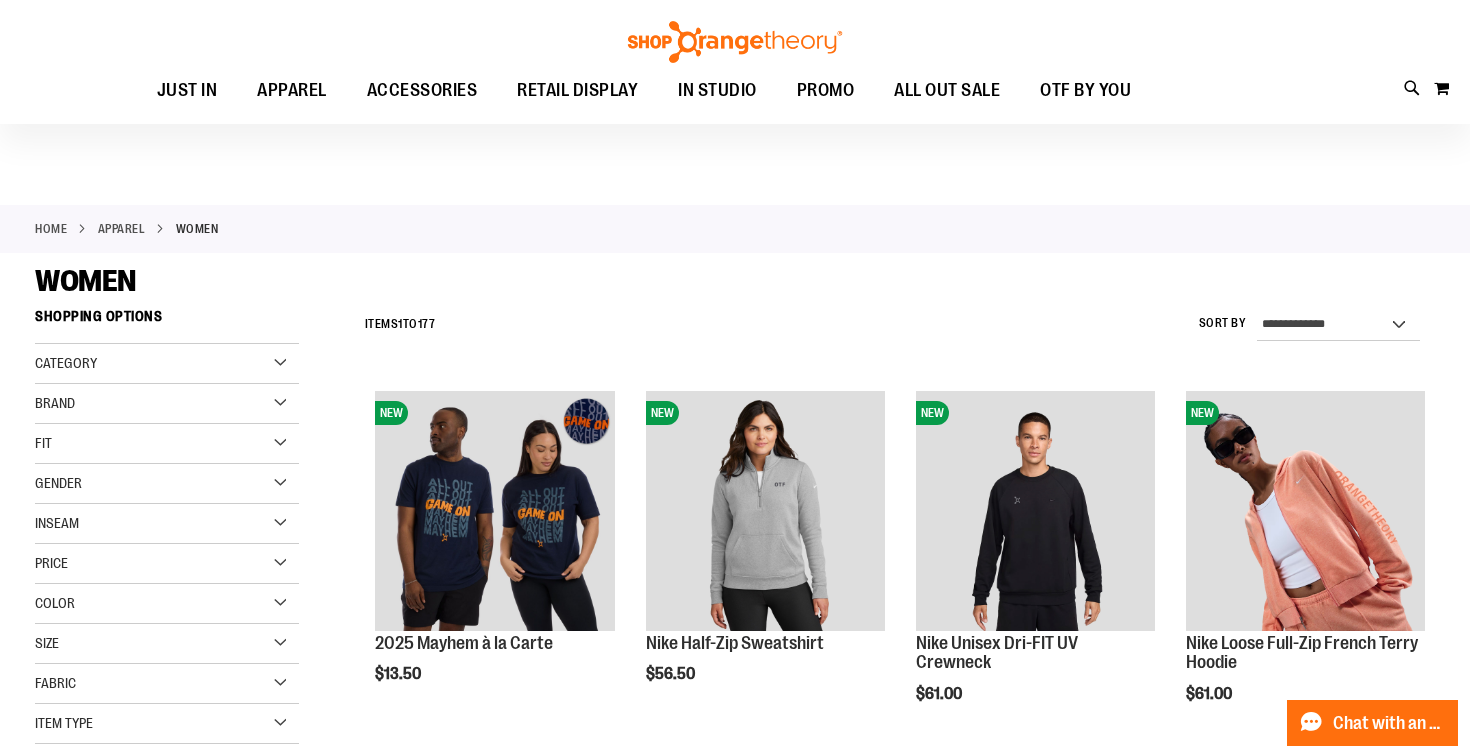 scroll, scrollTop: 0, scrollLeft: 0, axis: both 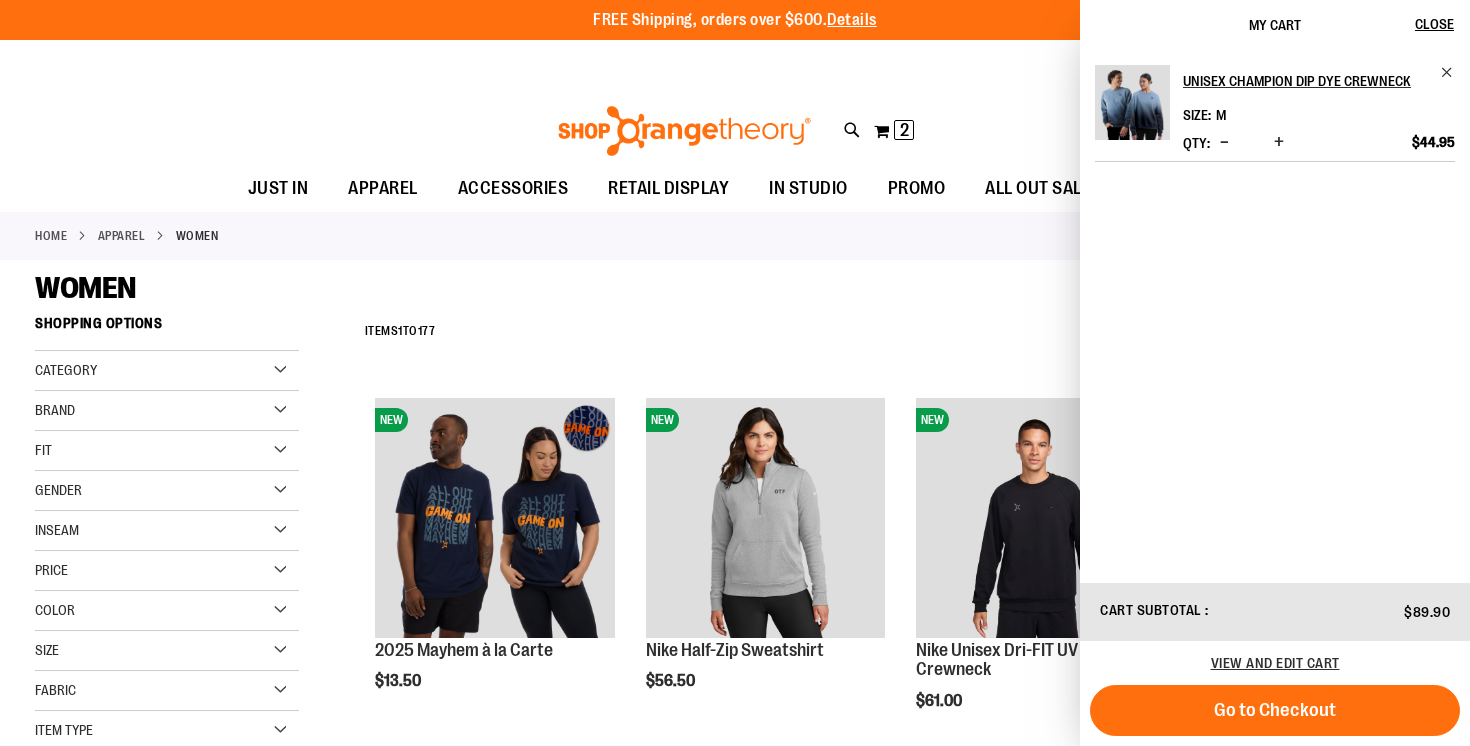 click at bounding box center [1224, 142] 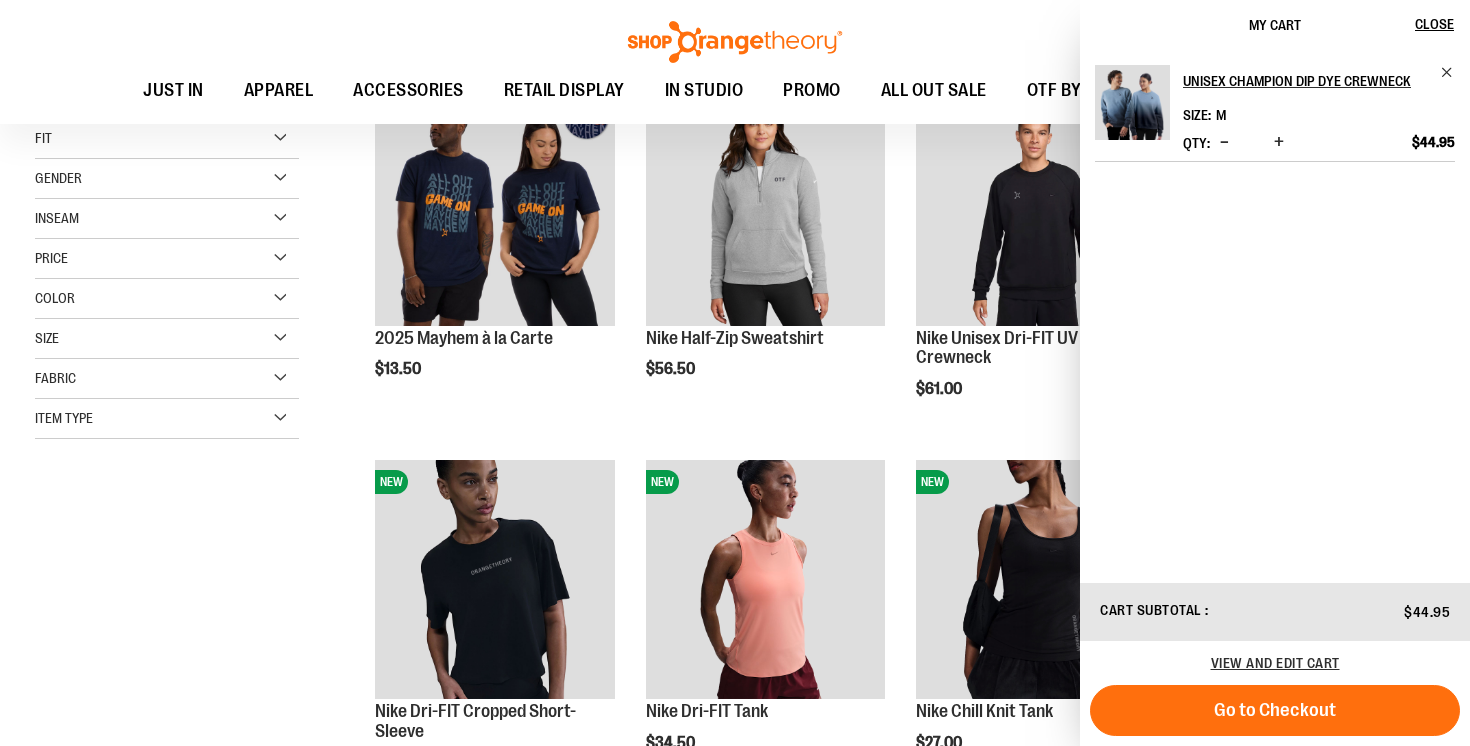 scroll, scrollTop: 337, scrollLeft: 0, axis: vertical 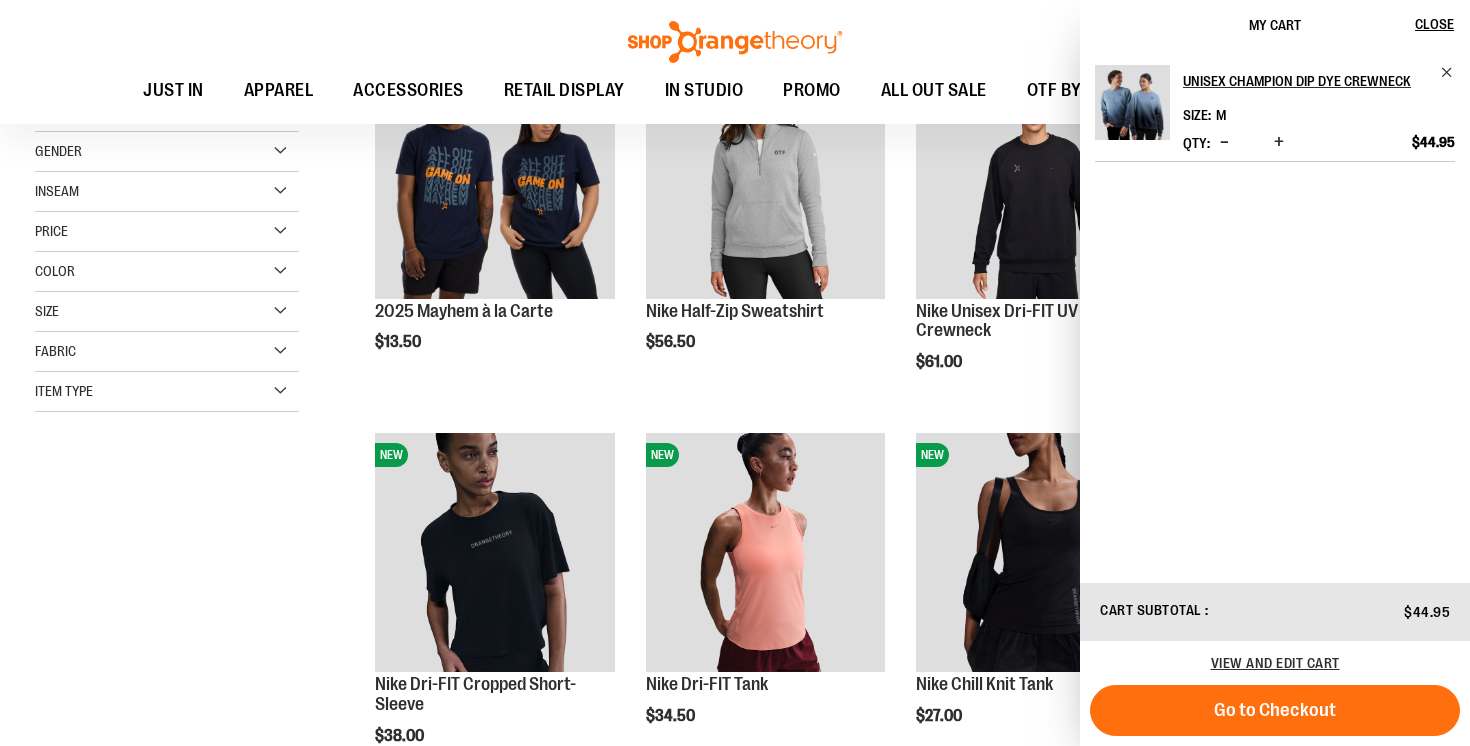 click on "**********" at bounding box center (735, 1188) 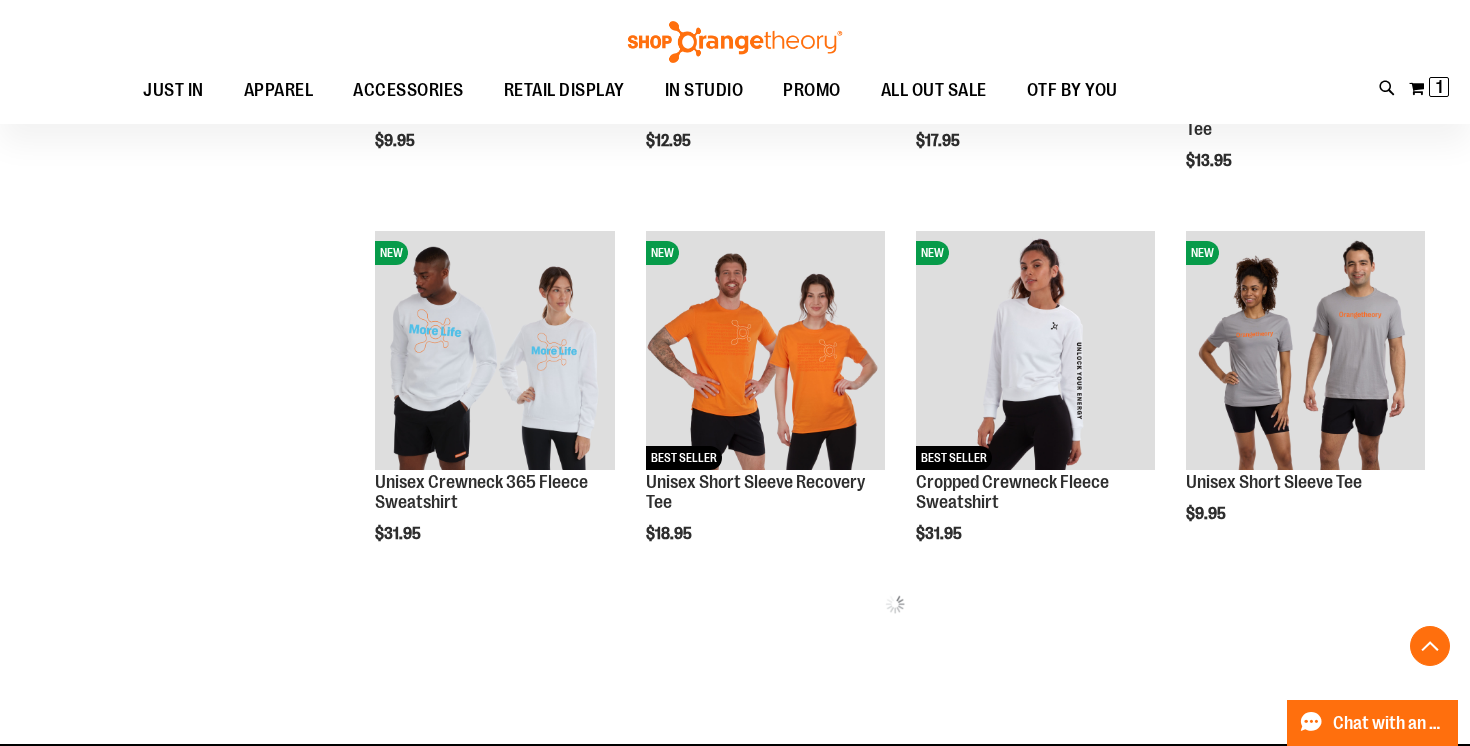 scroll, scrollTop: 2033, scrollLeft: 0, axis: vertical 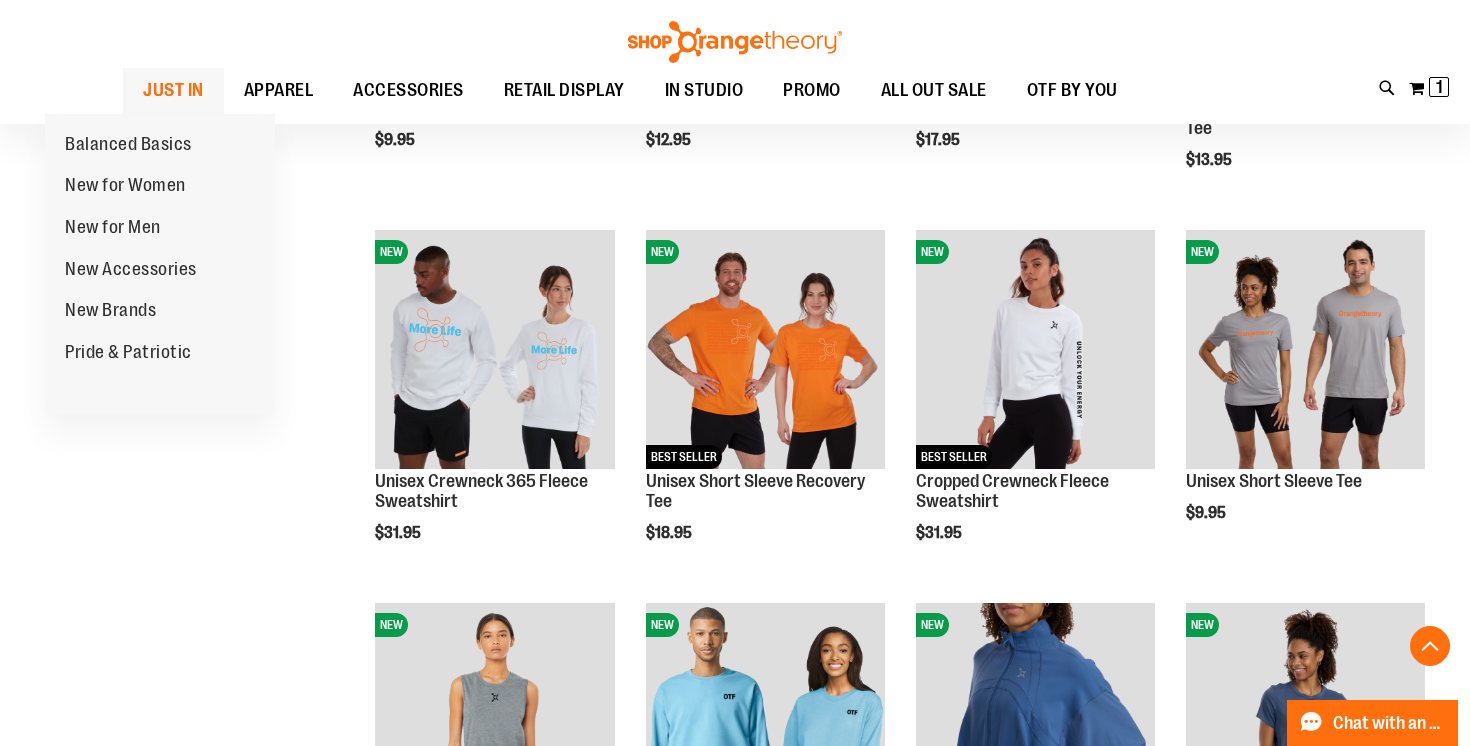 click on "JUST IN" at bounding box center [173, 90] 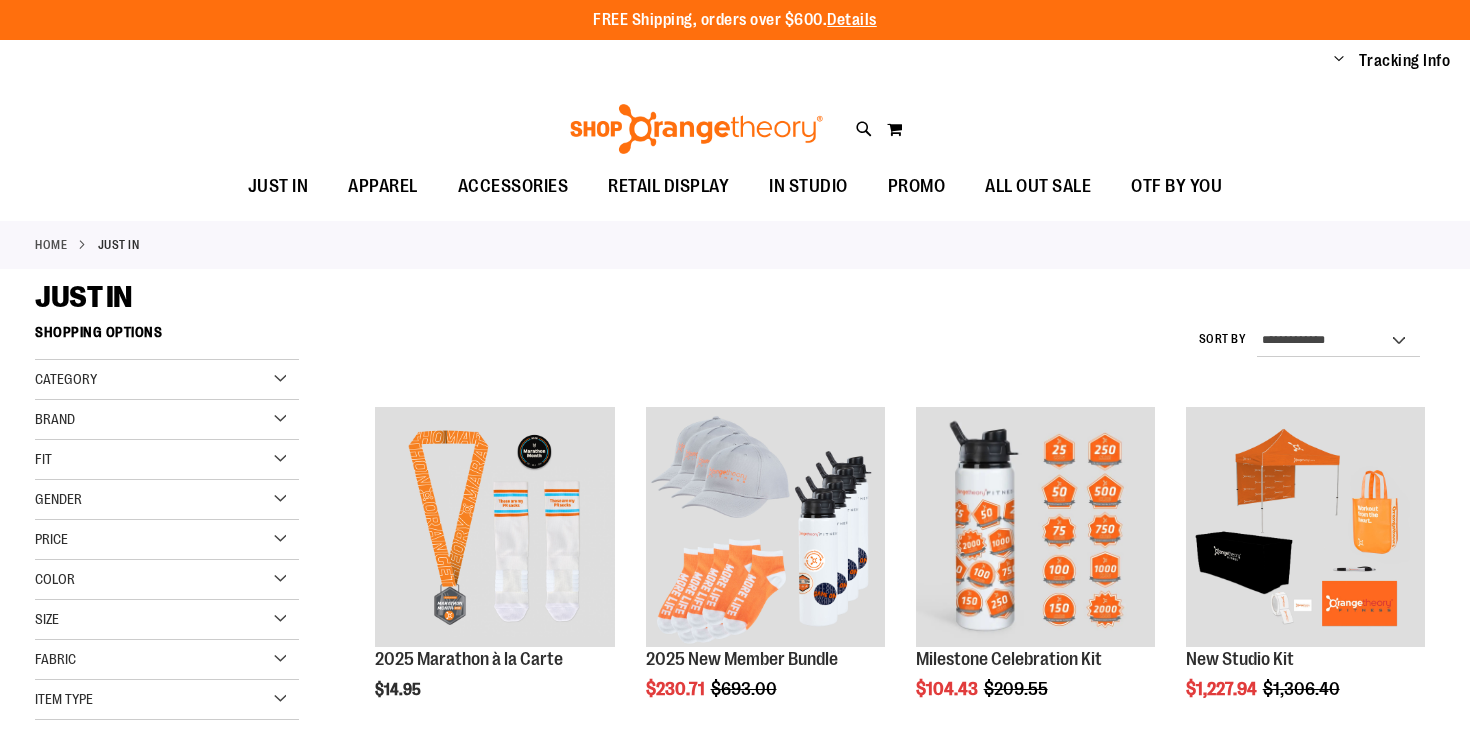 scroll, scrollTop: 0, scrollLeft: 0, axis: both 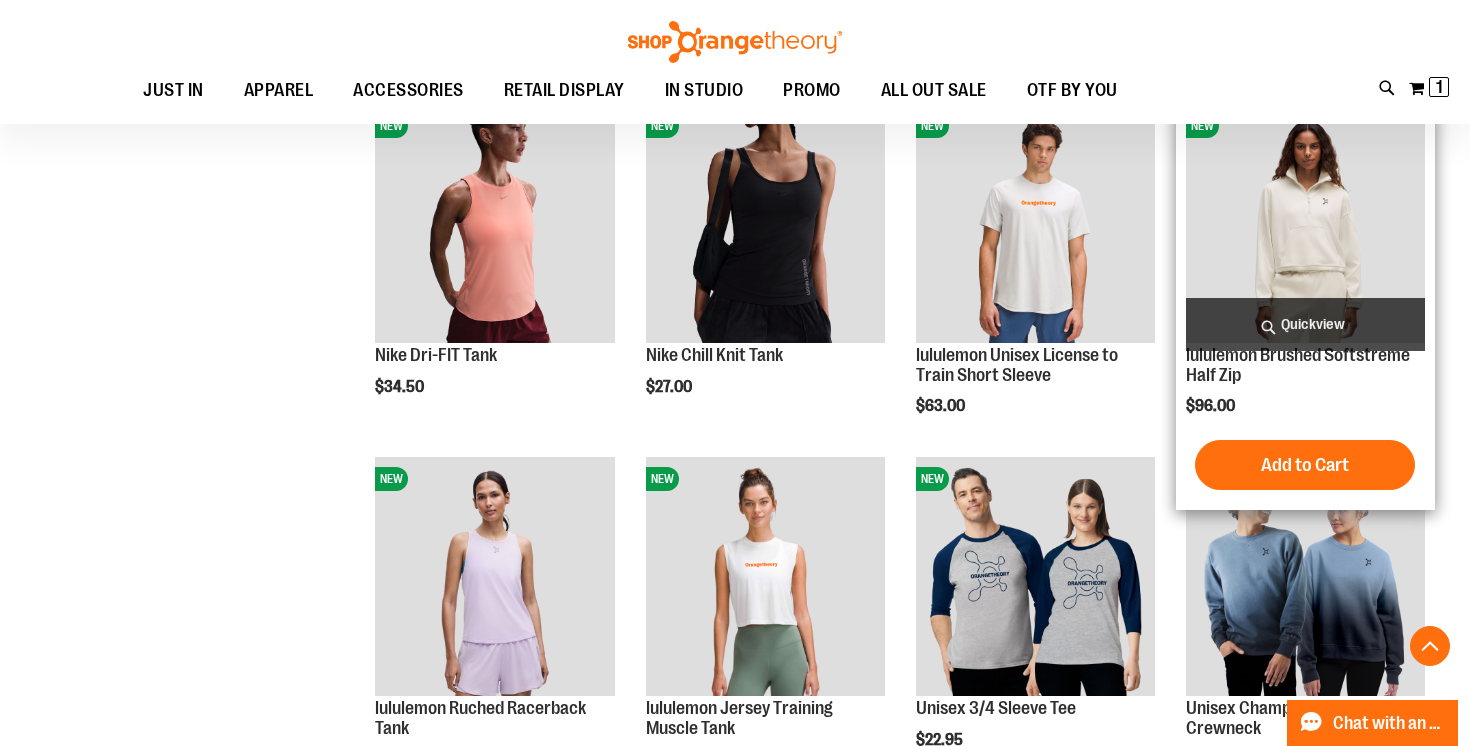 click at bounding box center (1305, 223) 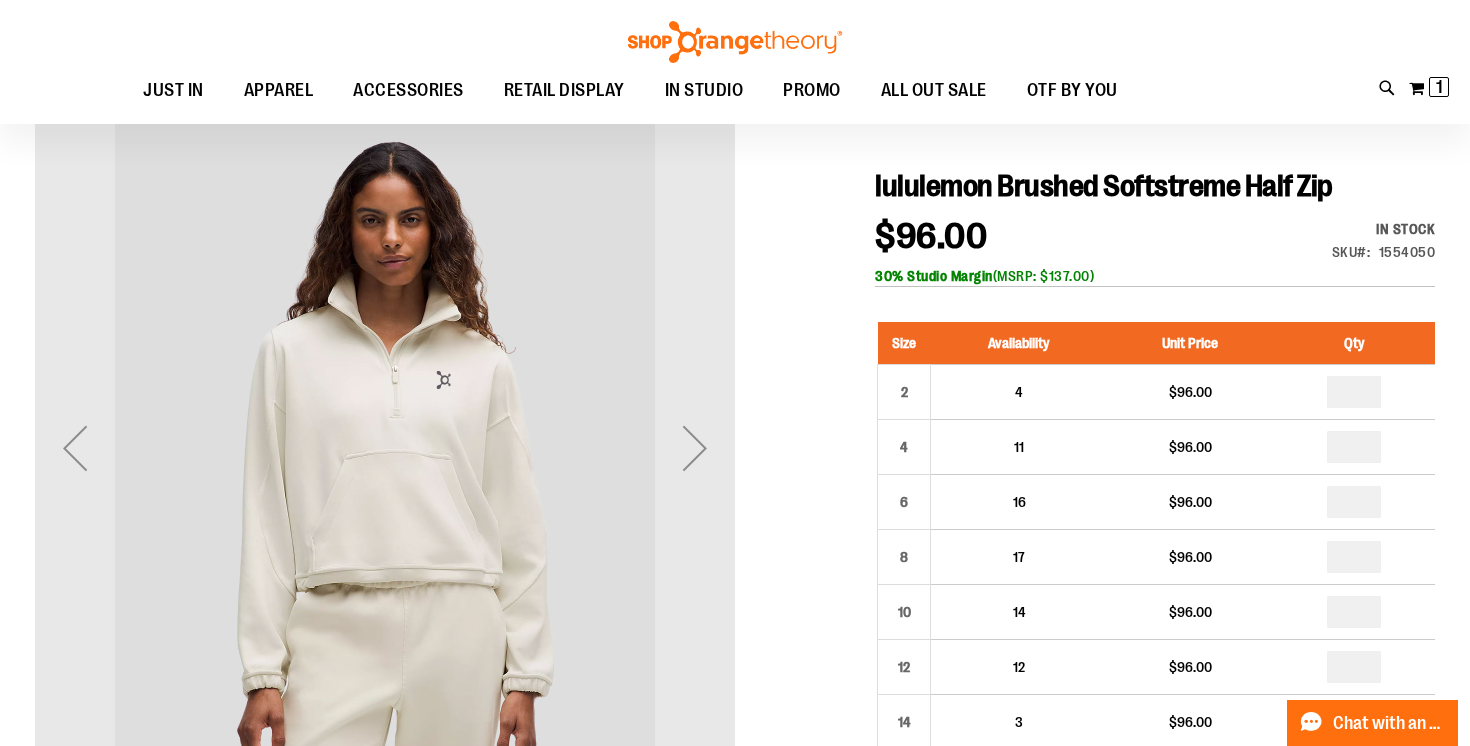 scroll, scrollTop: 254, scrollLeft: 0, axis: vertical 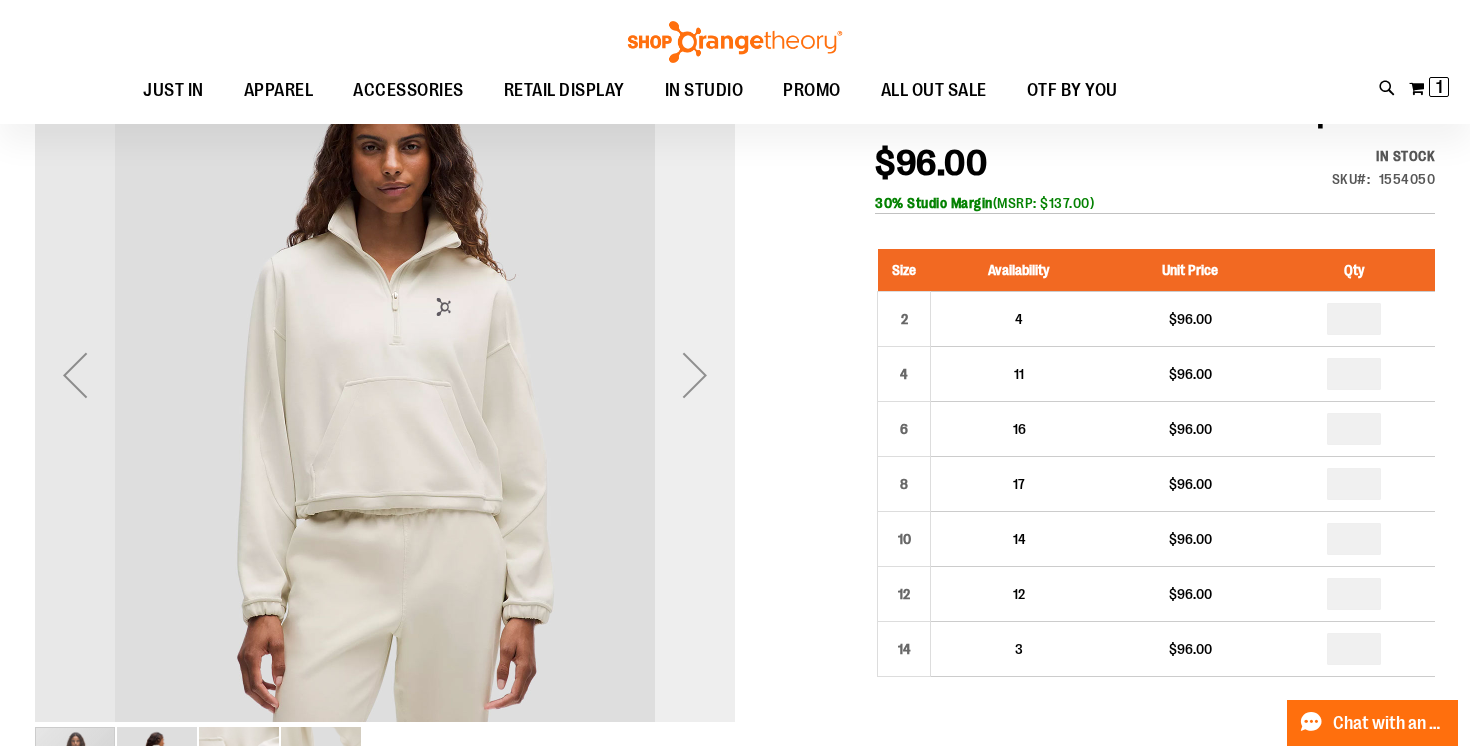 click at bounding box center [695, 375] 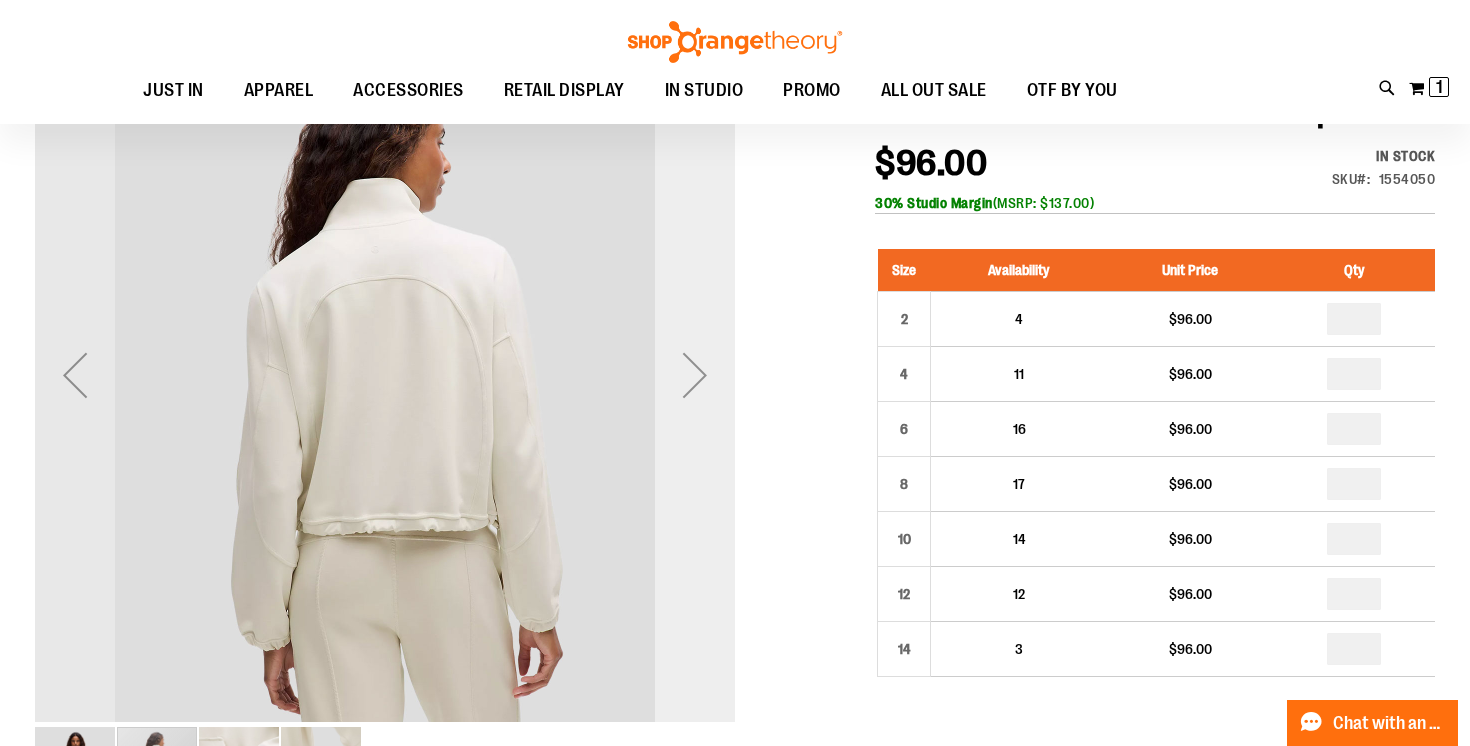 click at bounding box center [695, 375] 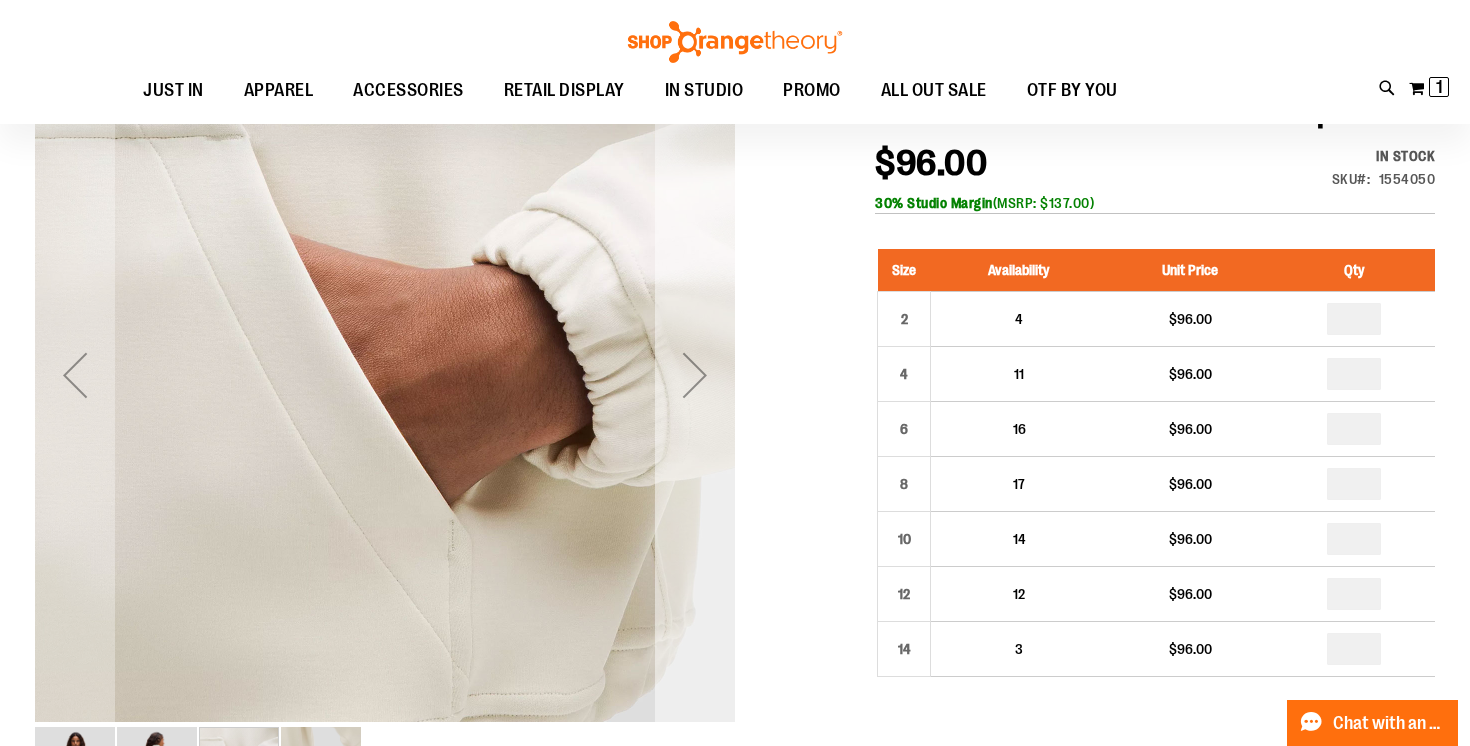 click at bounding box center (695, 375) 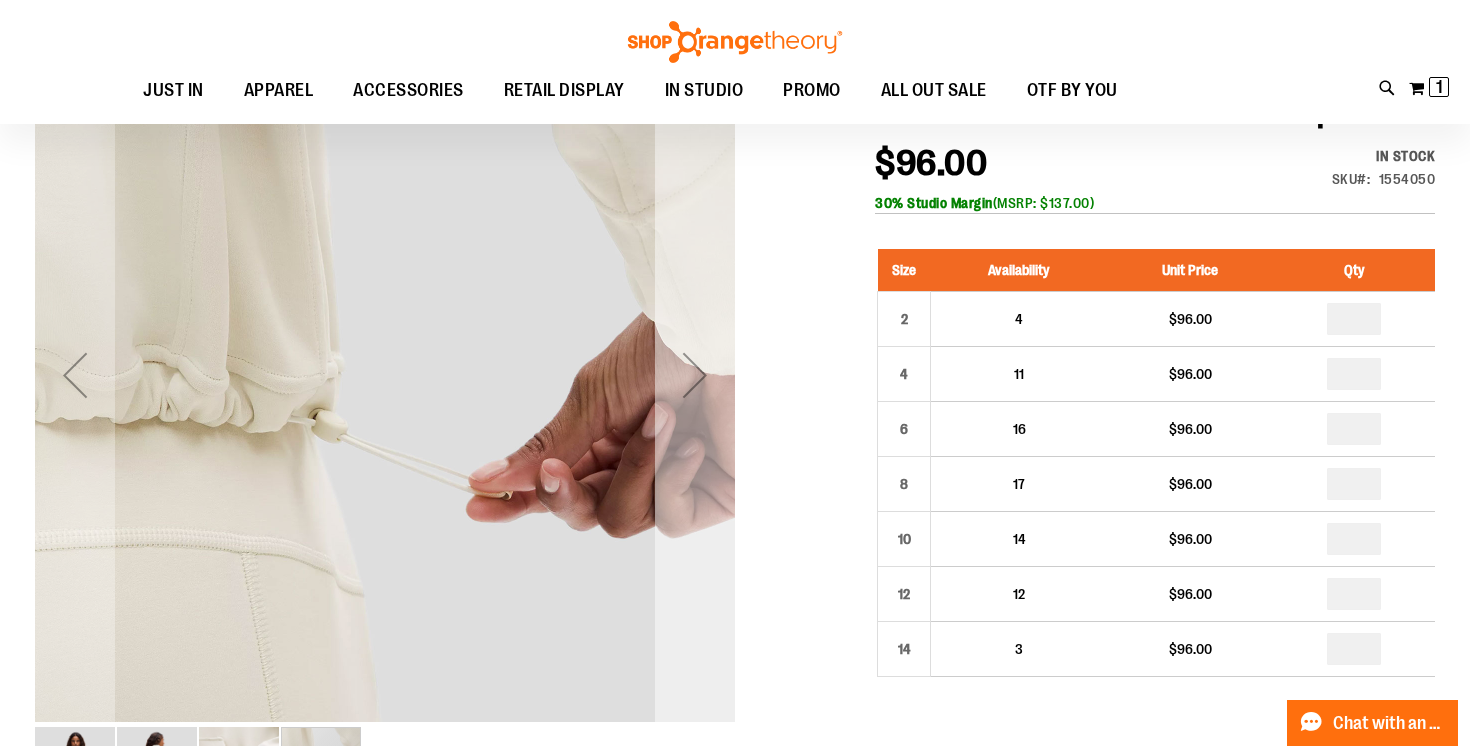 click at bounding box center [695, 375] 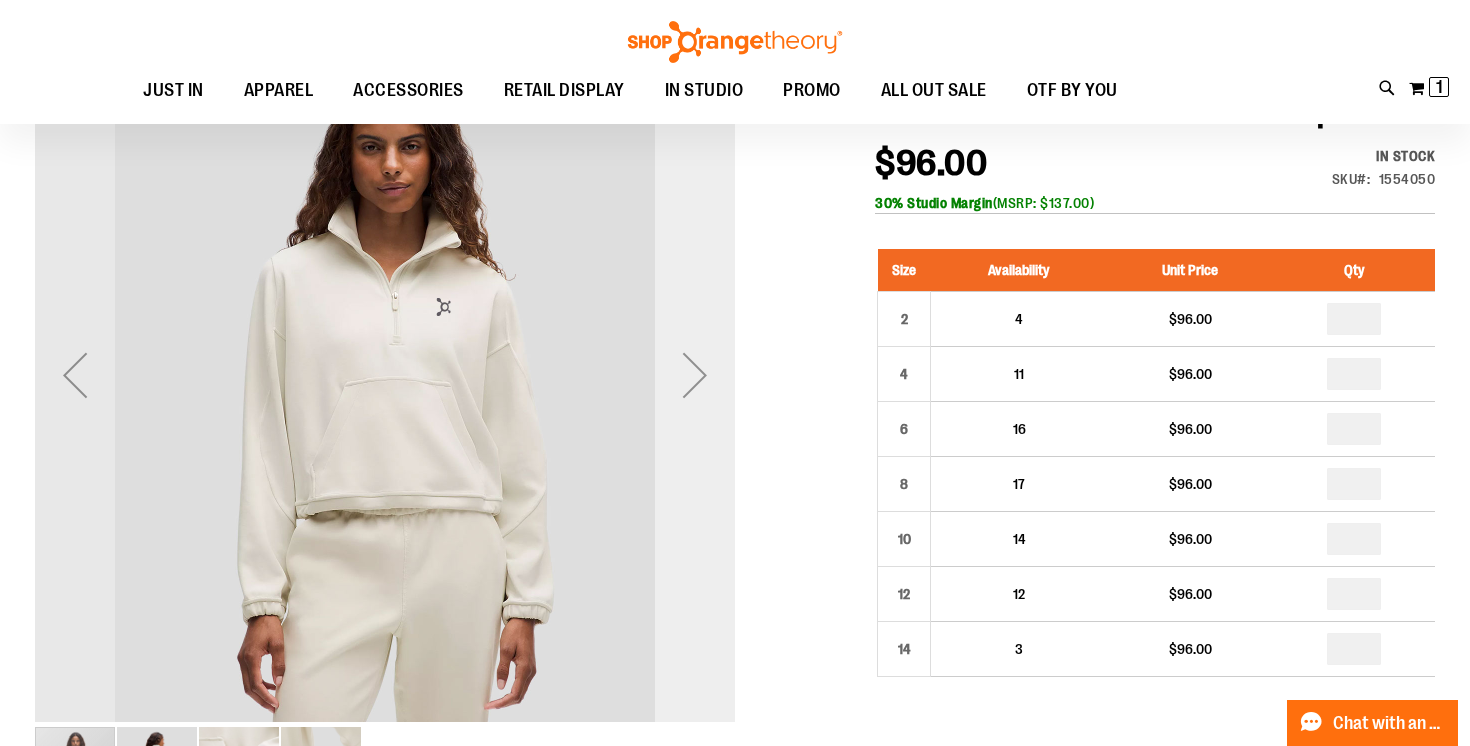 click at bounding box center [695, 375] 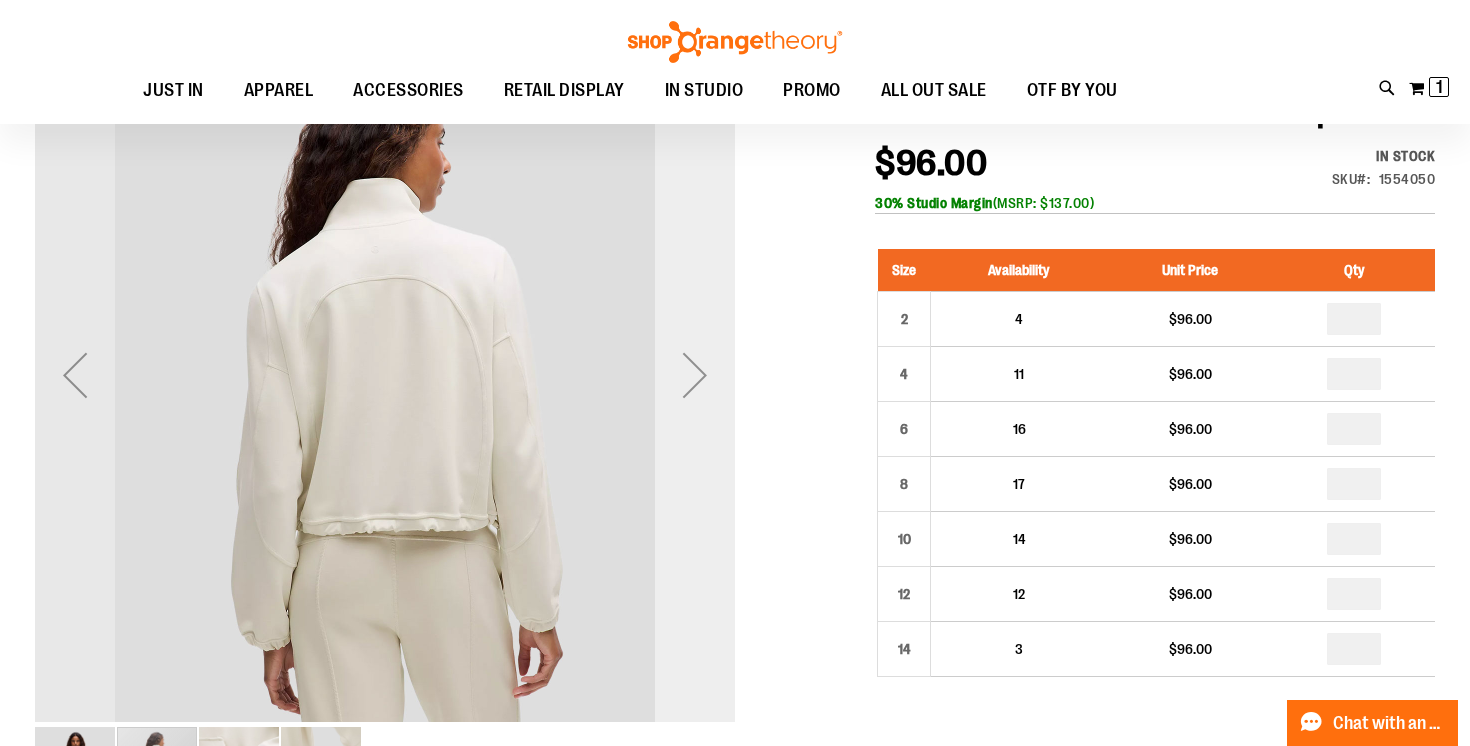 click at bounding box center [695, 375] 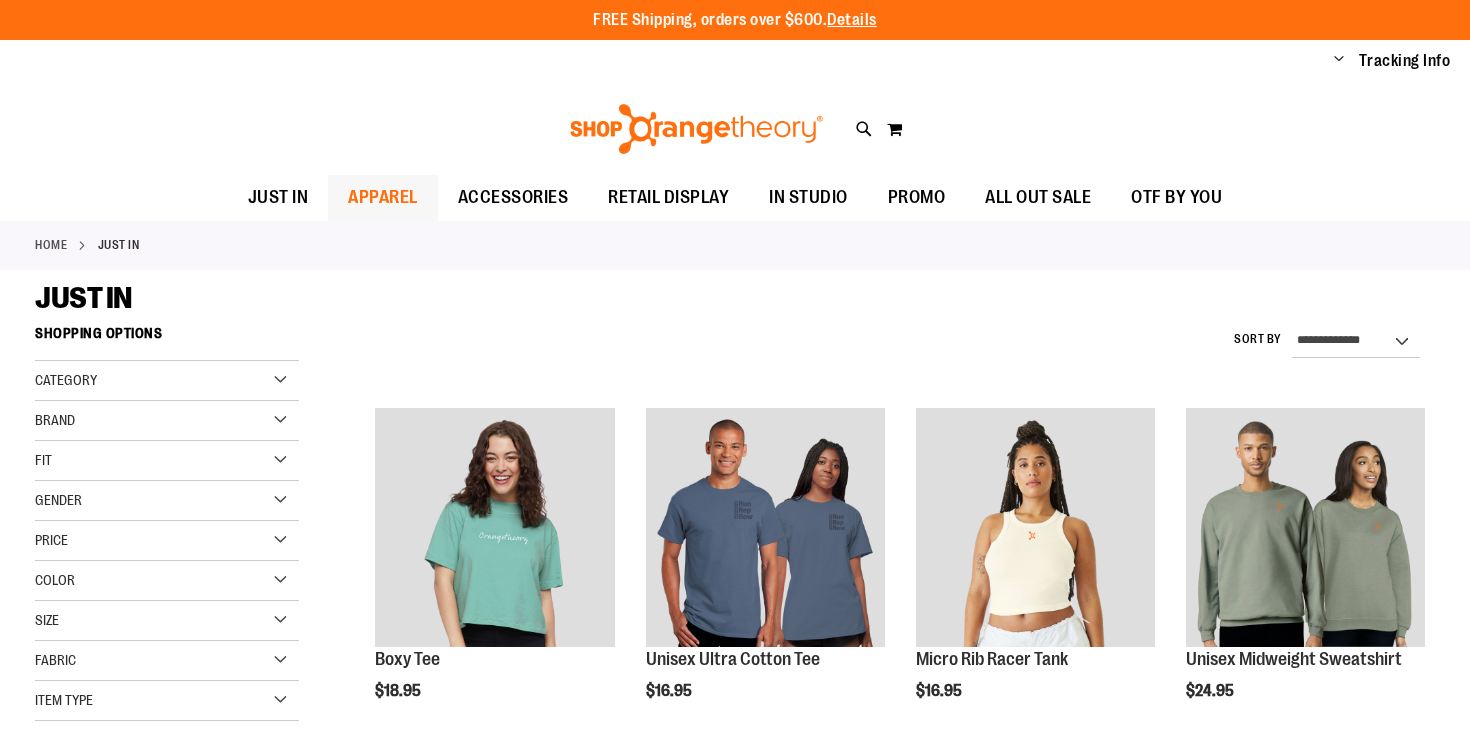scroll, scrollTop: 0, scrollLeft: 0, axis: both 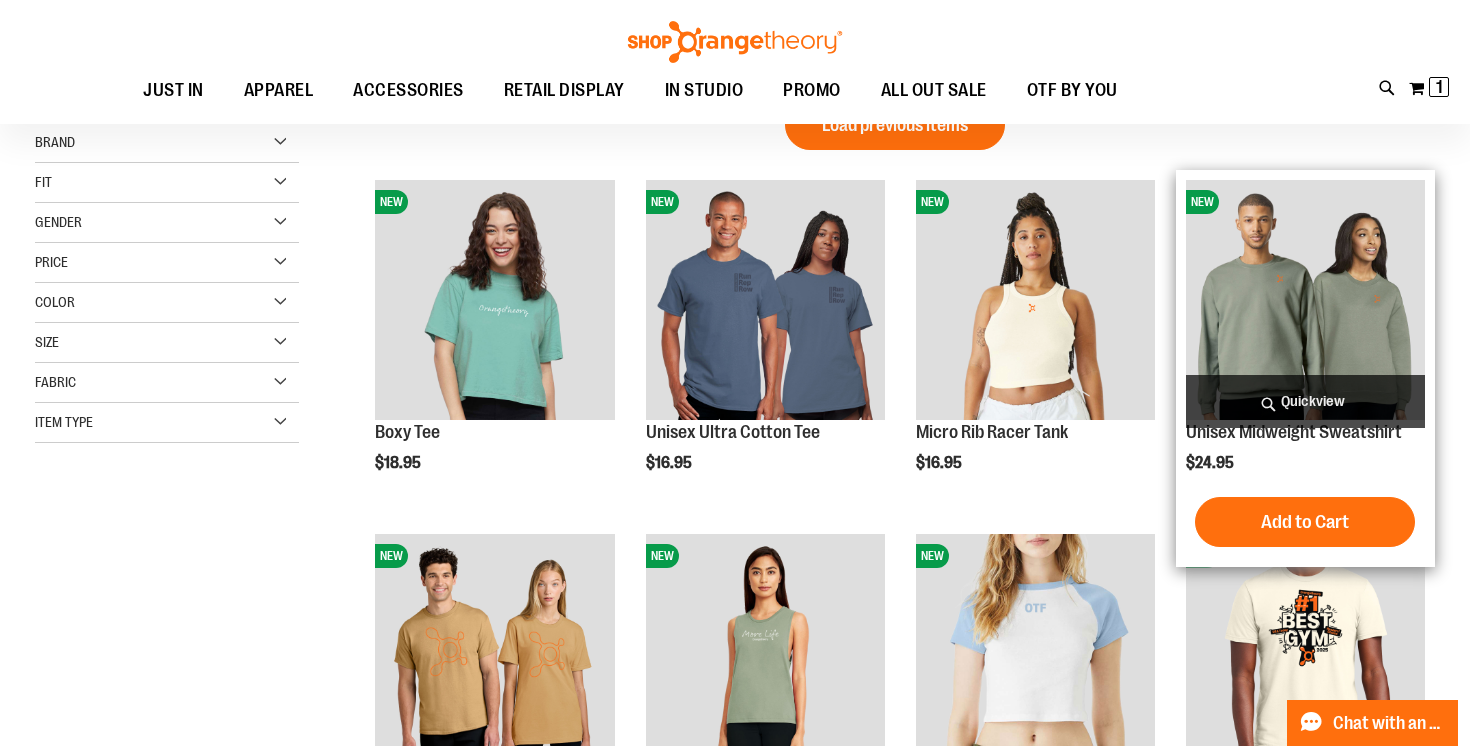 click on "Quickview" at bounding box center (1305, 401) 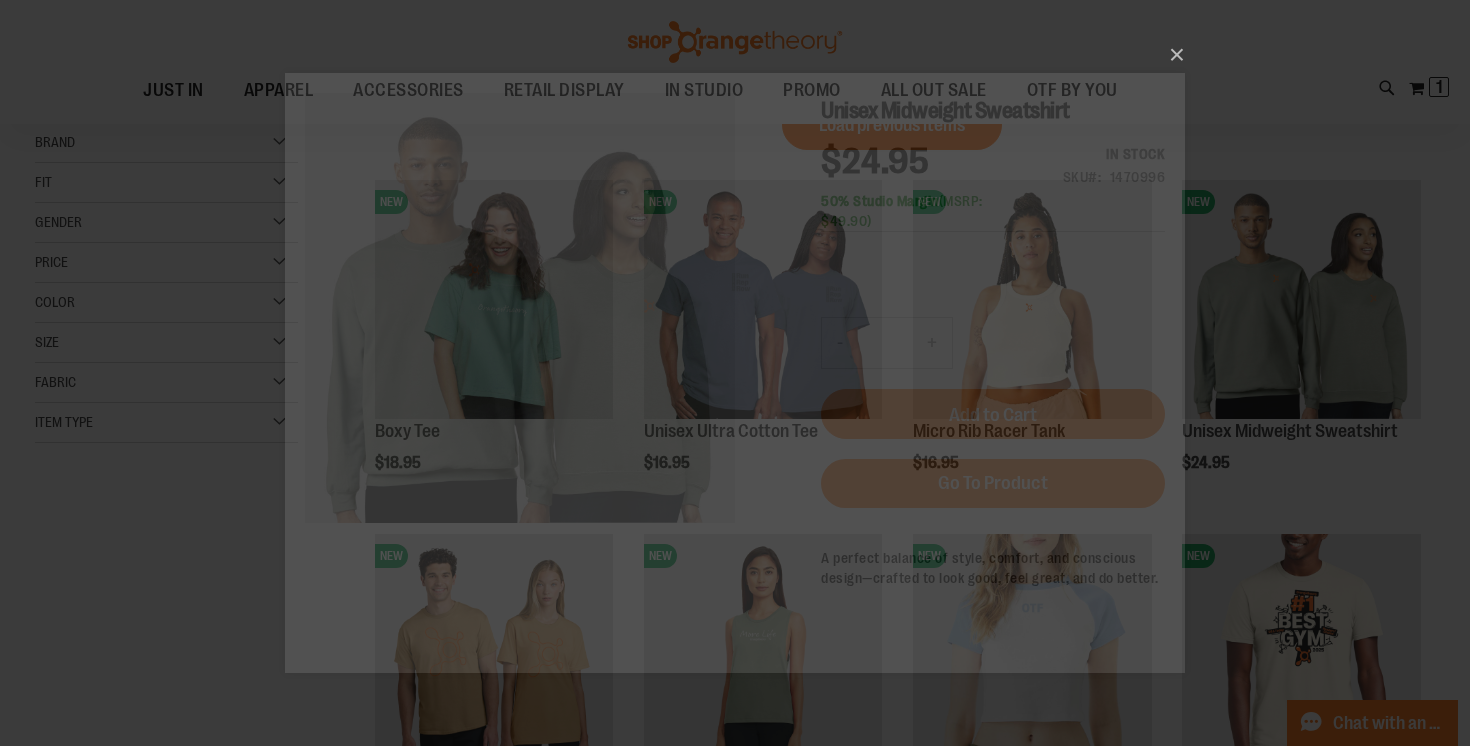 scroll, scrollTop: 0, scrollLeft: 0, axis: both 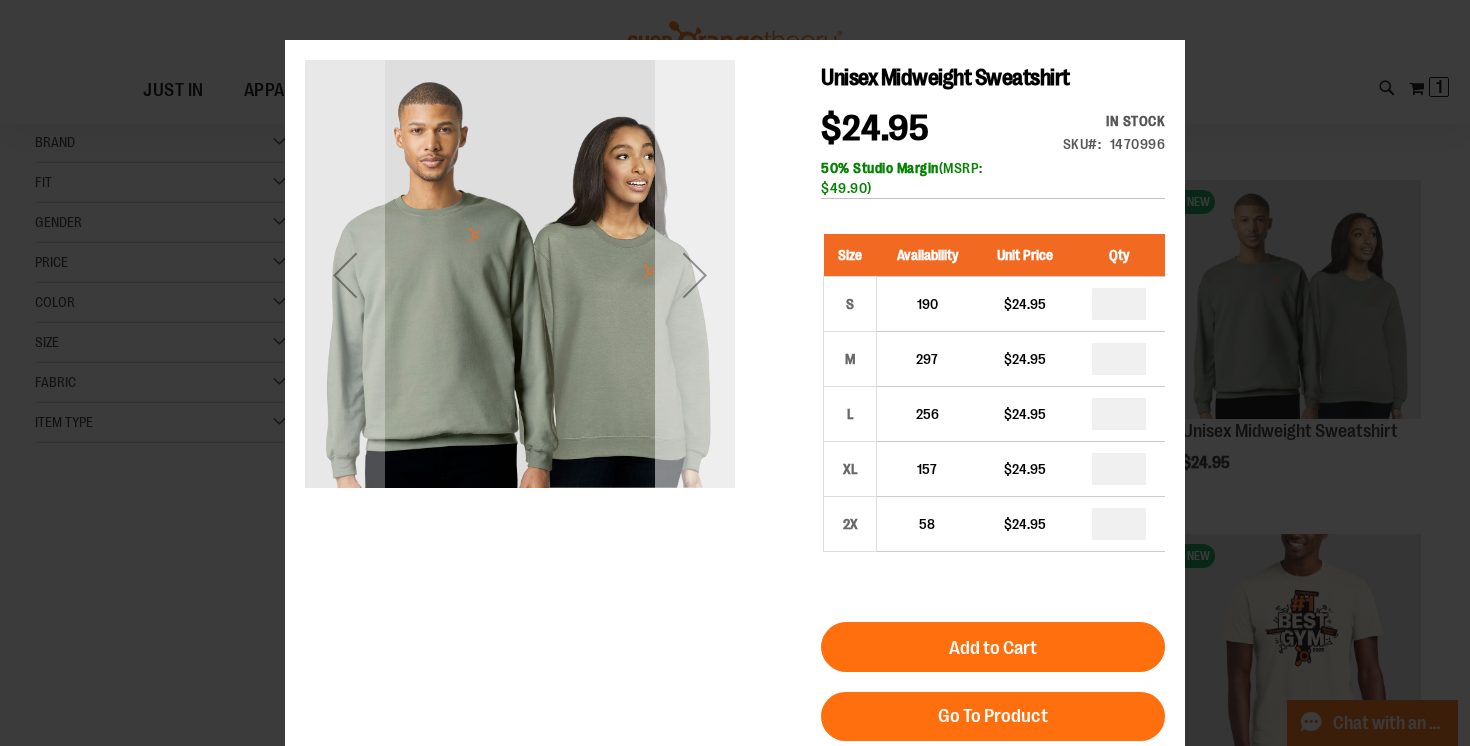 click at bounding box center (695, 275) 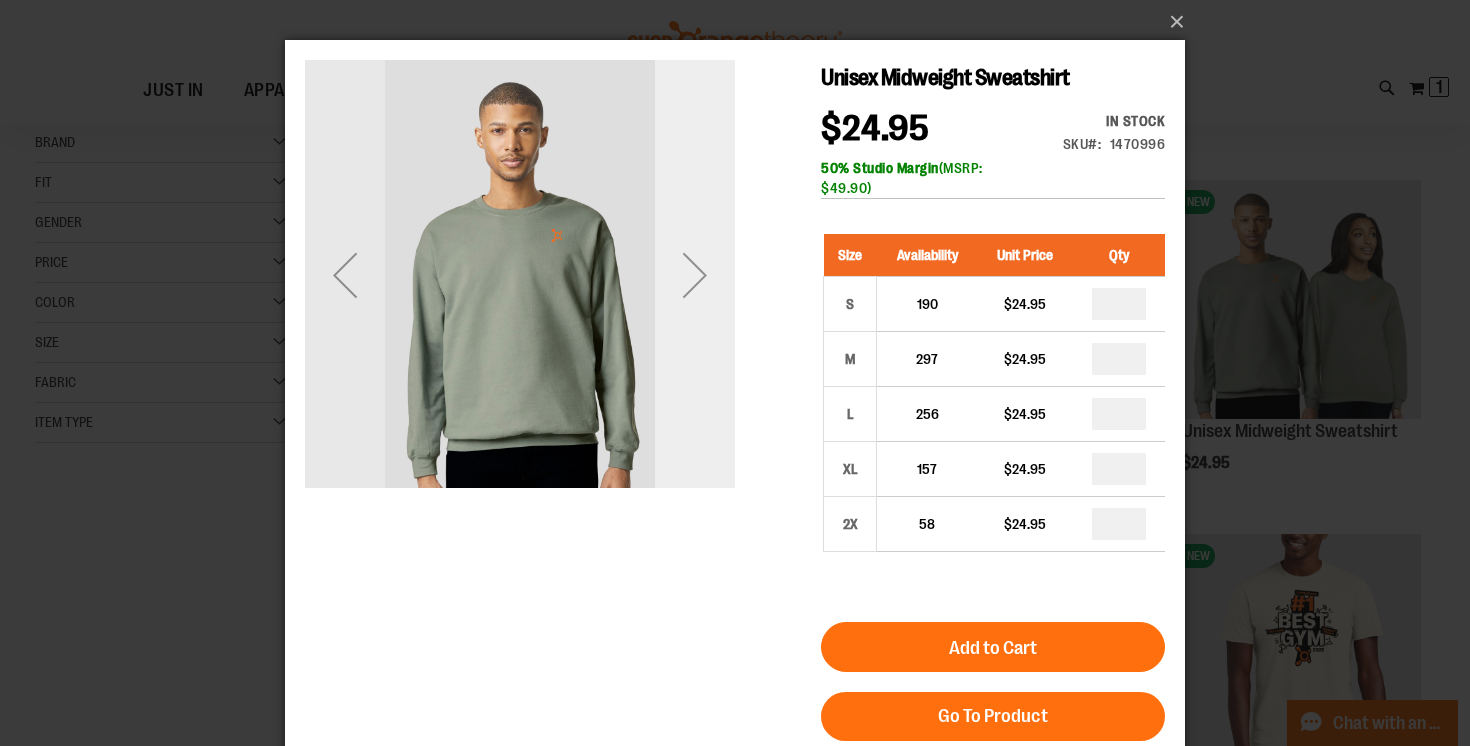 click at bounding box center (695, 275) 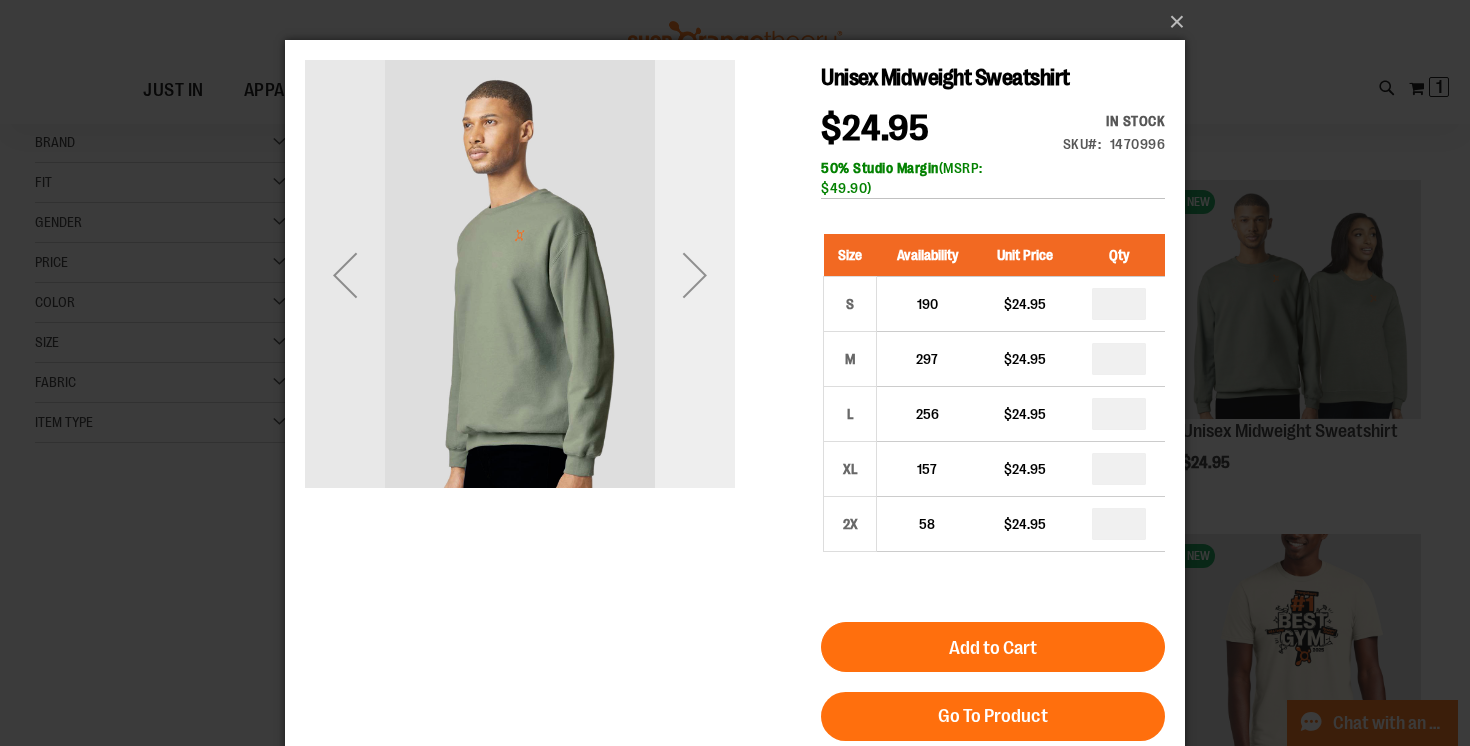 click at bounding box center (695, 275) 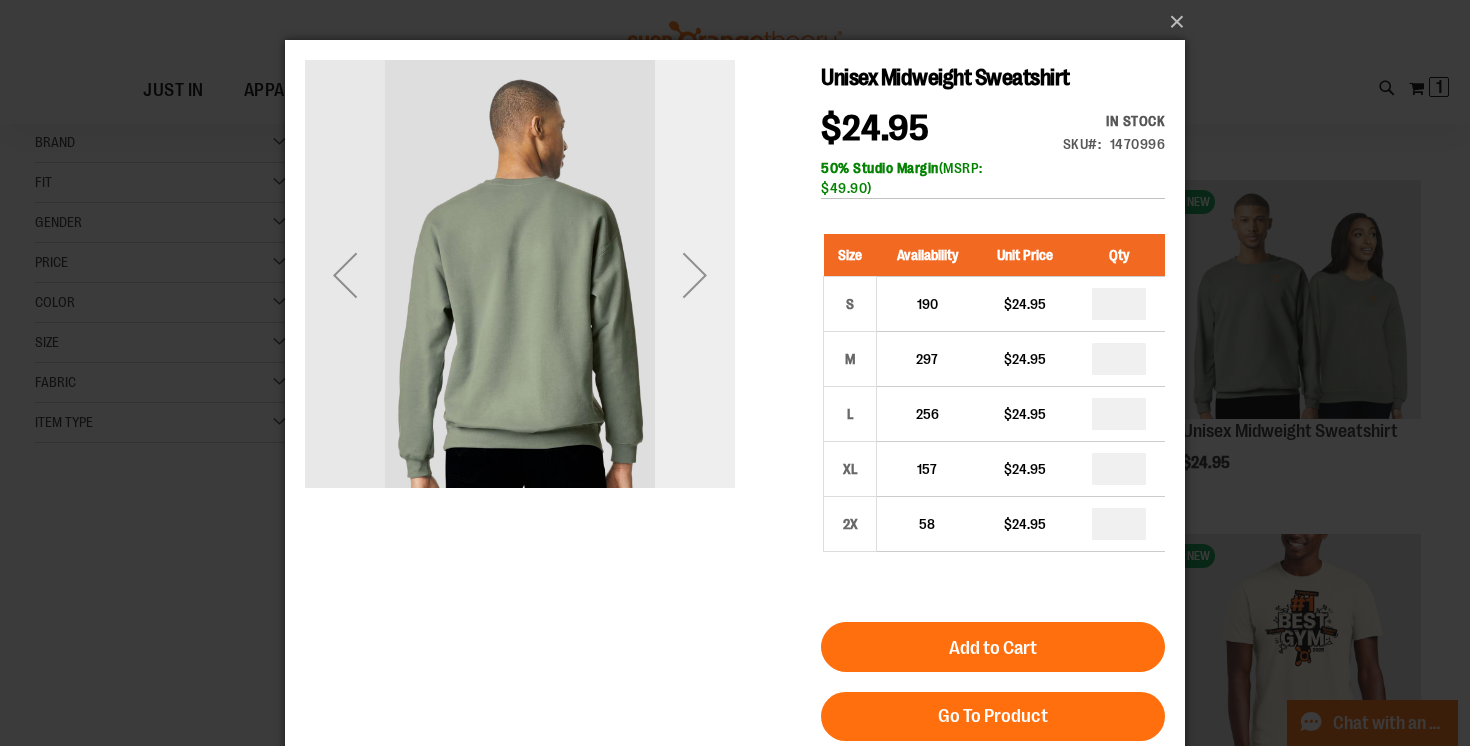 click at bounding box center (695, 275) 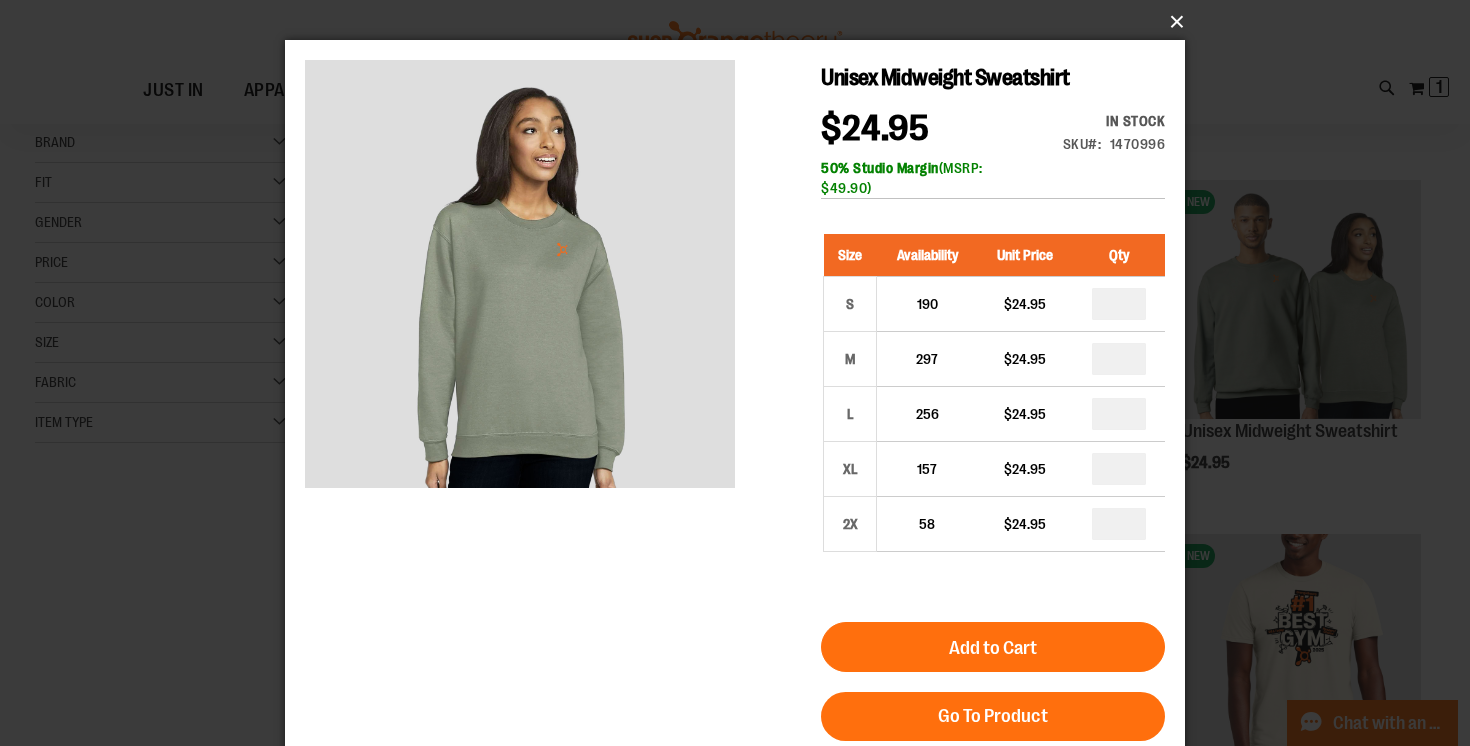 click on "×" at bounding box center (741, 22) 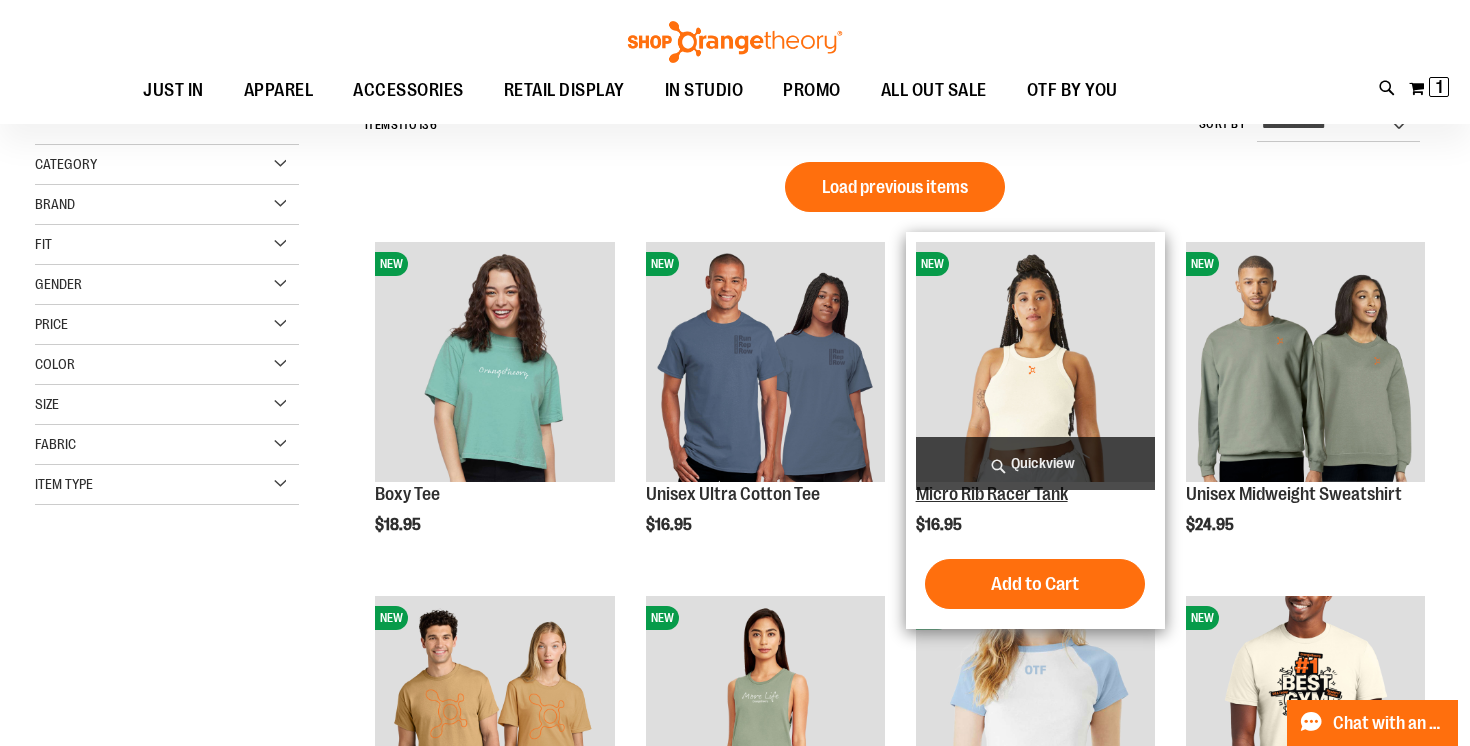 scroll, scrollTop: 0, scrollLeft: 0, axis: both 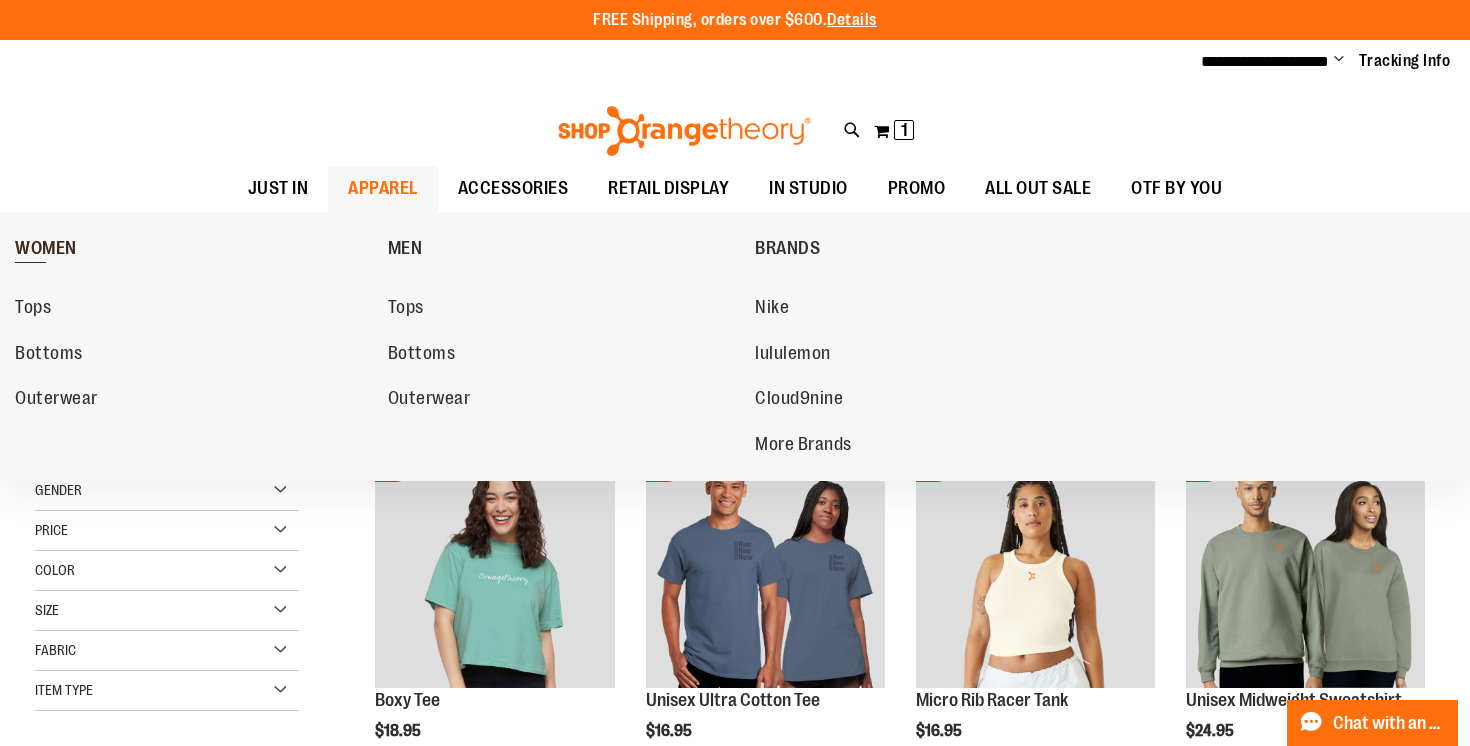 click on "WOMEN" at bounding box center [46, 250] 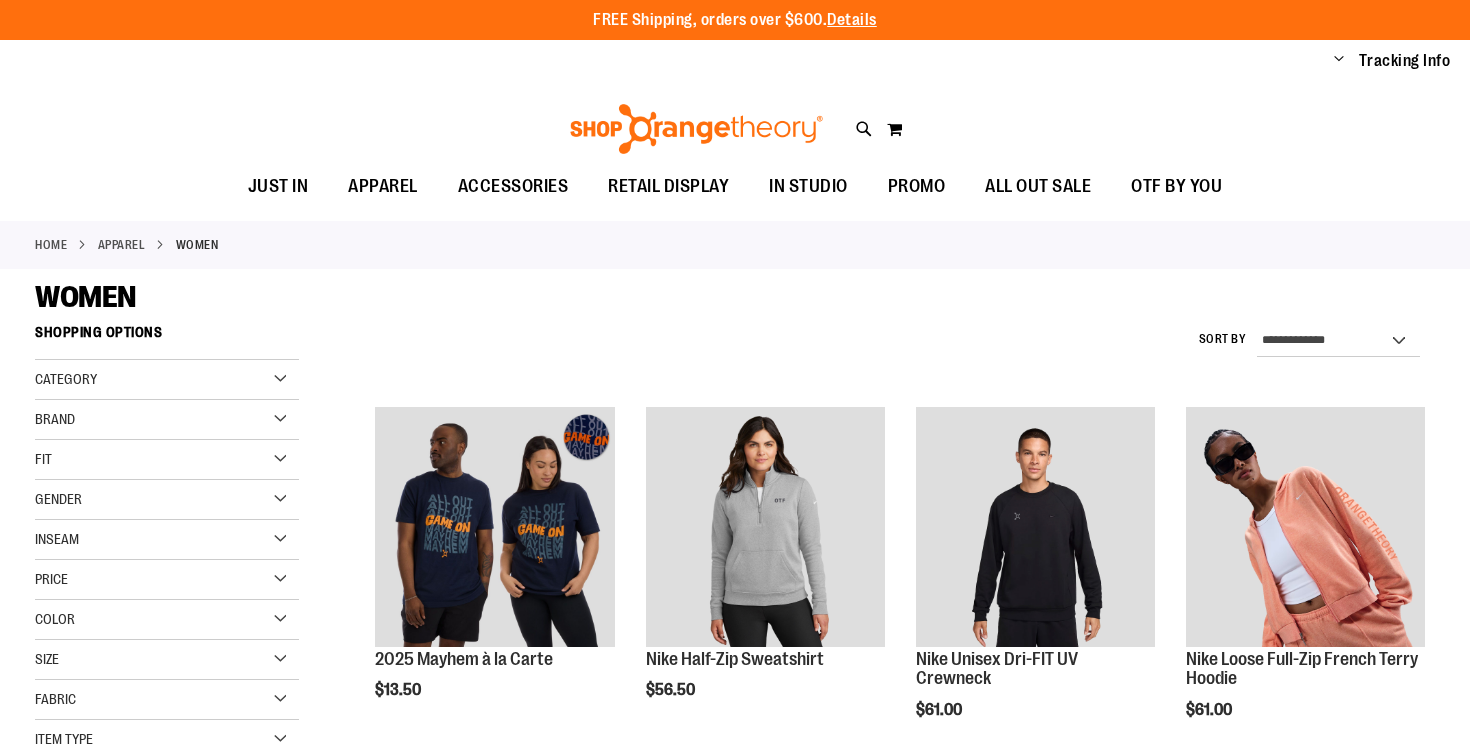 scroll, scrollTop: 0, scrollLeft: 0, axis: both 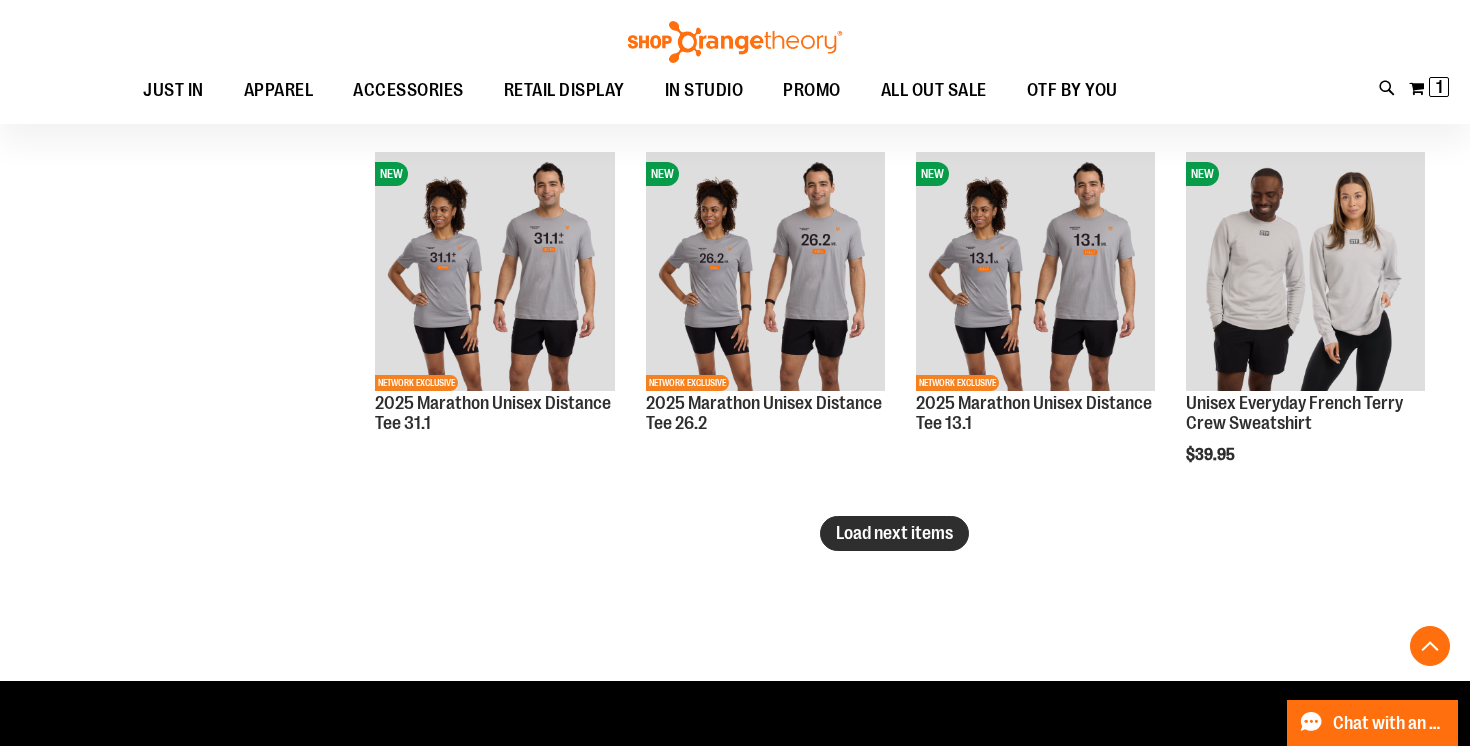 click on "Load next items" at bounding box center (894, 533) 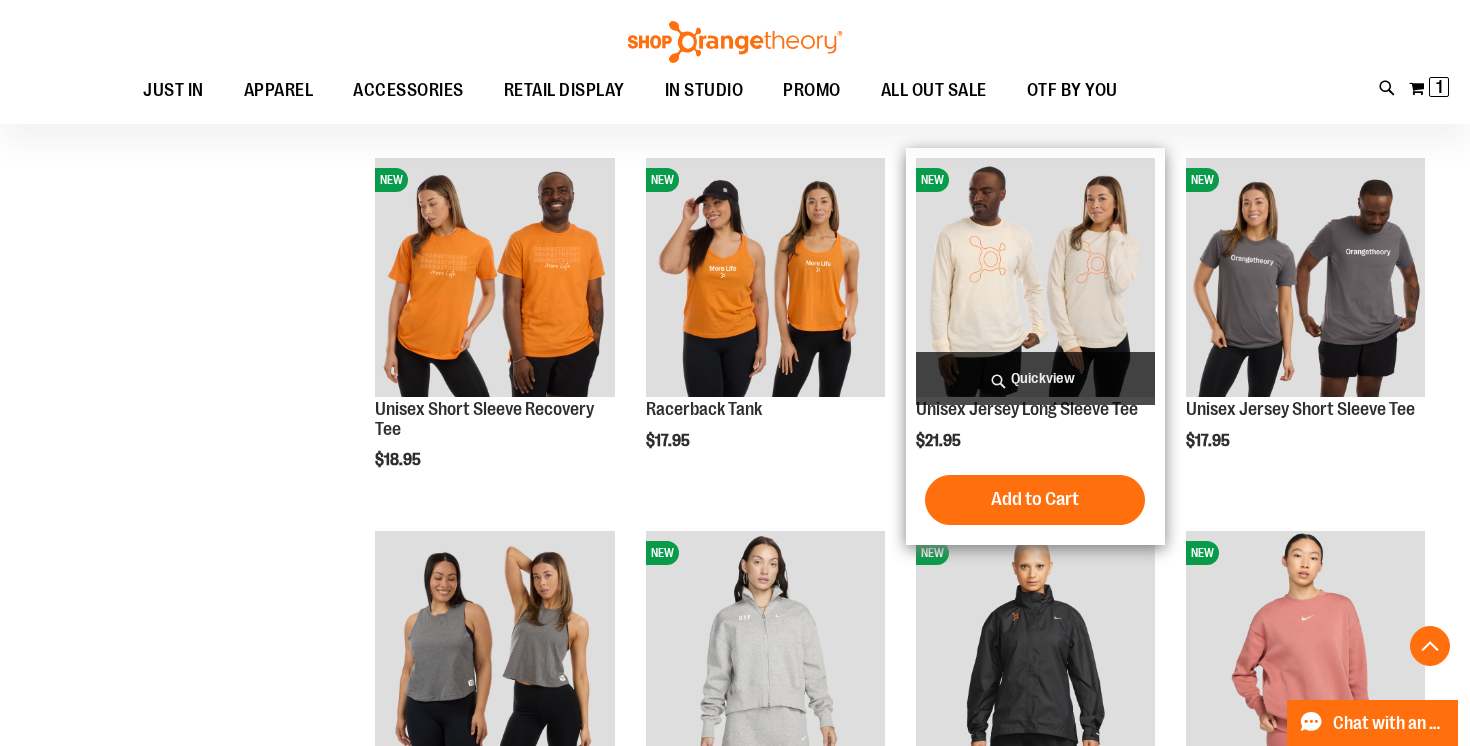 scroll, scrollTop: 3615, scrollLeft: 0, axis: vertical 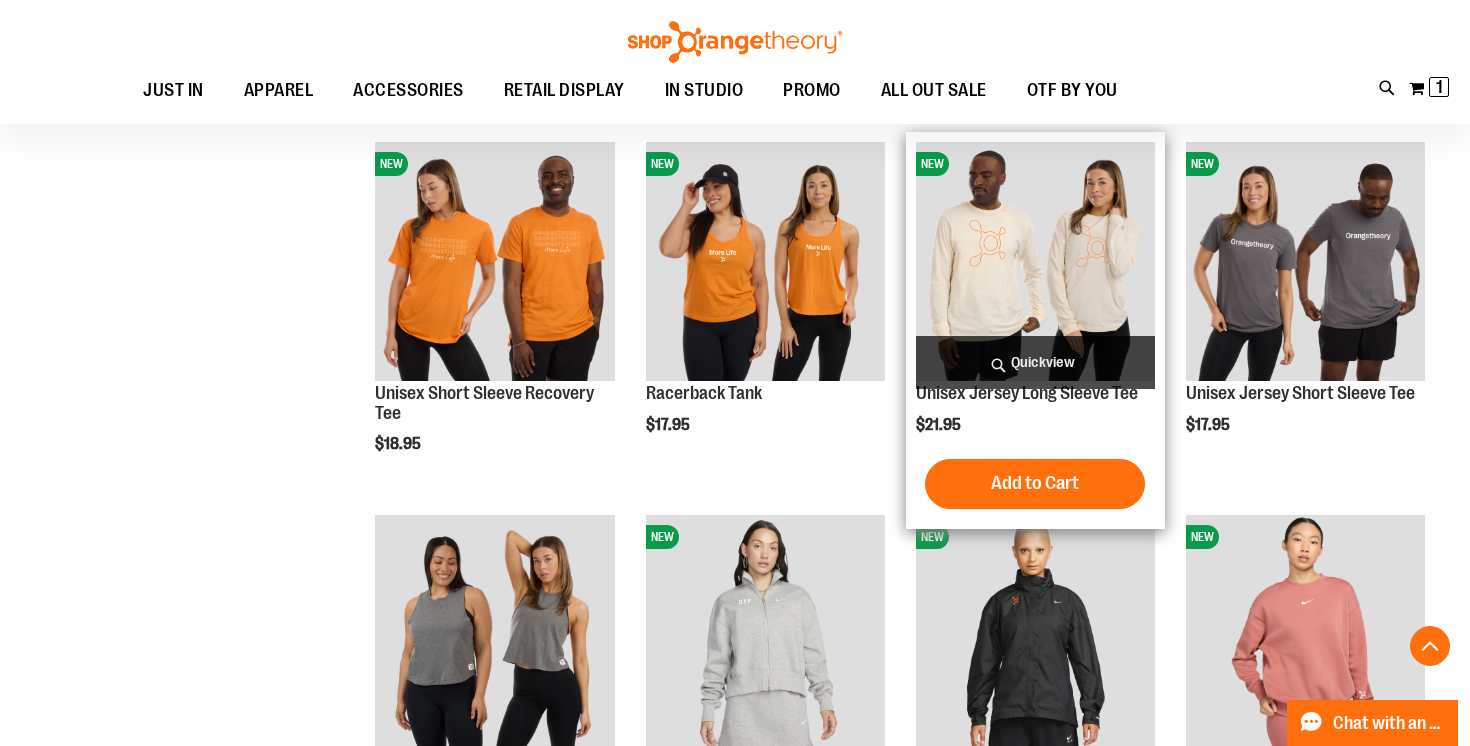 click on "Quickview" at bounding box center [1035, 362] 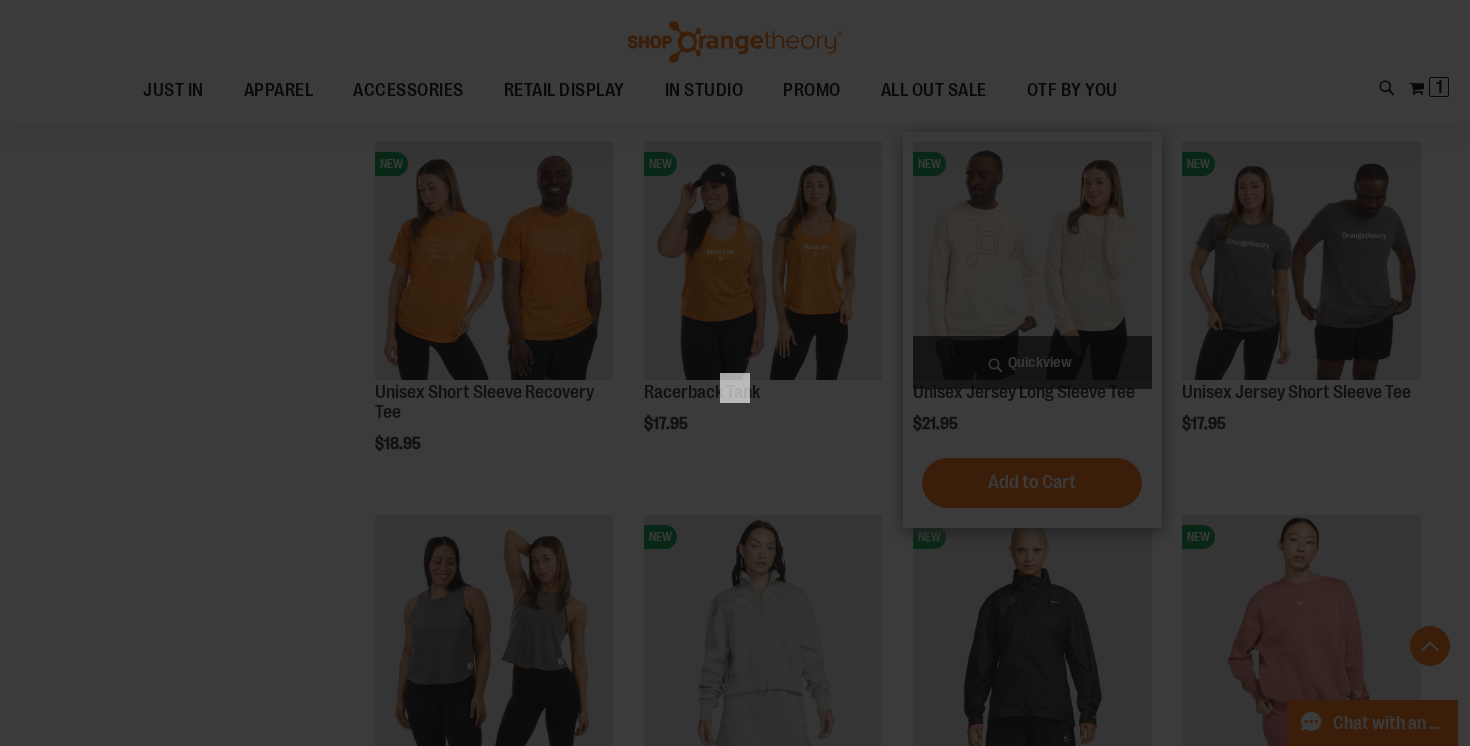 scroll, scrollTop: 0, scrollLeft: 0, axis: both 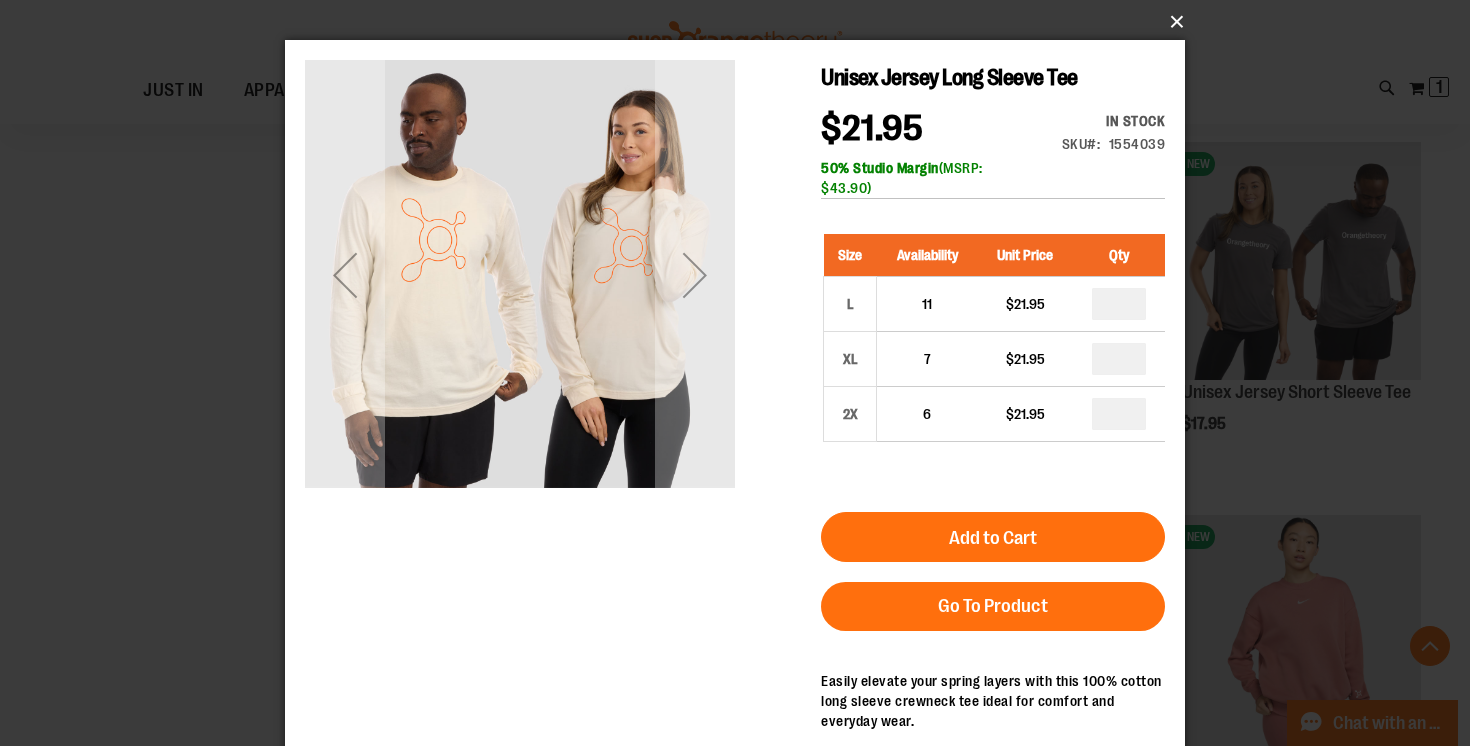 click on "×" at bounding box center (741, 22) 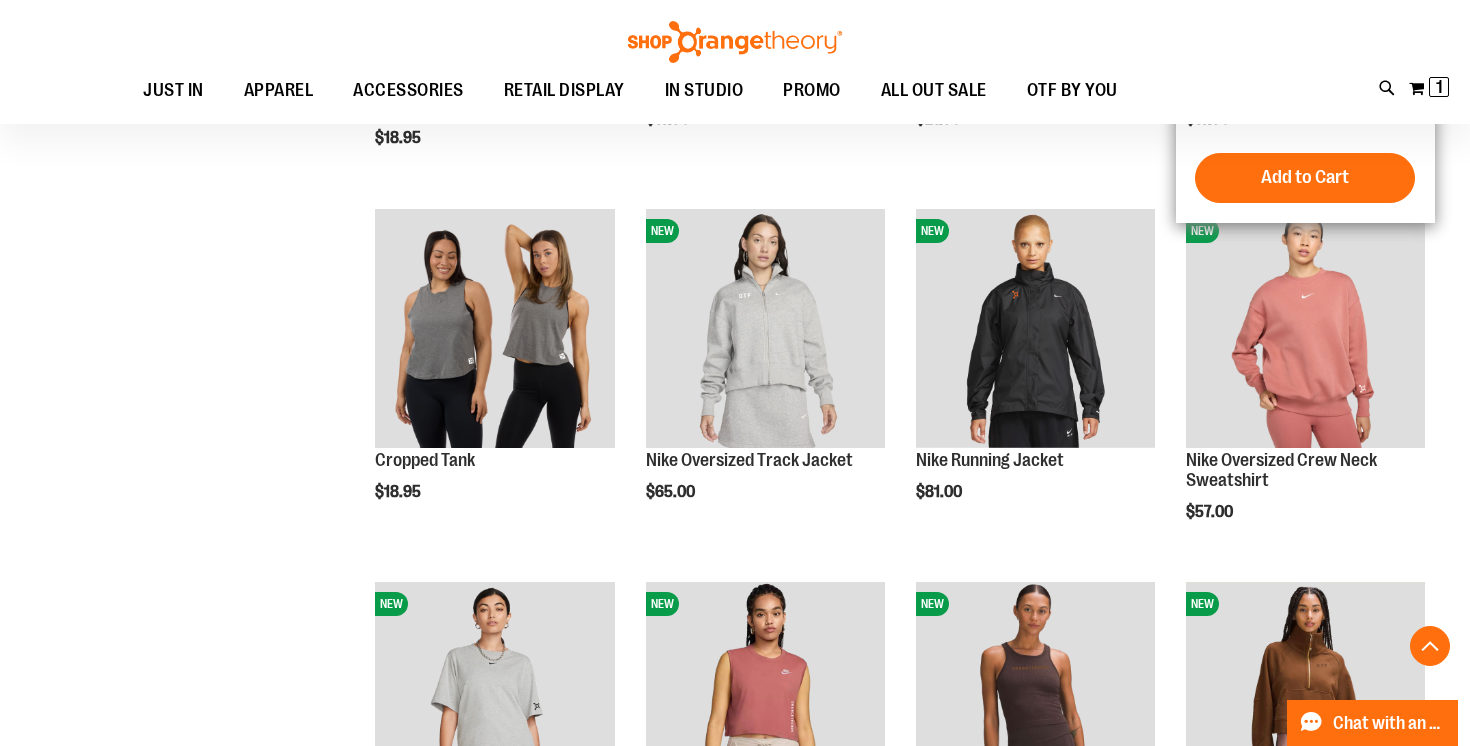 scroll, scrollTop: 4050, scrollLeft: 0, axis: vertical 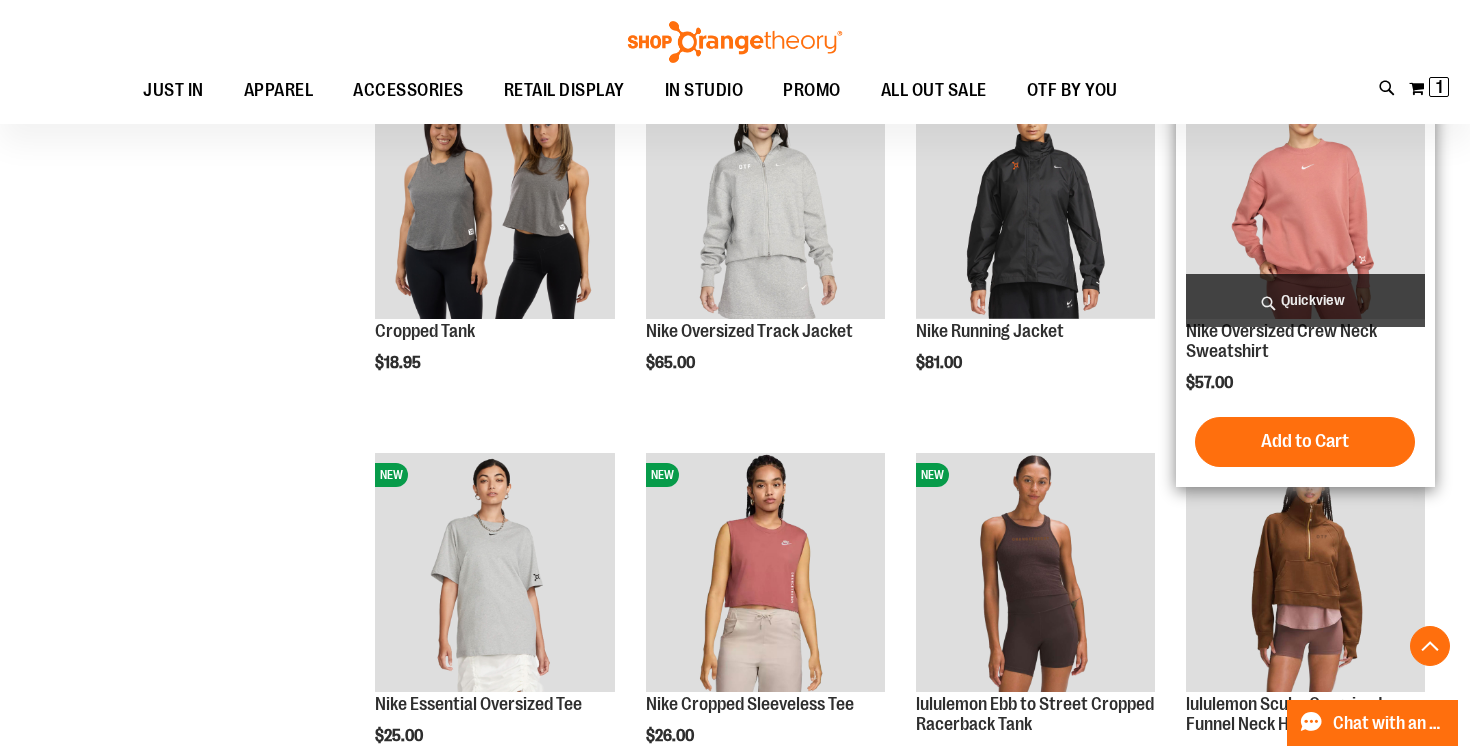 click on "Quickview" at bounding box center [1305, 300] 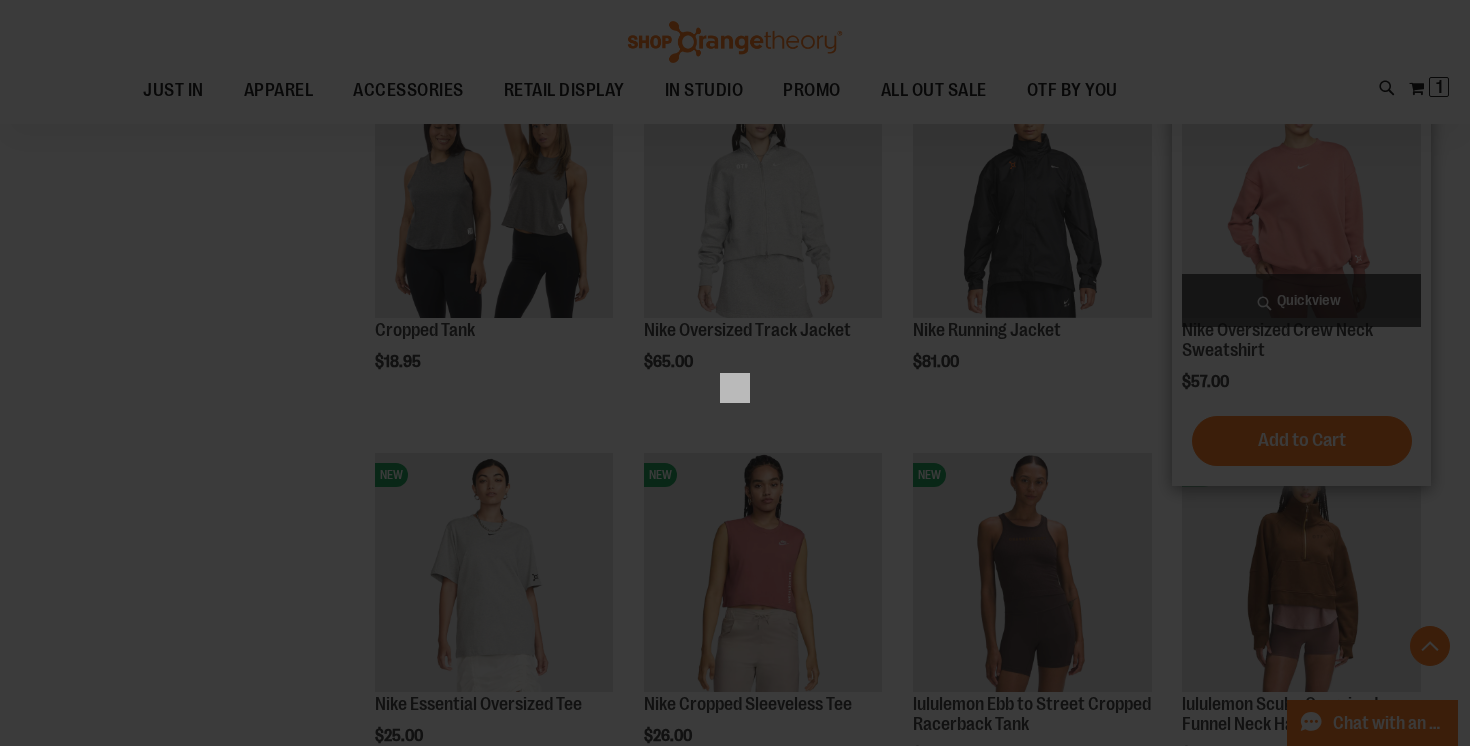 scroll, scrollTop: 0, scrollLeft: 0, axis: both 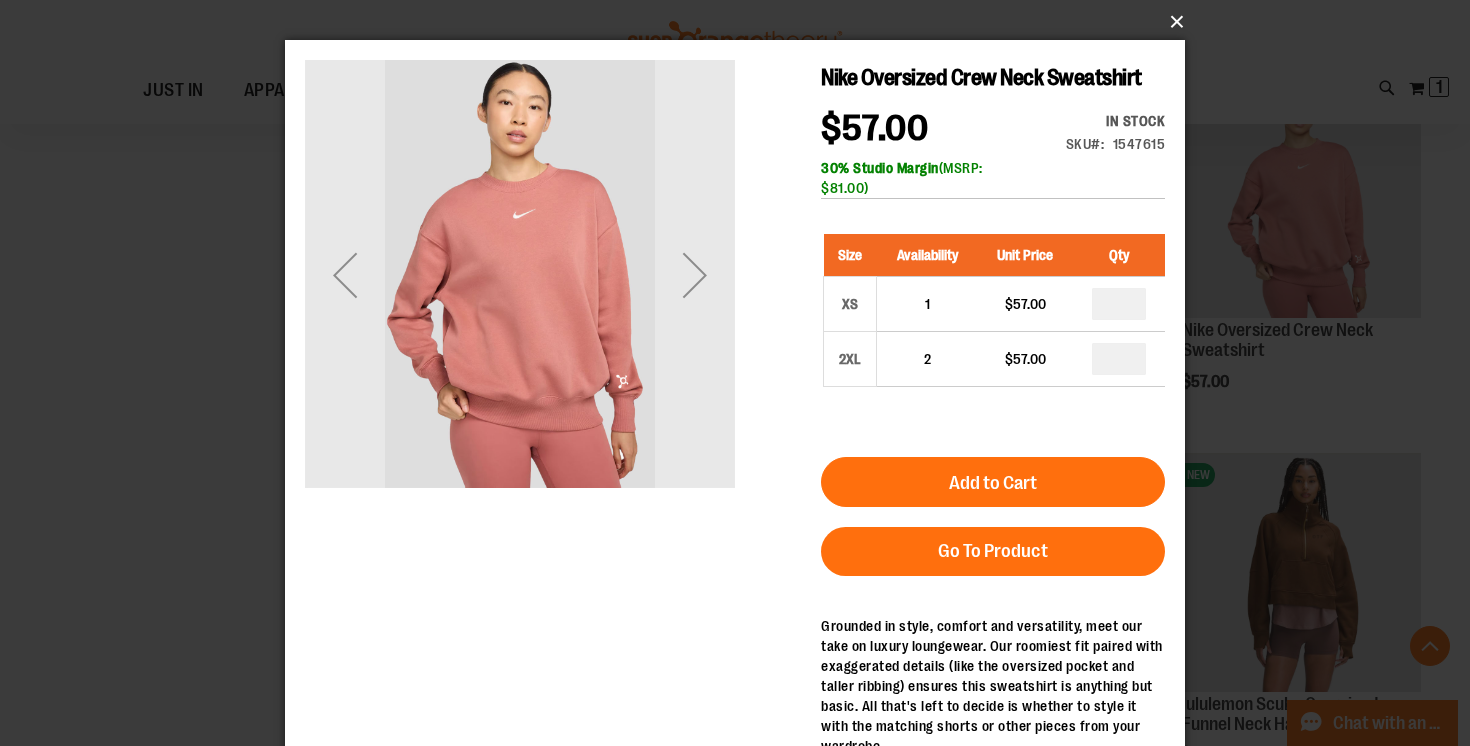 click on "×" at bounding box center (741, 22) 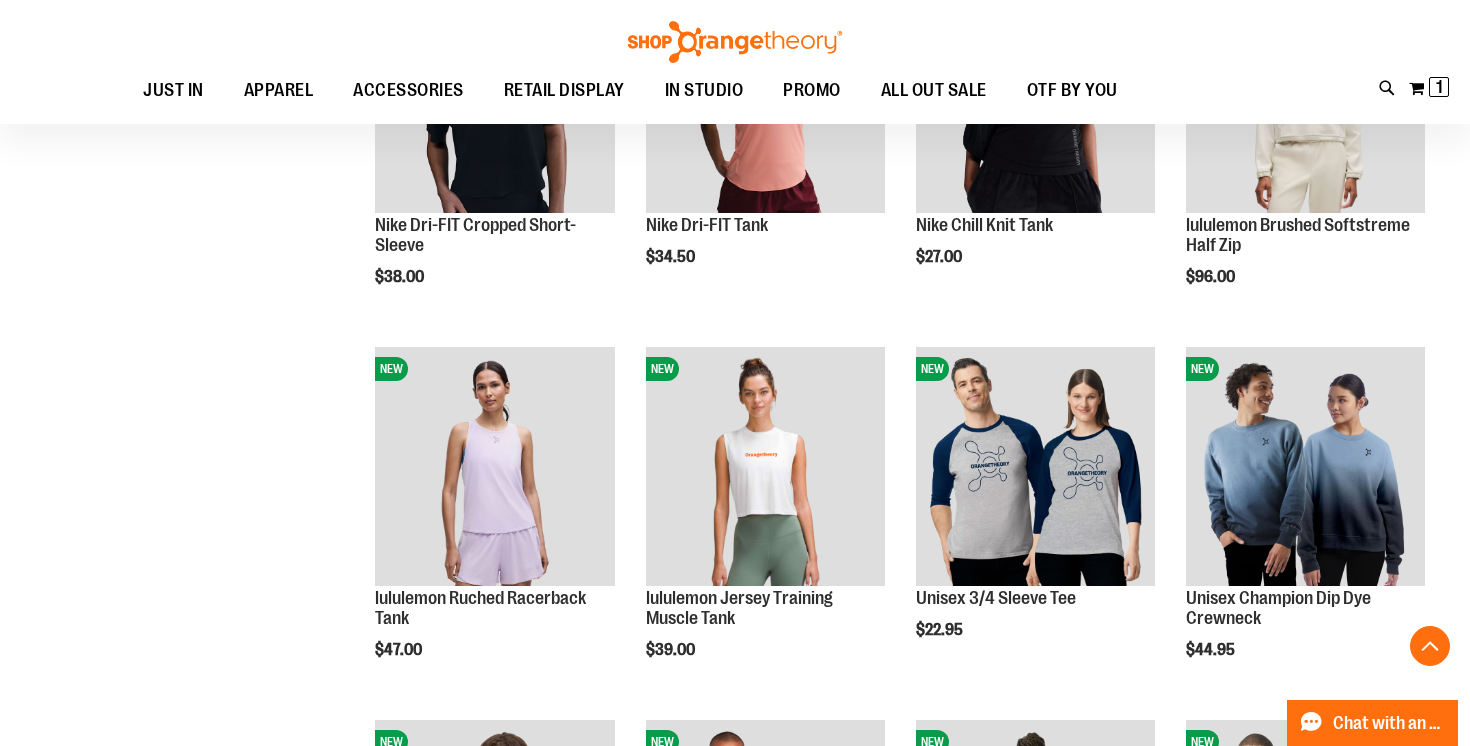 scroll, scrollTop: 805, scrollLeft: 0, axis: vertical 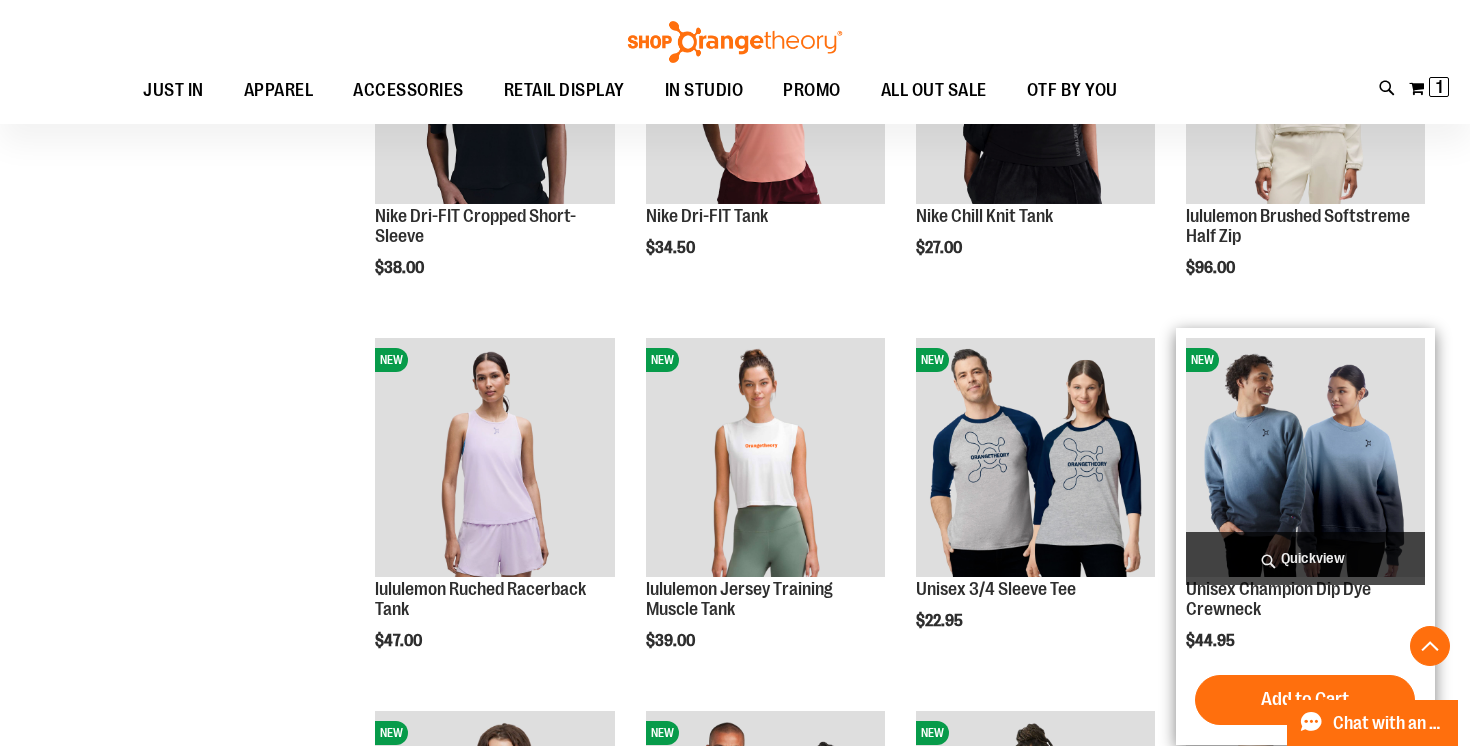 click on "Quickview" at bounding box center (1305, 558) 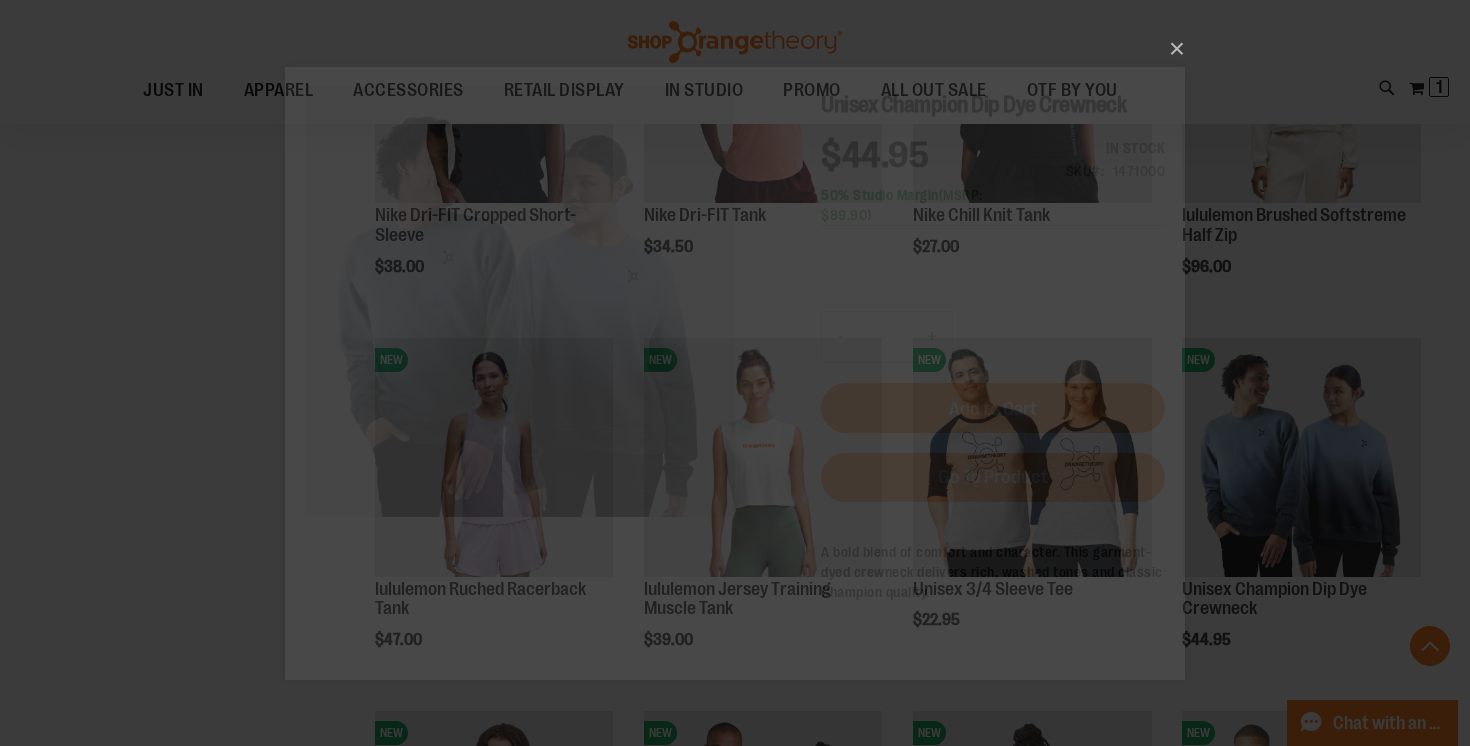scroll, scrollTop: 0, scrollLeft: 0, axis: both 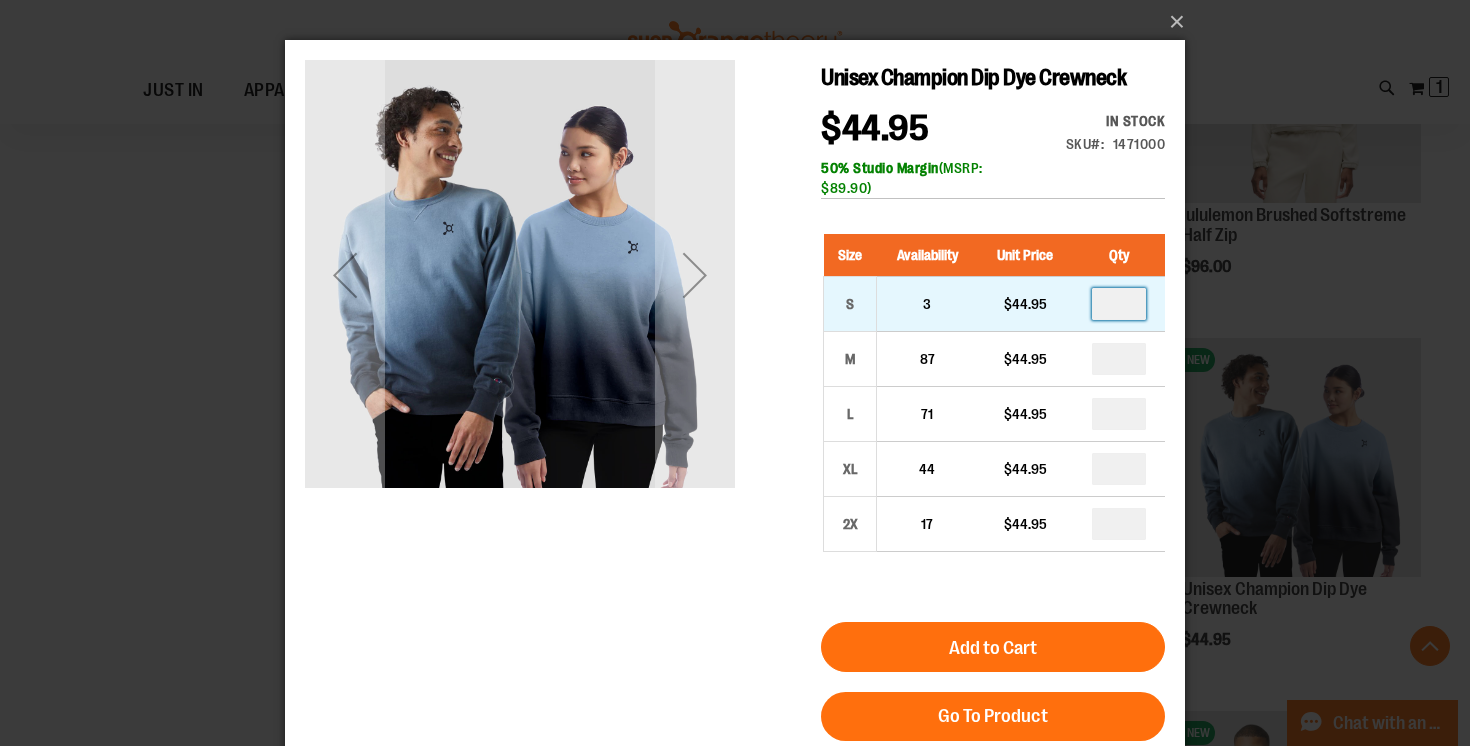 click at bounding box center (1119, 304) 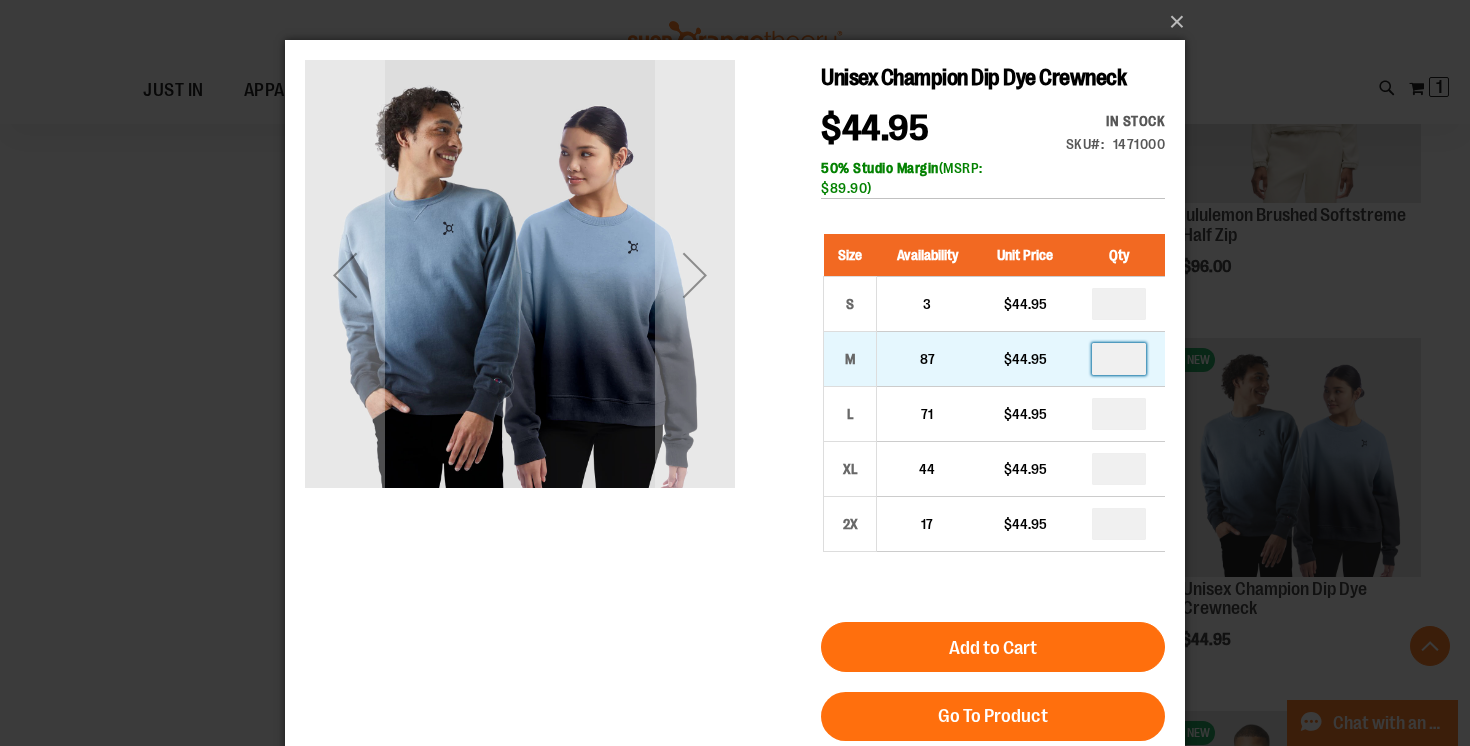 click at bounding box center (1119, 359) 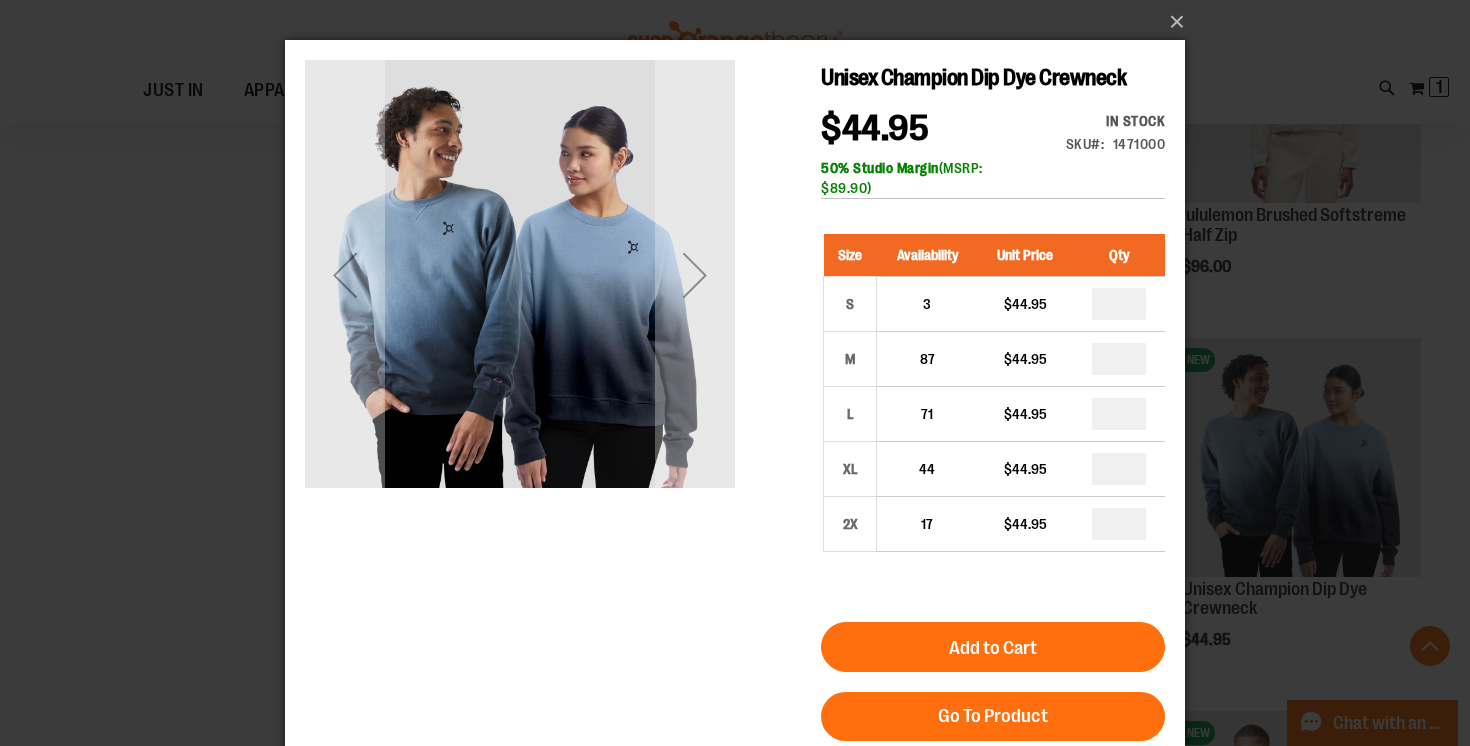 type on "*" 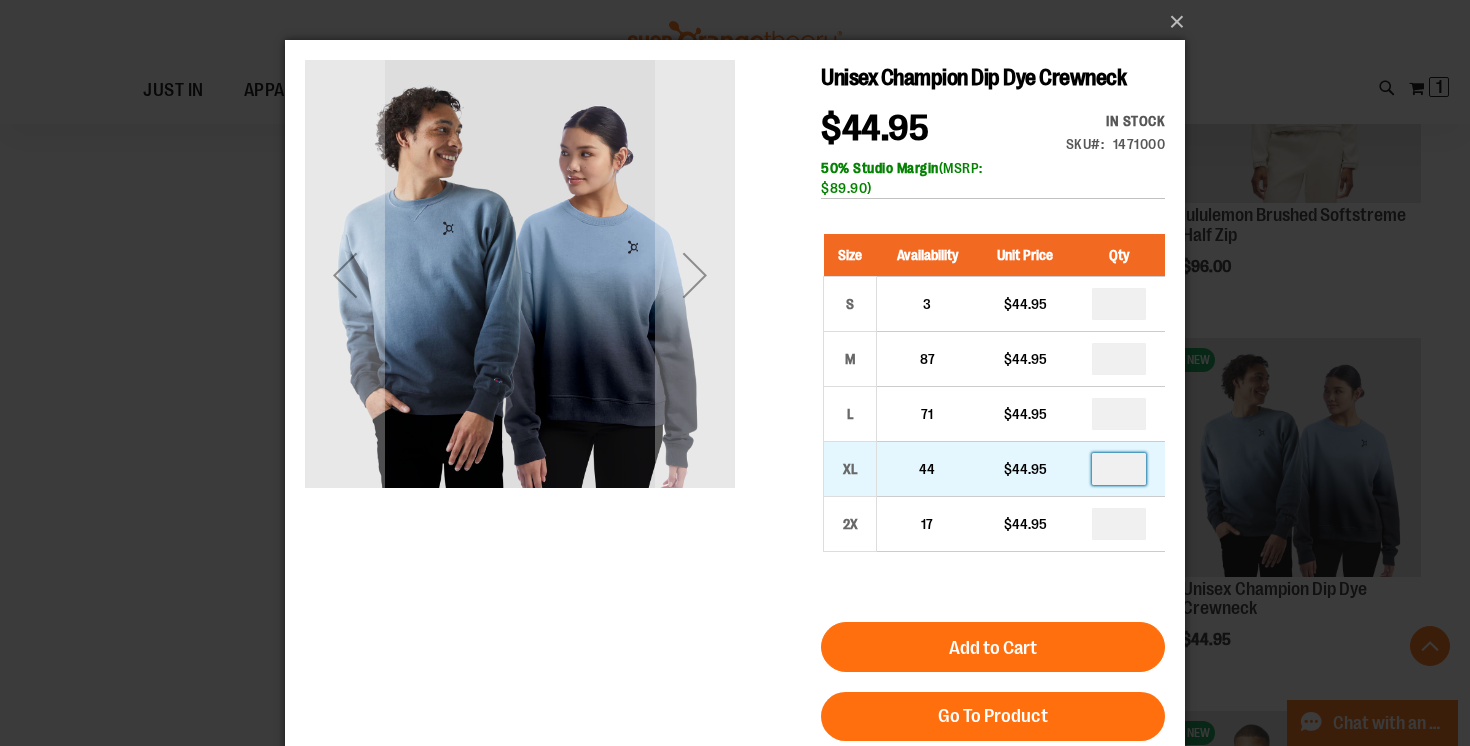 click at bounding box center [1119, 469] 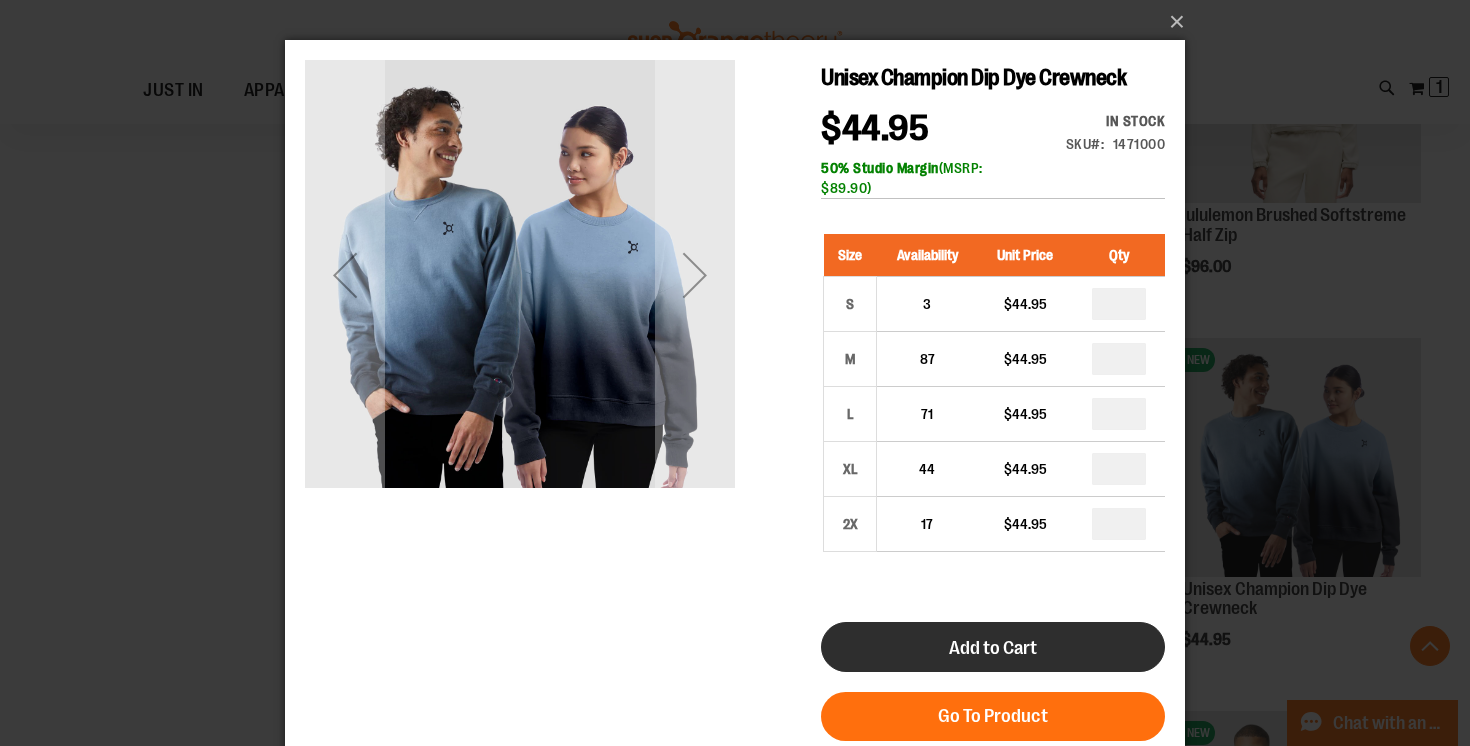 click on "Add to Cart" at bounding box center [993, 647] 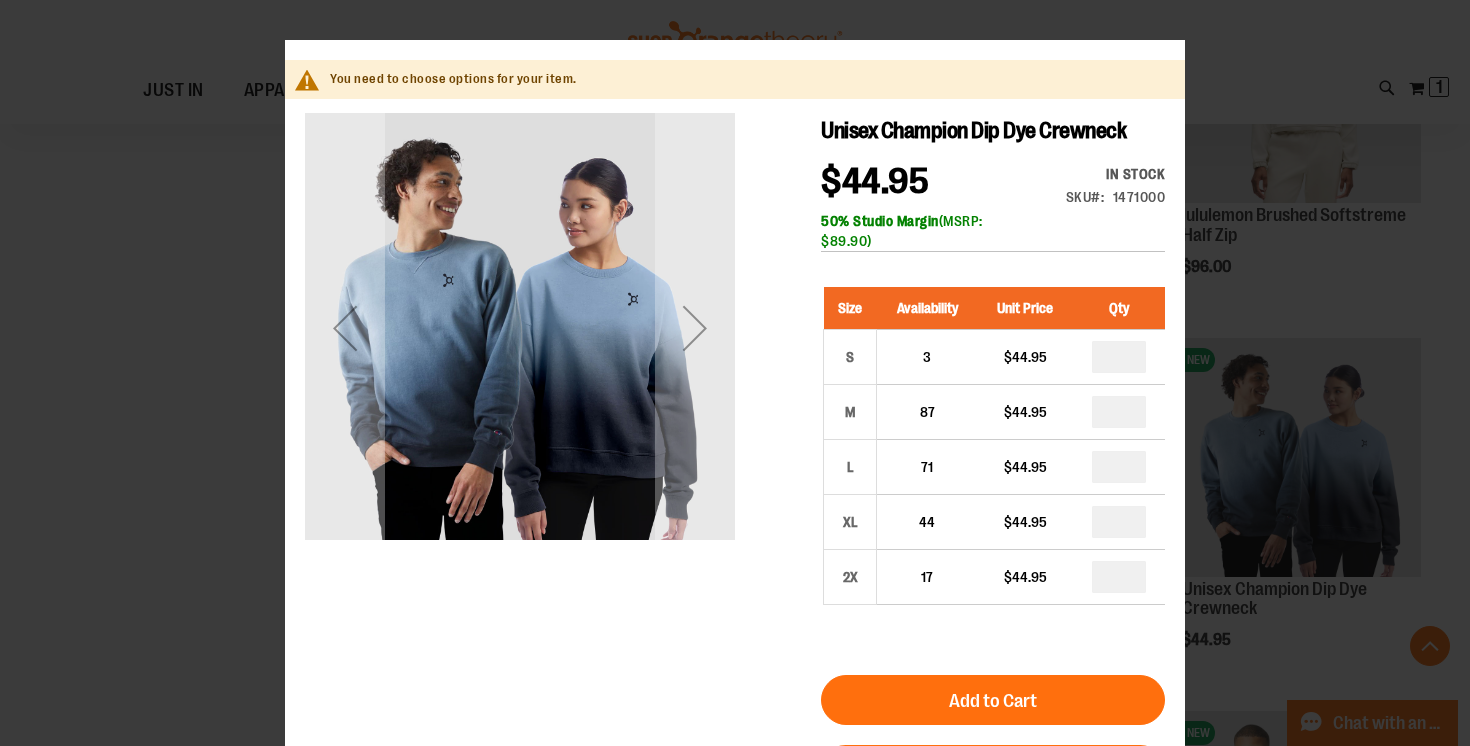 click on "×" at bounding box center [735, 373] 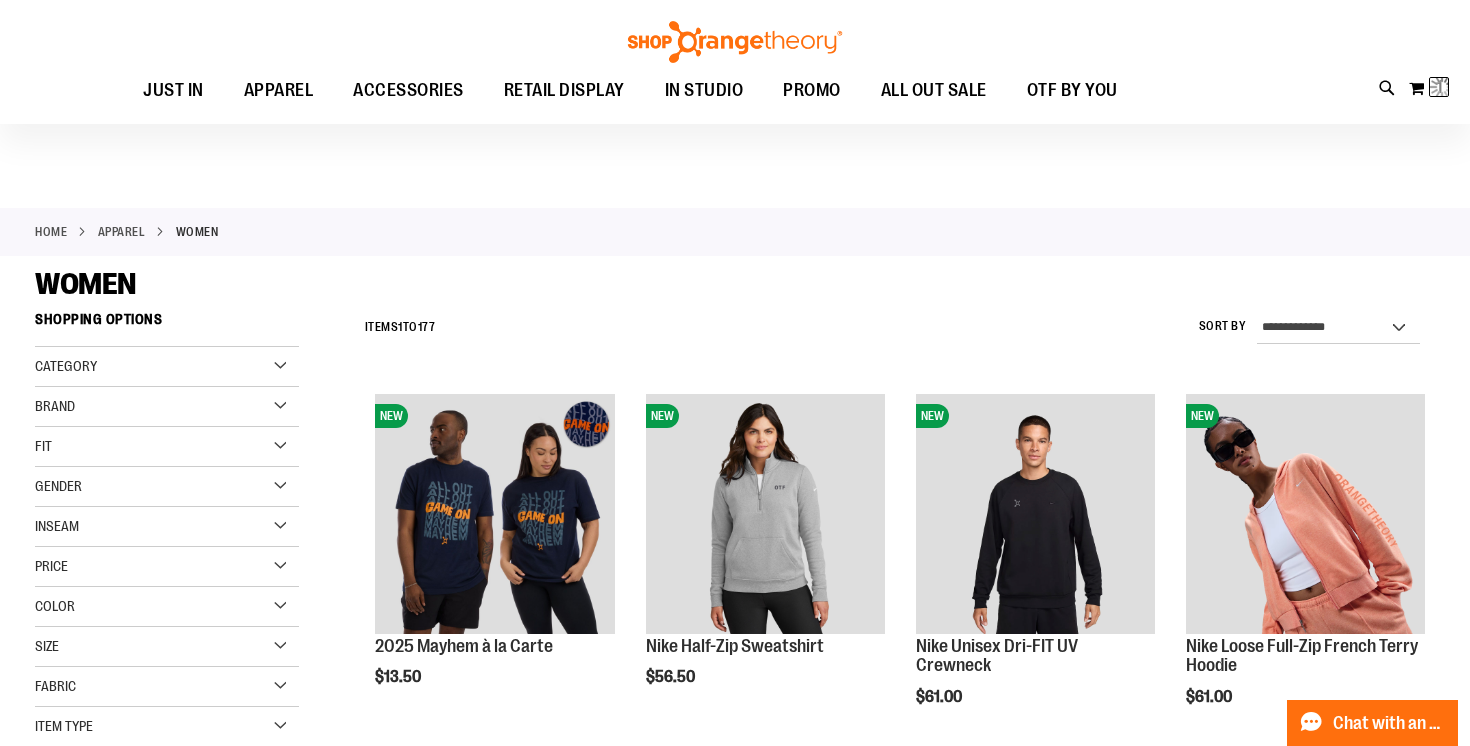 scroll, scrollTop: 0, scrollLeft: 0, axis: both 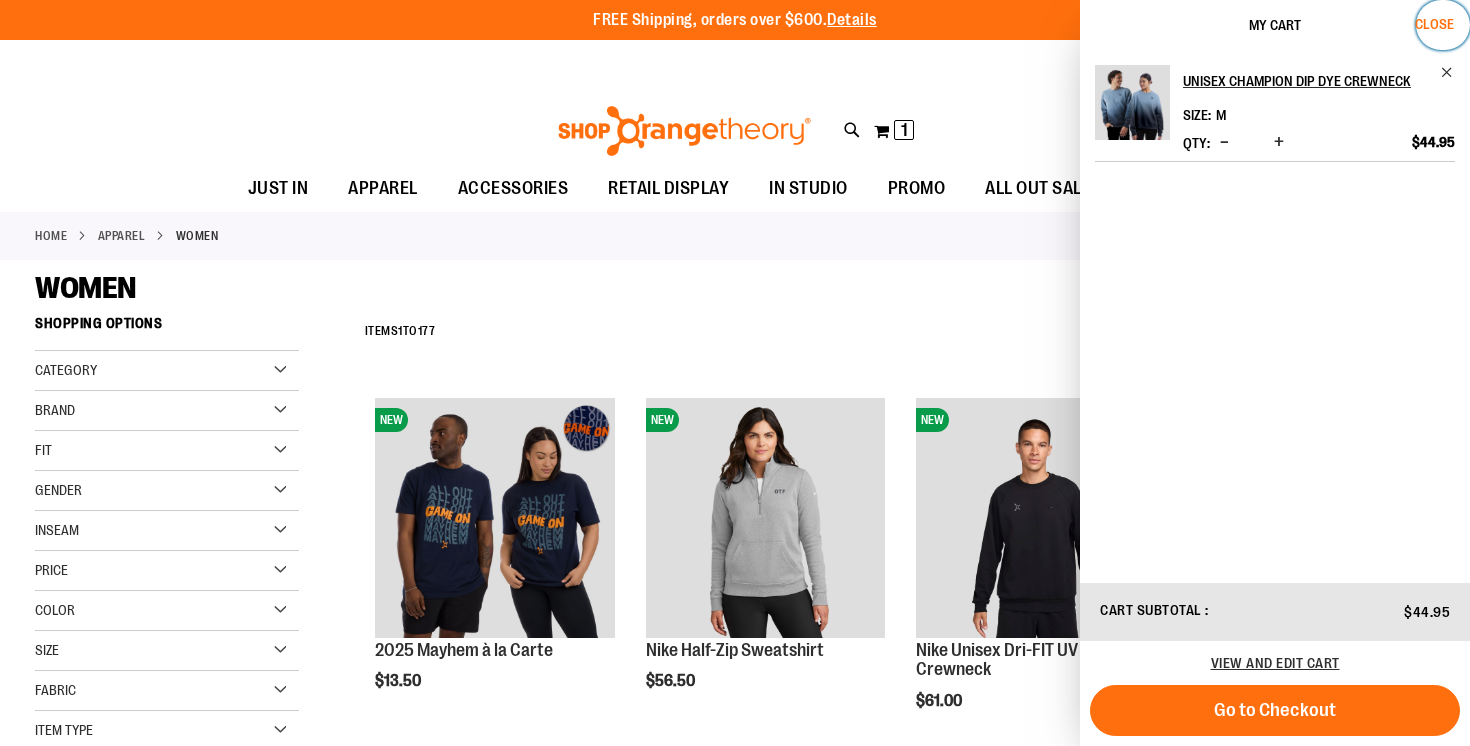 click on "Close" at bounding box center [1434, 24] 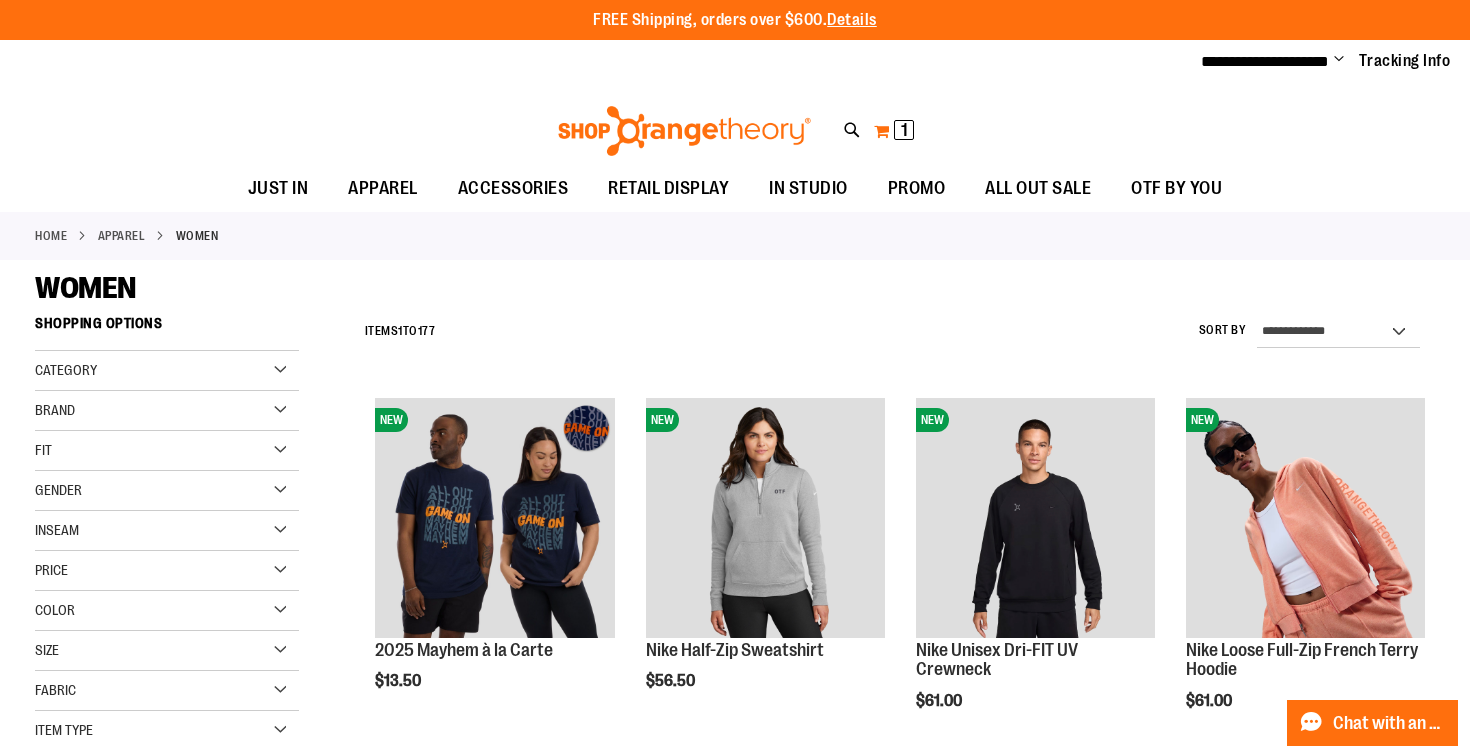 click on "My Cart
1
1
items" at bounding box center (894, 131) 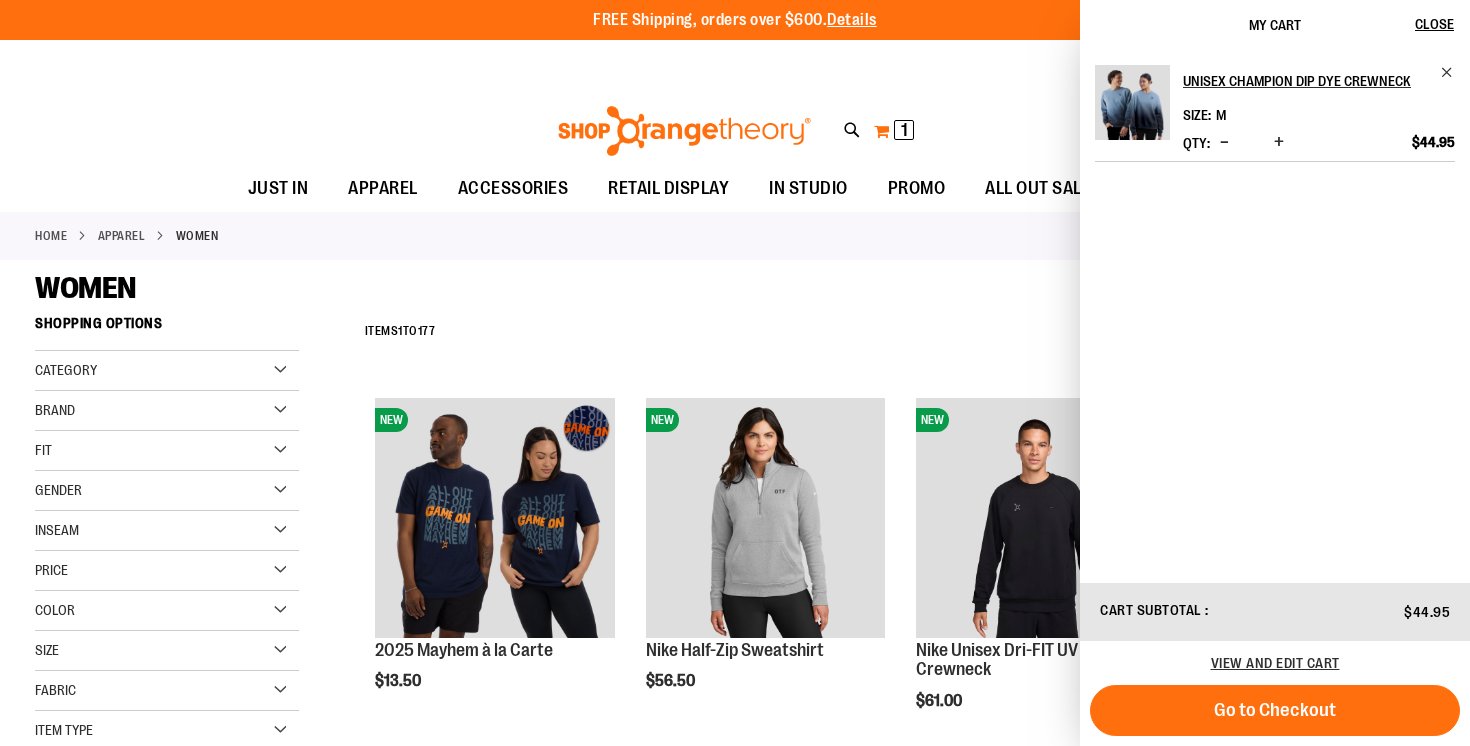 click on "My Cart
1
1
items" at bounding box center [894, 131] 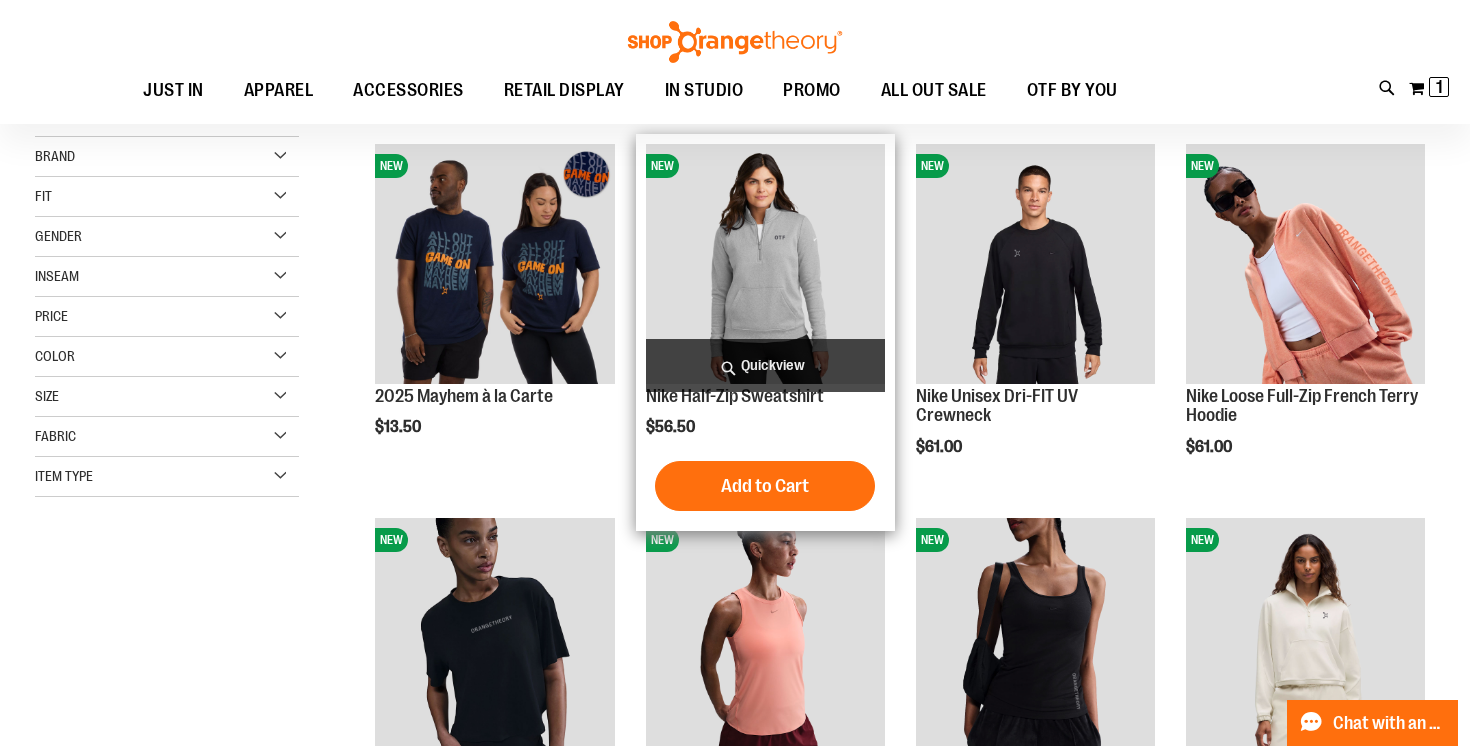 scroll, scrollTop: 271, scrollLeft: 0, axis: vertical 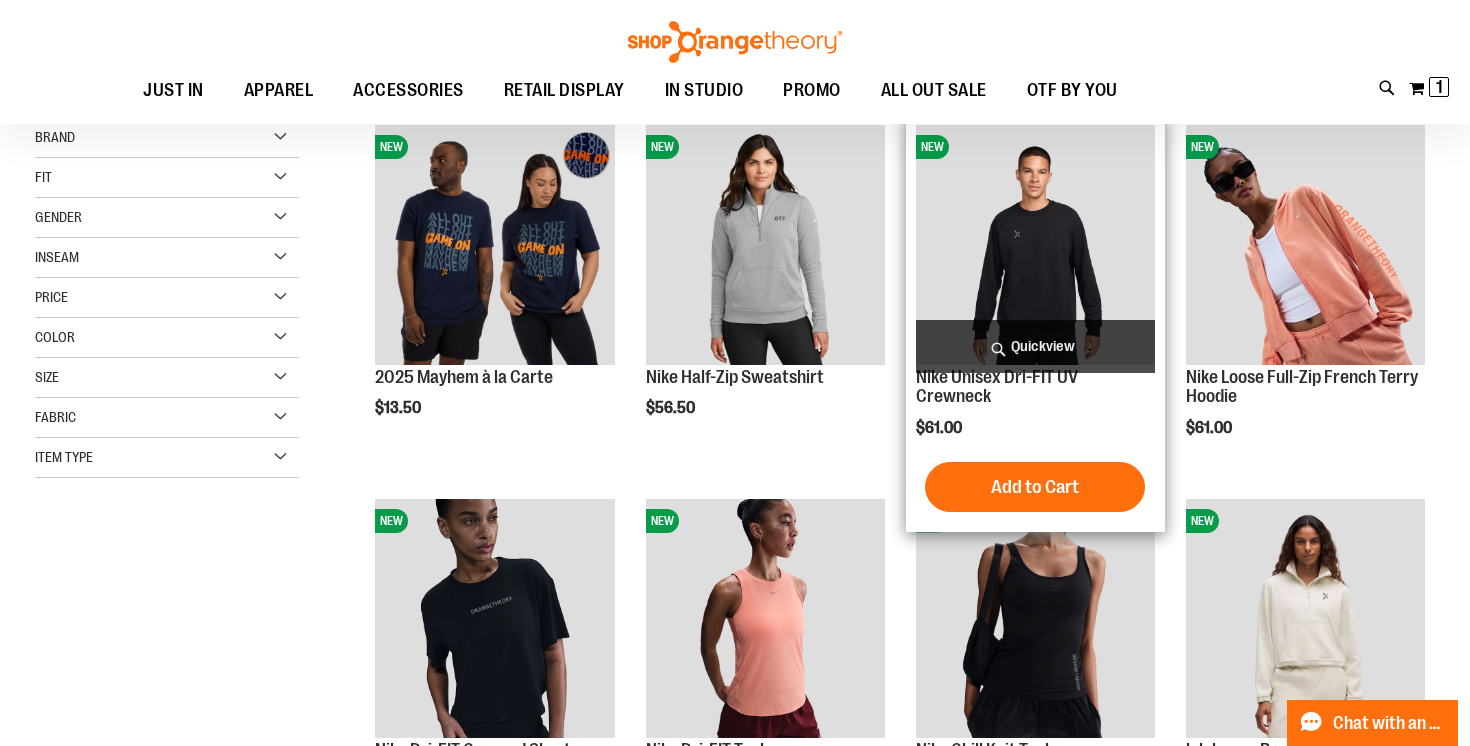 click on "Quickview" at bounding box center [1035, 346] 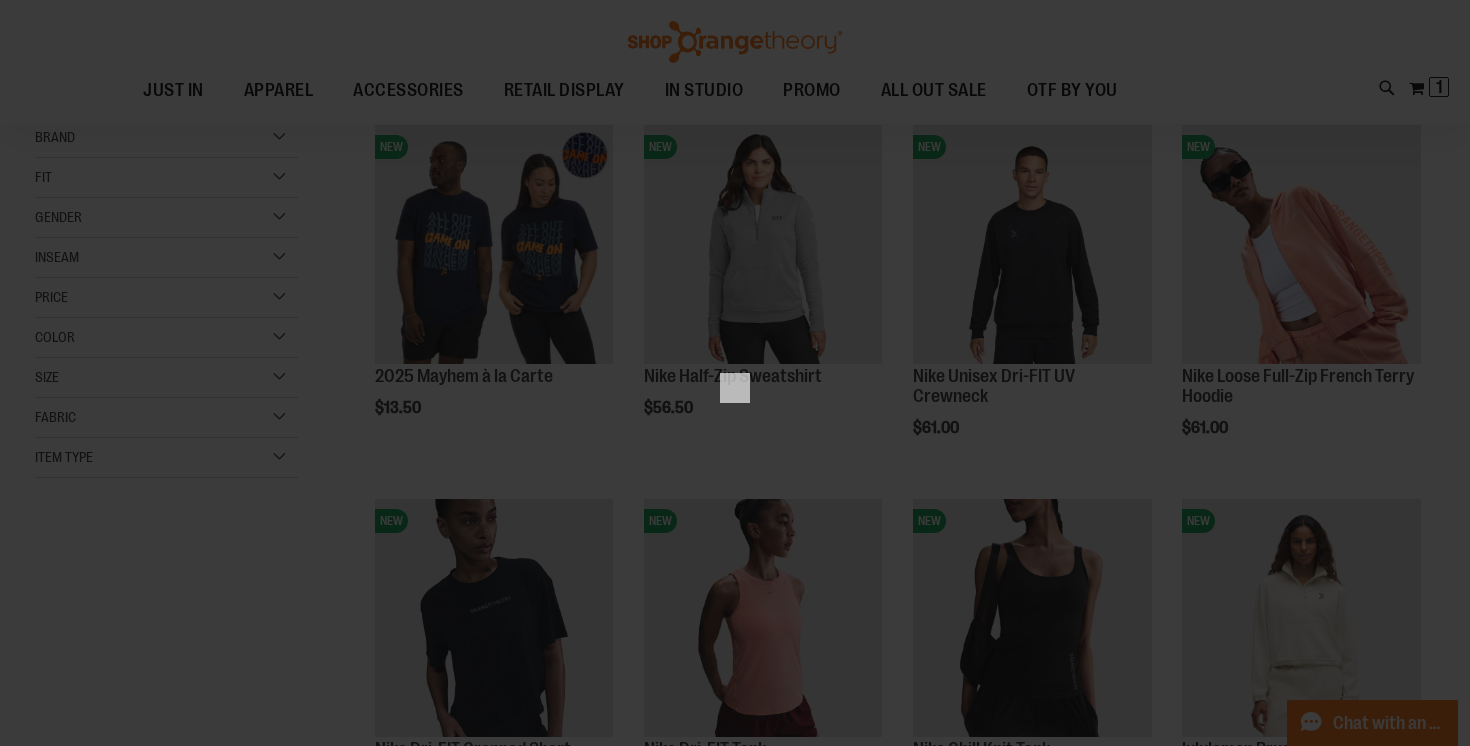 scroll, scrollTop: 0, scrollLeft: 0, axis: both 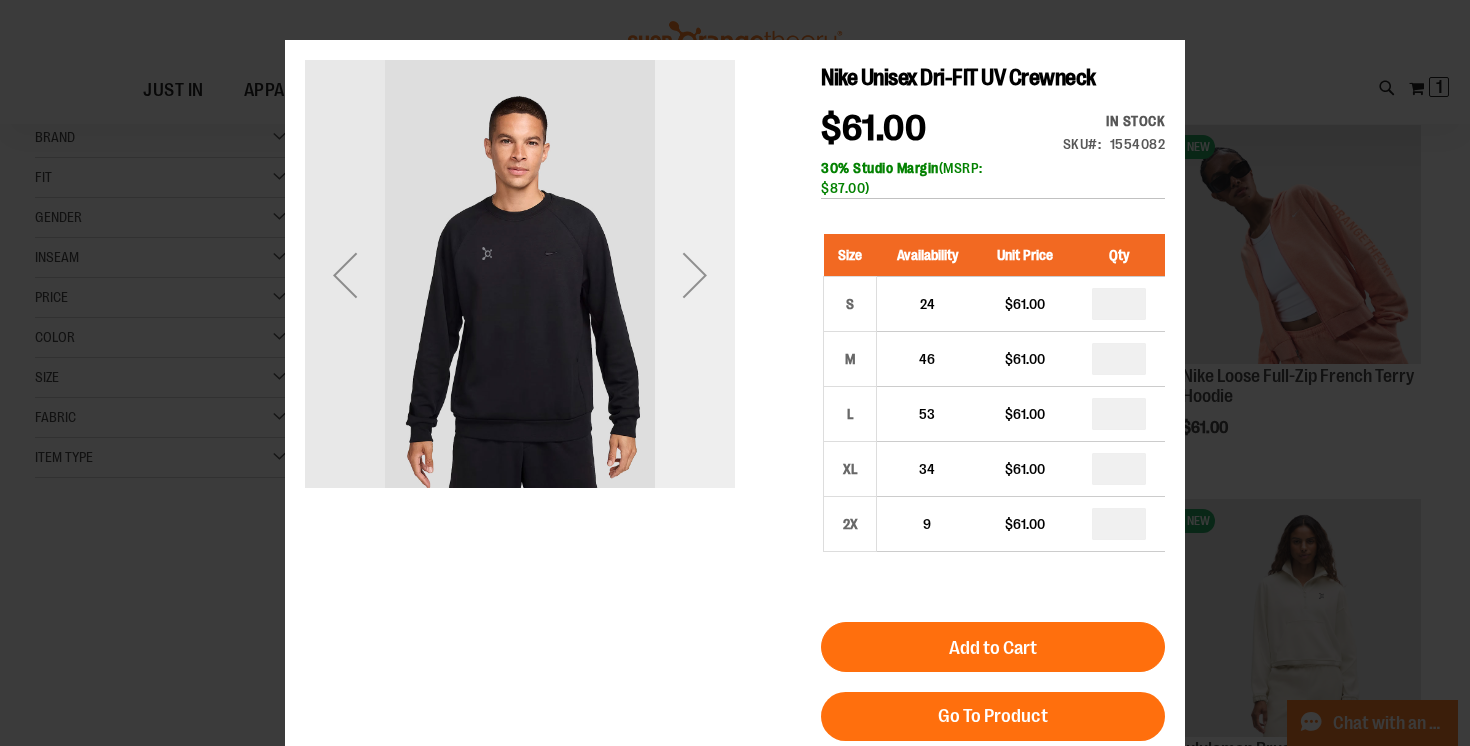 click at bounding box center (695, 275) 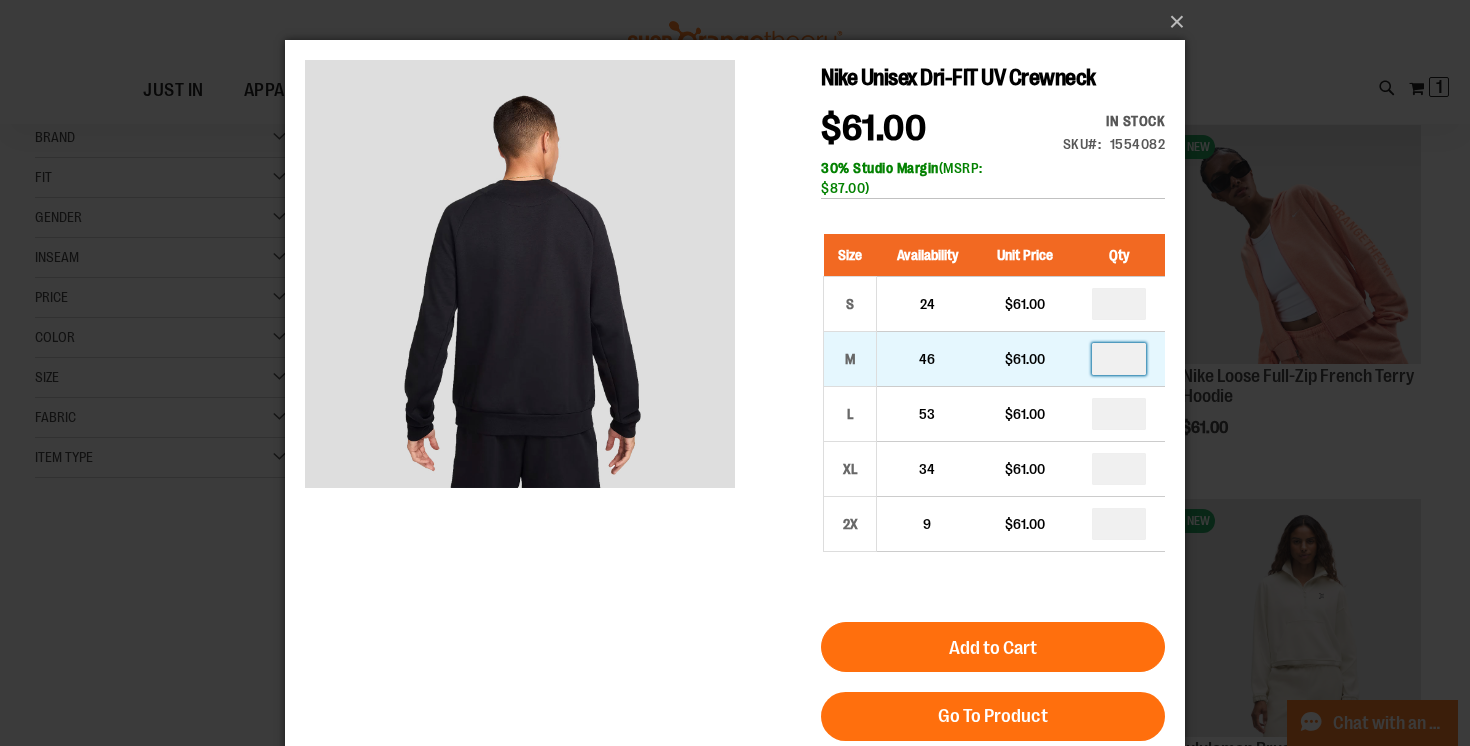 click at bounding box center [1119, 359] 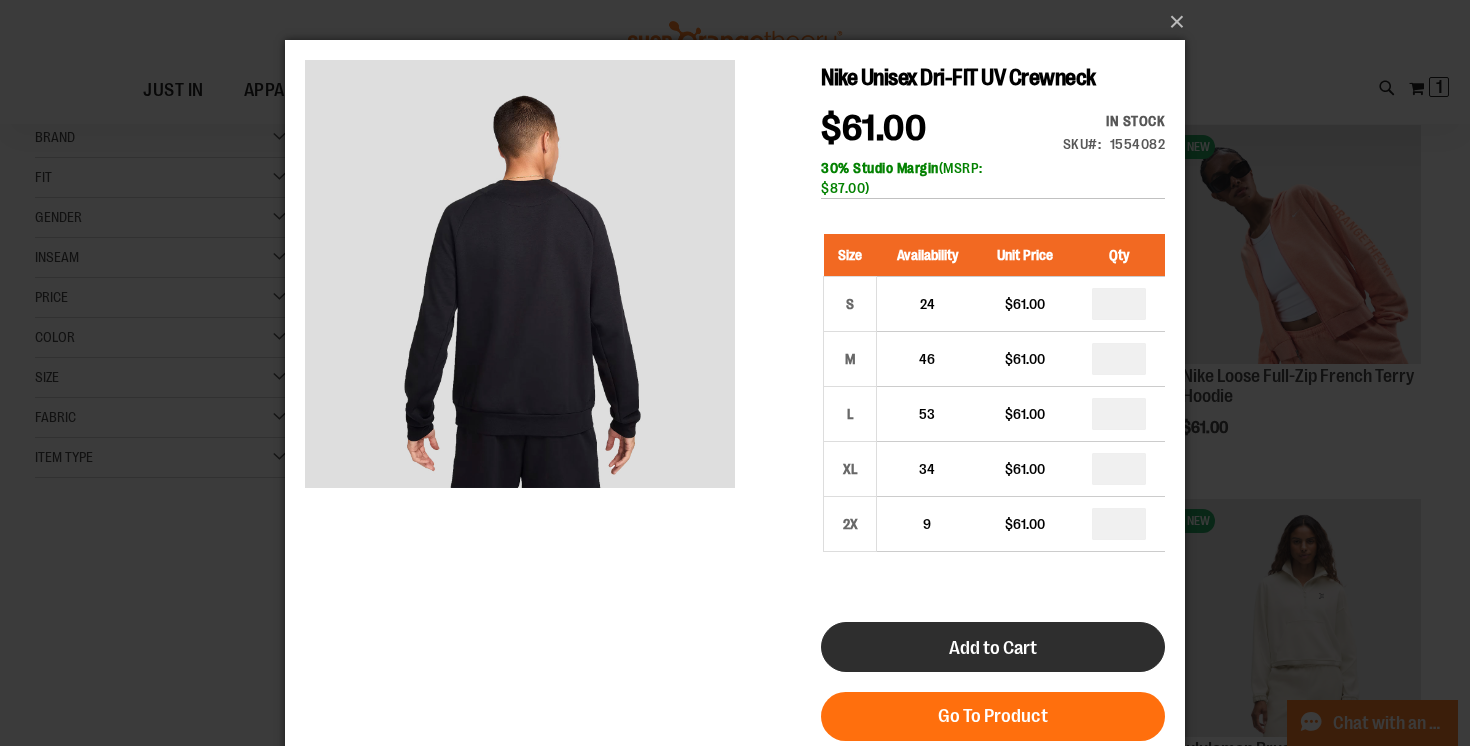 click on "Add to Cart" at bounding box center (993, 648) 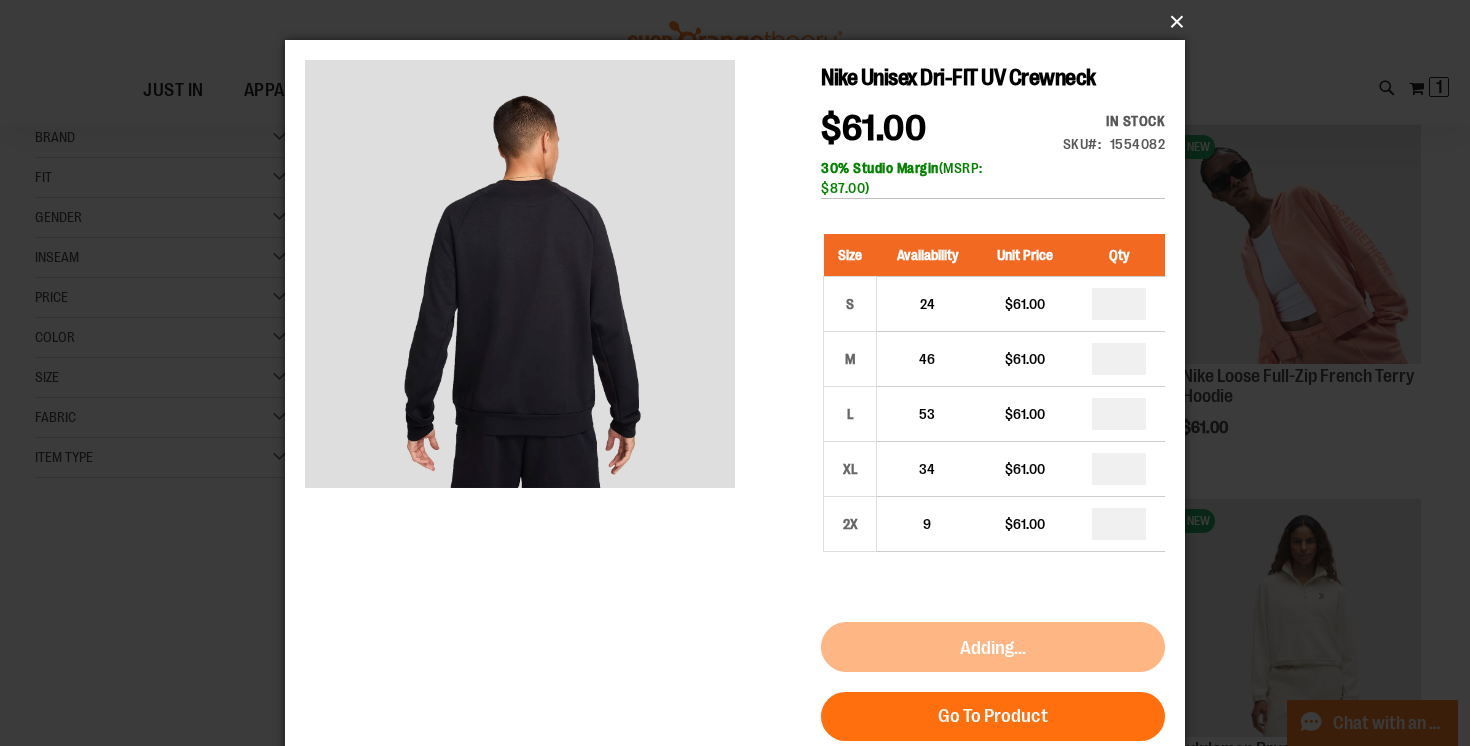 click on "×" at bounding box center (741, 22) 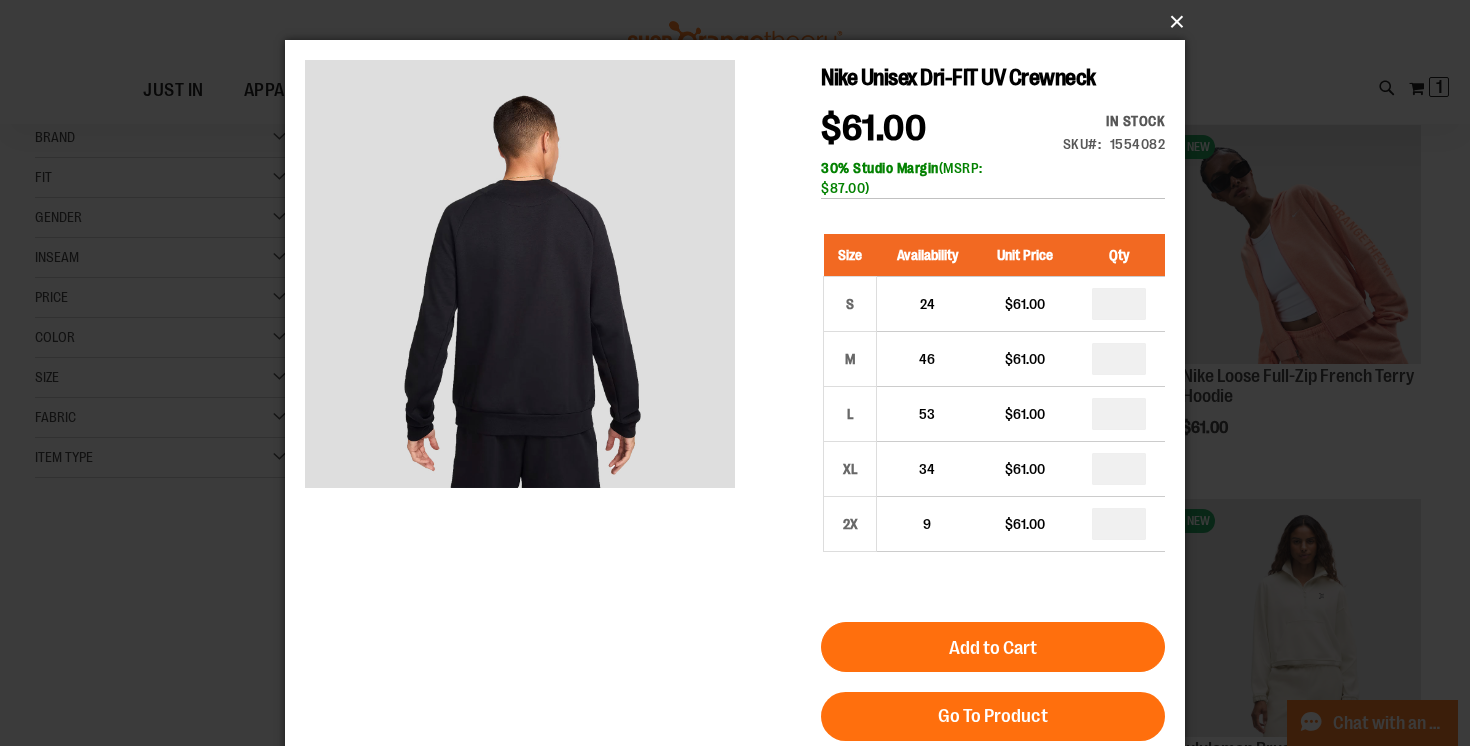 click on "×" at bounding box center (741, 22) 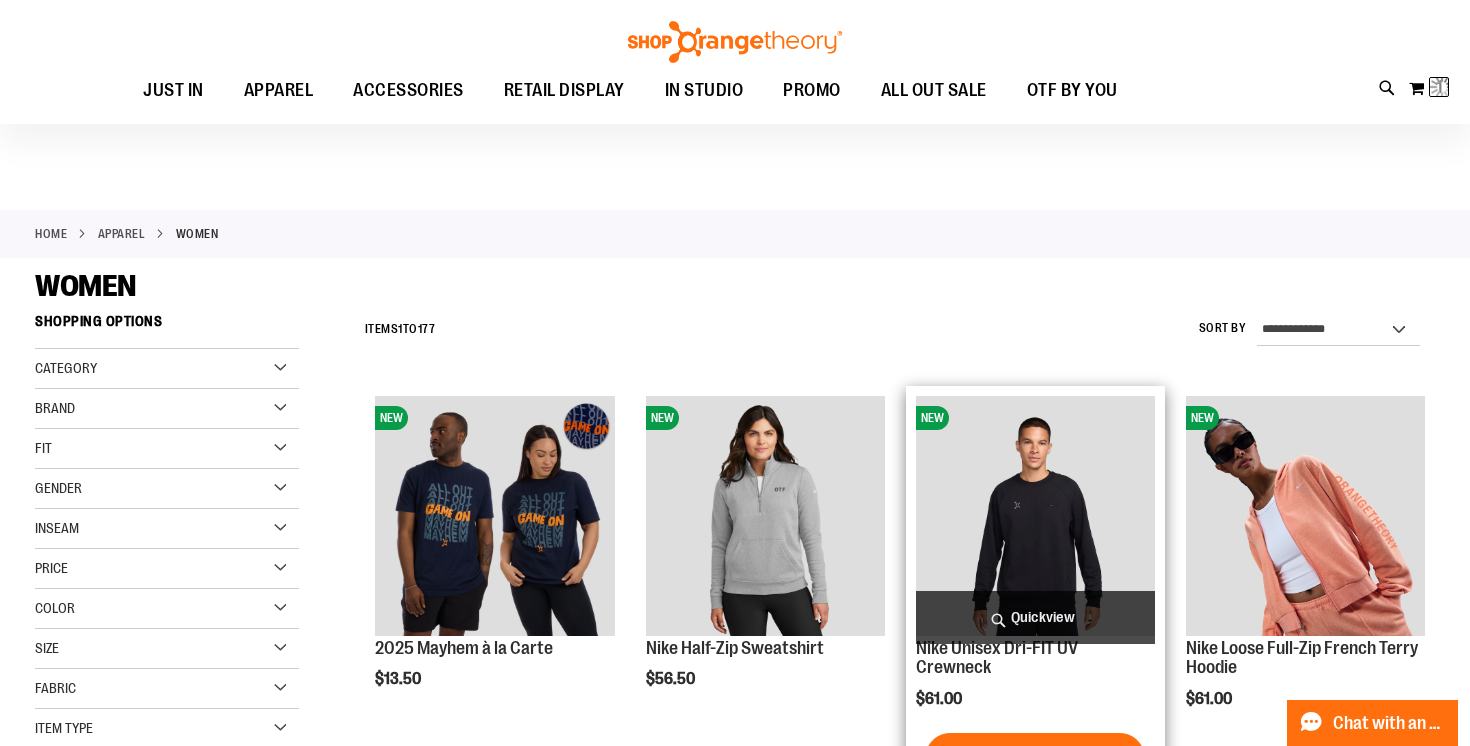 scroll, scrollTop: 0, scrollLeft: 0, axis: both 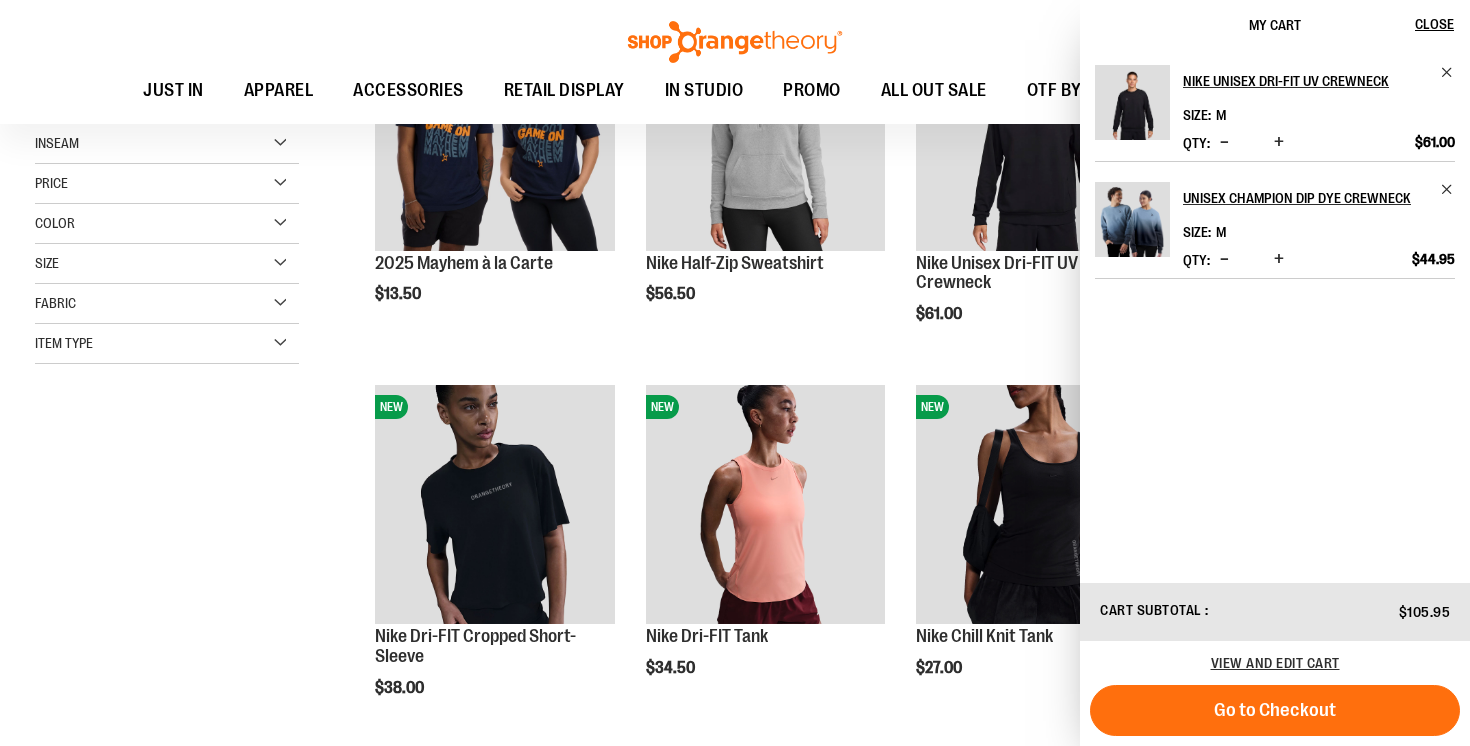 click on "**********" at bounding box center [735, 2277] 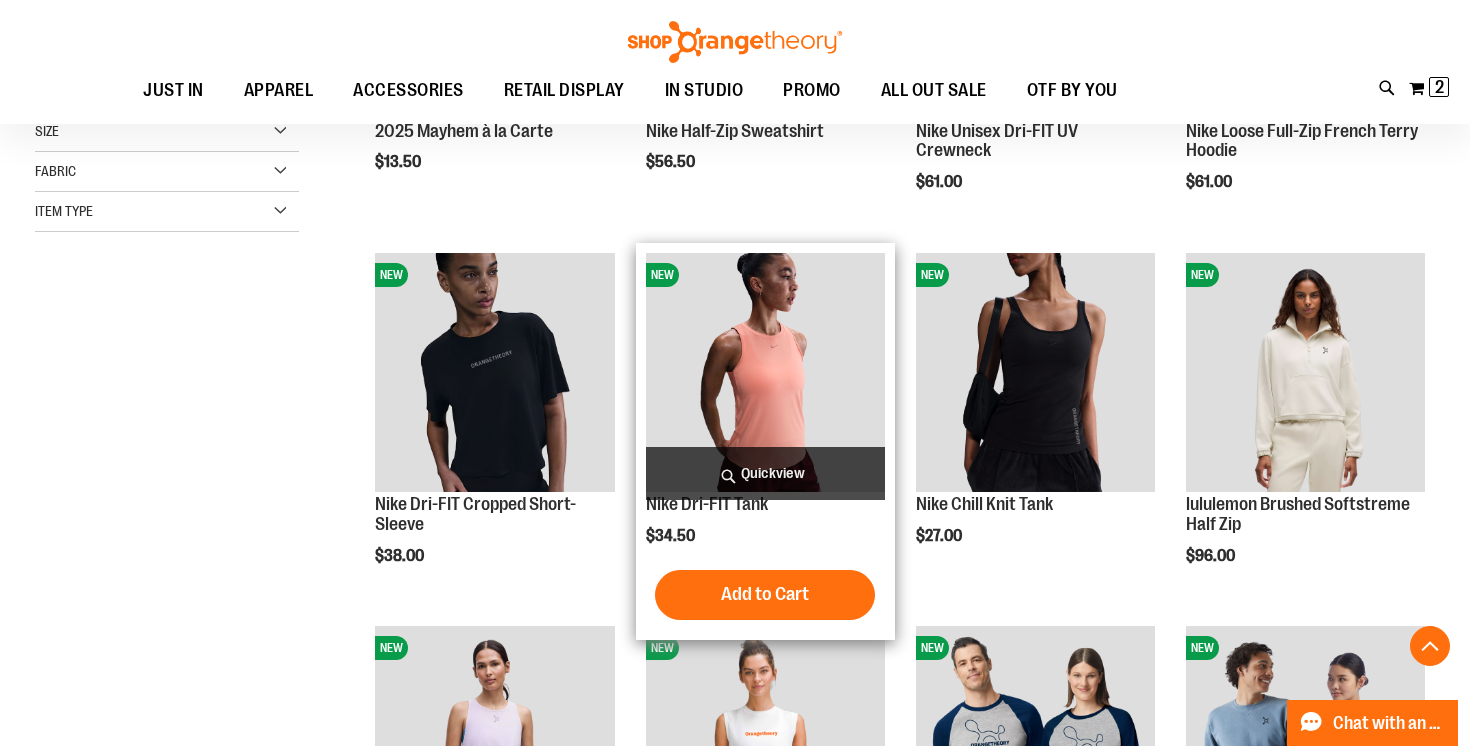 scroll, scrollTop: 528, scrollLeft: 0, axis: vertical 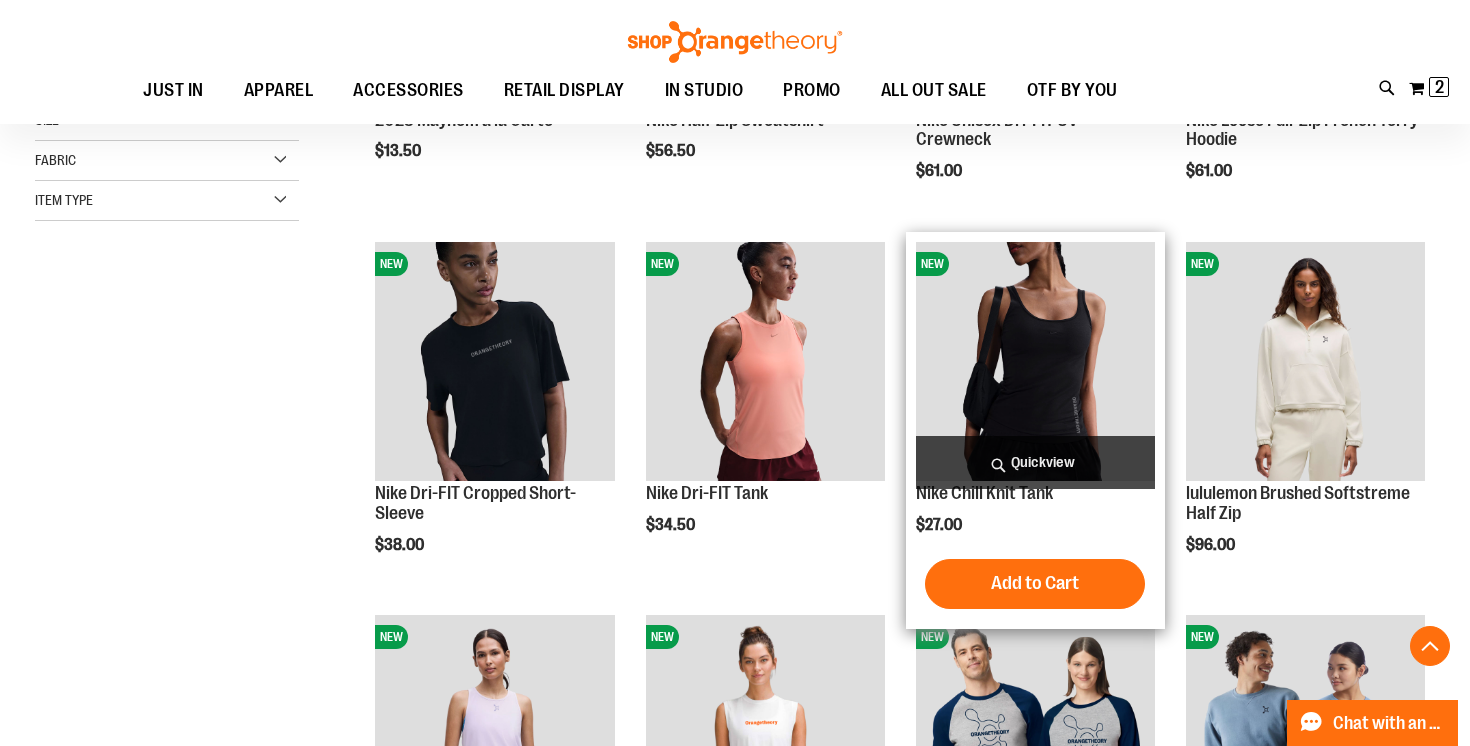 click on "Quickview" at bounding box center (1035, 462) 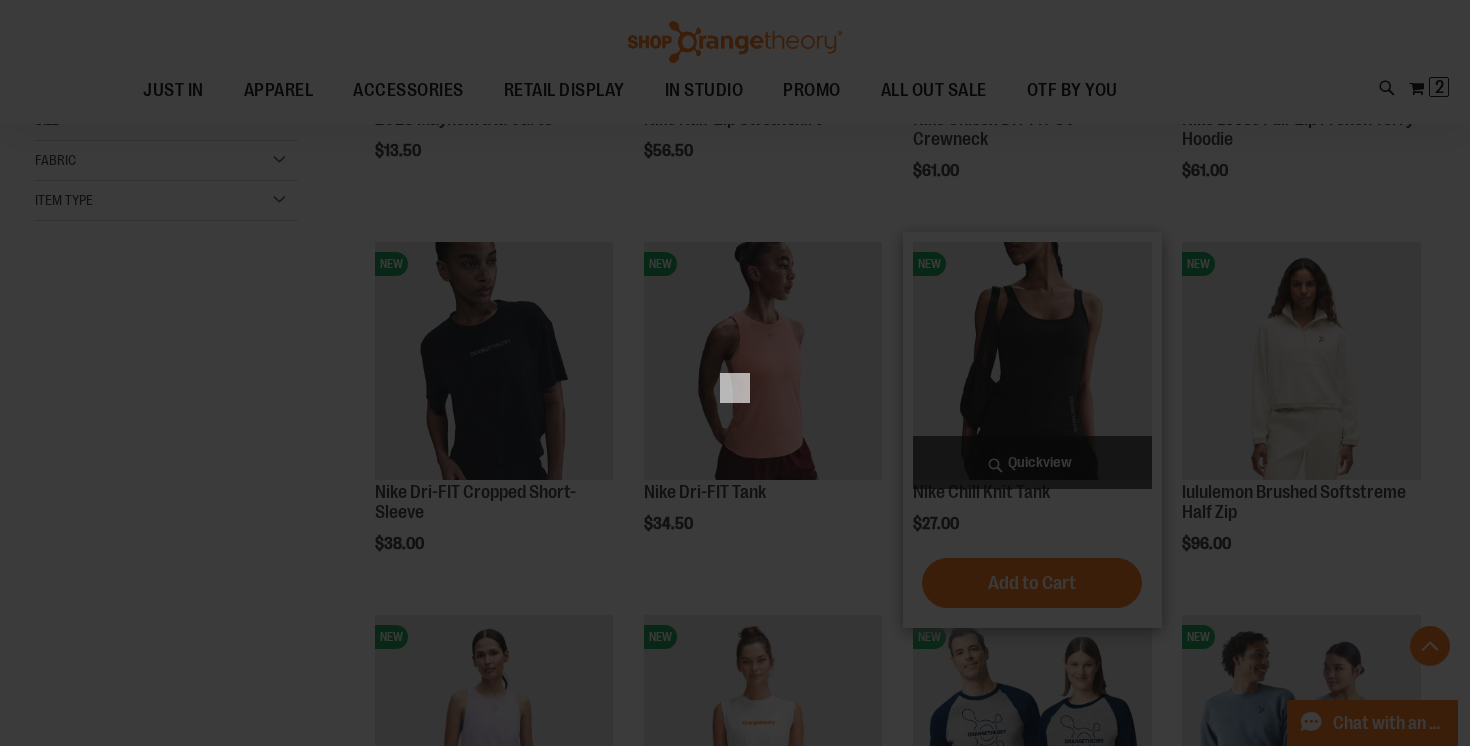 scroll, scrollTop: 0, scrollLeft: 0, axis: both 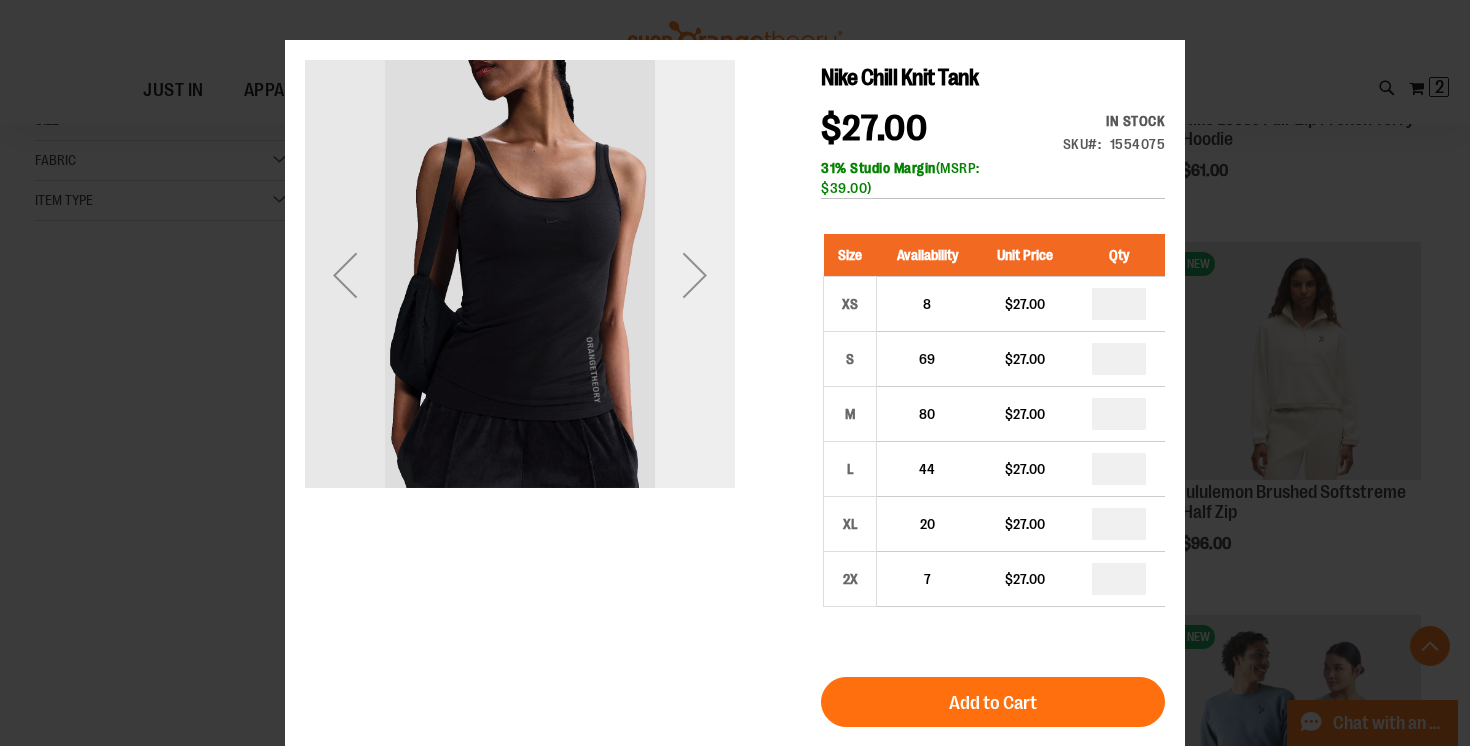 click at bounding box center [695, 275] 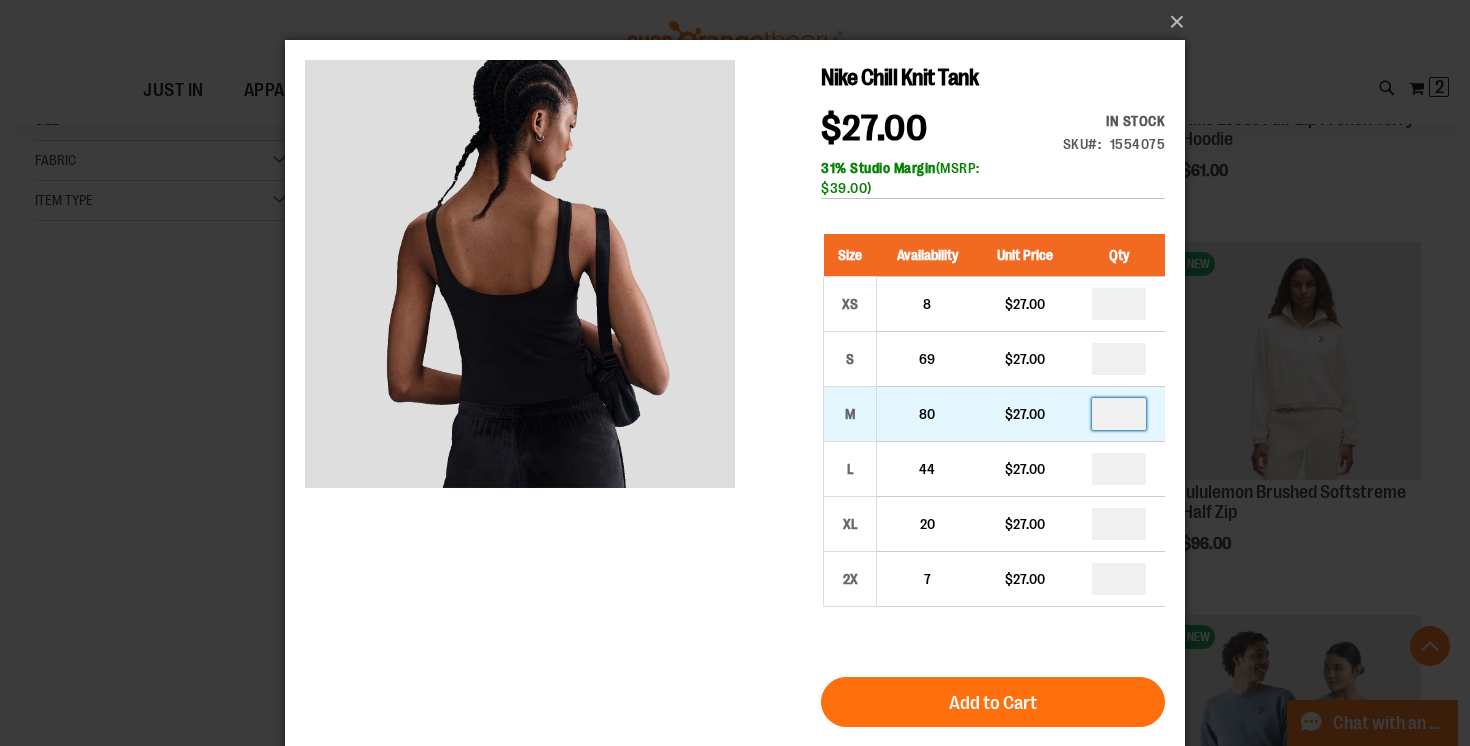 click at bounding box center (1119, 414) 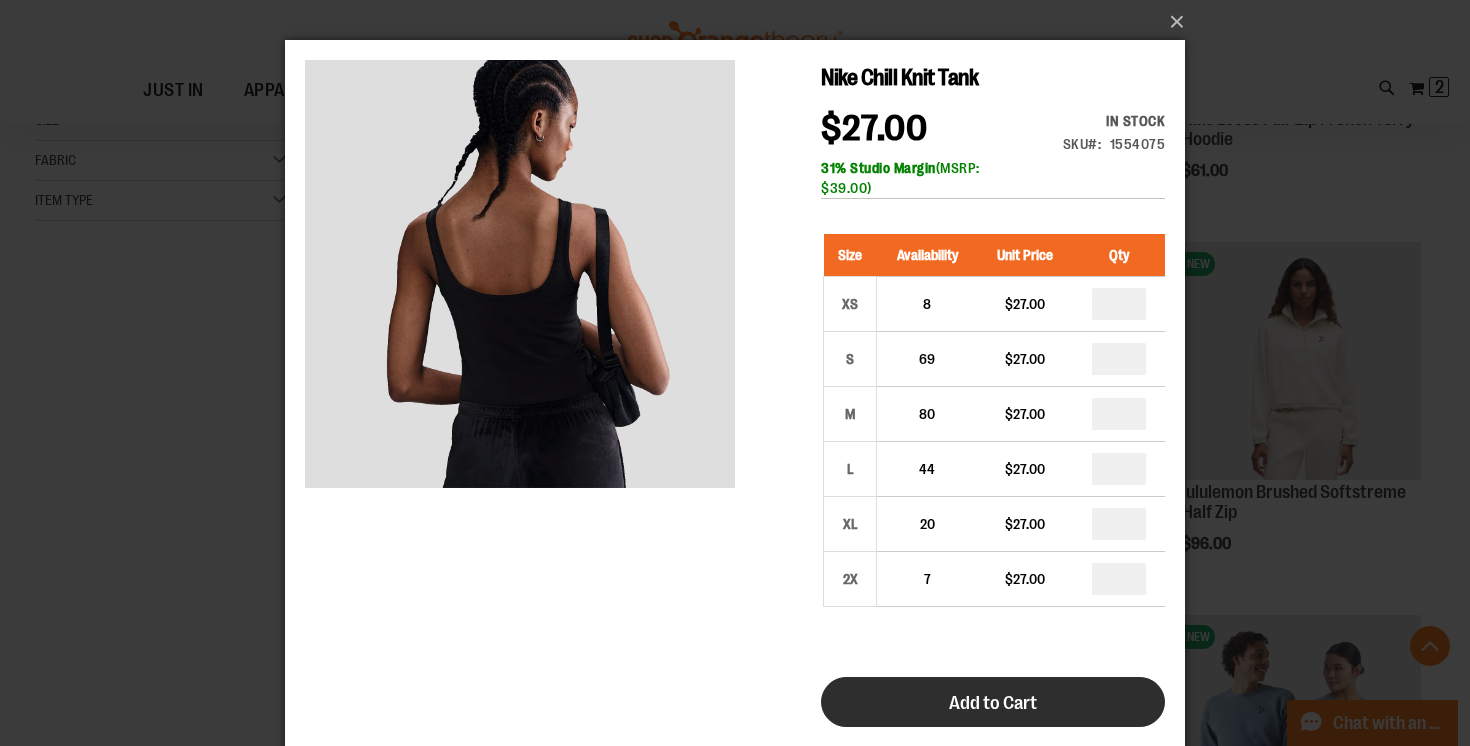 click on "Add to Cart" at bounding box center [993, 703] 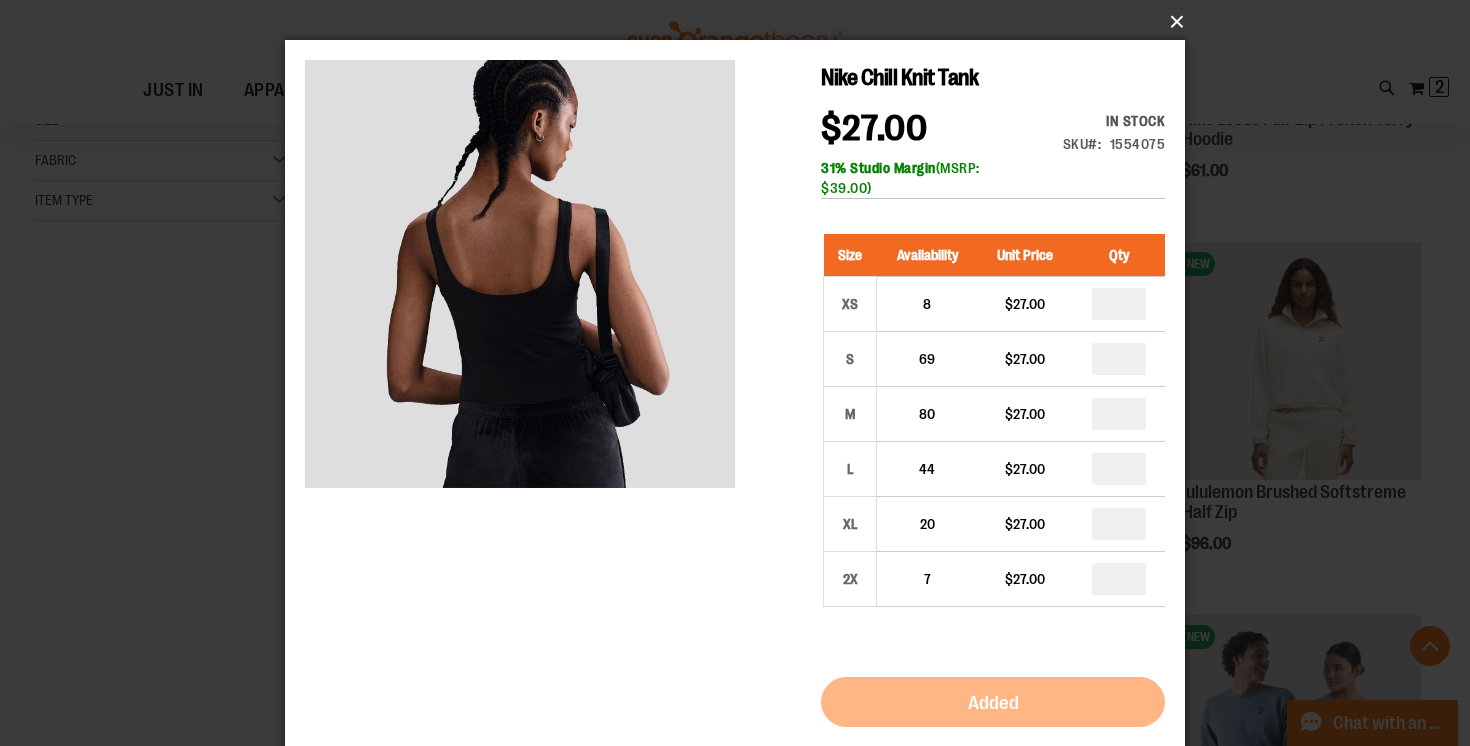 click on "×" at bounding box center [741, 22] 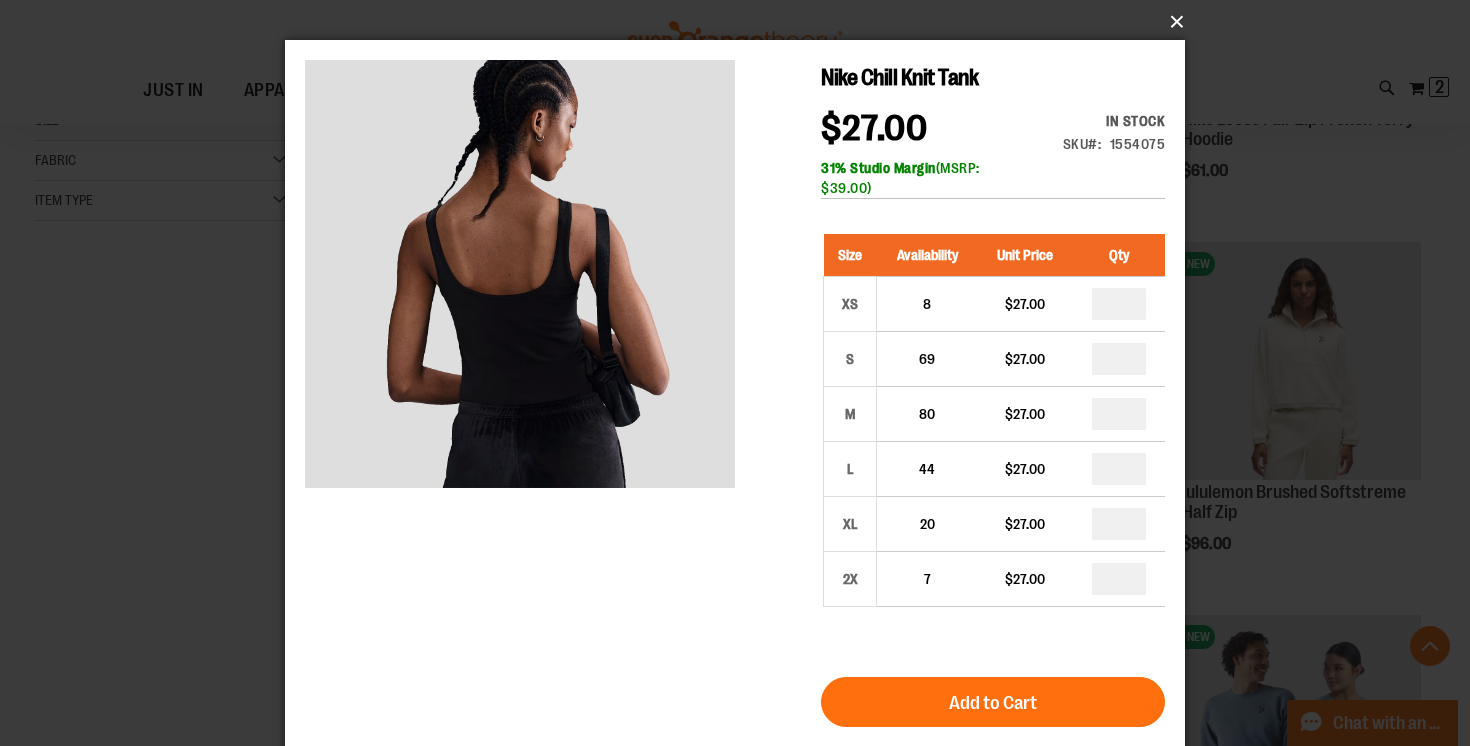 click on "×" at bounding box center (741, 22) 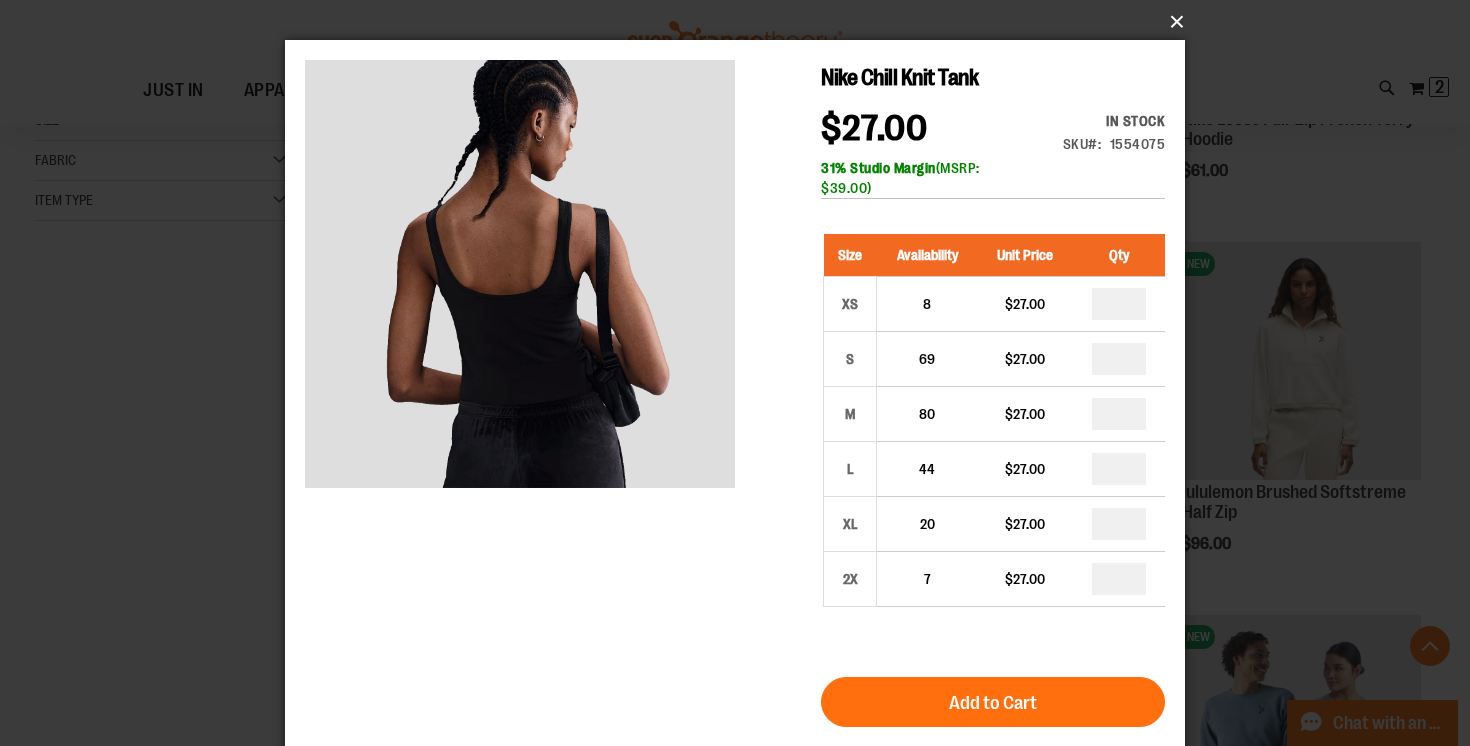 click on "×" at bounding box center [741, 22] 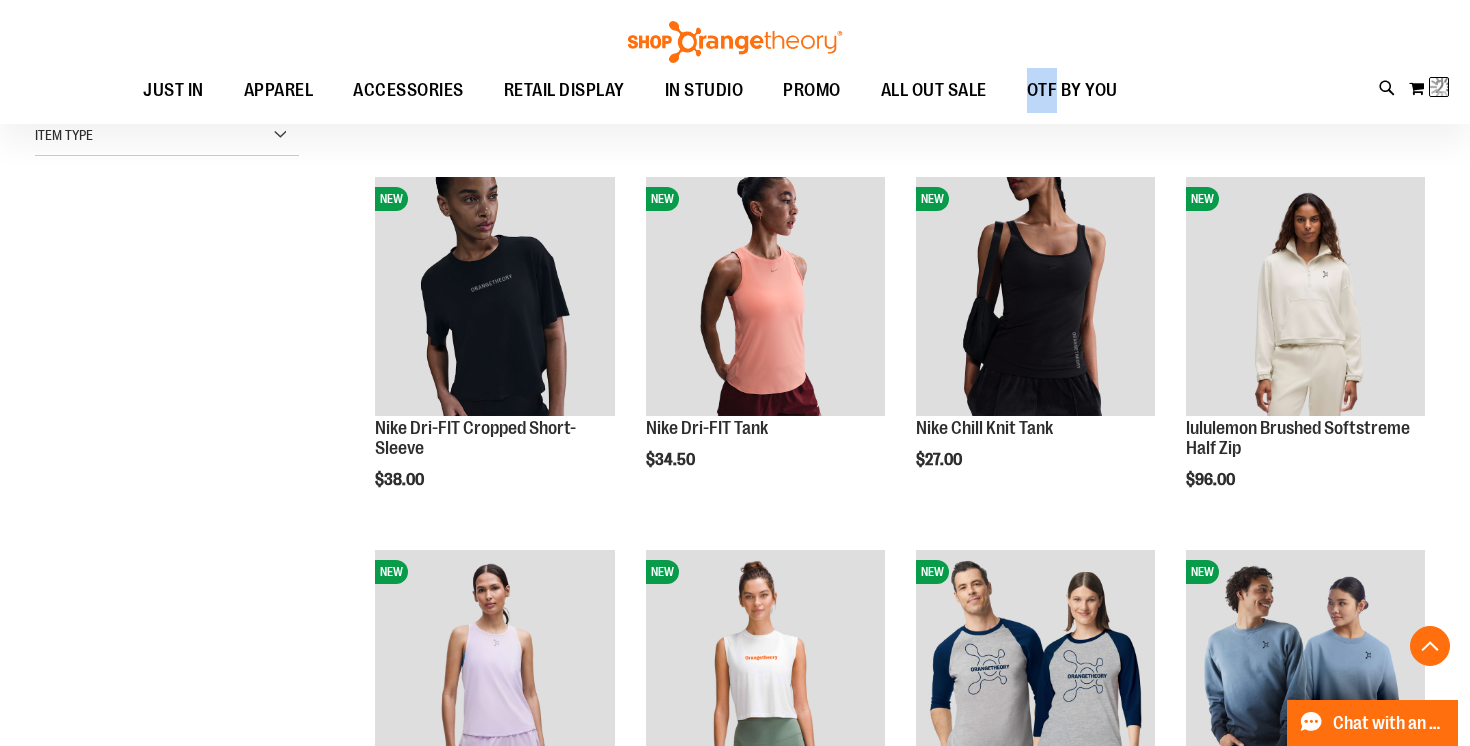 click on "Toggle Nav
Search
Popular Suggestions
Advanced Search" at bounding box center (735, 62) 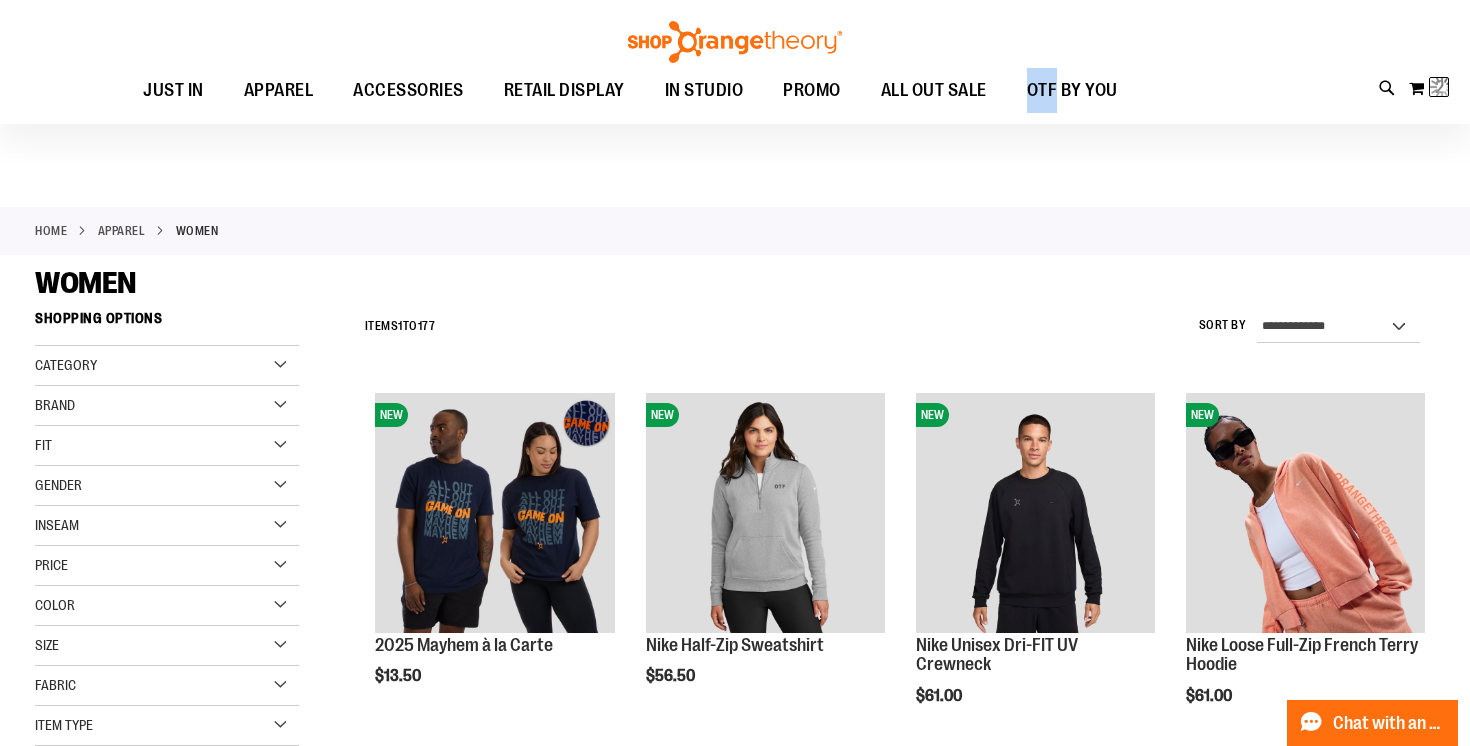 scroll, scrollTop: 0, scrollLeft: 0, axis: both 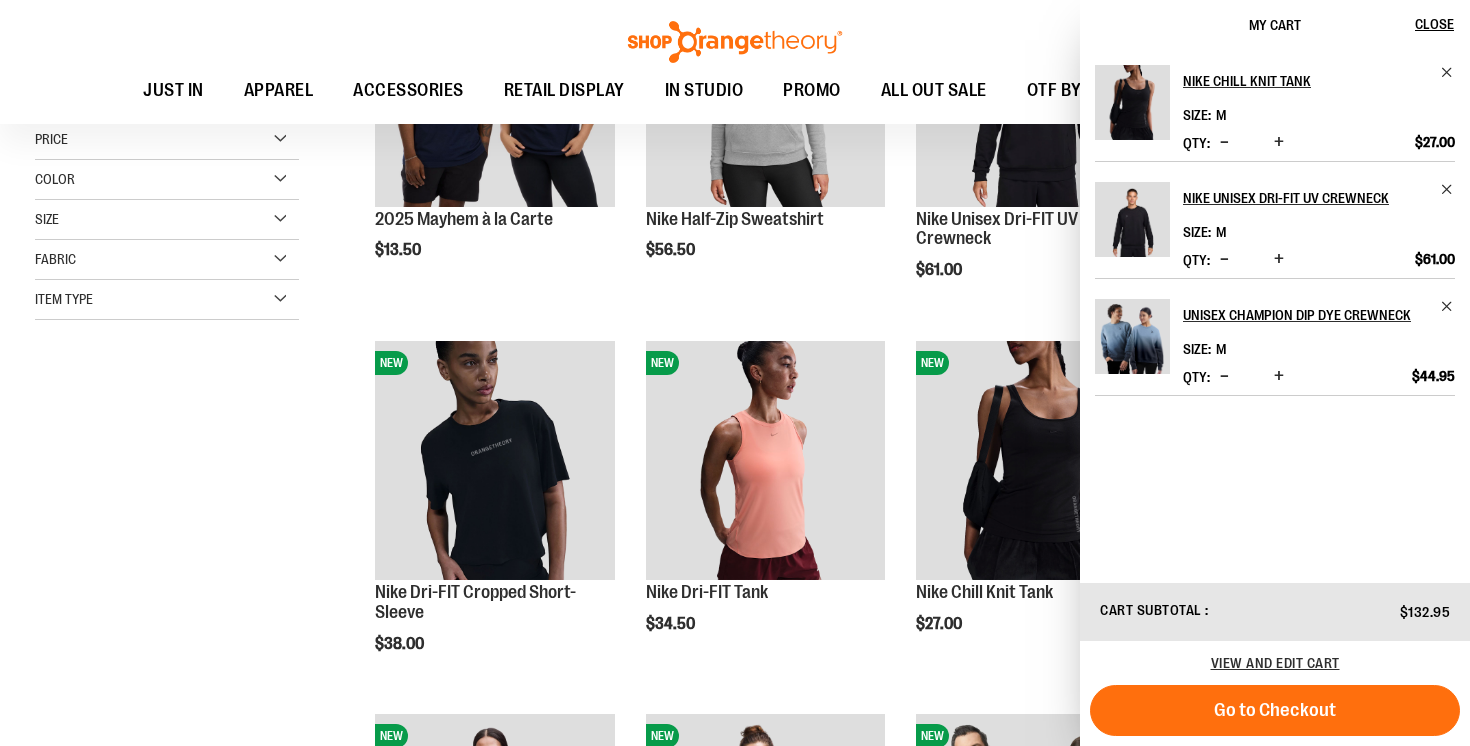 click on "**********" at bounding box center [735, 2233] 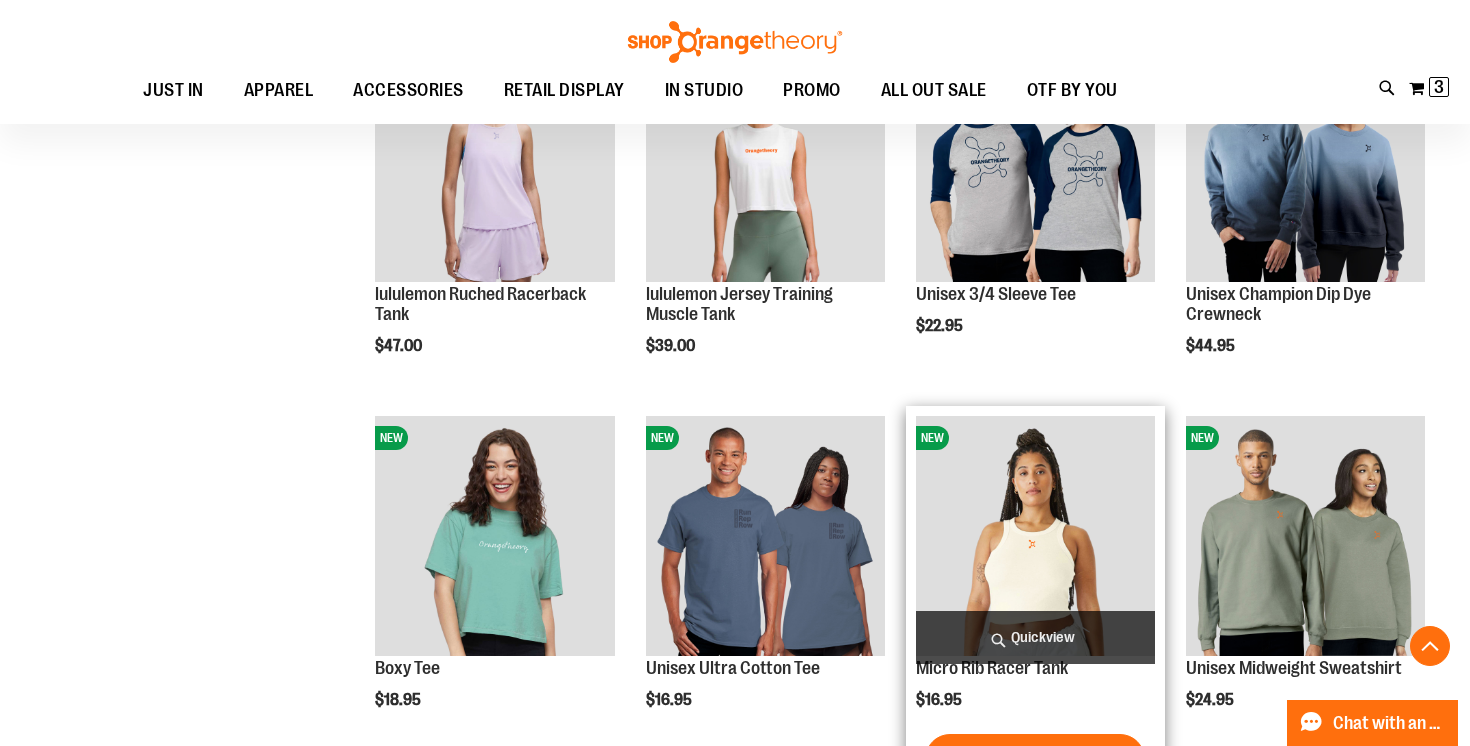 scroll, scrollTop: 1109, scrollLeft: 0, axis: vertical 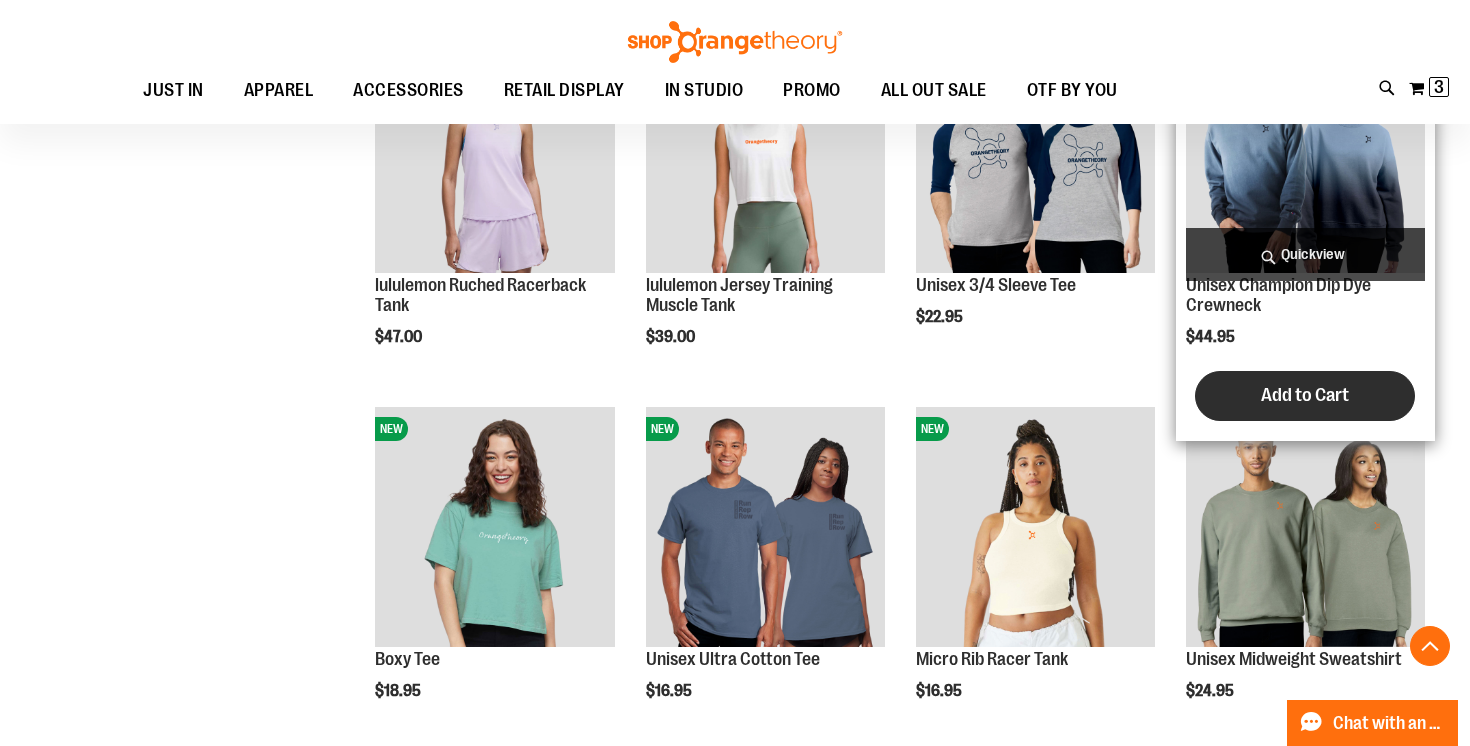 click on "Add to Cart" at bounding box center [1305, 395] 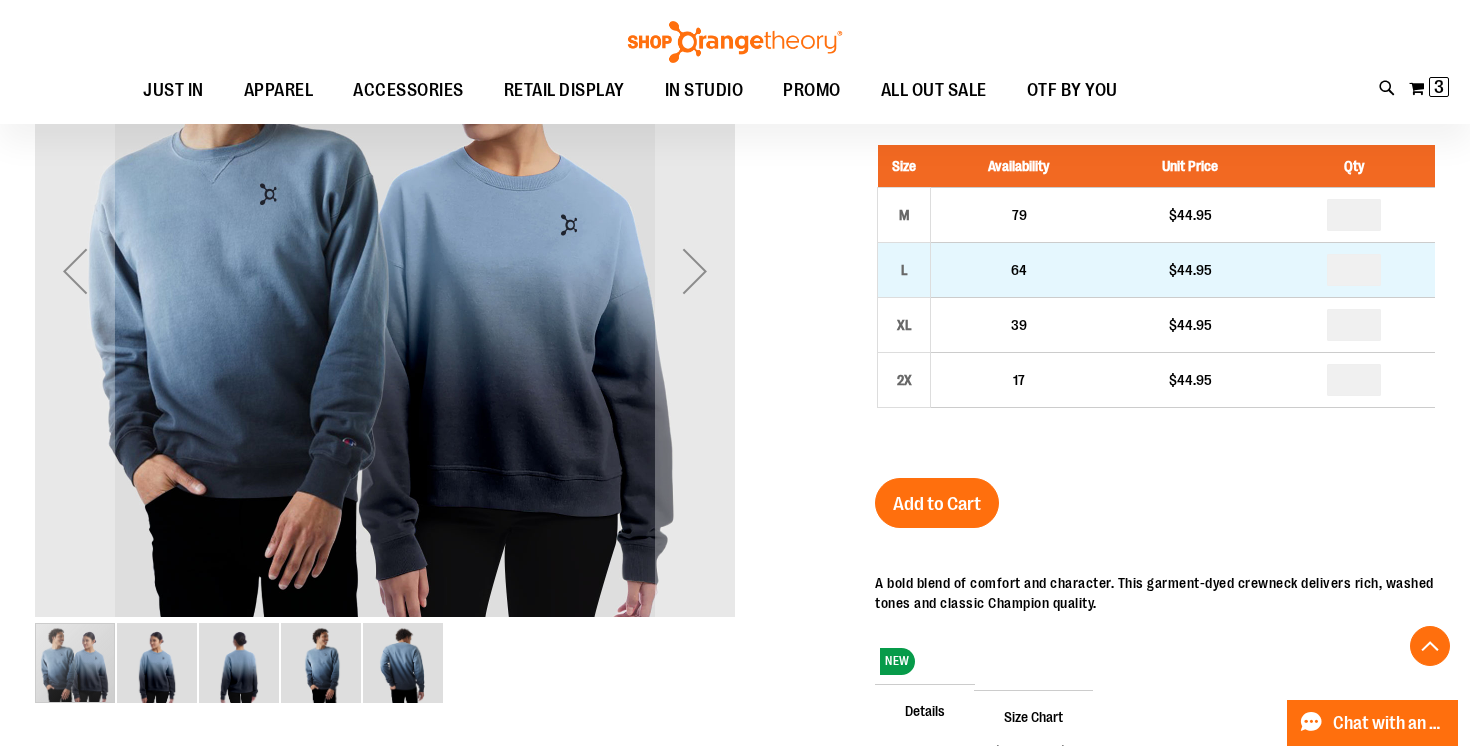 scroll, scrollTop: 412, scrollLeft: 0, axis: vertical 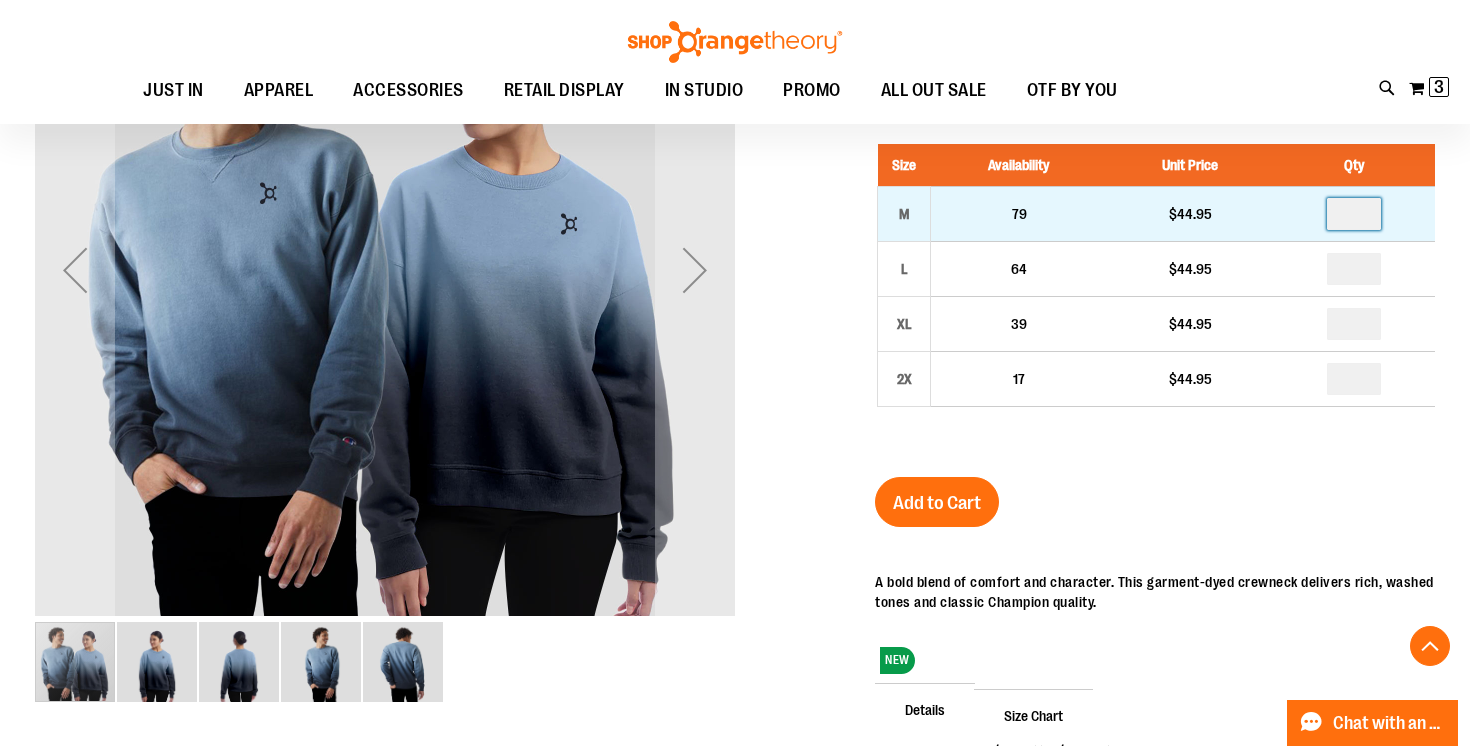 click at bounding box center [1354, 214] 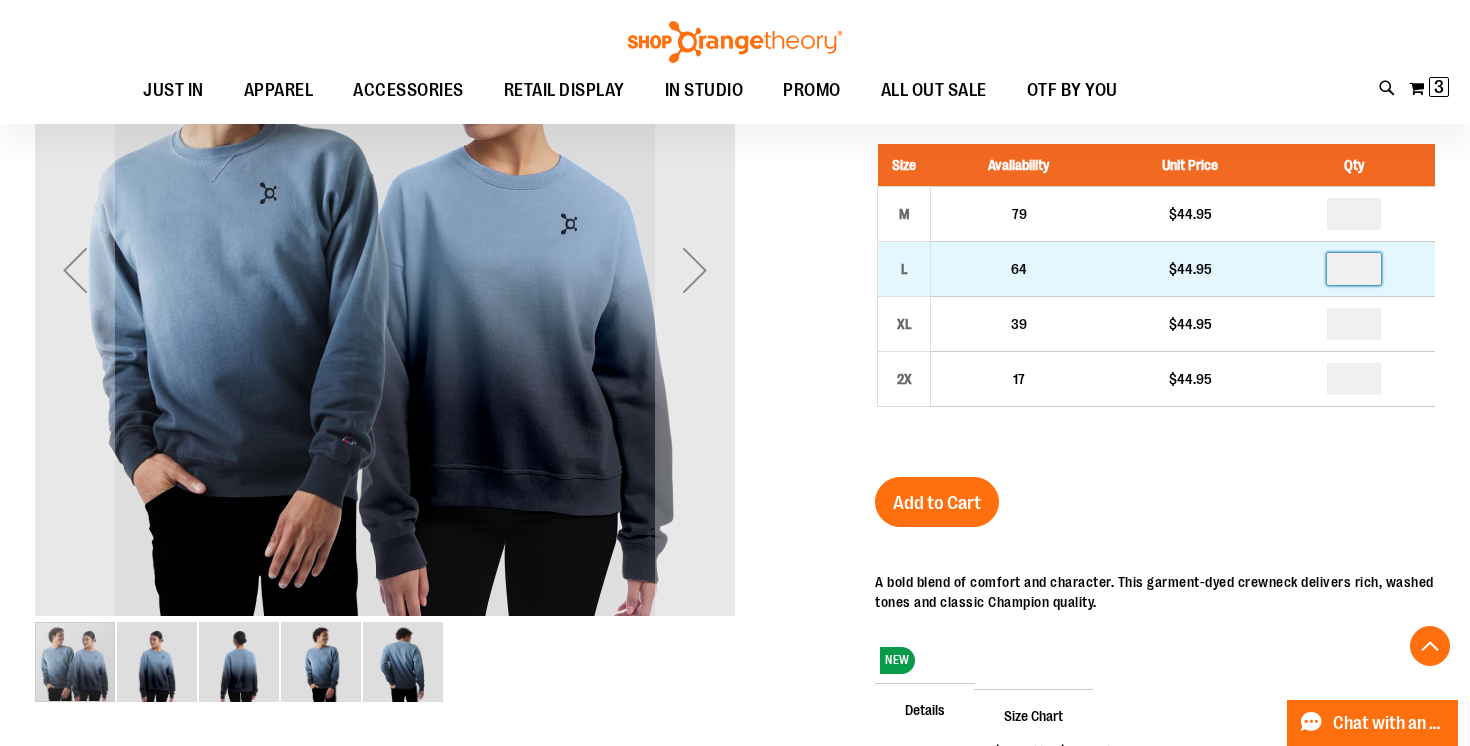 click at bounding box center [1354, 269] 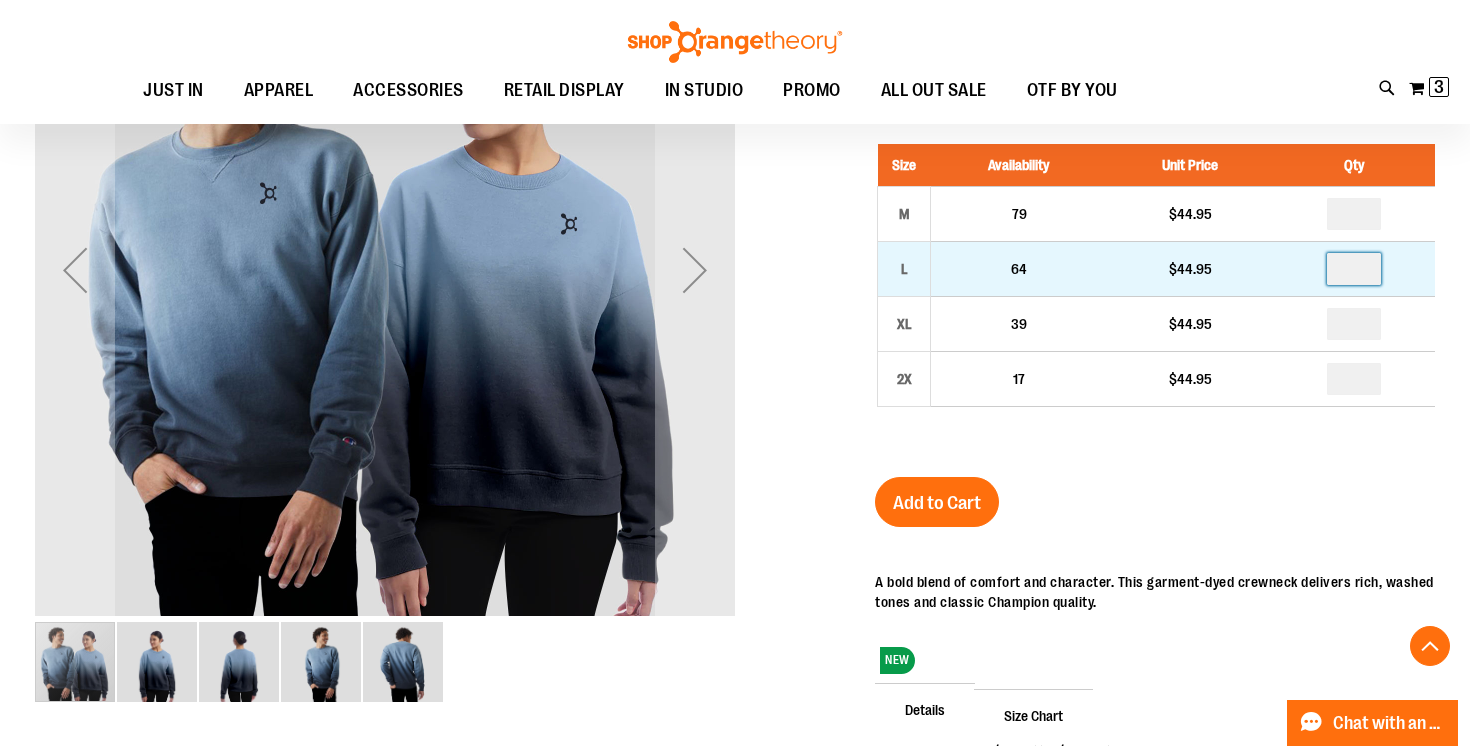 type on "*" 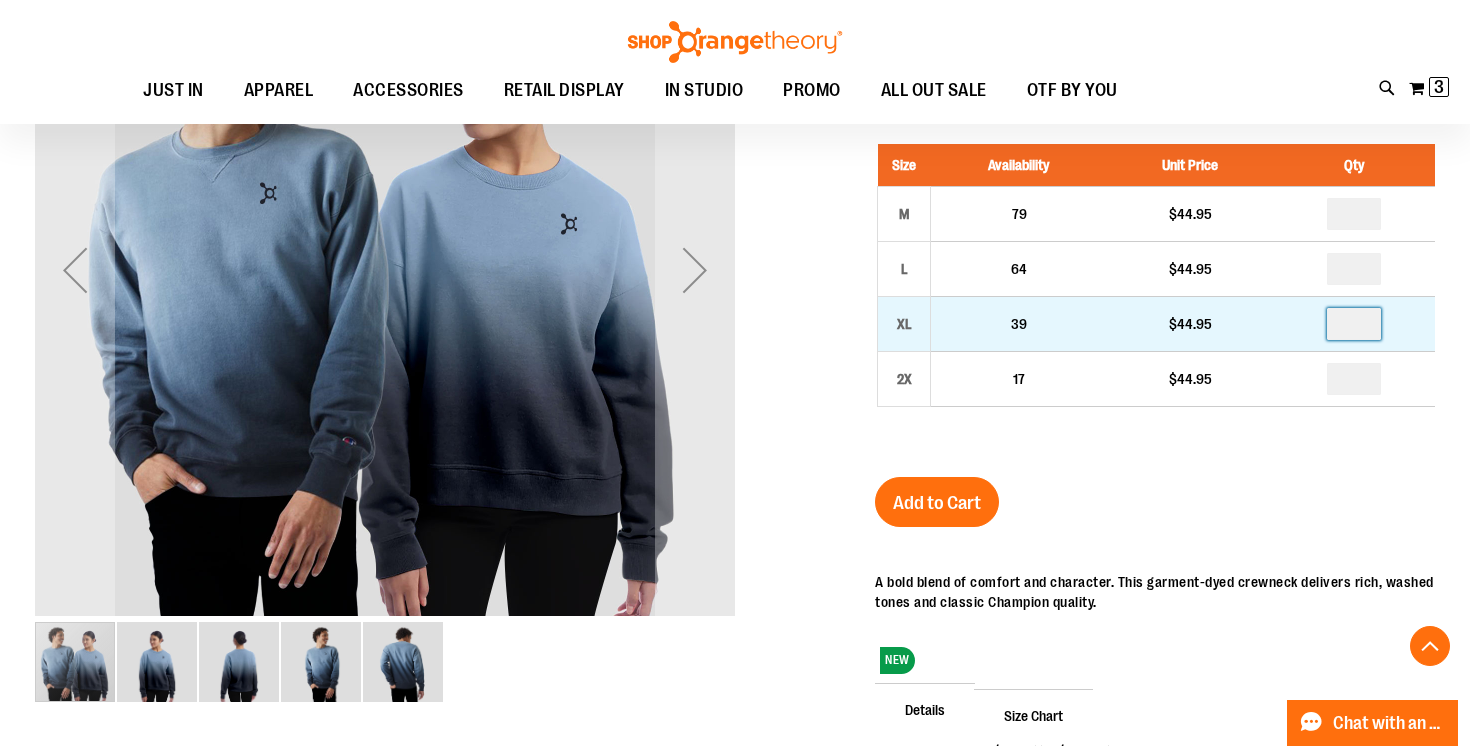 click at bounding box center [1354, 324] 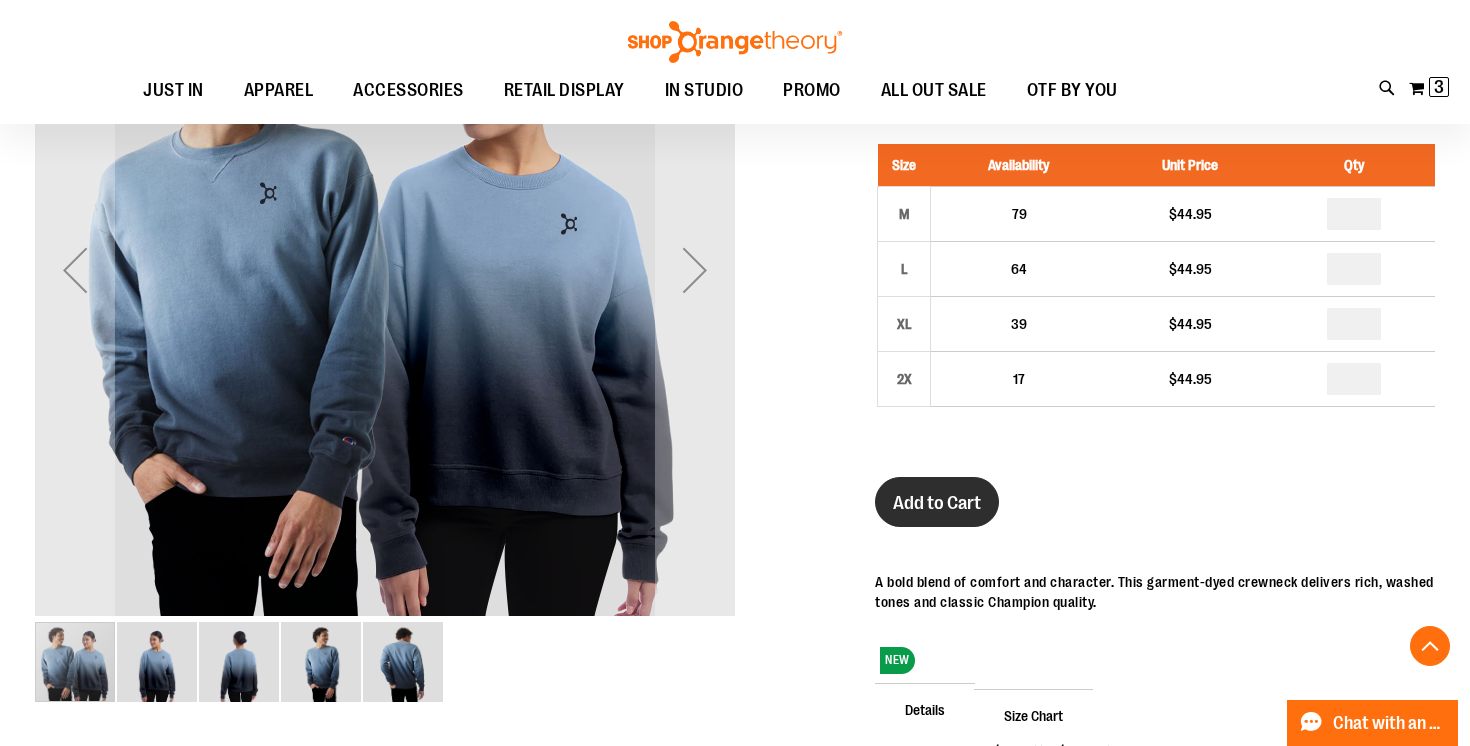 click on "Add to Cart" at bounding box center [937, 503] 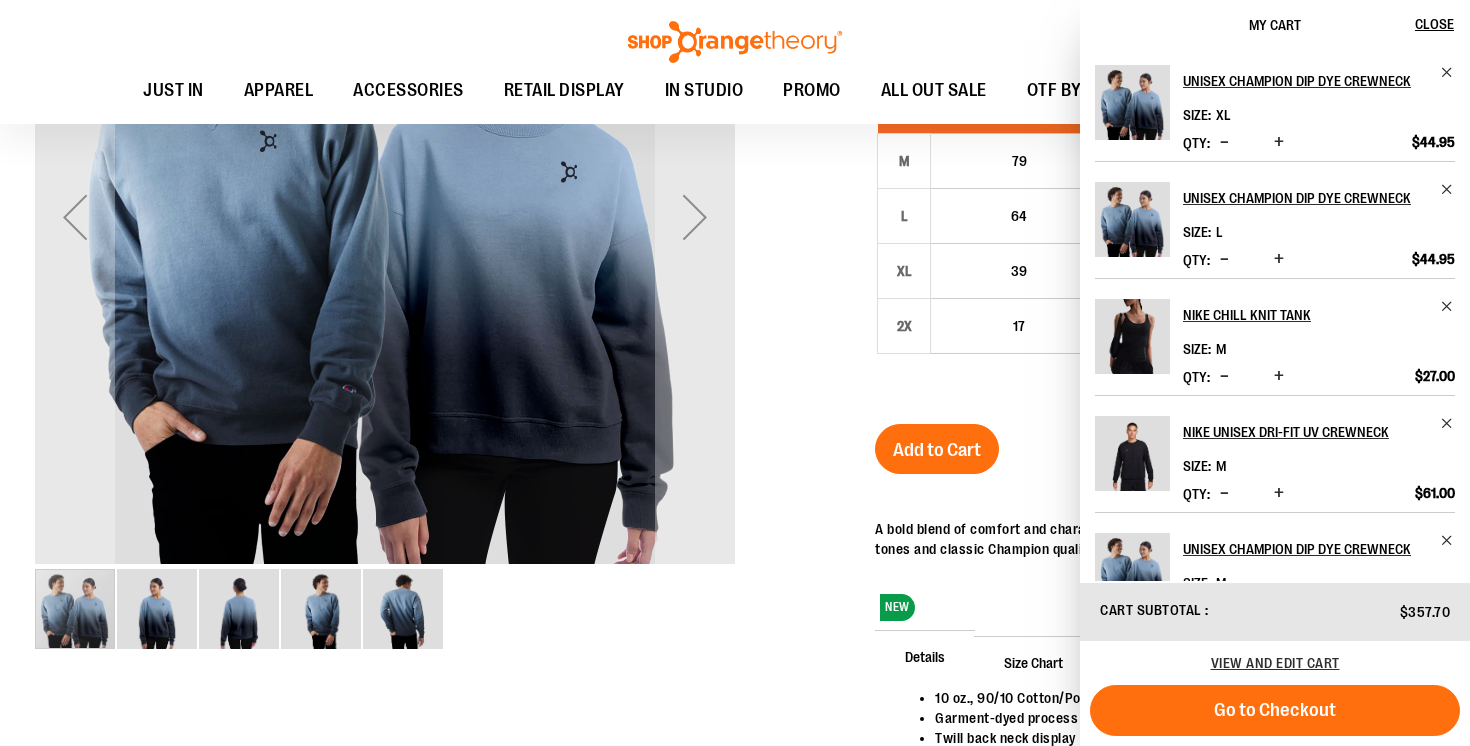 scroll, scrollTop: 360, scrollLeft: 0, axis: vertical 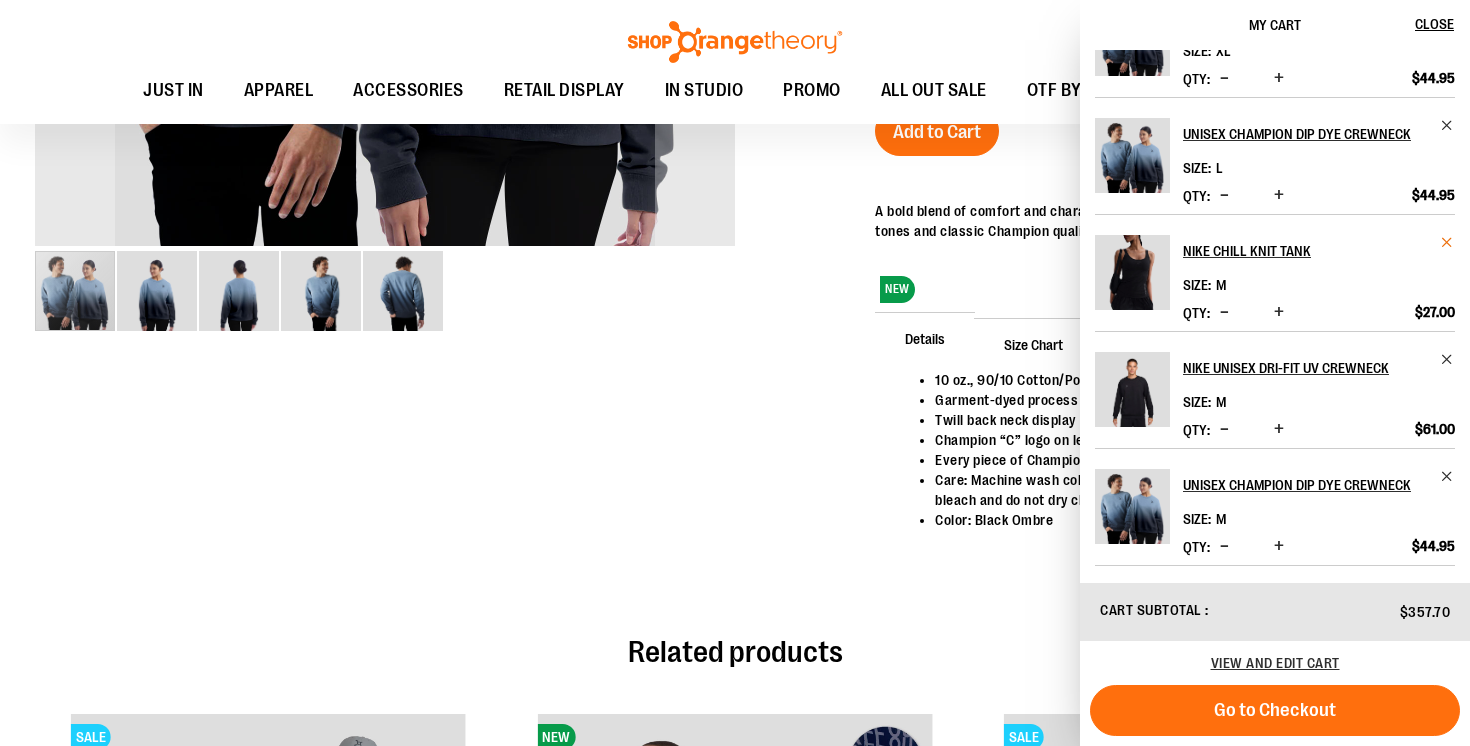 click at bounding box center (1447, 242) 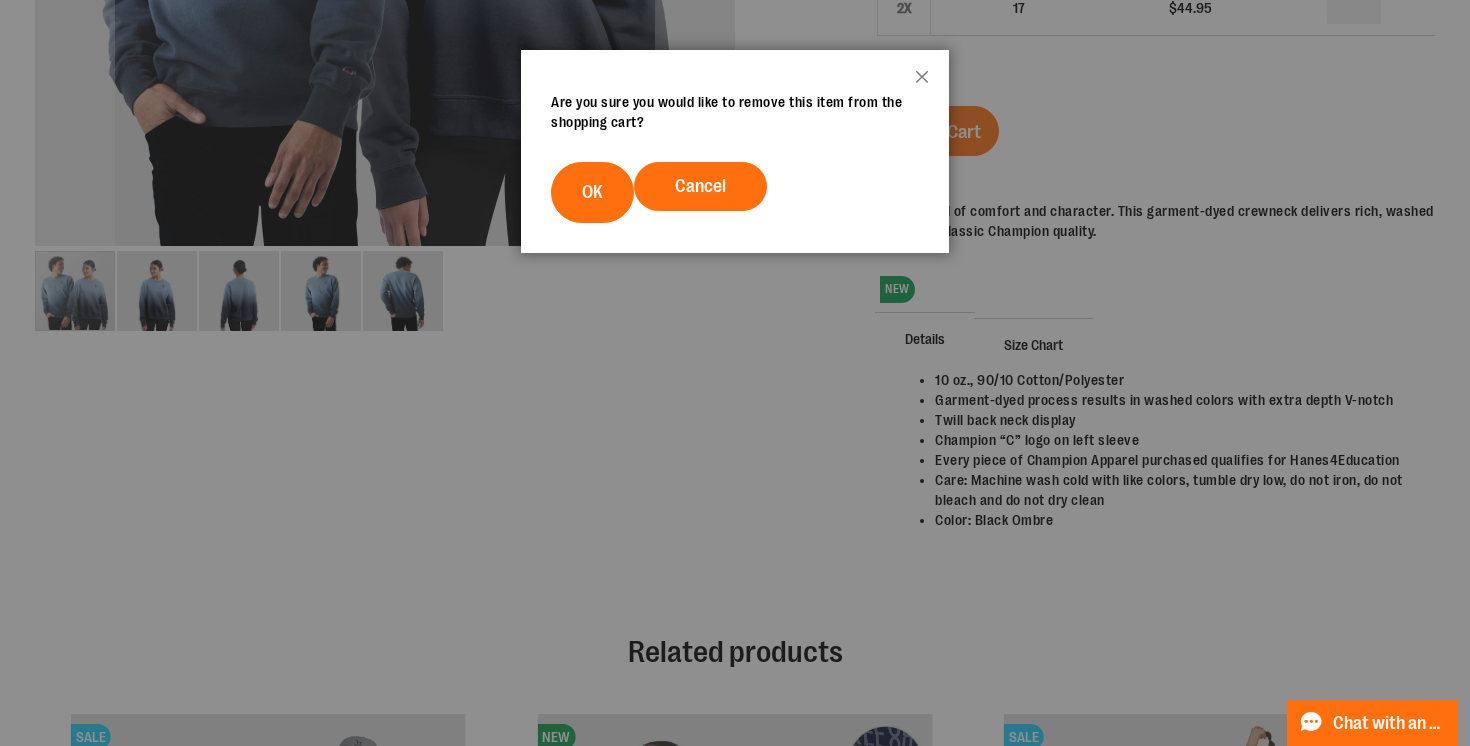 scroll, scrollTop: 0, scrollLeft: 0, axis: both 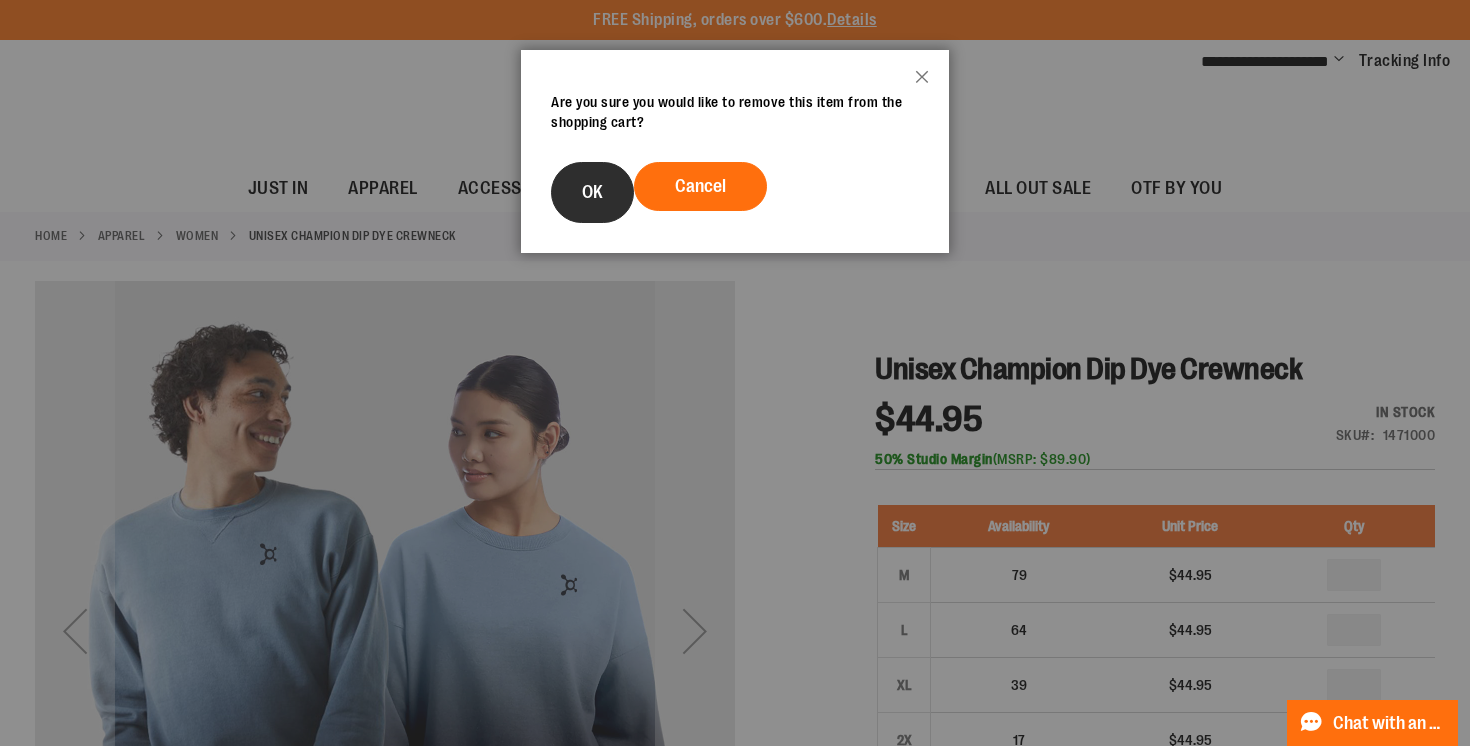 click on "OK" at bounding box center [592, 192] 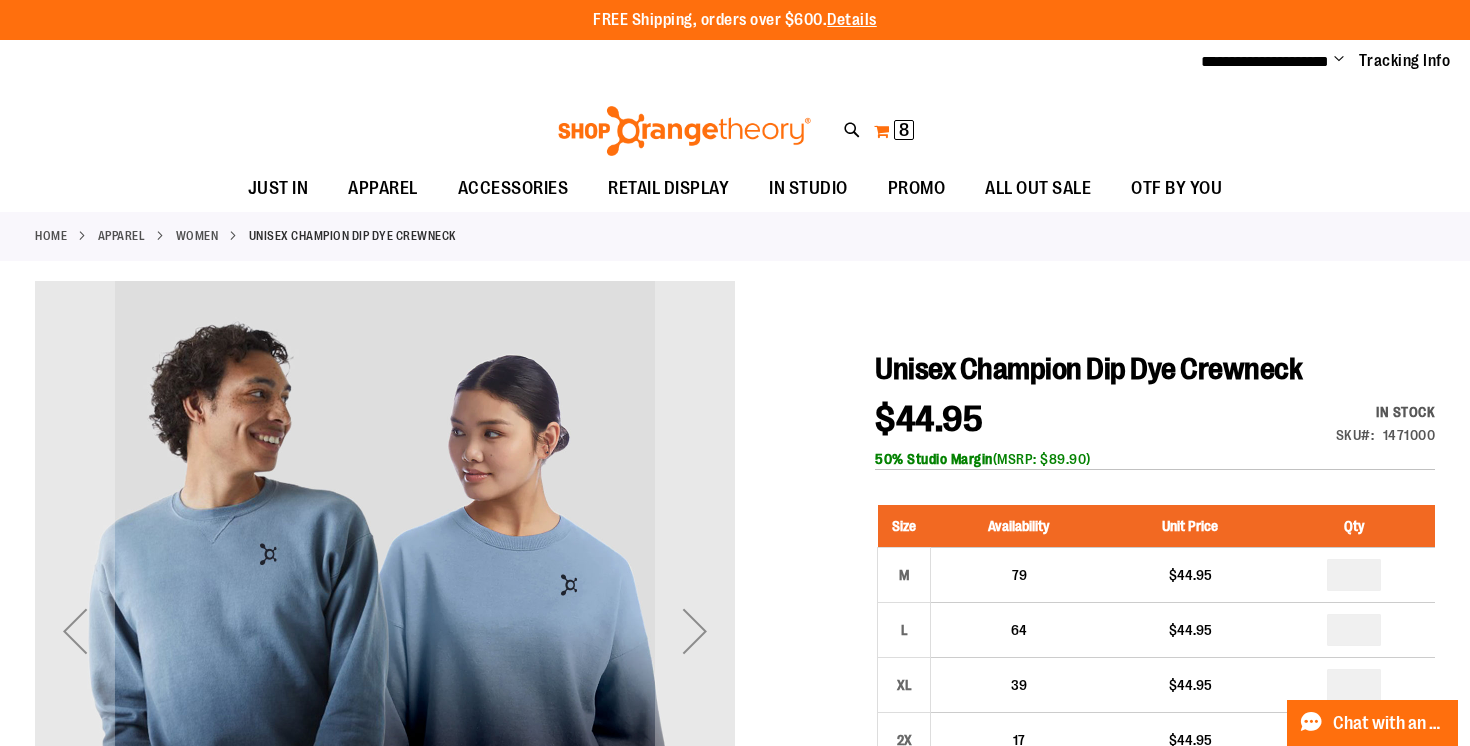 click on "8" at bounding box center [904, 130] 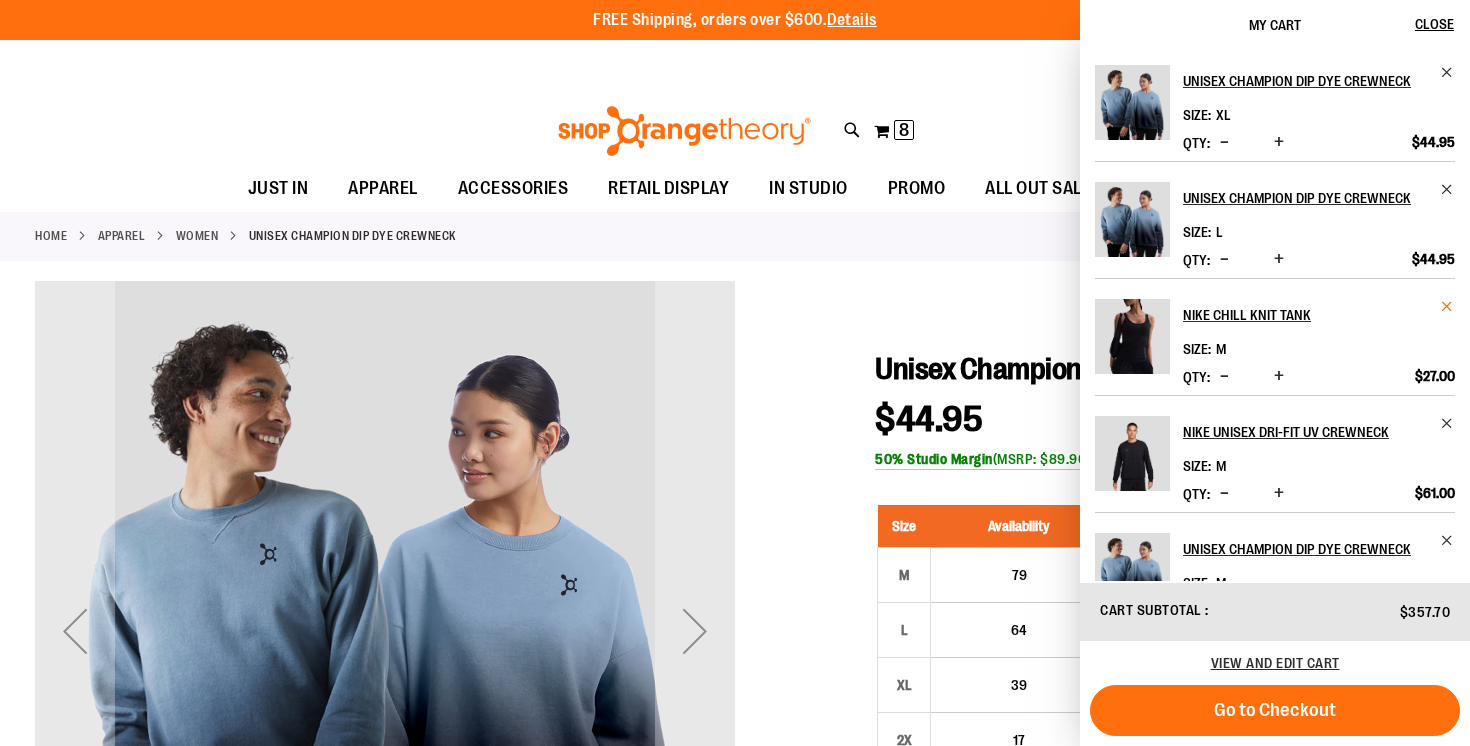 click at bounding box center [1447, 306] 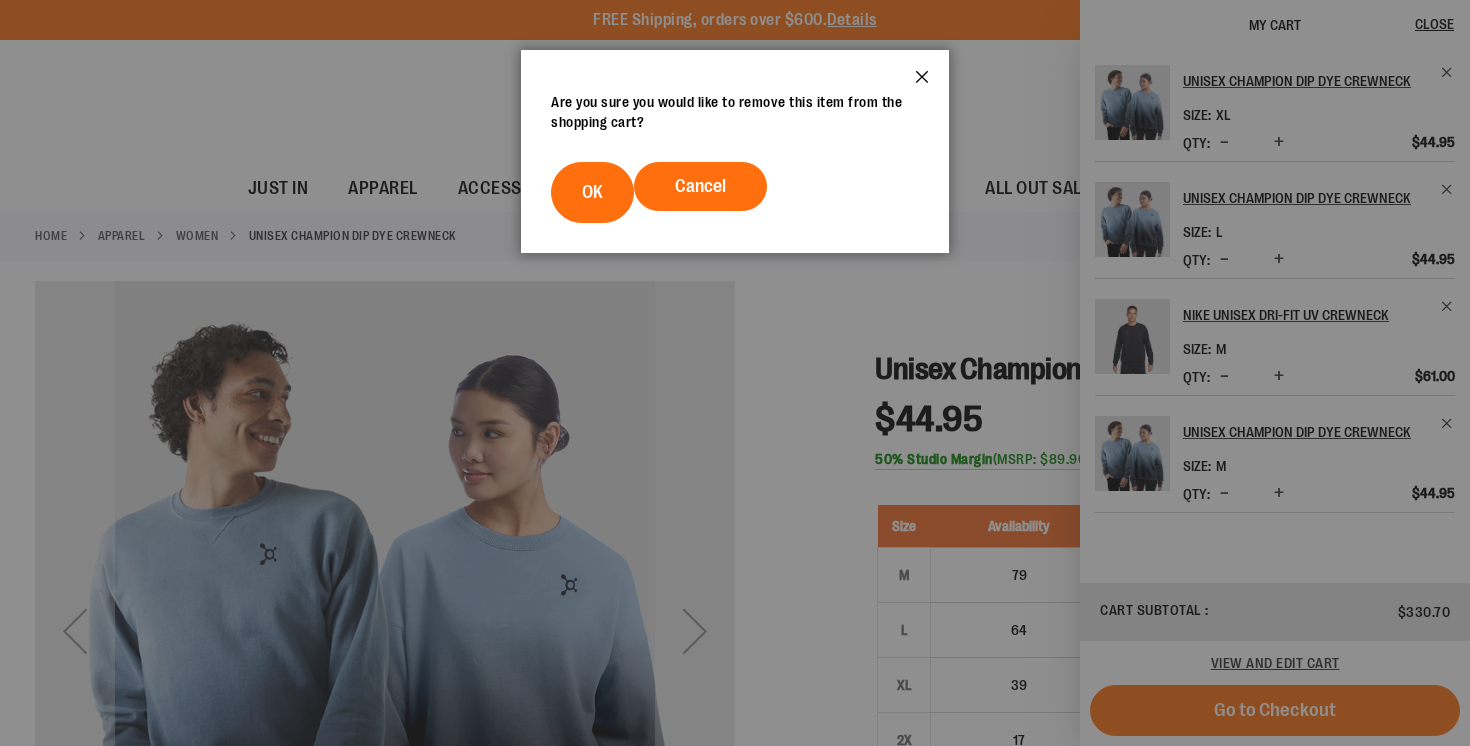 click on "Close" at bounding box center (922, 83) 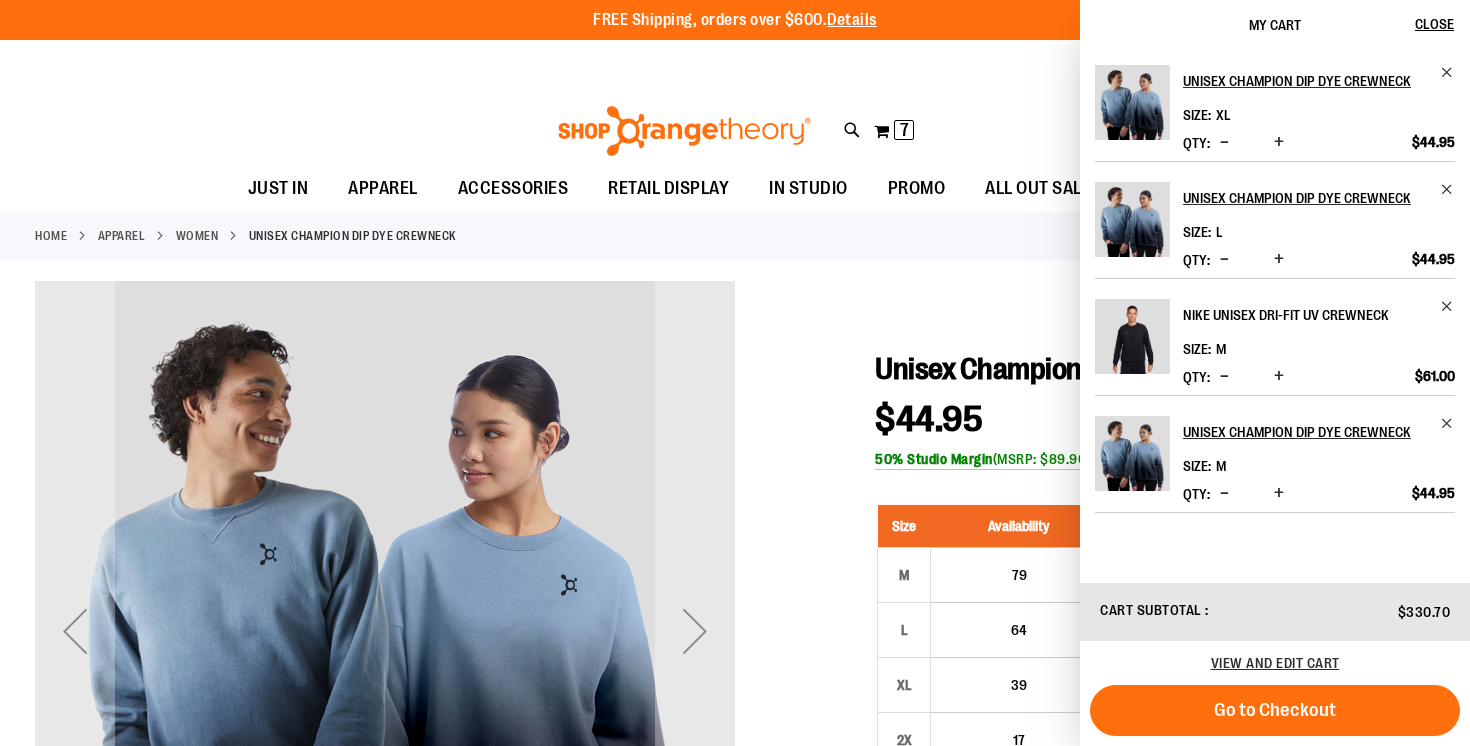 click on "Nike Unisex Dri-FIT UV Crewneck" at bounding box center [1319, 315] 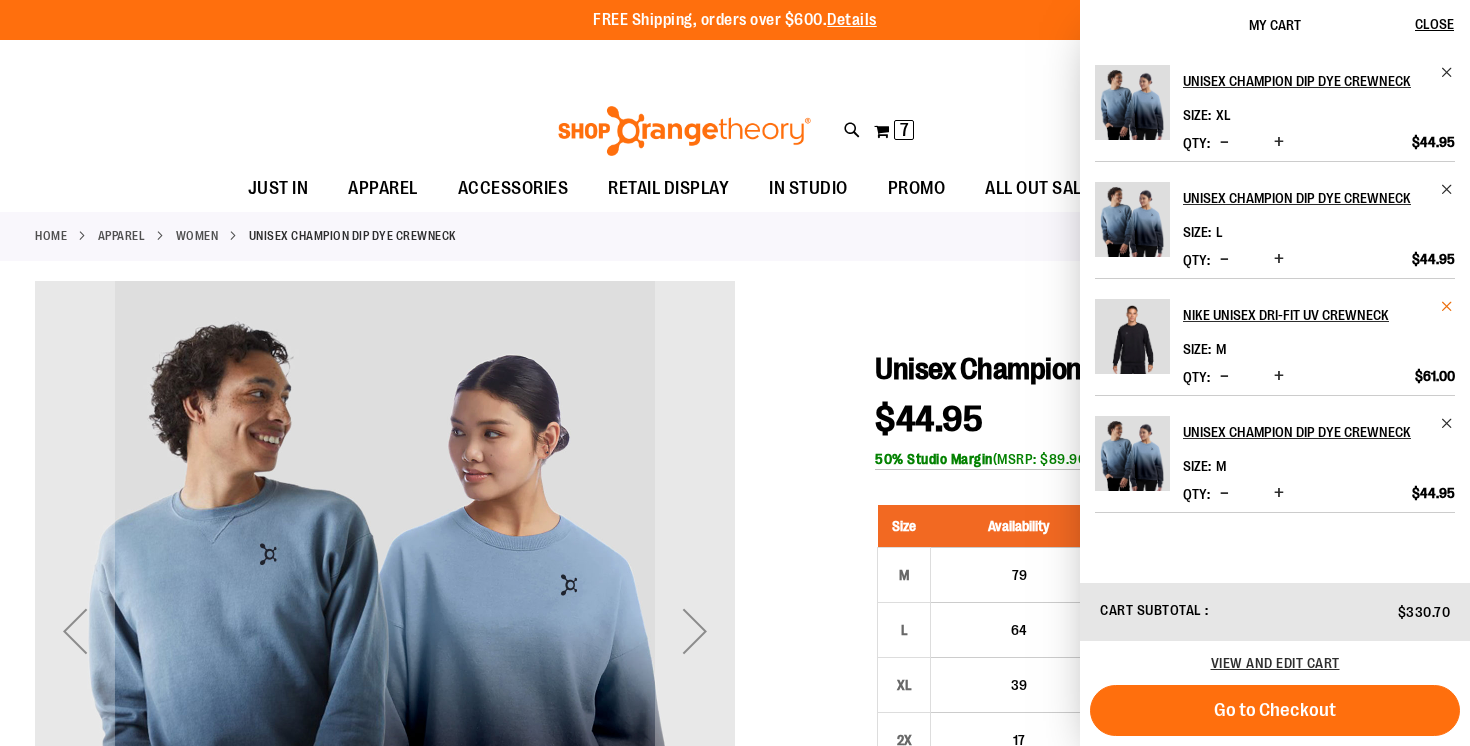 click at bounding box center (1447, 306) 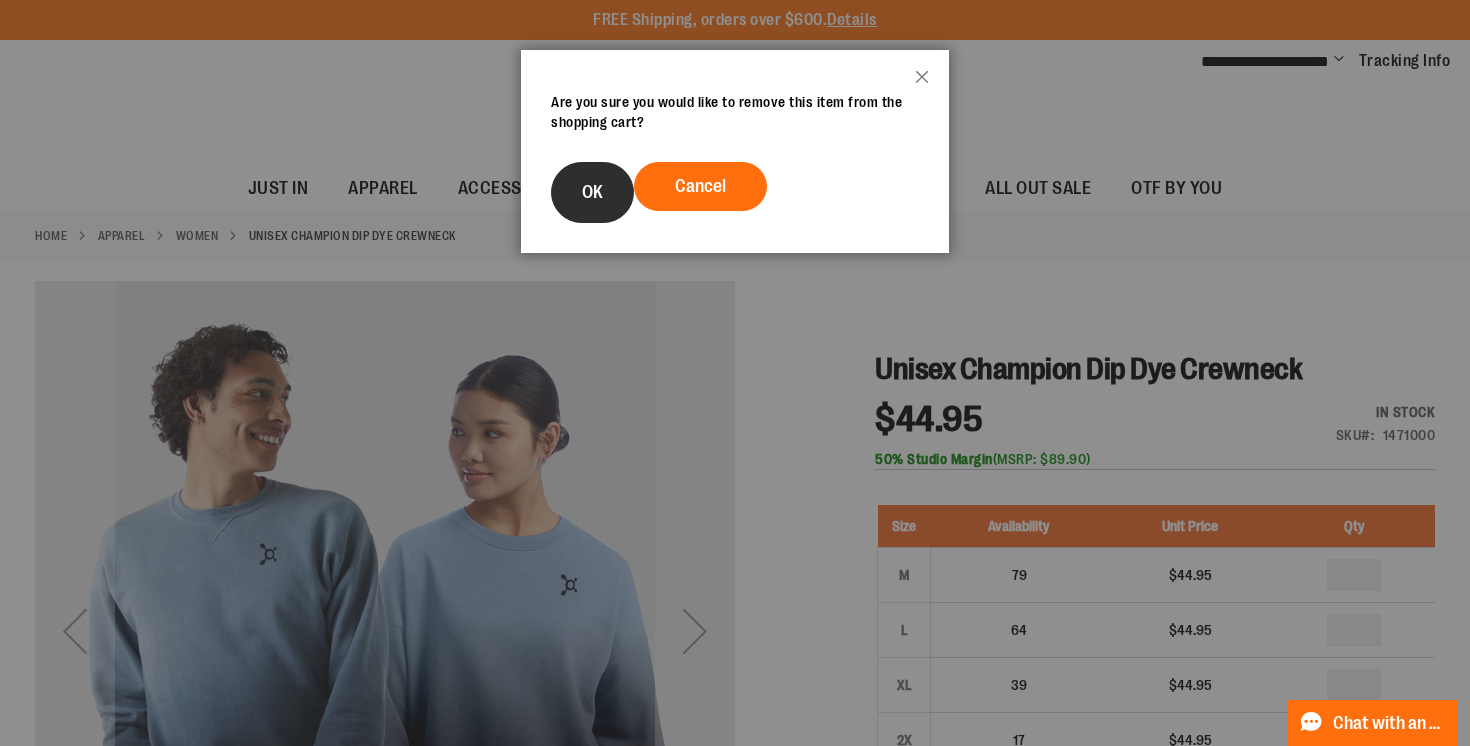 click on "OK" at bounding box center [592, 192] 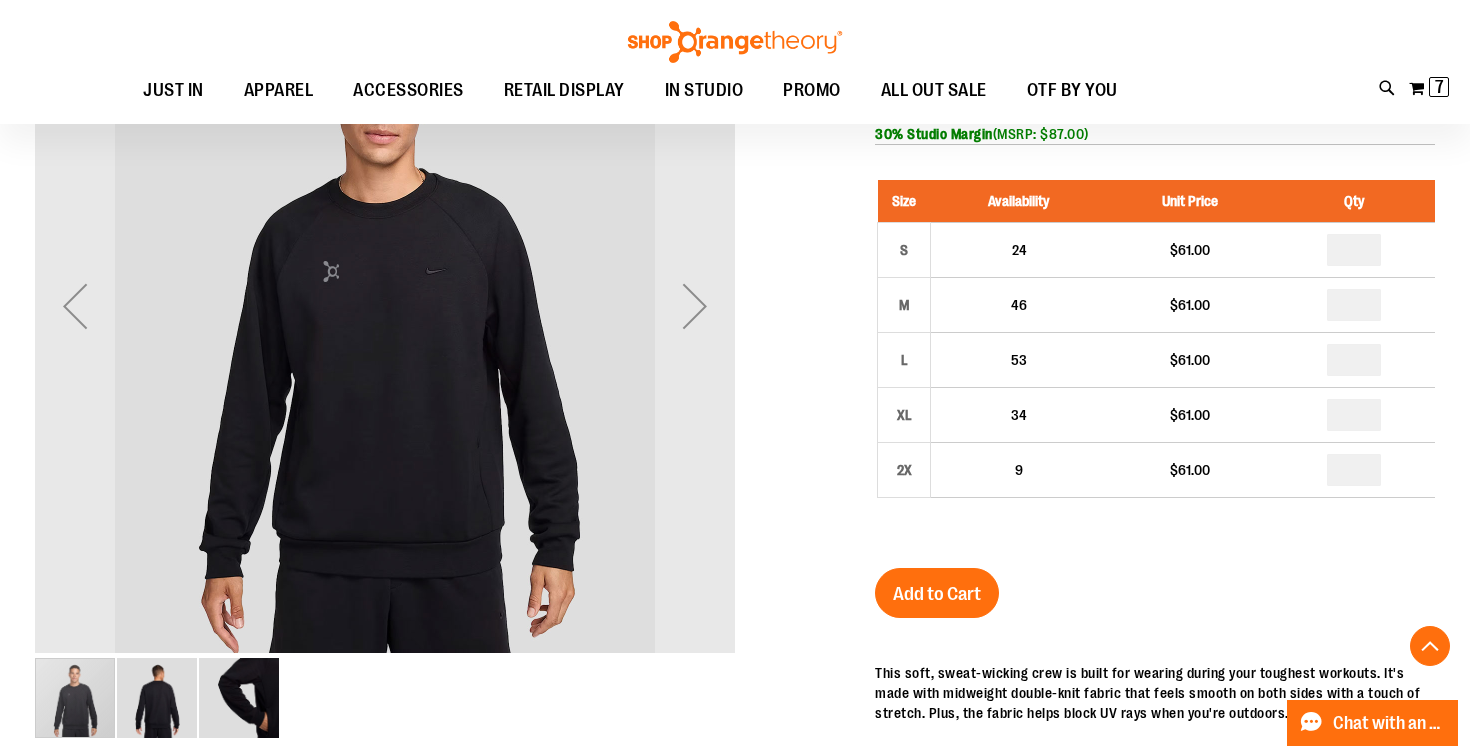 scroll, scrollTop: 326, scrollLeft: 0, axis: vertical 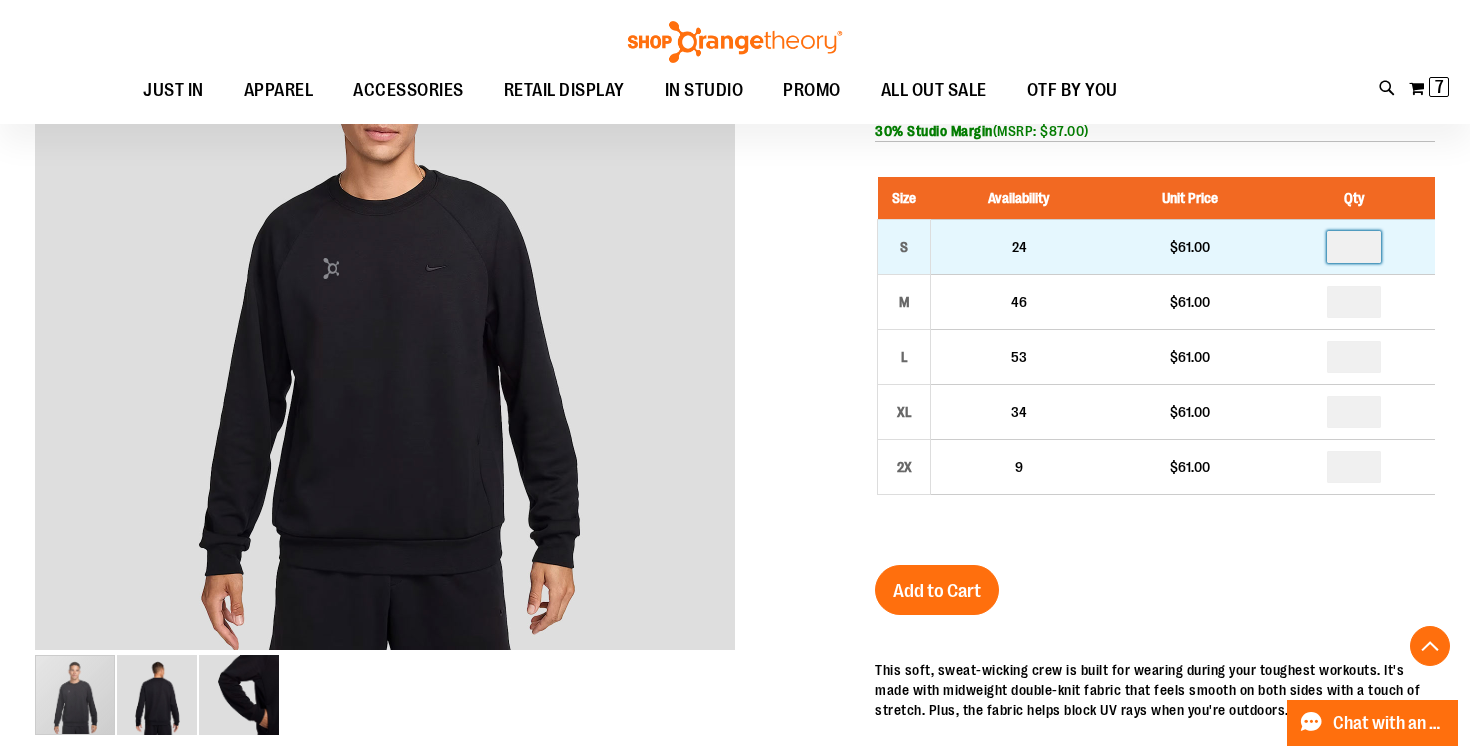 click at bounding box center [1354, 247] 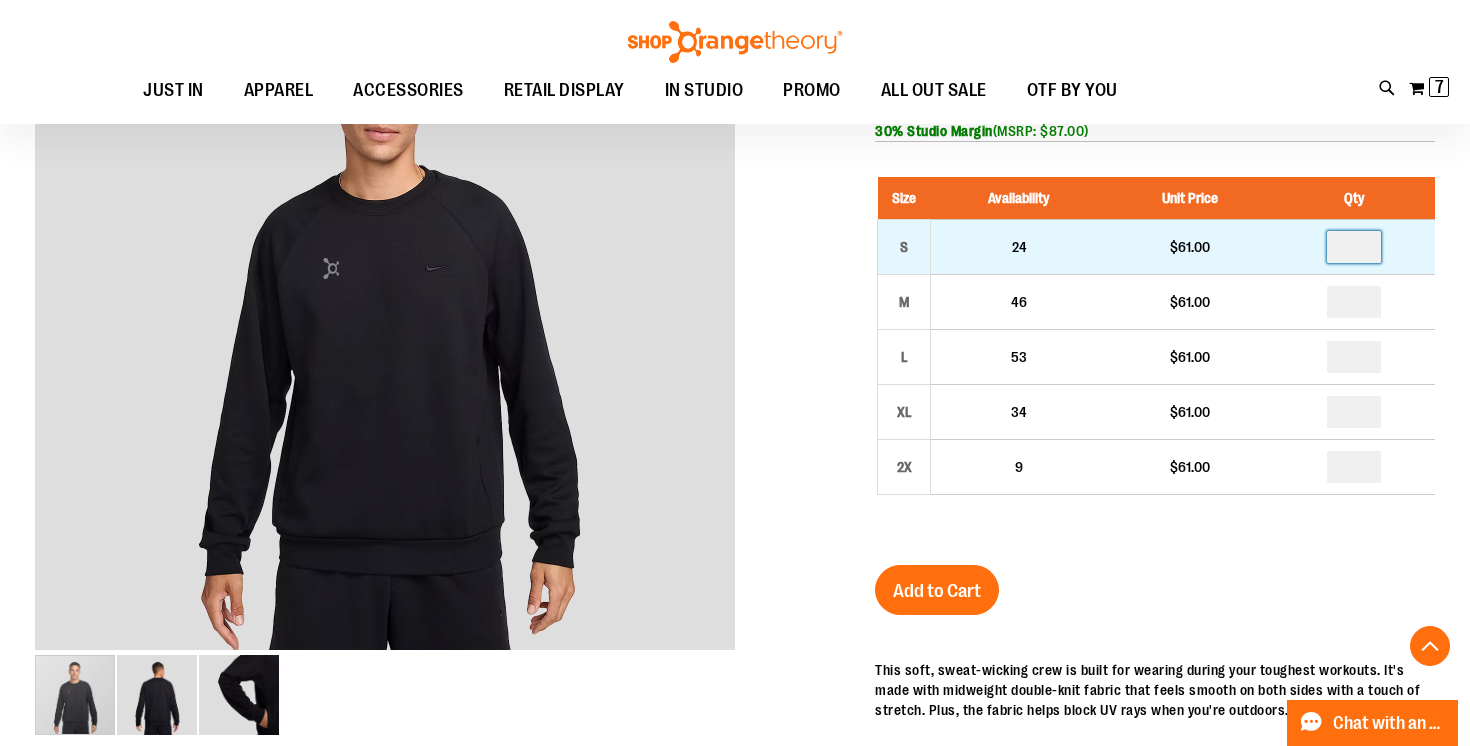 type on "*" 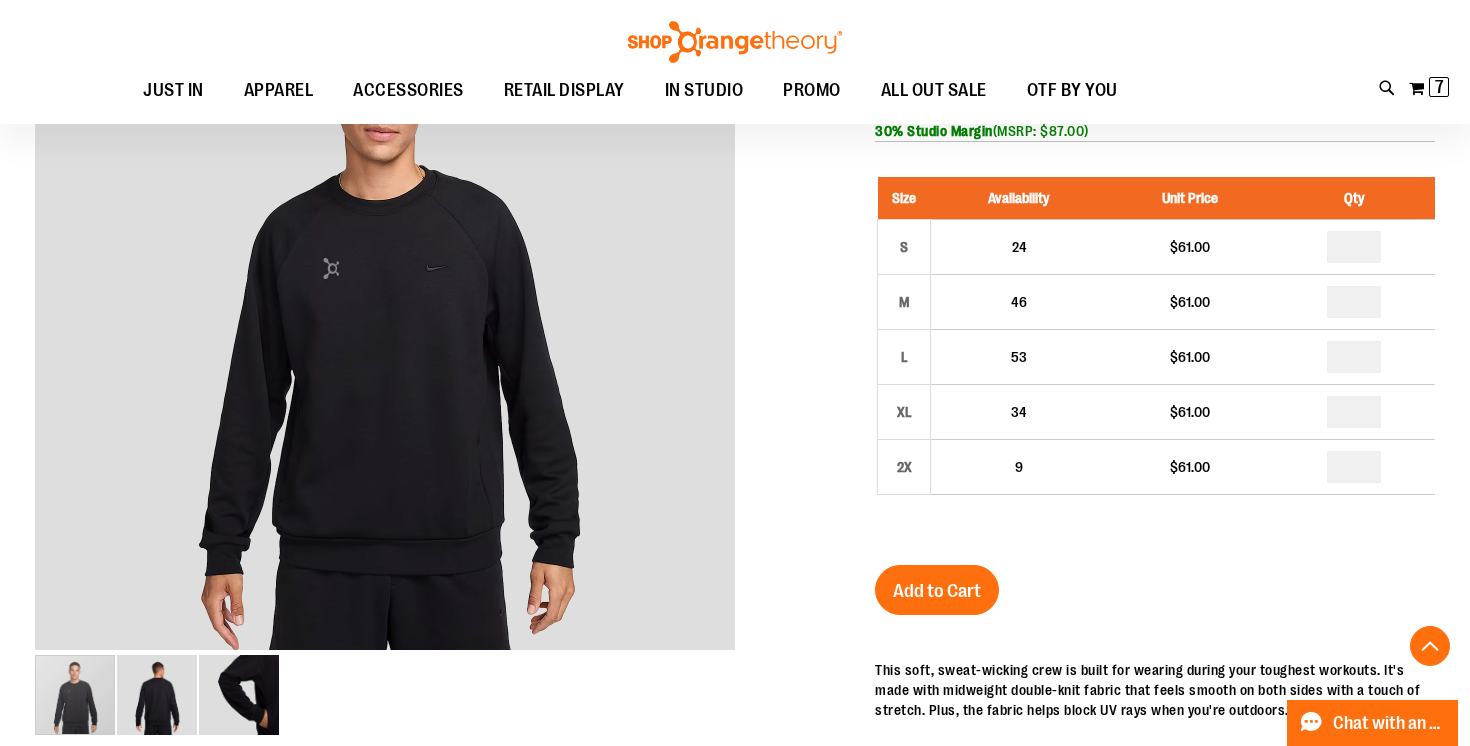 type on "*" 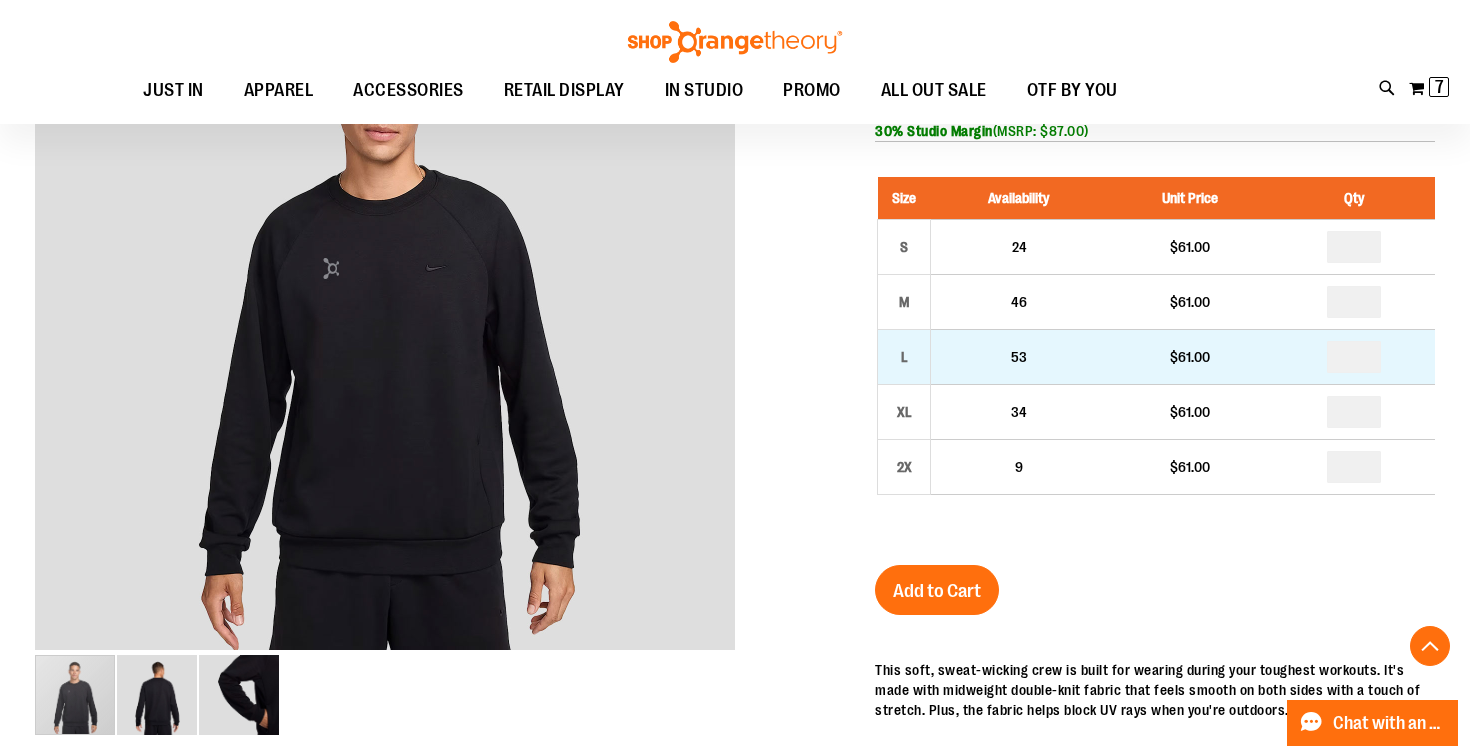type on "*" 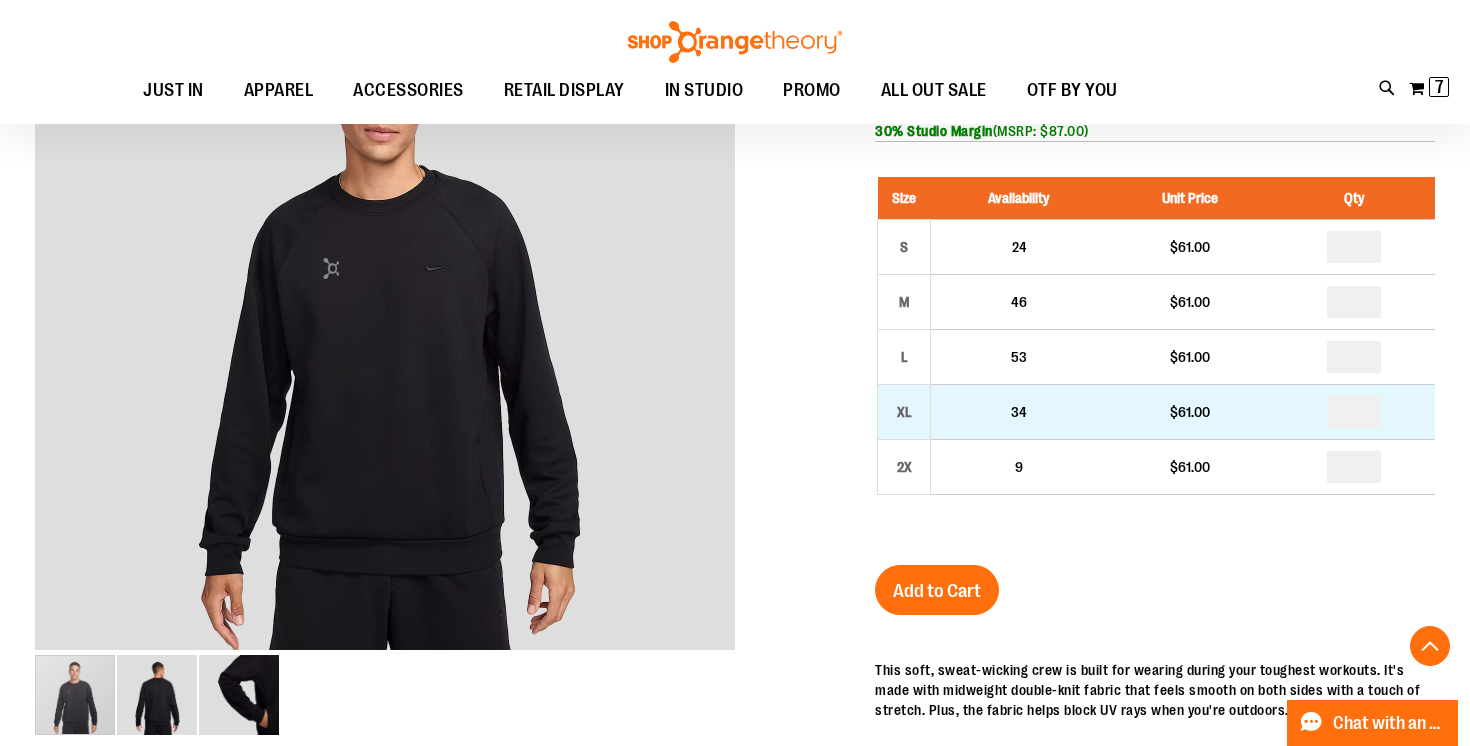 type on "*" 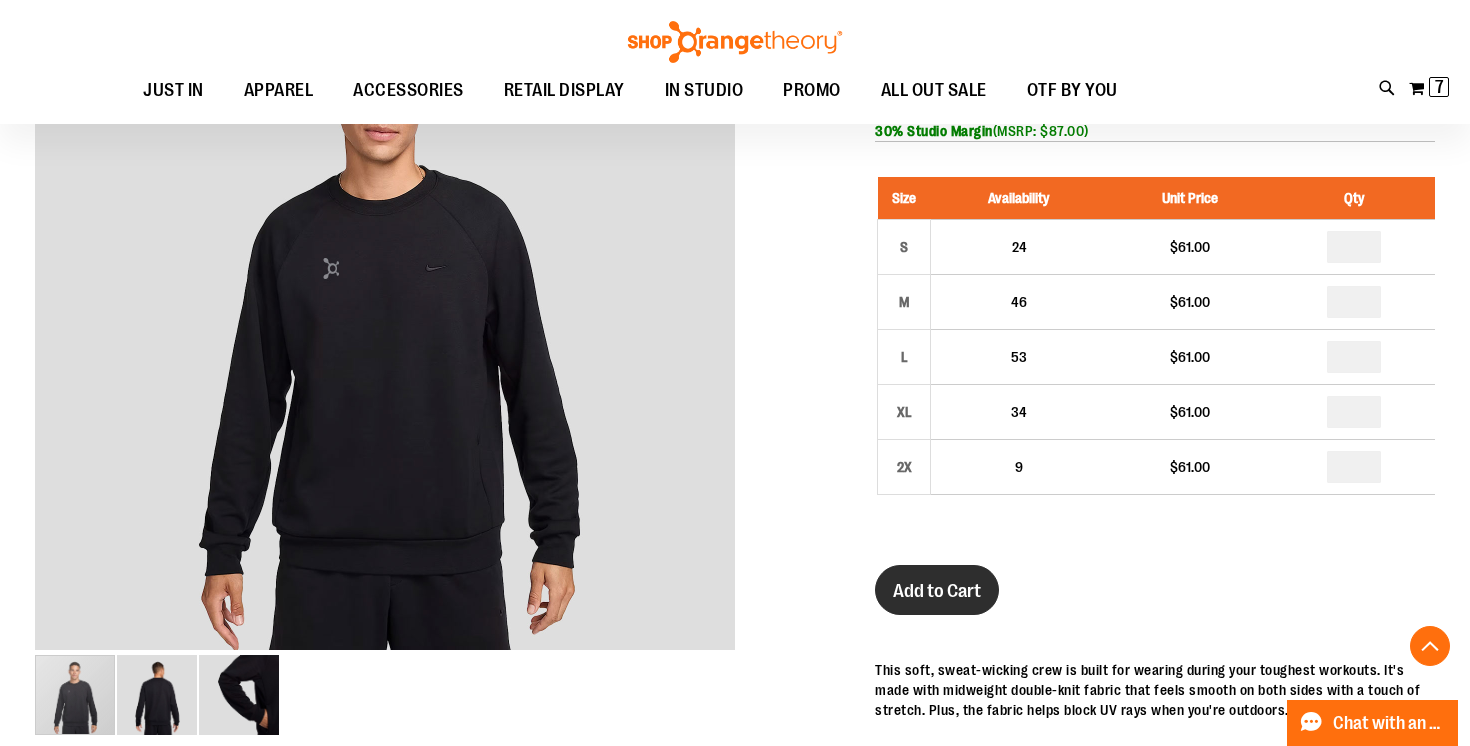 click on "Add to Cart" at bounding box center [937, 591] 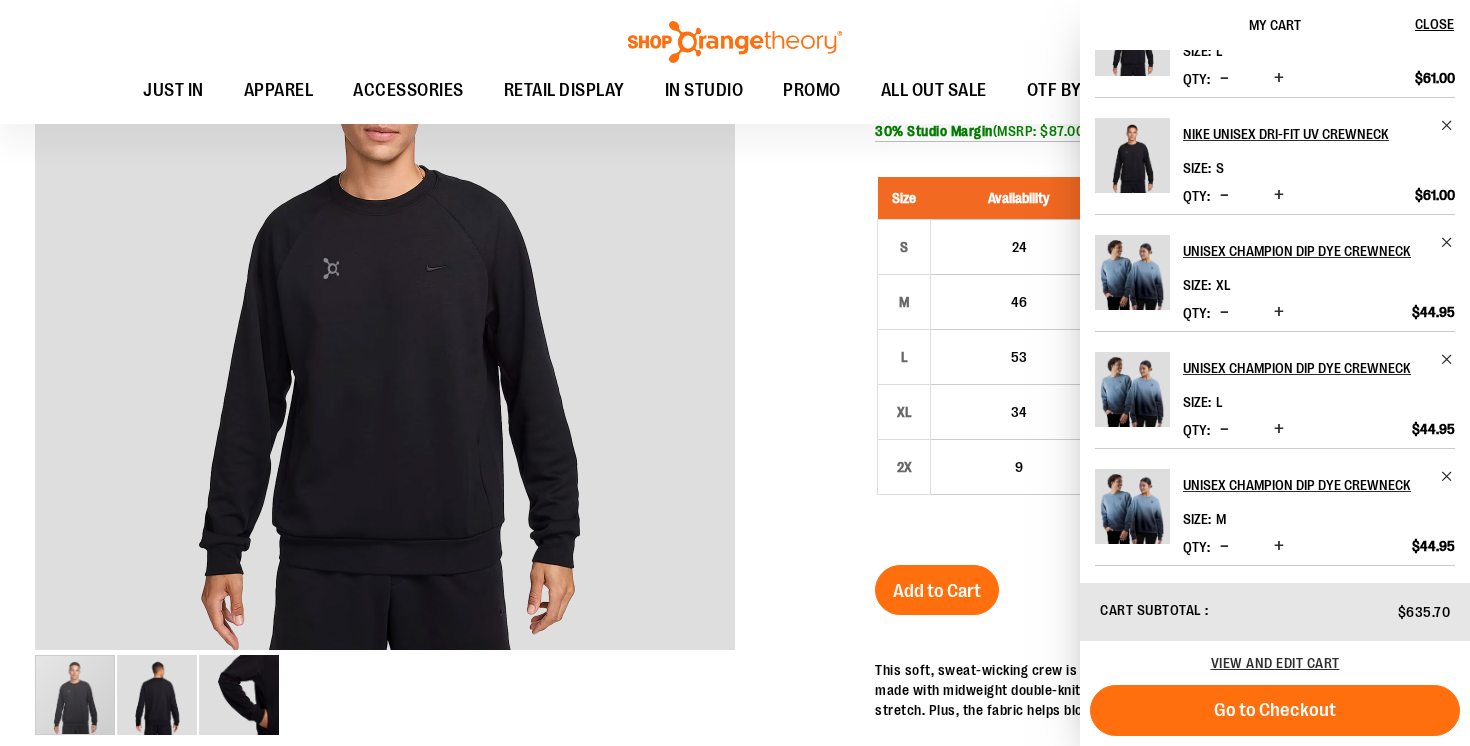 scroll, scrollTop: 522, scrollLeft: 0, axis: vertical 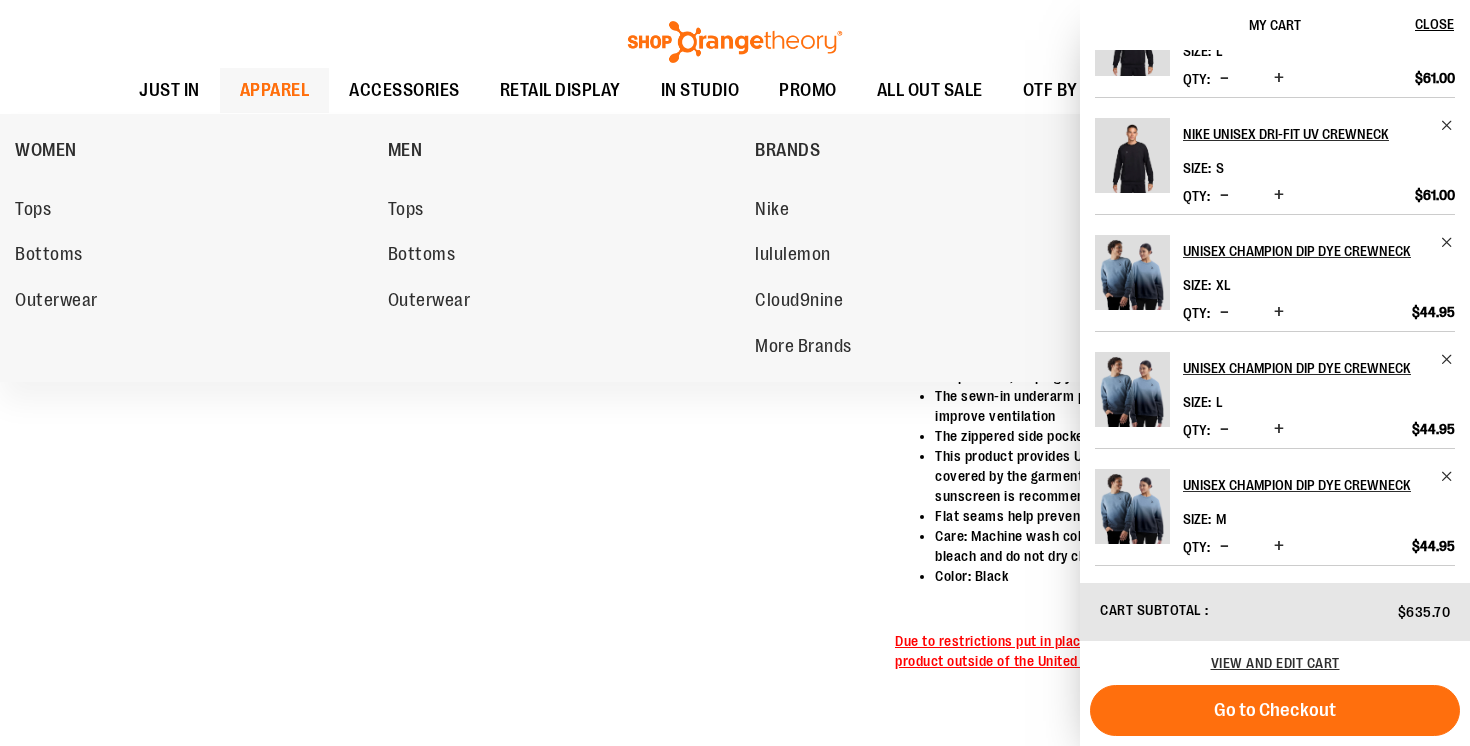 click on "APPAREL" at bounding box center (275, 90) 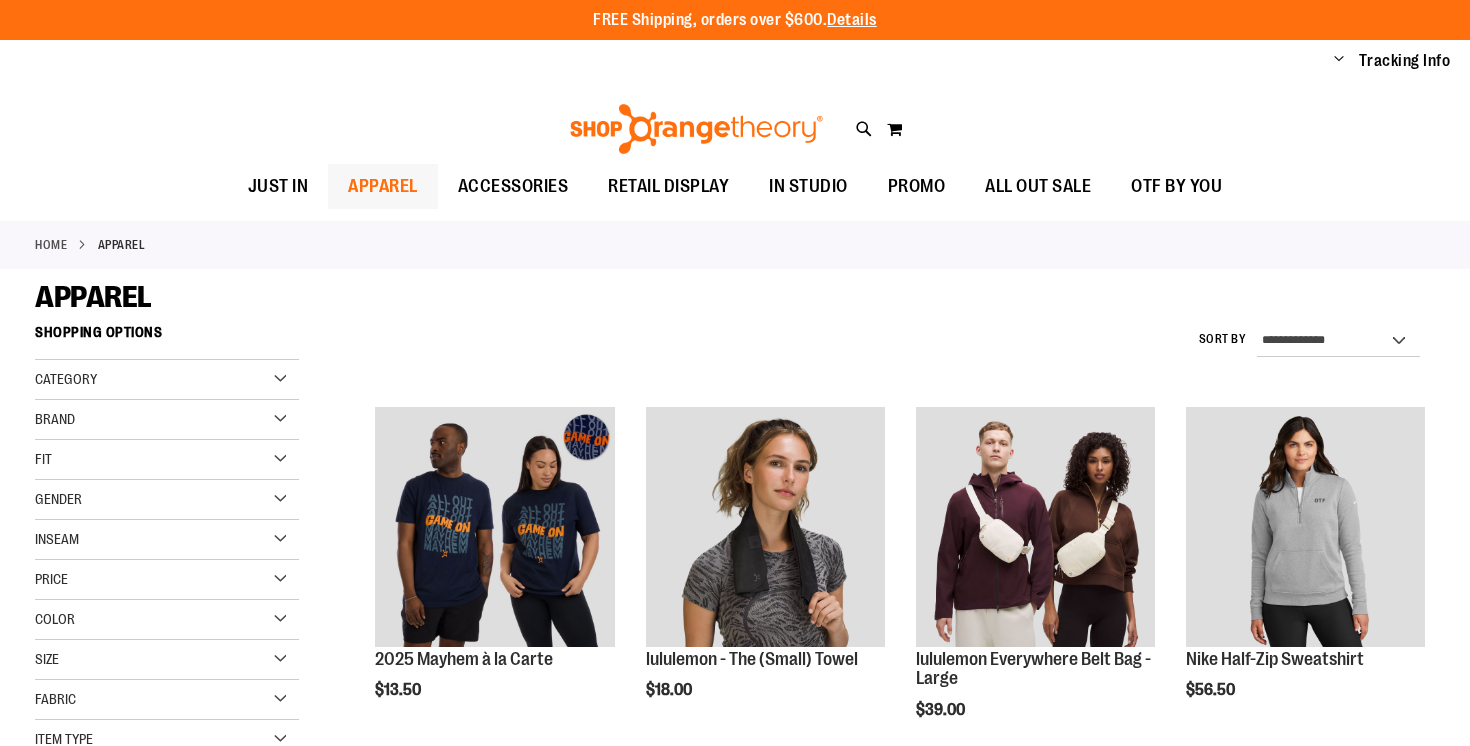 scroll, scrollTop: 0, scrollLeft: 0, axis: both 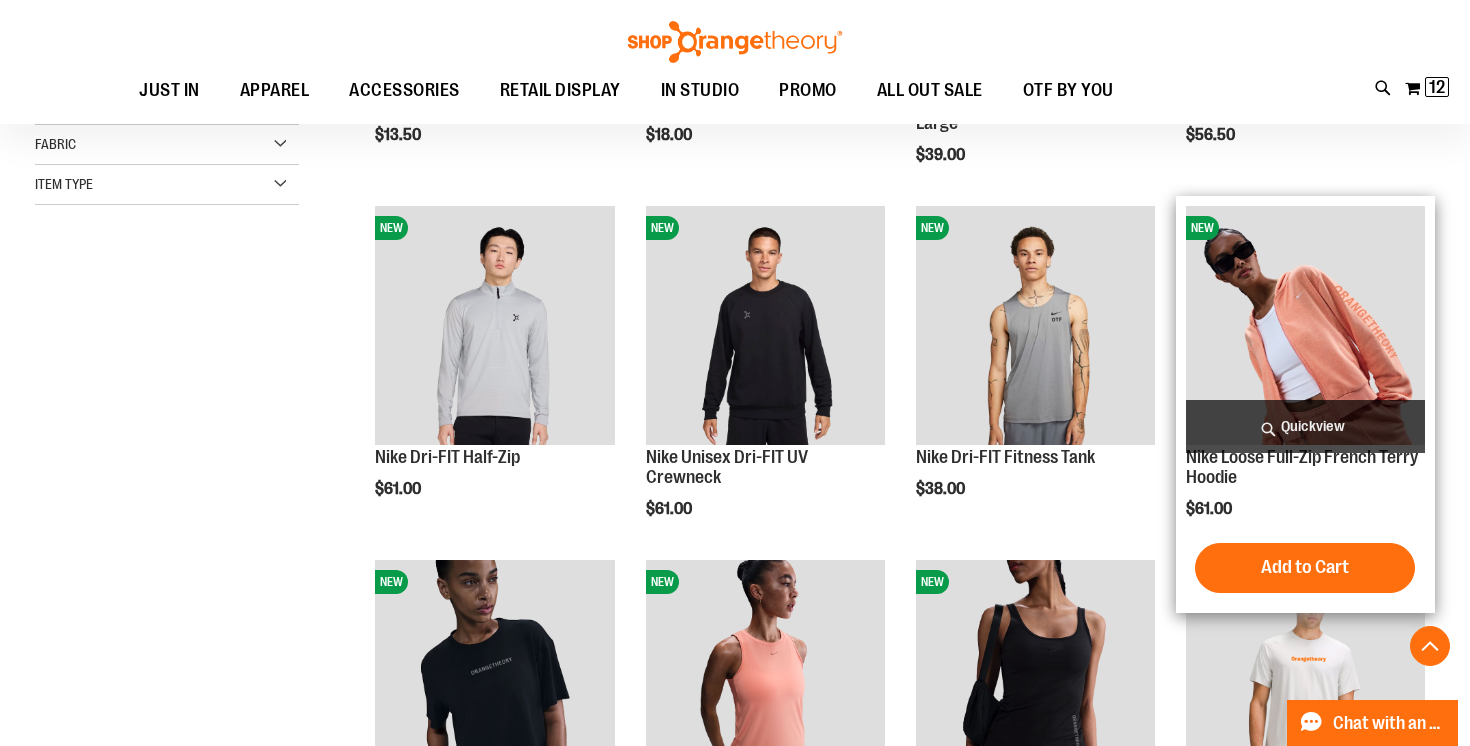 click on "Quickview" at bounding box center (1305, 426) 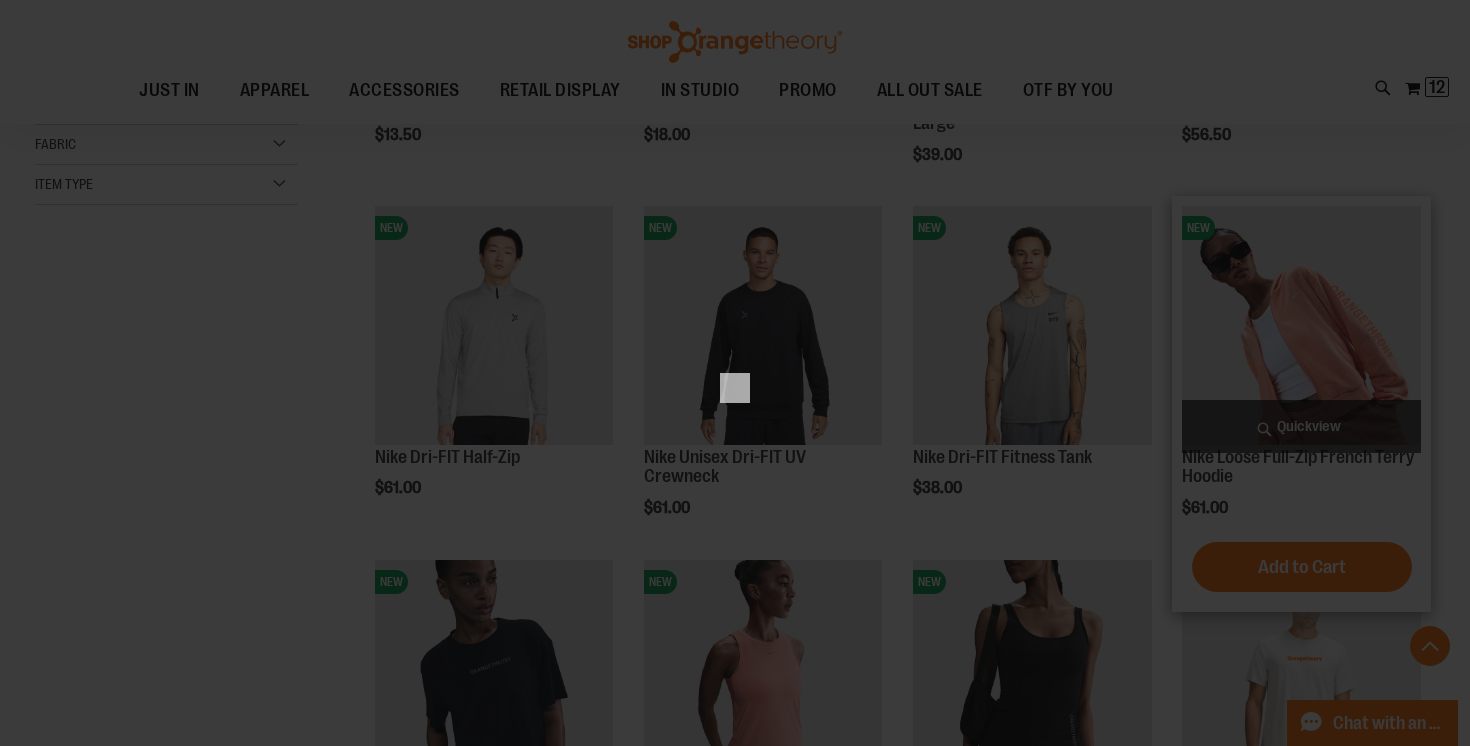 scroll, scrollTop: 0, scrollLeft: 0, axis: both 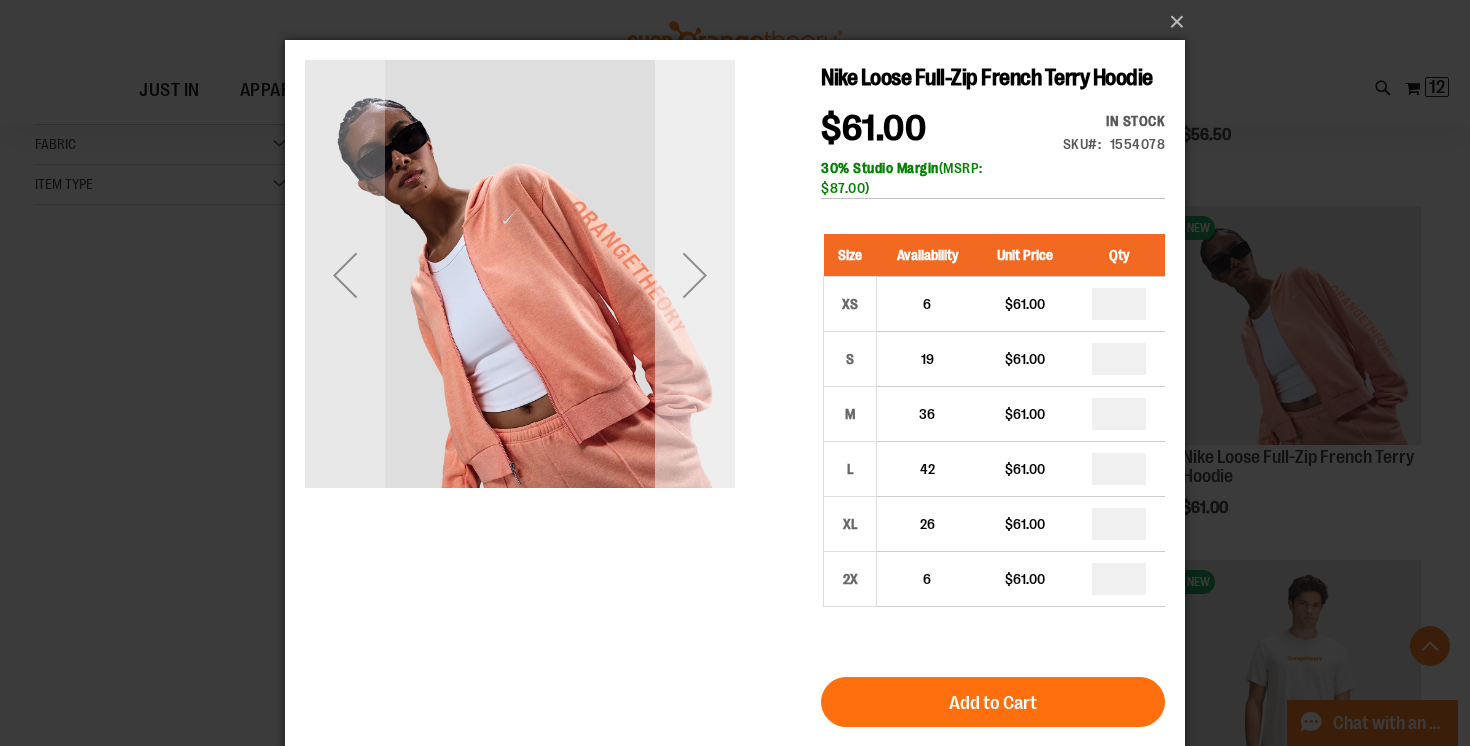click at bounding box center (695, 275) 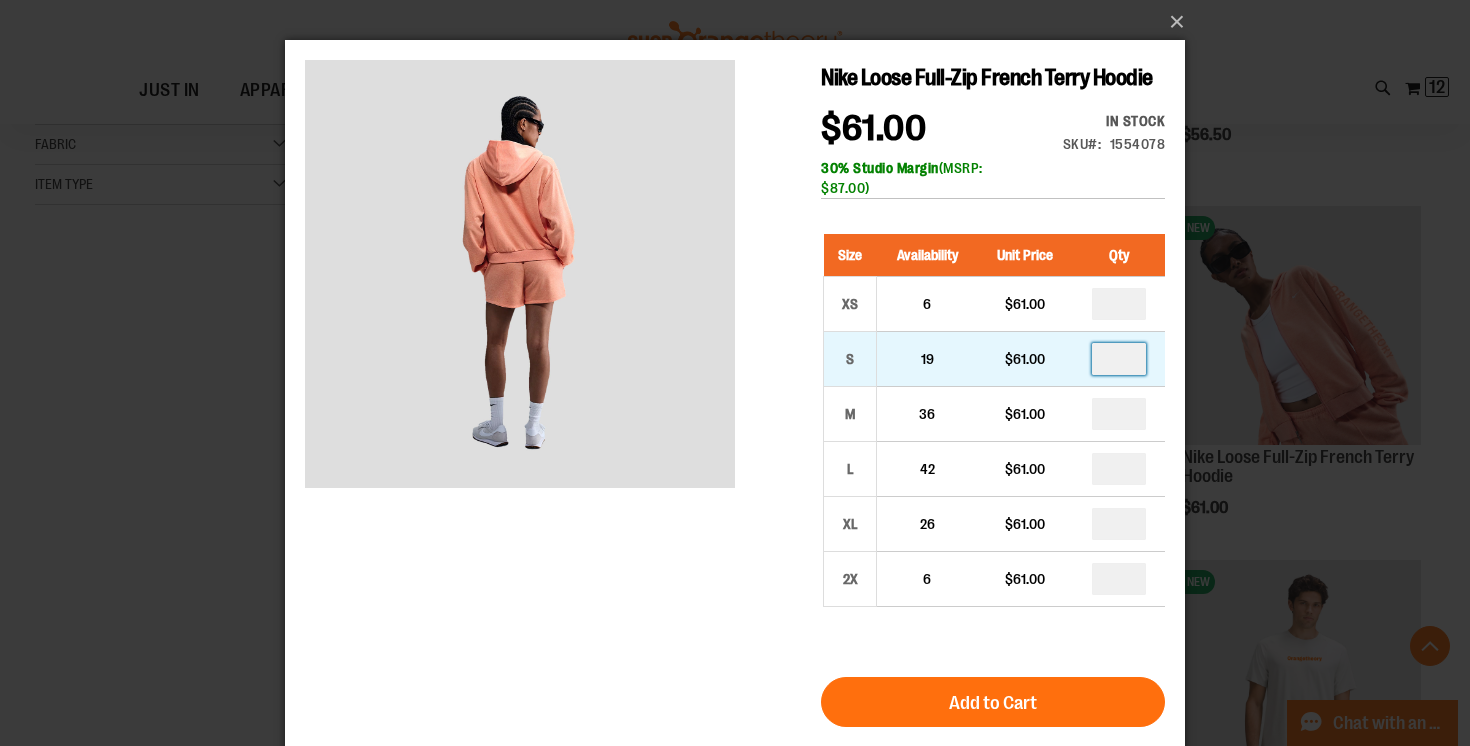click at bounding box center [1119, 359] 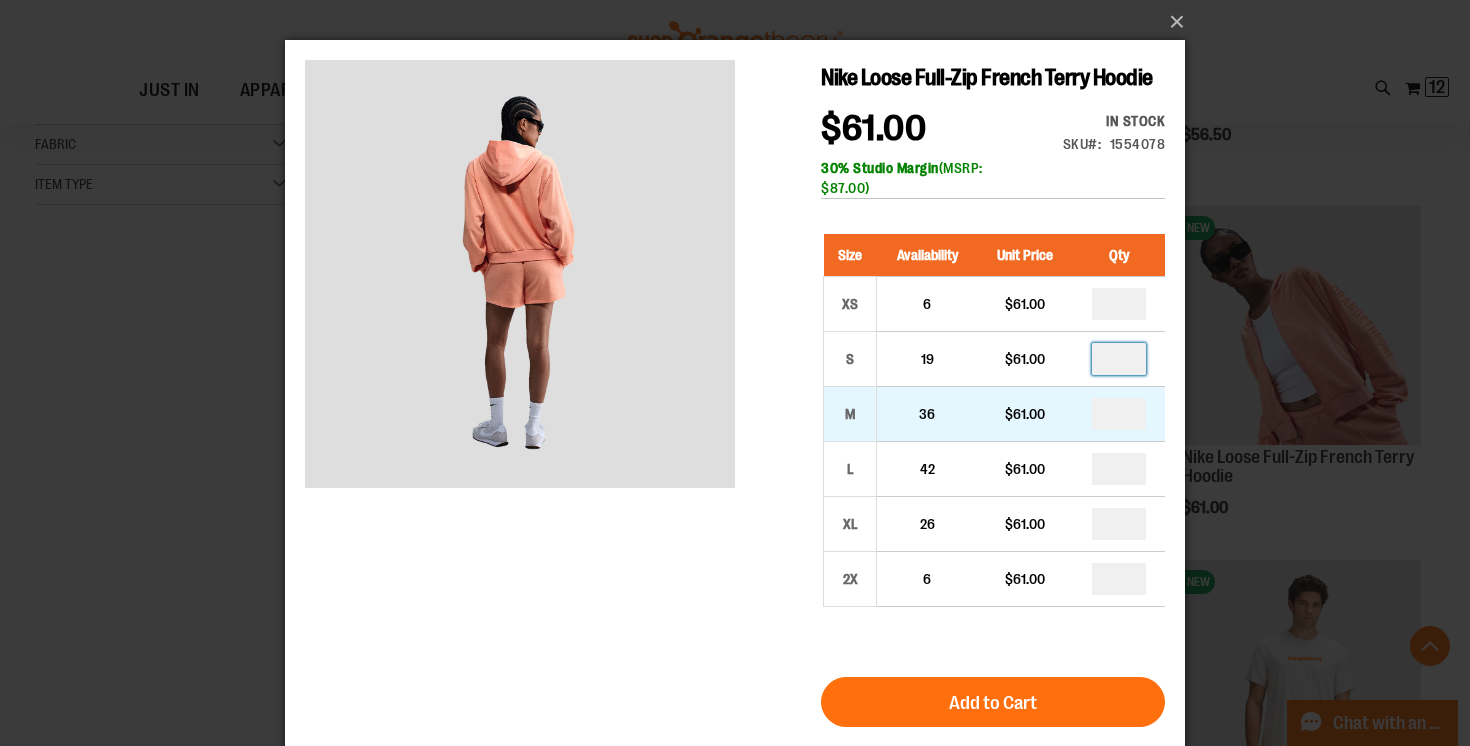 type on "*" 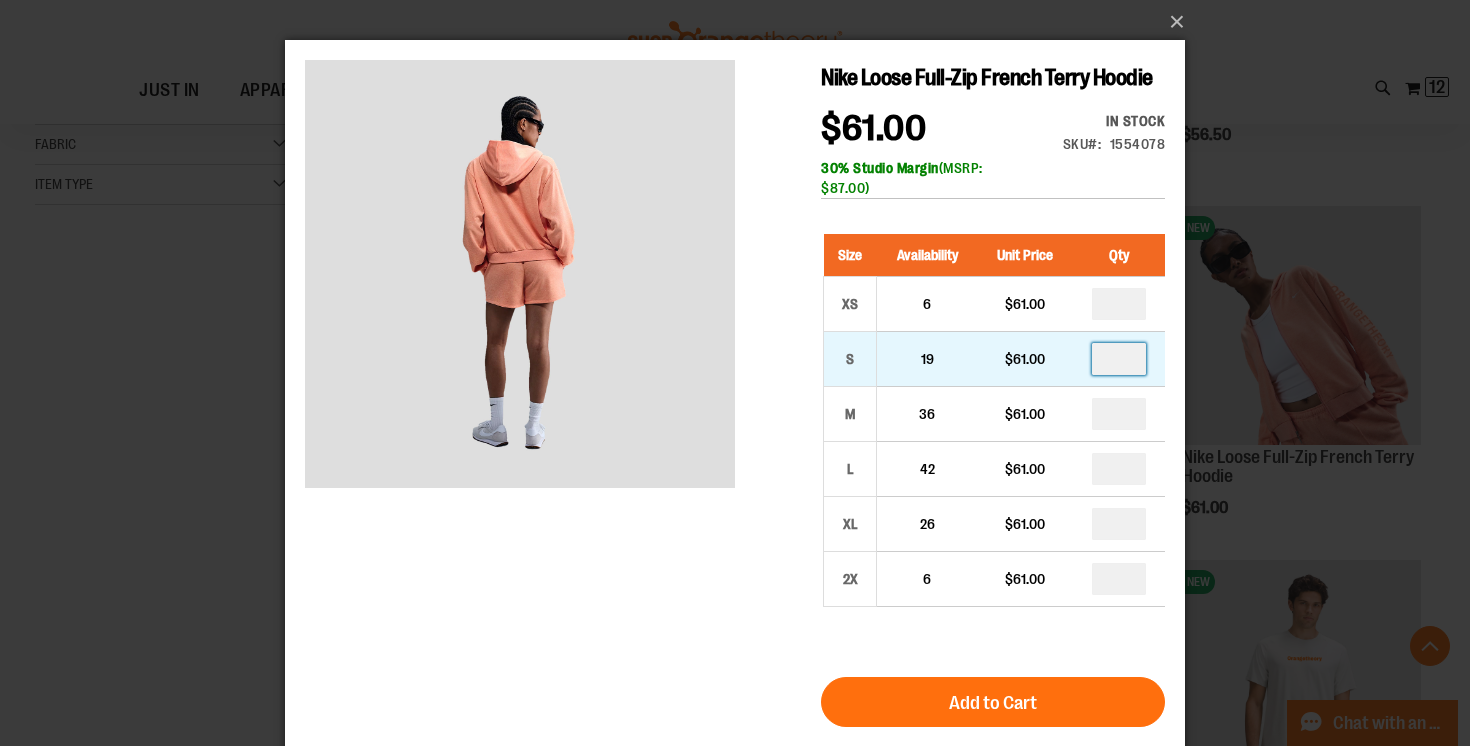 type on "*" 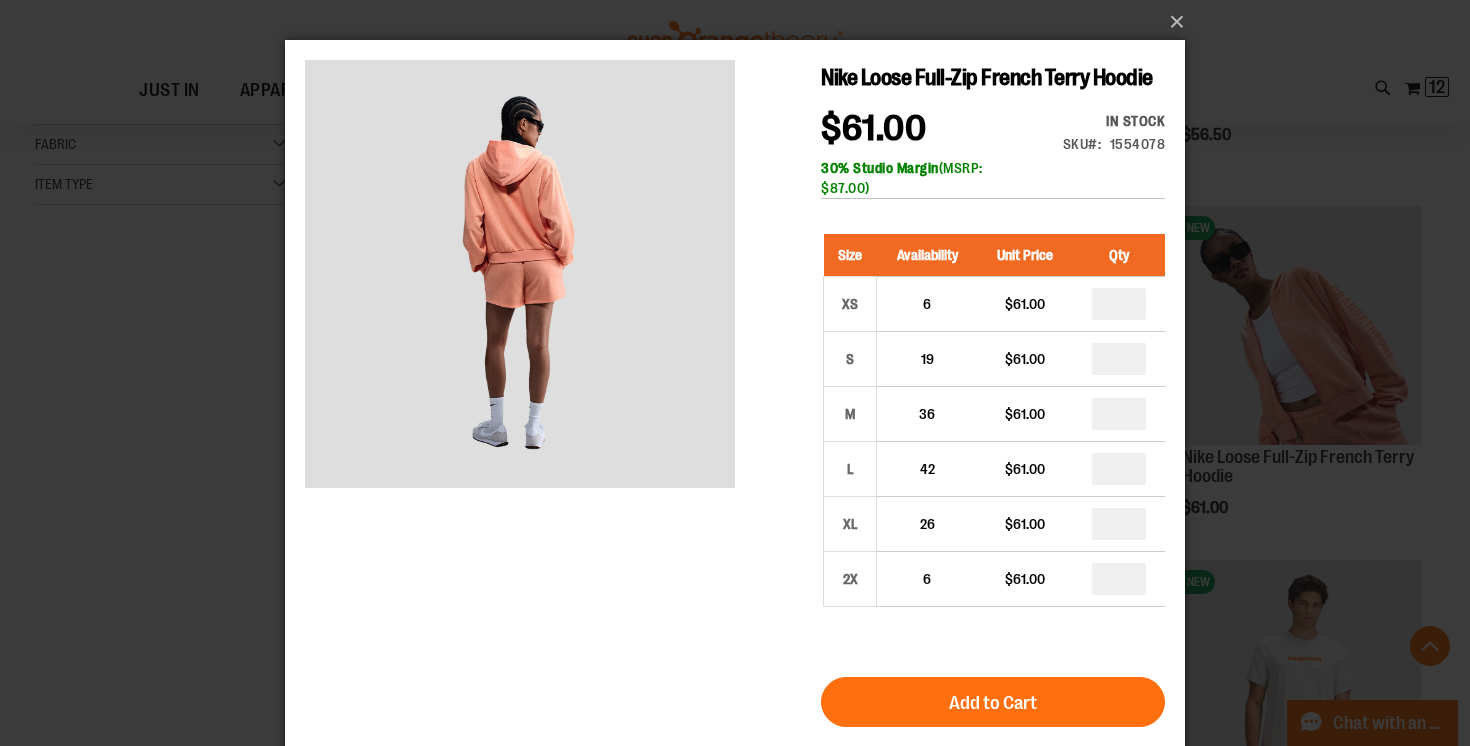 type on "*" 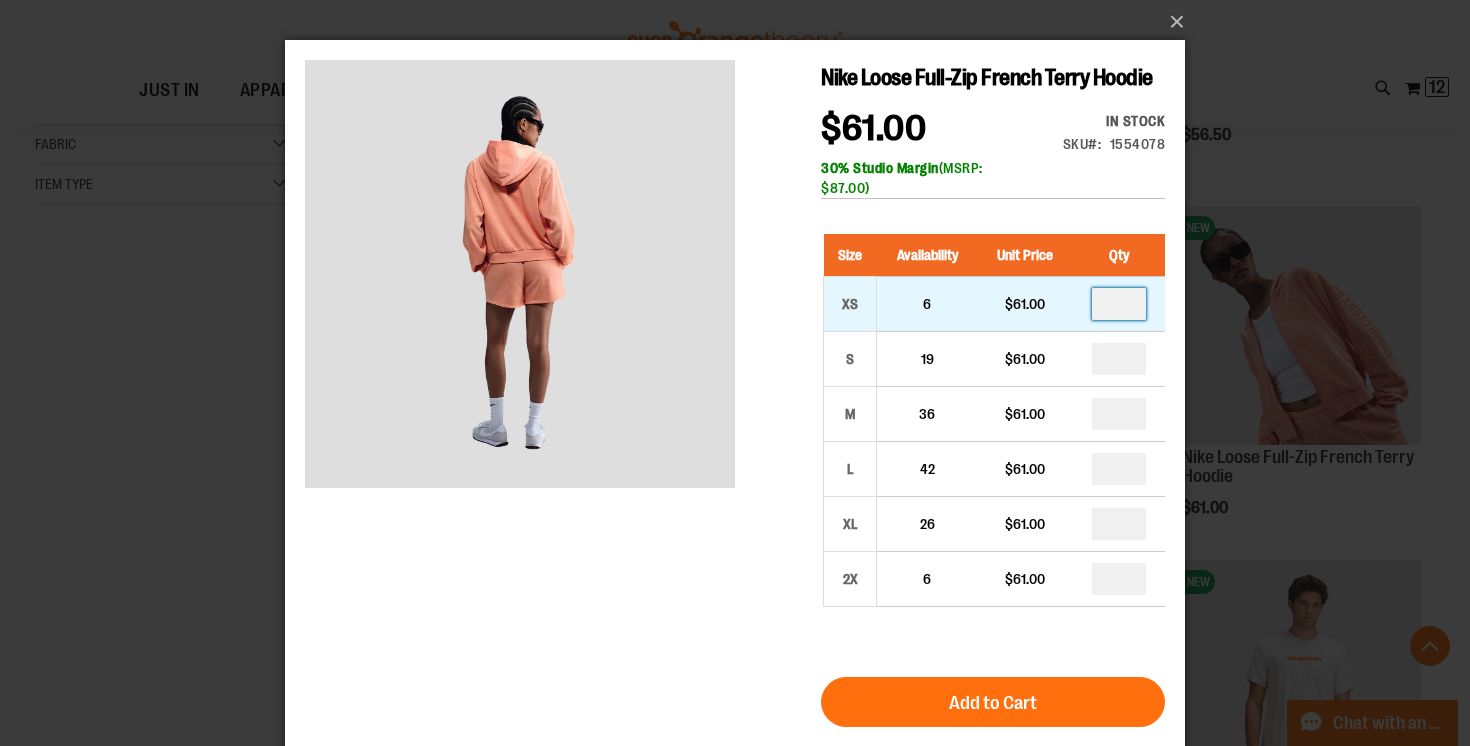 click at bounding box center (1119, 304) 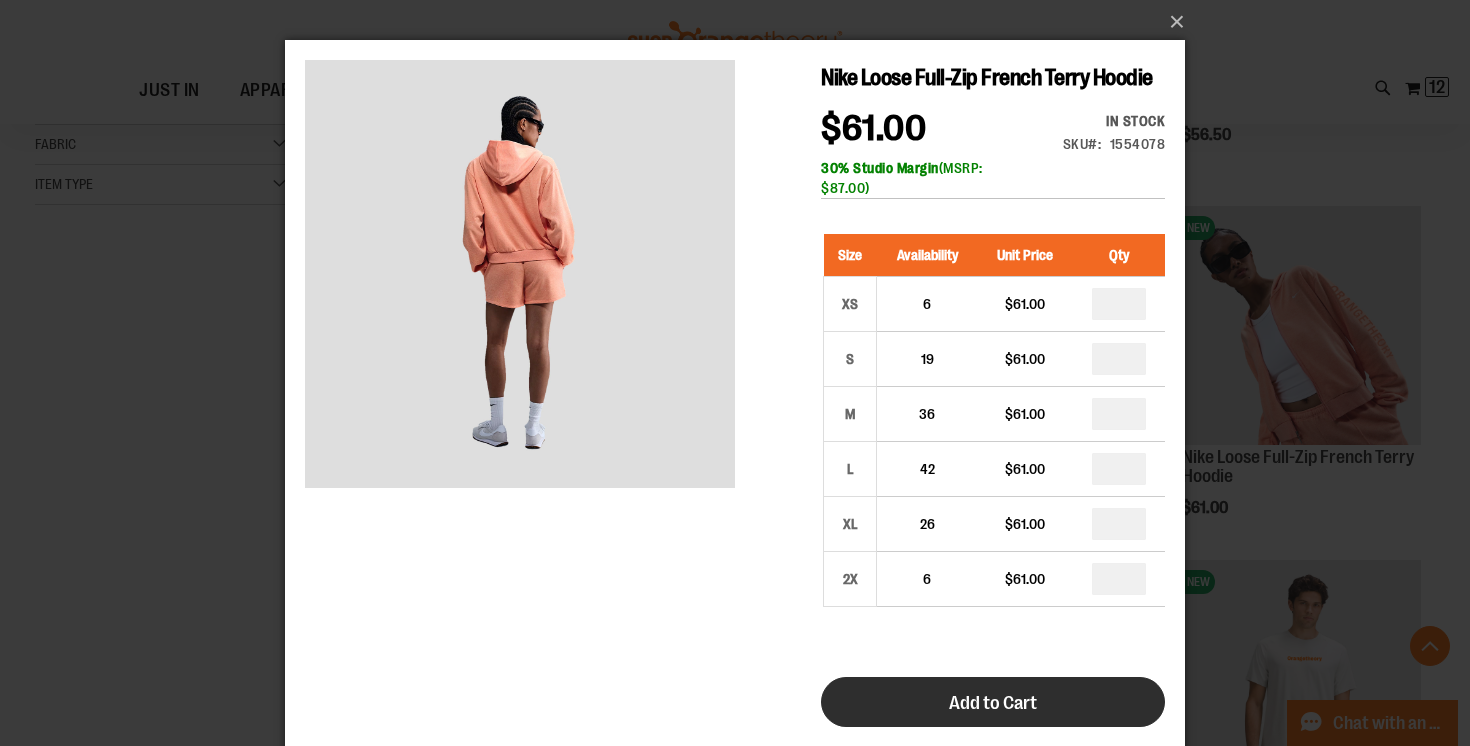 click on "Add to Cart" at bounding box center [993, 703] 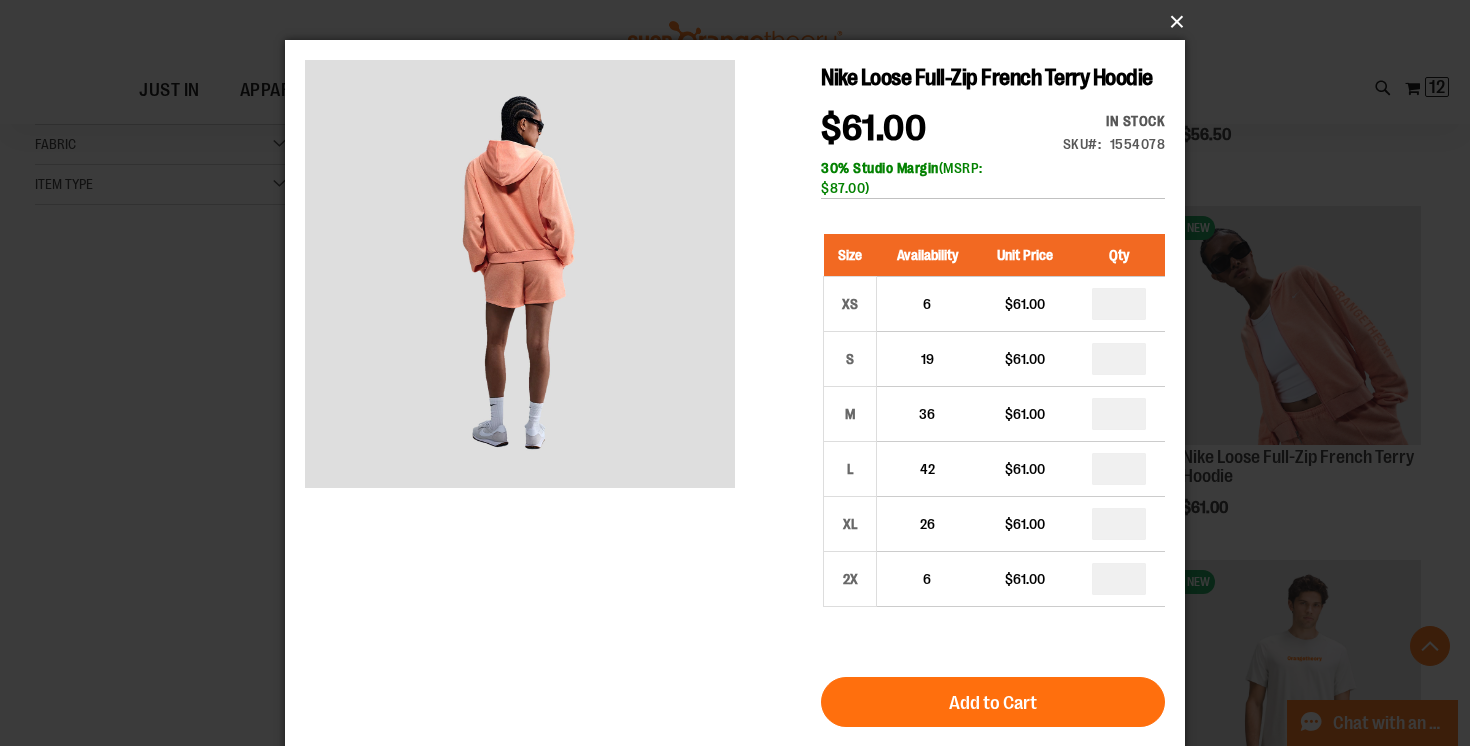click on "×" at bounding box center (741, 22) 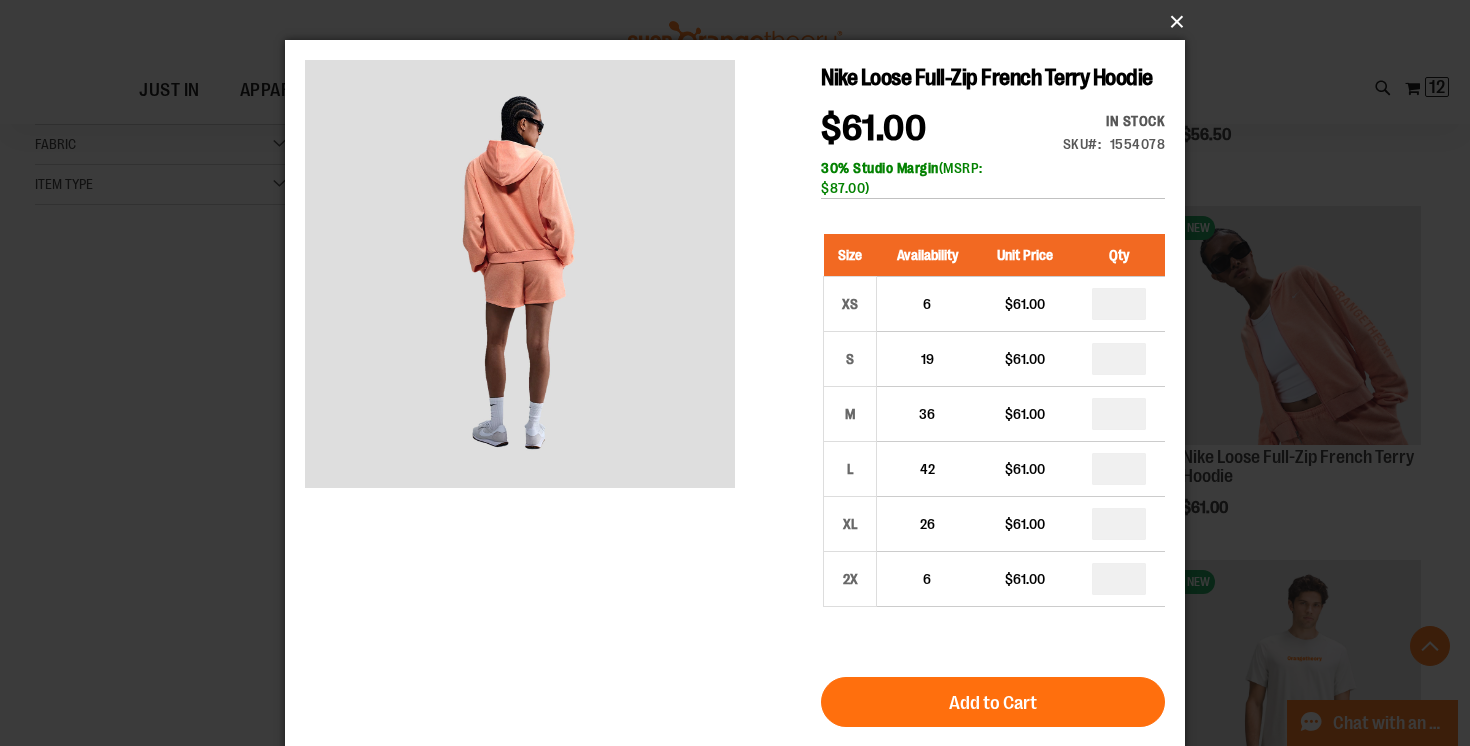 click on "×" at bounding box center (741, 22) 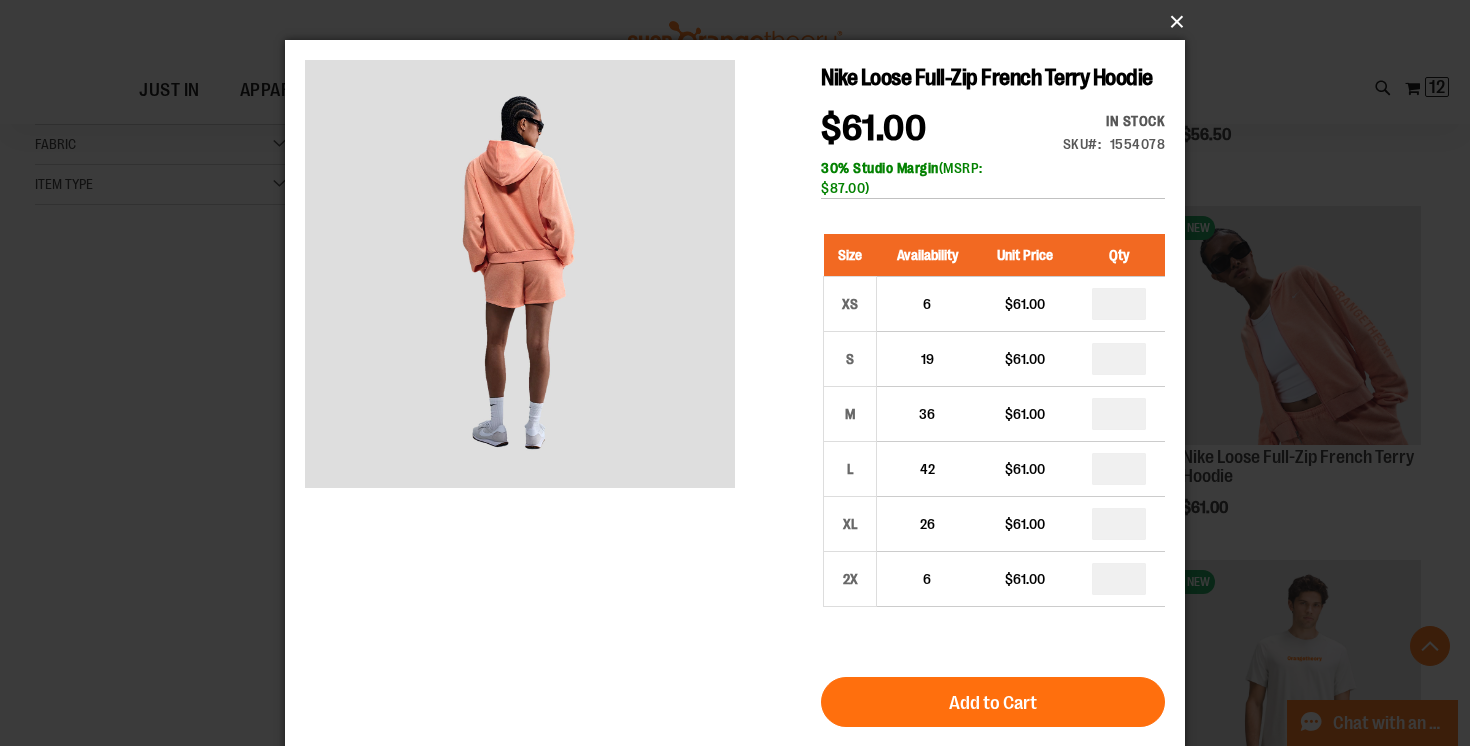 click on "×" at bounding box center (741, 22) 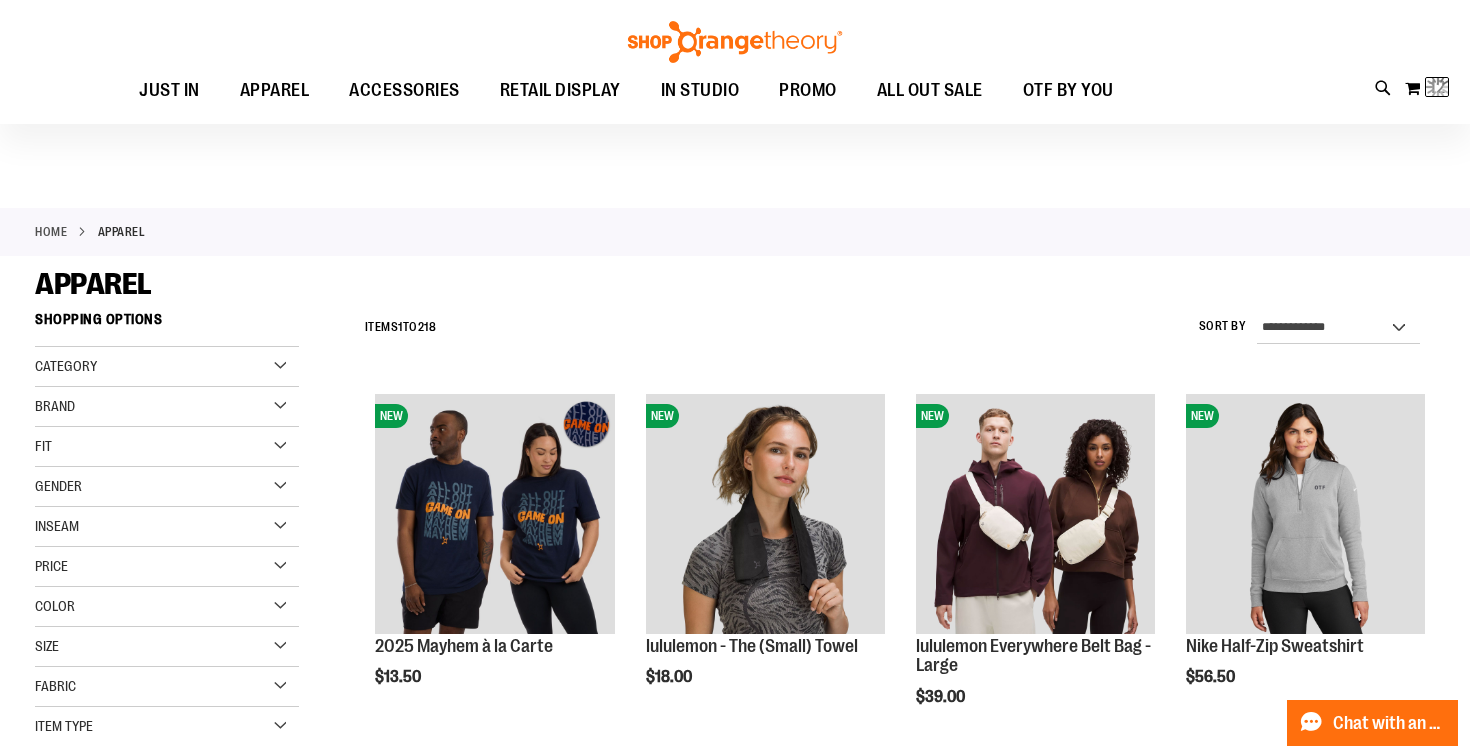 scroll, scrollTop: 0, scrollLeft: 0, axis: both 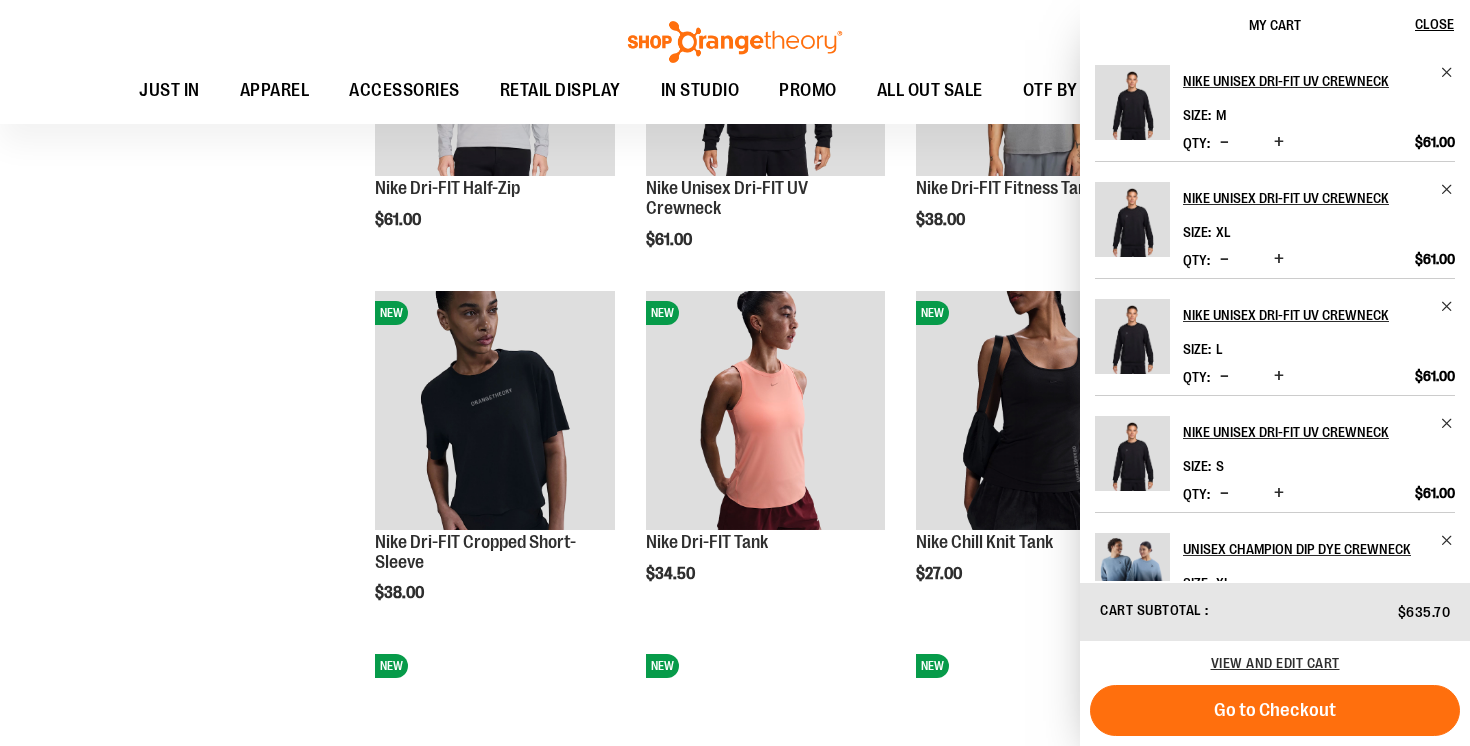 click on "**********" at bounding box center [735, 652] 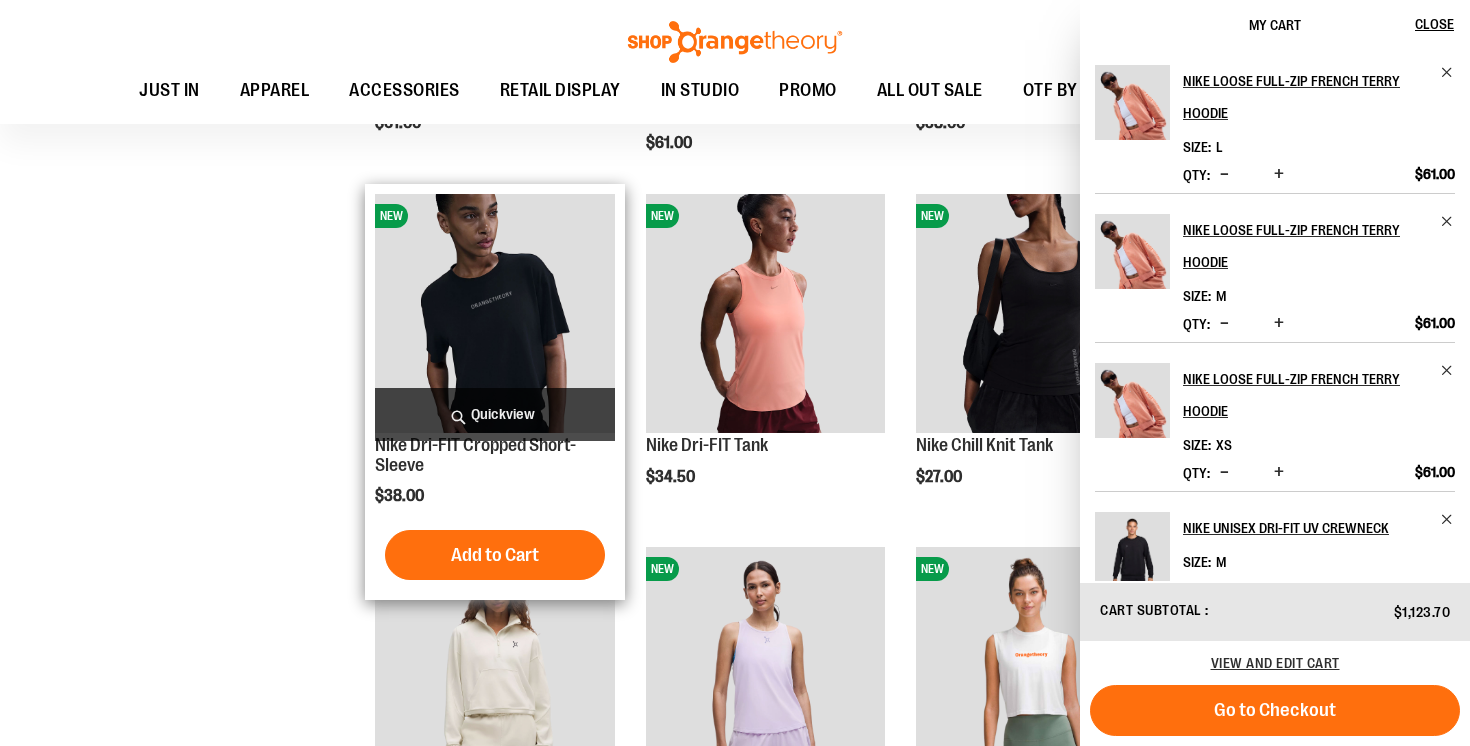 scroll, scrollTop: 950, scrollLeft: 0, axis: vertical 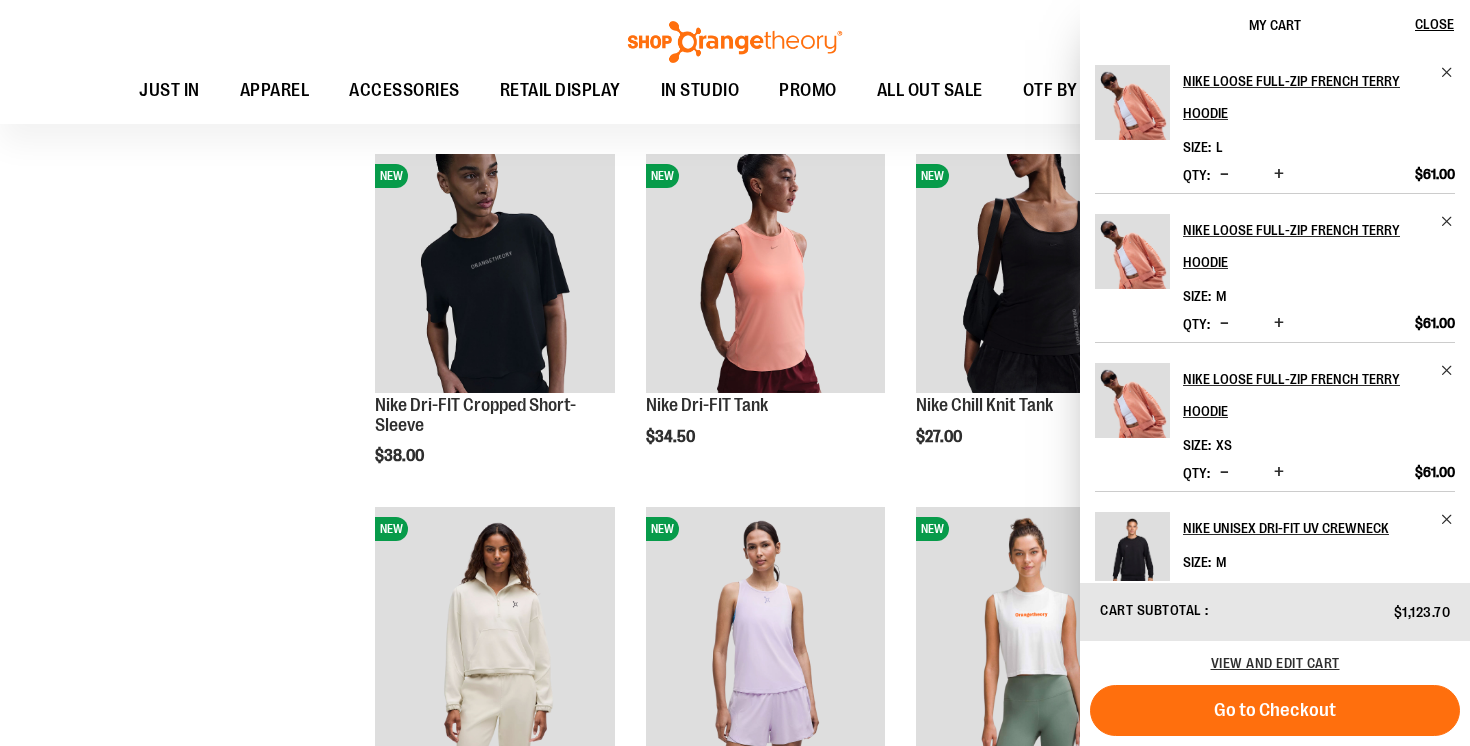 click on "**********" at bounding box center [735, 515] 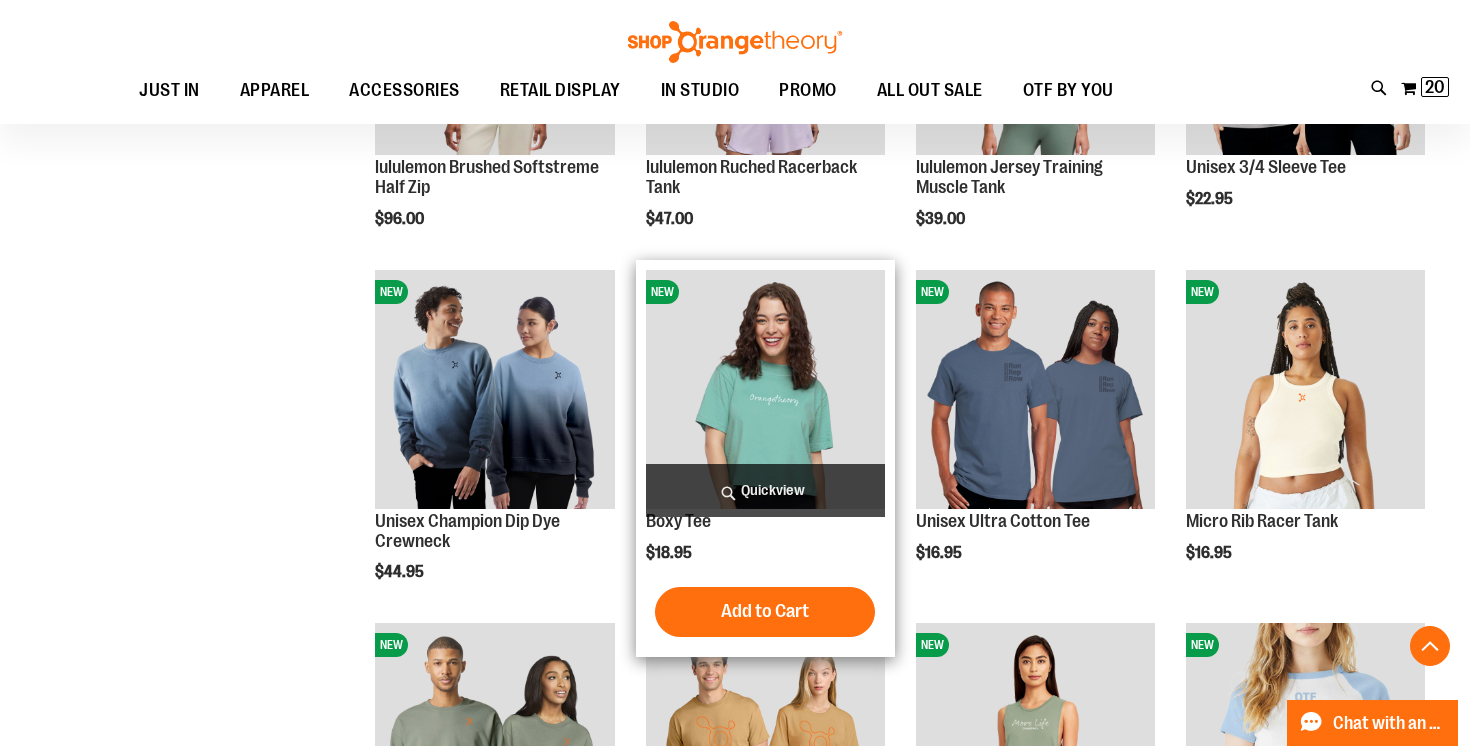 scroll, scrollTop: 1543, scrollLeft: 0, axis: vertical 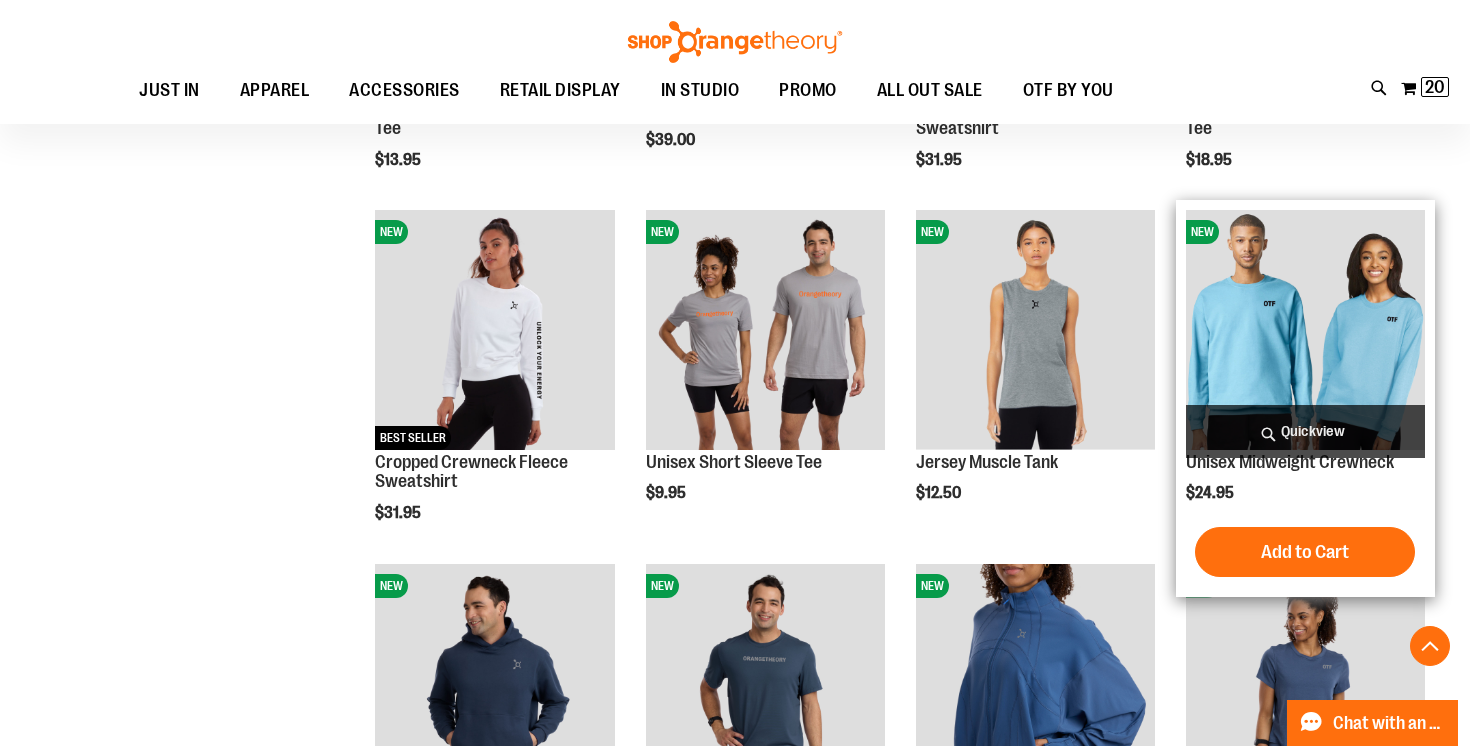 click on "Quickview" at bounding box center [1305, 431] 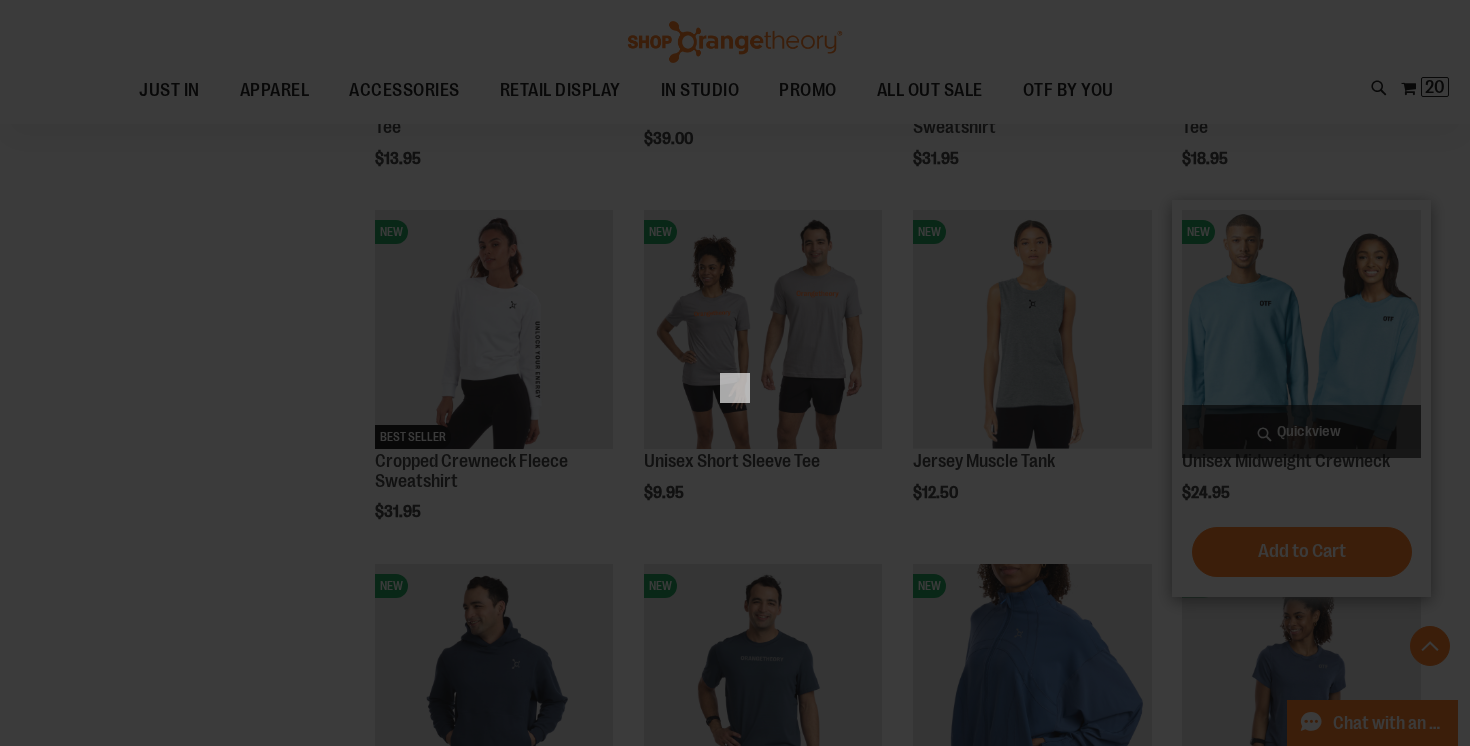 scroll, scrollTop: 0, scrollLeft: 0, axis: both 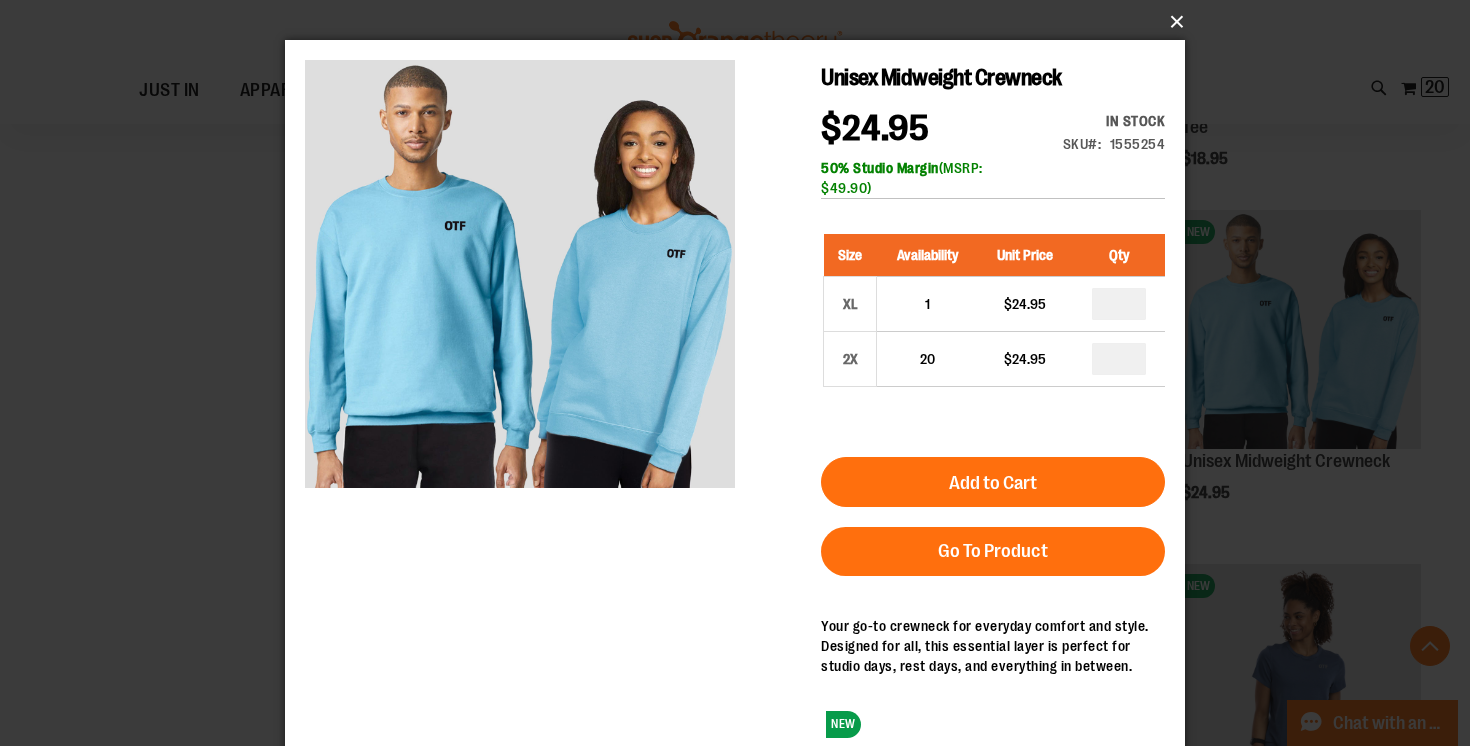 click on "×" at bounding box center [741, 22] 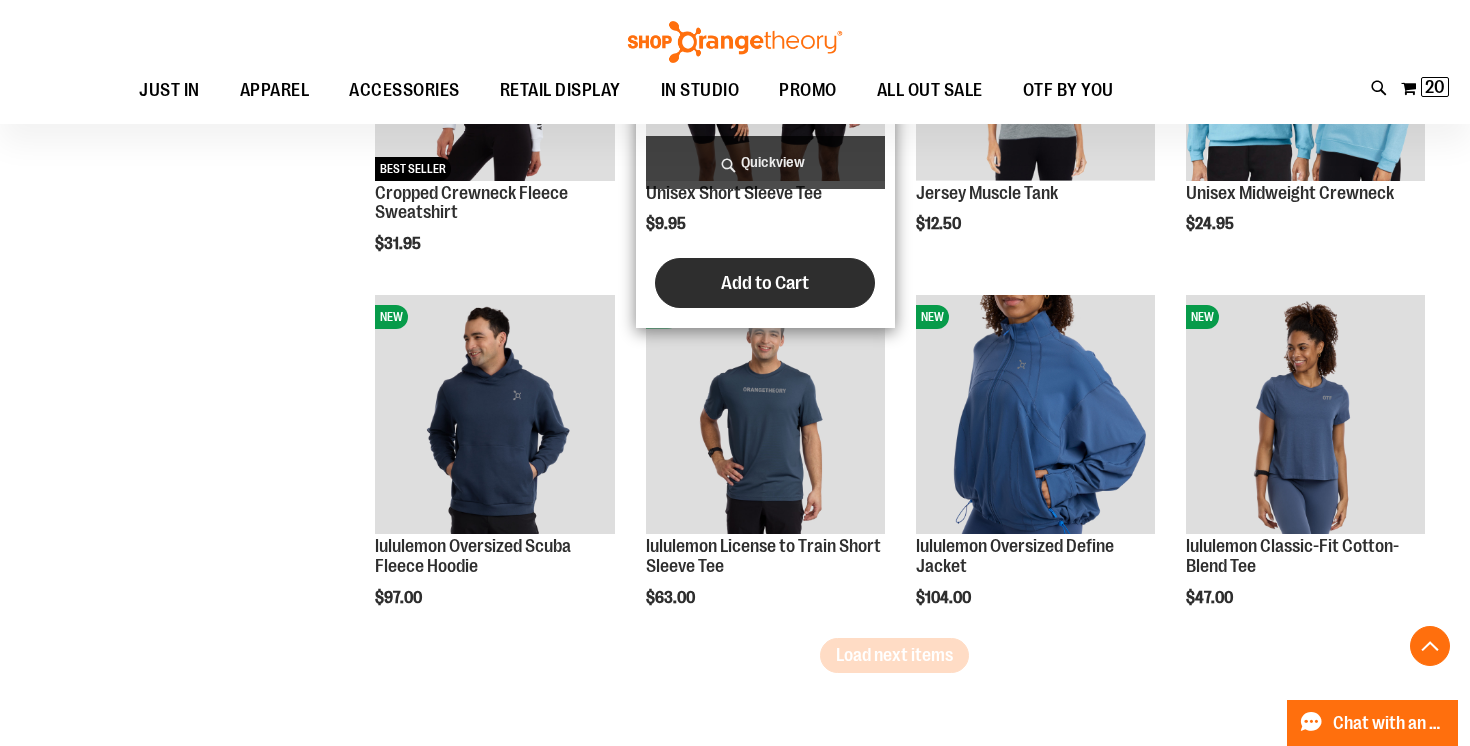 scroll, scrollTop: 2937, scrollLeft: 0, axis: vertical 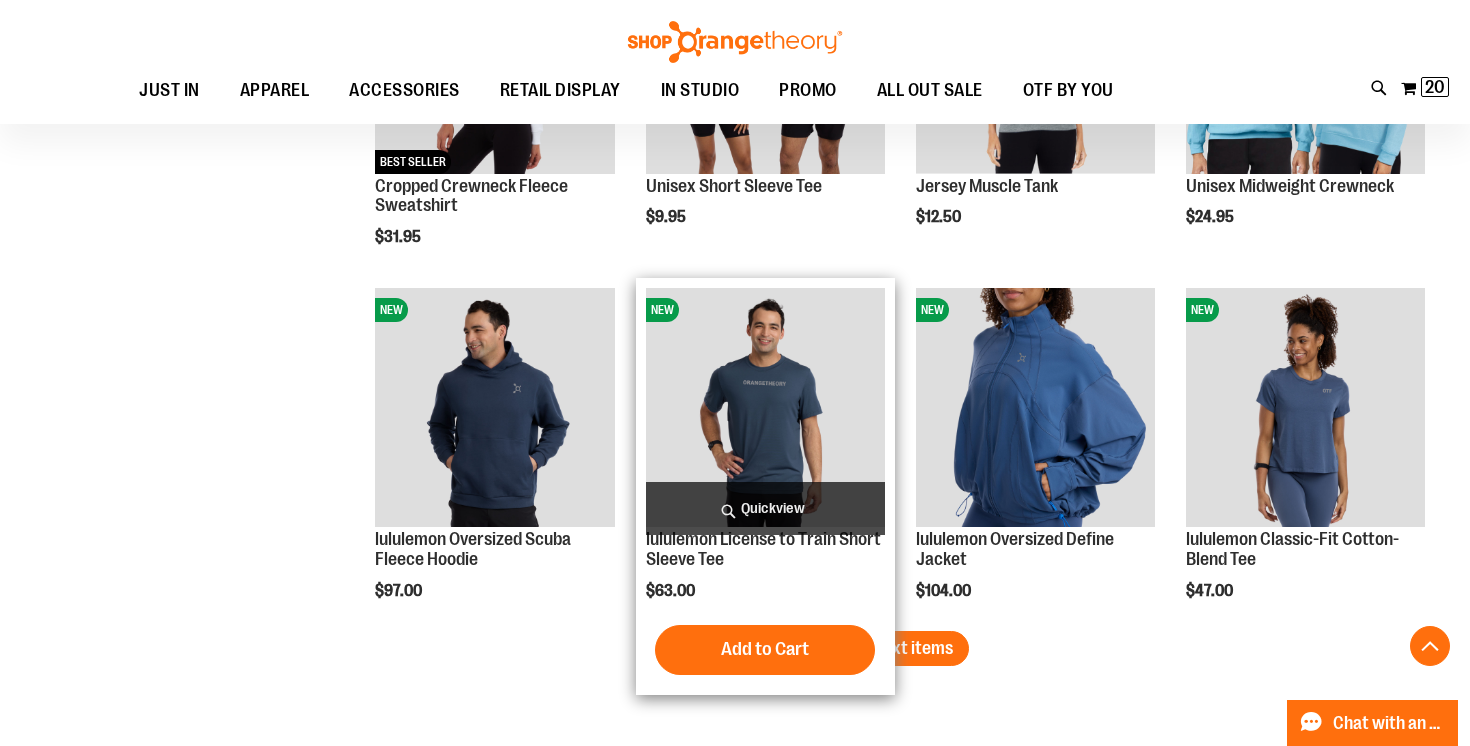 click on "Quickview" at bounding box center (765, 508) 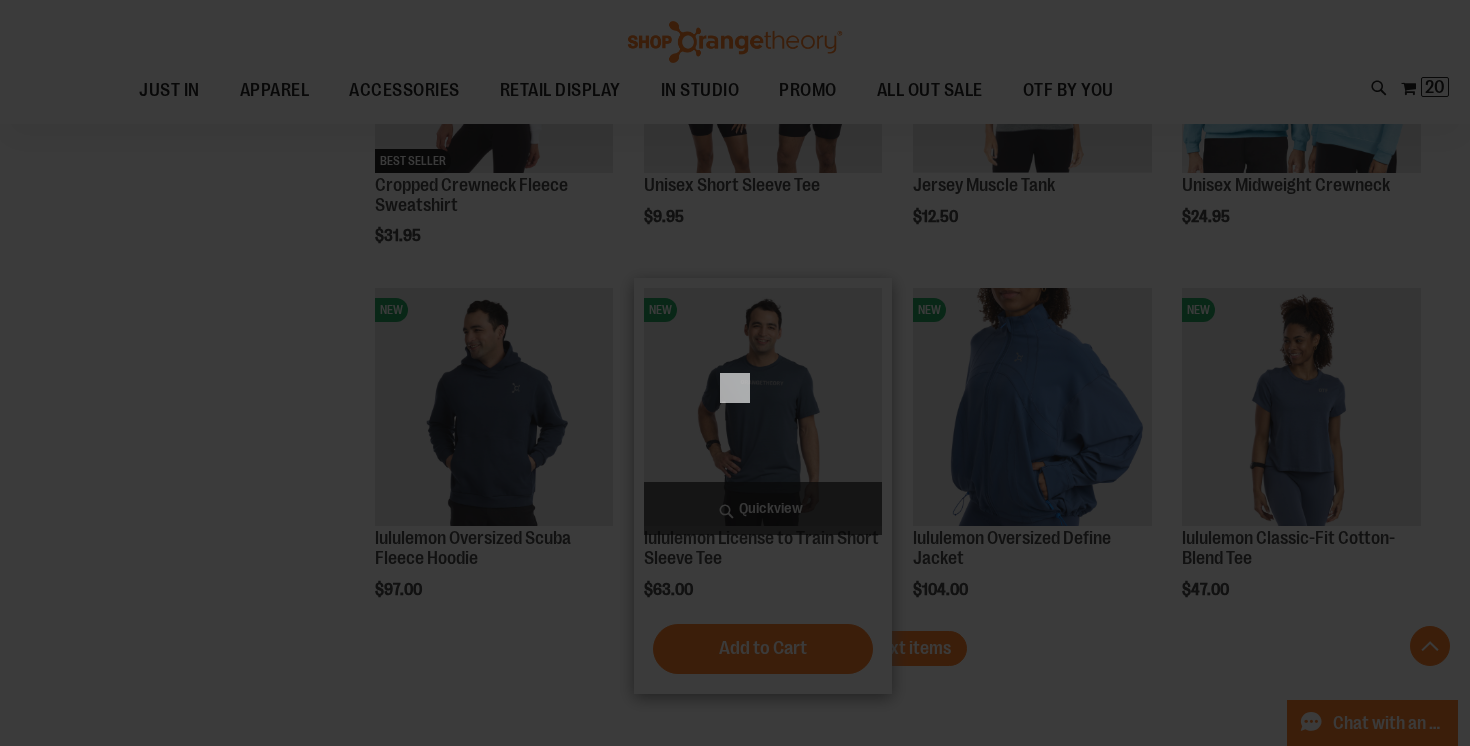 scroll, scrollTop: 0, scrollLeft: 0, axis: both 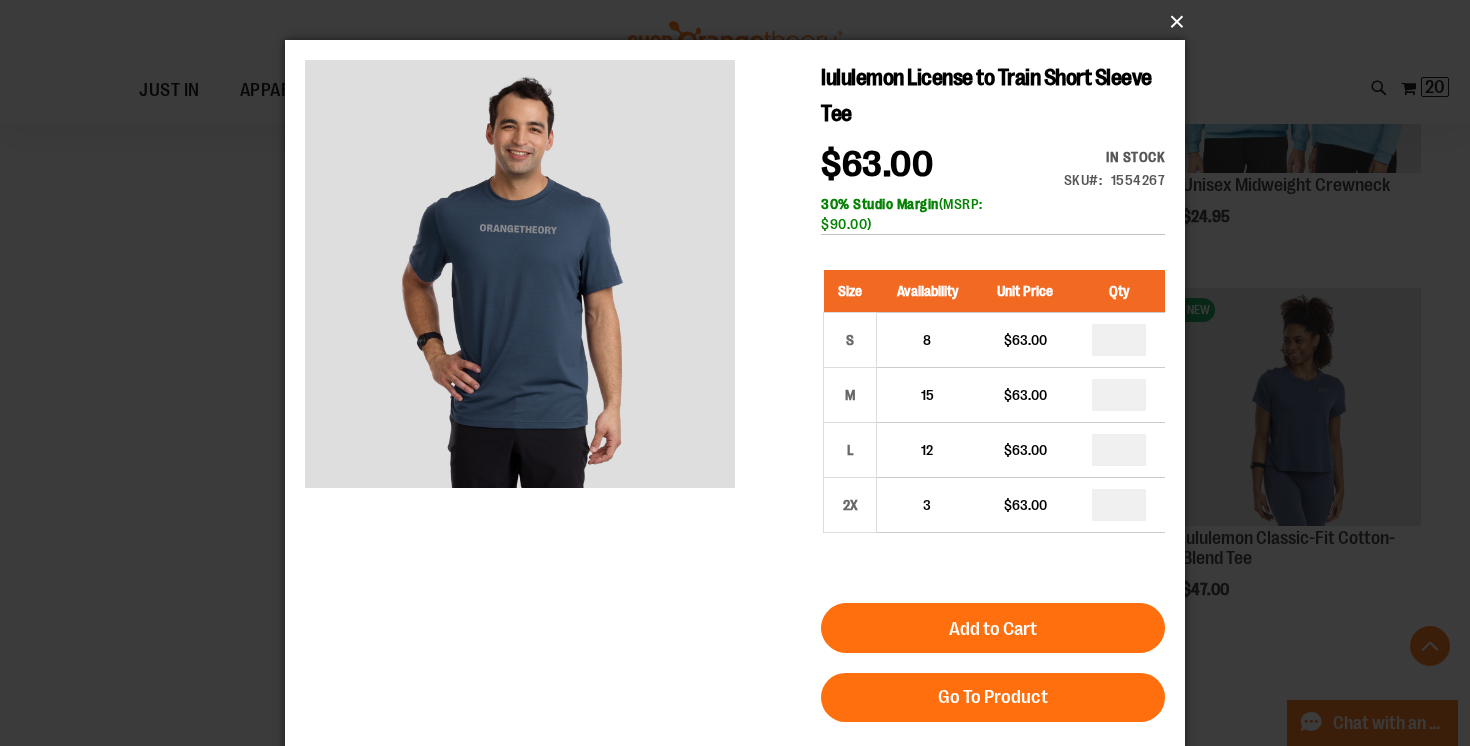 click on "×" at bounding box center [741, 22] 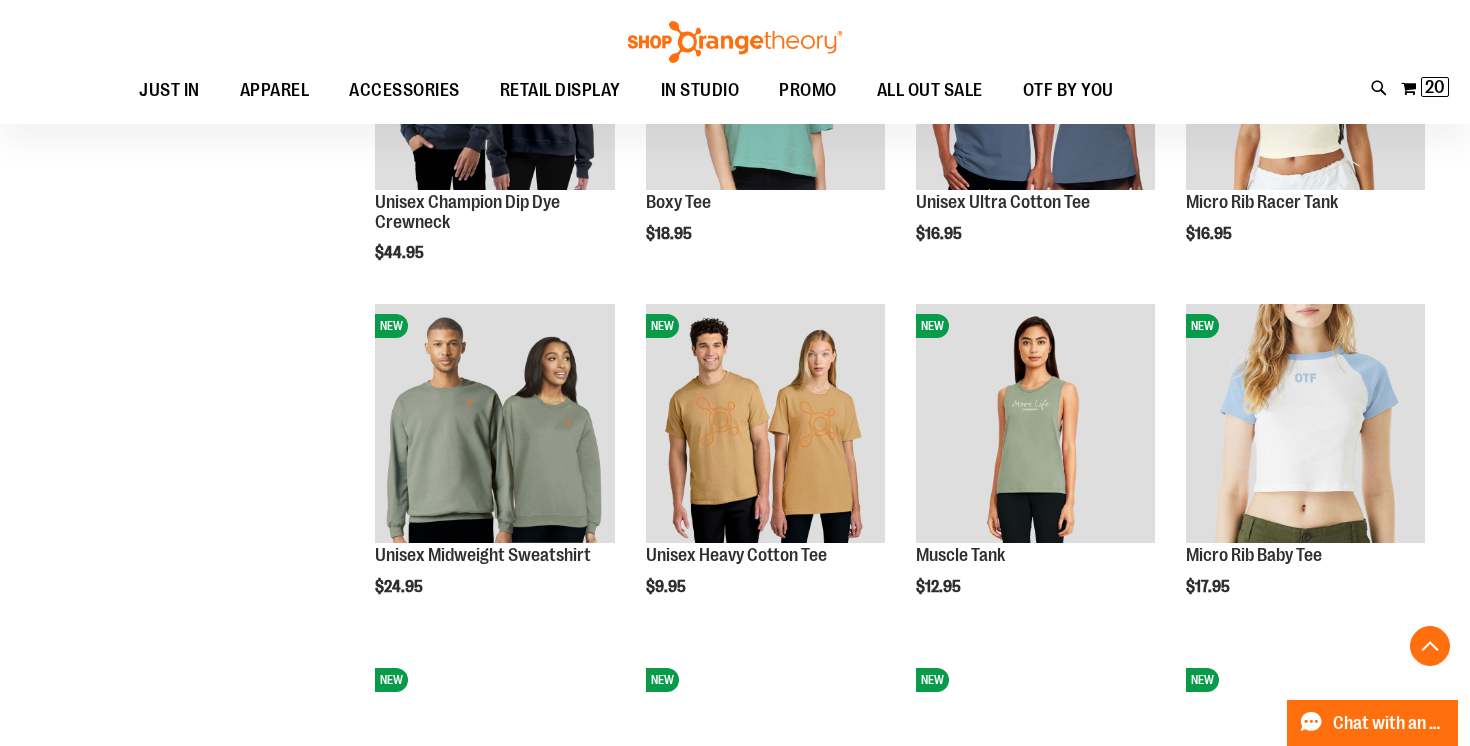 scroll, scrollTop: 1701, scrollLeft: 0, axis: vertical 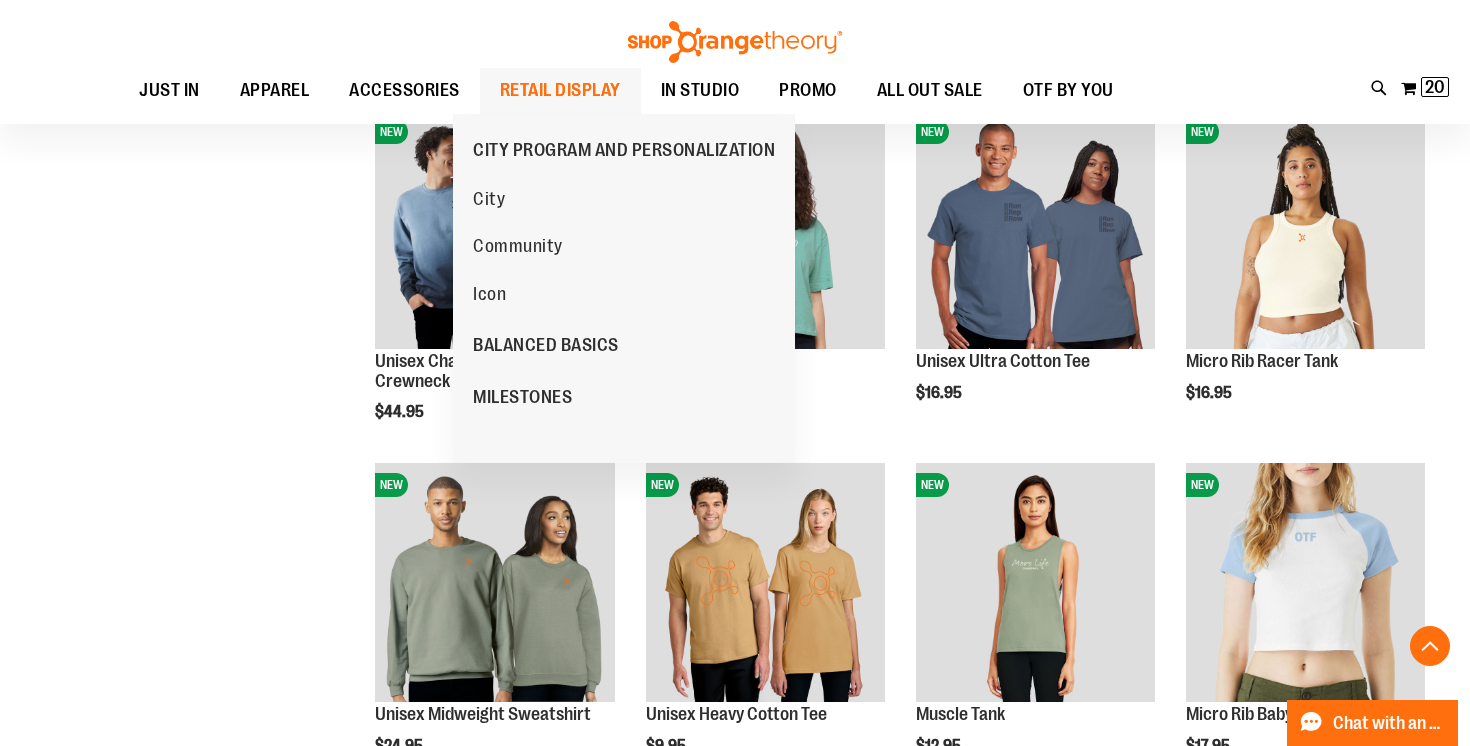 click on "RETAIL DISPLAY" at bounding box center [560, 90] 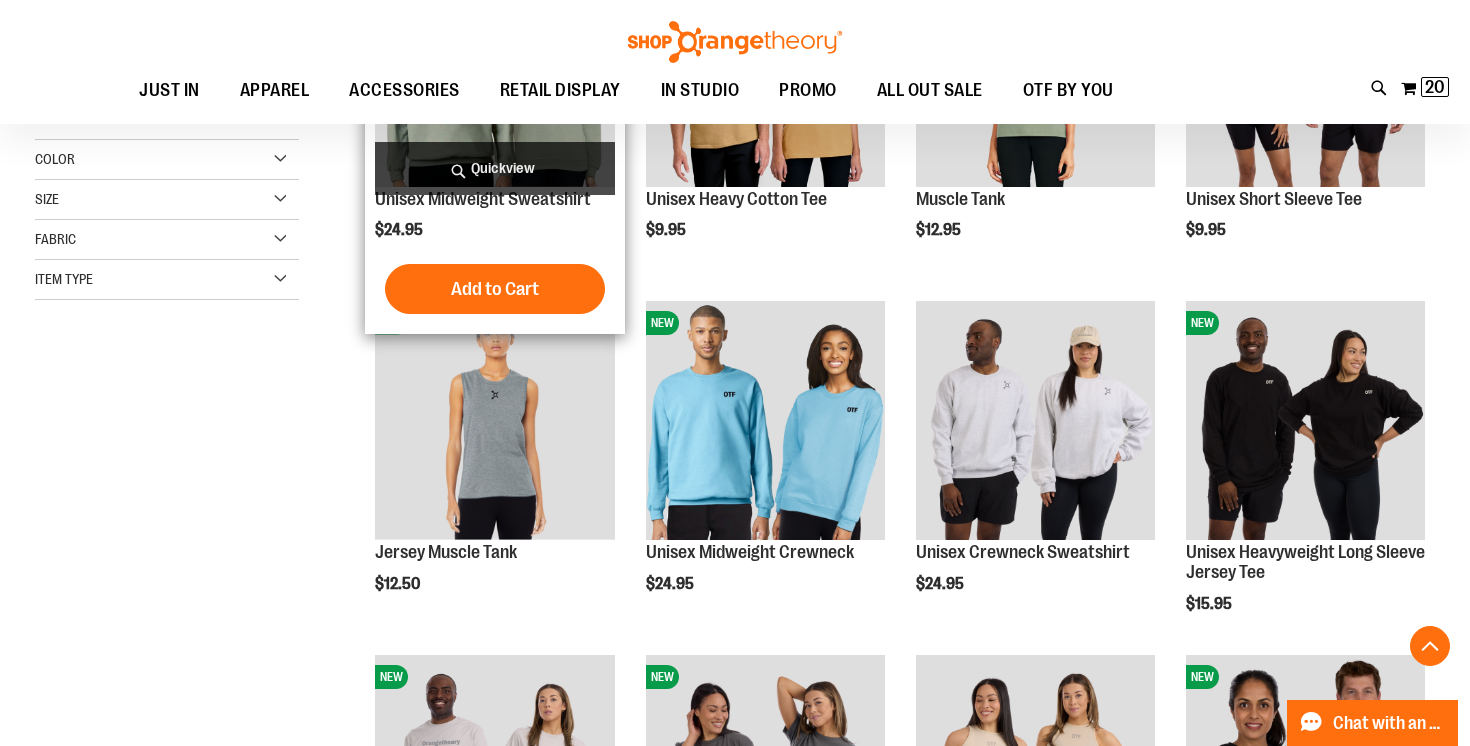 scroll, scrollTop: 461, scrollLeft: 0, axis: vertical 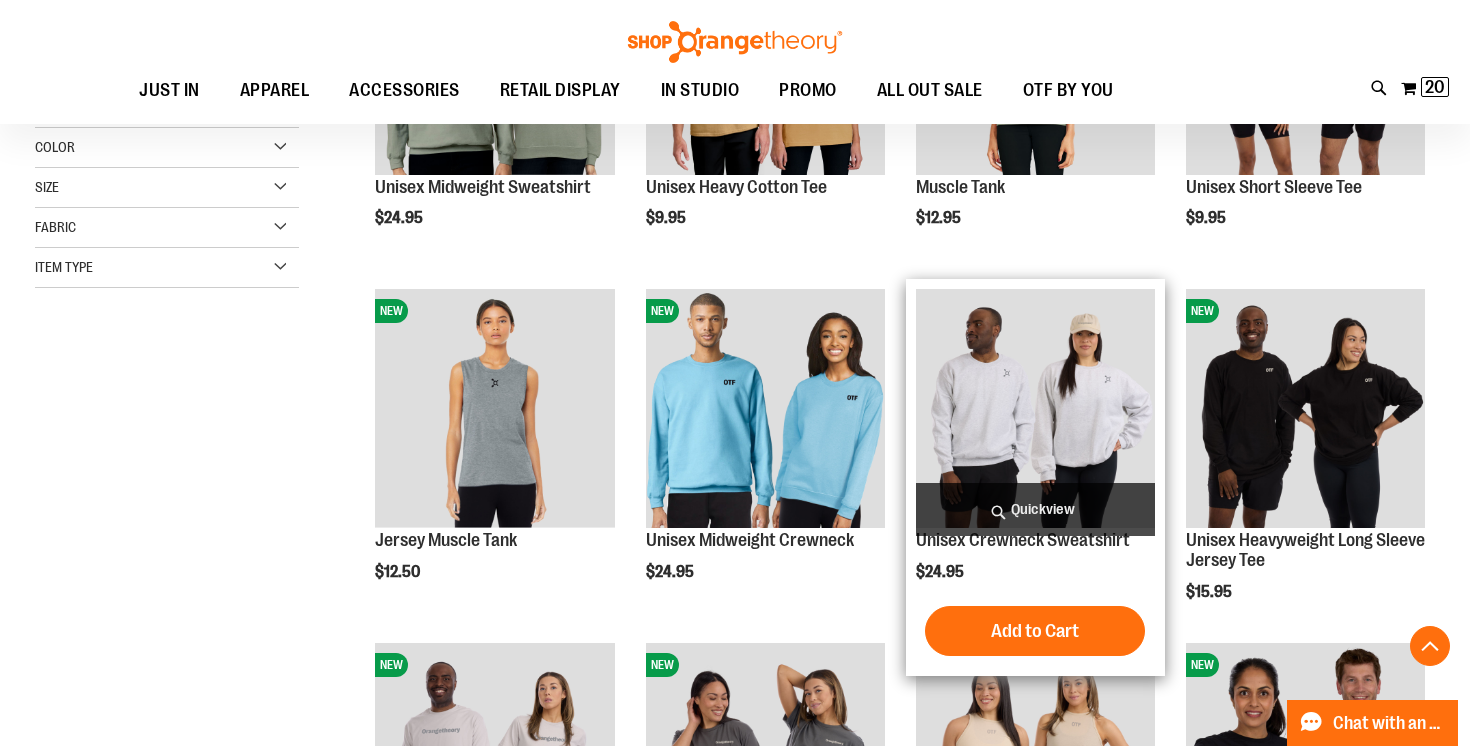 click on "Quickview" at bounding box center (1035, 509) 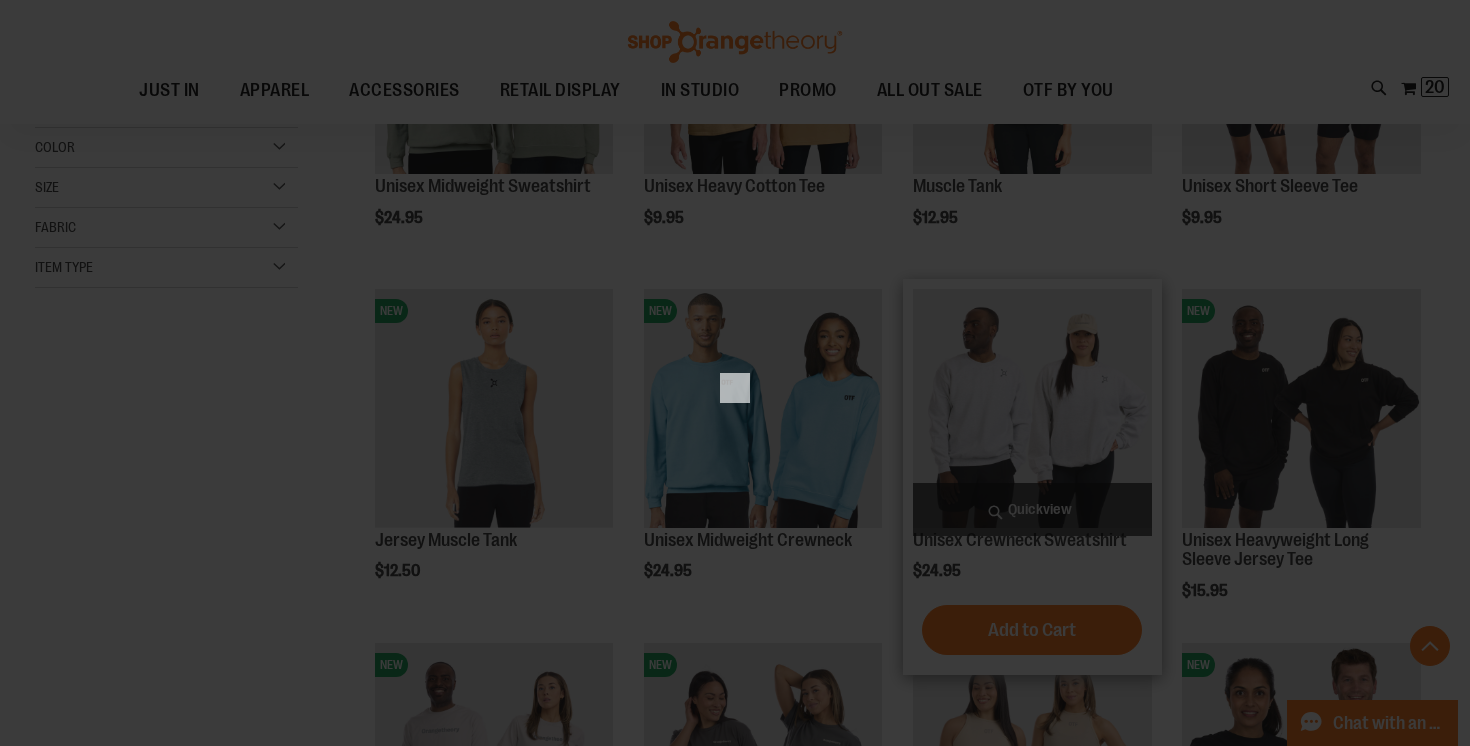 scroll, scrollTop: 0, scrollLeft: 0, axis: both 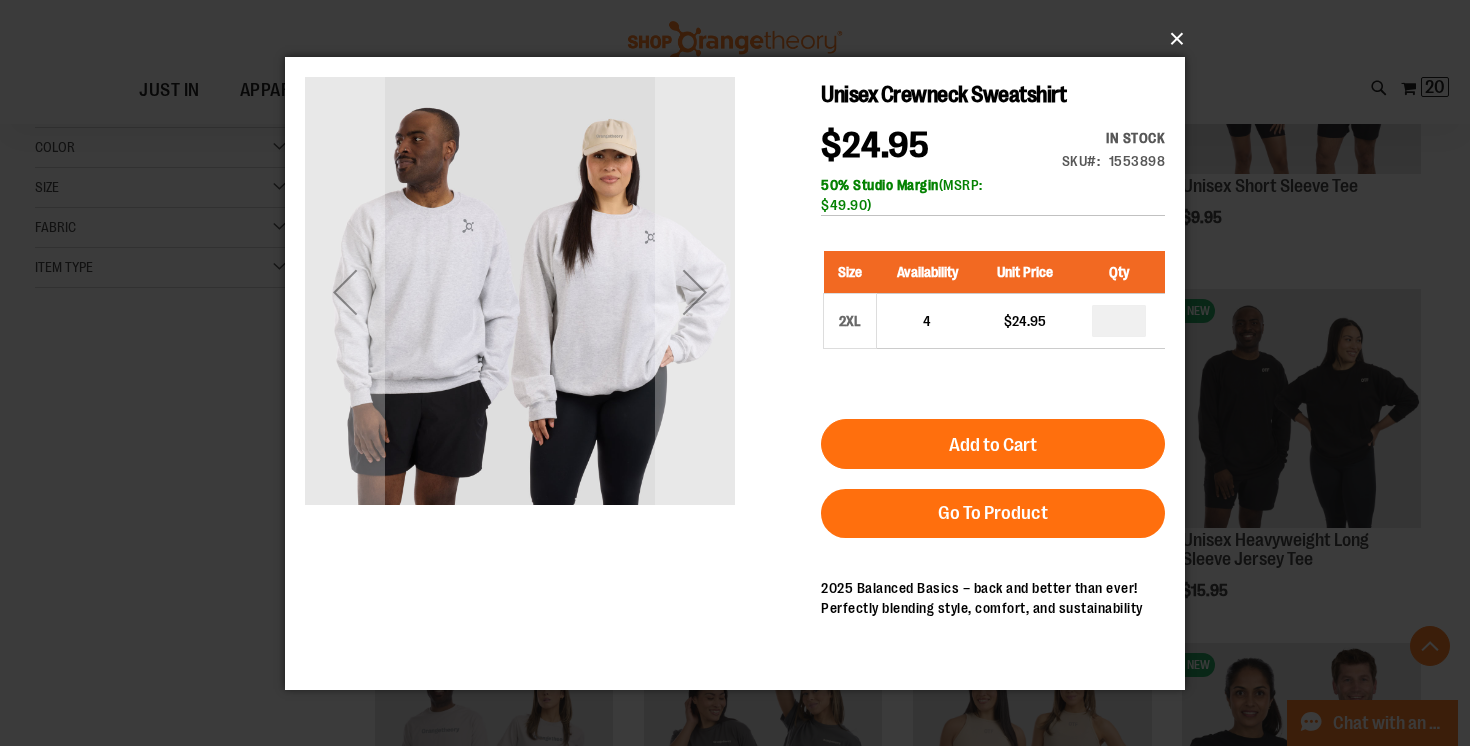 click on "×" at bounding box center [741, 39] 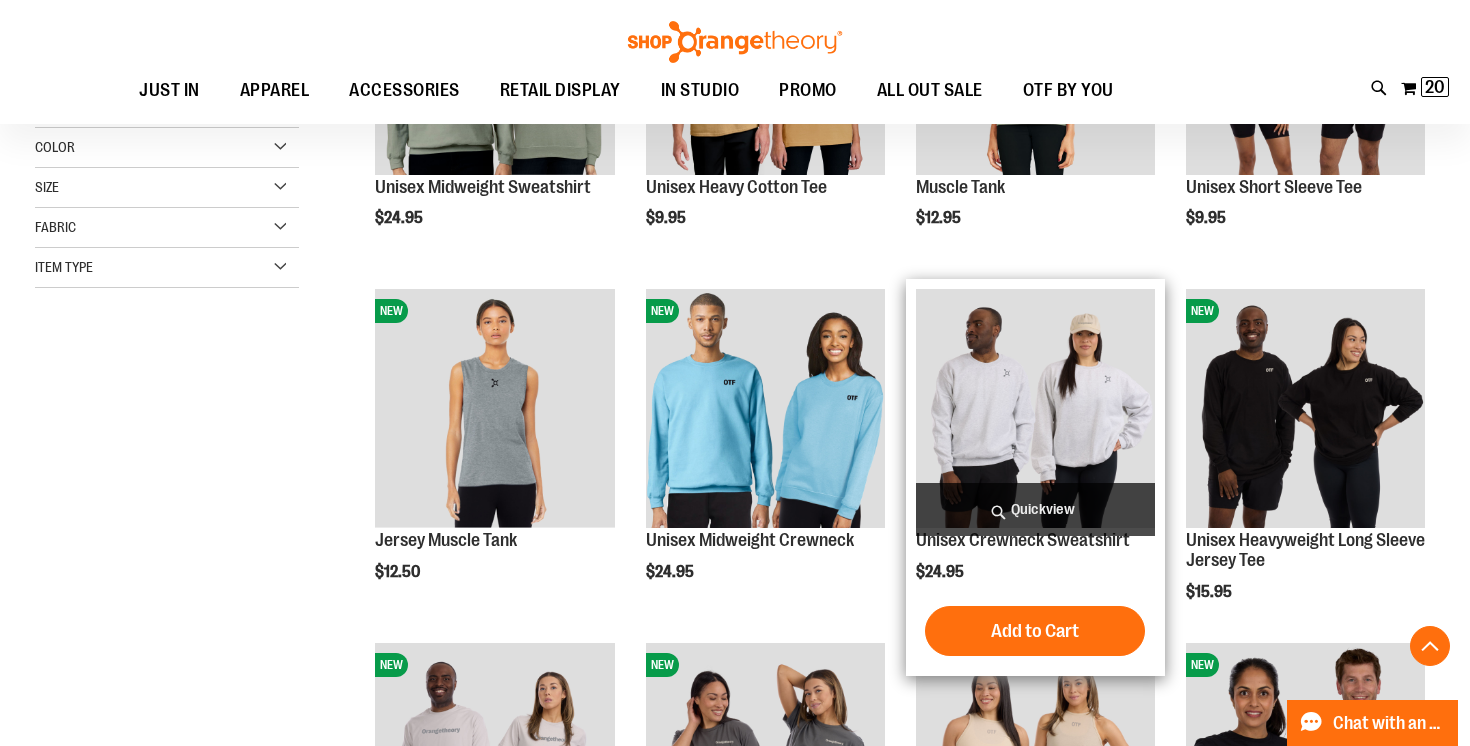 scroll, scrollTop: 503, scrollLeft: 0, axis: vertical 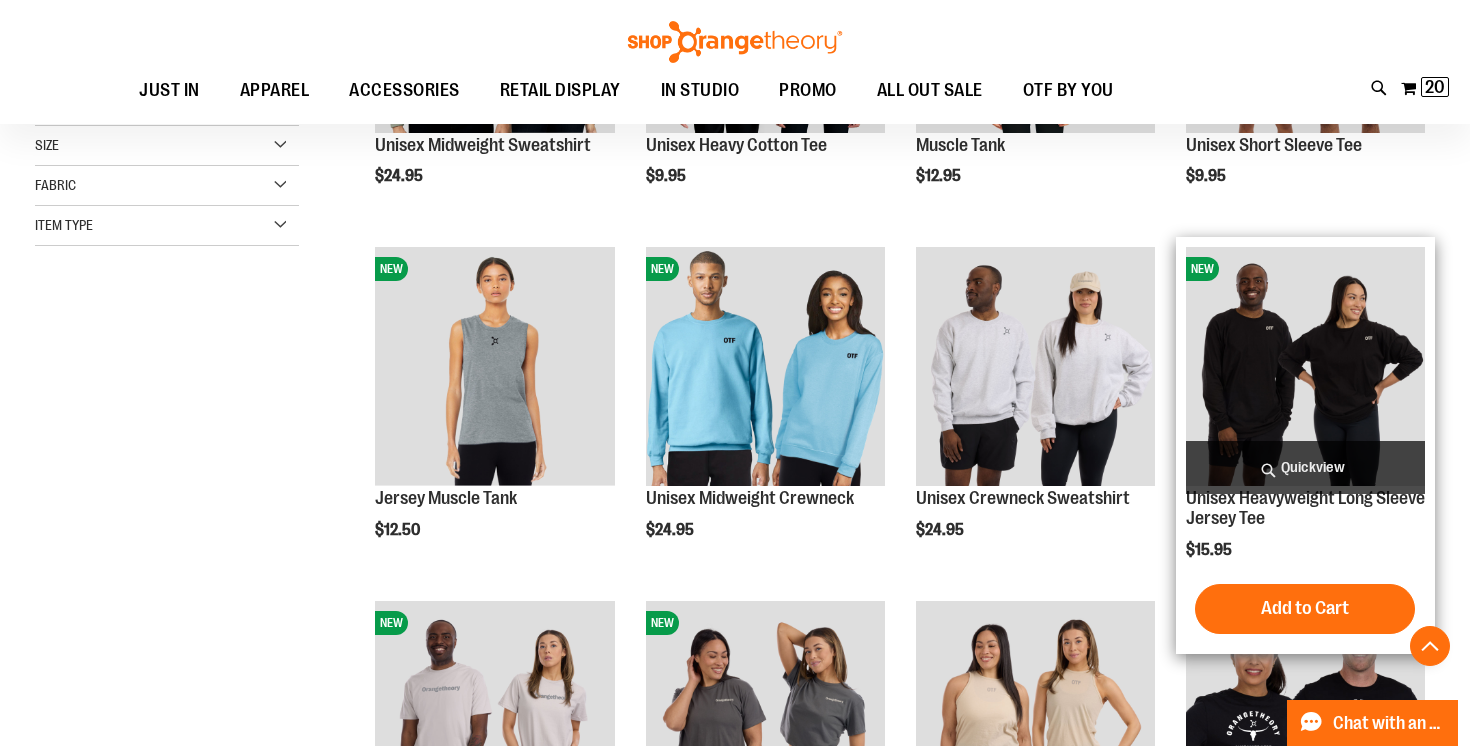 click on "Quickview" at bounding box center (1305, 467) 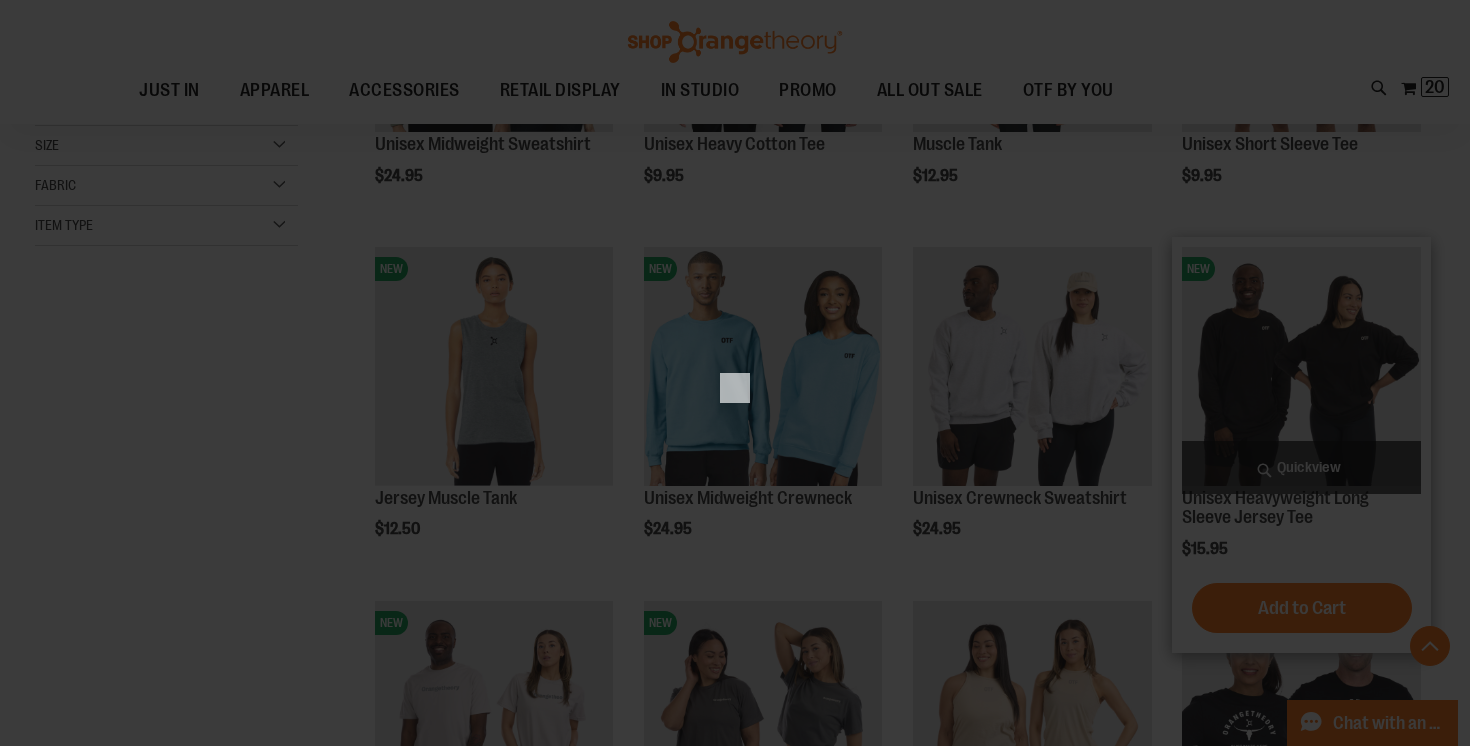 scroll, scrollTop: 0, scrollLeft: 0, axis: both 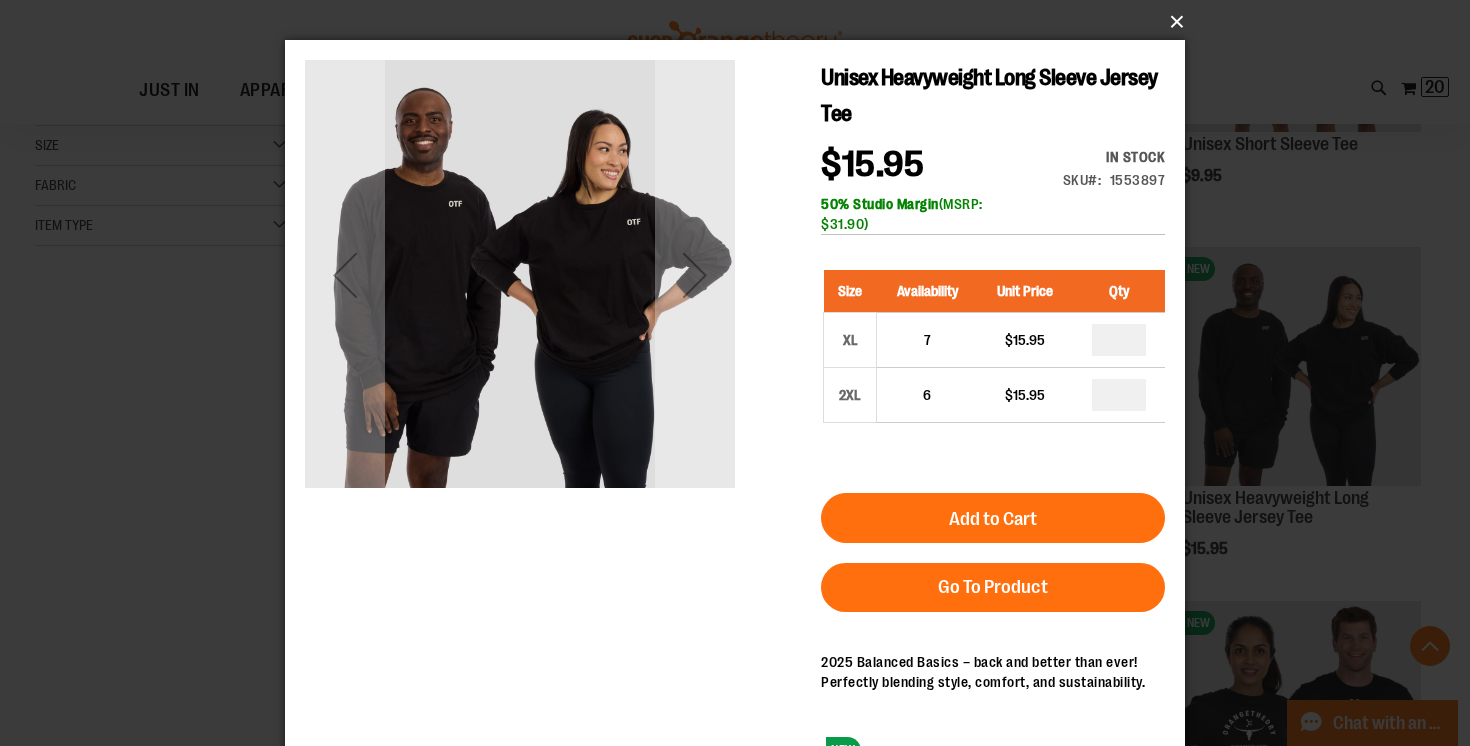 click on "×" at bounding box center [741, 22] 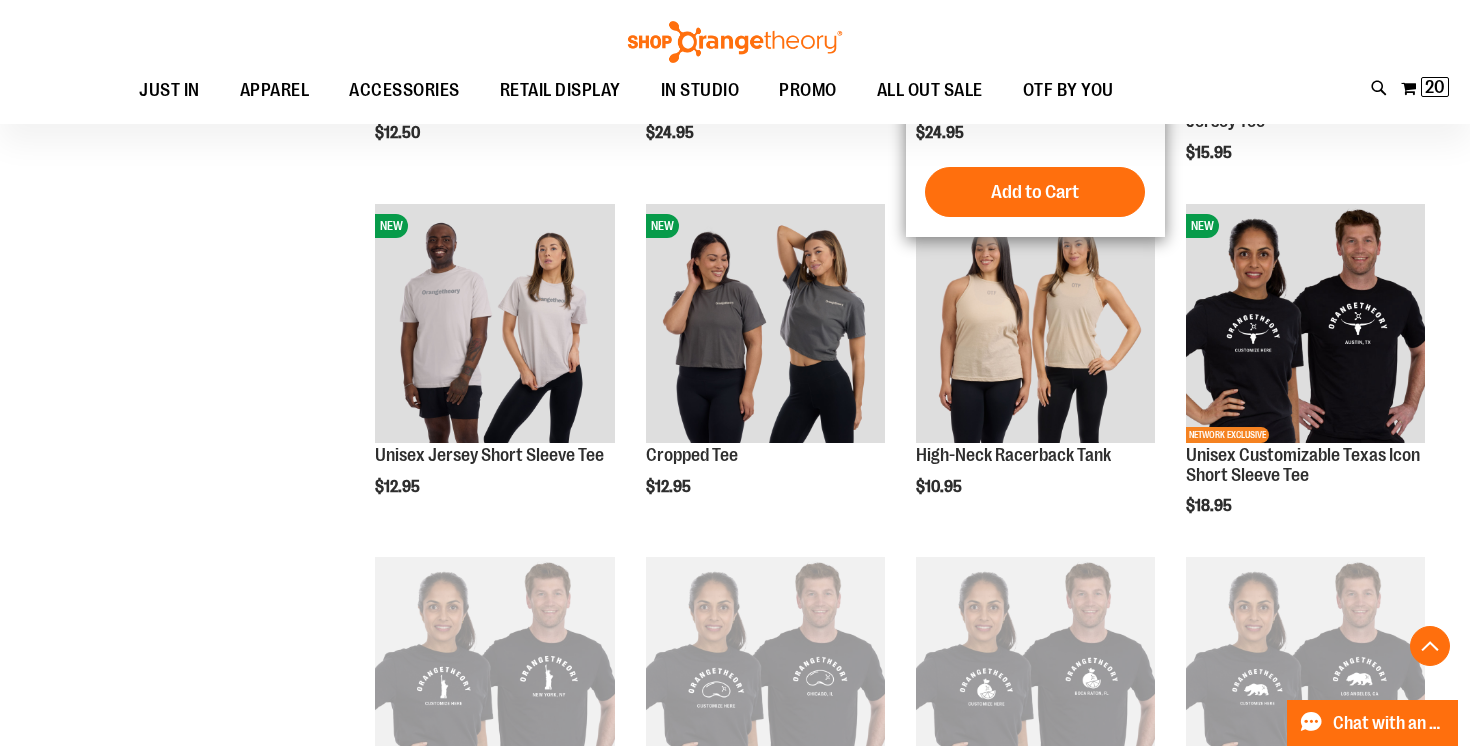 scroll, scrollTop: 905, scrollLeft: 0, axis: vertical 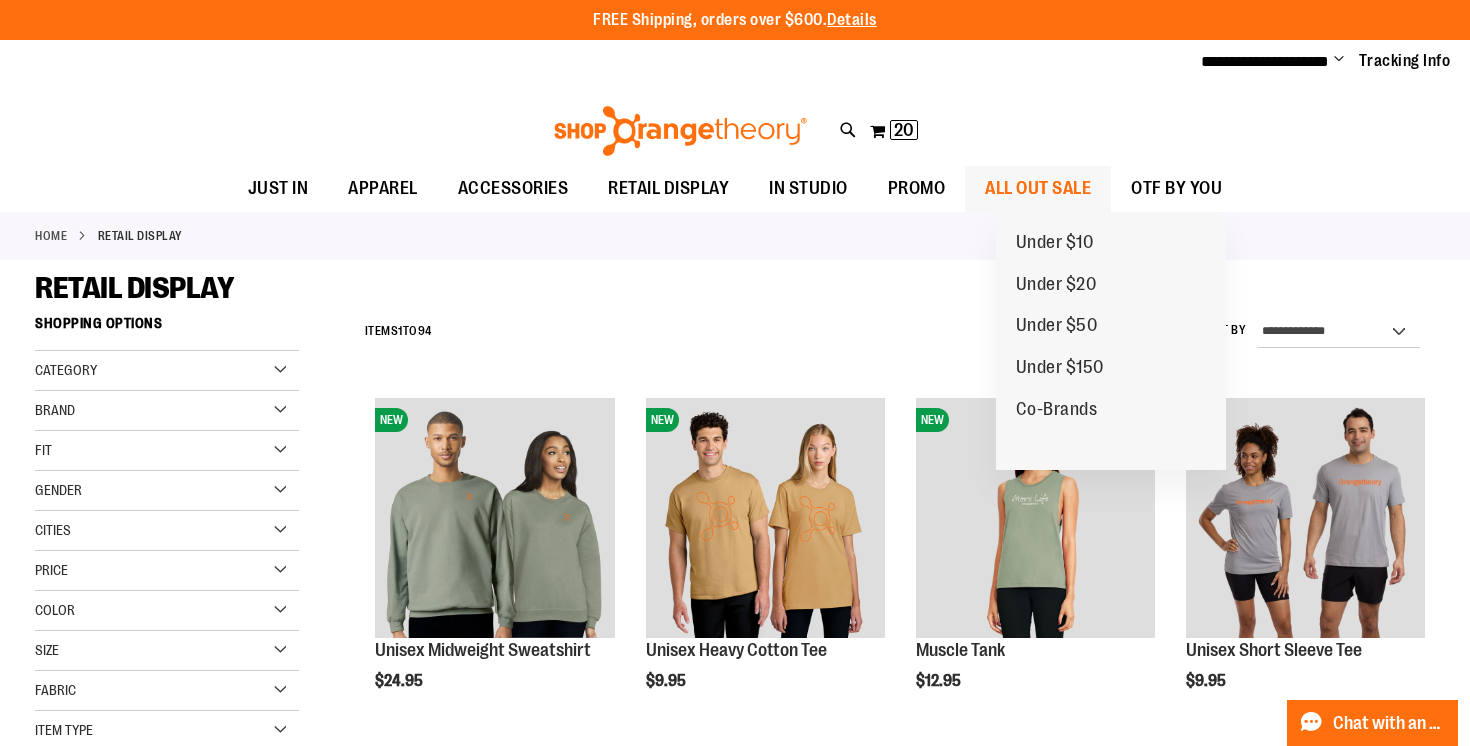 click on "ALL OUT SALE" at bounding box center [1038, 188] 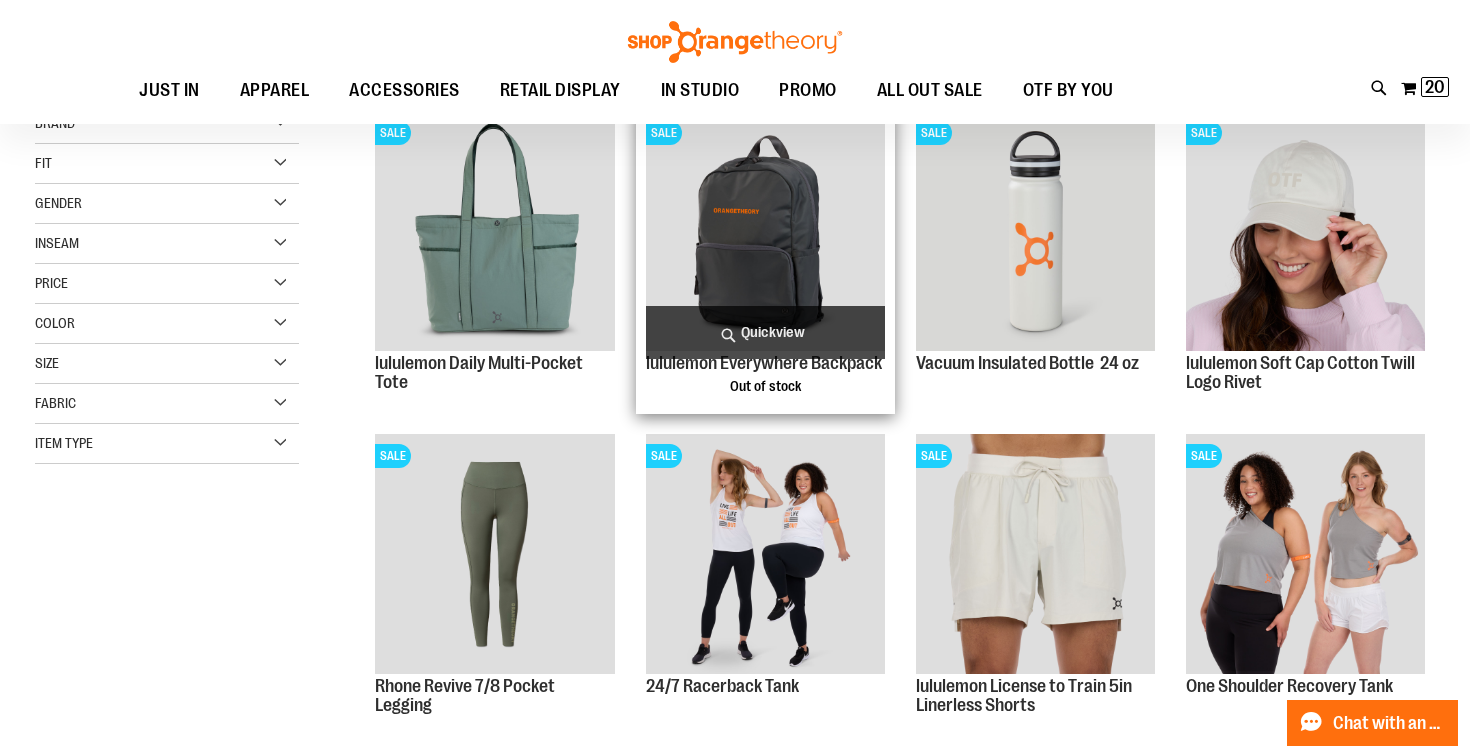 scroll, scrollTop: 284, scrollLeft: 0, axis: vertical 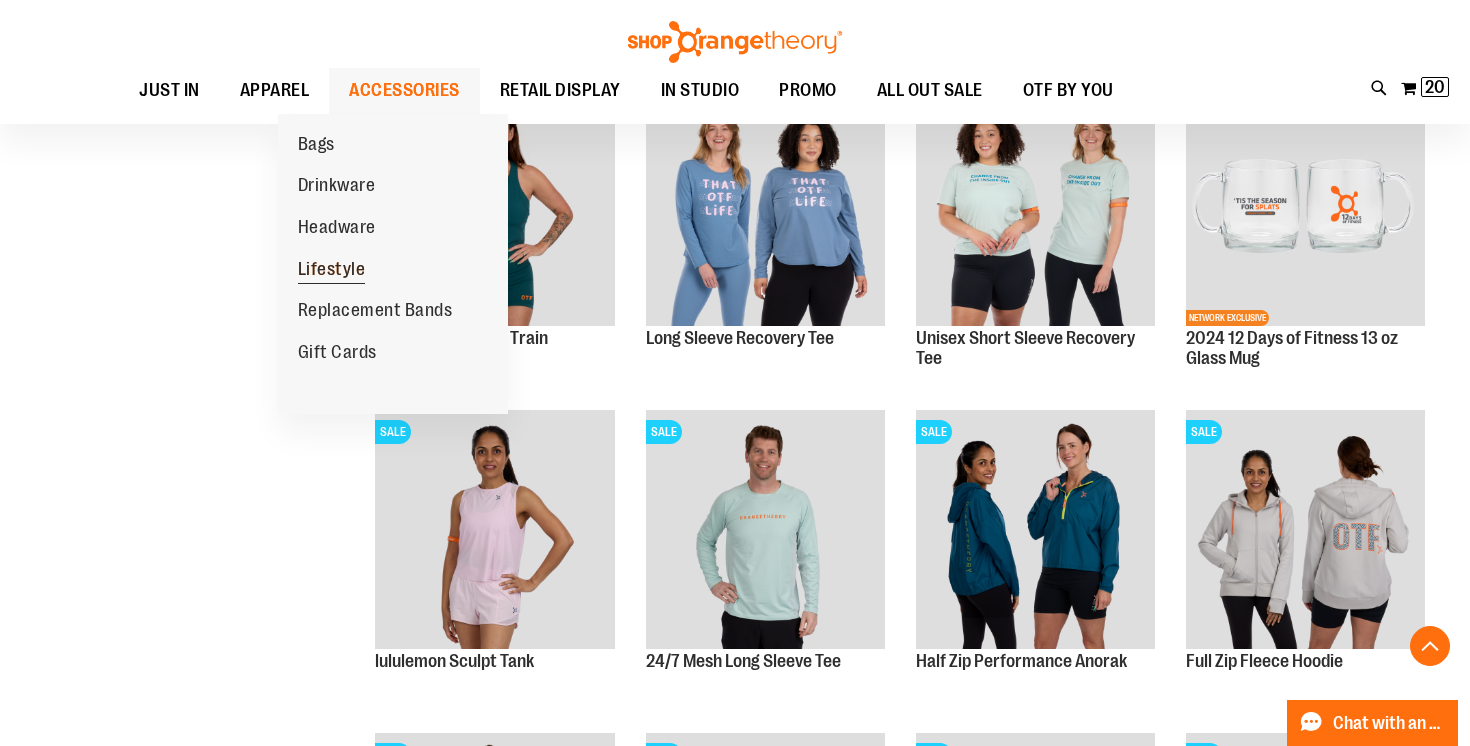 click on "Lifestyle" at bounding box center [332, 271] 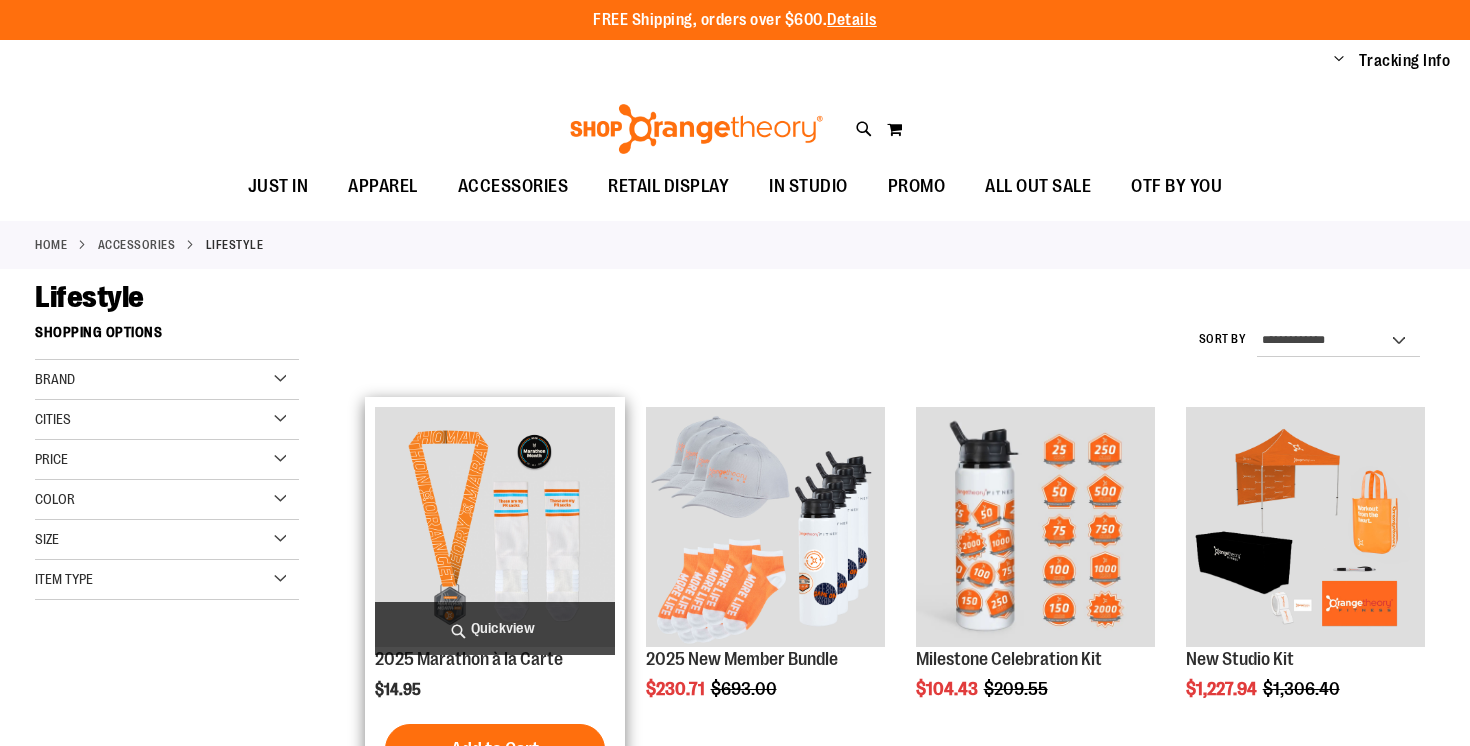 scroll, scrollTop: 0, scrollLeft: 0, axis: both 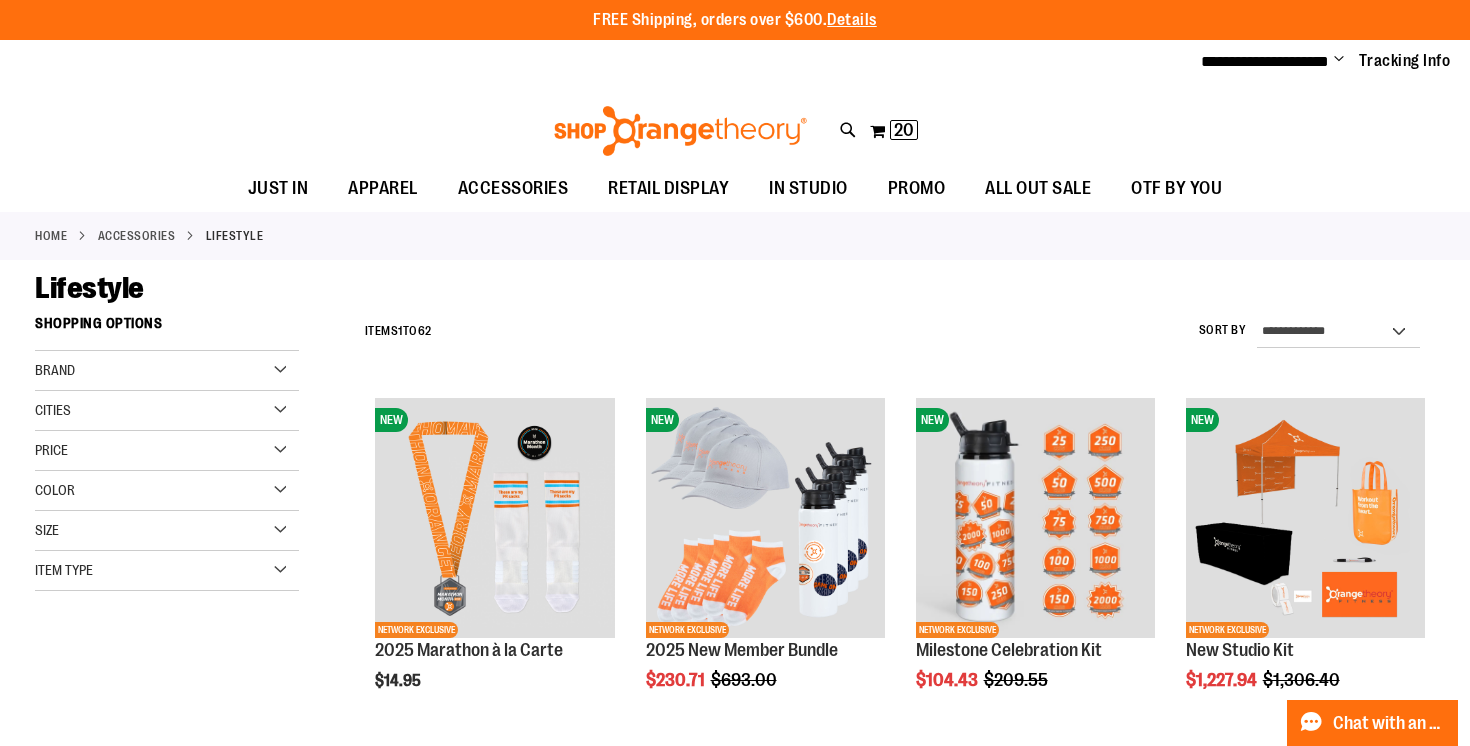 click at bounding box center (680, 131) 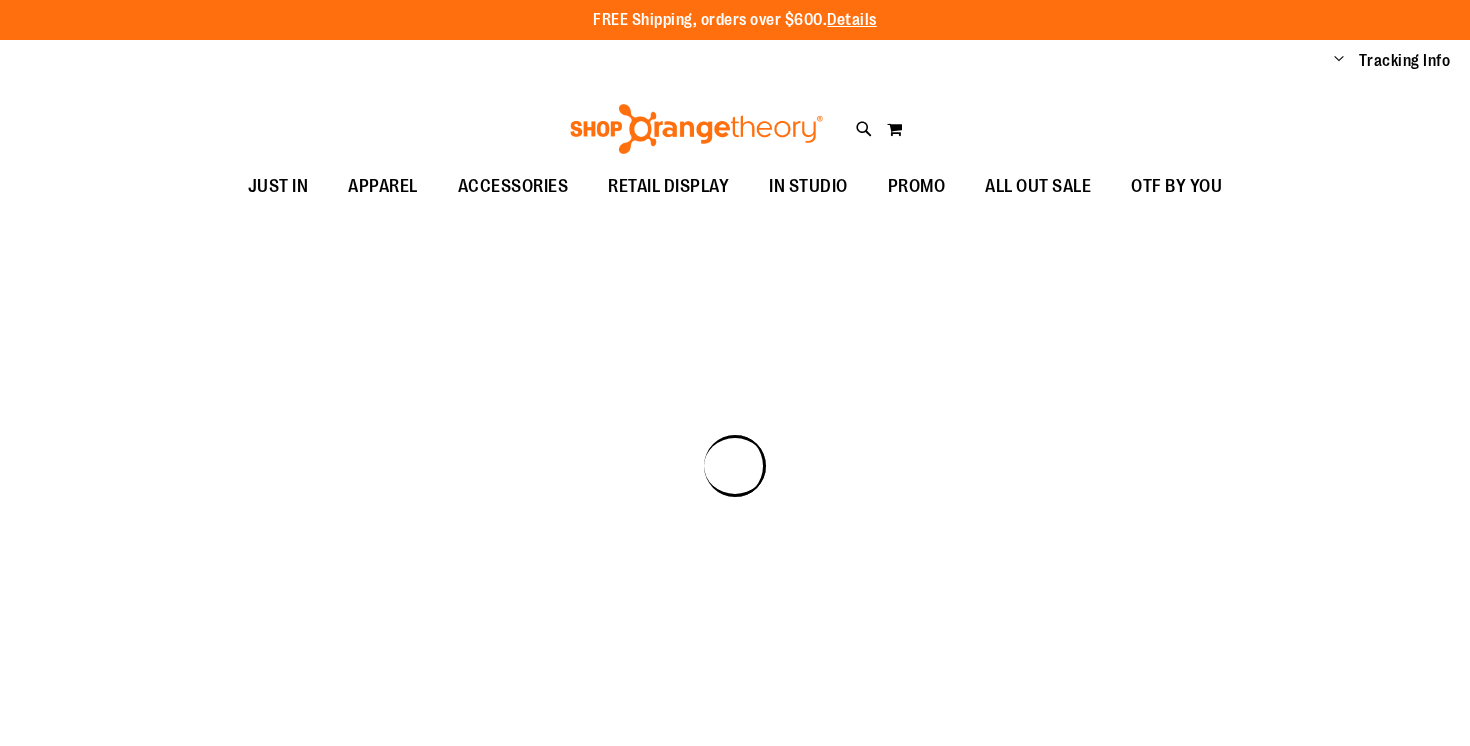 scroll, scrollTop: 0, scrollLeft: 0, axis: both 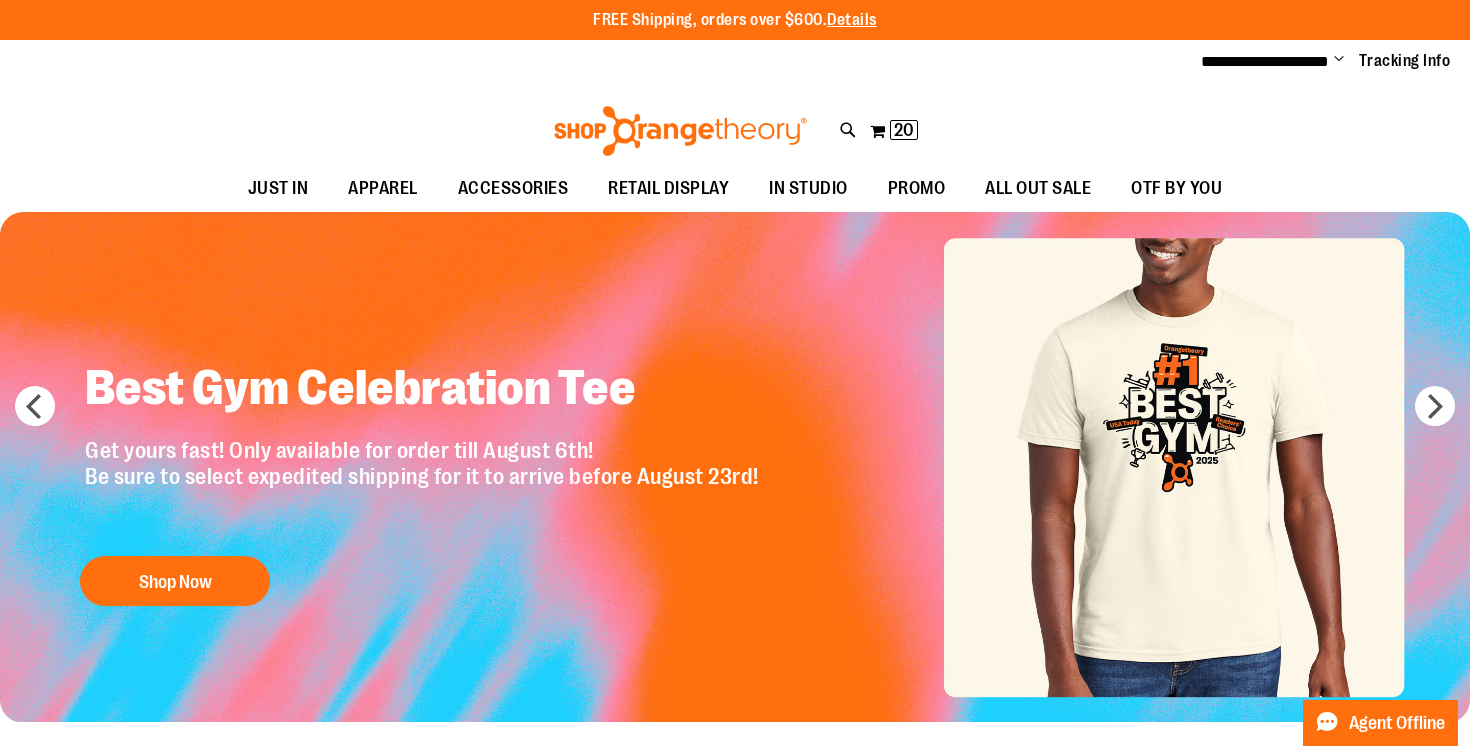 click on "Toggle Nav
Search
Popular Suggestions
Advanced Search" at bounding box center [735, 125] 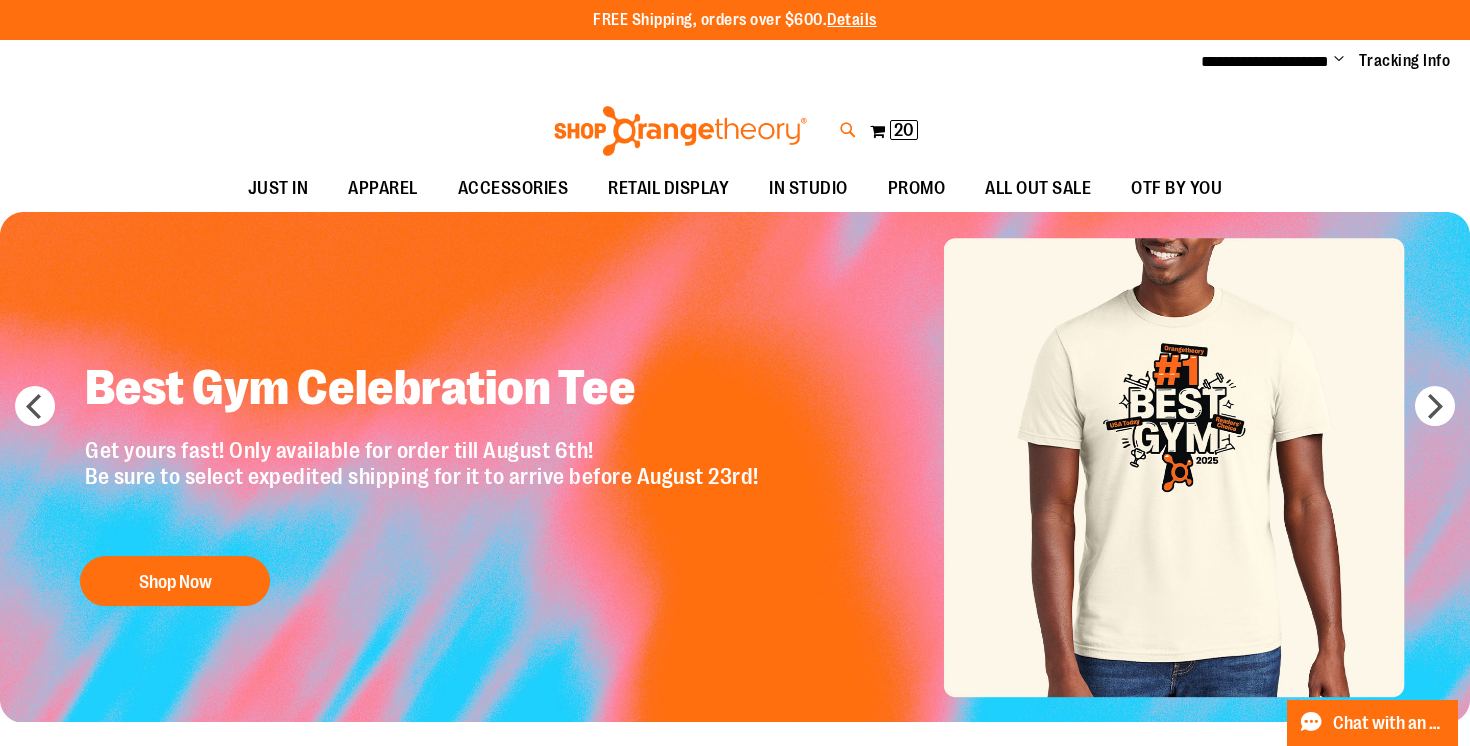 click at bounding box center (848, 130) 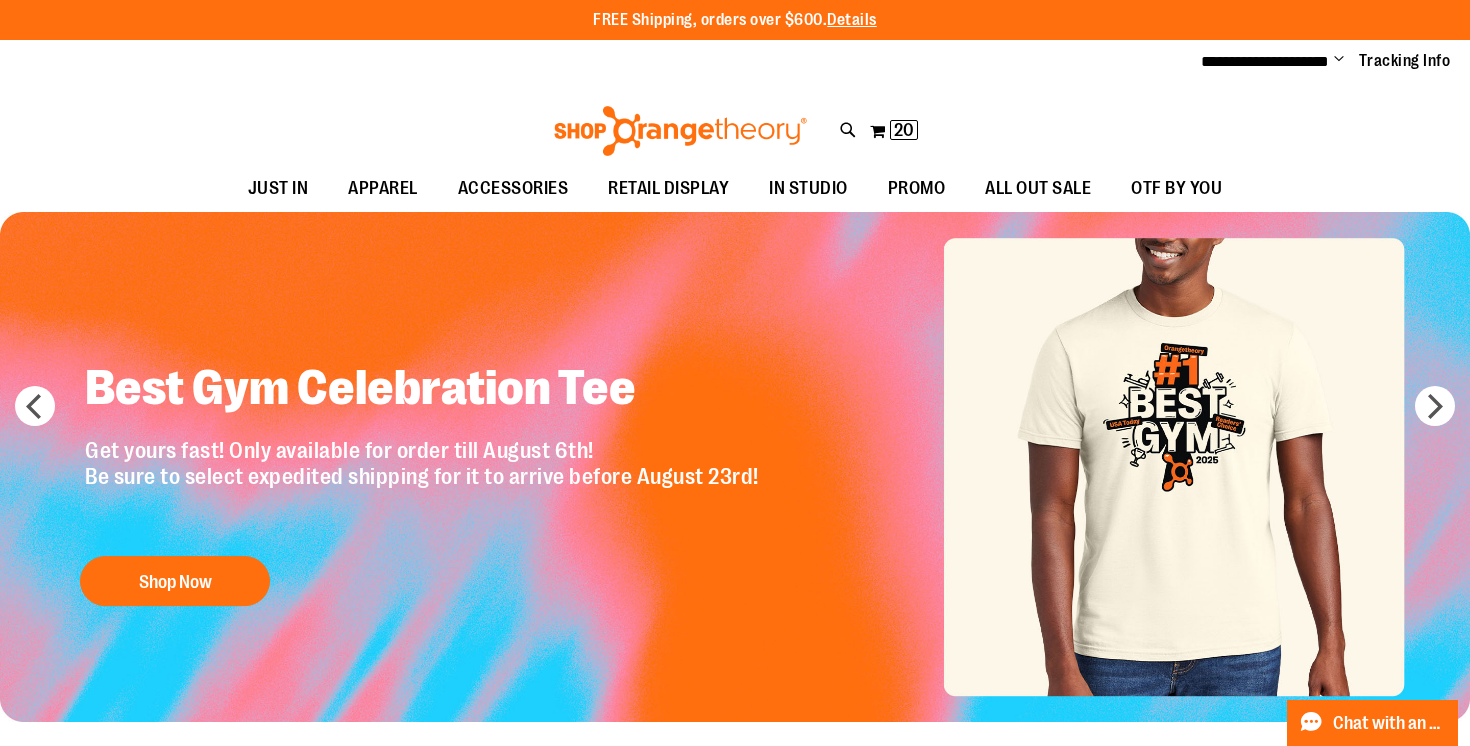 type on "*****" 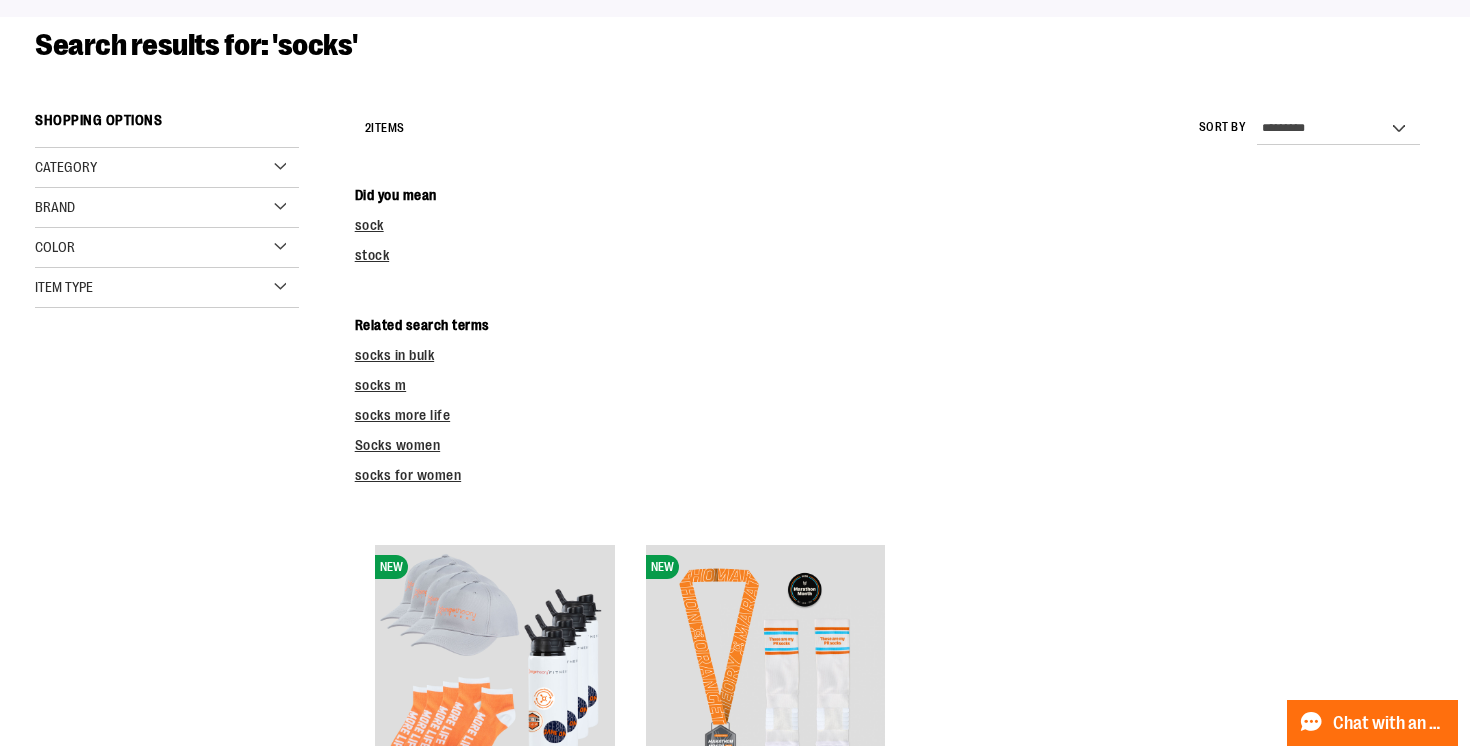 scroll, scrollTop: 0, scrollLeft: 0, axis: both 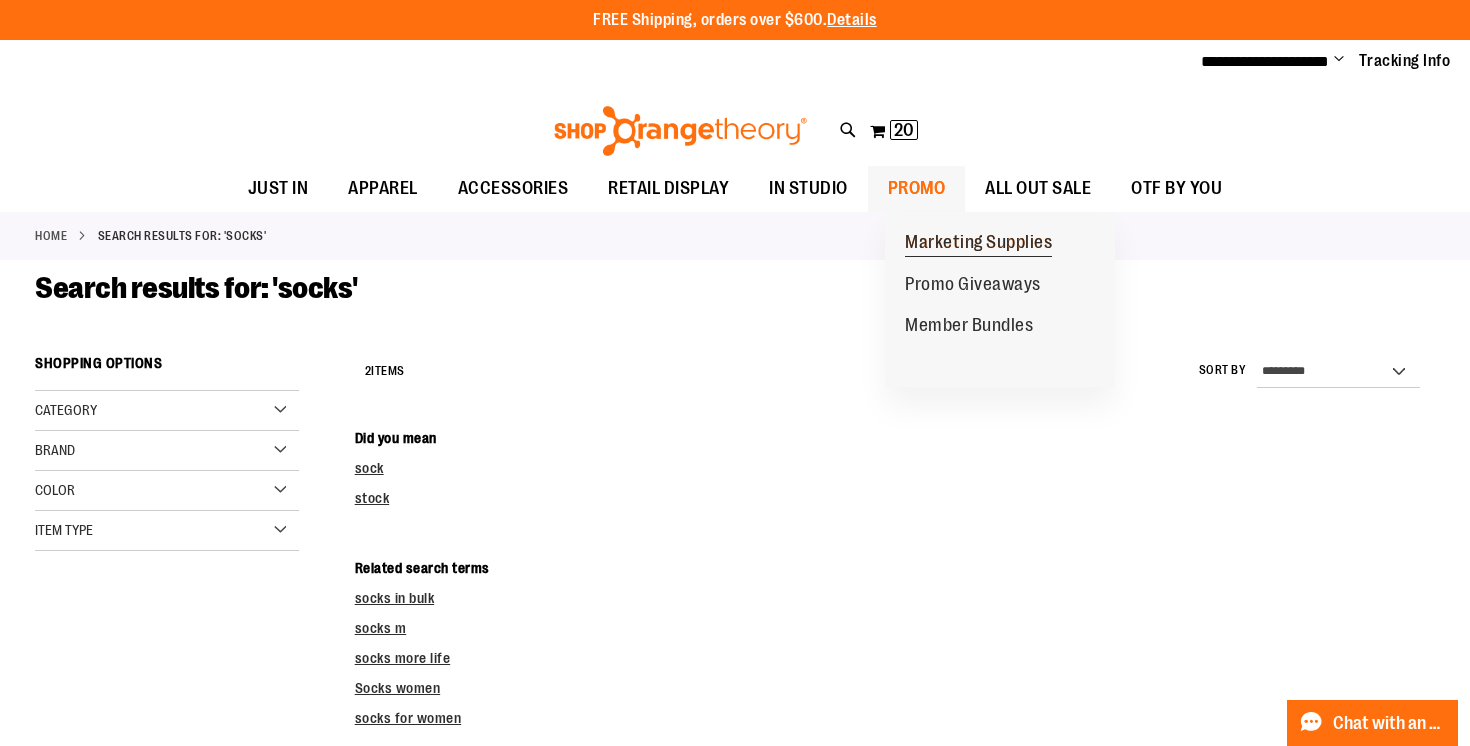 click on "Marketing Supplies" at bounding box center (978, 244) 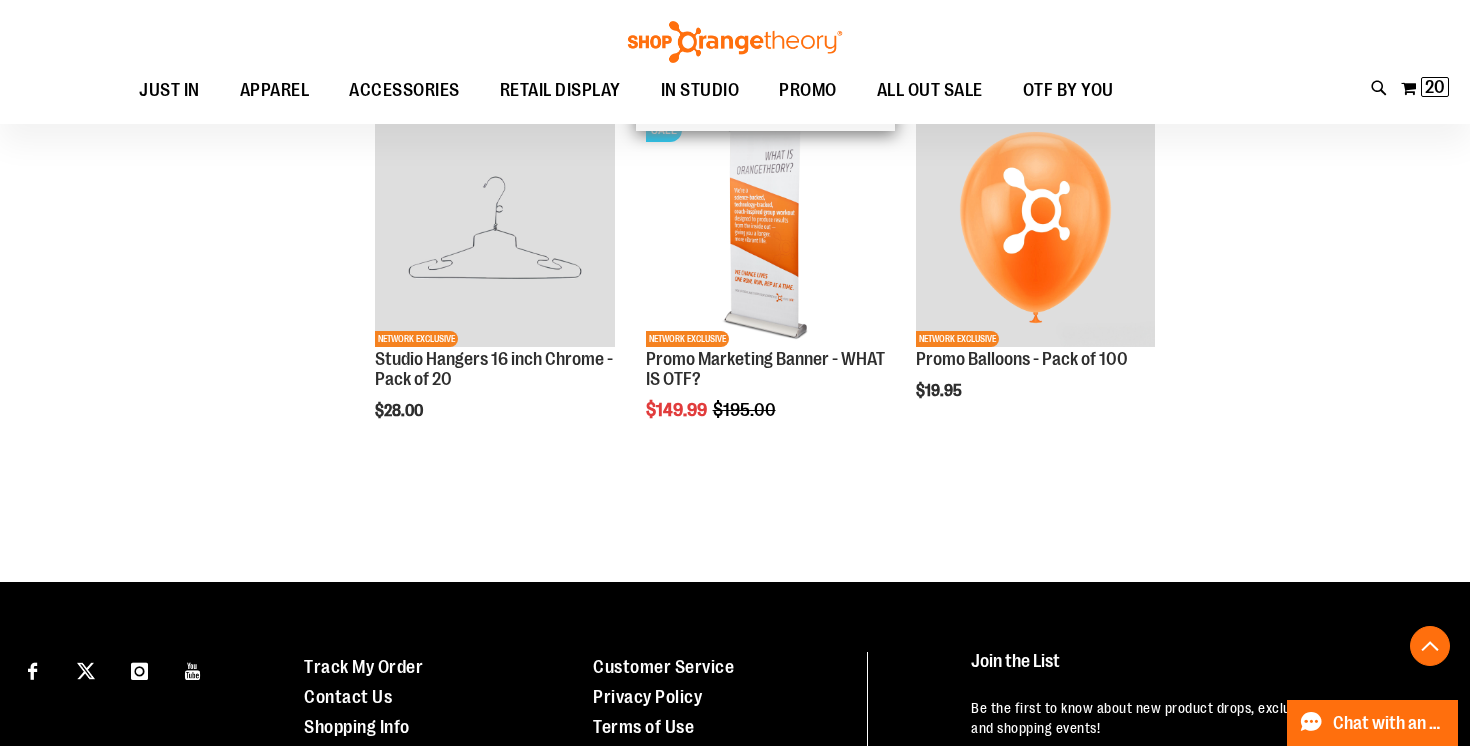 scroll, scrollTop: 651, scrollLeft: 0, axis: vertical 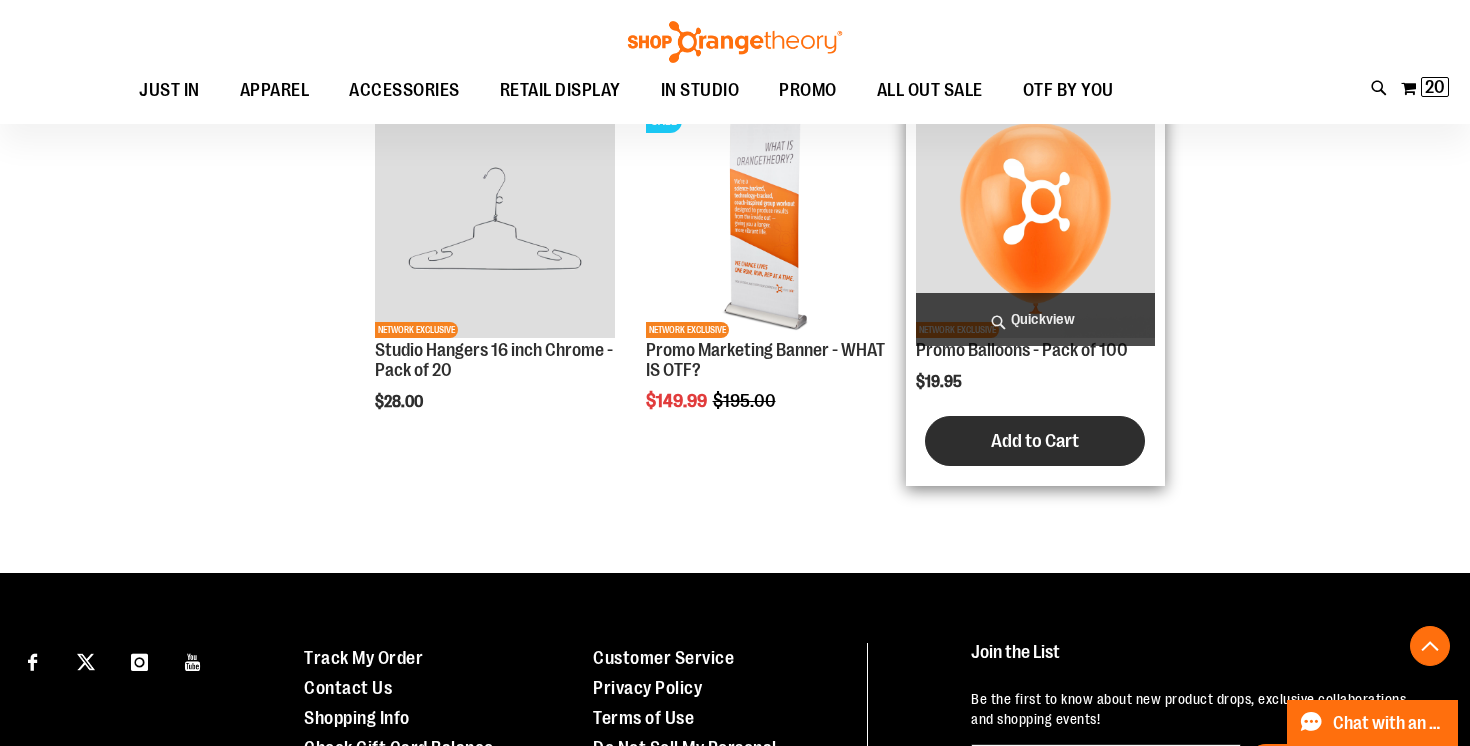 click on "Add to Cart" at bounding box center [1035, 441] 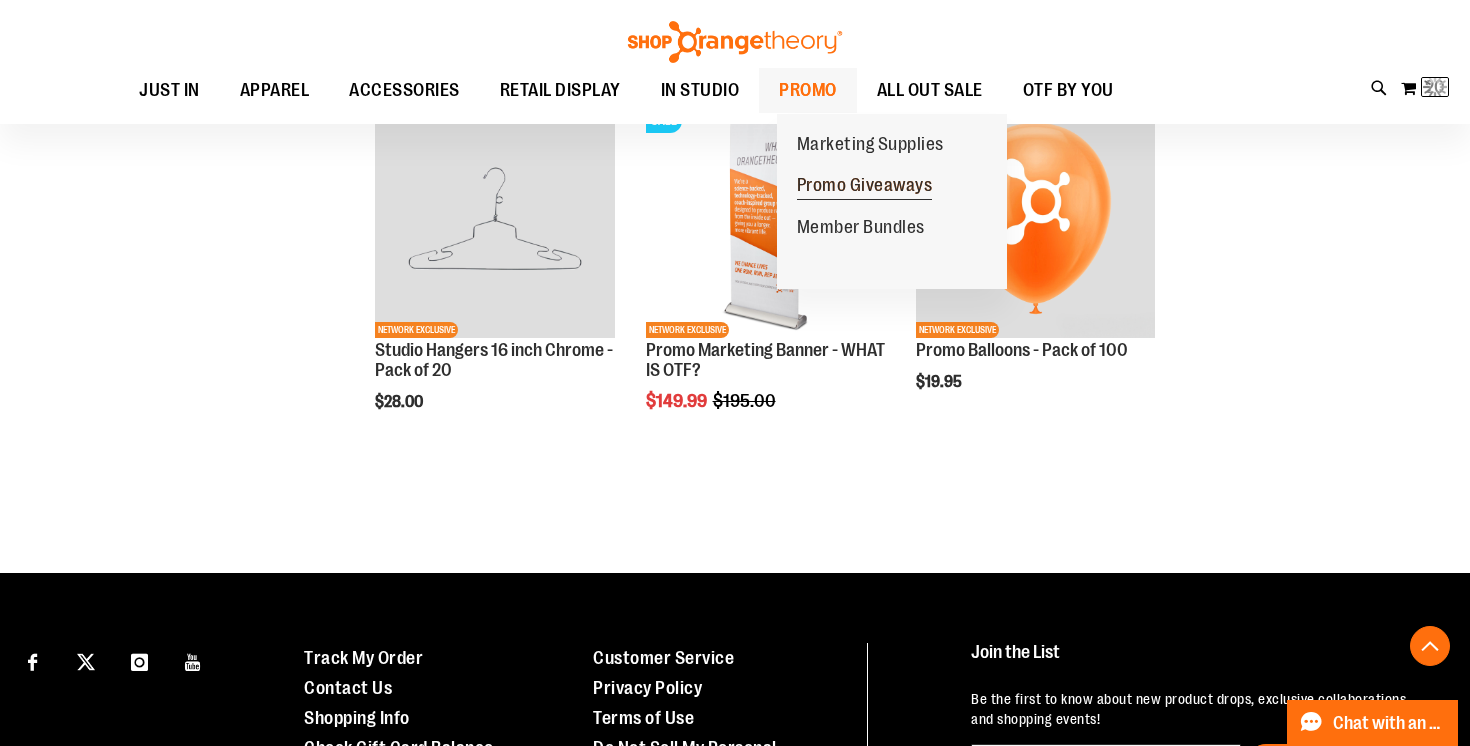 click on "Promo Giveaways" at bounding box center (865, 187) 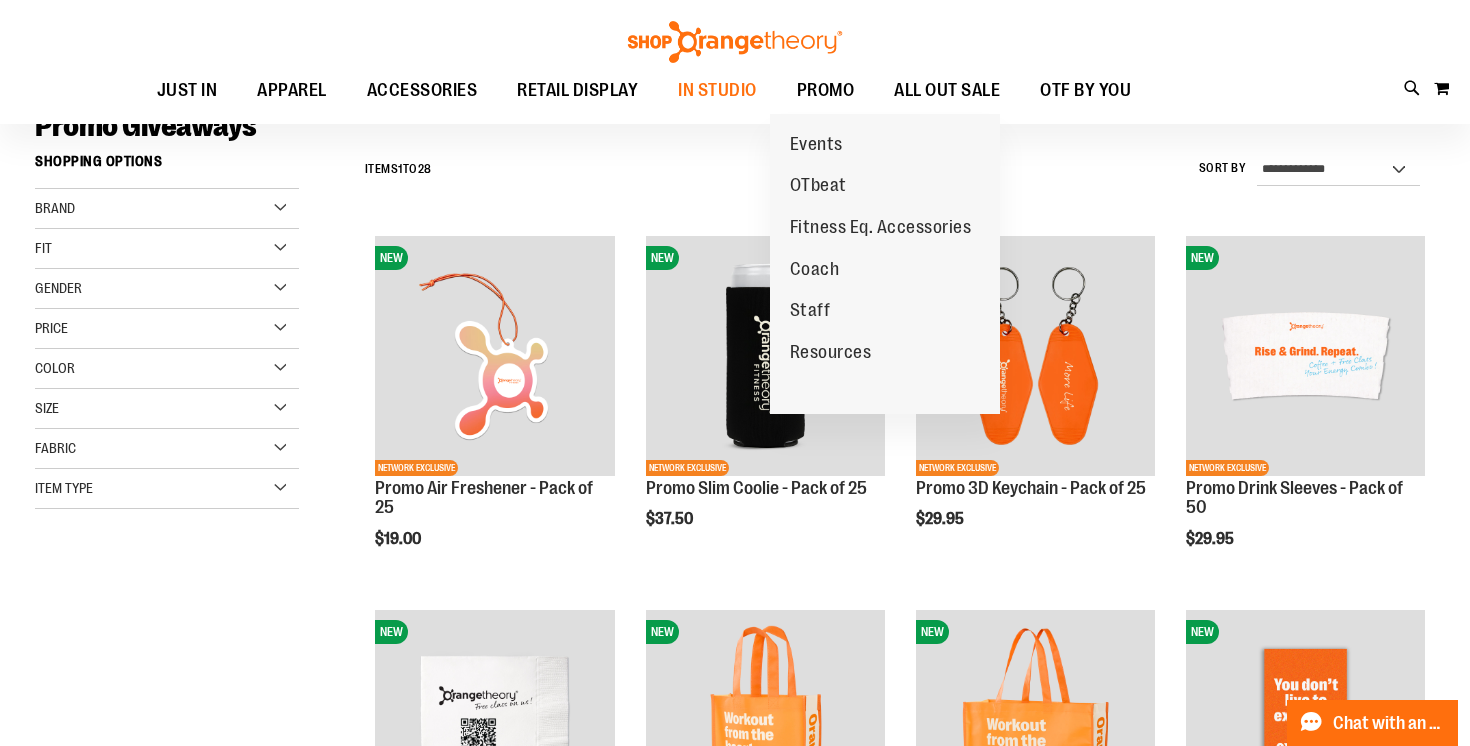 scroll, scrollTop: 165, scrollLeft: 0, axis: vertical 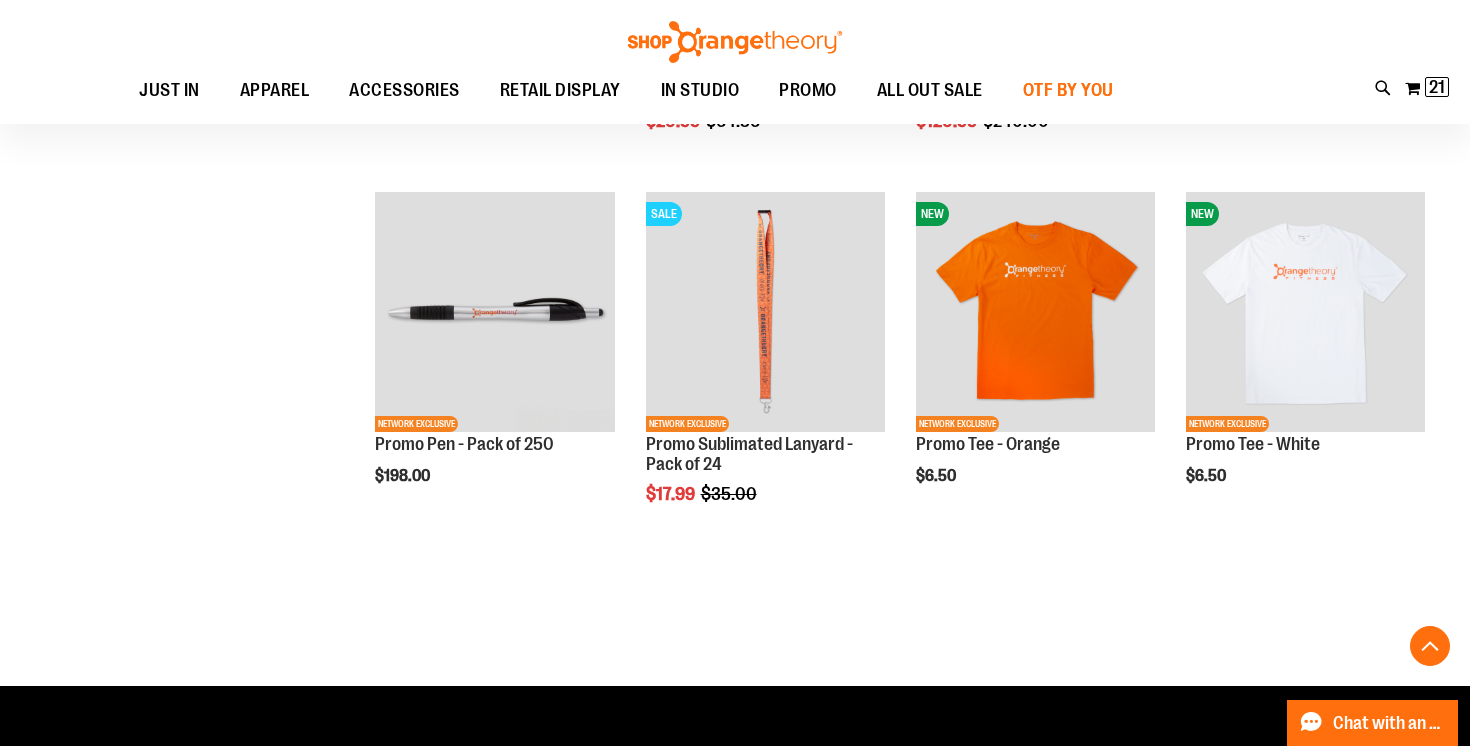 click on "OTF BY YOU" at bounding box center (1068, 90) 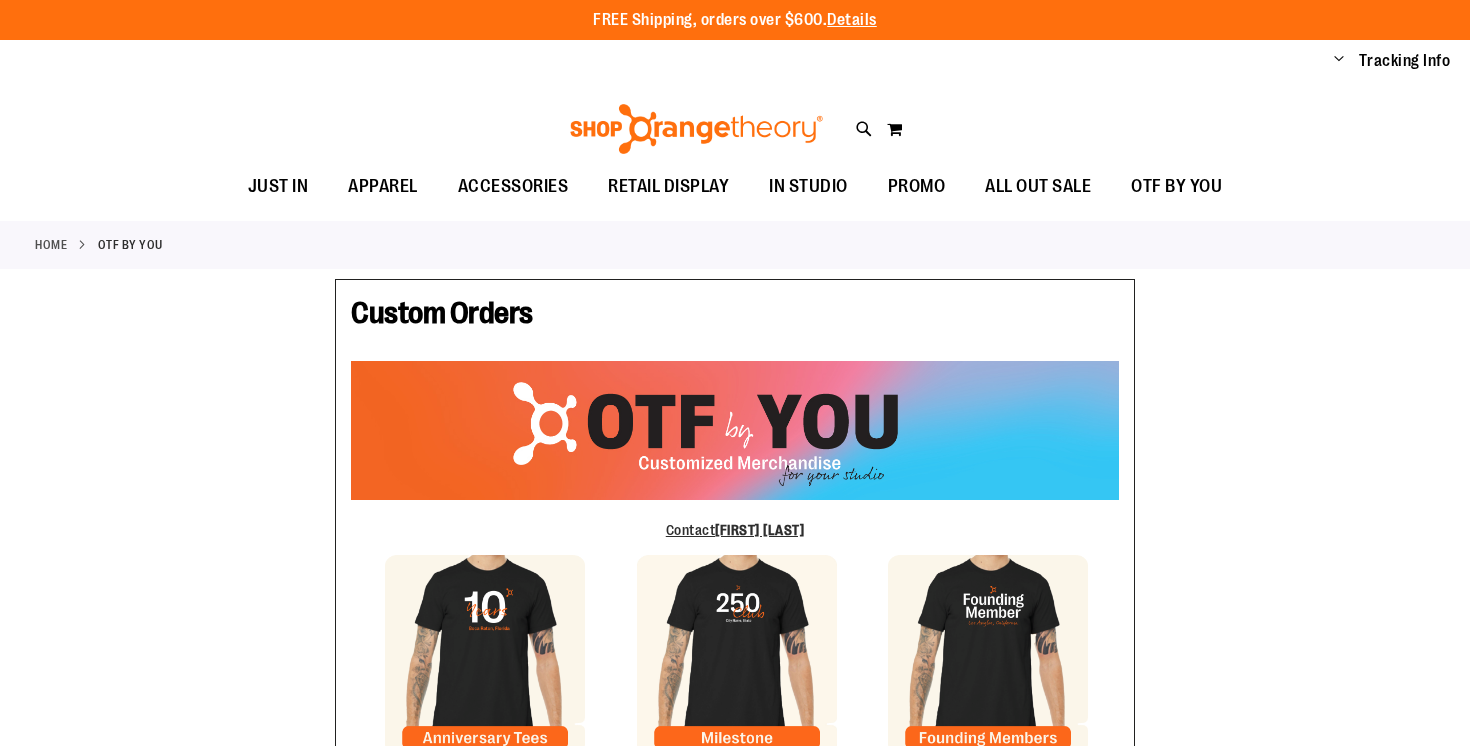 scroll, scrollTop: 0, scrollLeft: 0, axis: both 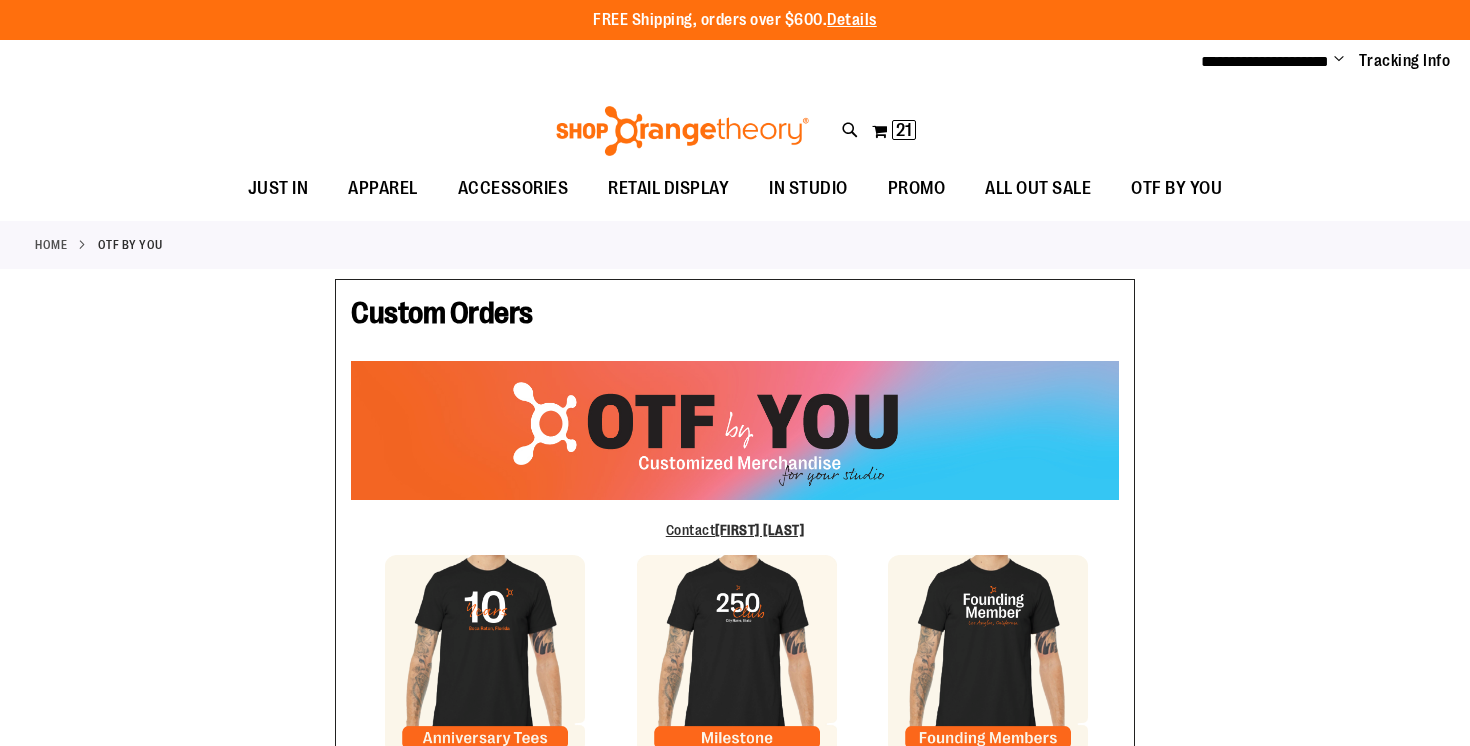 type on "******" 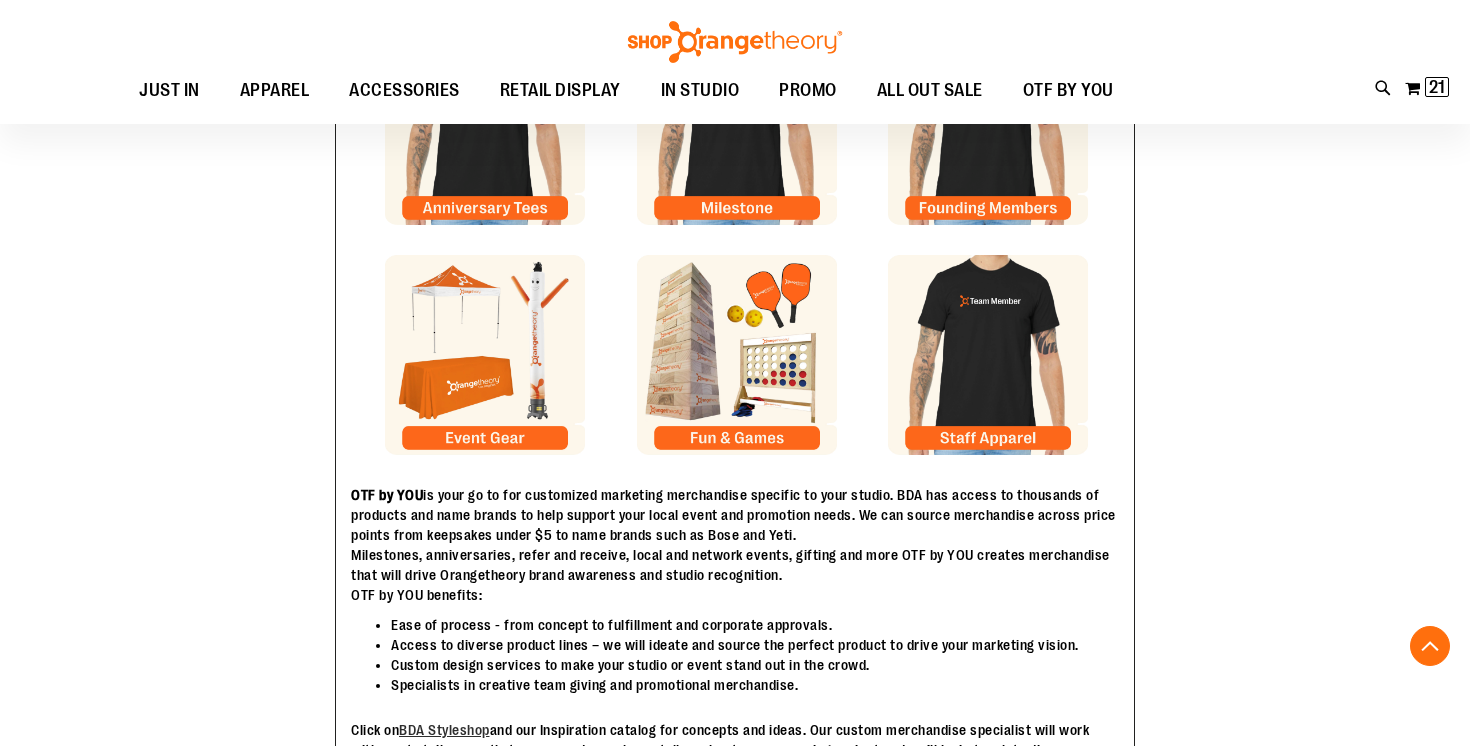 scroll, scrollTop: 515, scrollLeft: 0, axis: vertical 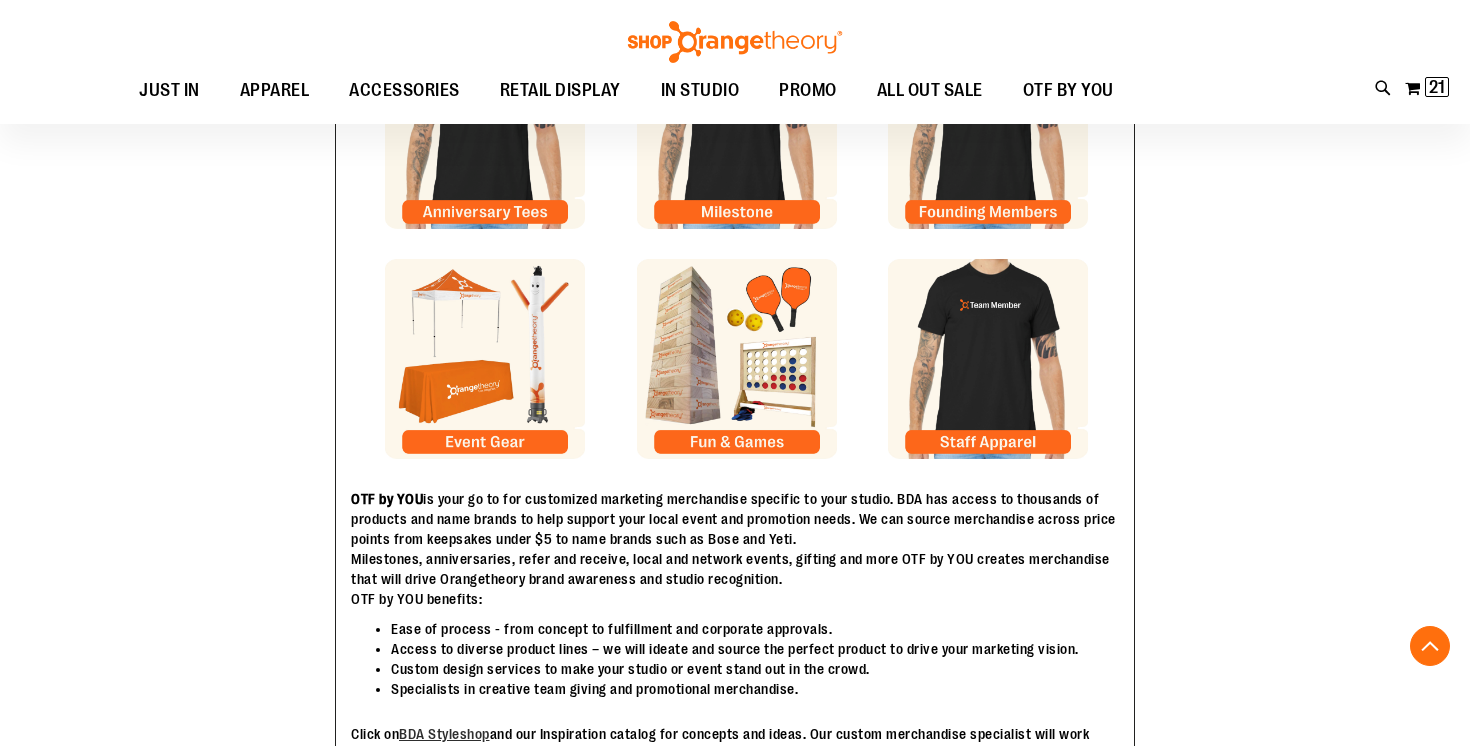 click at bounding box center [737, 359] 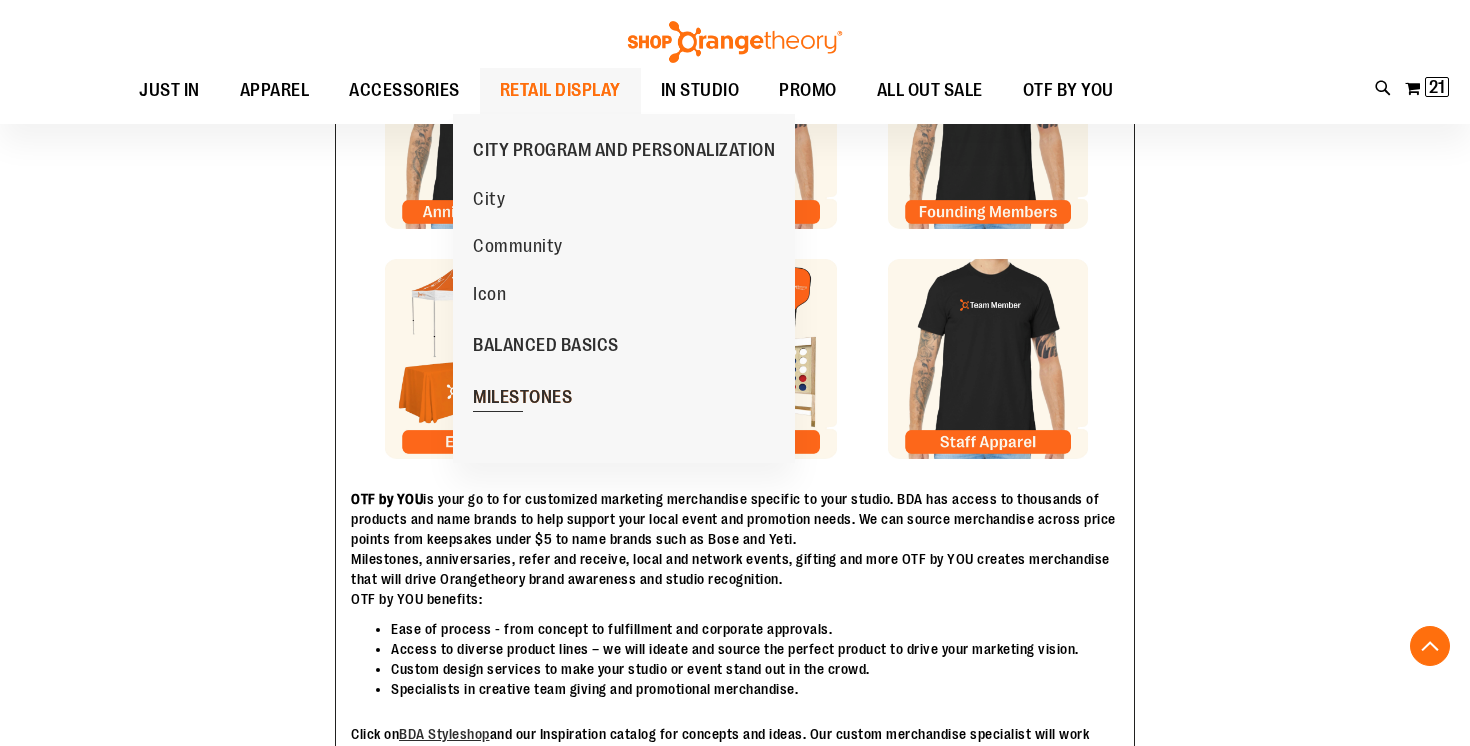 click on "MILESTONES" at bounding box center (522, 399) 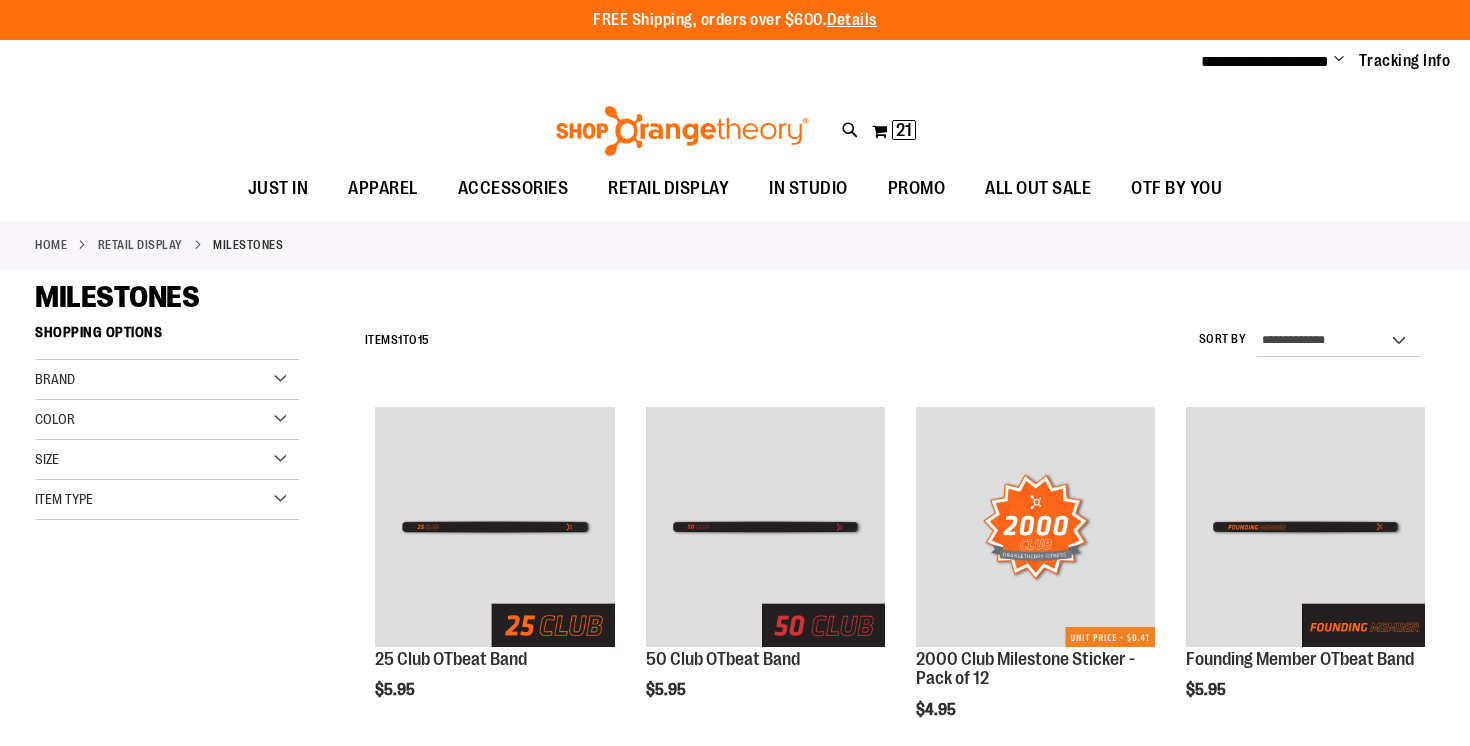 scroll, scrollTop: 0, scrollLeft: 0, axis: both 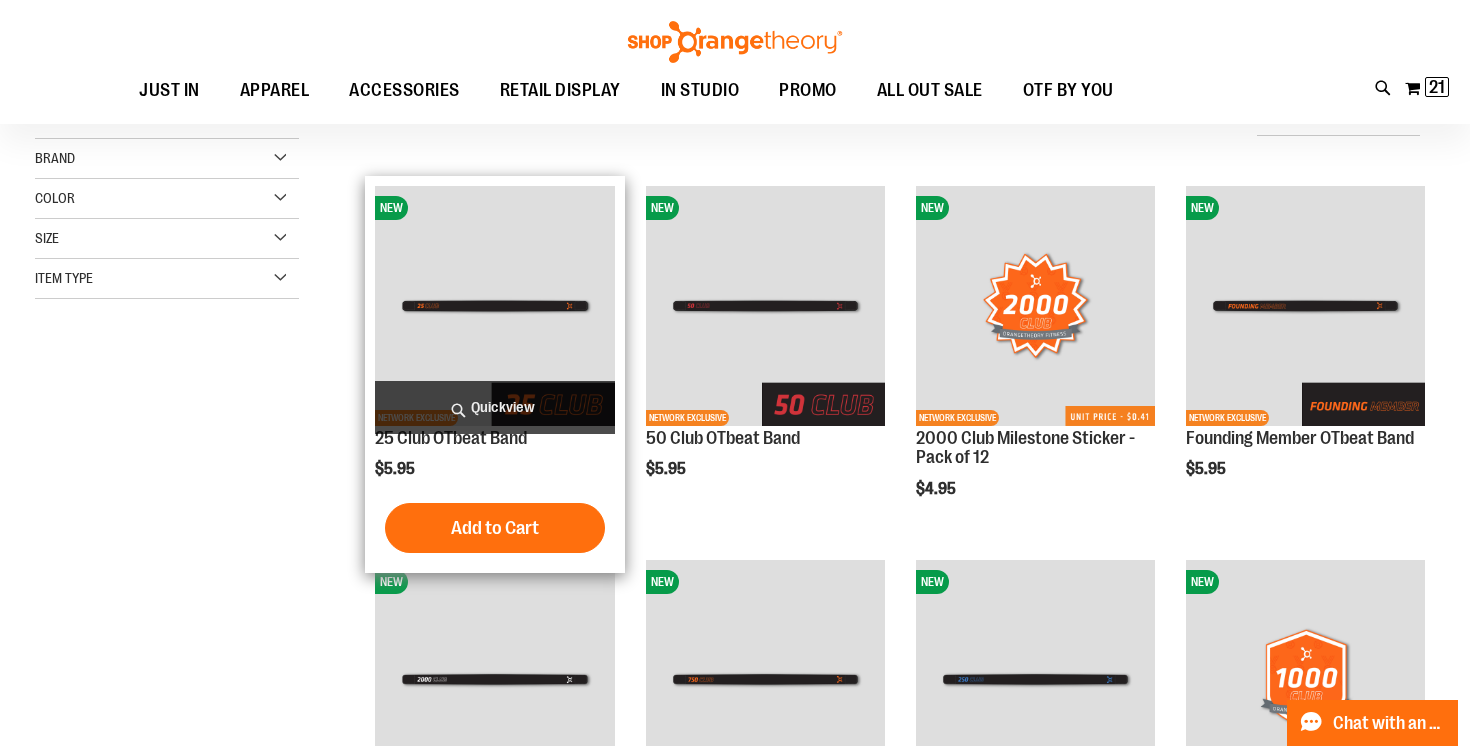click on "Quickview" at bounding box center [494, 407] 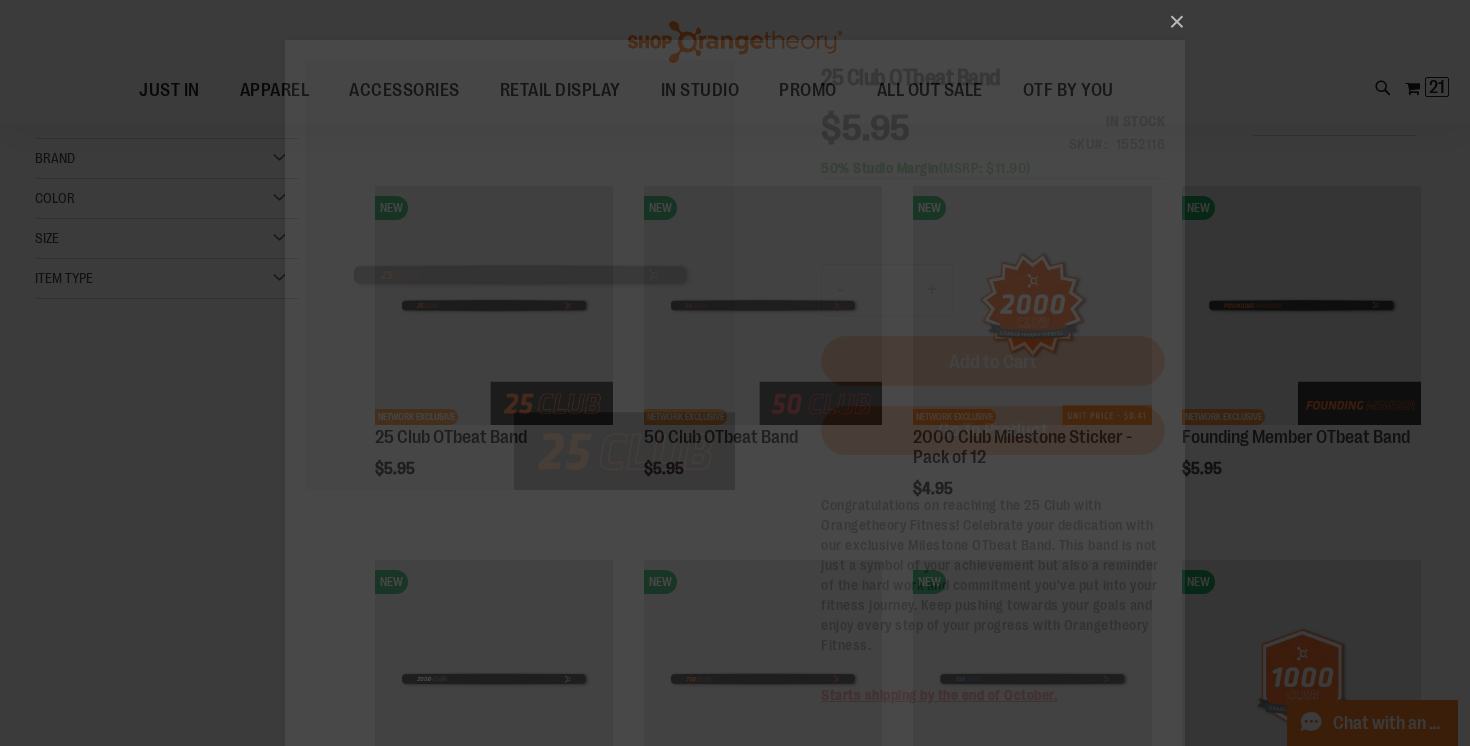 scroll, scrollTop: 0, scrollLeft: 0, axis: both 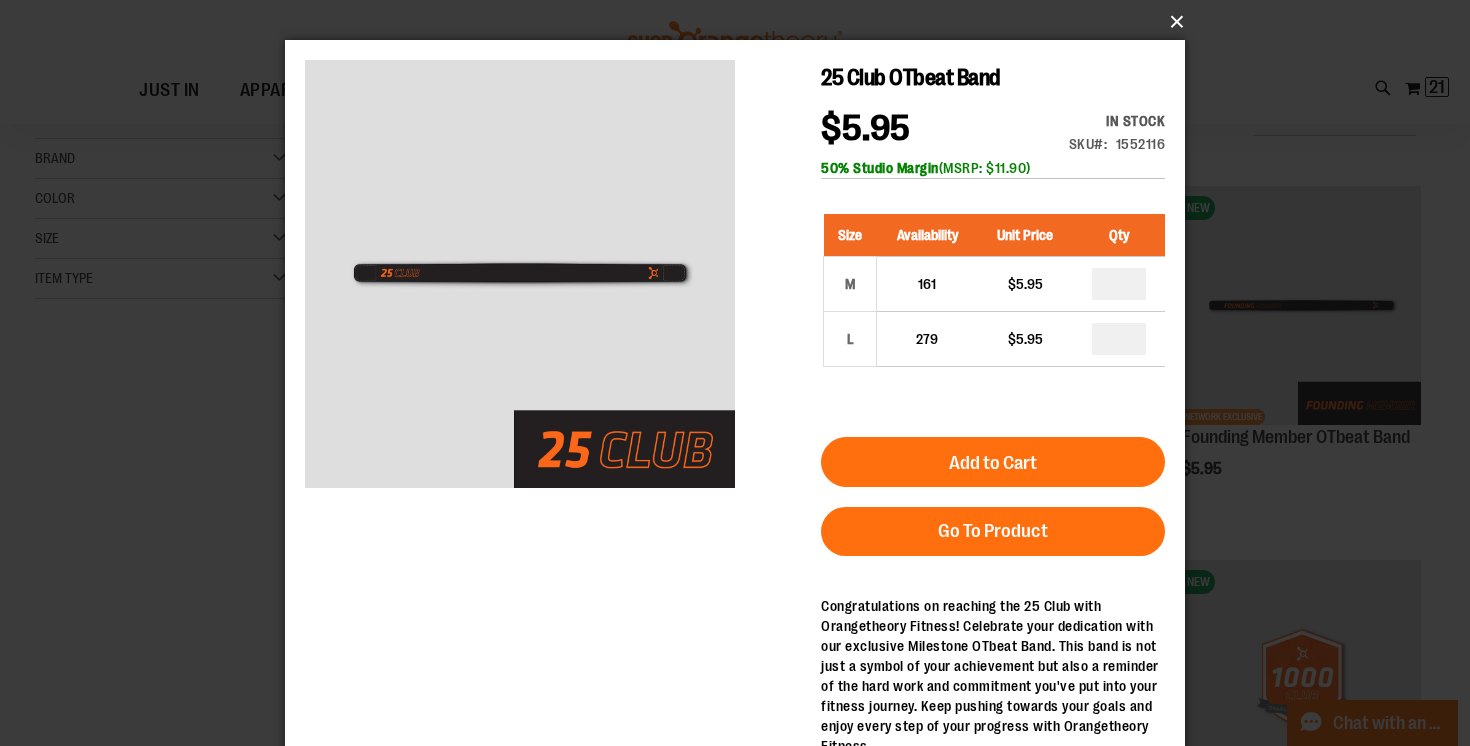 click on "×" at bounding box center [741, 22] 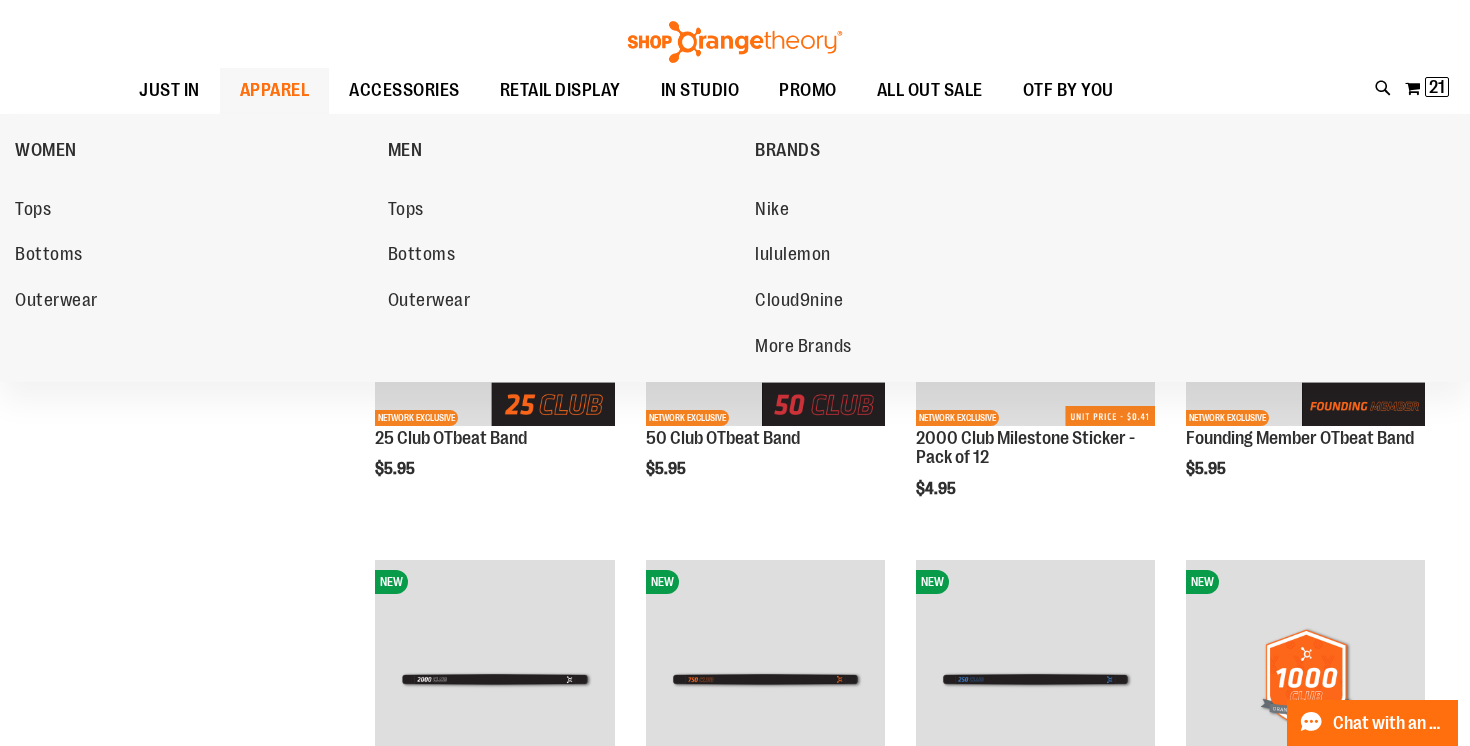 click on "APPAREL" at bounding box center (275, 90) 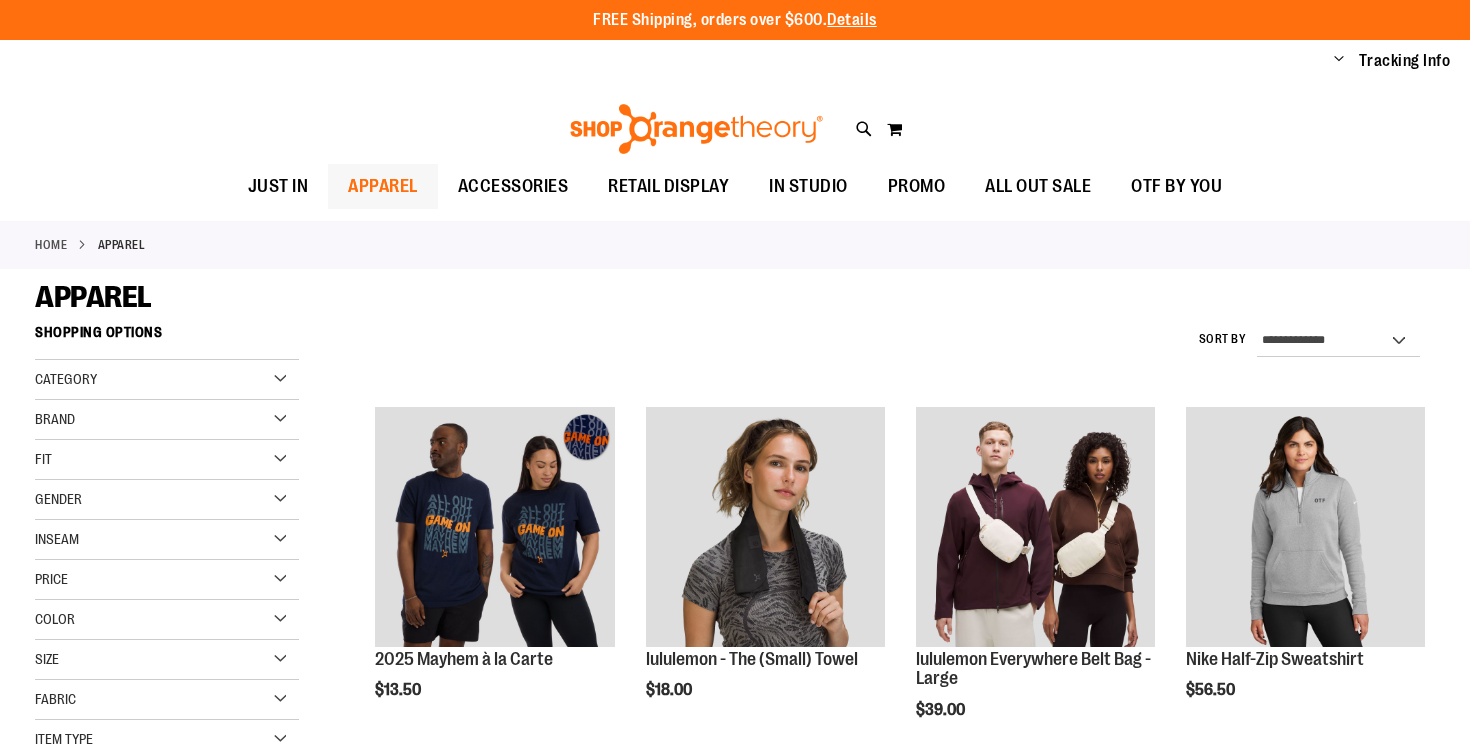 scroll, scrollTop: 0, scrollLeft: 0, axis: both 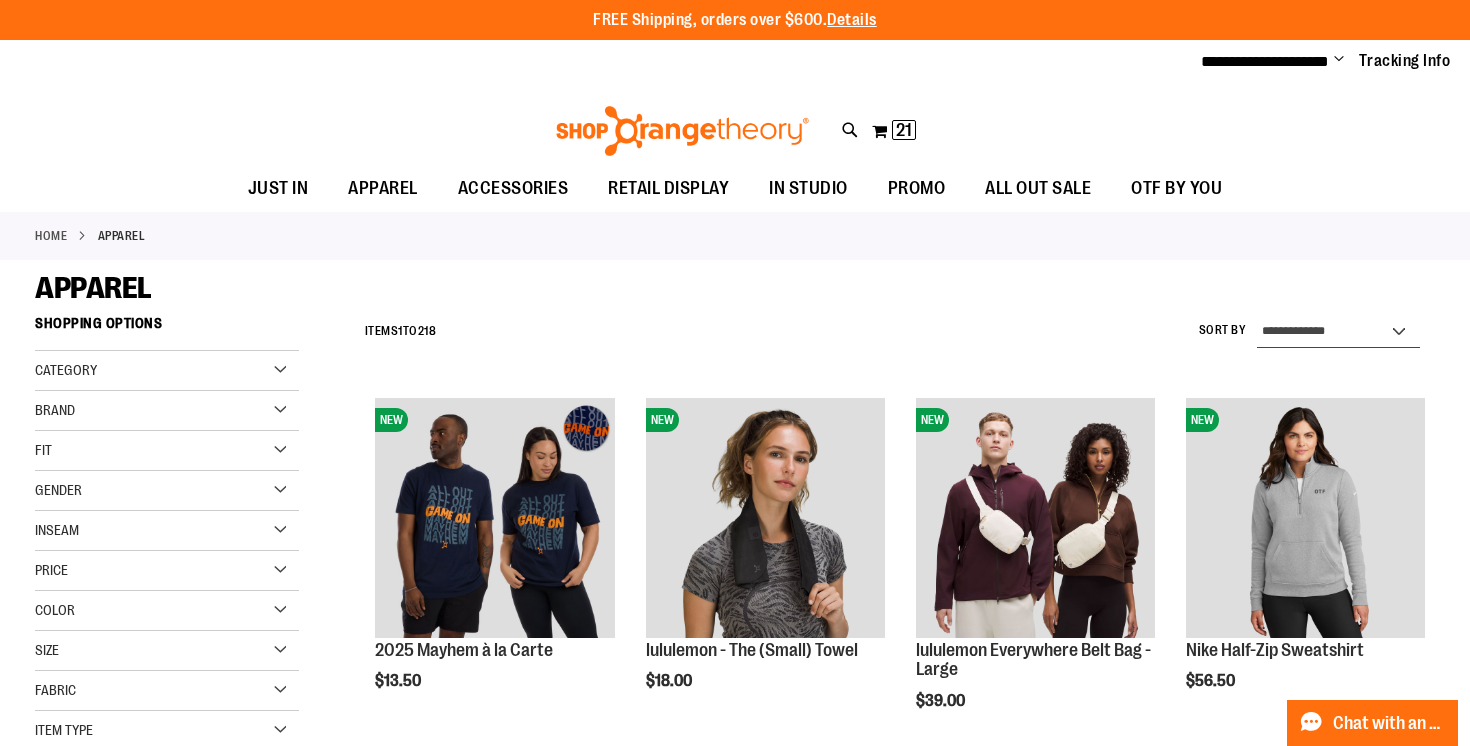 click on "**********" at bounding box center [1339, 332] 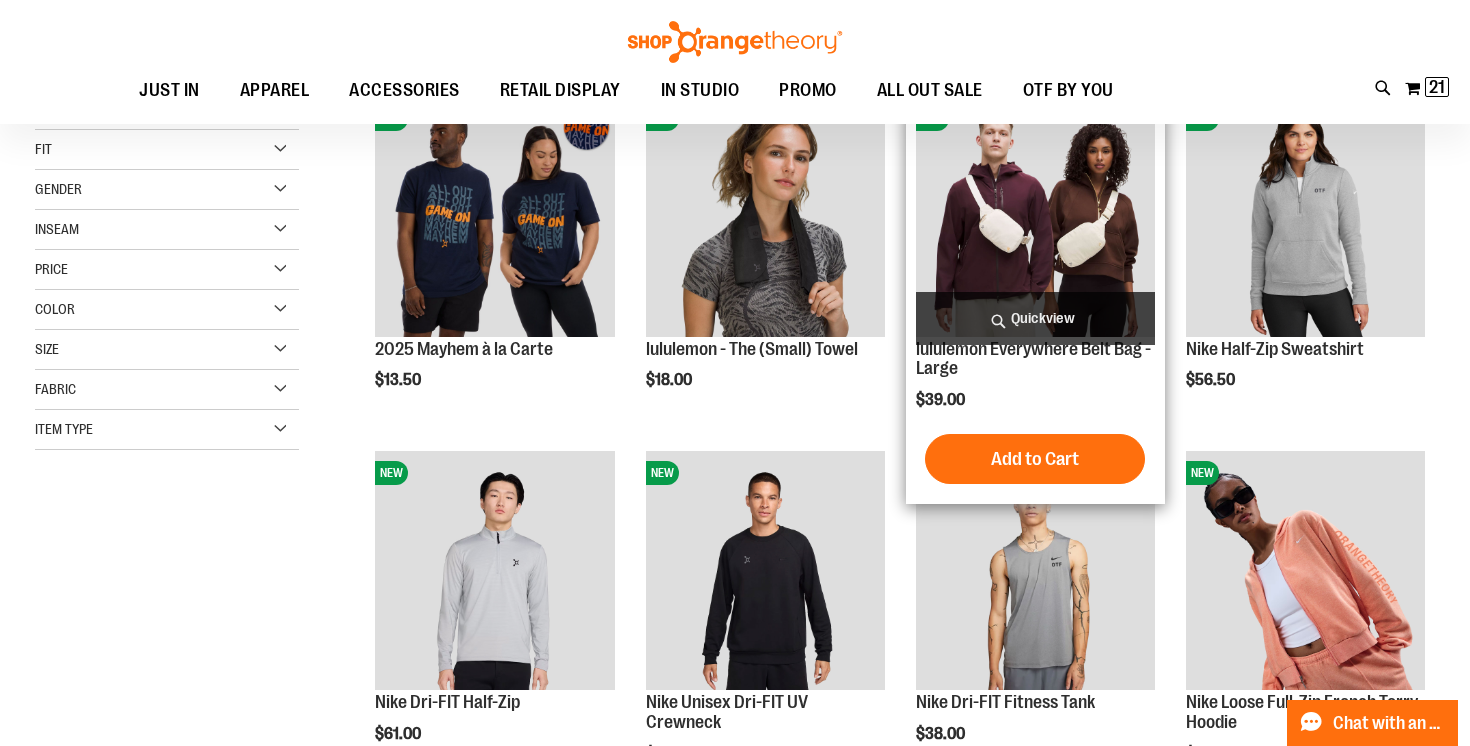 scroll, scrollTop: 305, scrollLeft: 0, axis: vertical 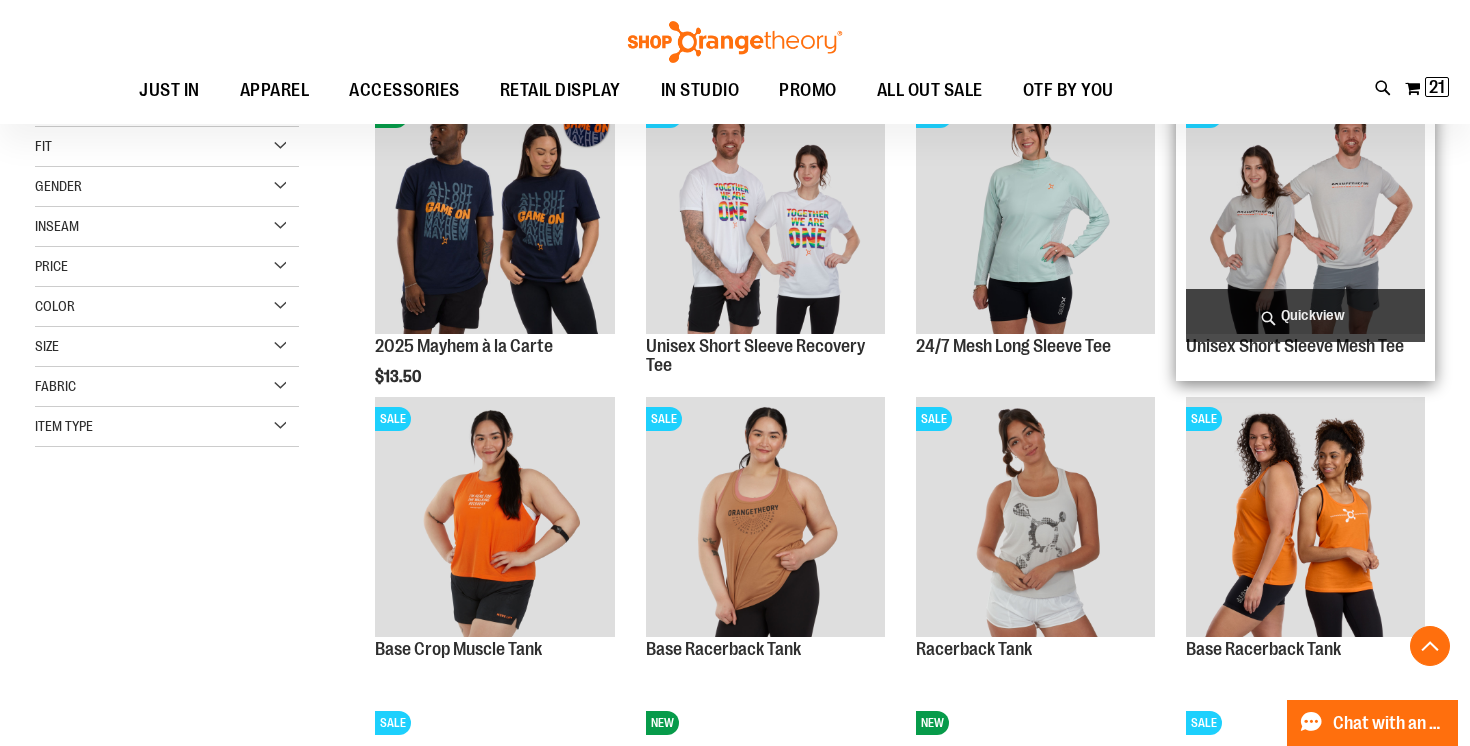 click on "Quickview" at bounding box center [1305, 315] 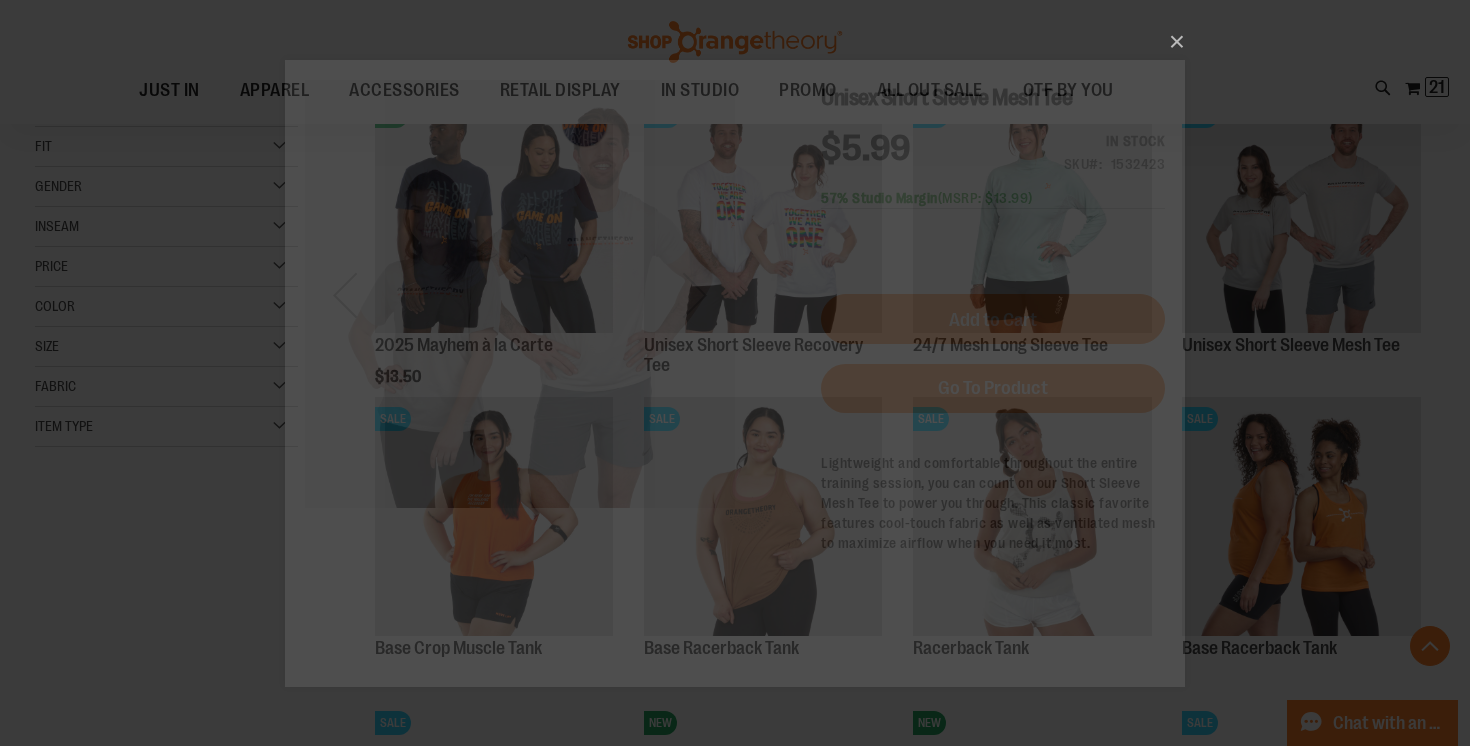 scroll, scrollTop: 0, scrollLeft: 0, axis: both 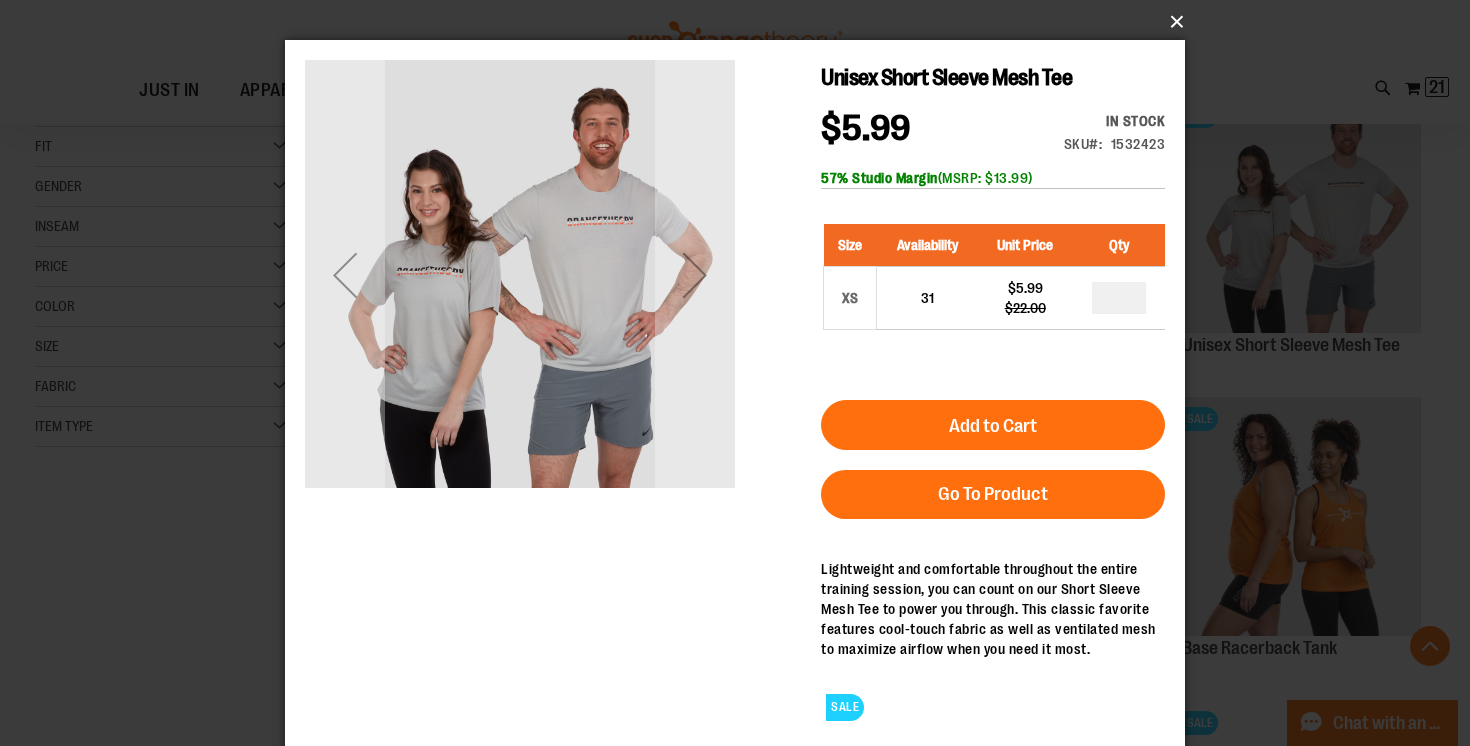 click on "×" at bounding box center (741, 22) 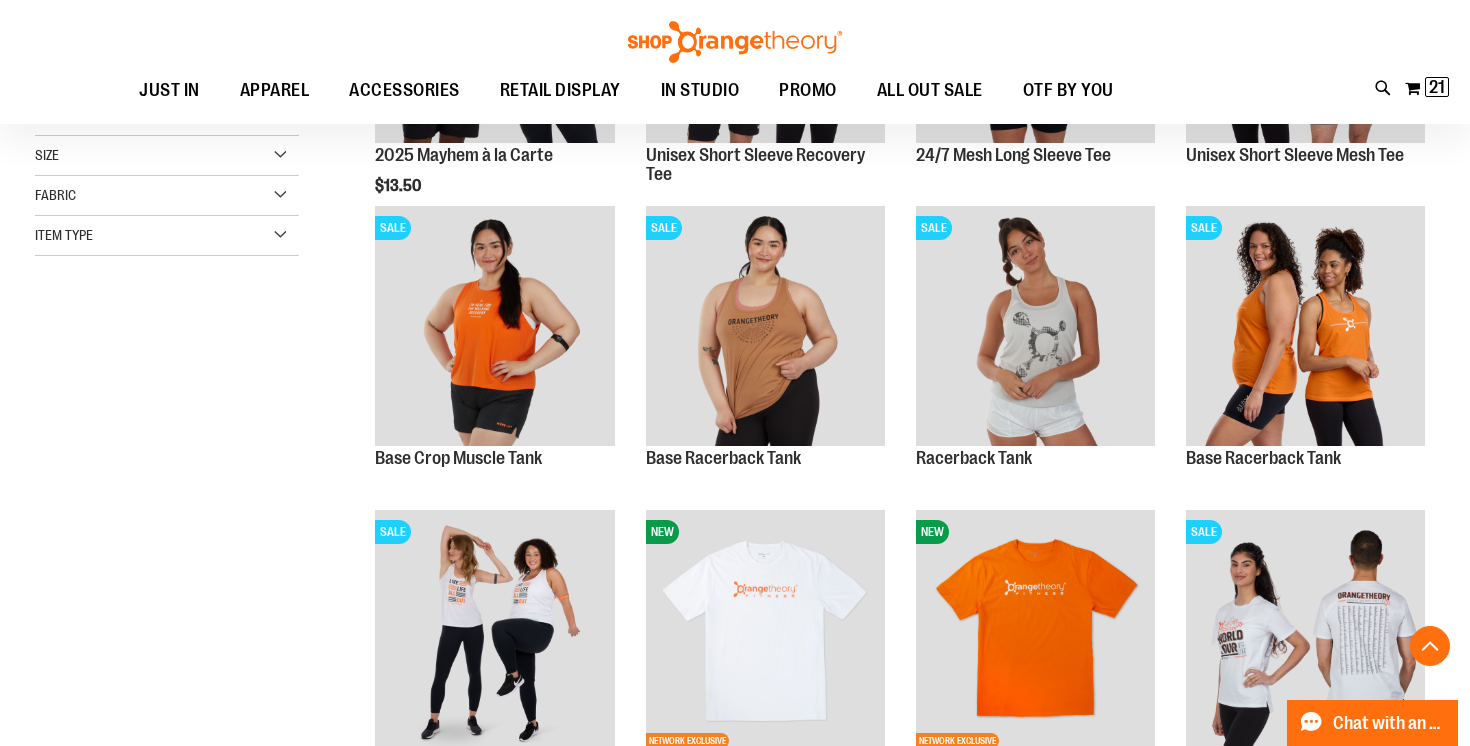 scroll, scrollTop: 500, scrollLeft: 0, axis: vertical 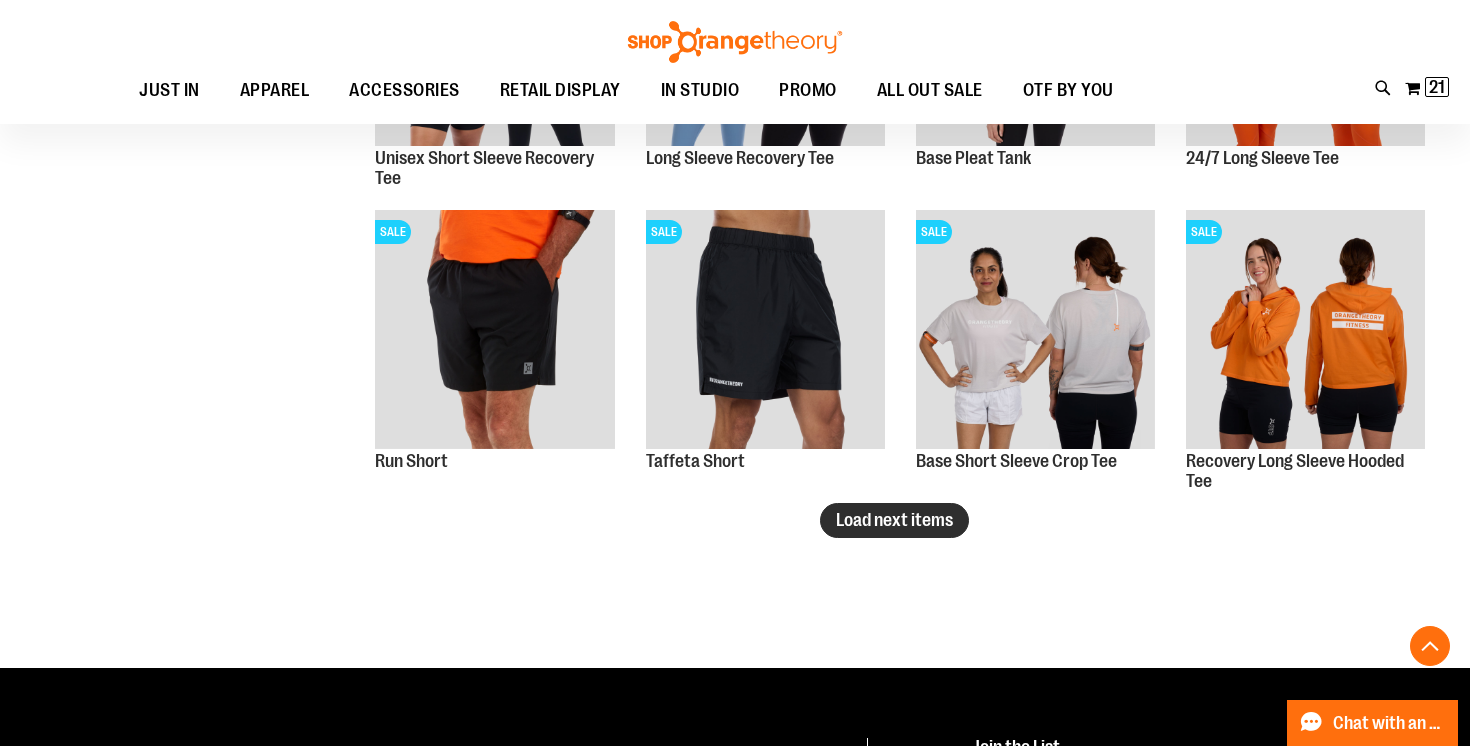 click on "Load next items" at bounding box center [894, 520] 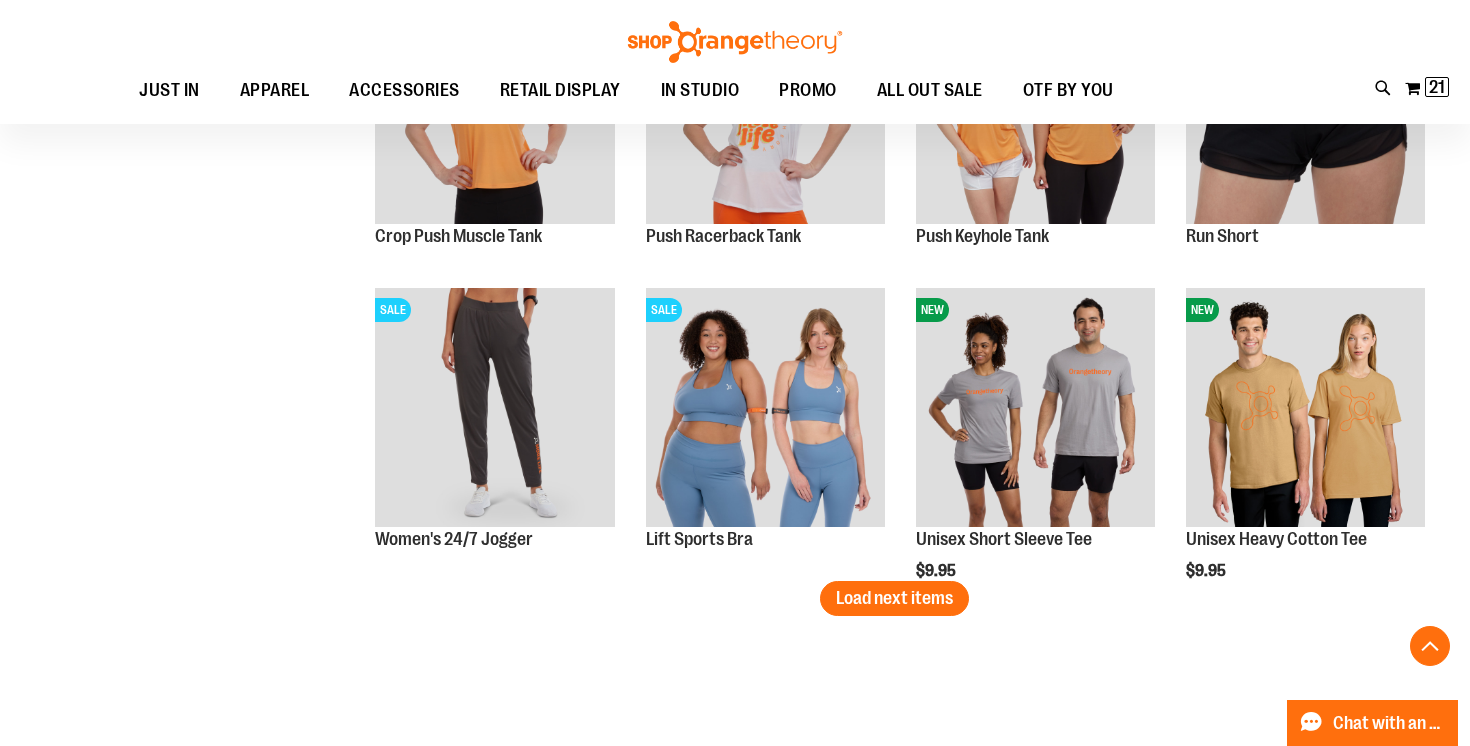 scroll, scrollTop: 3445, scrollLeft: 0, axis: vertical 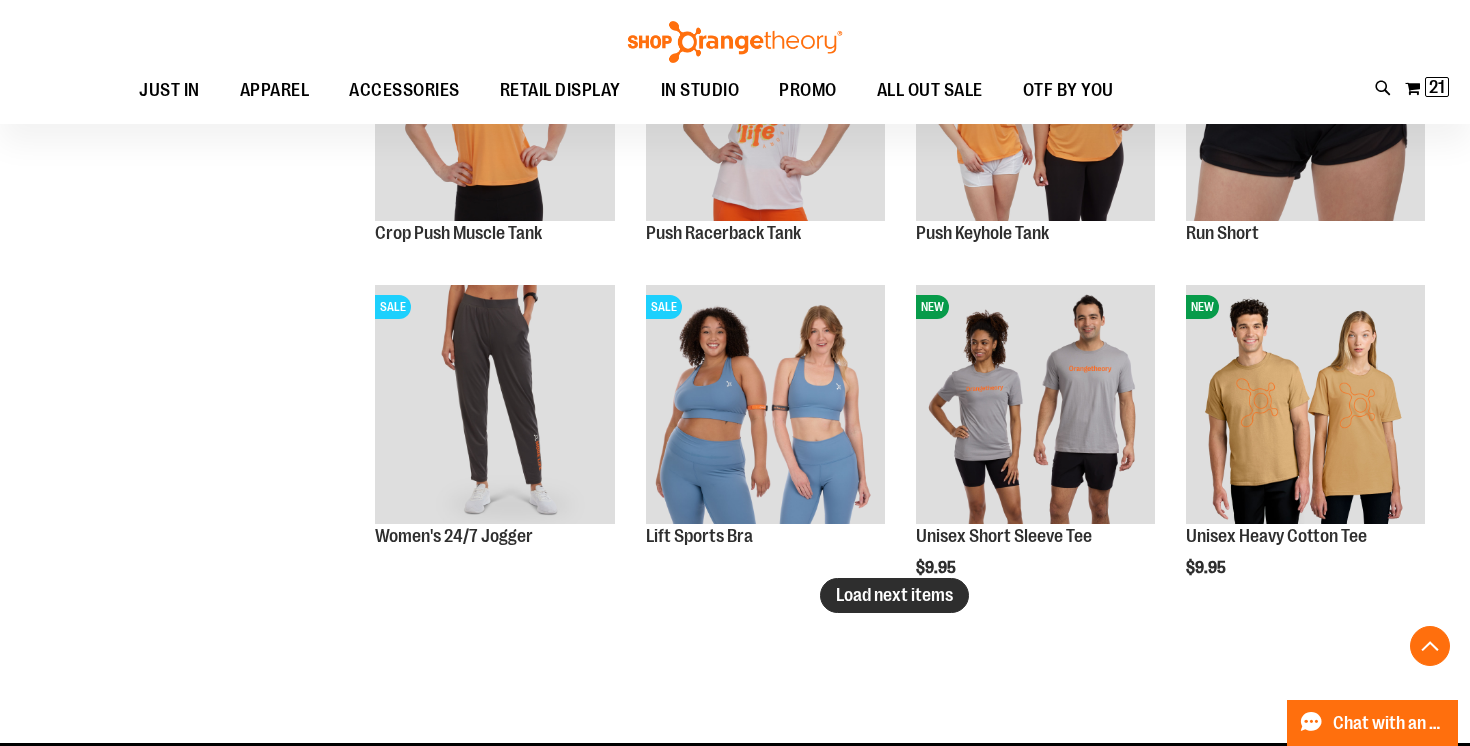 click on "Load next items" at bounding box center [894, 595] 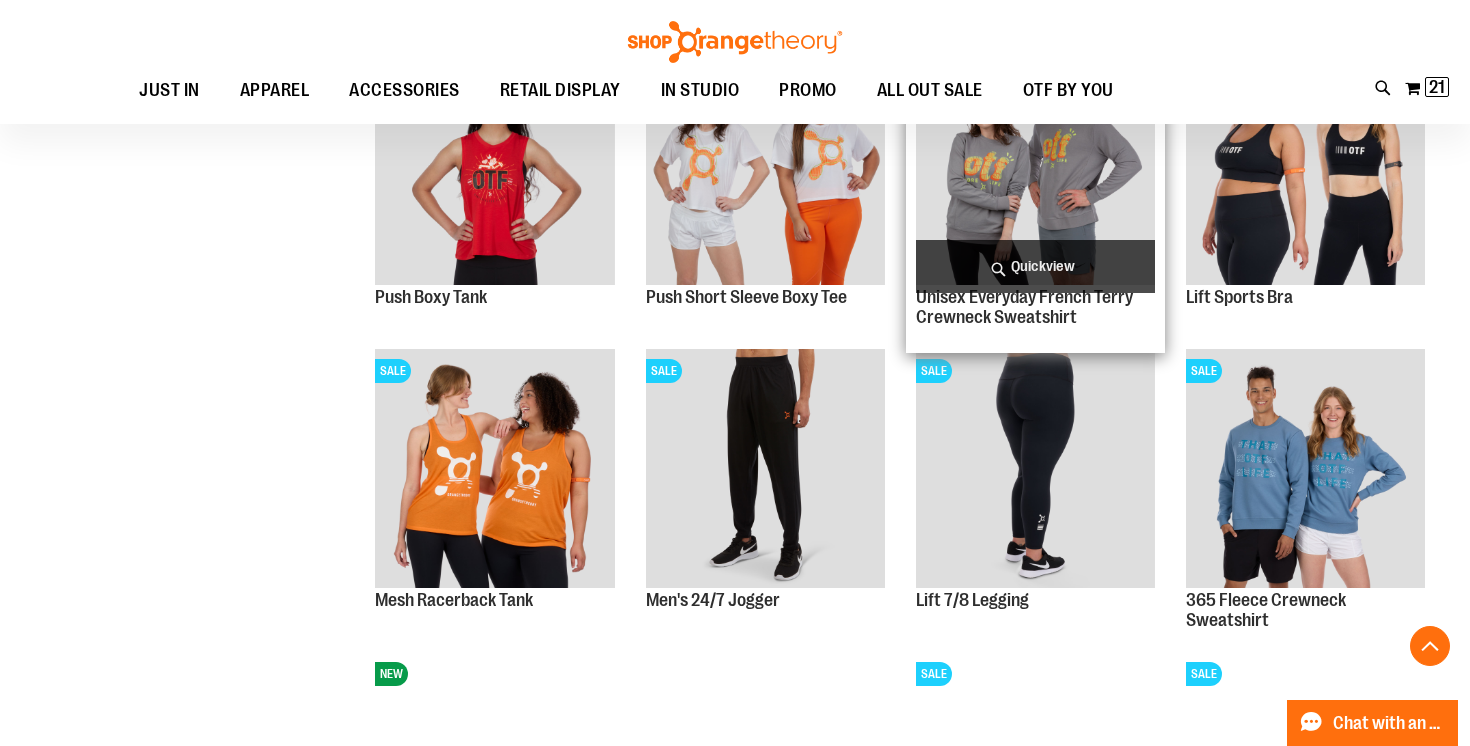 scroll, scrollTop: 3989, scrollLeft: 0, axis: vertical 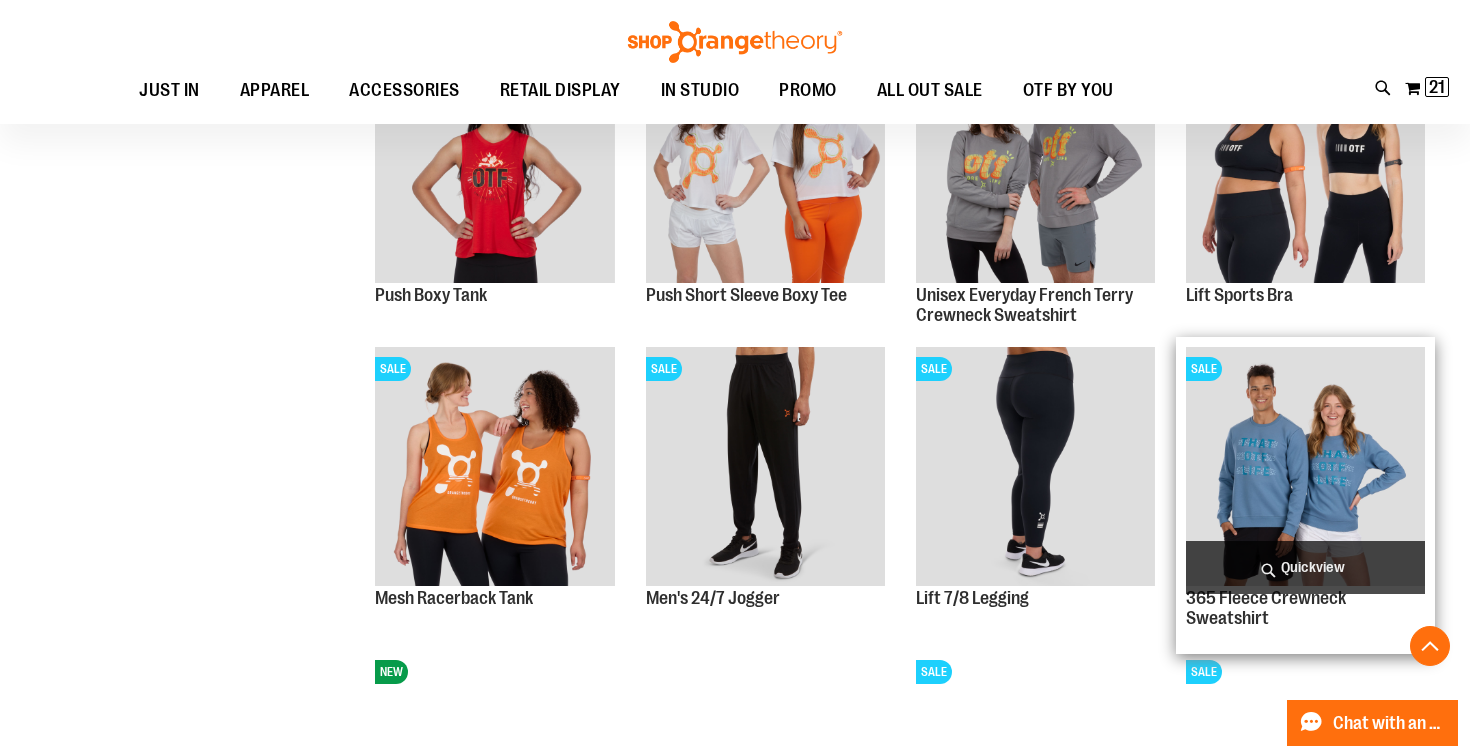 click on "Quickview" at bounding box center (1305, 567) 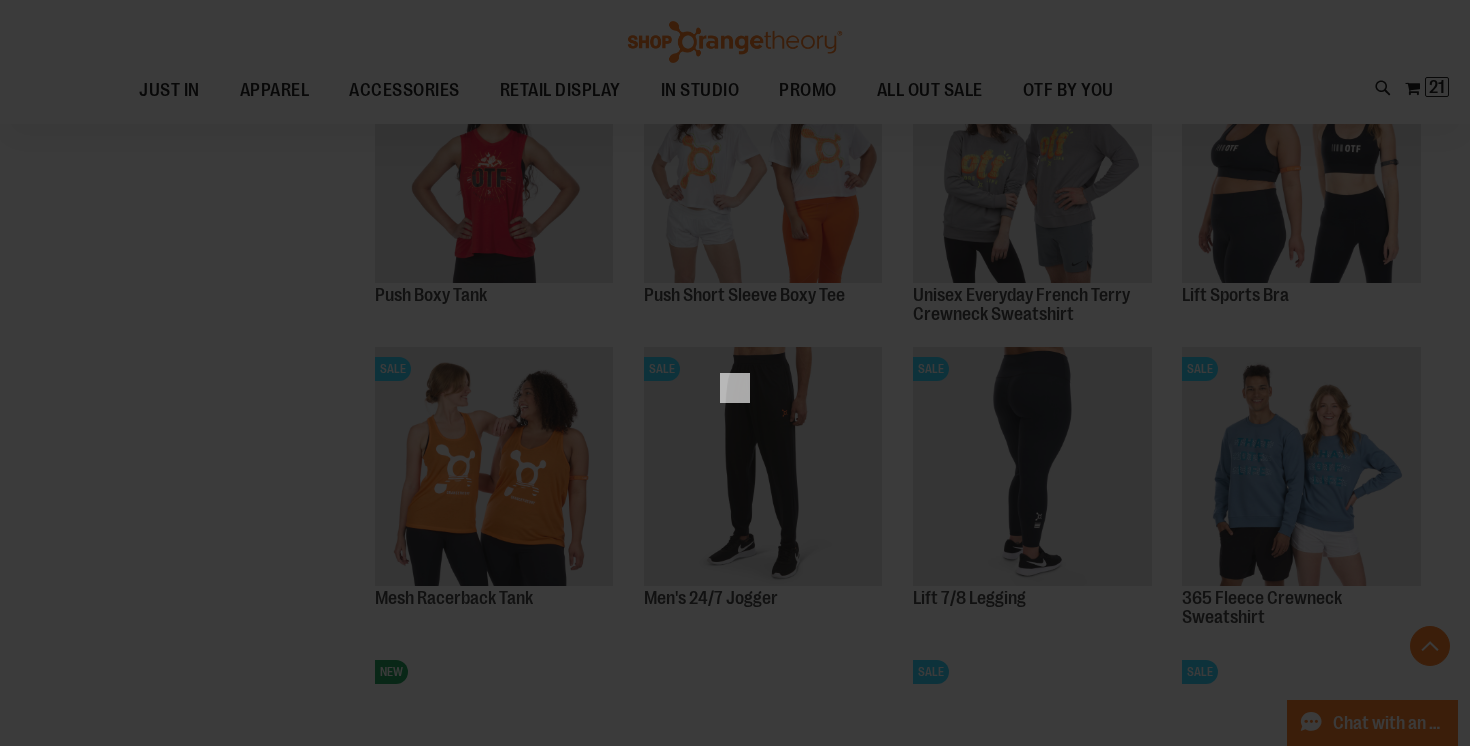 scroll, scrollTop: 0, scrollLeft: 0, axis: both 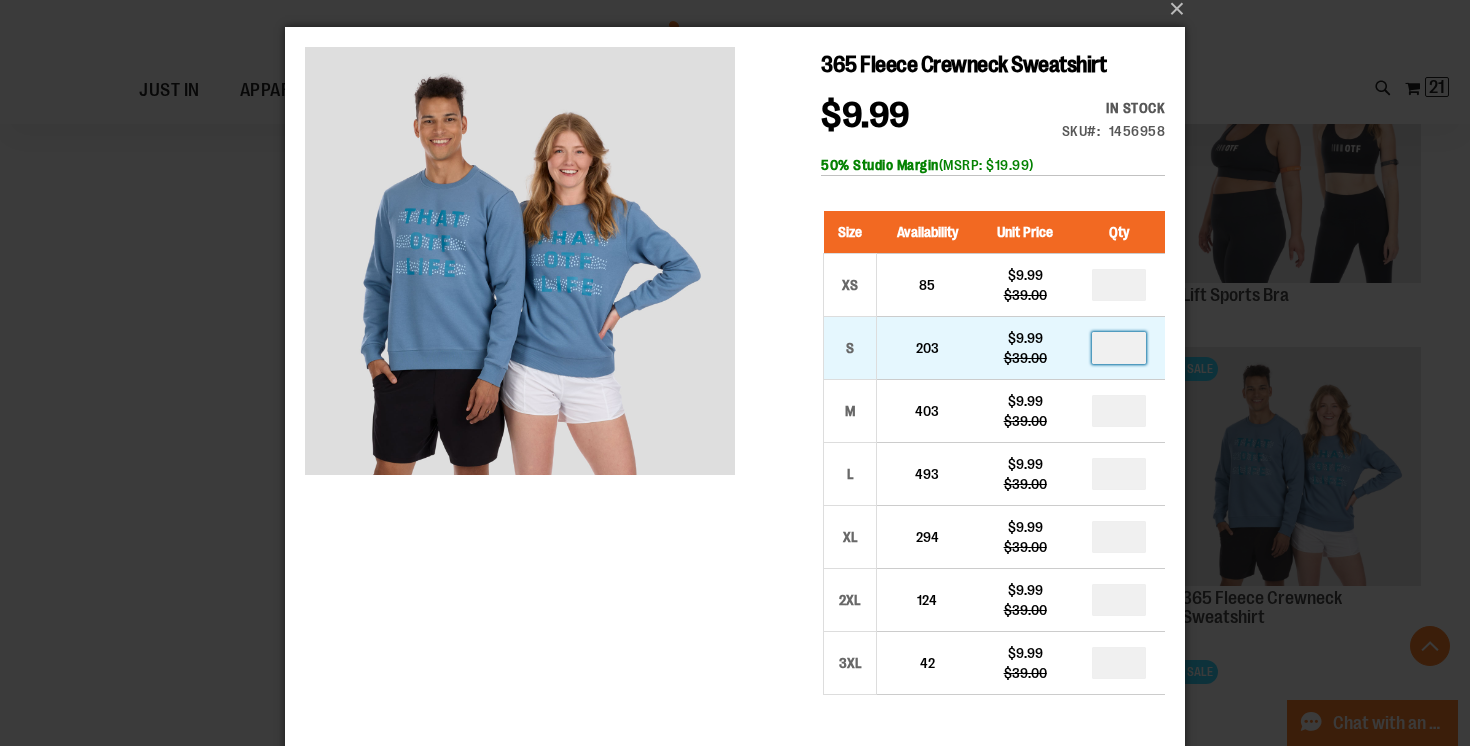 click at bounding box center (1119, 348) 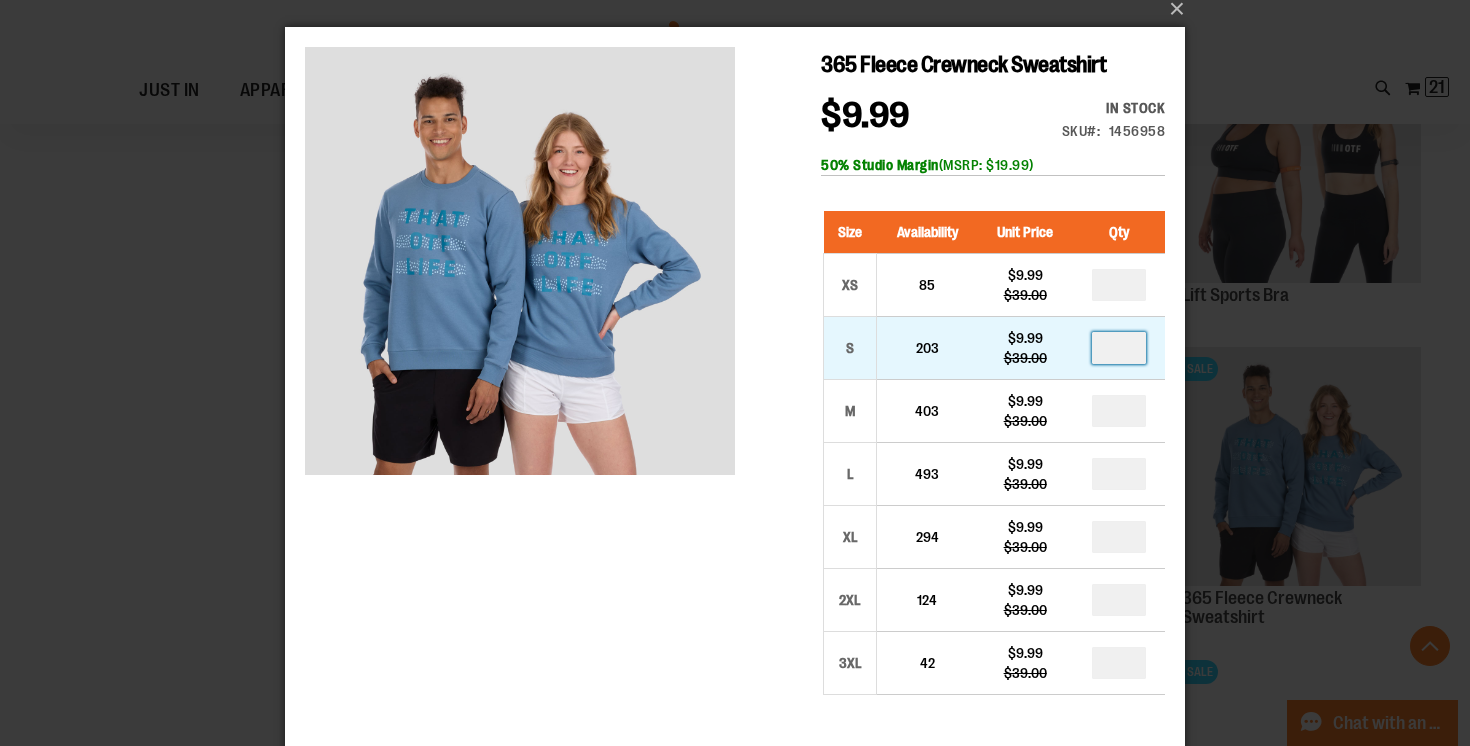 type on "*" 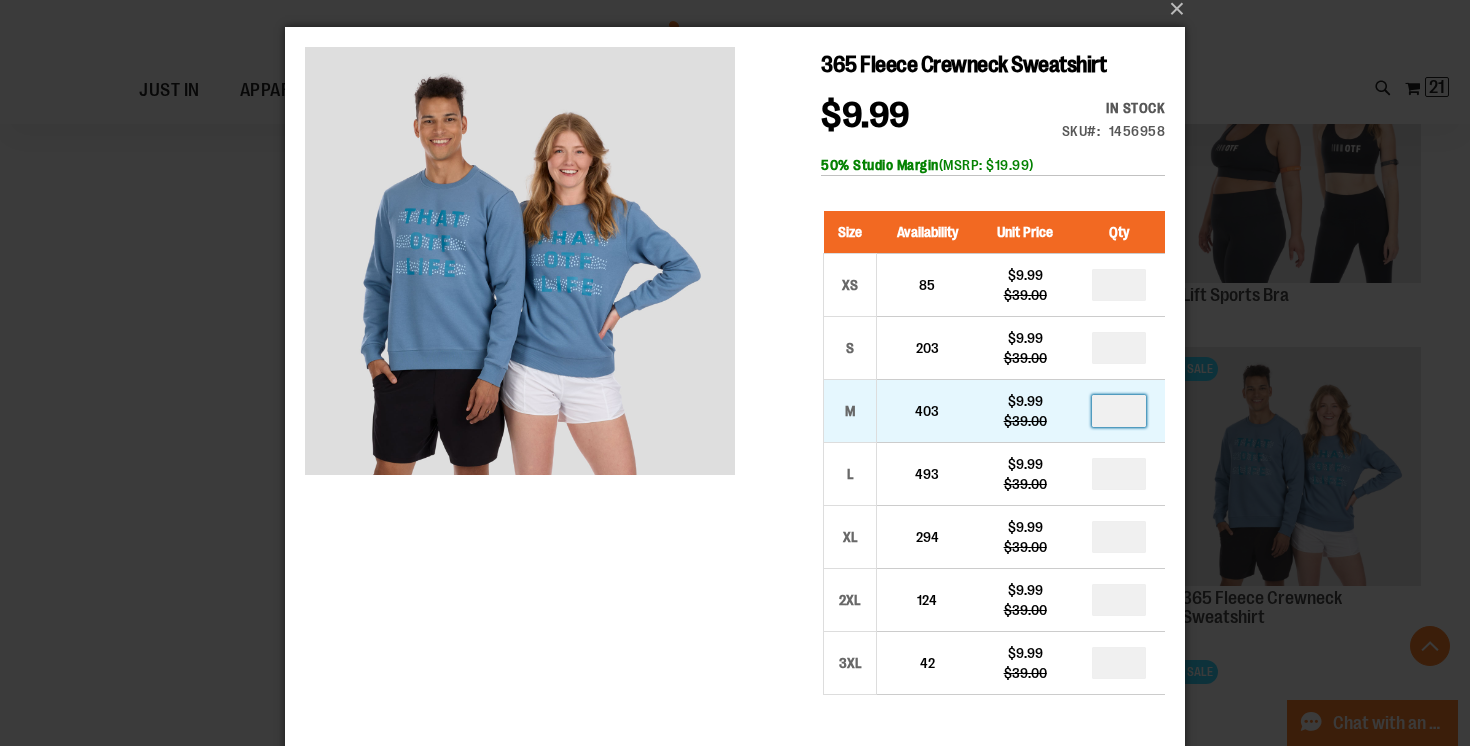 click at bounding box center (1119, 411) 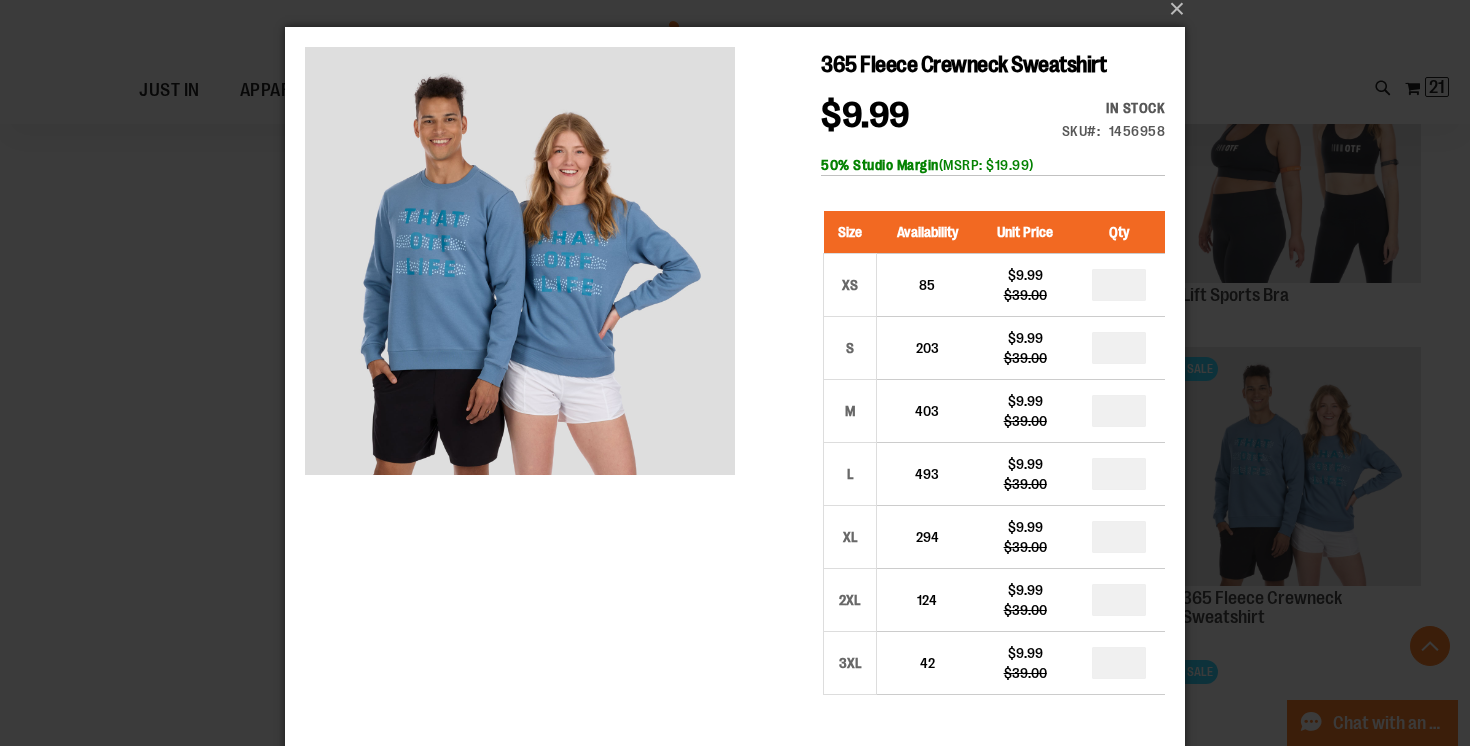 type on "*" 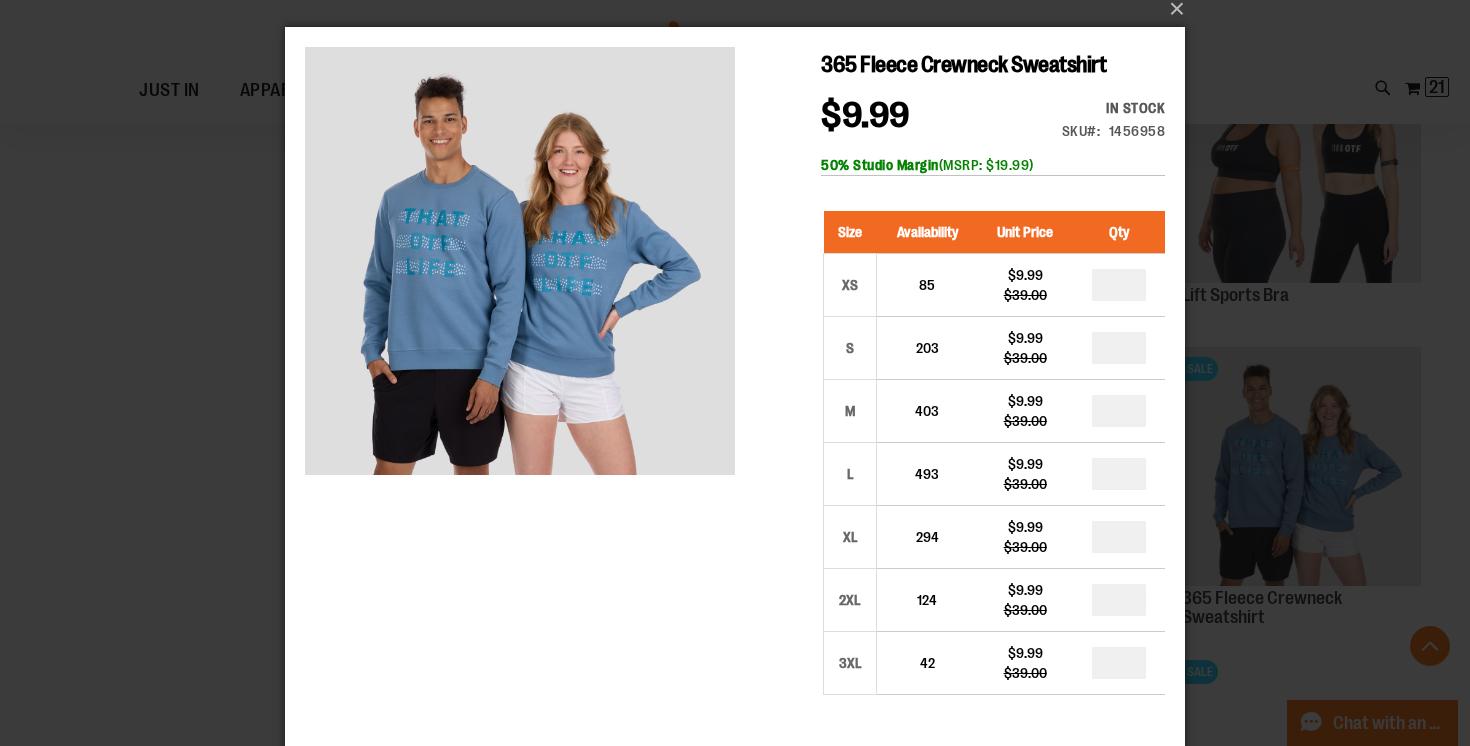 type on "*" 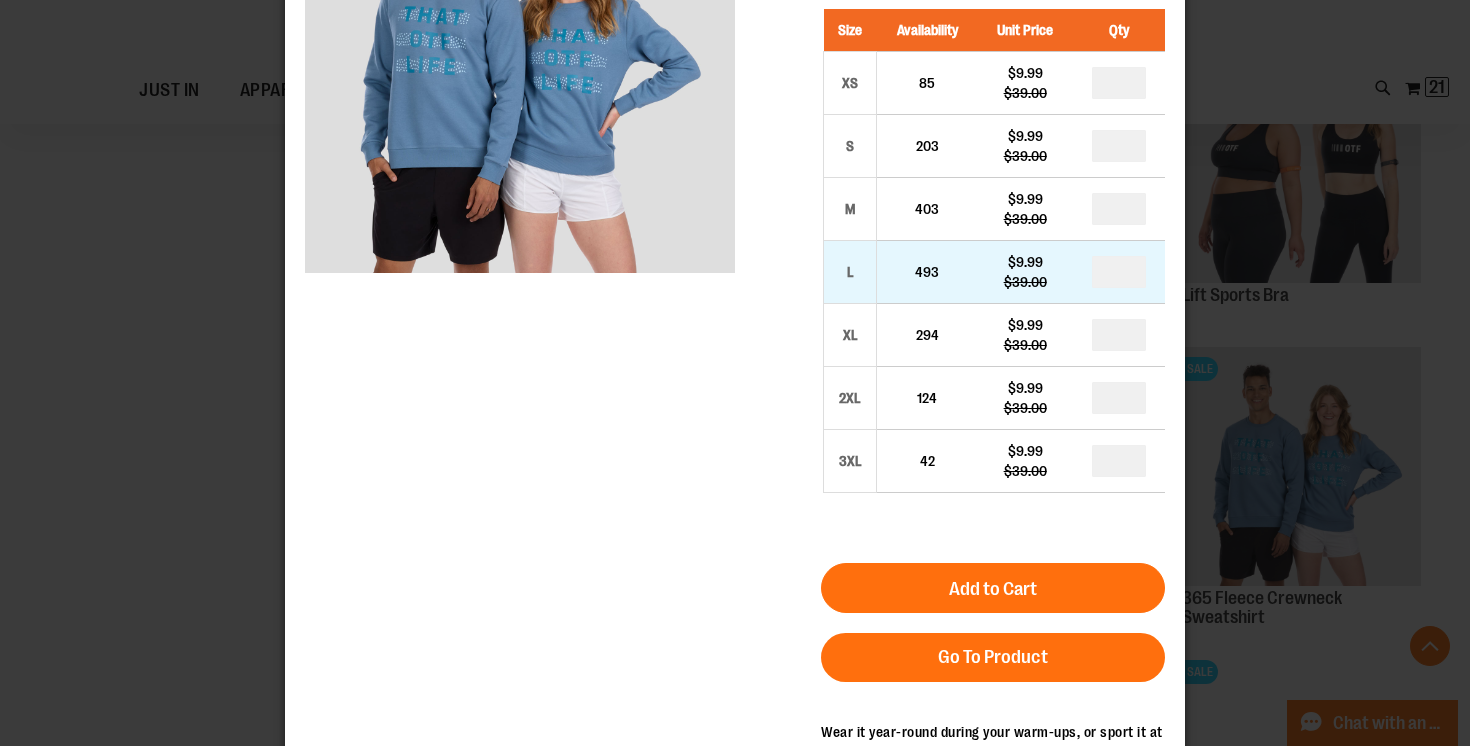 scroll, scrollTop: 244, scrollLeft: 0, axis: vertical 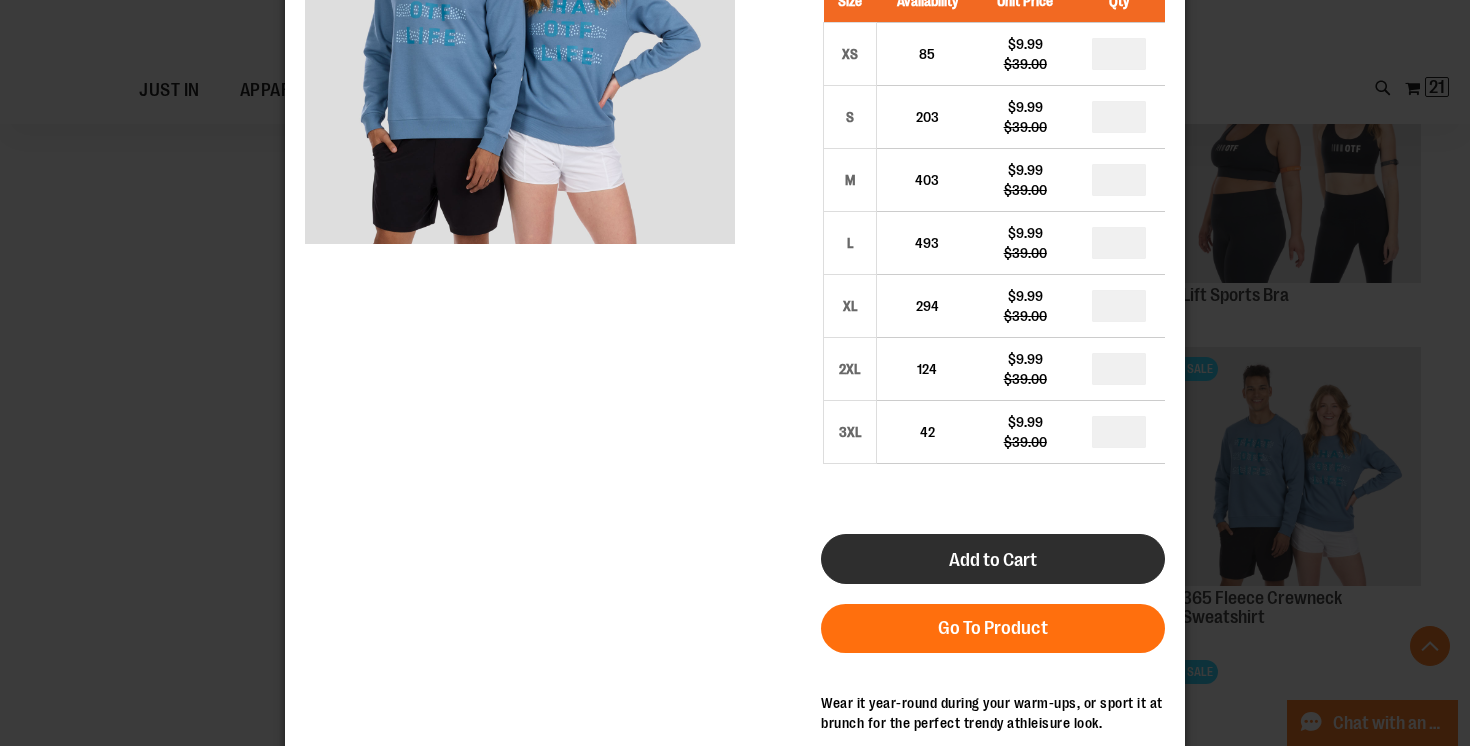 click on "Add to Cart" at bounding box center [993, 560] 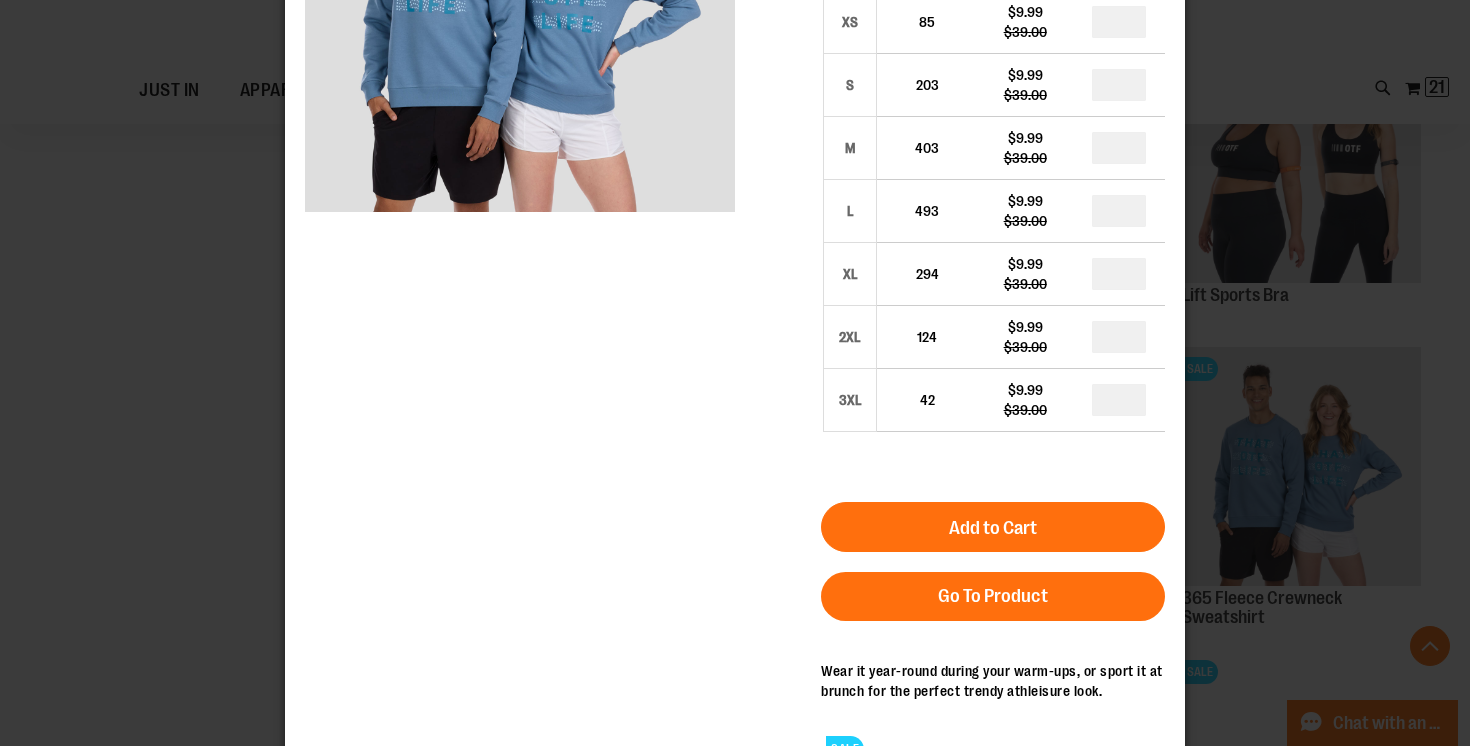 scroll, scrollTop: 329, scrollLeft: 0, axis: vertical 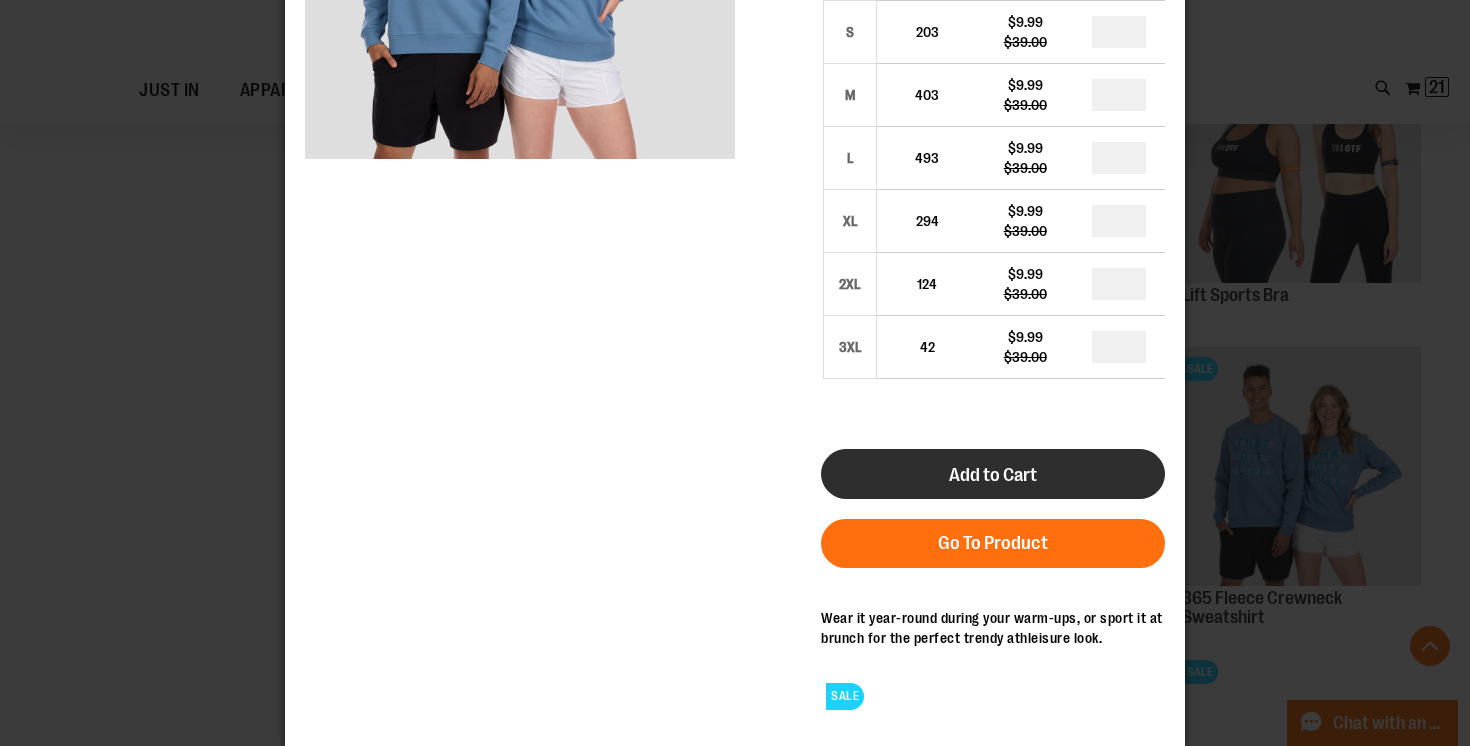 click on "Add to Cart" at bounding box center [993, 474] 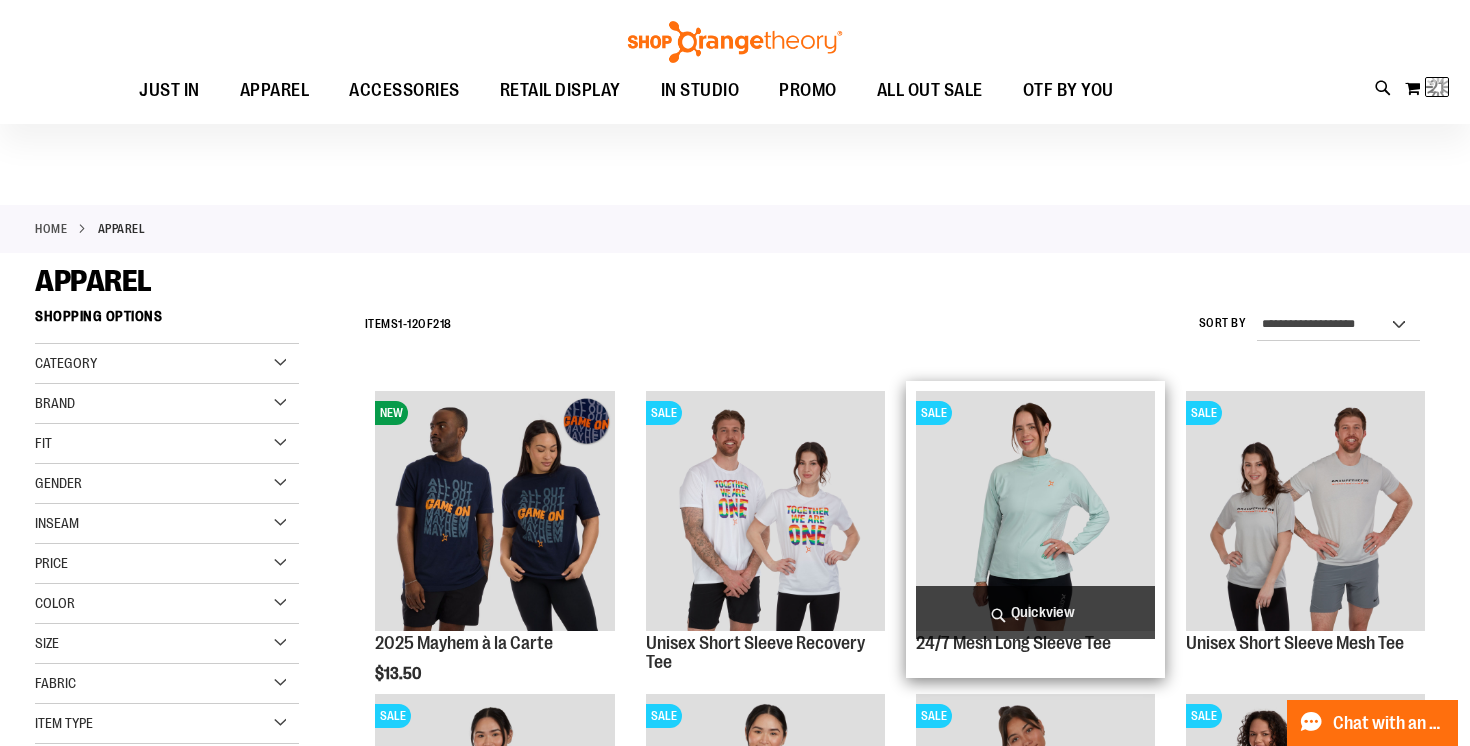 scroll, scrollTop: 0, scrollLeft: 0, axis: both 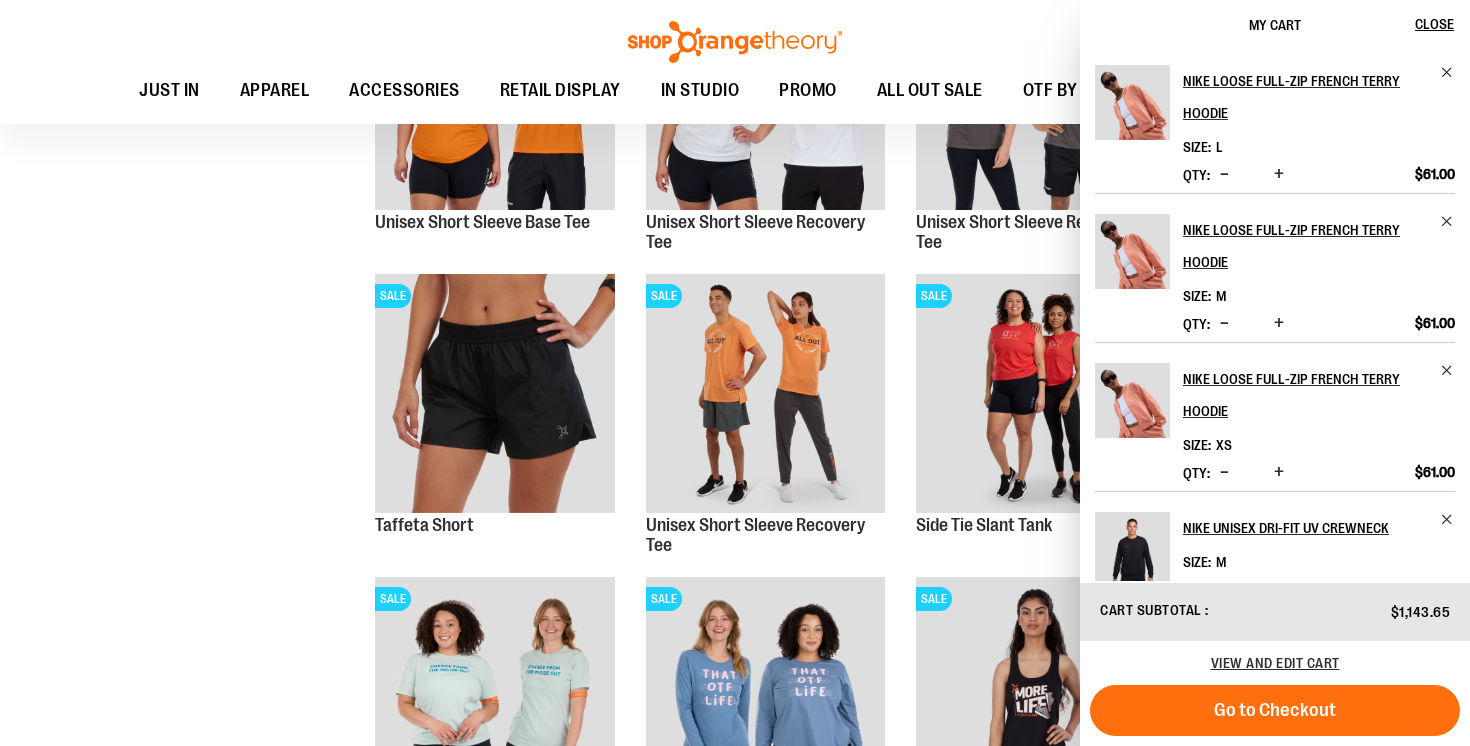 click on "**********" at bounding box center (735, 754) 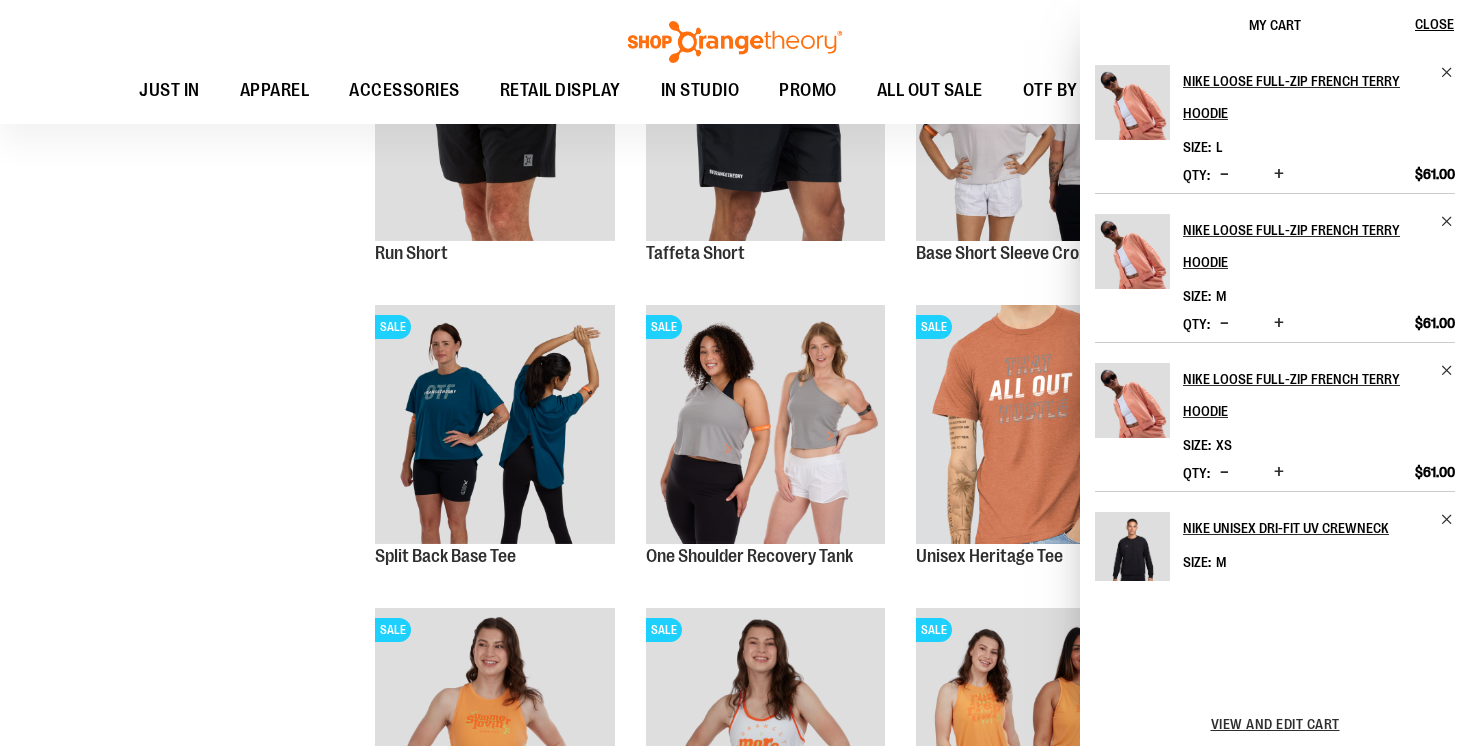 scroll, scrollTop: 2821, scrollLeft: 0, axis: vertical 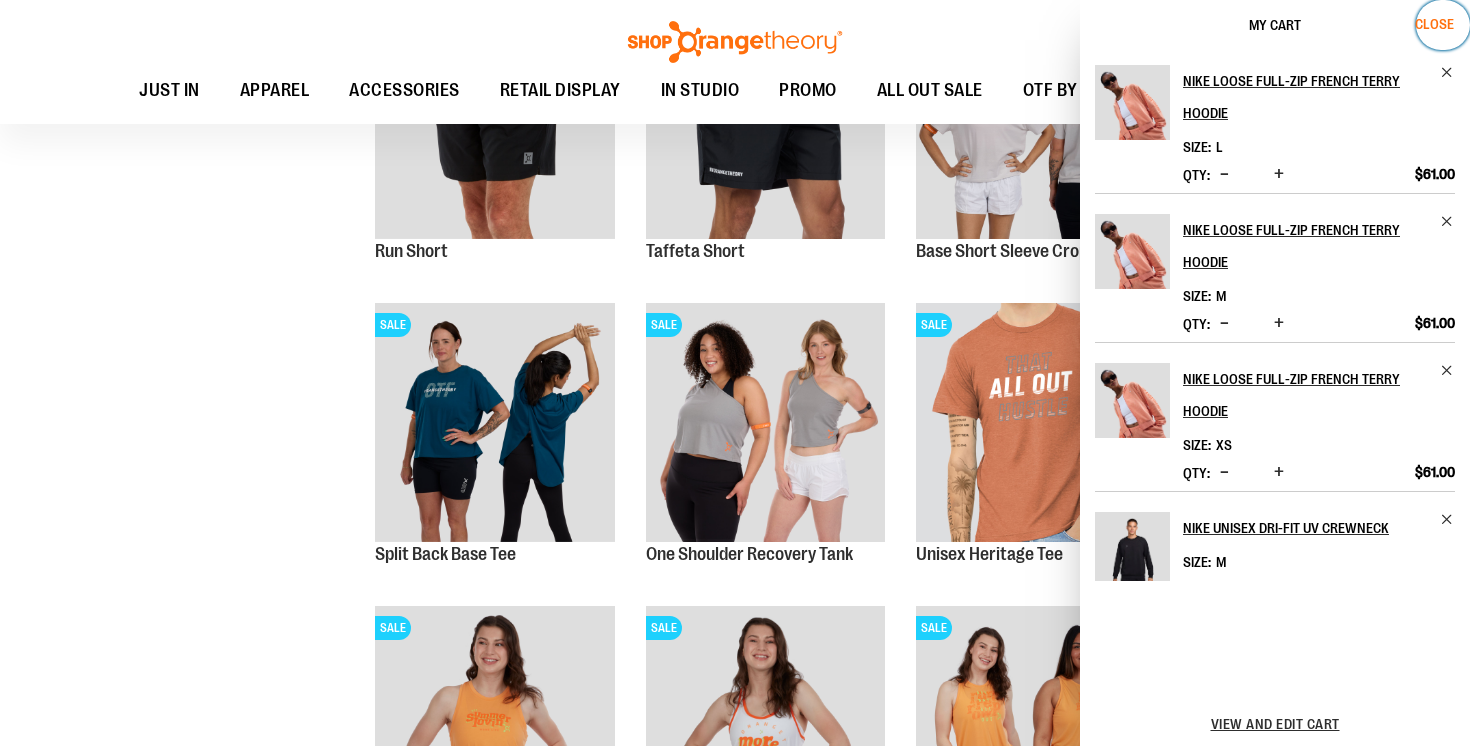click on "Close" at bounding box center (1434, 24) 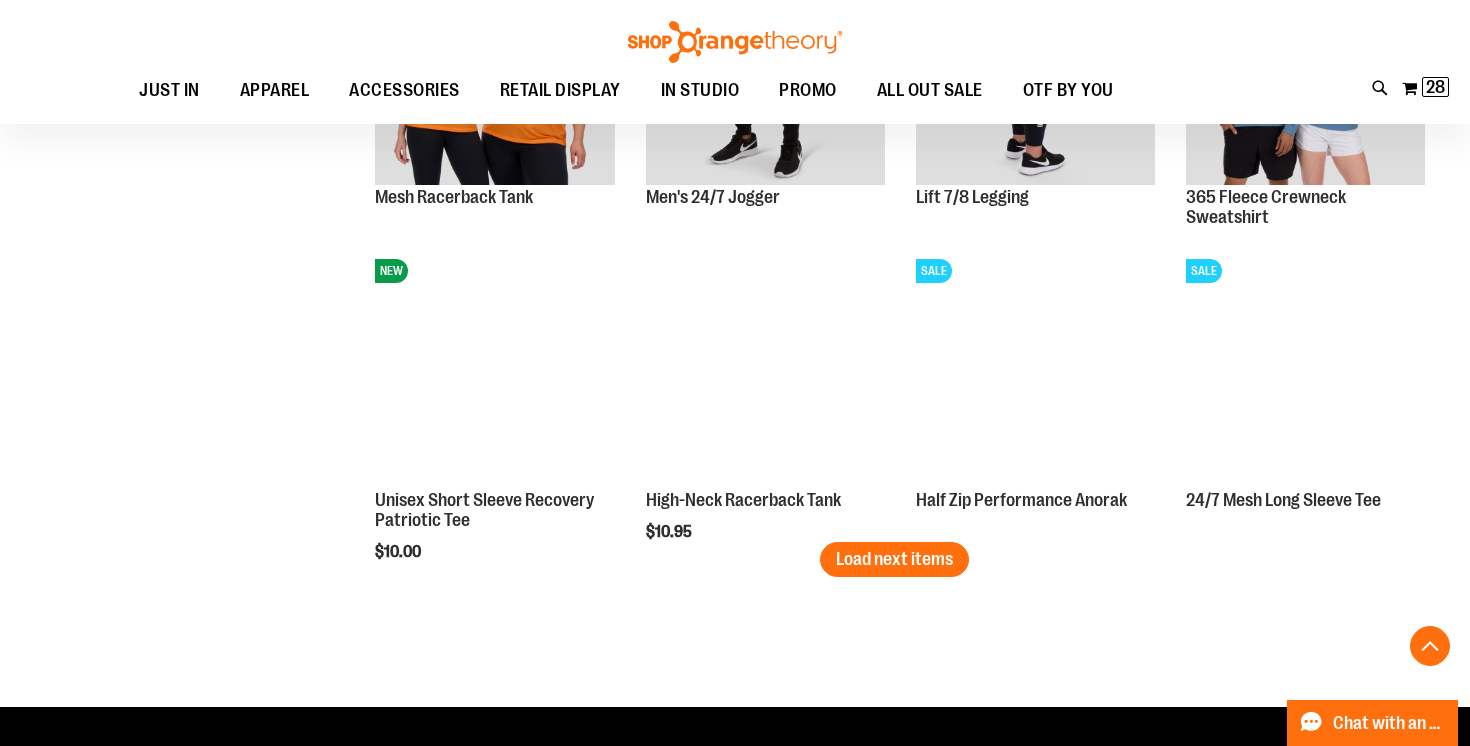 scroll, scrollTop: 4399, scrollLeft: 0, axis: vertical 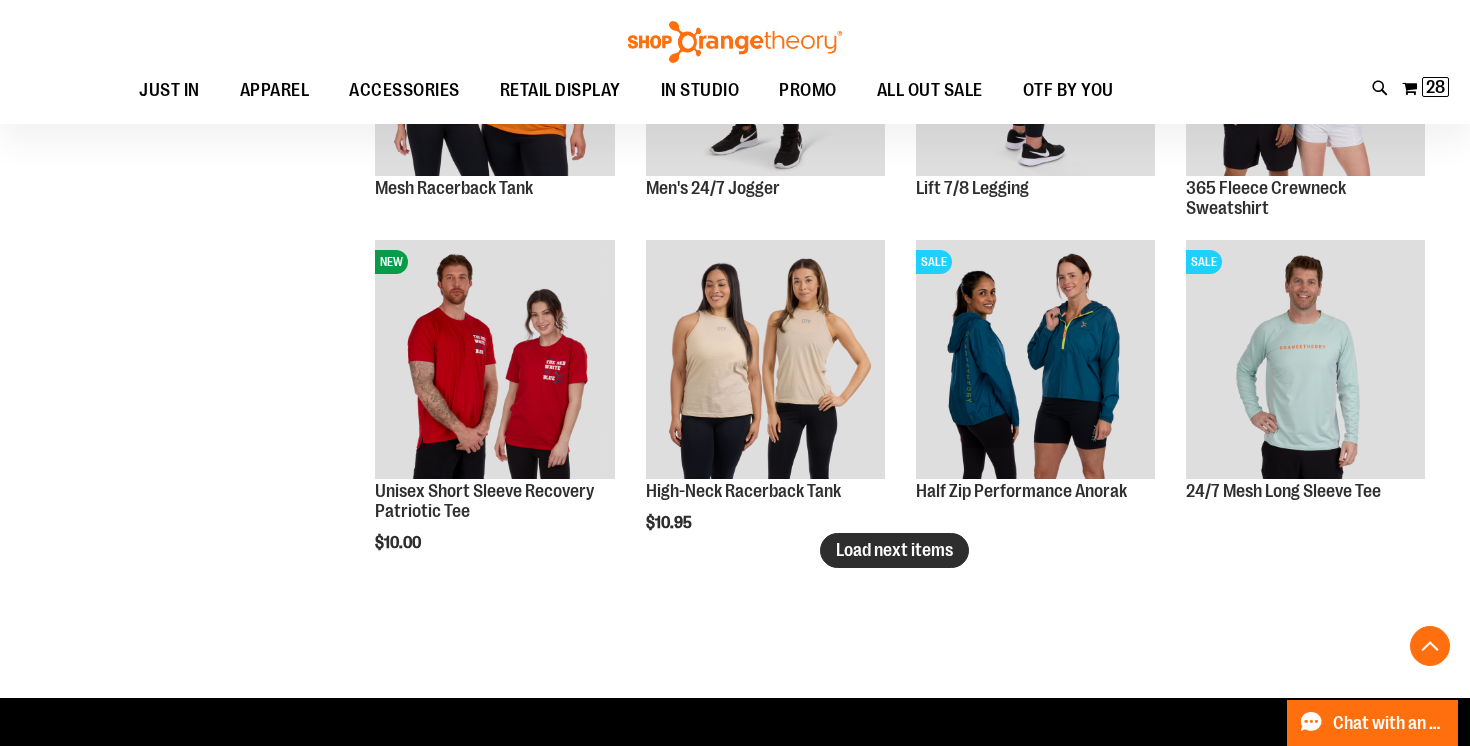 click on "Load next items" at bounding box center (894, 550) 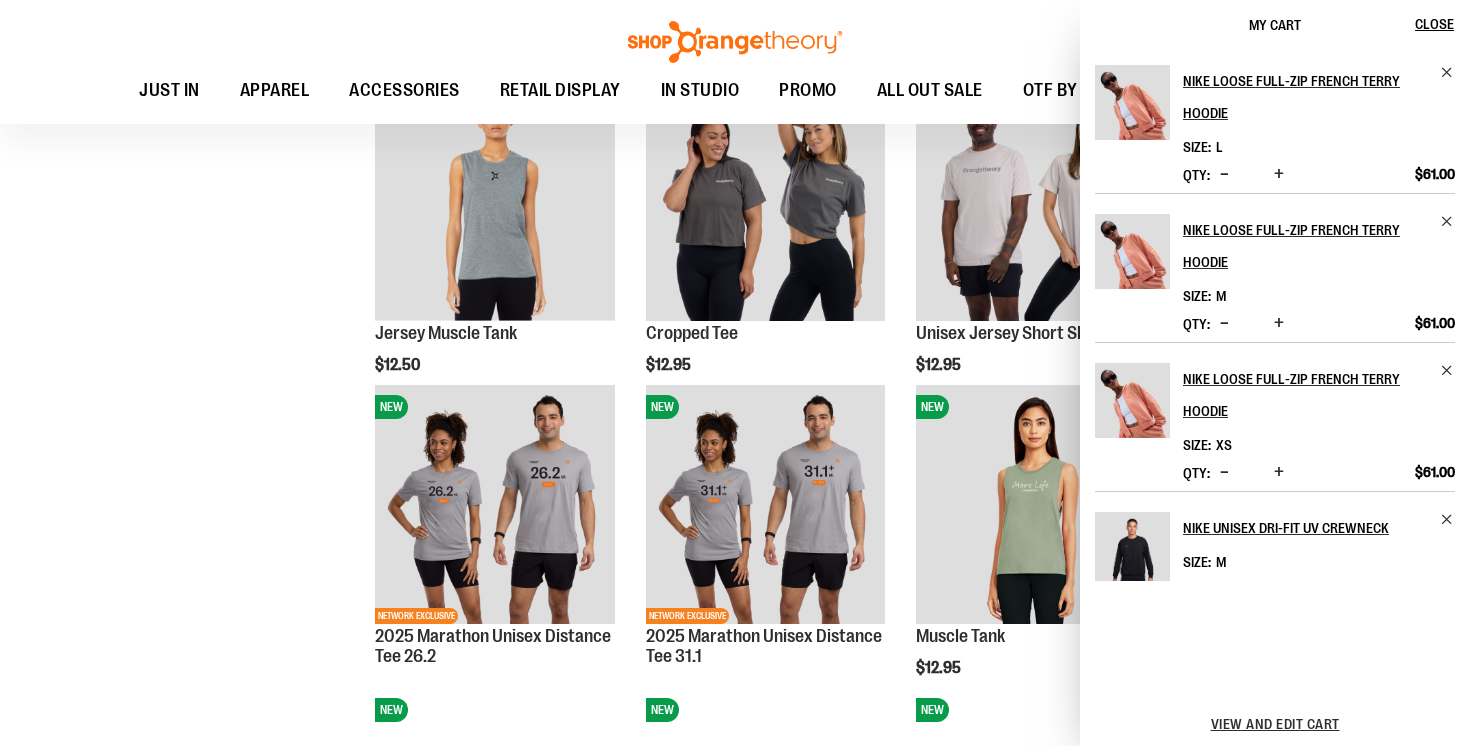 scroll, scrollTop: 4842, scrollLeft: 0, axis: vertical 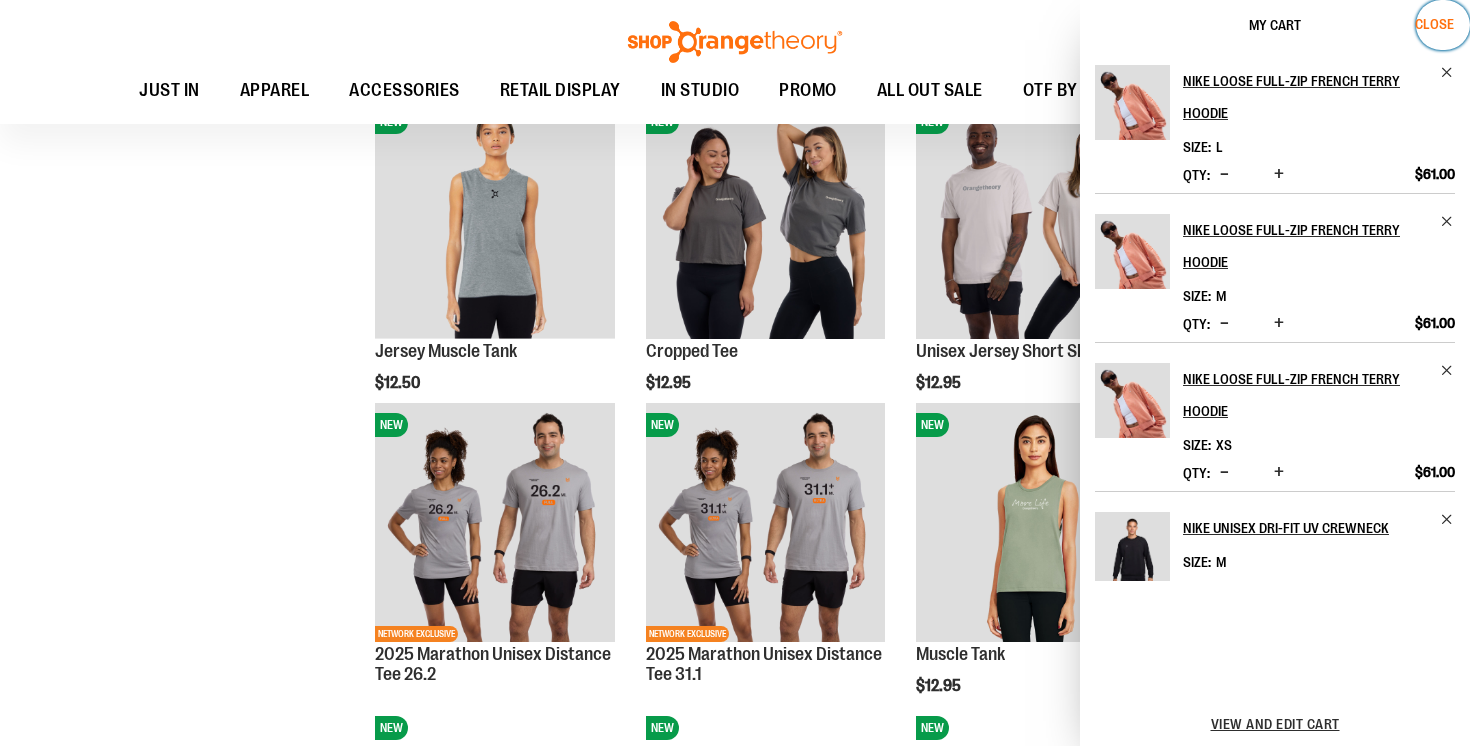 click on "Close" at bounding box center (1434, 24) 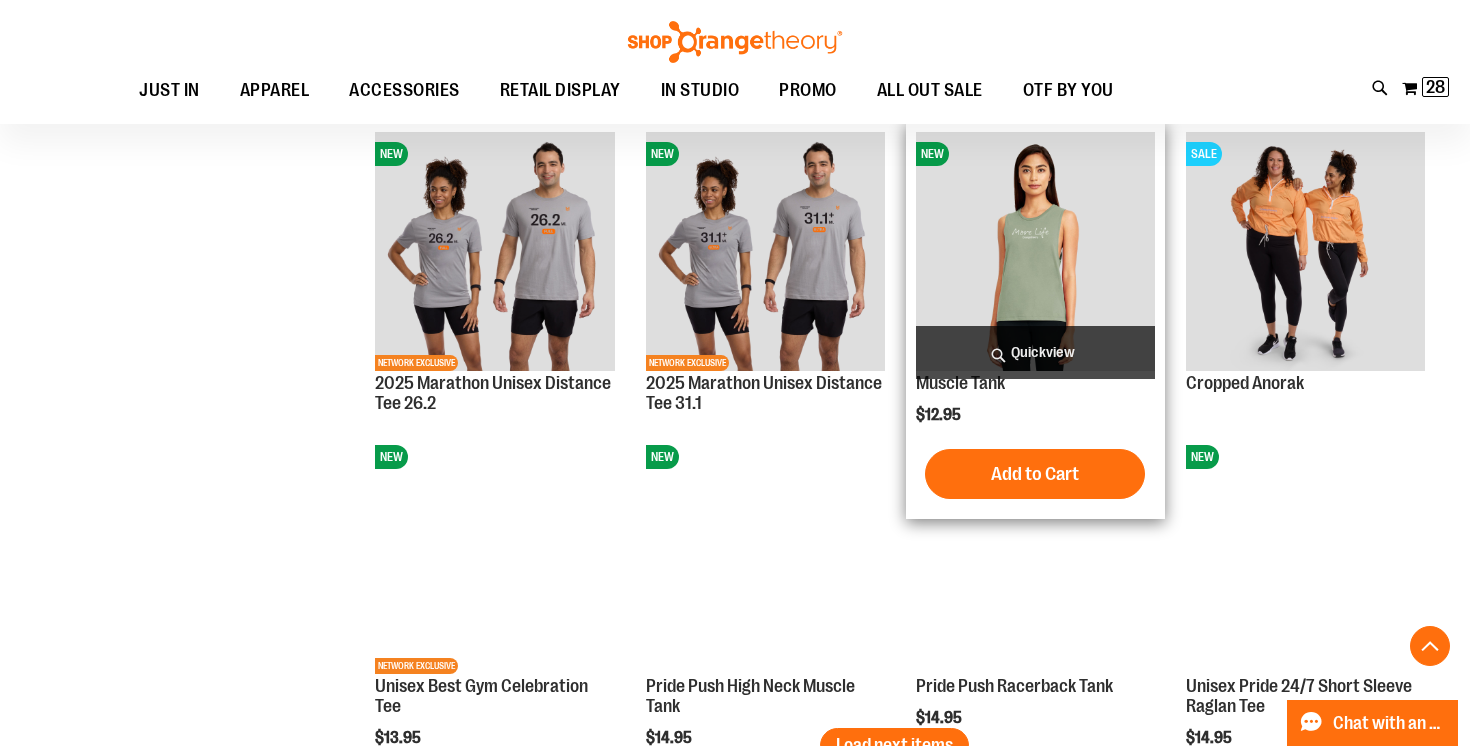 scroll, scrollTop: 5075, scrollLeft: 0, axis: vertical 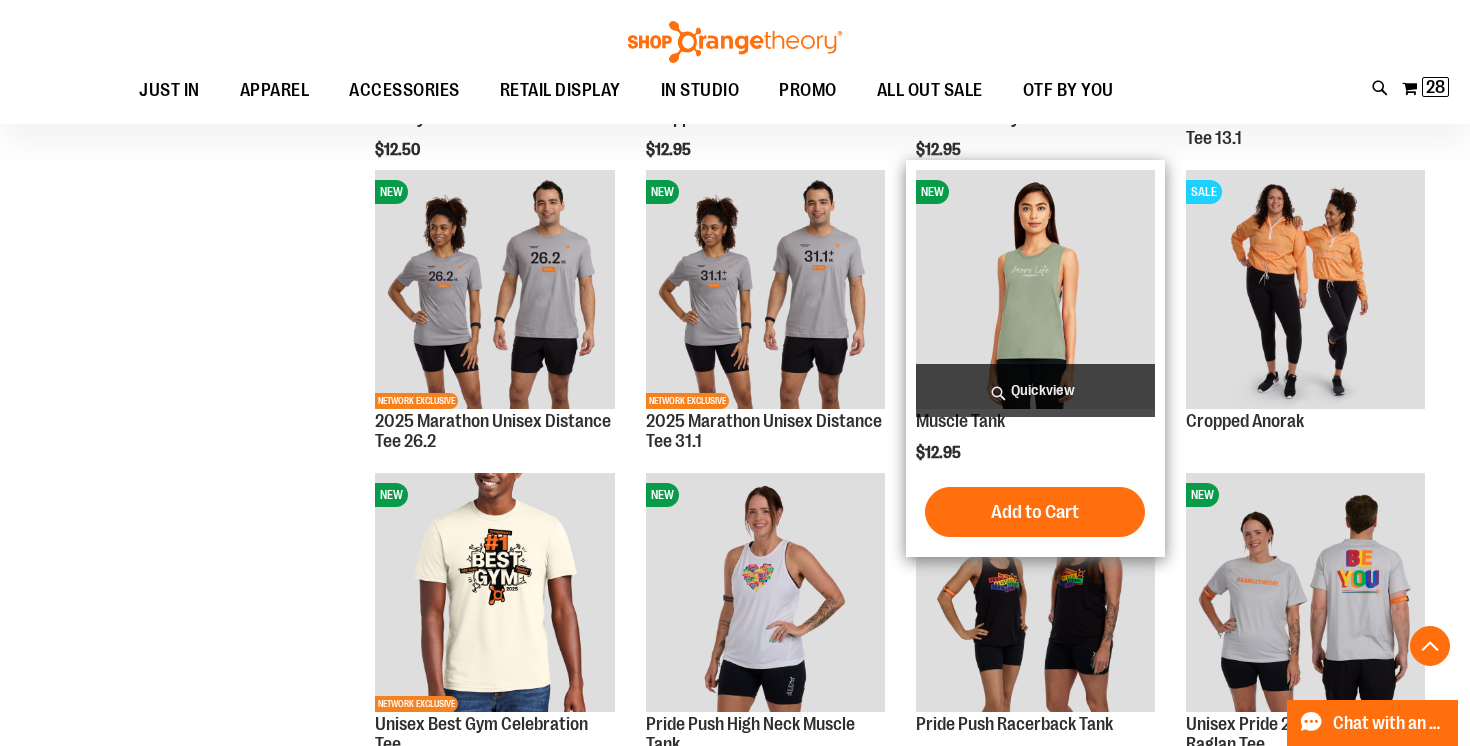 click on "Quickview" at bounding box center (1035, 390) 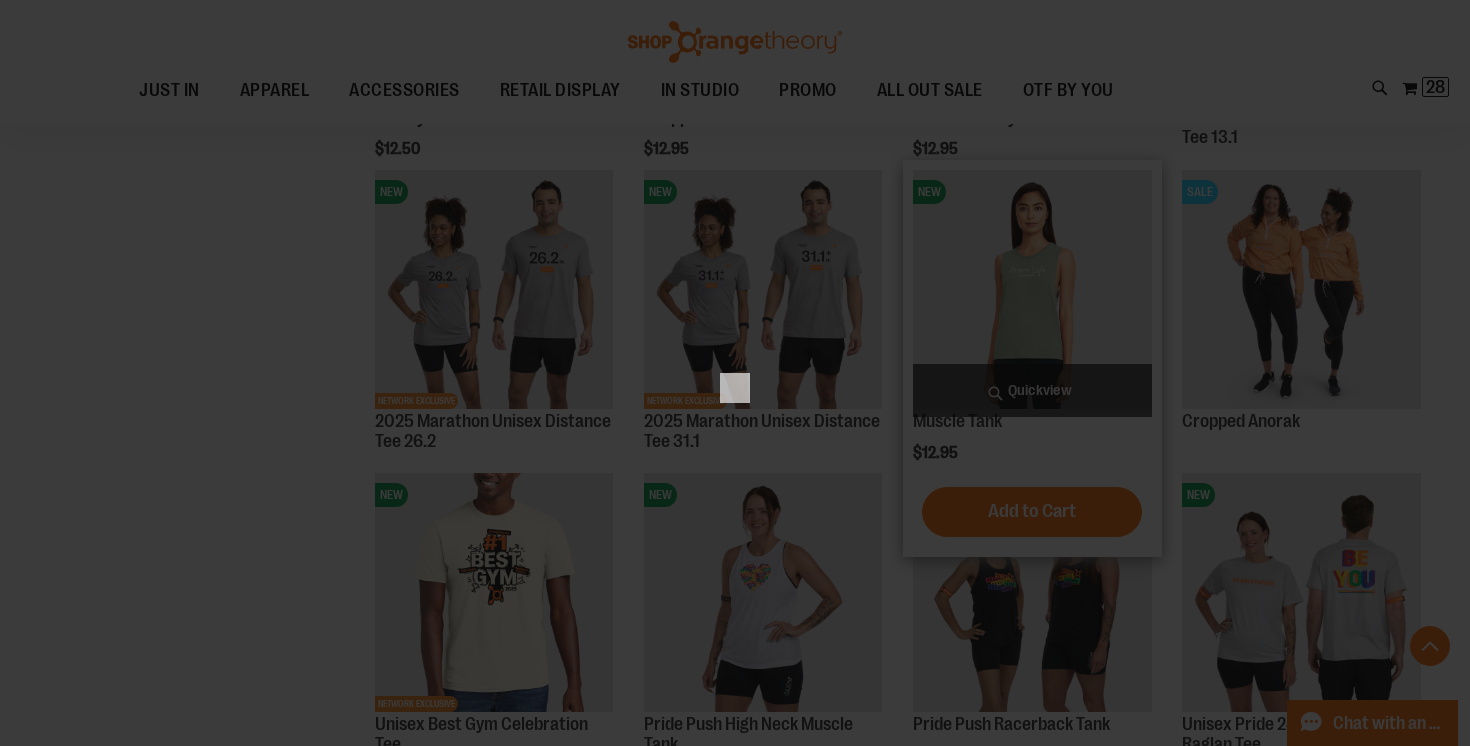 scroll, scrollTop: 0, scrollLeft: 0, axis: both 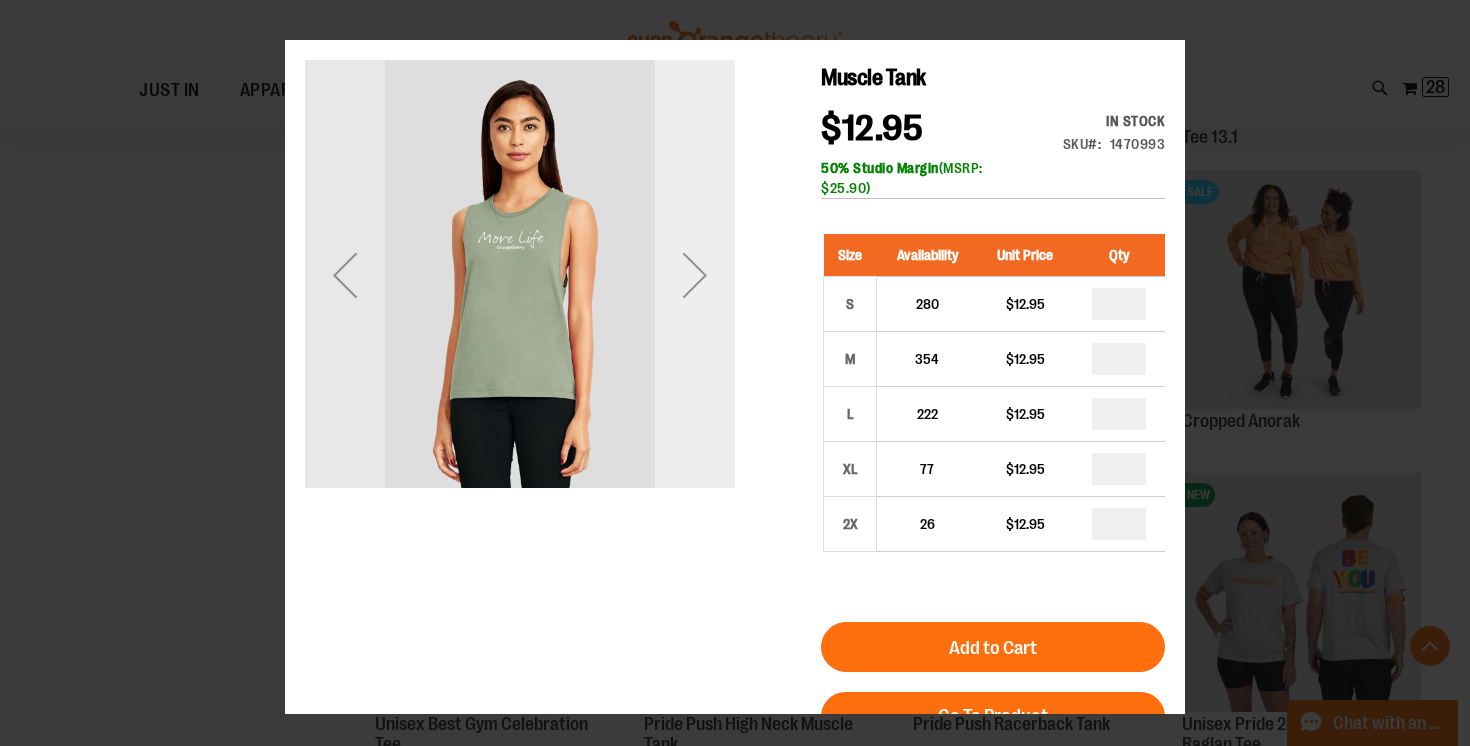 click at bounding box center [695, 275] 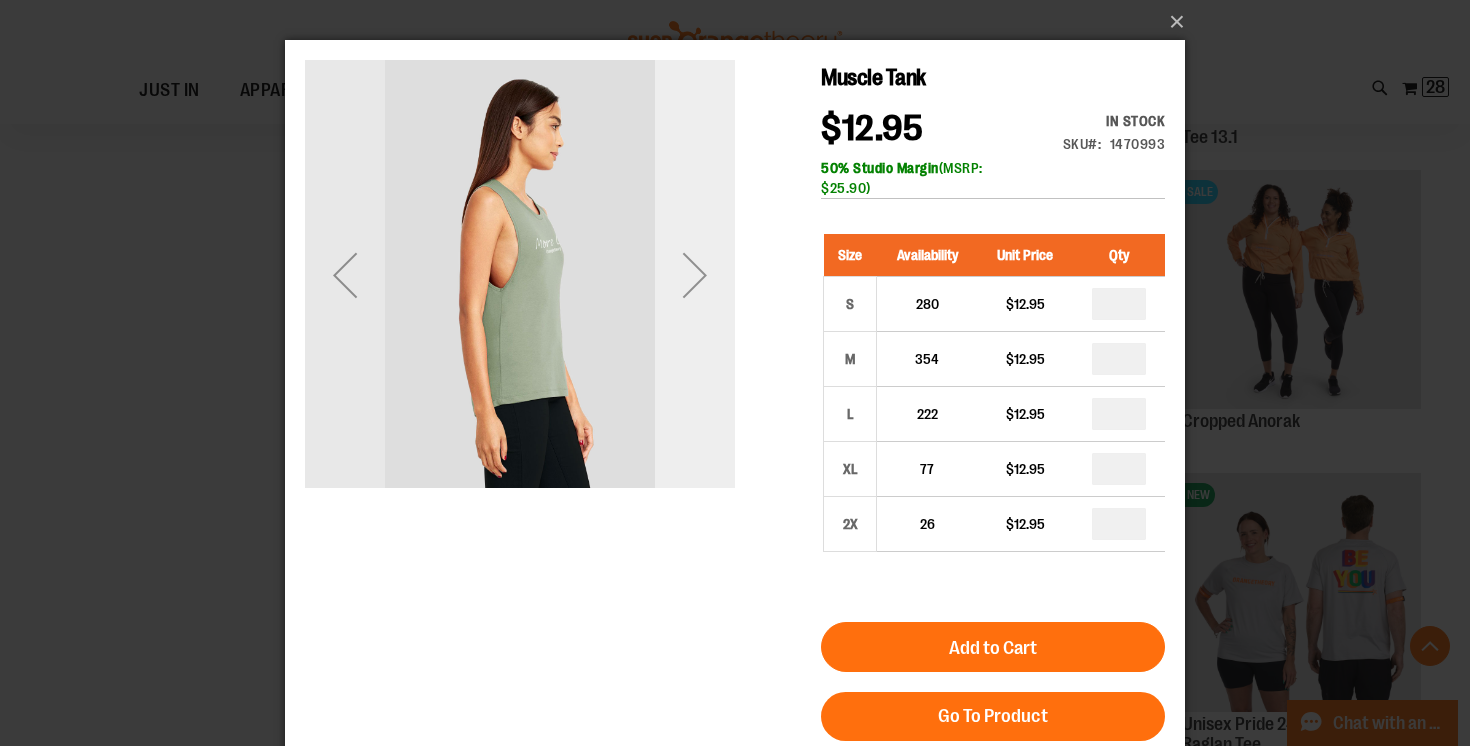 click at bounding box center (695, 275) 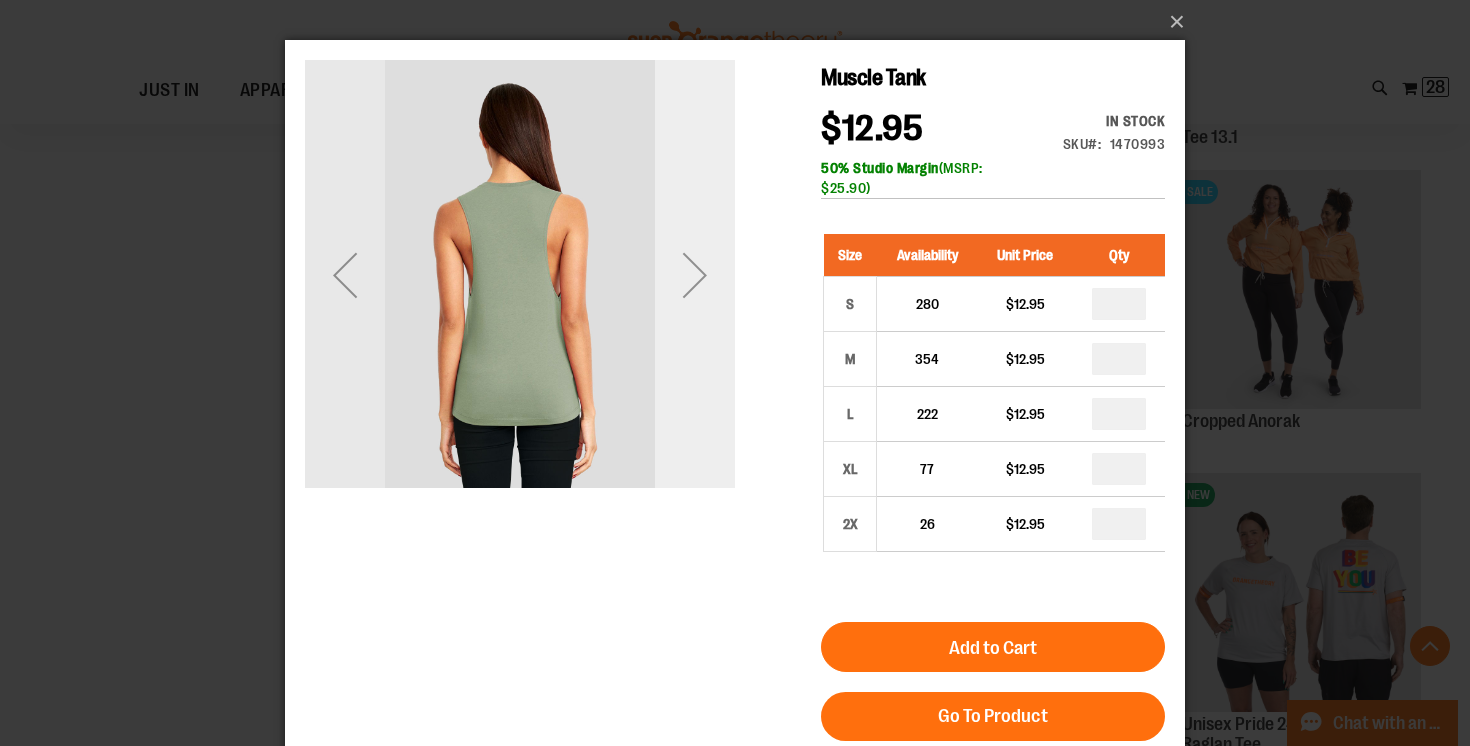 click at bounding box center (695, 275) 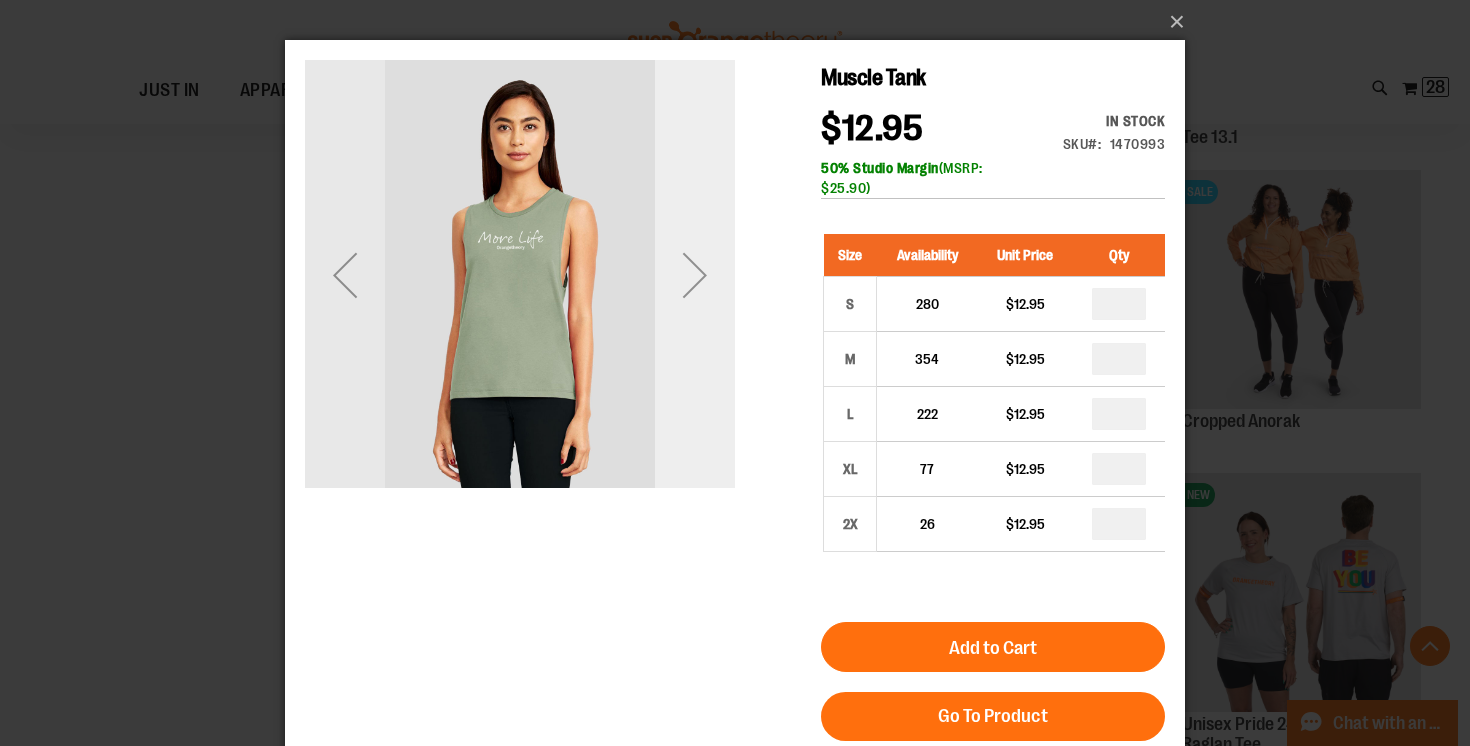 click at bounding box center (695, 275) 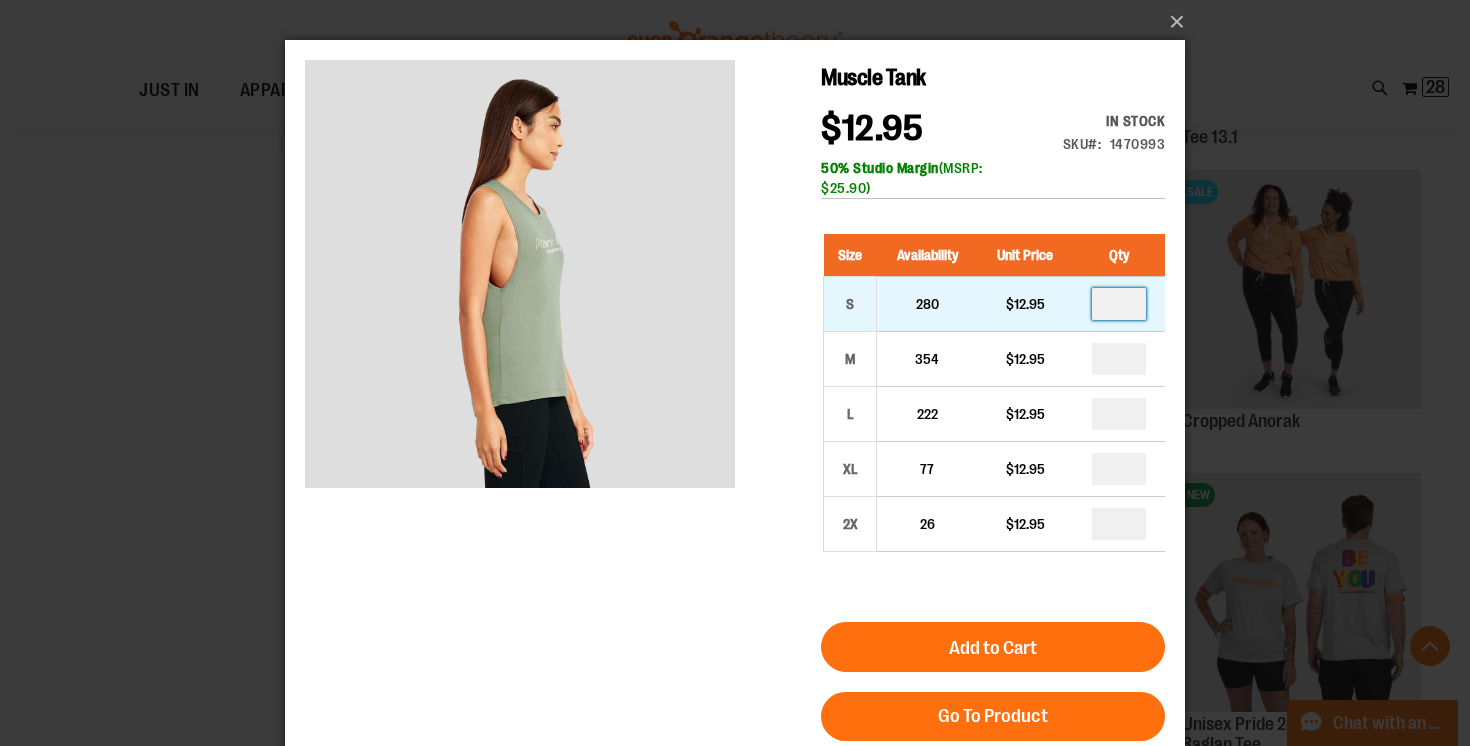 click at bounding box center (1119, 304) 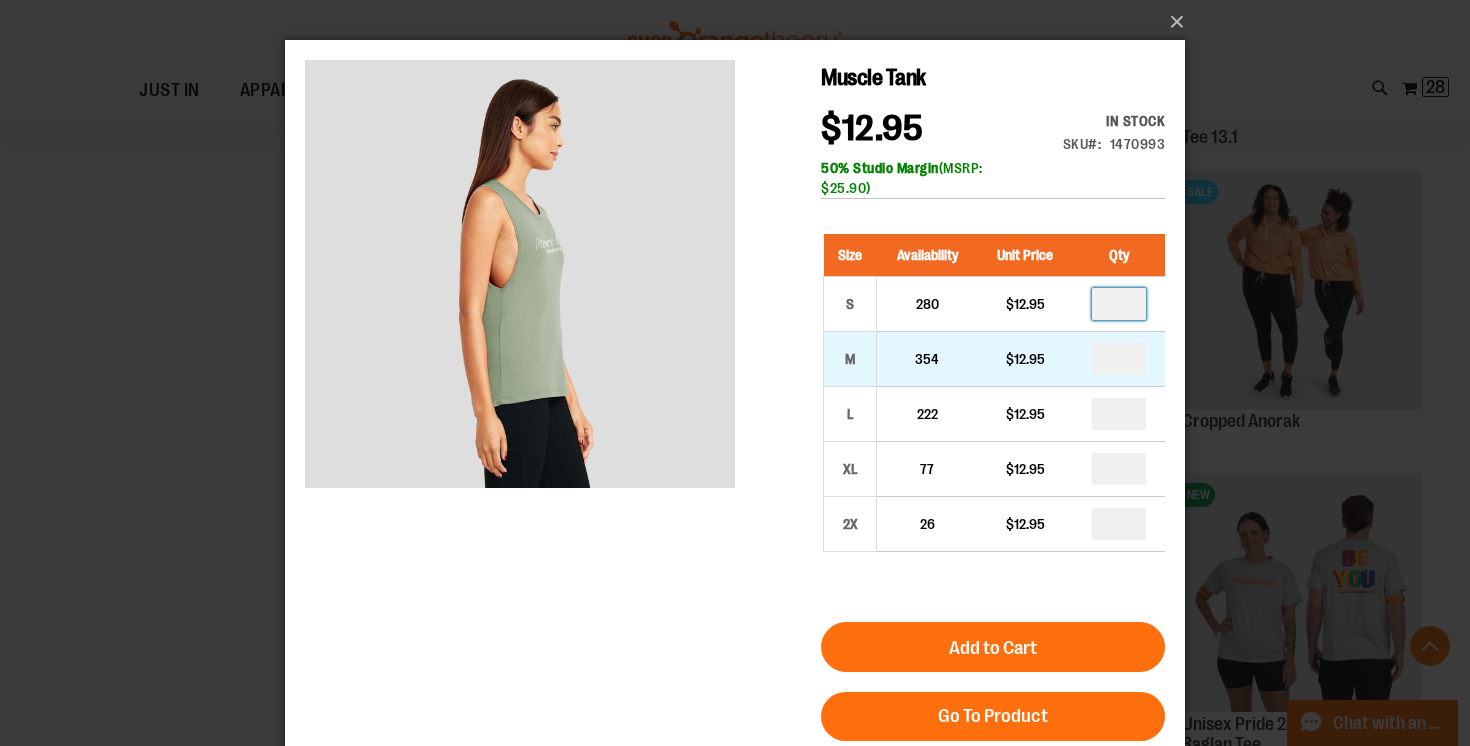 type on "*" 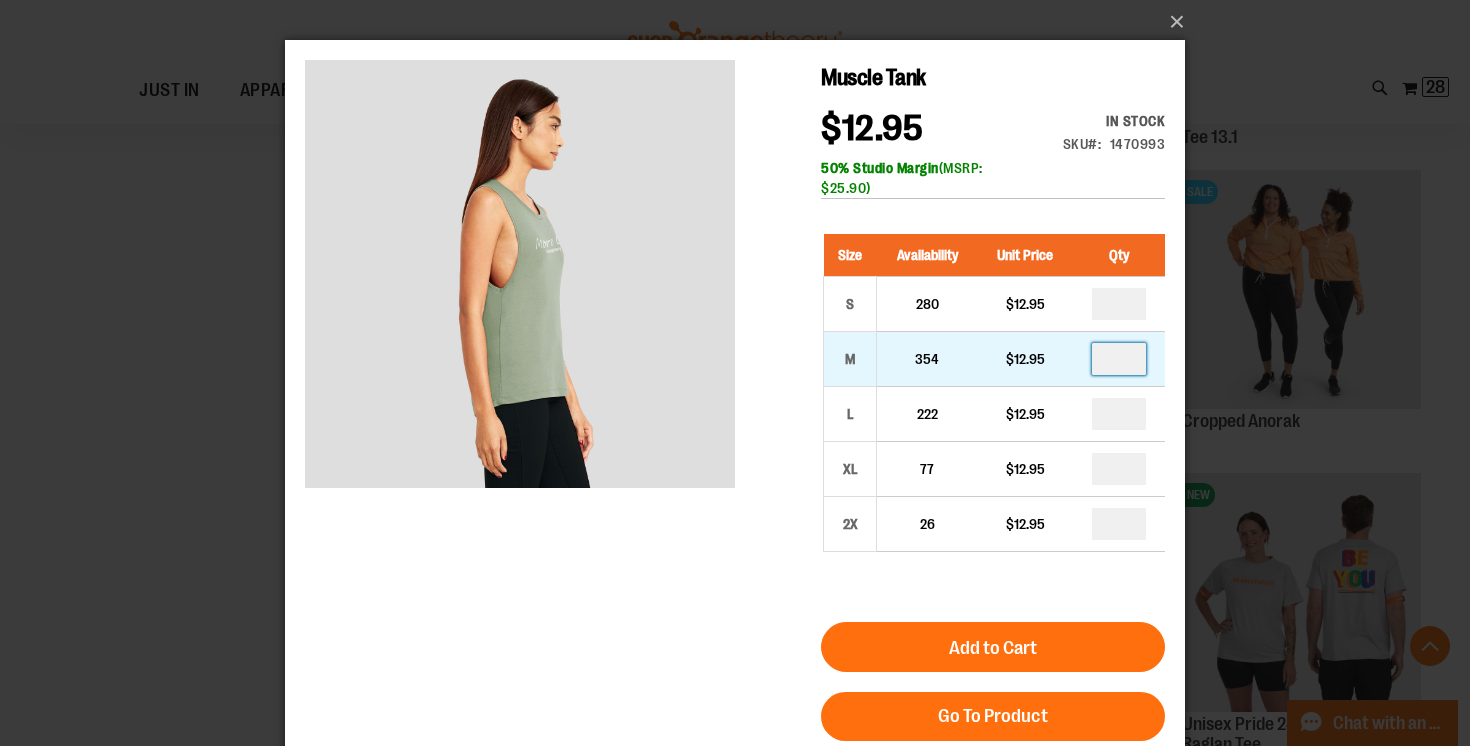 click at bounding box center (1119, 359) 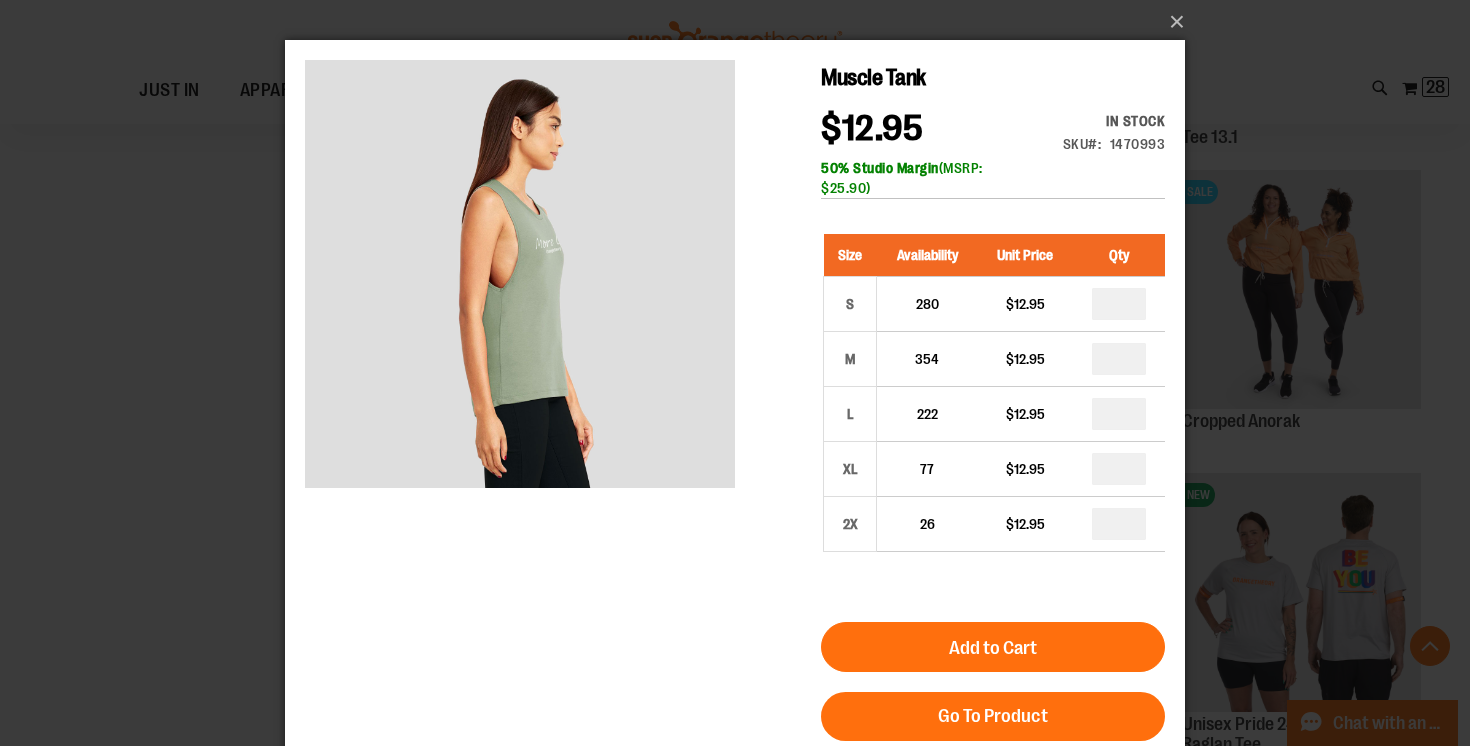 type on "*" 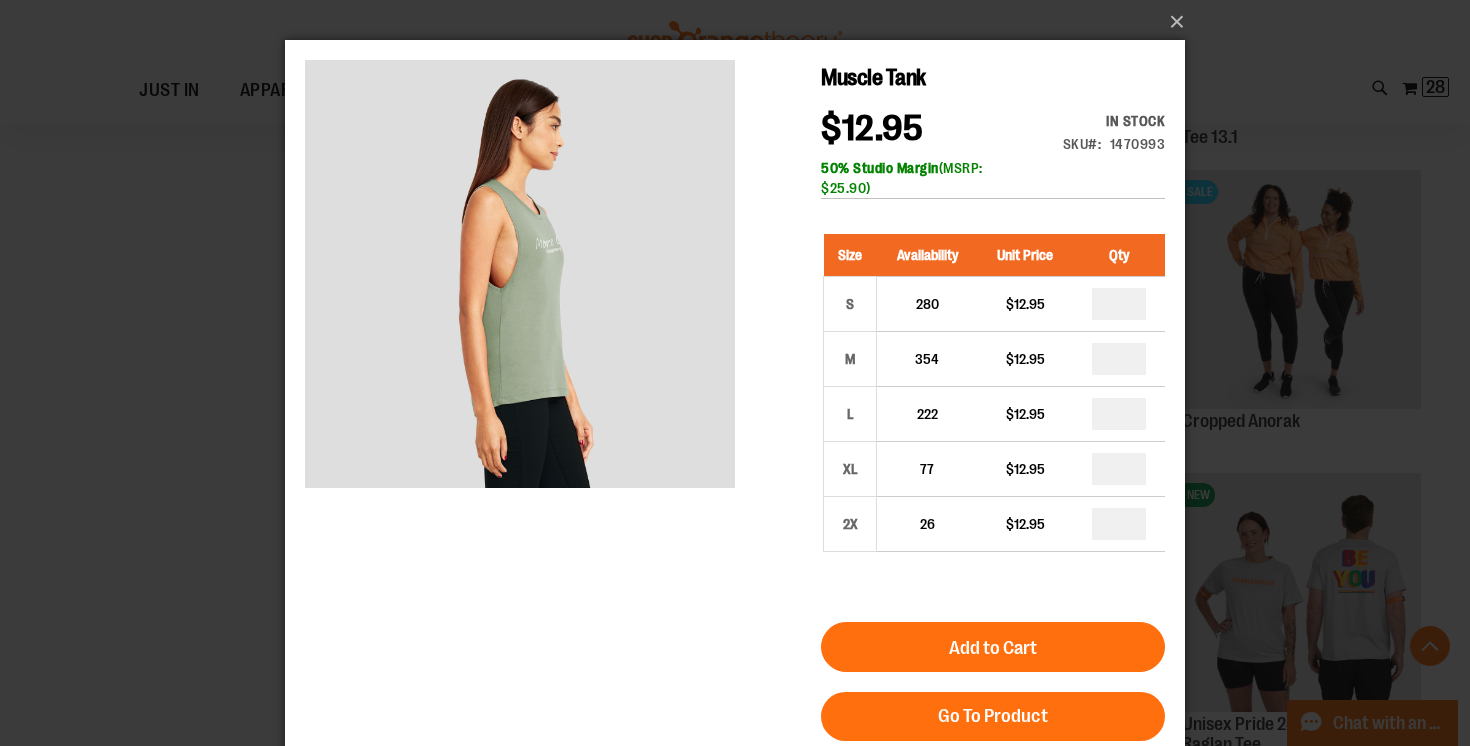 type on "*" 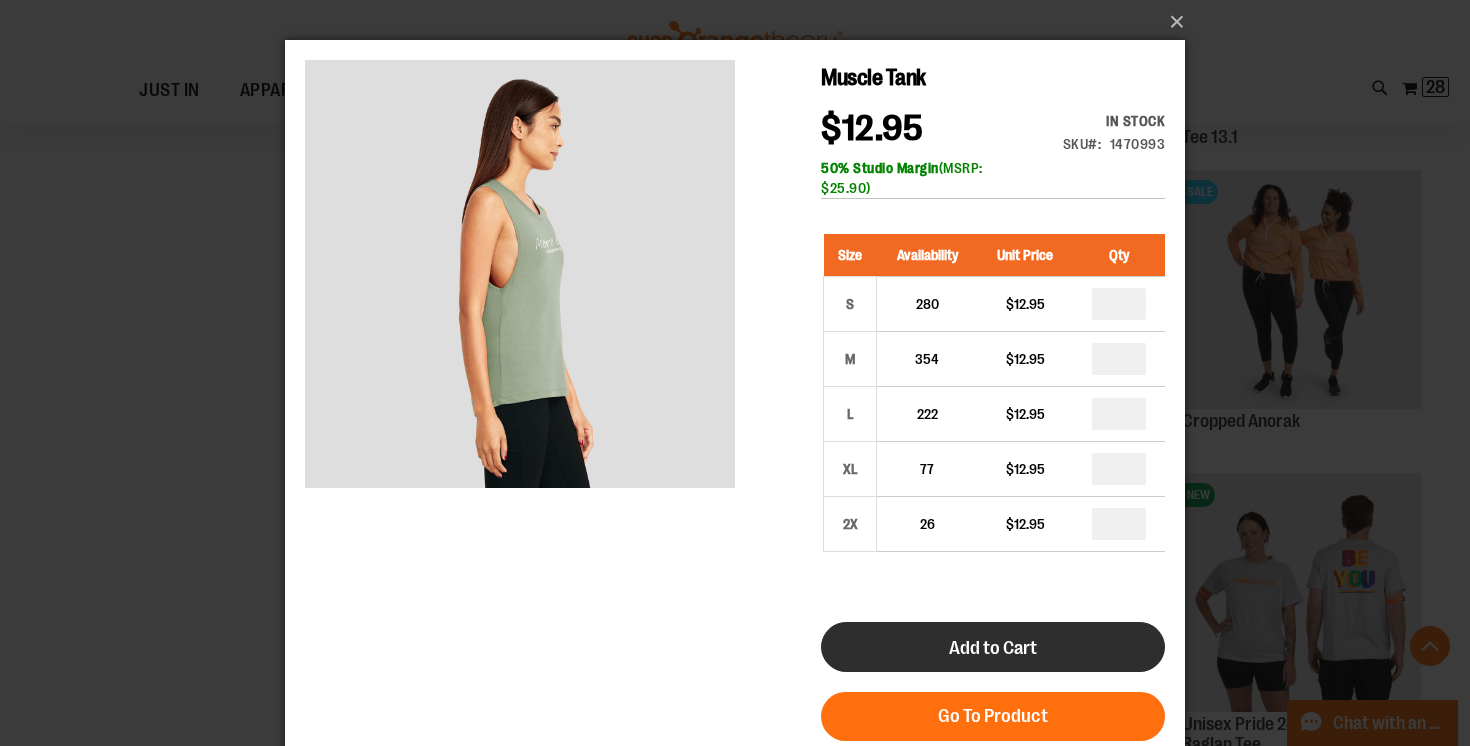 click on "Add to Cart" at bounding box center (993, 648) 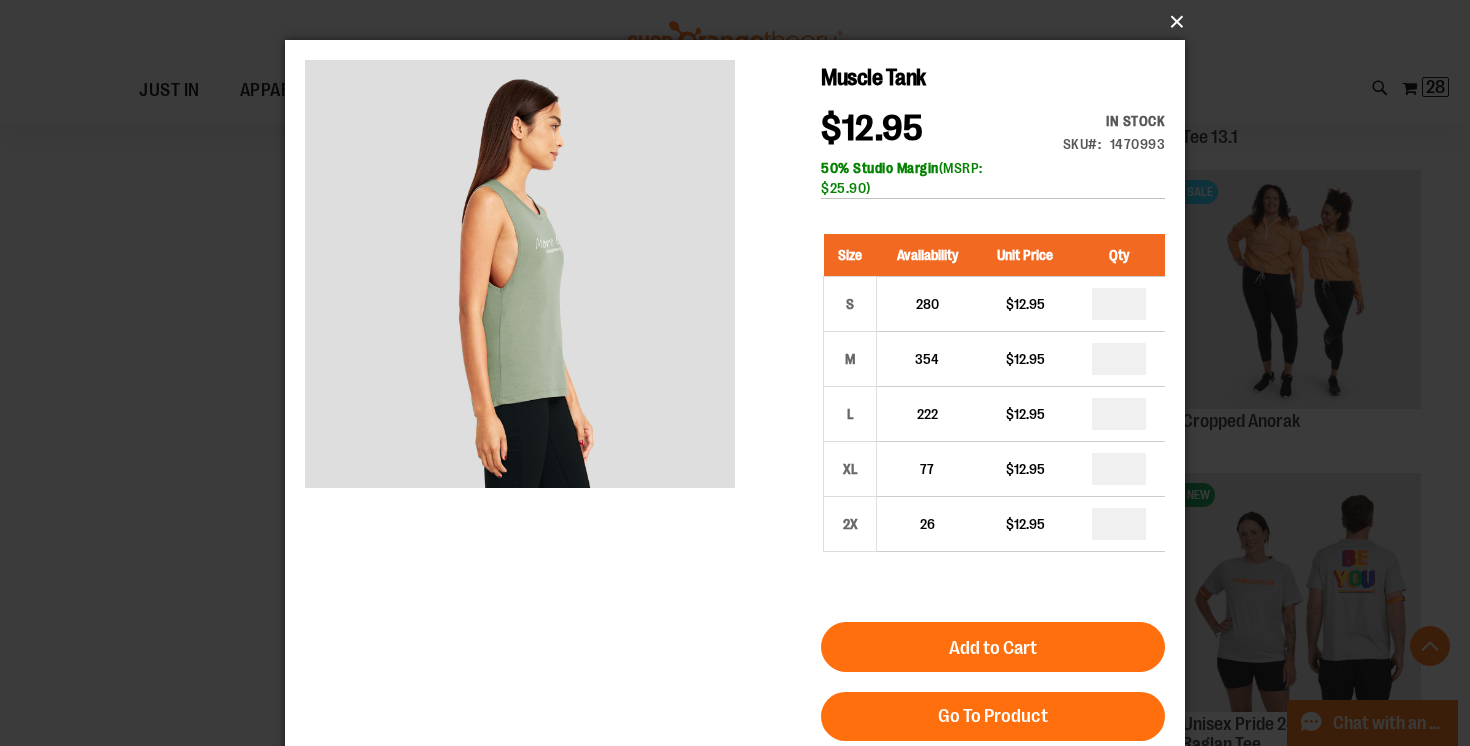 click on "×" at bounding box center [741, 22] 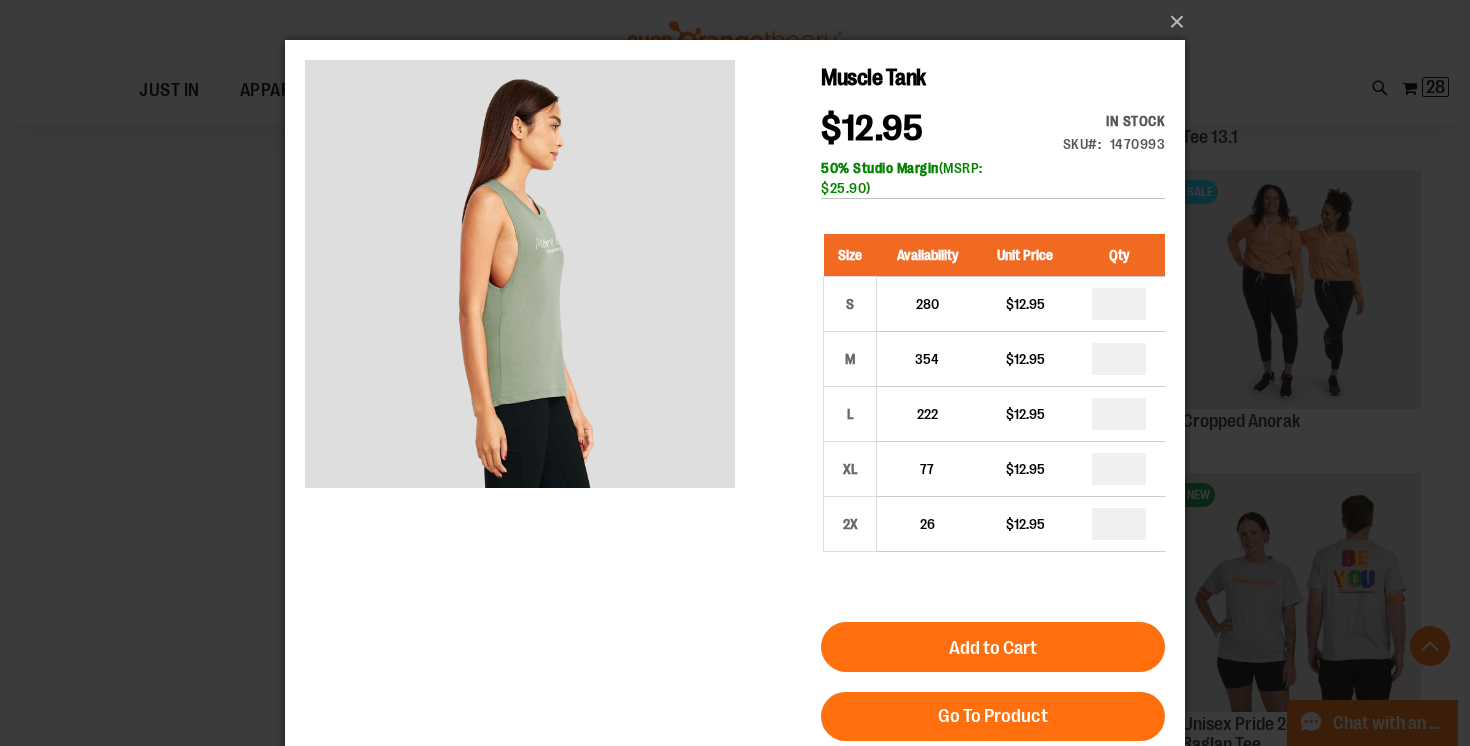 click on "×" at bounding box center [735, 373] 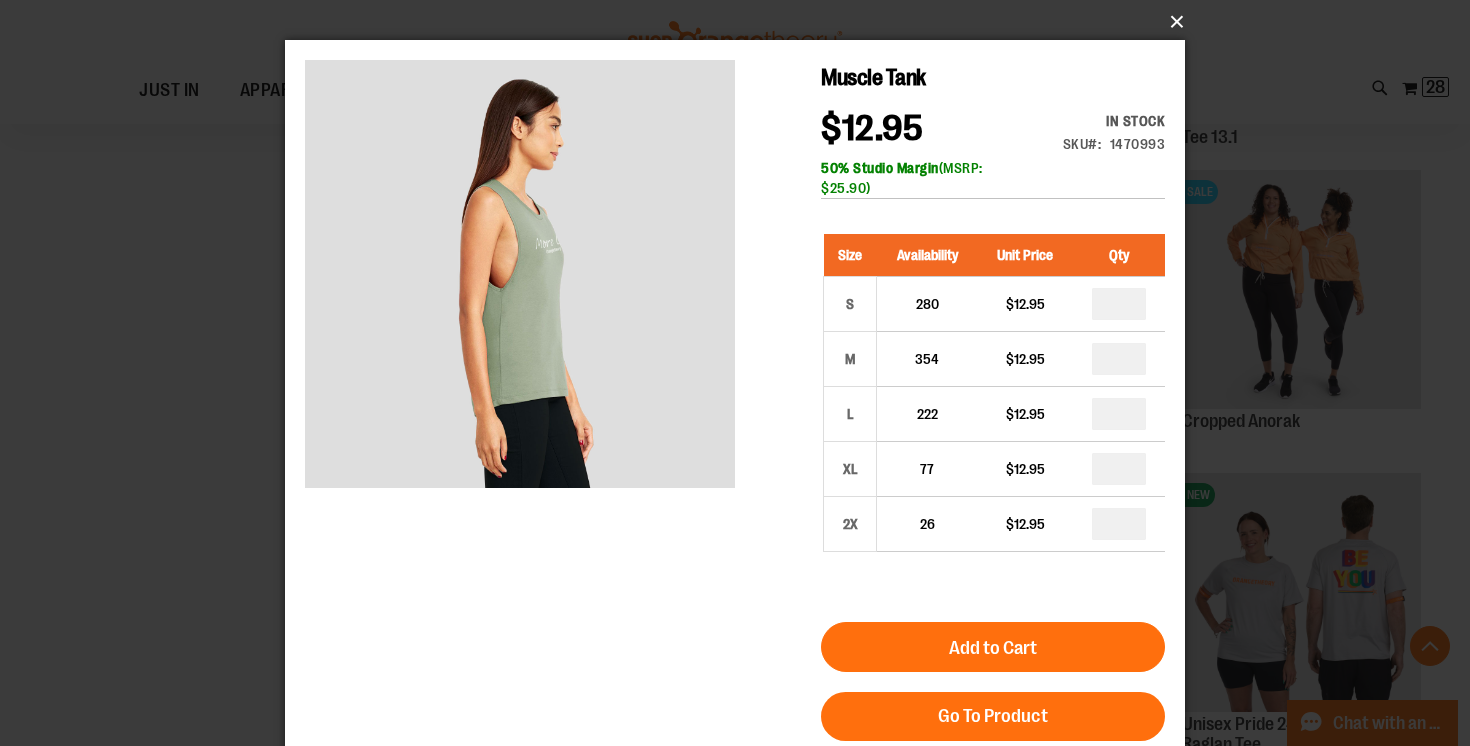 click on "×" at bounding box center (741, 22) 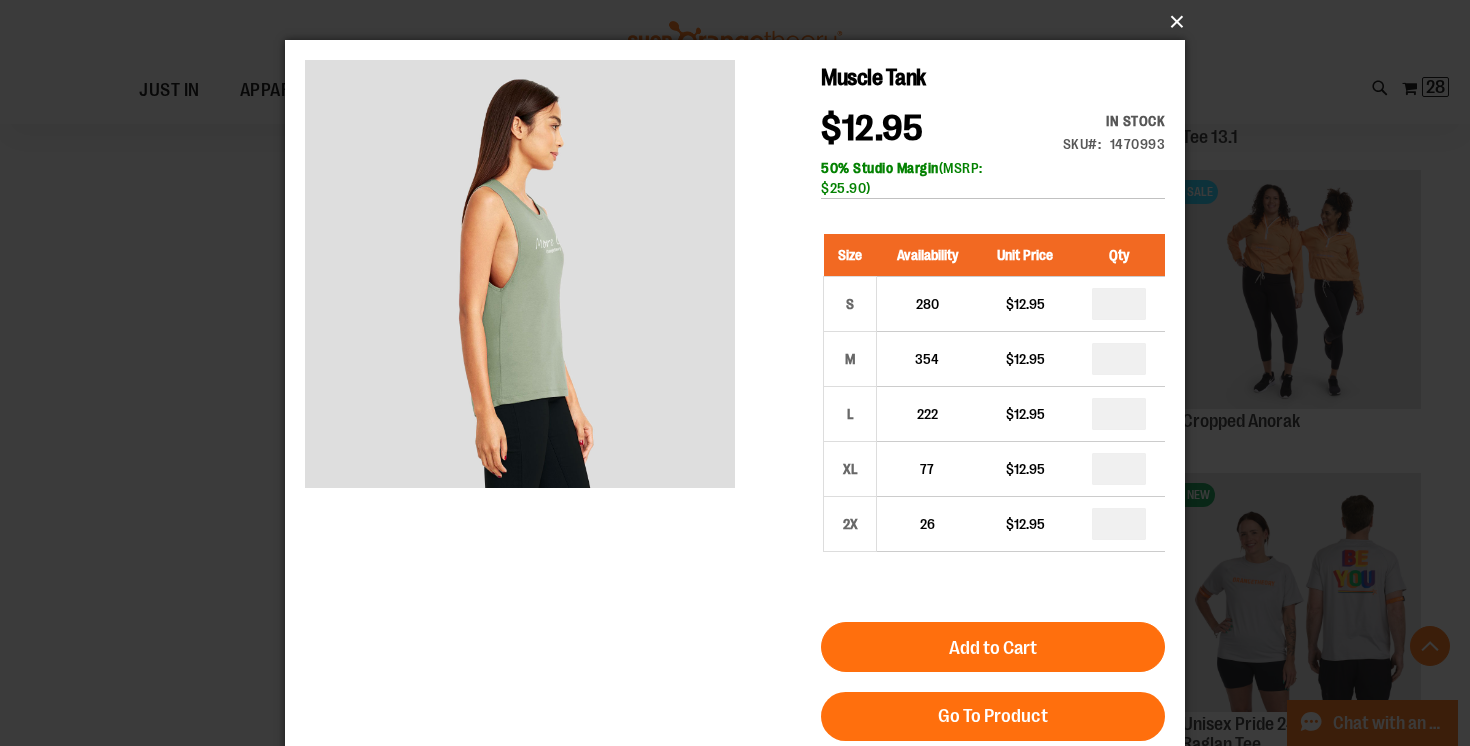 click on "×" at bounding box center [741, 22] 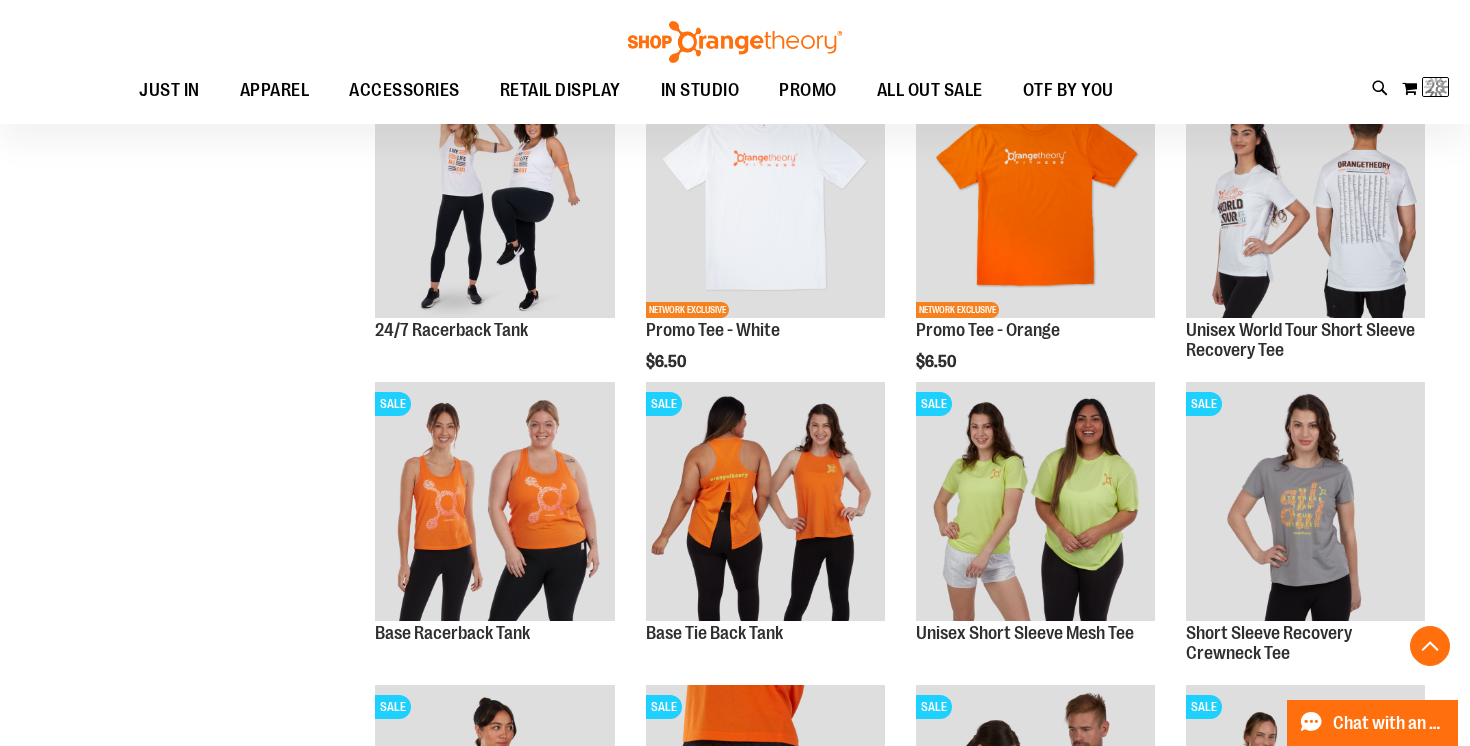 scroll, scrollTop: 7, scrollLeft: 0, axis: vertical 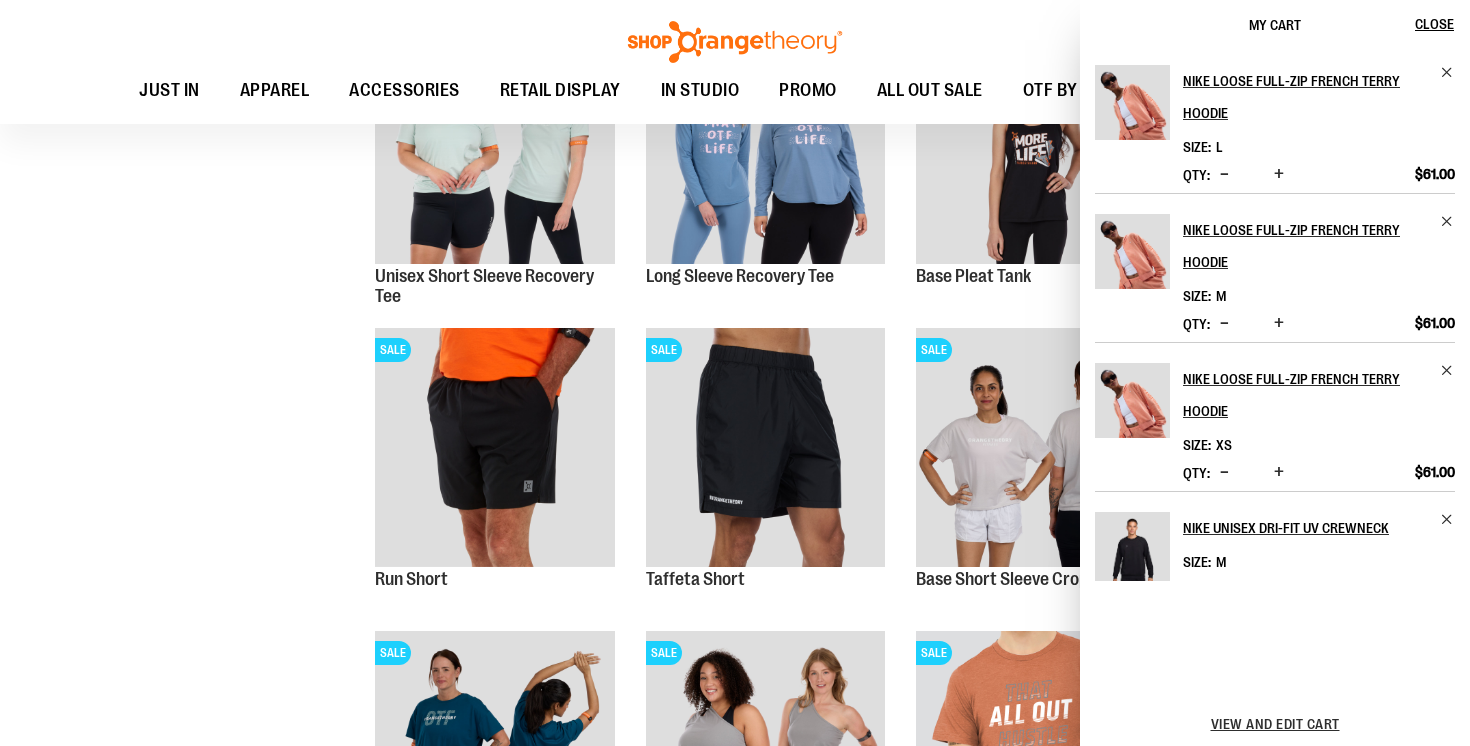 click on "**********" at bounding box center (735, 657) 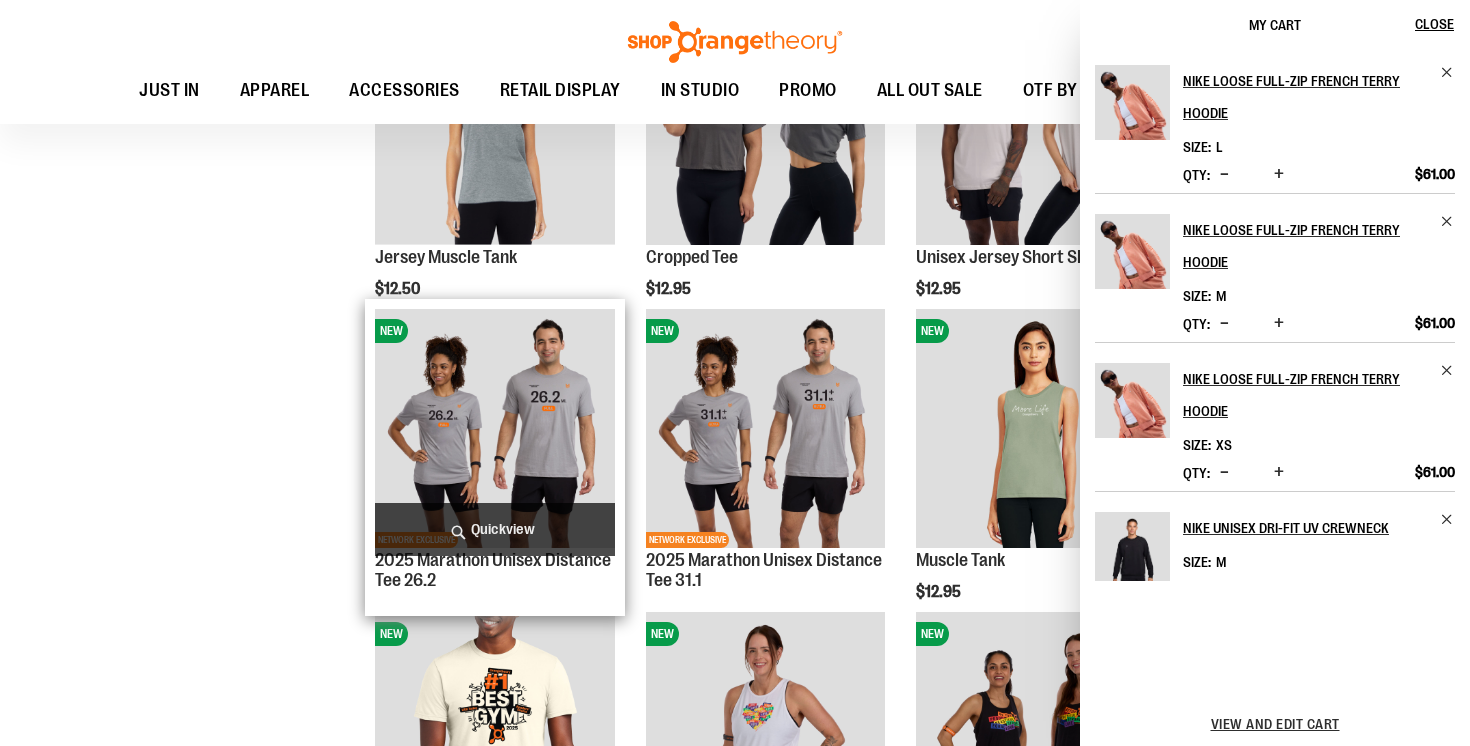 scroll, scrollTop: 4970, scrollLeft: 0, axis: vertical 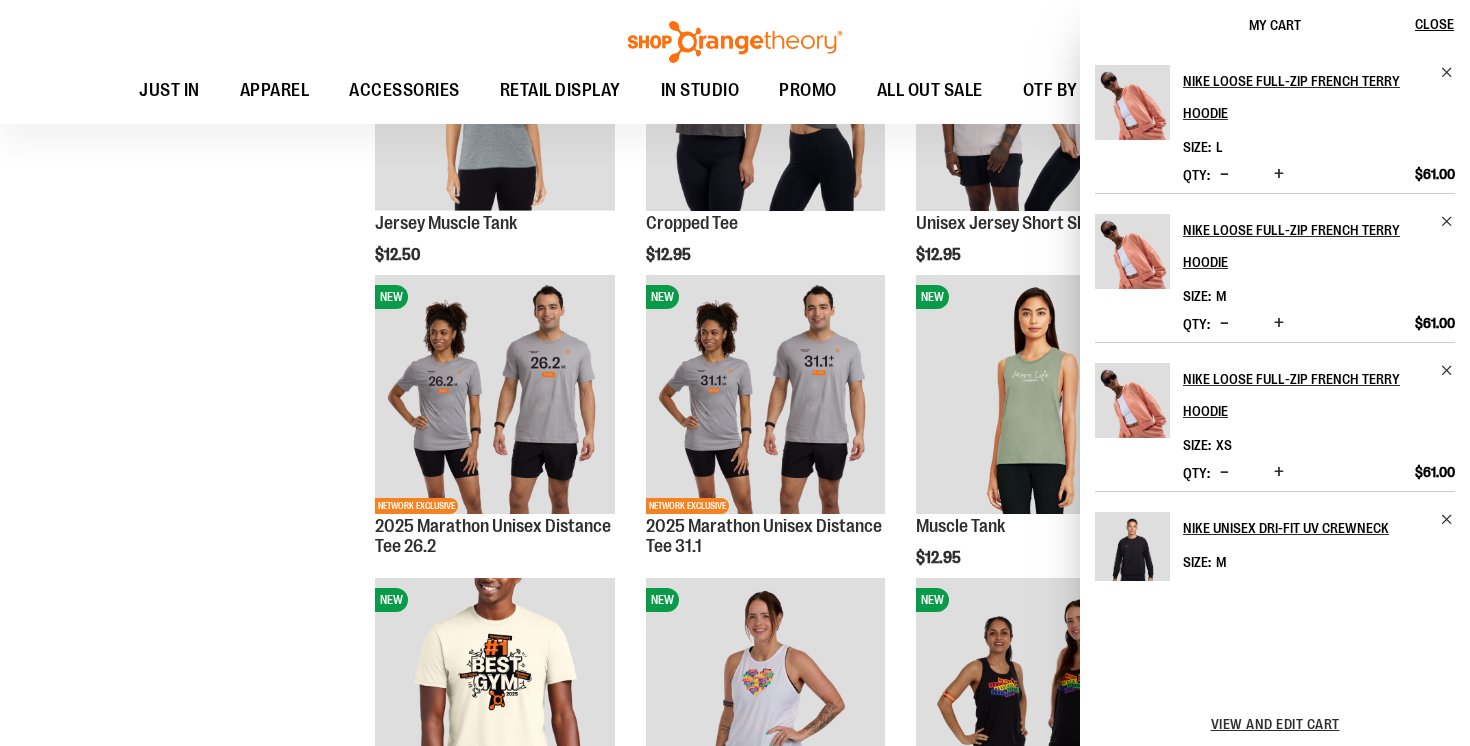 click on "**********" at bounding box center (735, -1820) 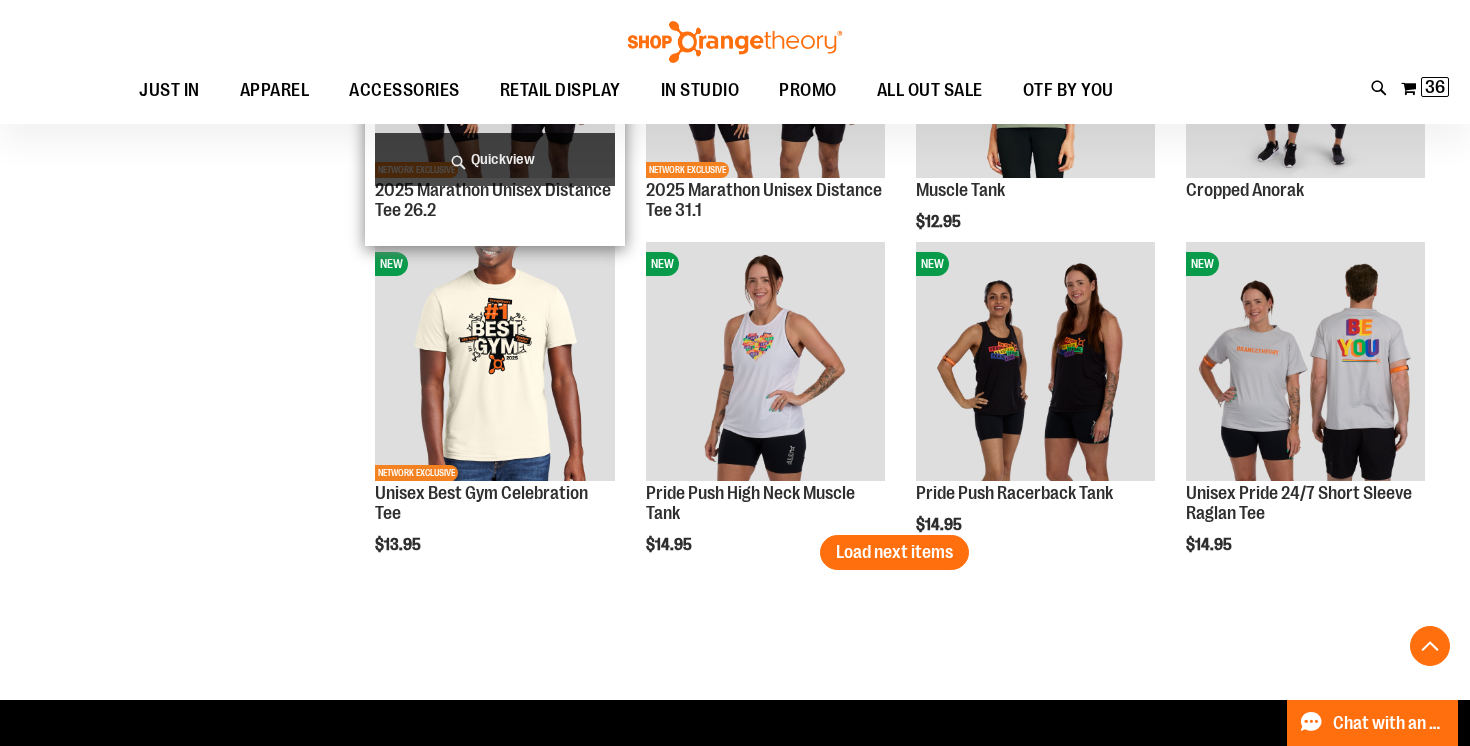 scroll, scrollTop: 5516, scrollLeft: 0, axis: vertical 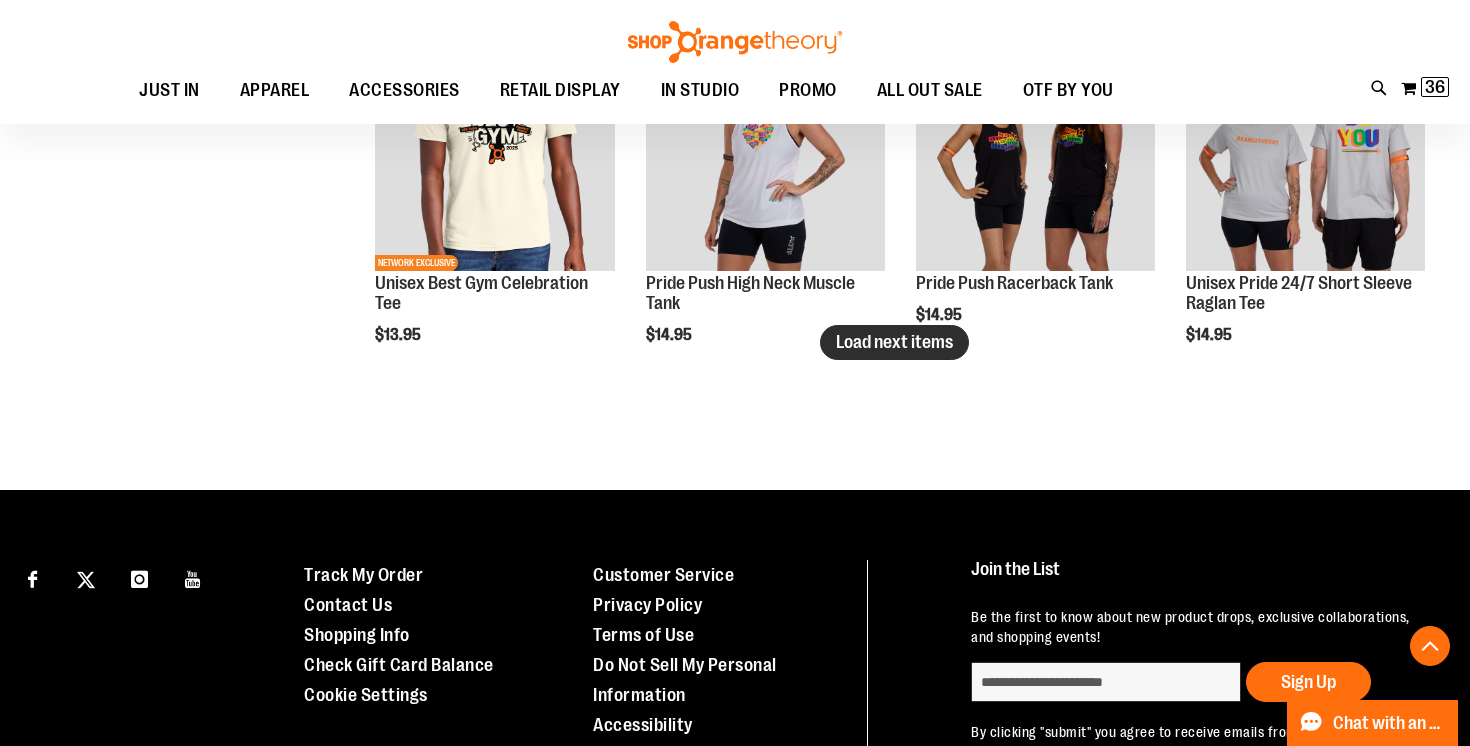 click on "Load next items" at bounding box center (894, 342) 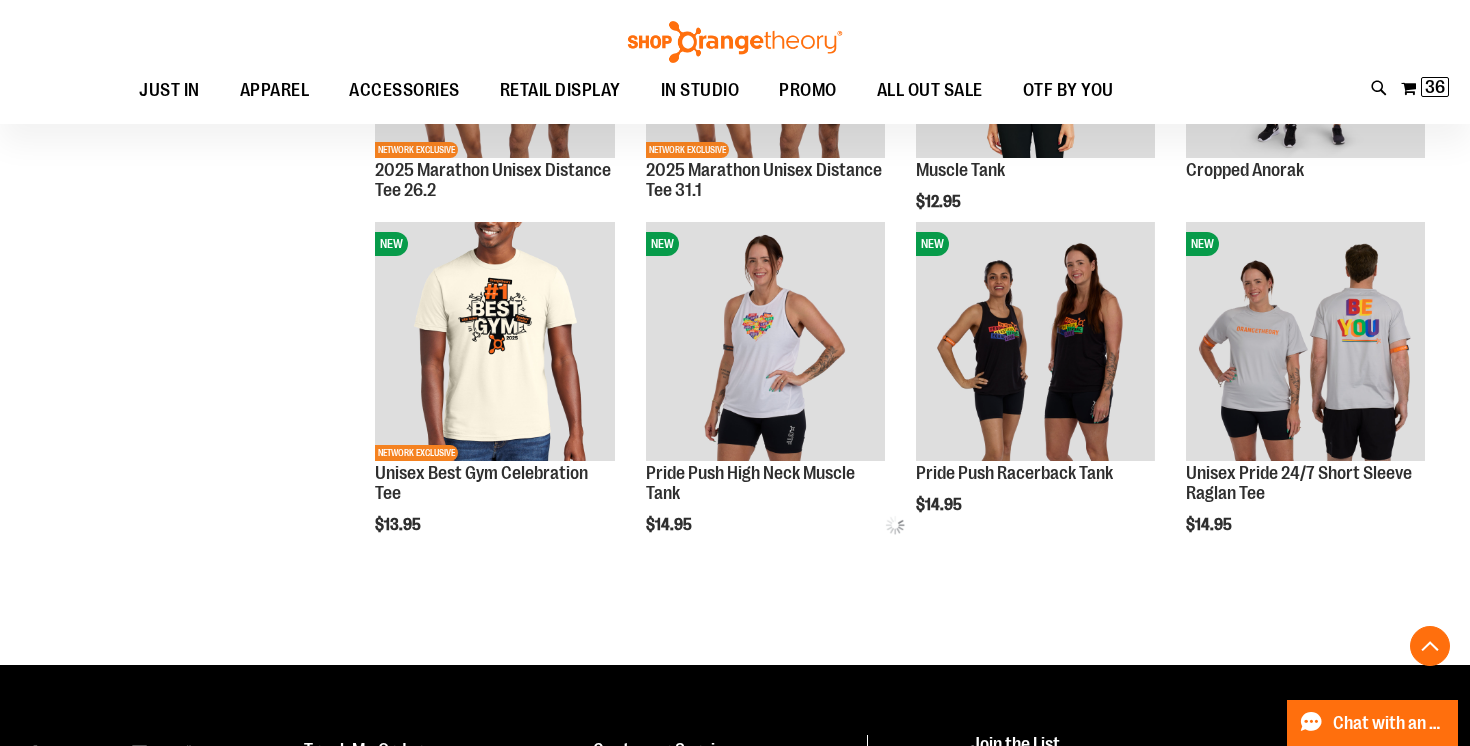 scroll, scrollTop: 5292, scrollLeft: 0, axis: vertical 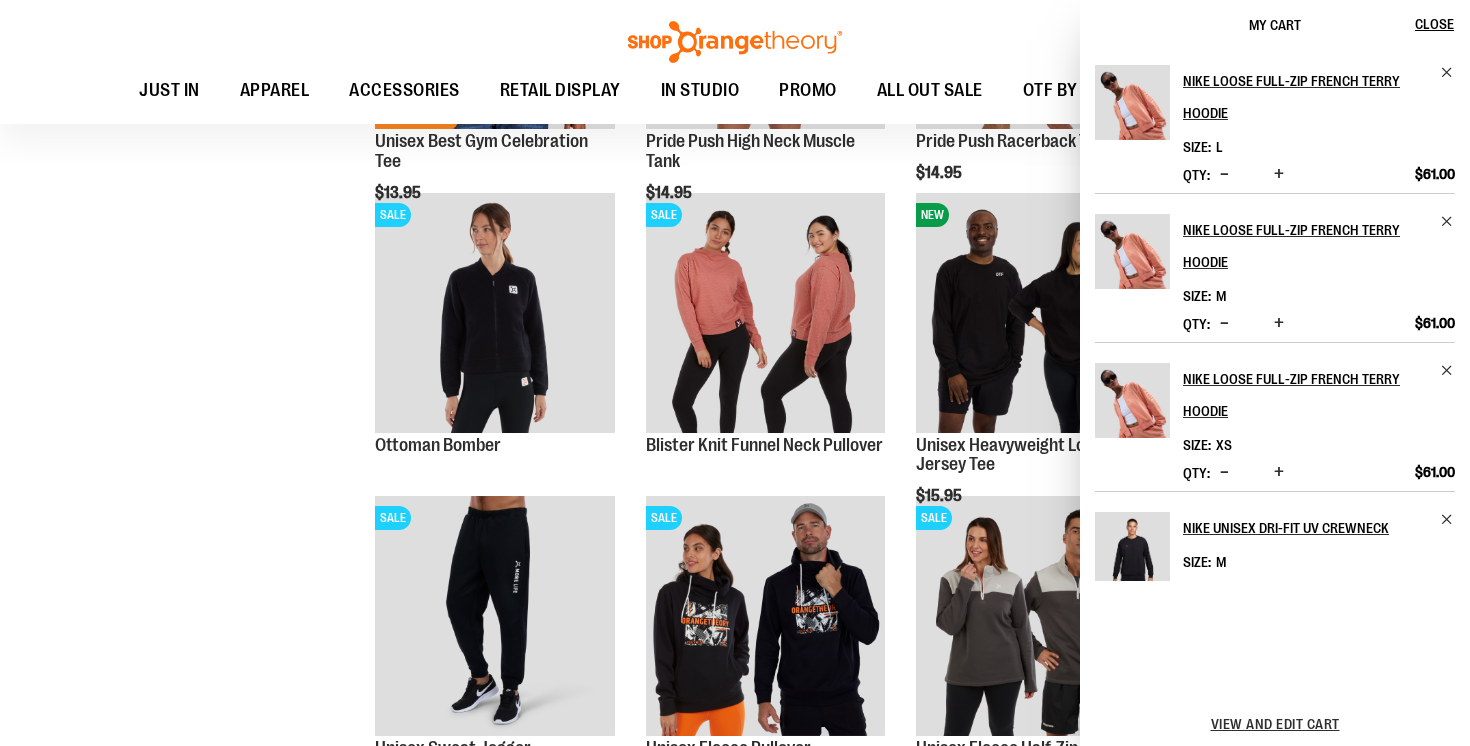 click on "**********" at bounding box center (735, -2071) 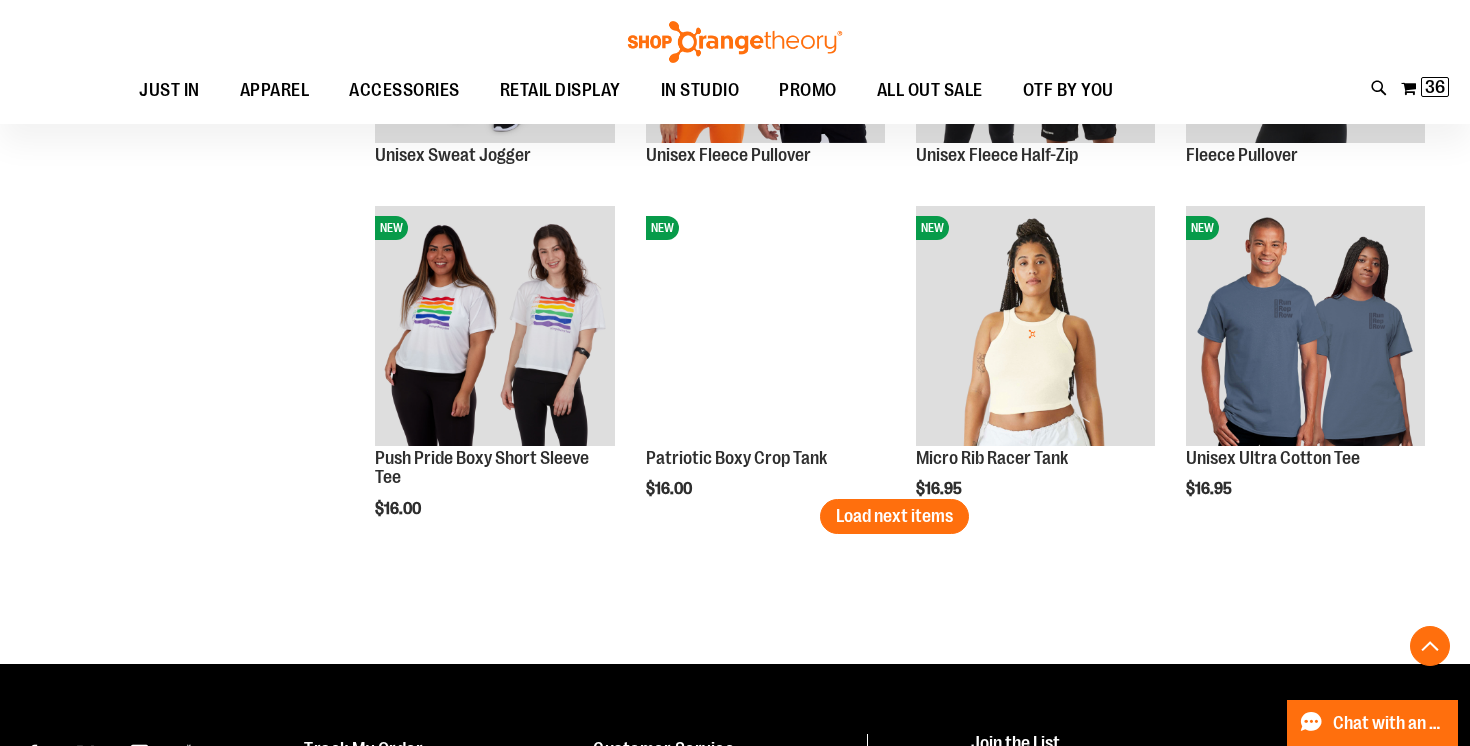 scroll, scrollTop: 6265, scrollLeft: 0, axis: vertical 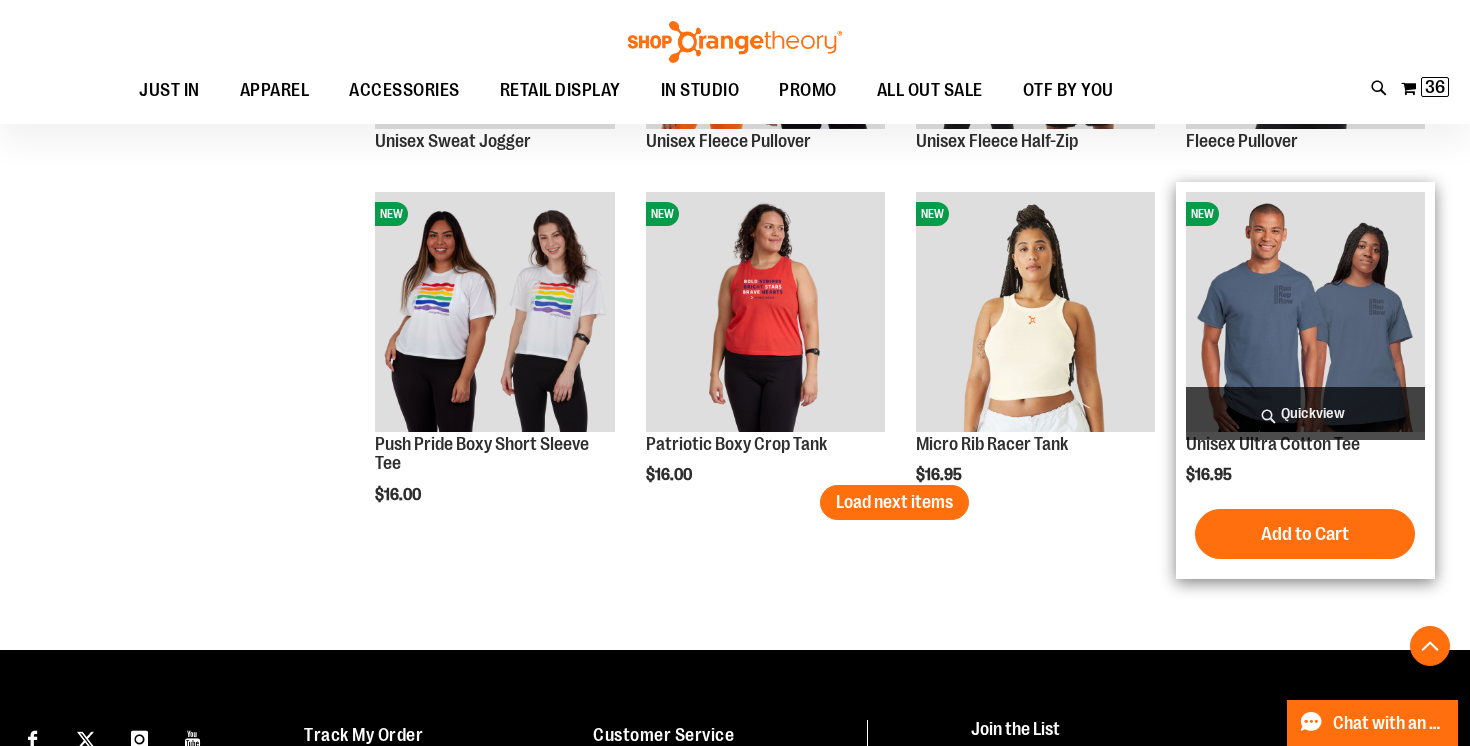 click on "Quickview" at bounding box center [1305, 413] 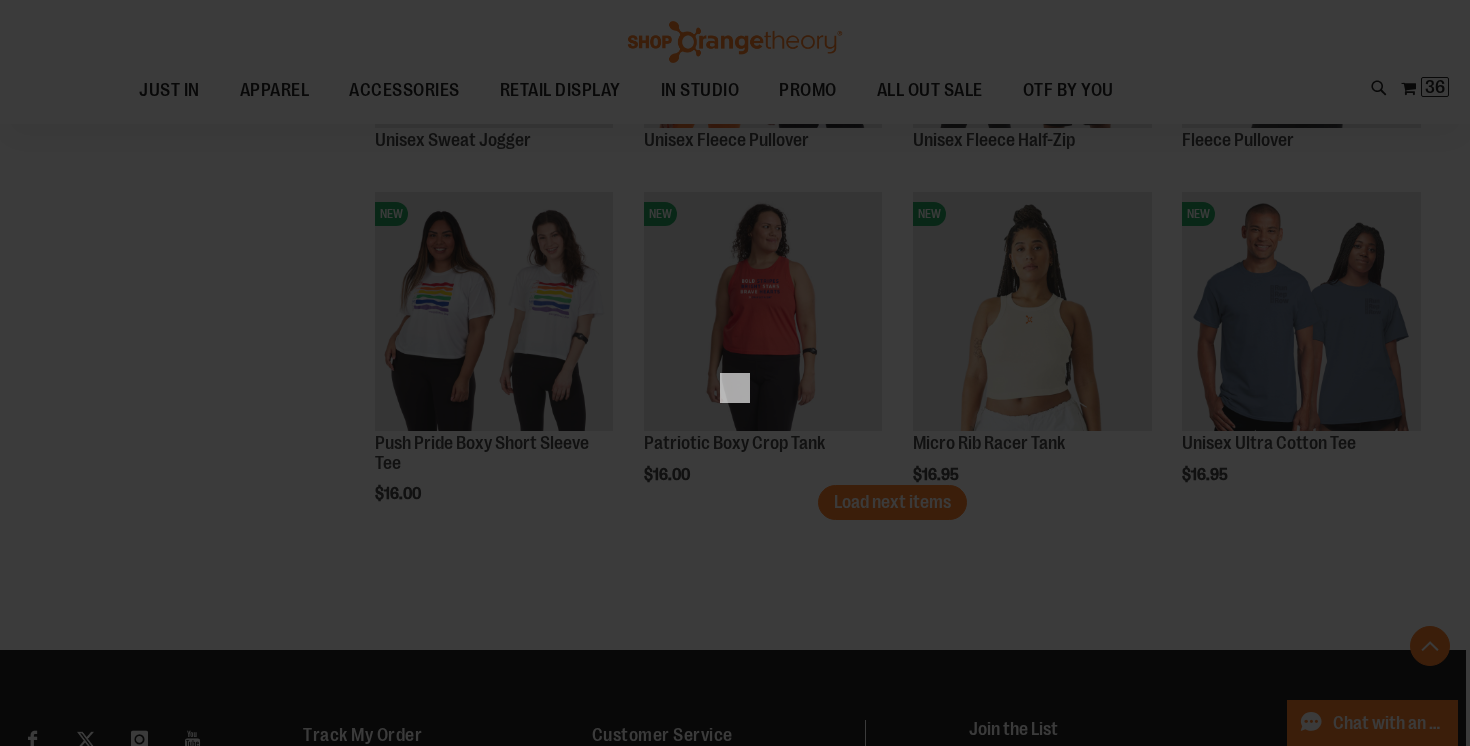 scroll, scrollTop: 0, scrollLeft: 0, axis: both 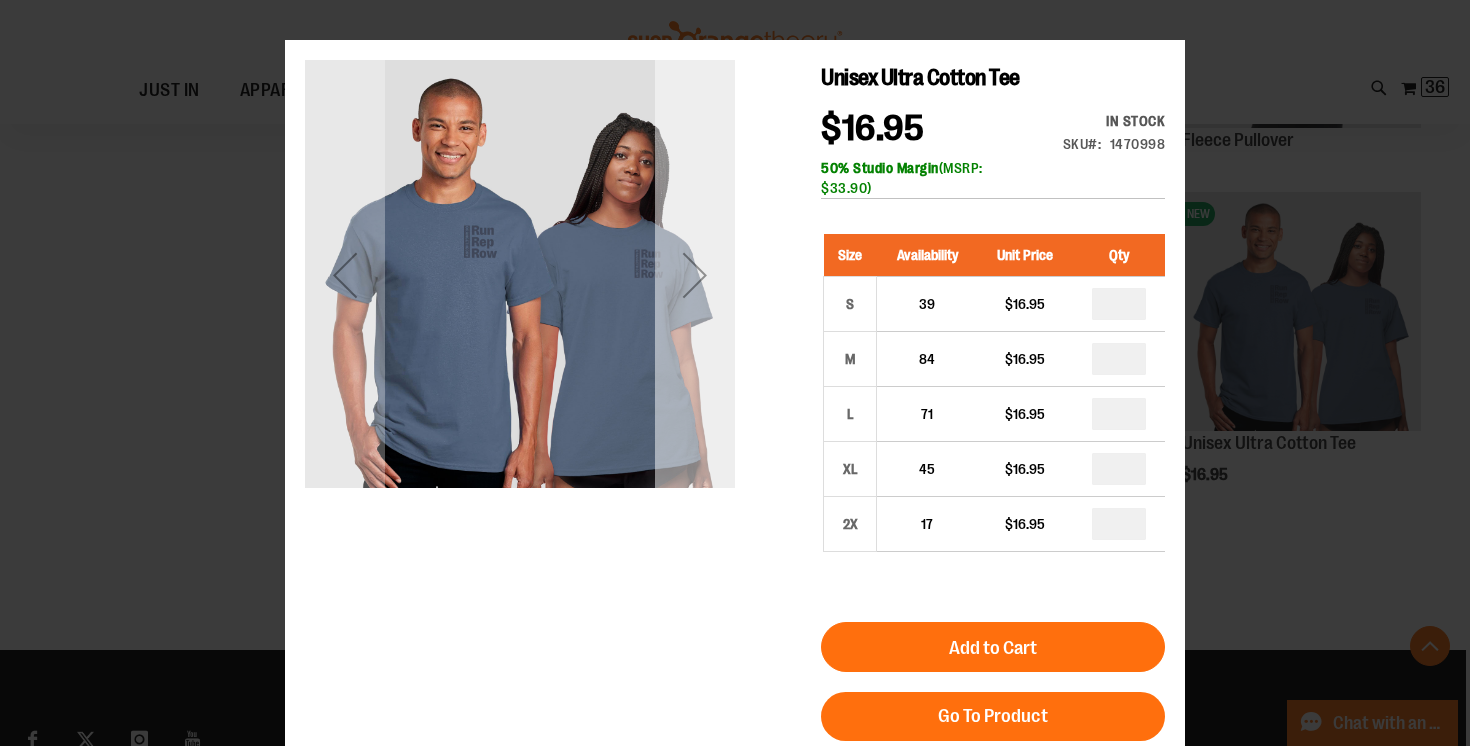 click at bounding box center (695, 275) 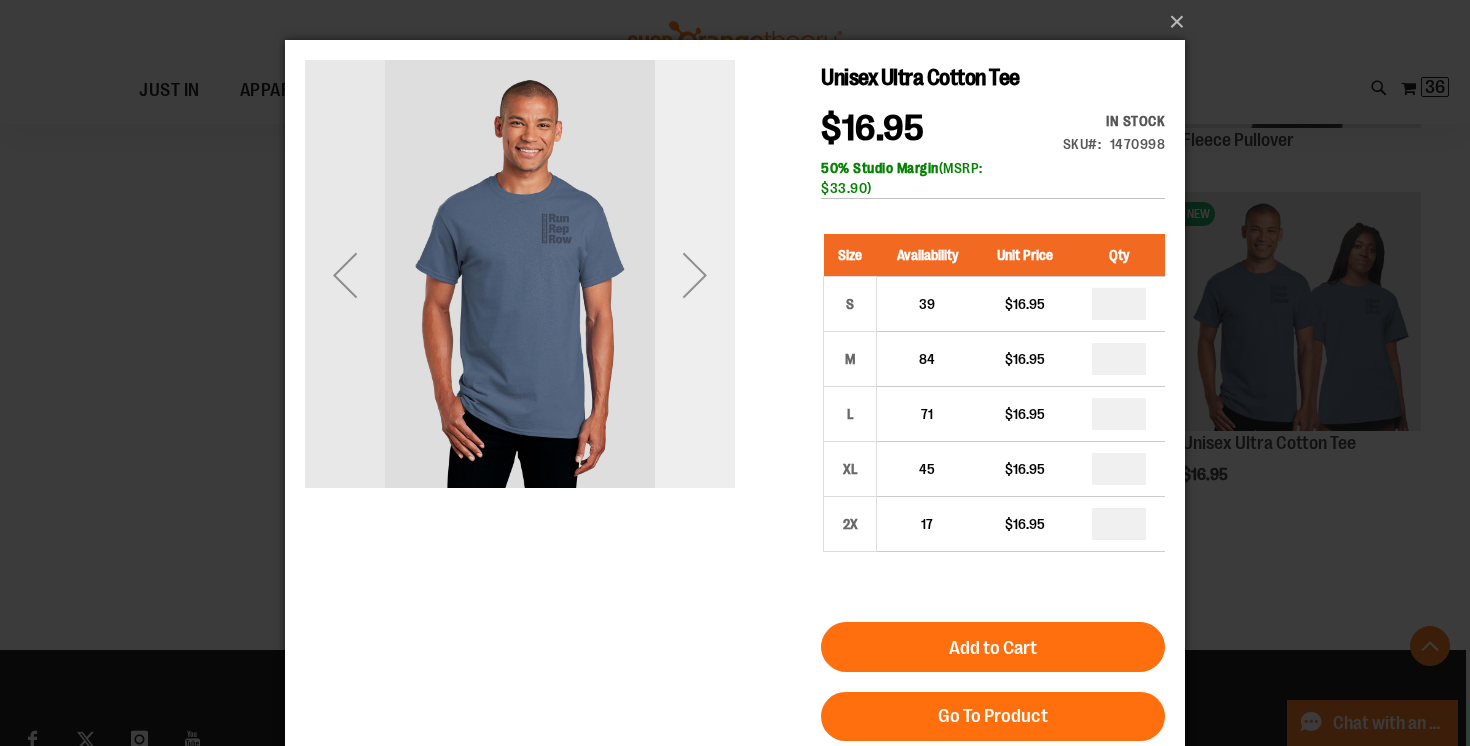 click at bounding box center (695, 275) 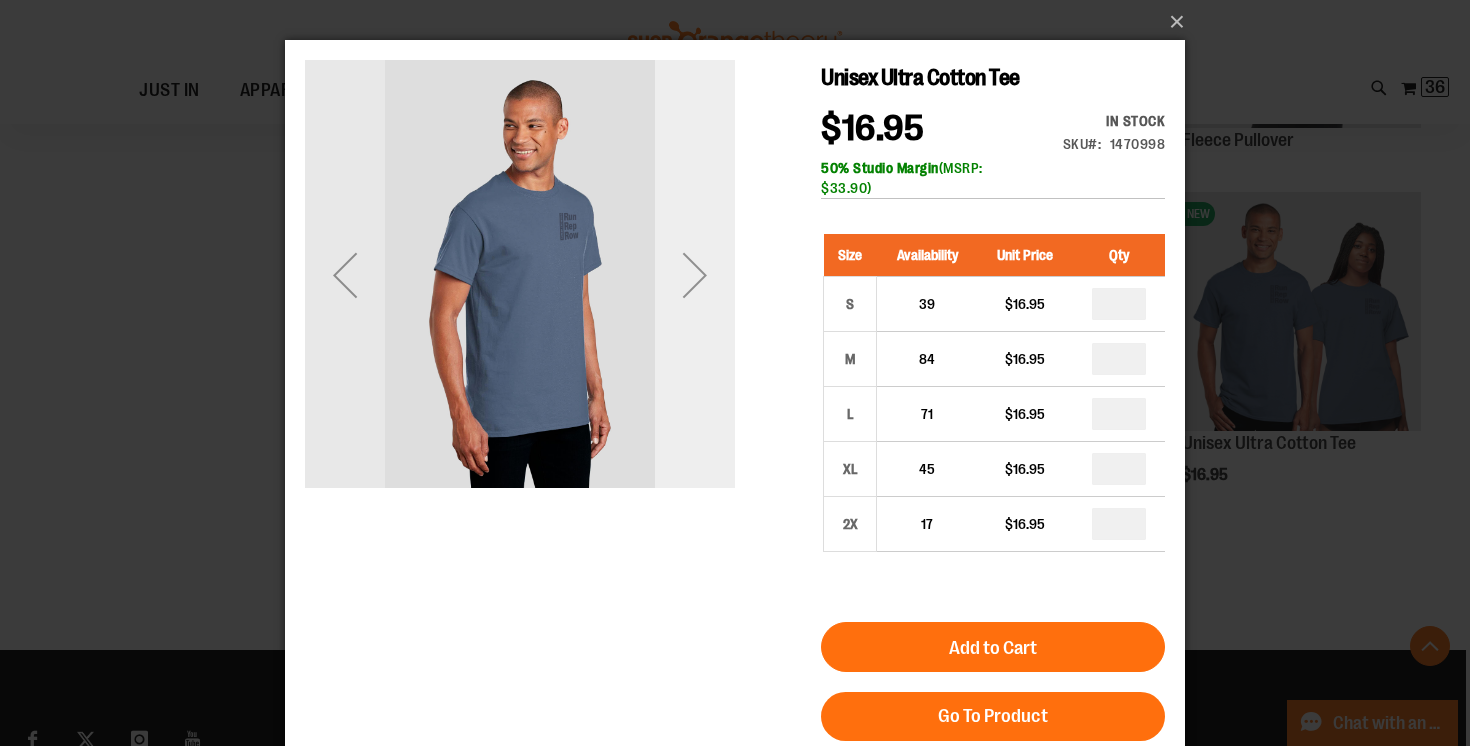 click at bounding box center [695, 275] 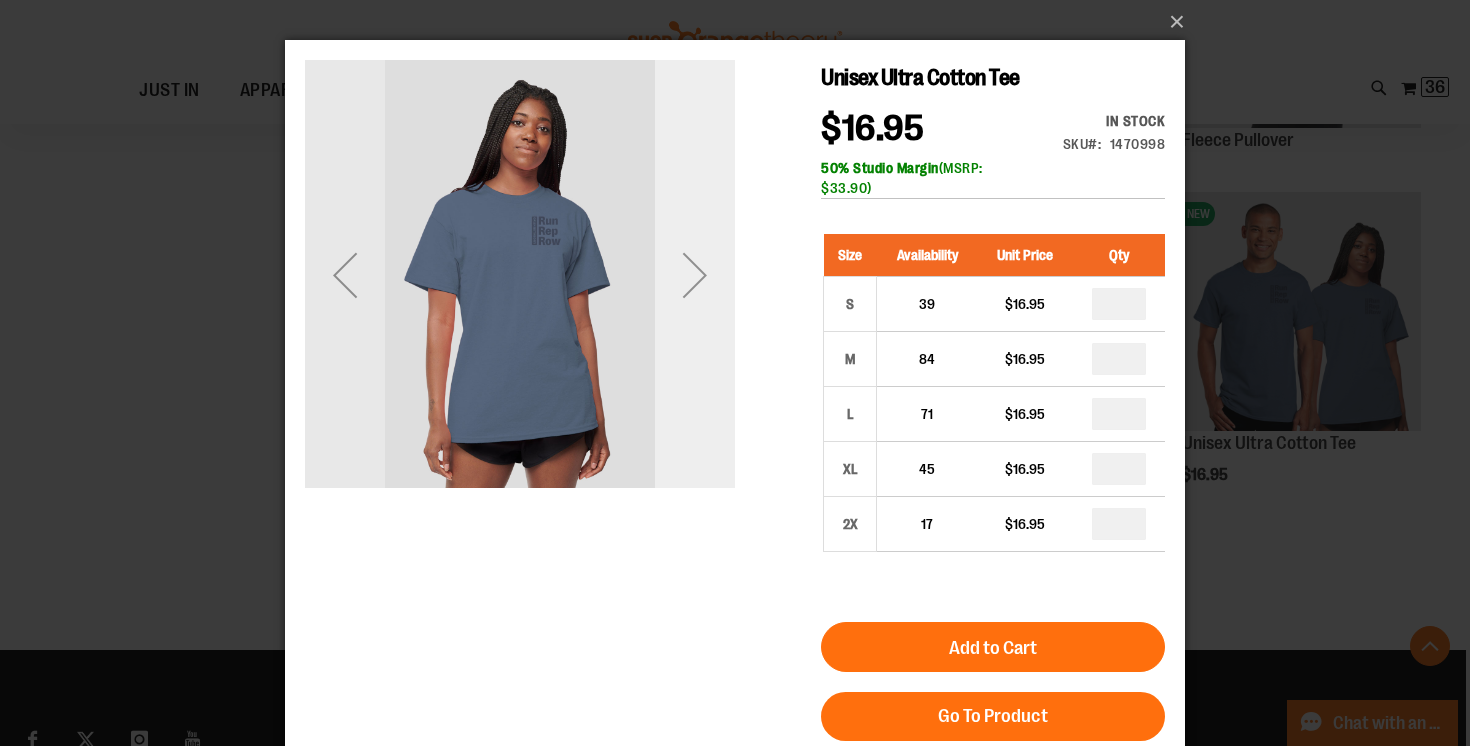 click at bounding box center (695, 275) 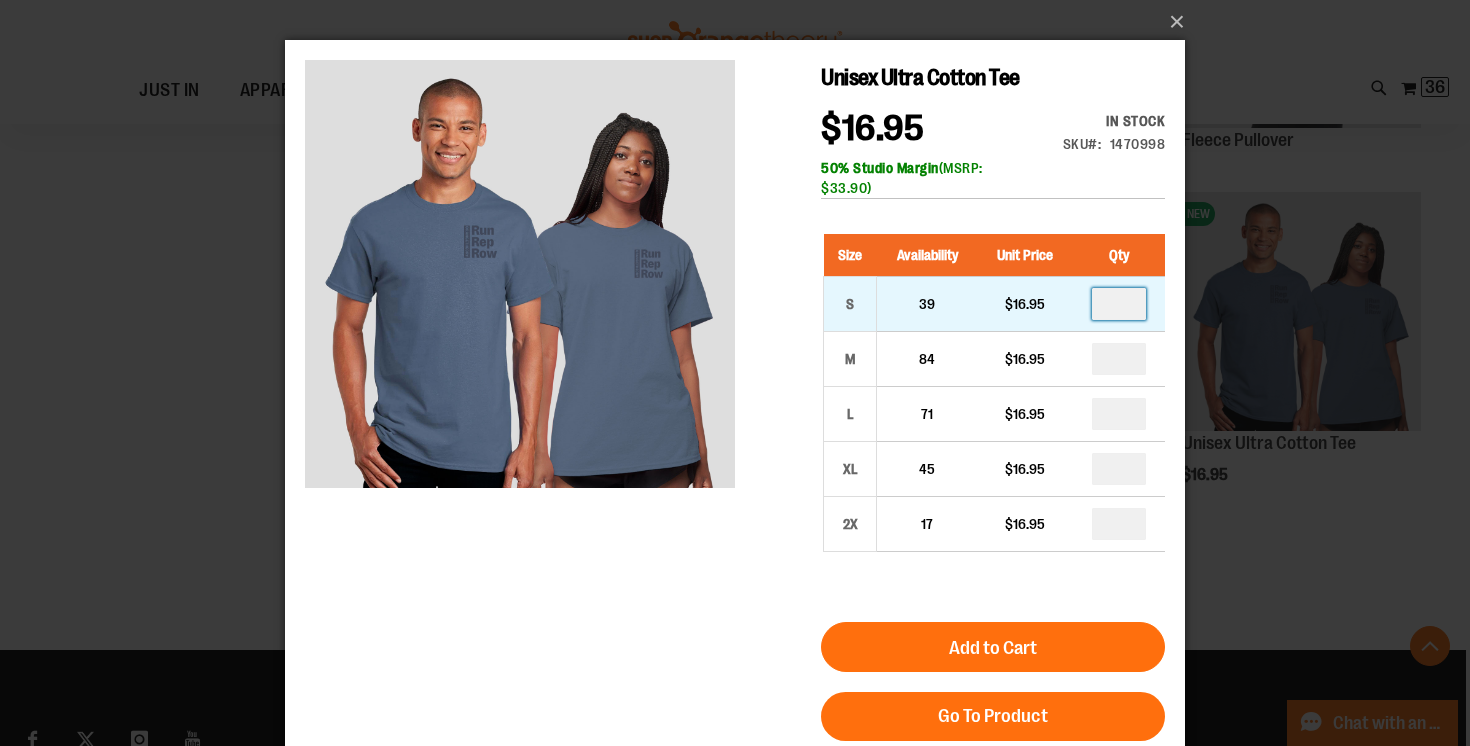 click at bounding box center (1119, 304) 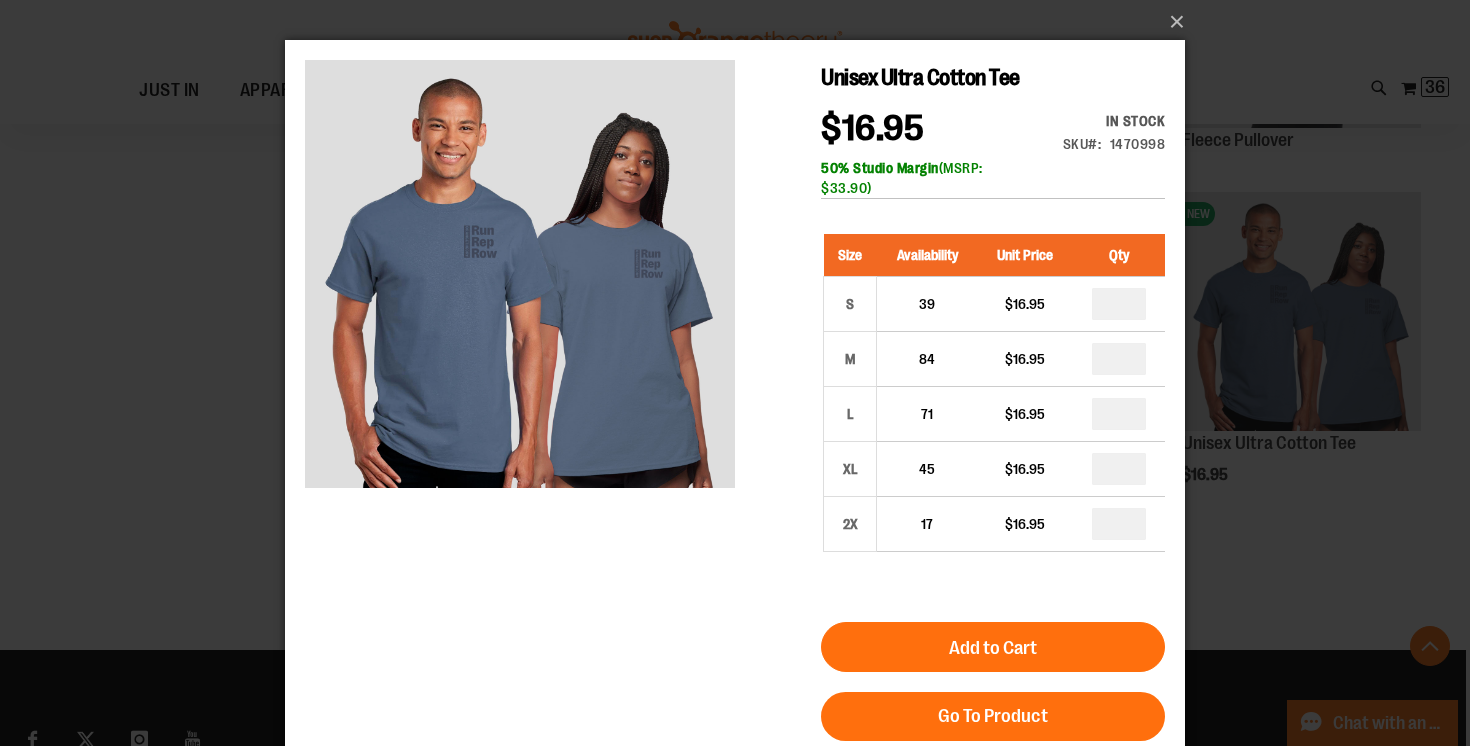 type on "*" 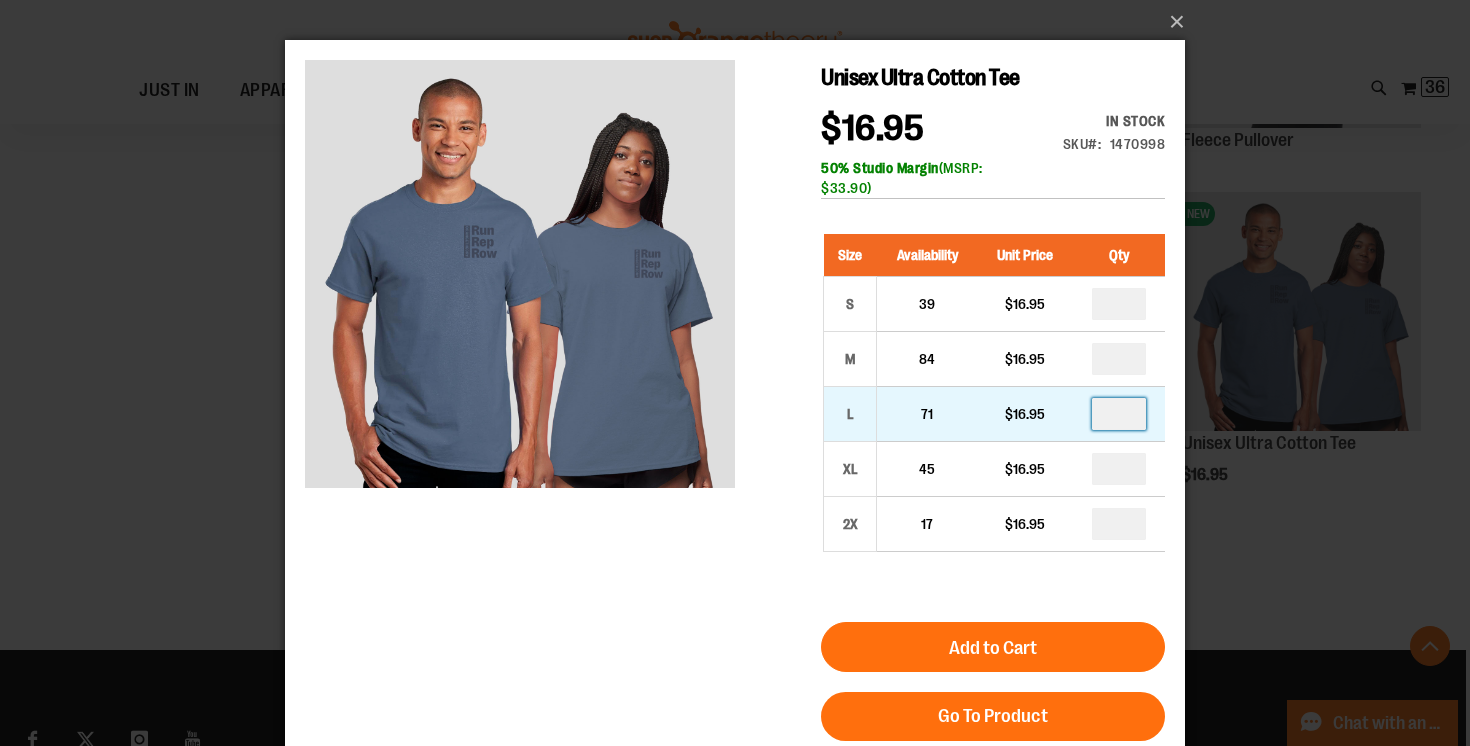click at bounding box center [1119, 414] 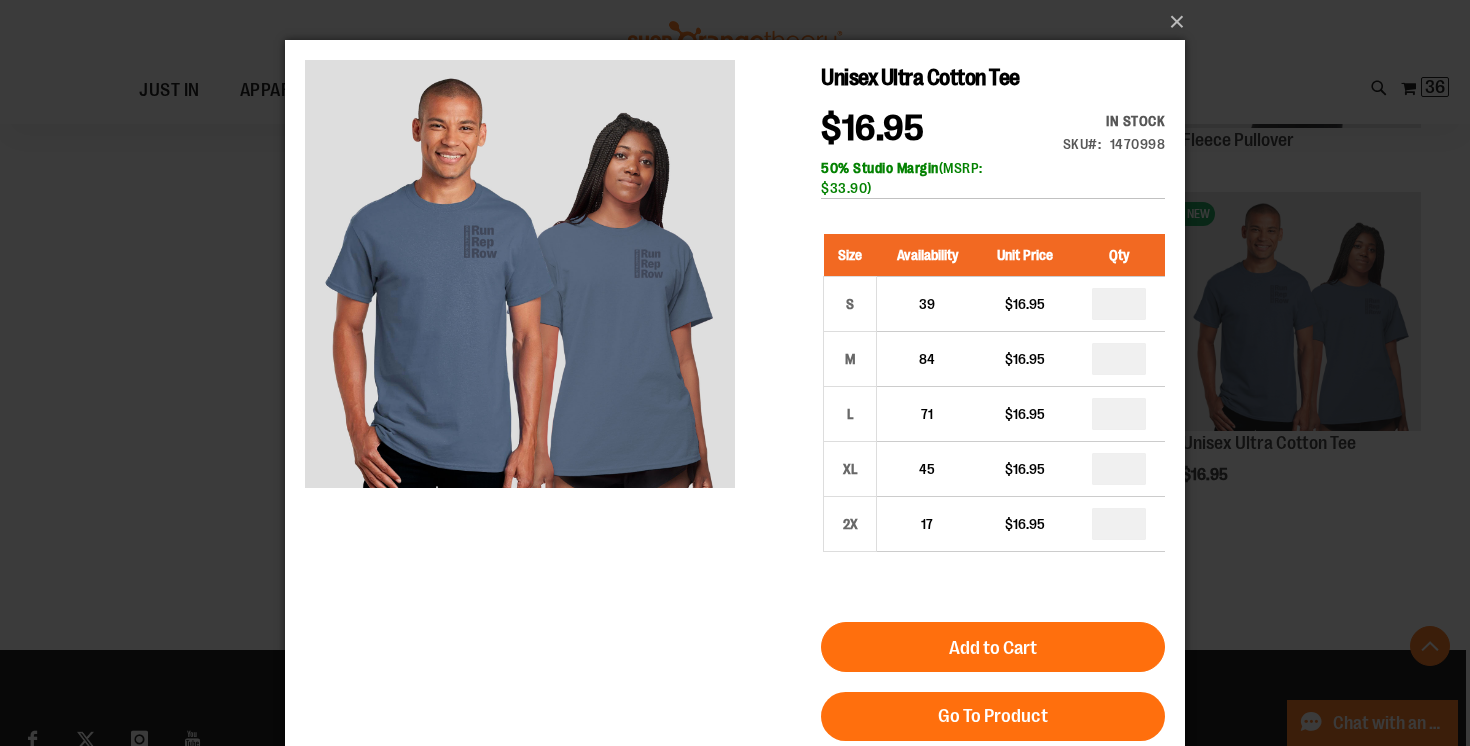 type on "*" 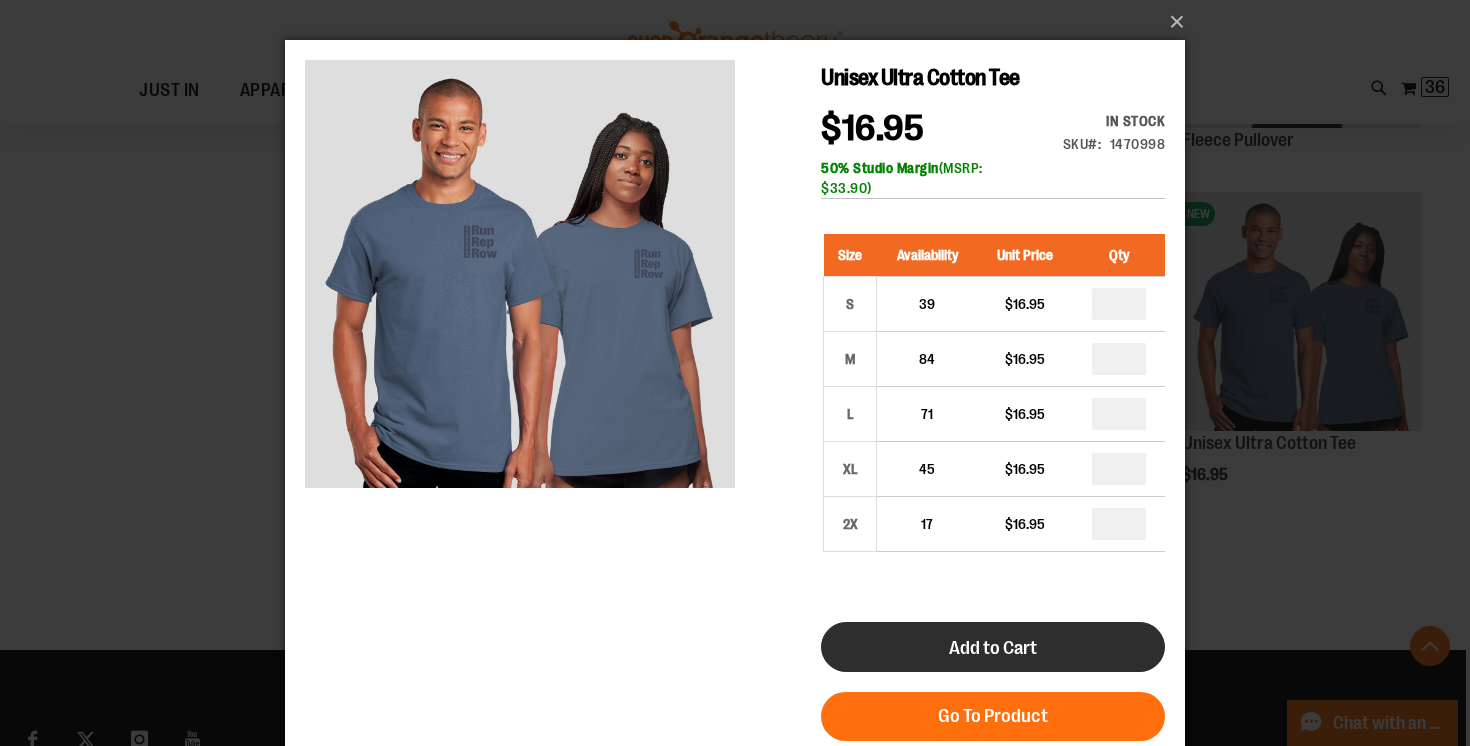 click on "Add to Cart" at bounding box center [993, 648] 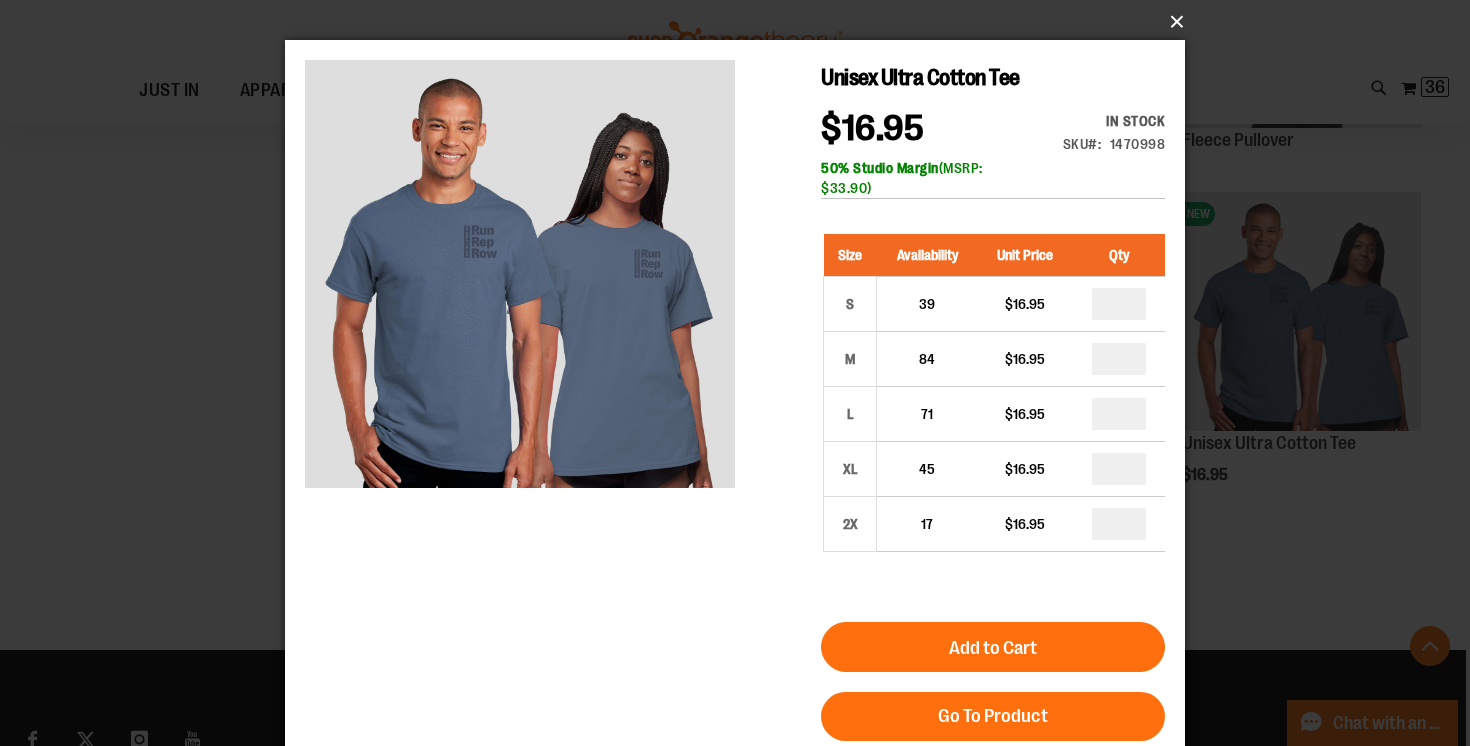 click on "×" at bounding box center [741, 22] 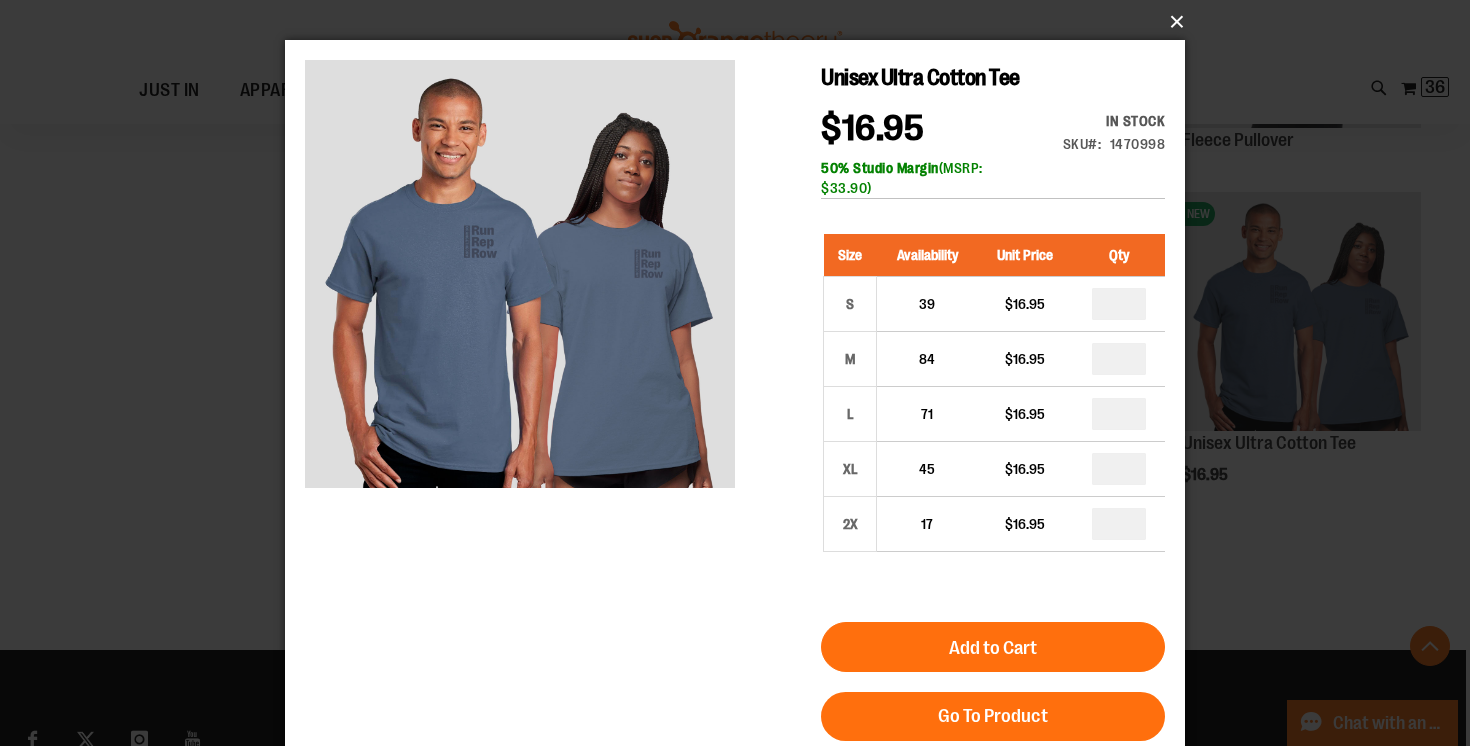 click on "×" at bounding box center [741, 22] 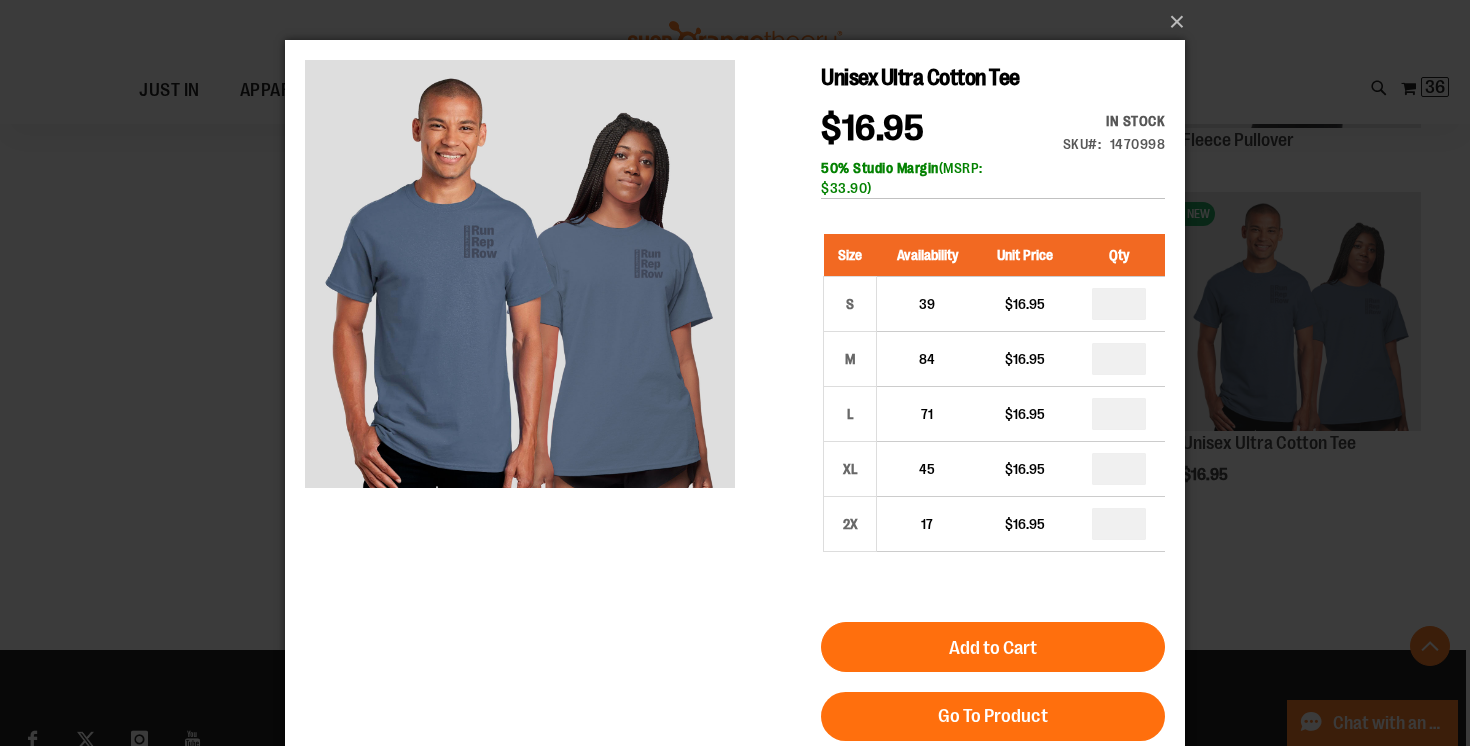 click on "×" at bounding box center [735, 373] 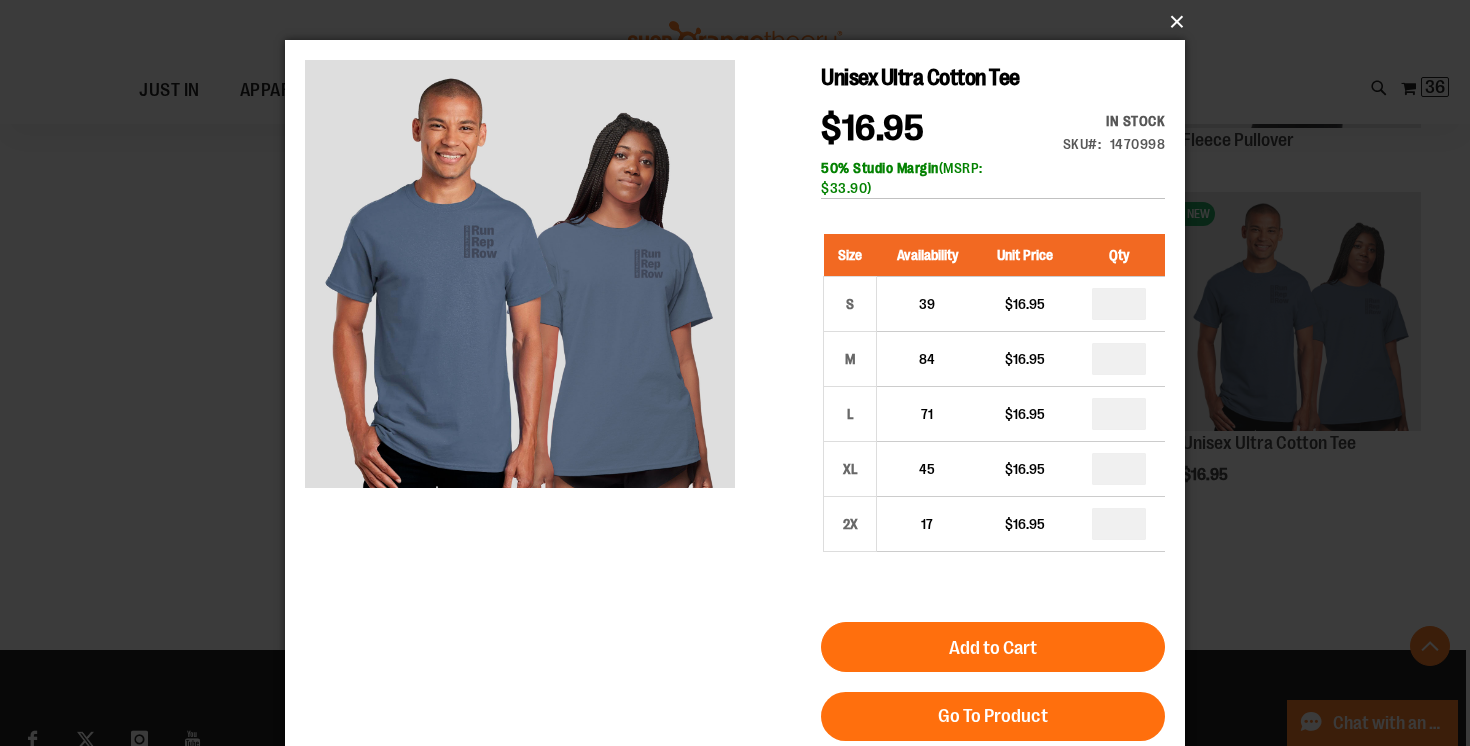 click on "×" at bounding box center (741, 22) 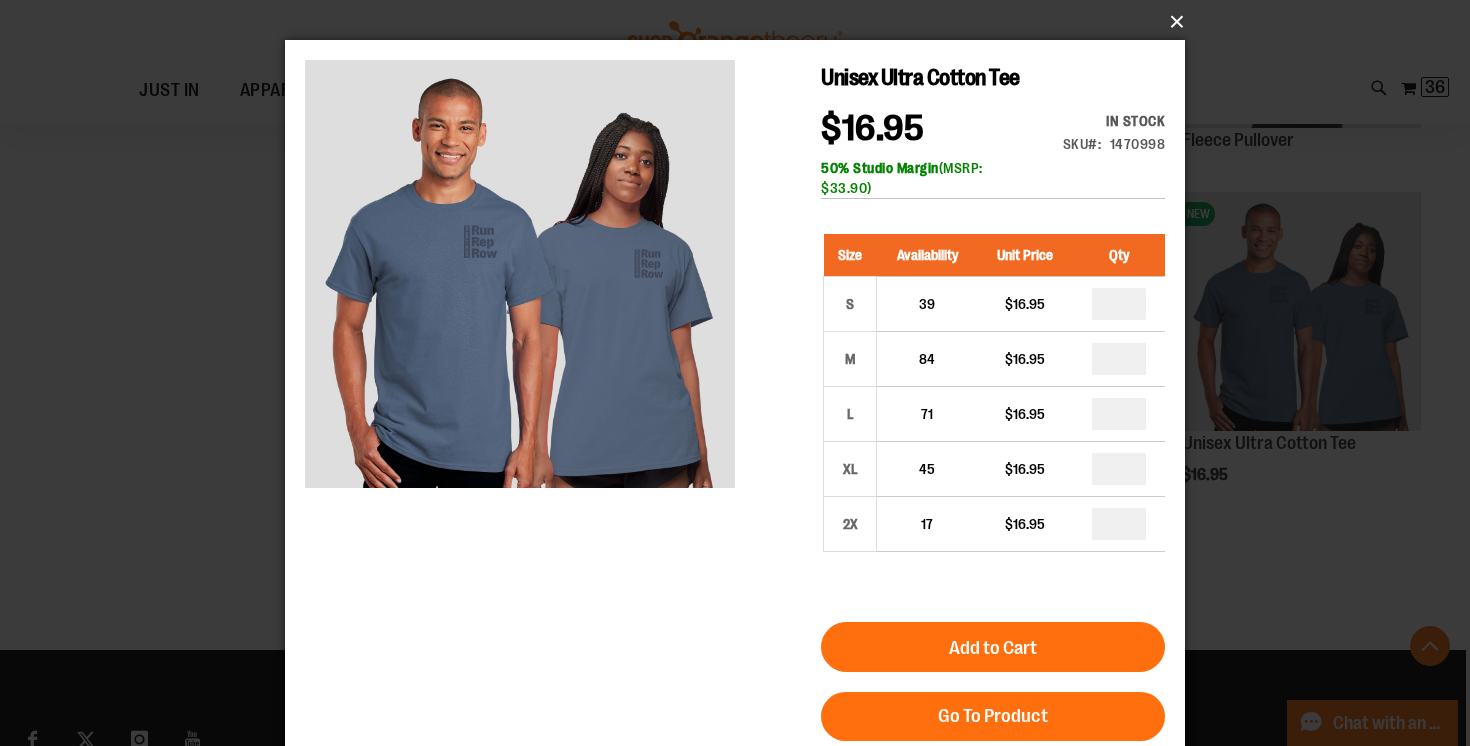 click on "×" at bounding box center (741, 22) 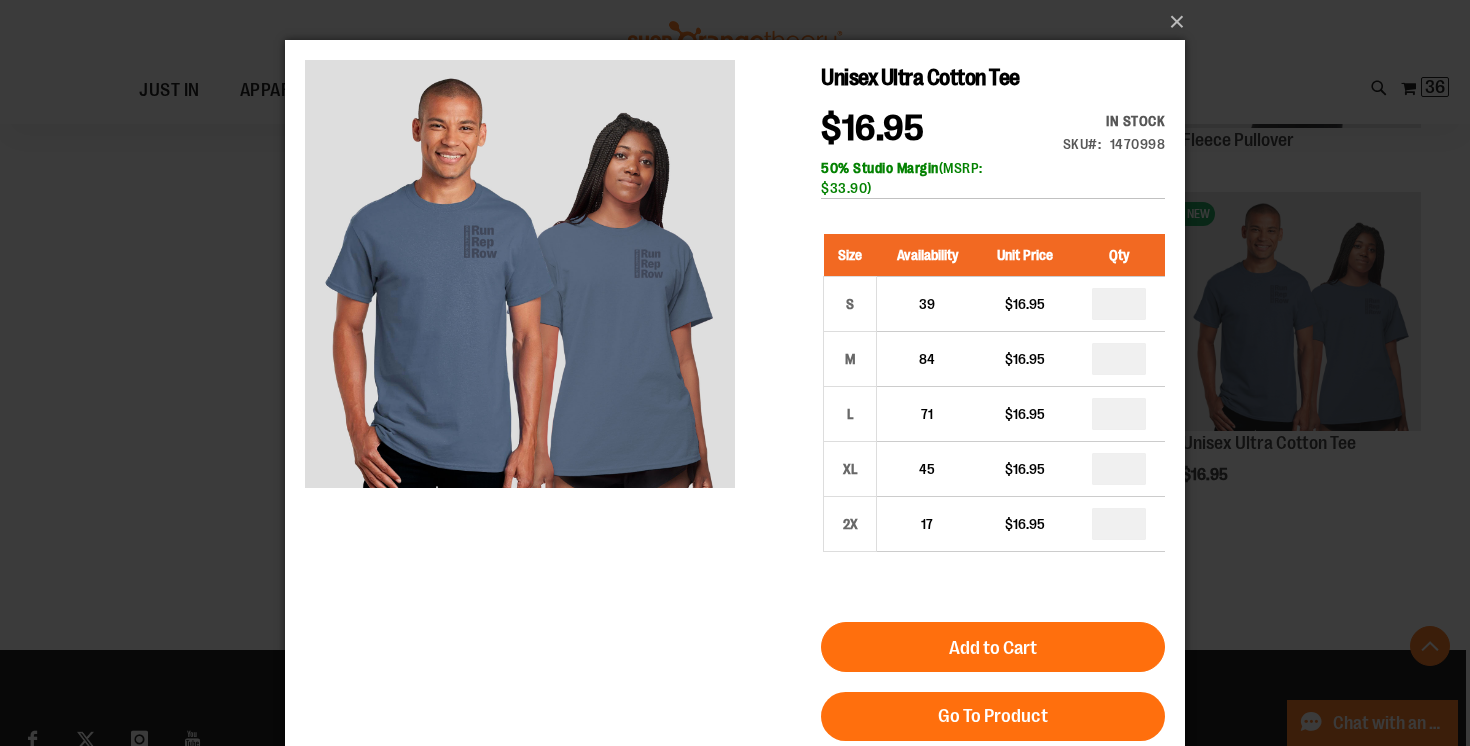 click on "×" at bounding box center (735, 373) 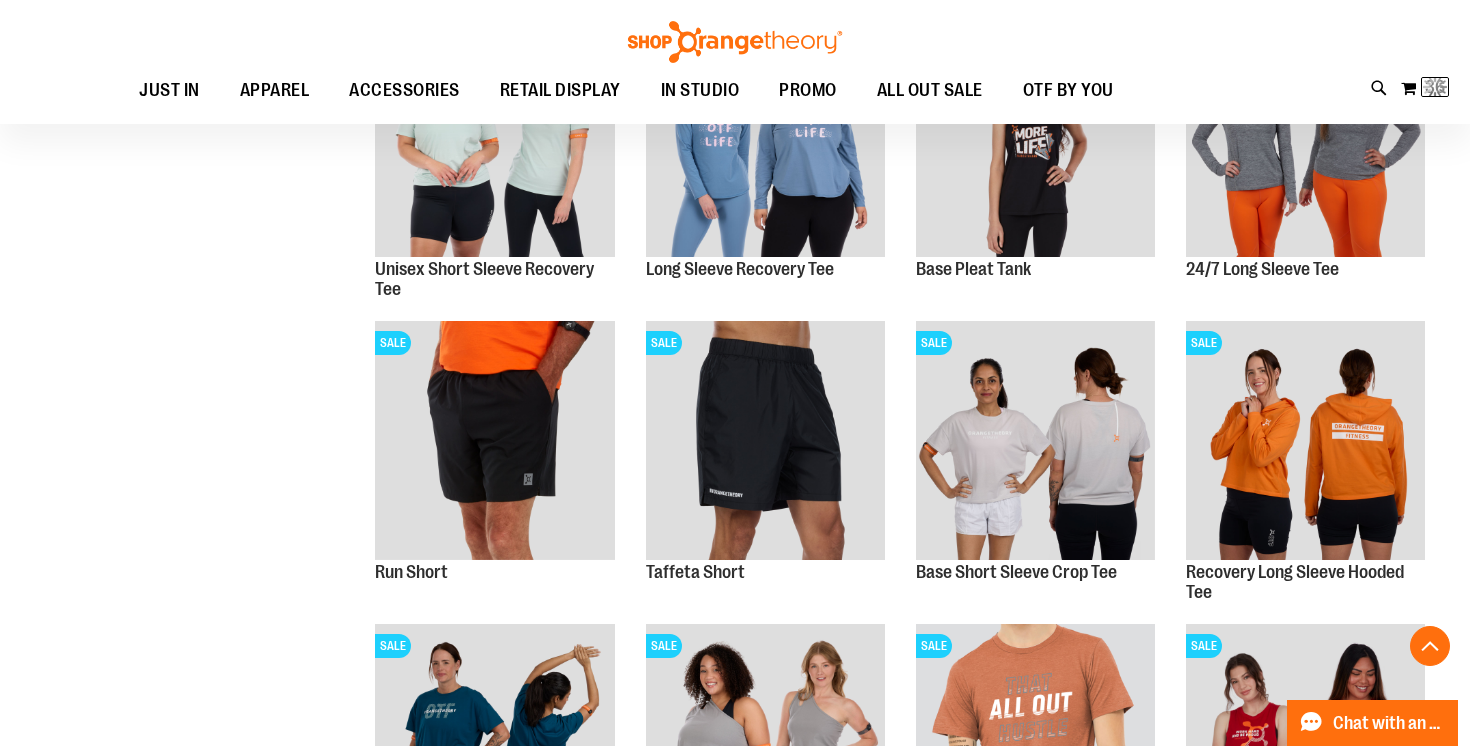 scroll, scrollTop: 371, scrollLeft: 0, axis: vertical 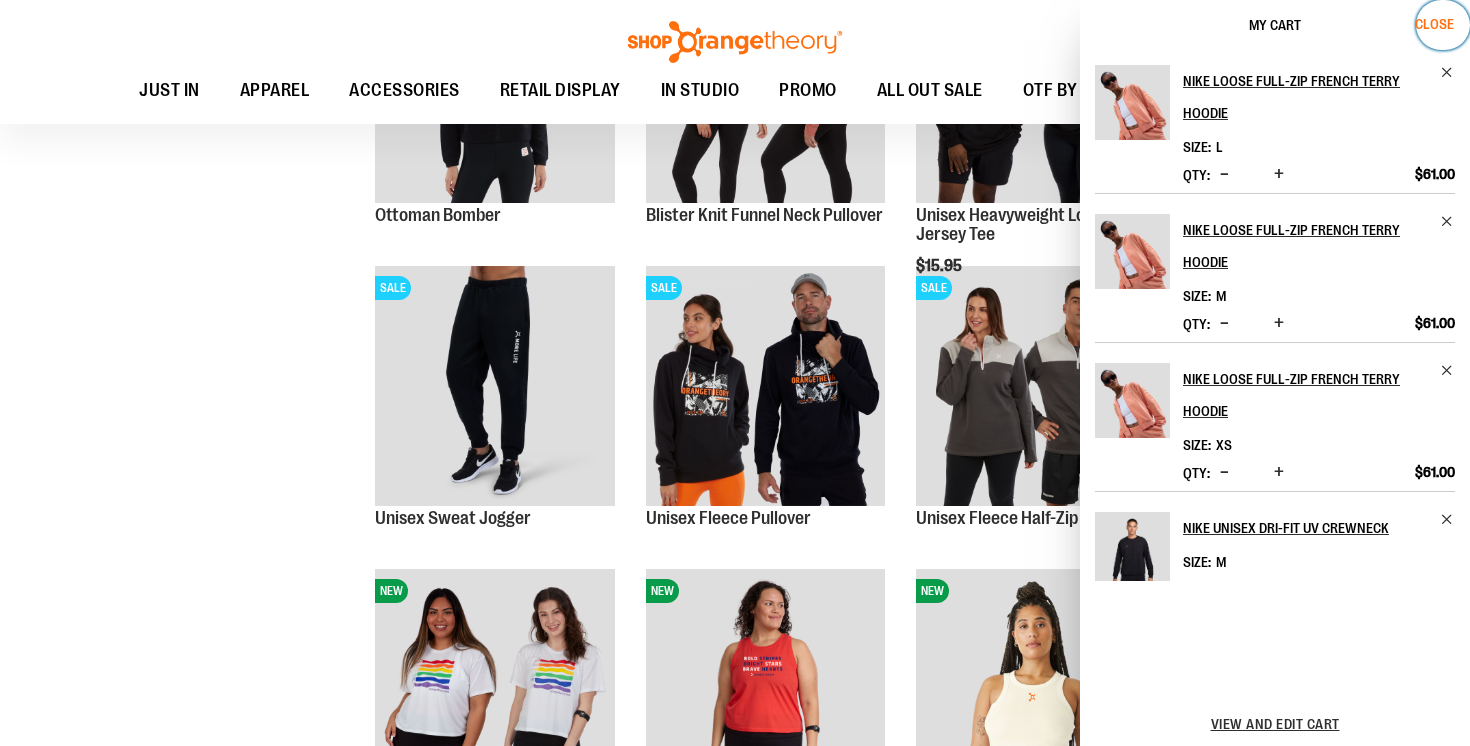 click on "Close" at bounding box center [1434, 24] 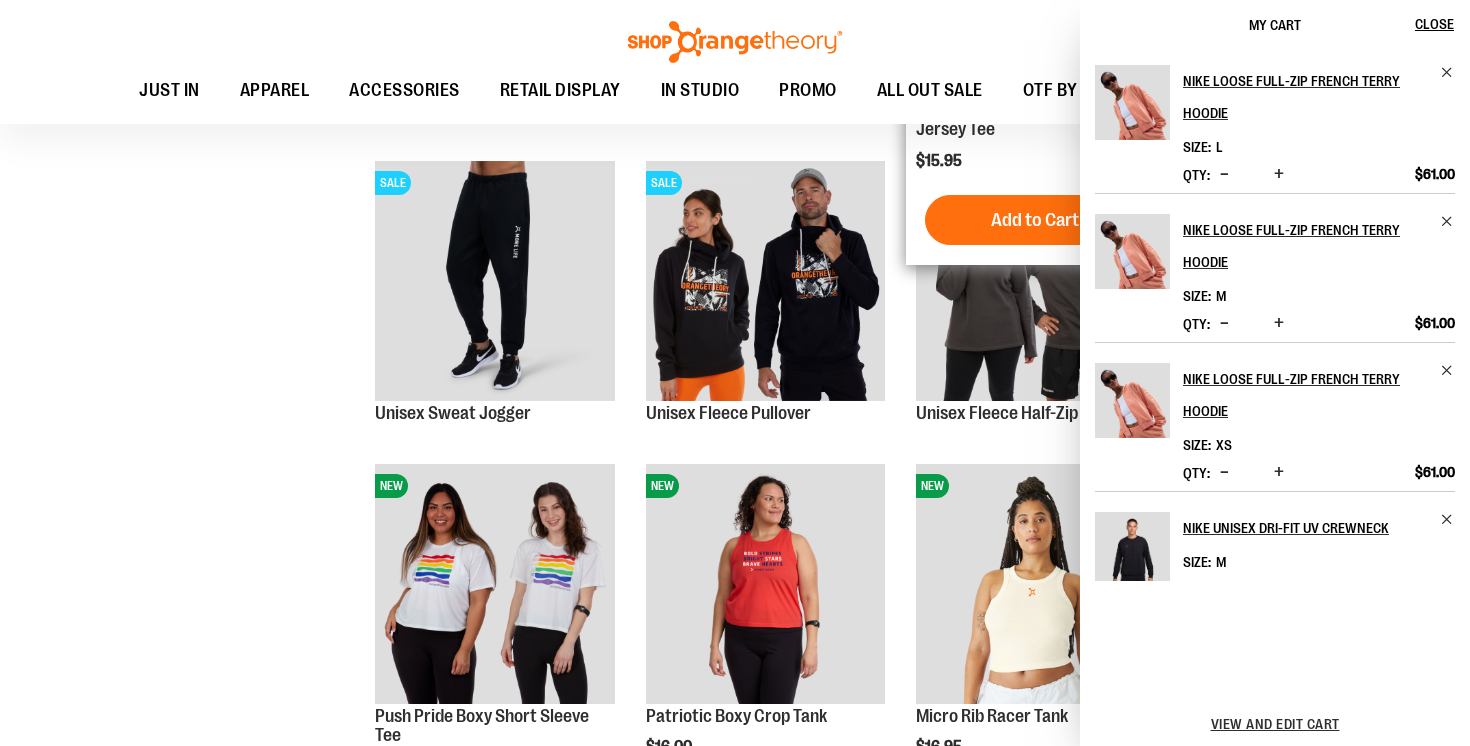 scroll, scrollTop: 6148, scrollLeft: 0, axis: vertical 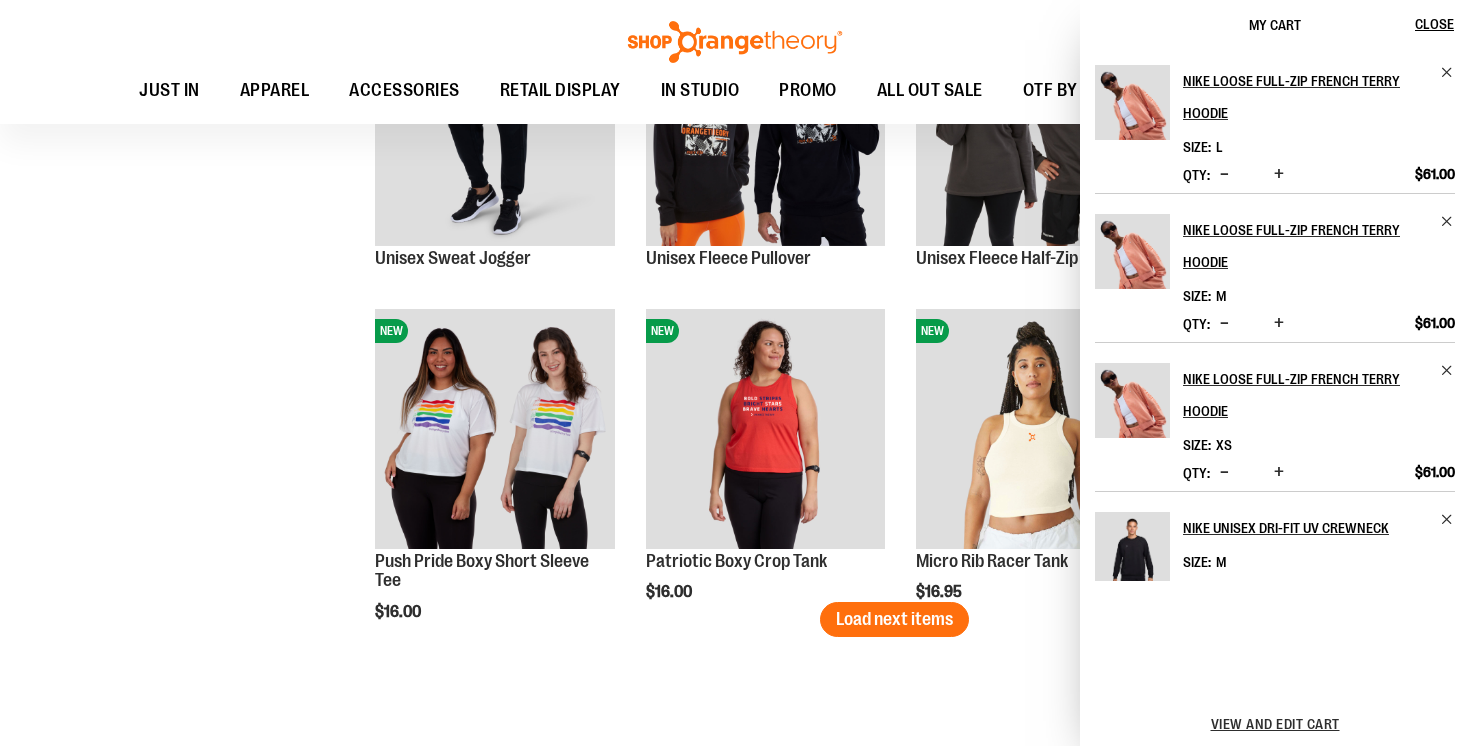 click on "**********" at bounding box center (735, -2544) 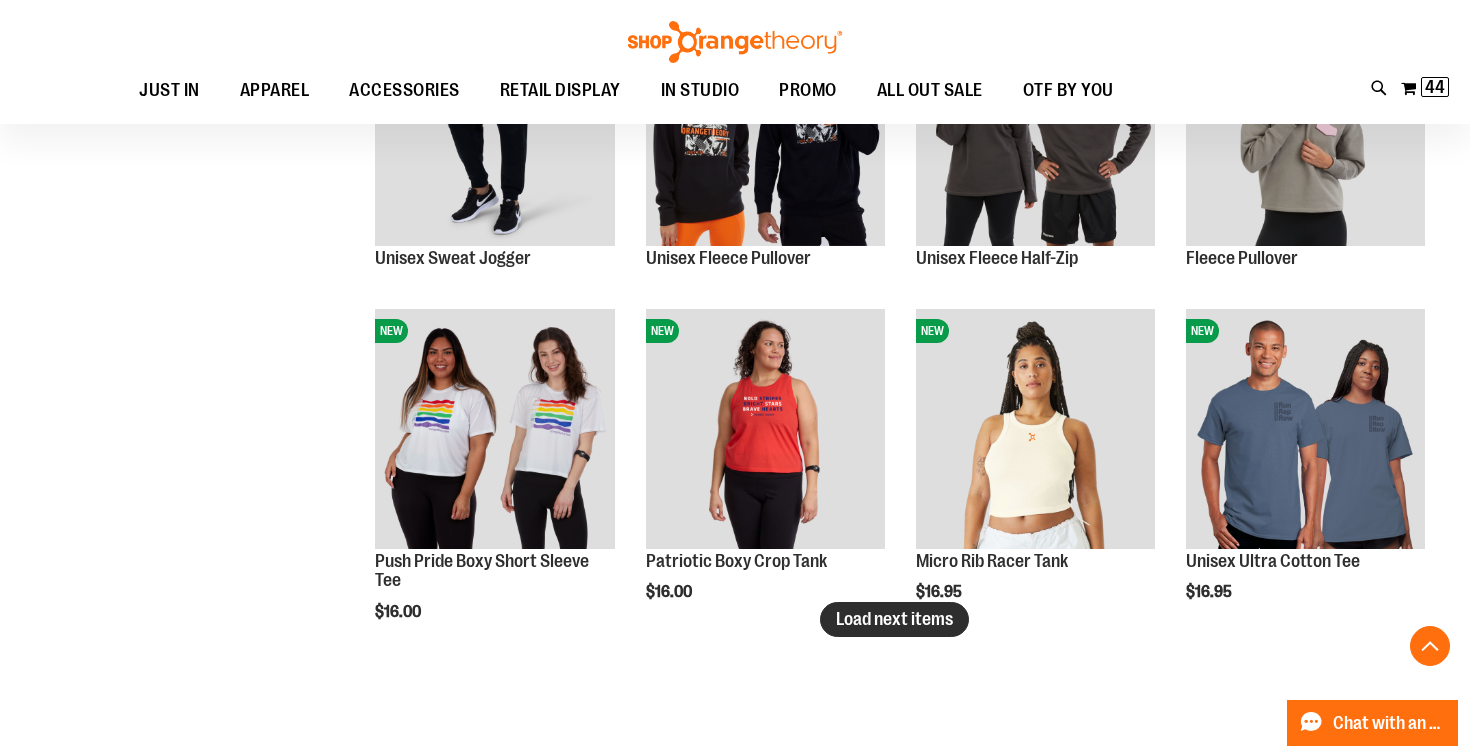 click on "Load next items" at bounding box center [894, 619] 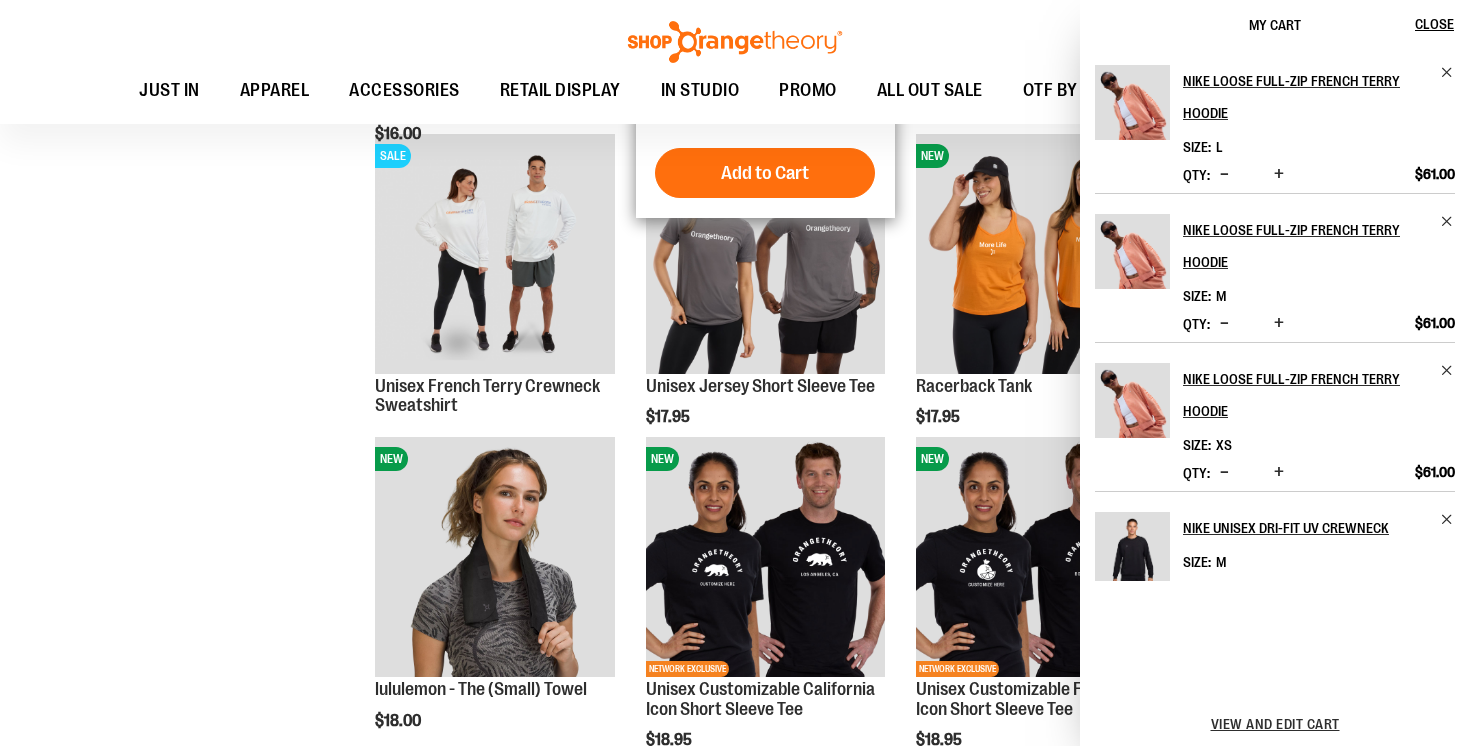 scroll, scrollTop: 6637, scrollLeft: 0, axis: vertical 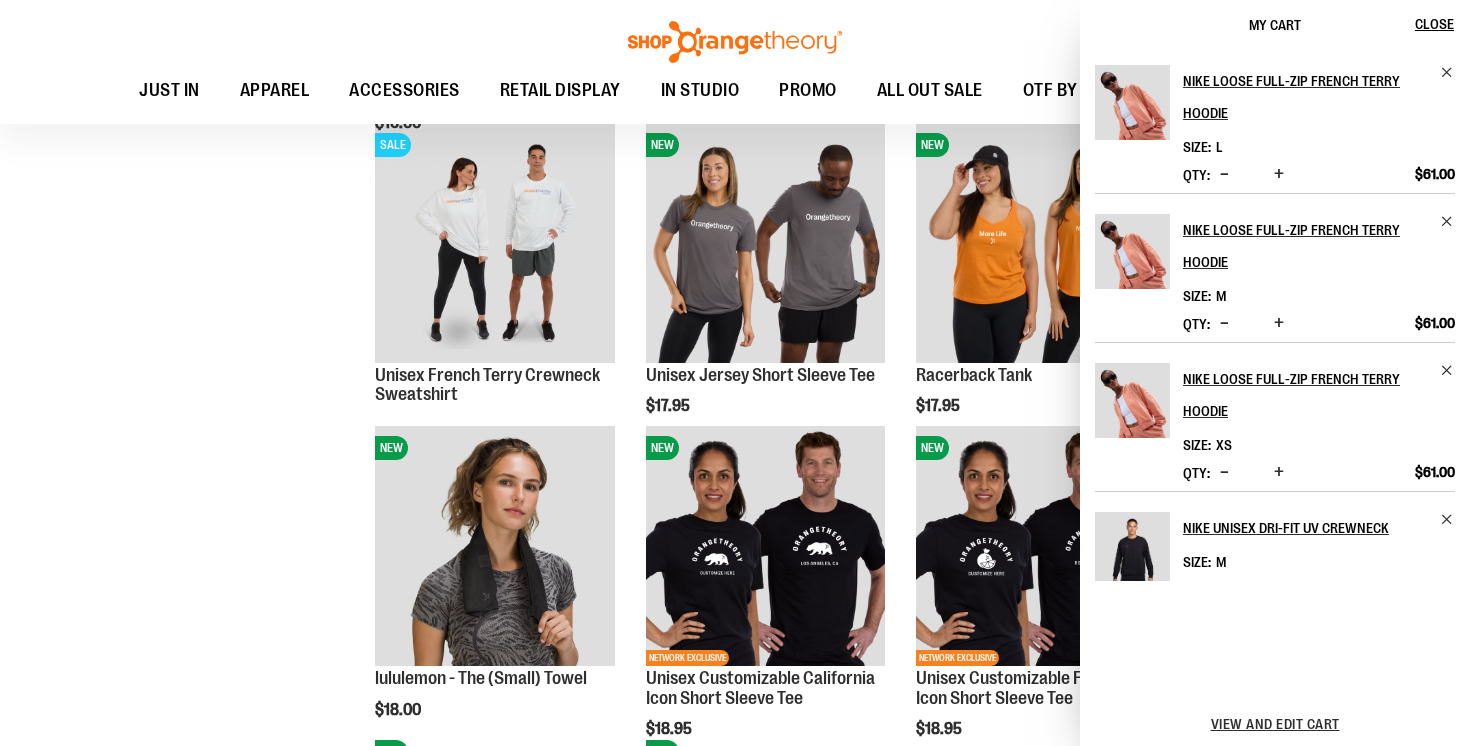 click on "**********" at bounding box center [735, -2596] 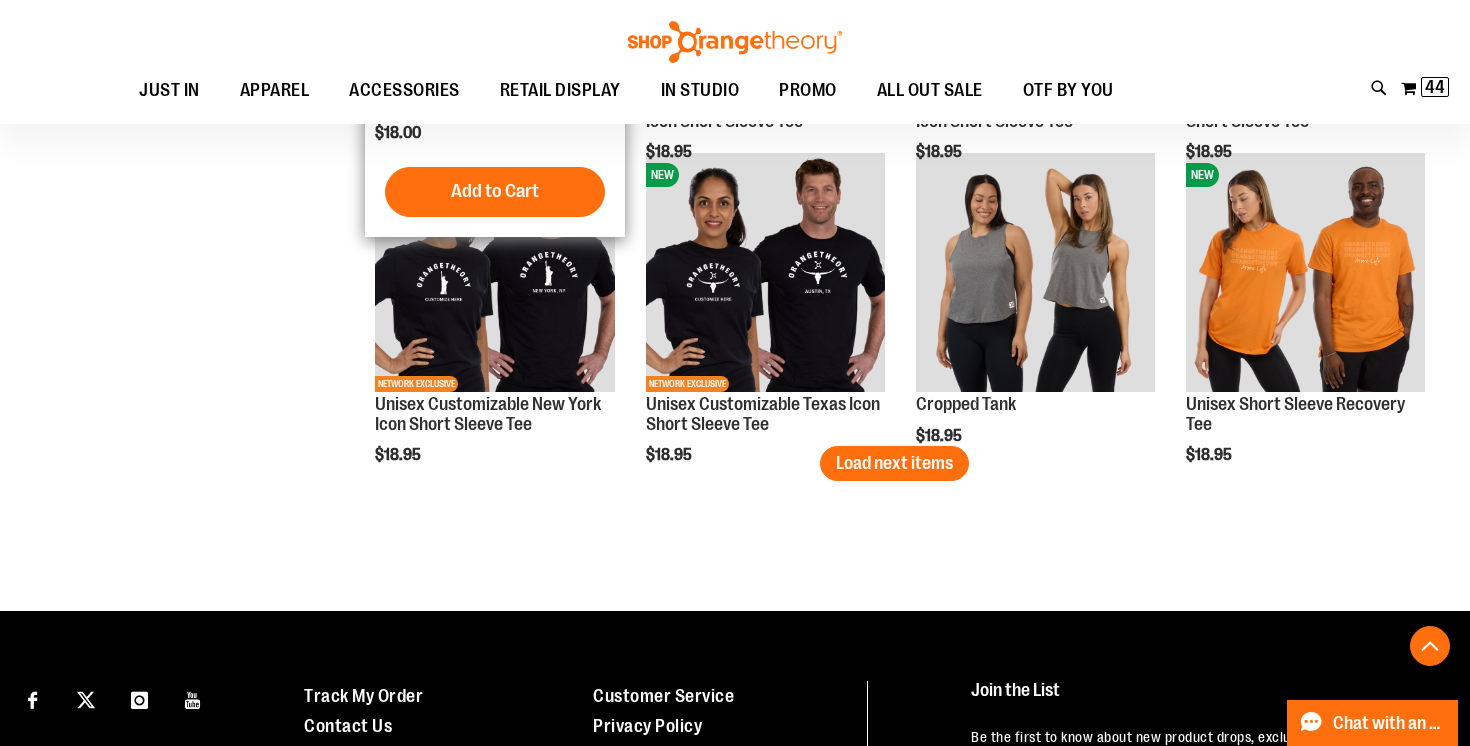 scroll, scrollTop: 7189, scrollLeft: 0, axis: vertical 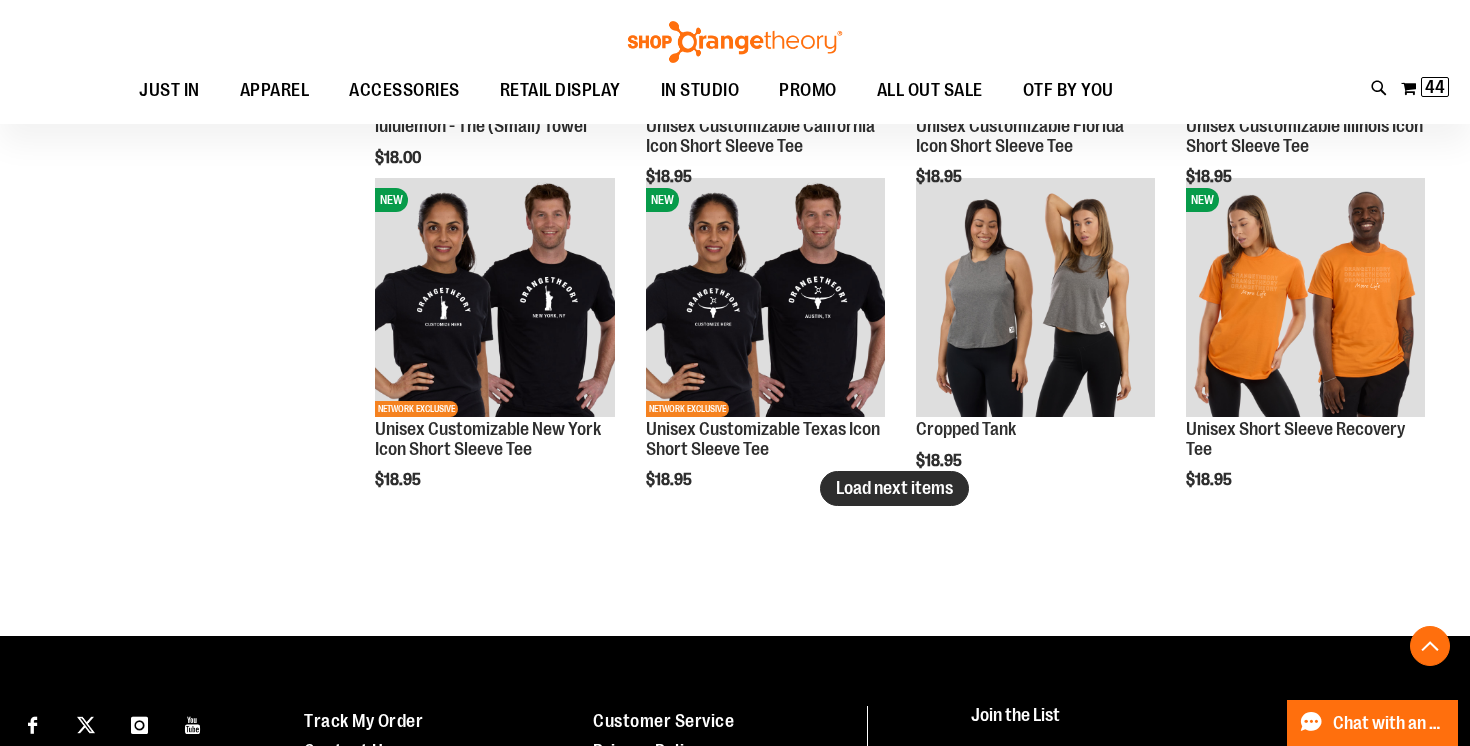 click on "Load next items" at bounding box center [894, 488] 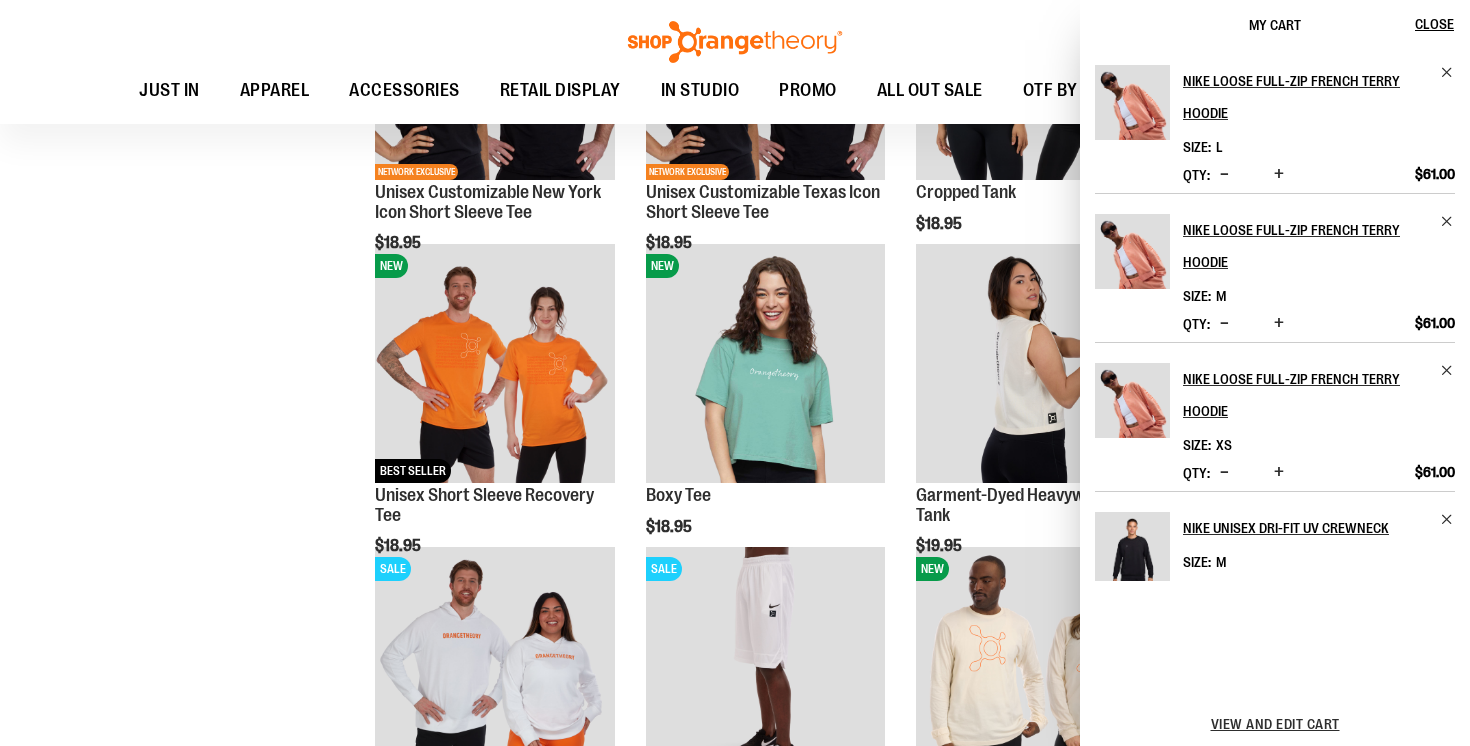 scroll, scrollTop: 7431, scrollLeft: 0, axis: vertical 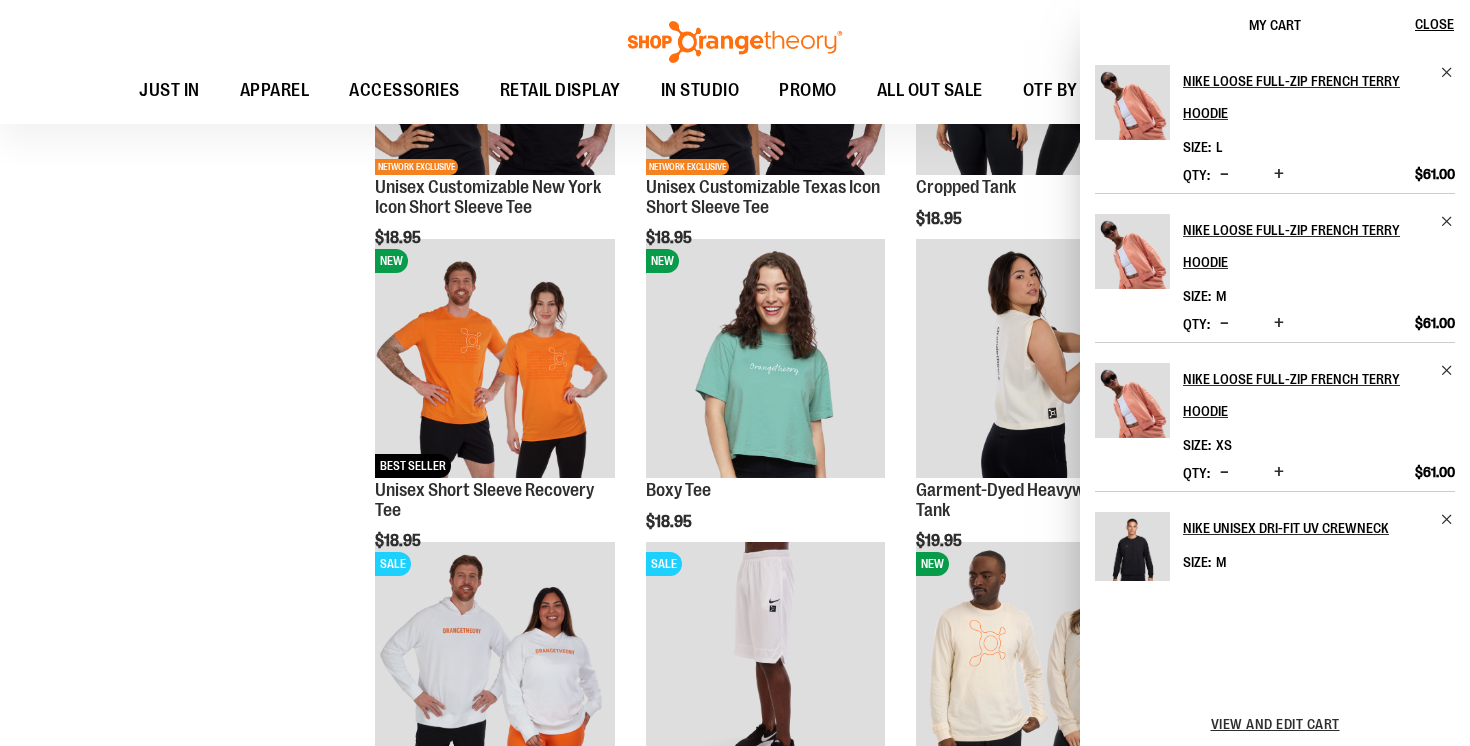 click on "**********" at bounding box center [735, -2935] 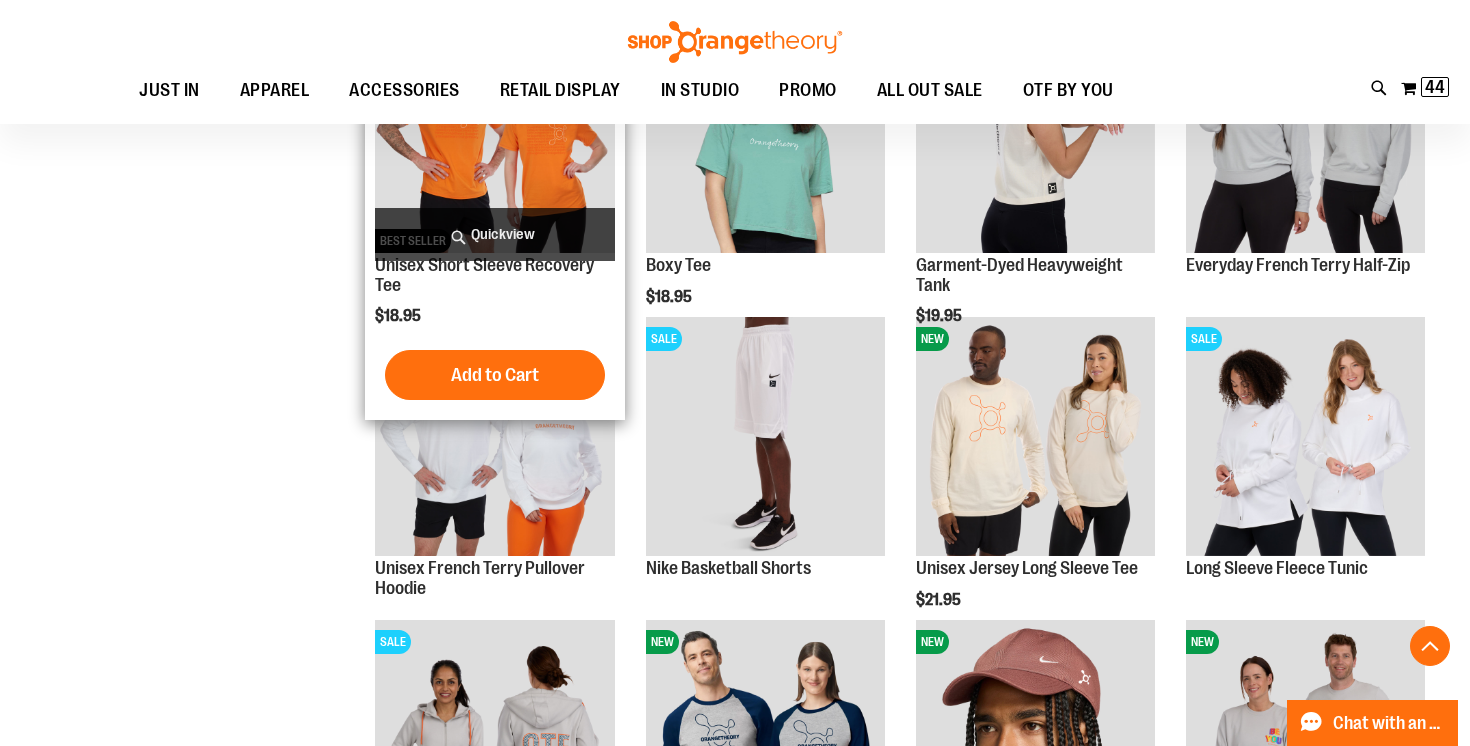 scroll, scrollTop: 7669, scrollLeft: 0, axis: vertical 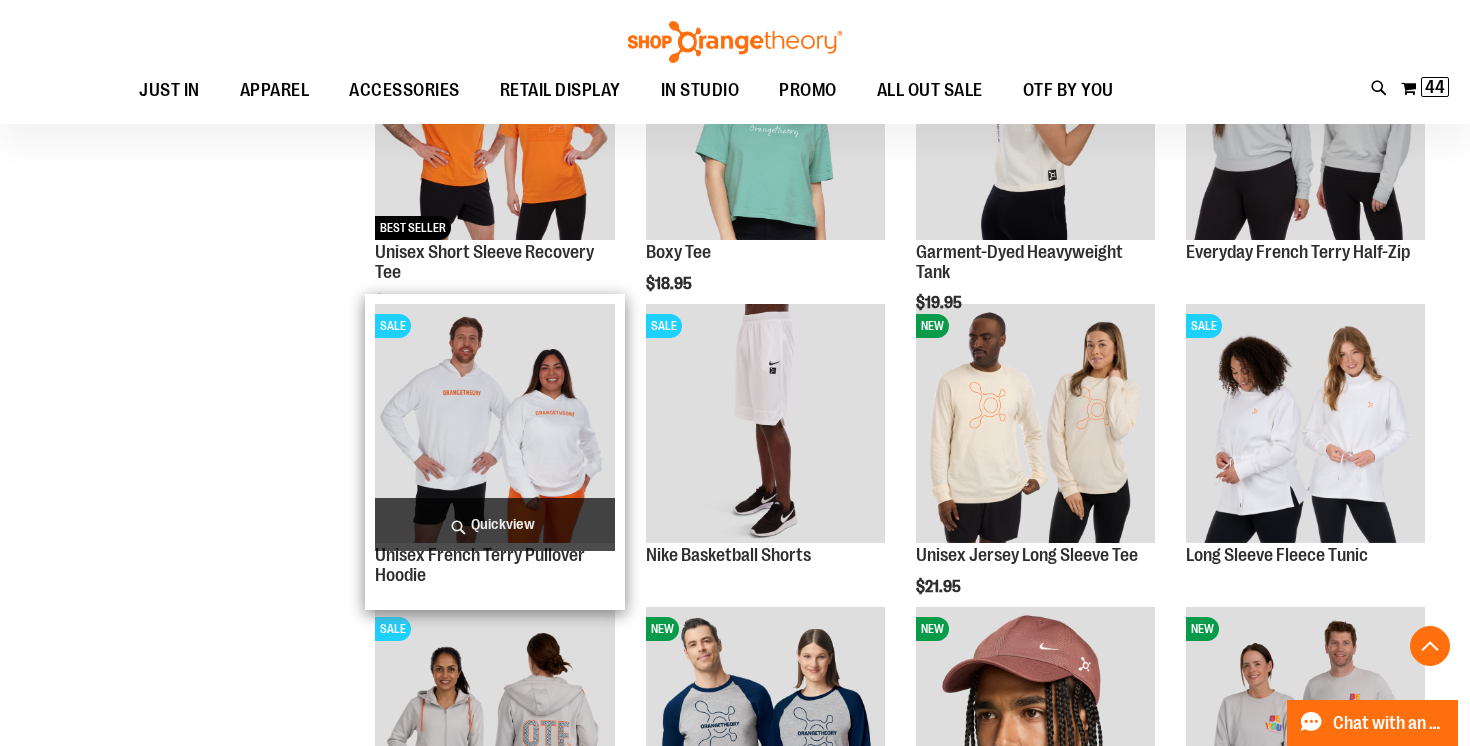 click on "Quickview" at bounding box center (494, 524) 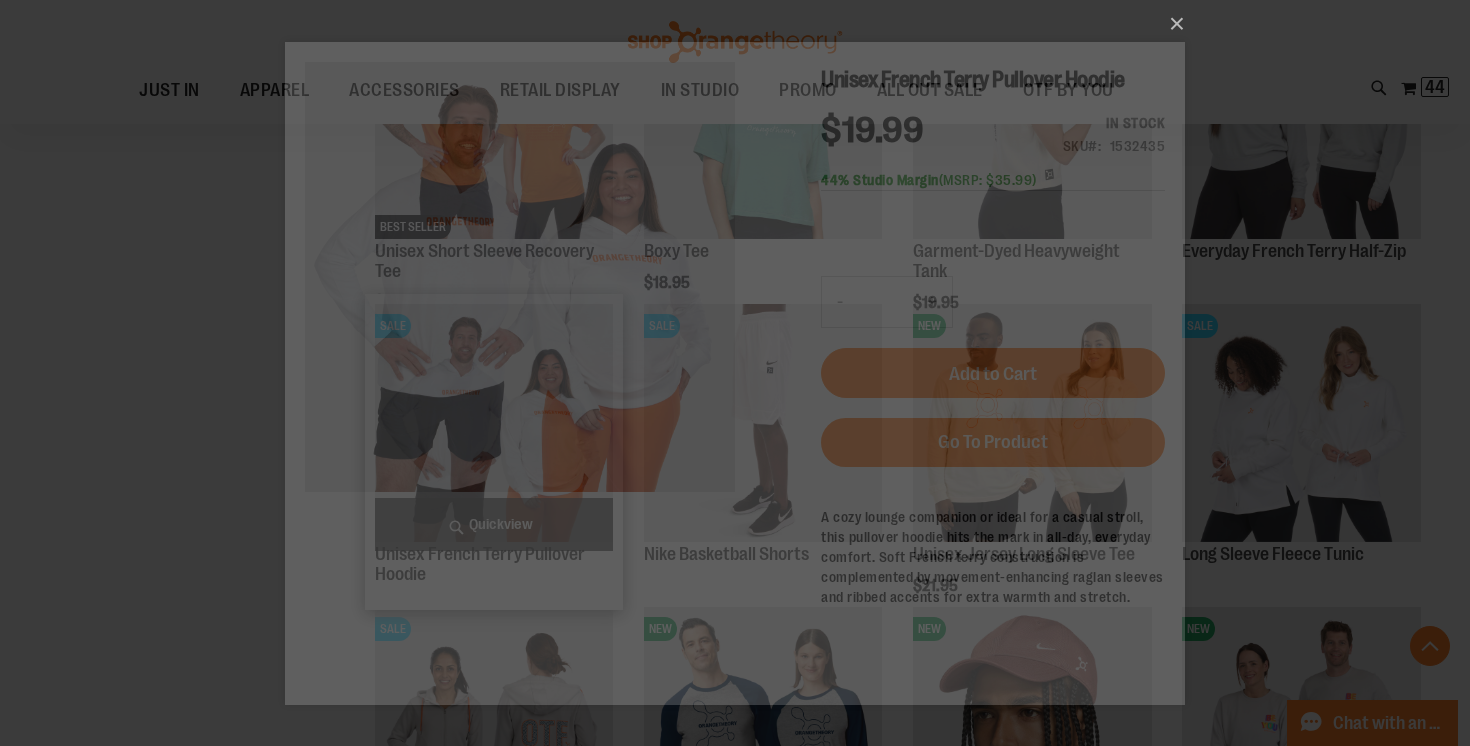 scroll, scrollTop: 0, scrollLeft: 0, axis: both 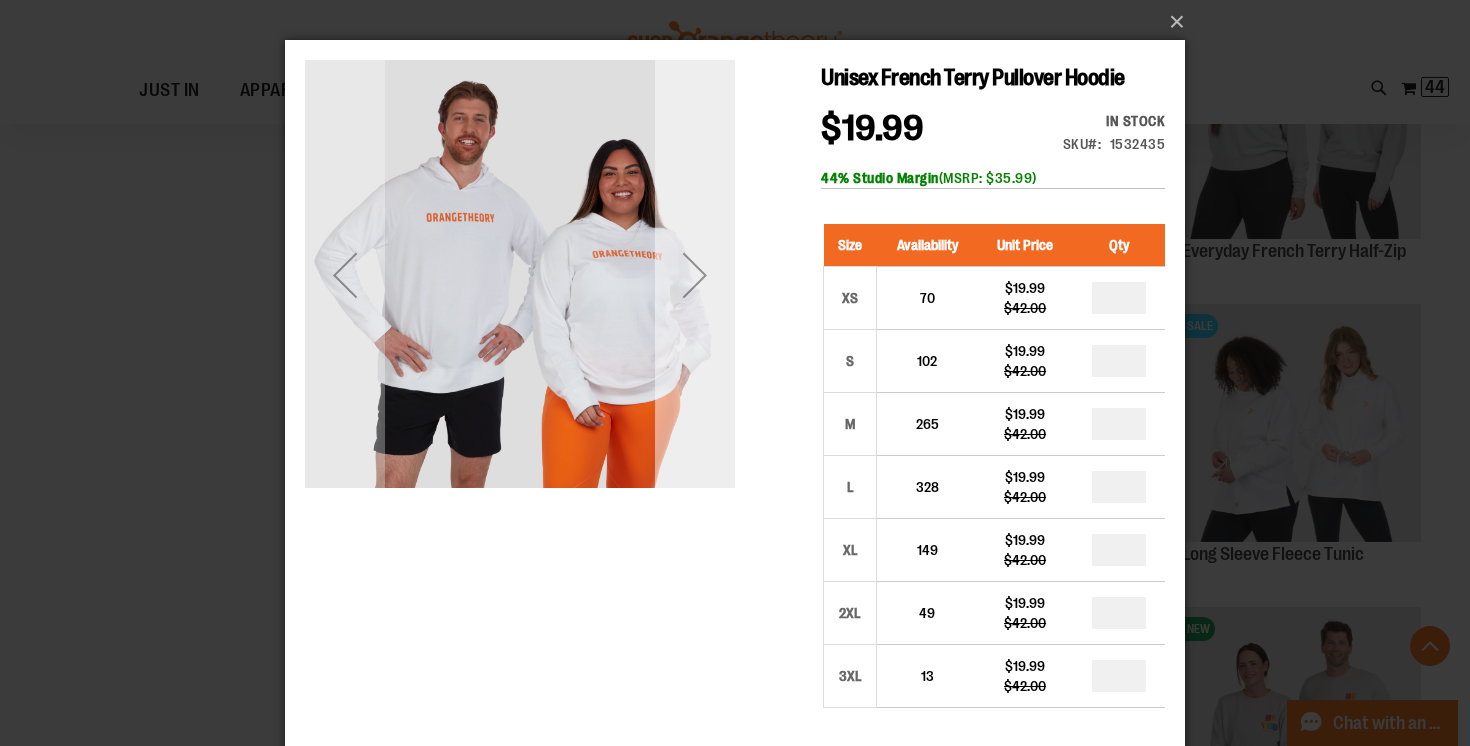 click at bounding box center (695, 275) 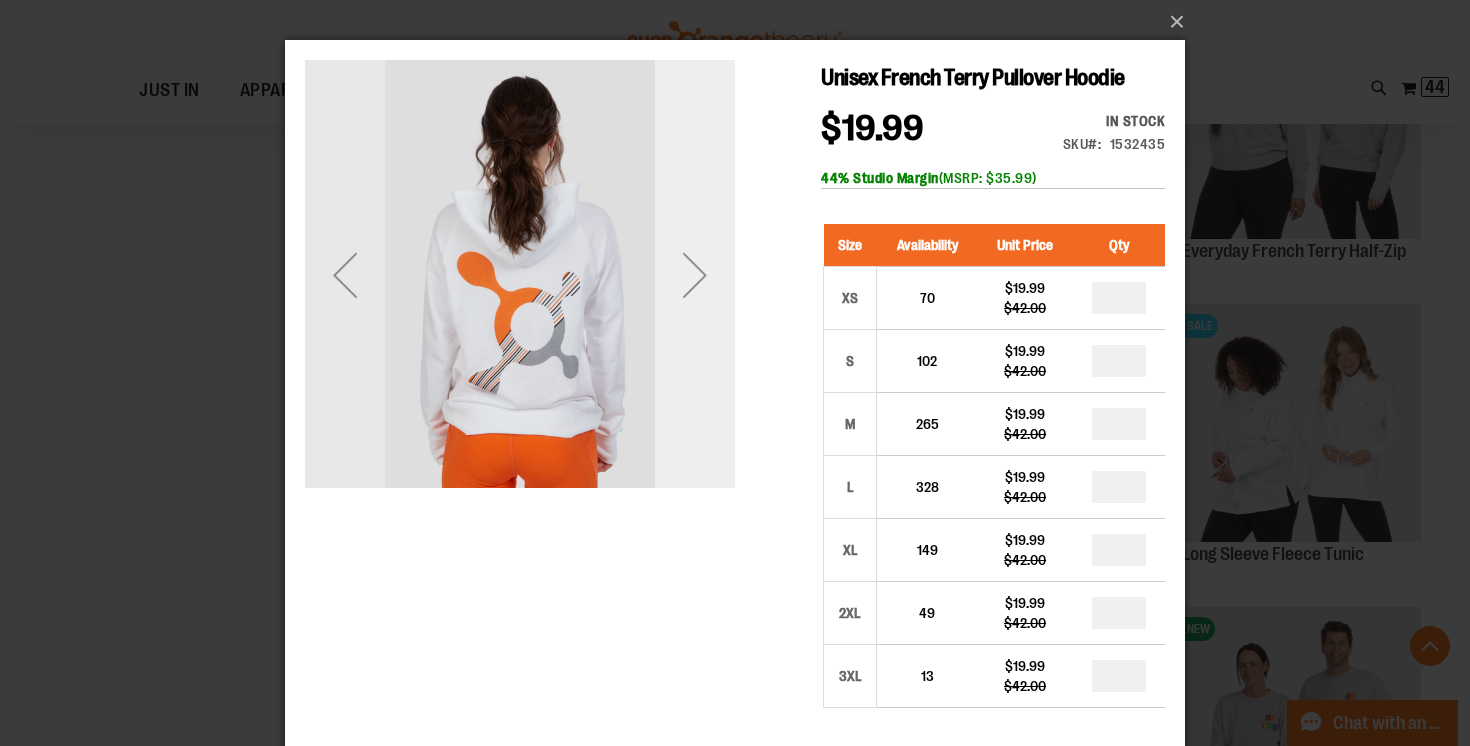 click at bounding box center (695, 275) 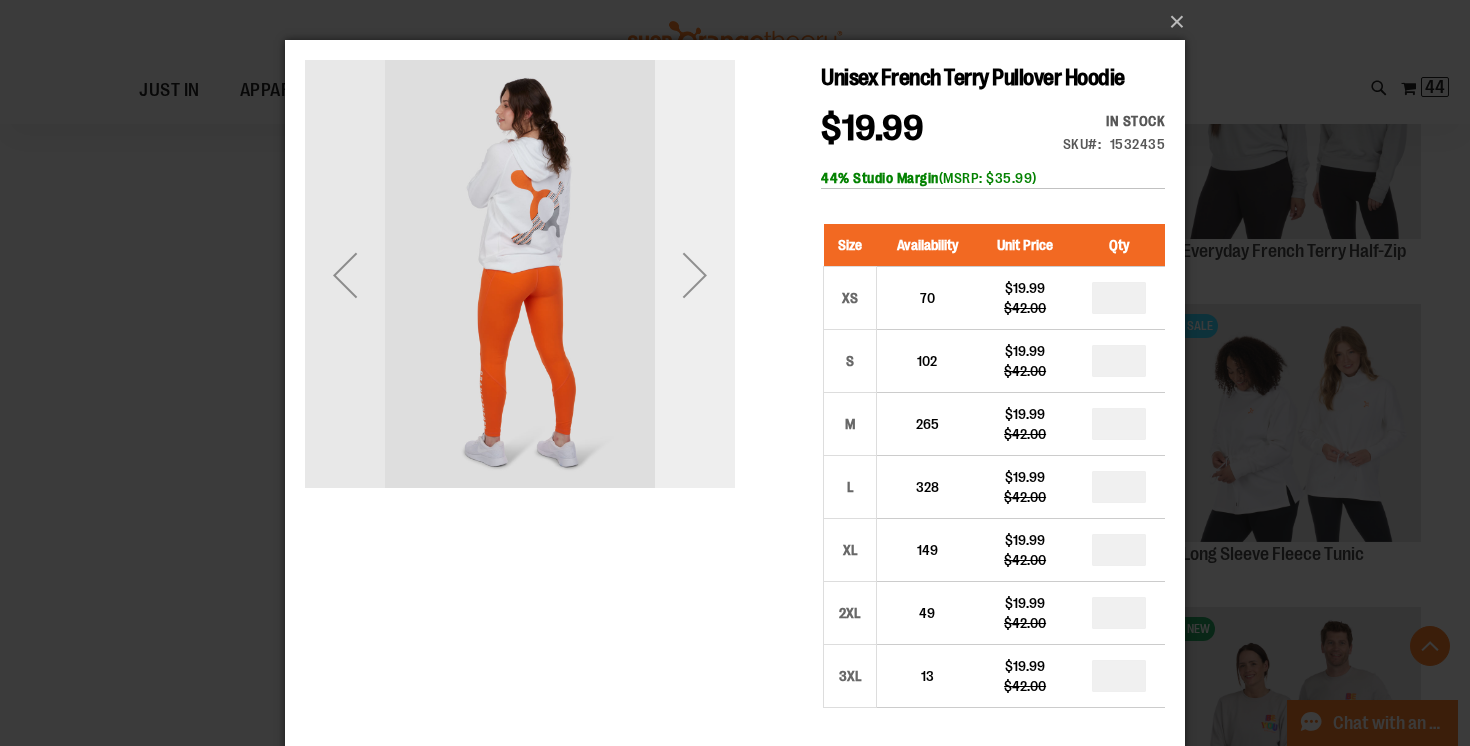 click at bounding box center [695, 275] 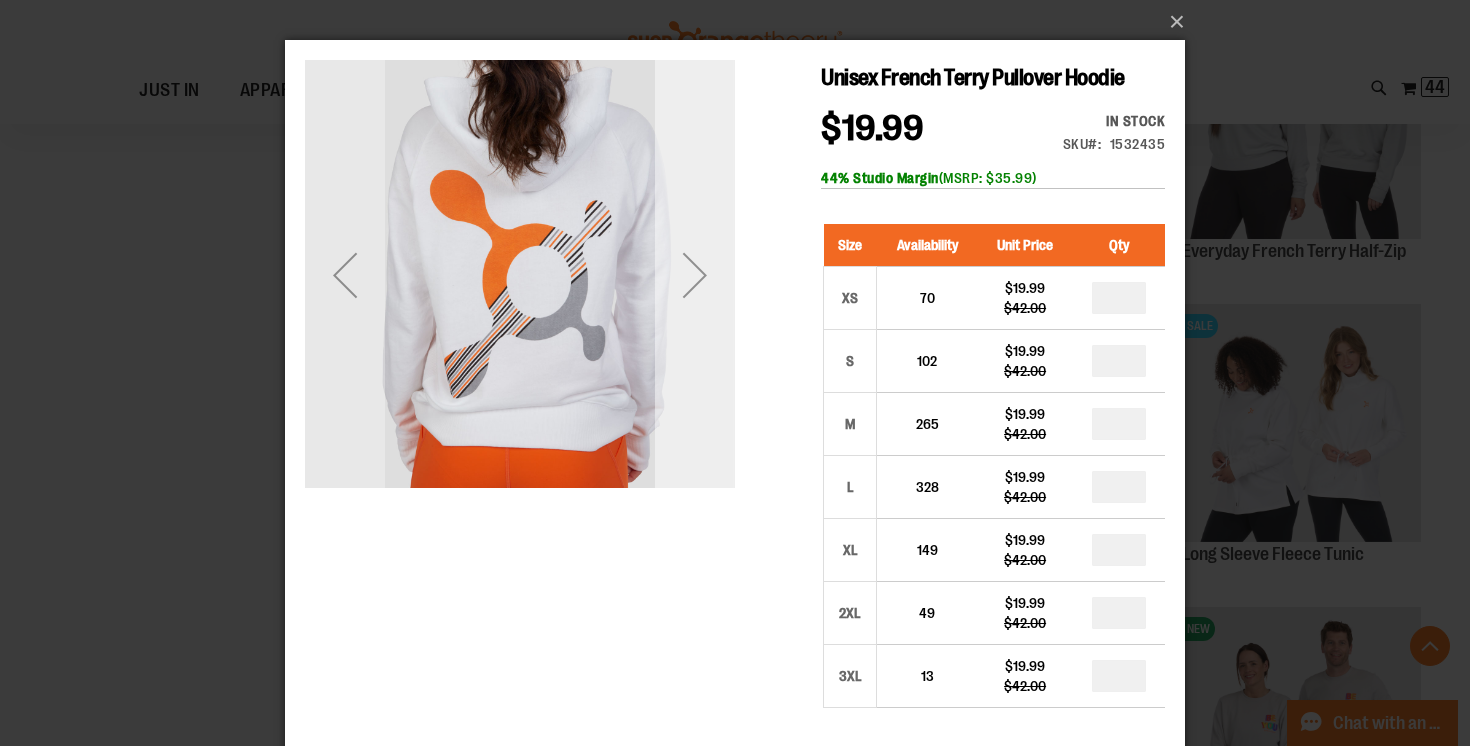 click at bounding box center (695, 275) 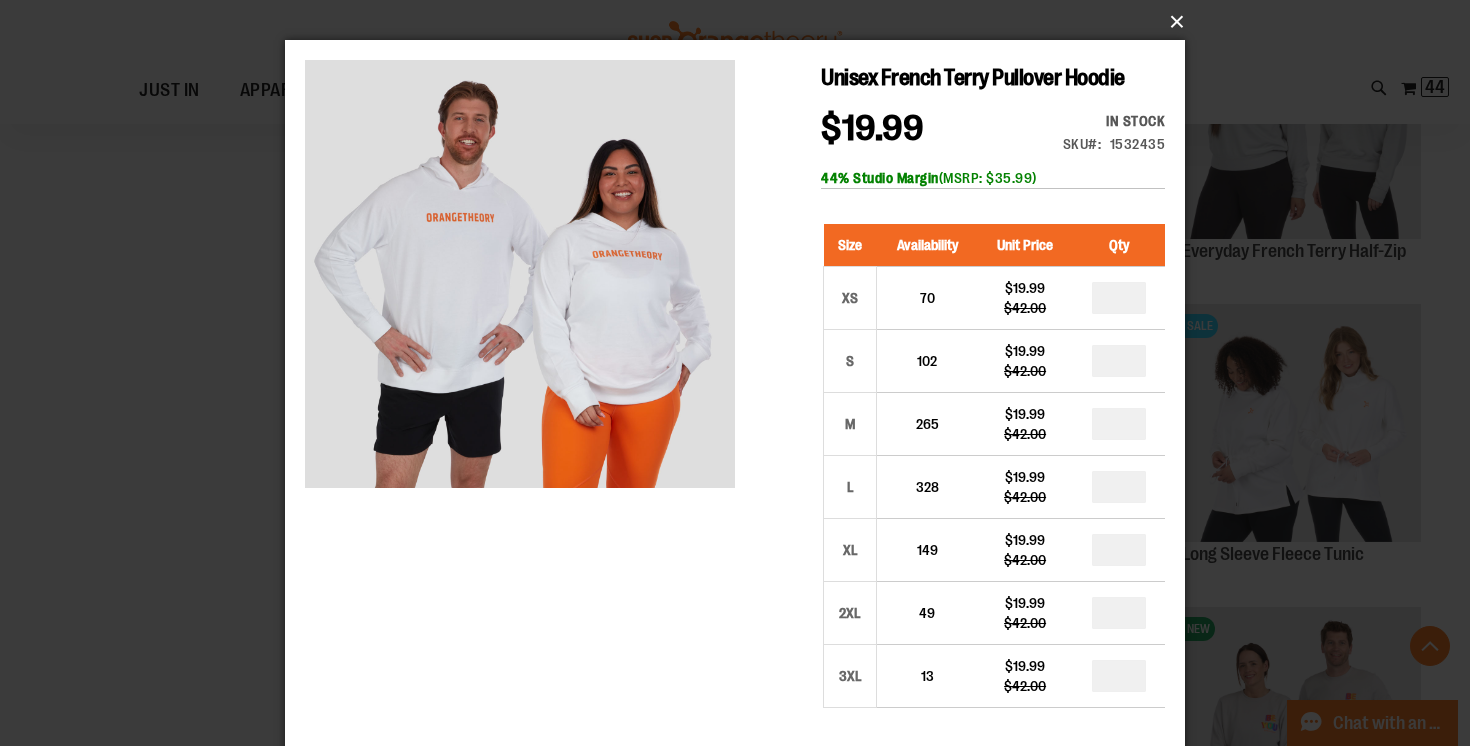click on "×" at bounding box center [741, 22] 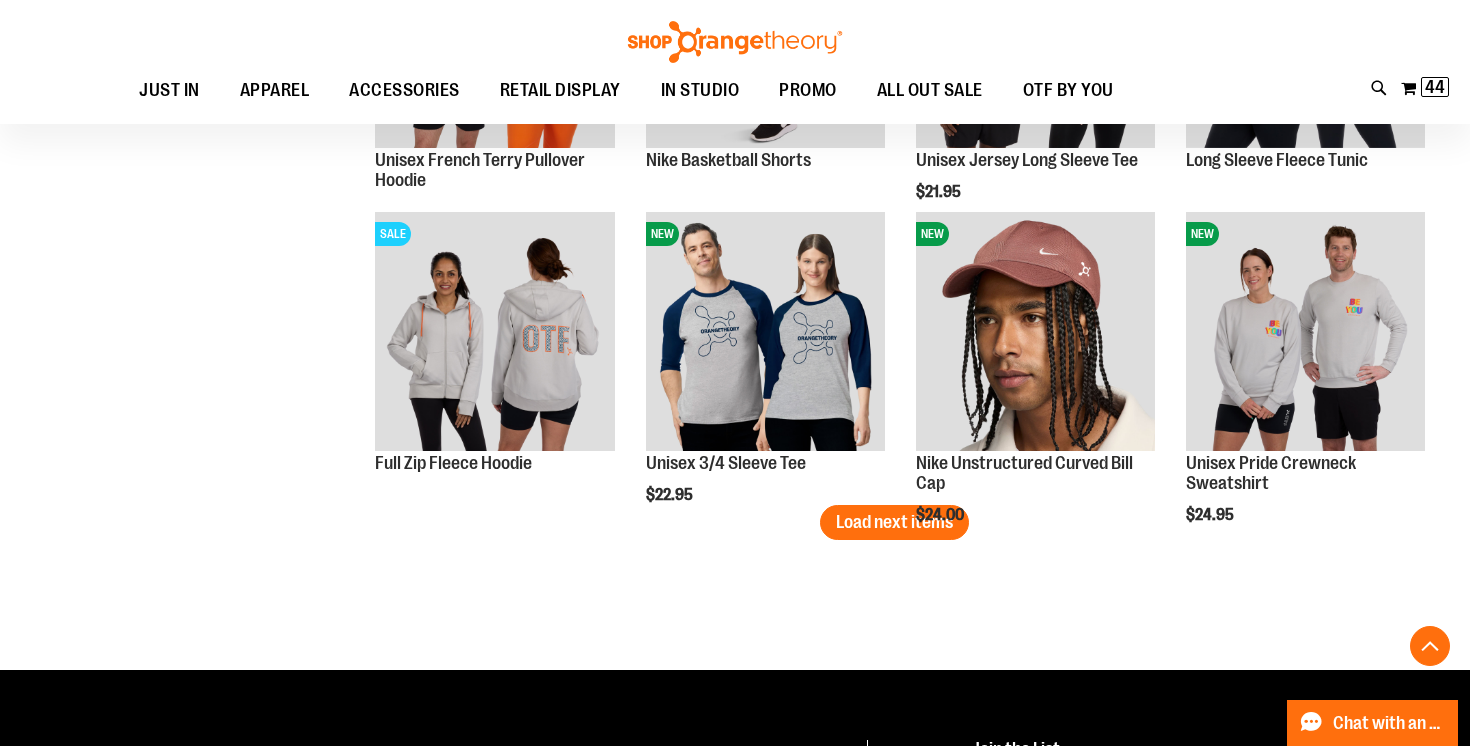 scroll, scrollTop: 8074, scrollLeft: 0, axis: vertical 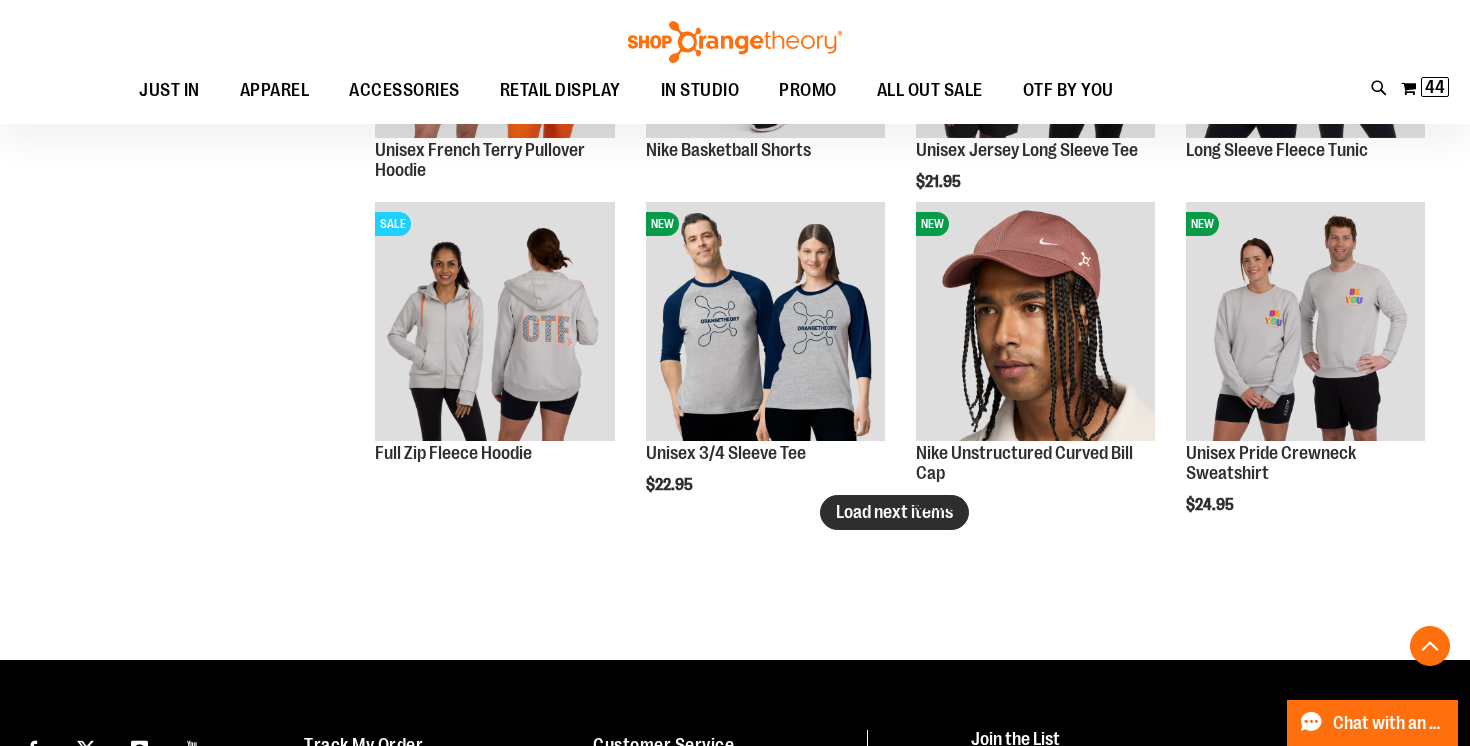 click on "Load next items" at bounding box center (894, 512) 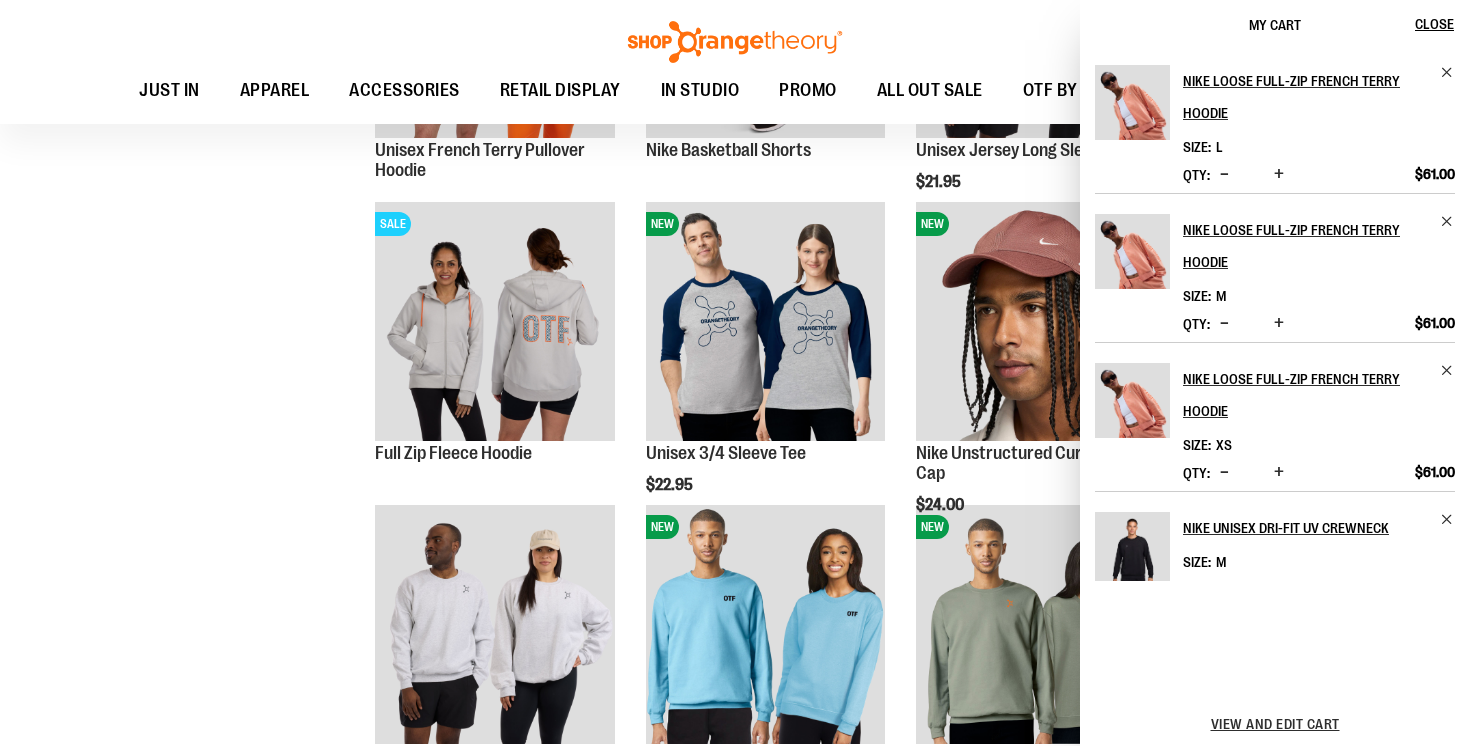 click on "**********" at bounding box center (735, -3124) 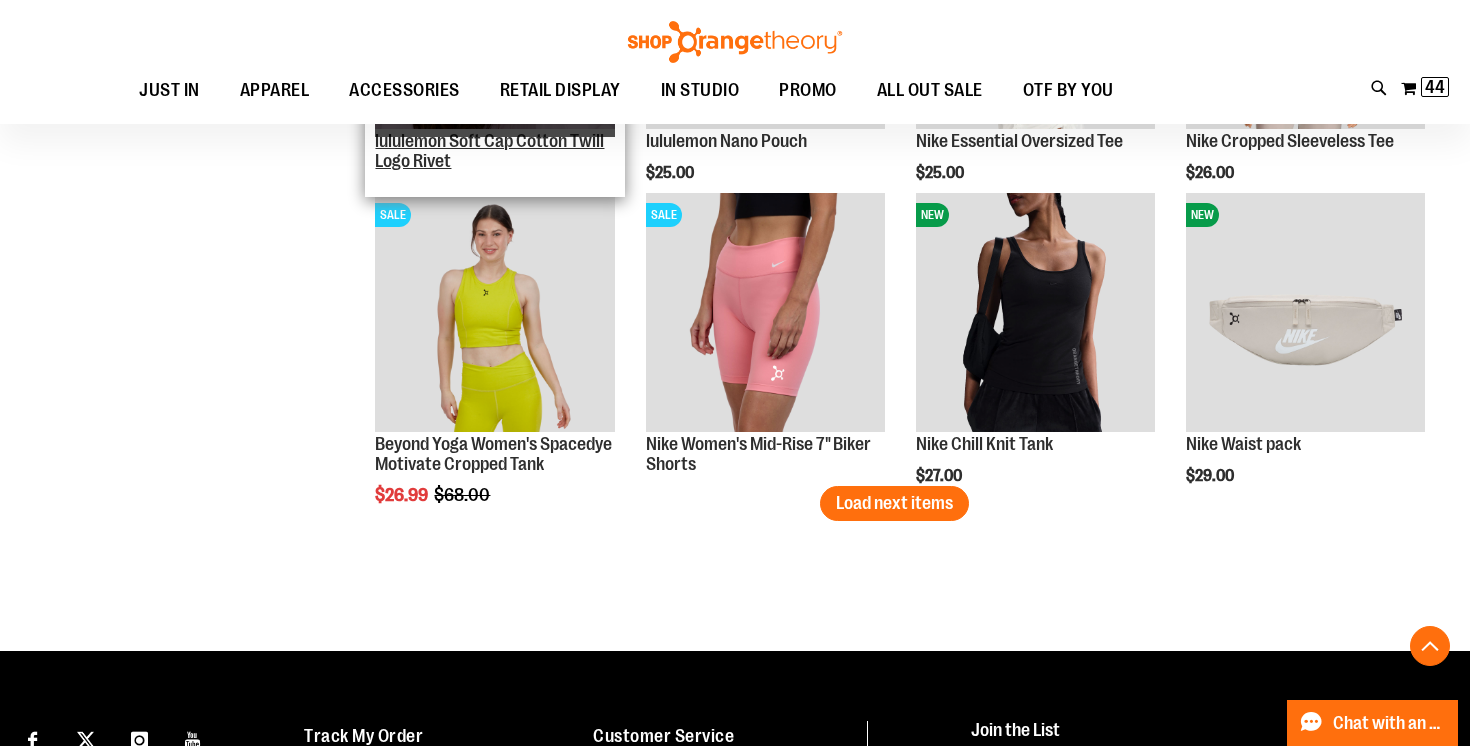 scroll, scrollTop: 8993, scrollLeft: 0, axis: vertical 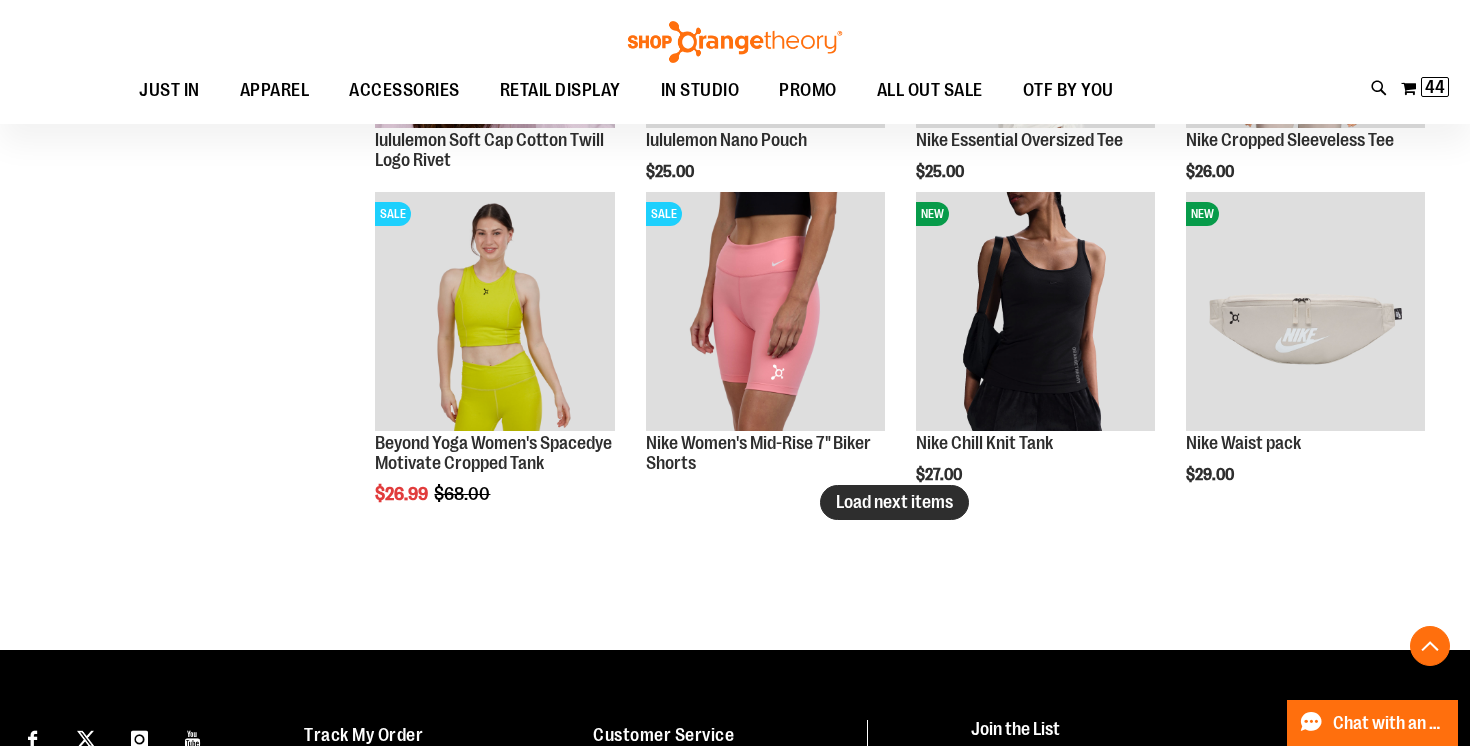 click on "Load next items" at bounding box center (894, 502) 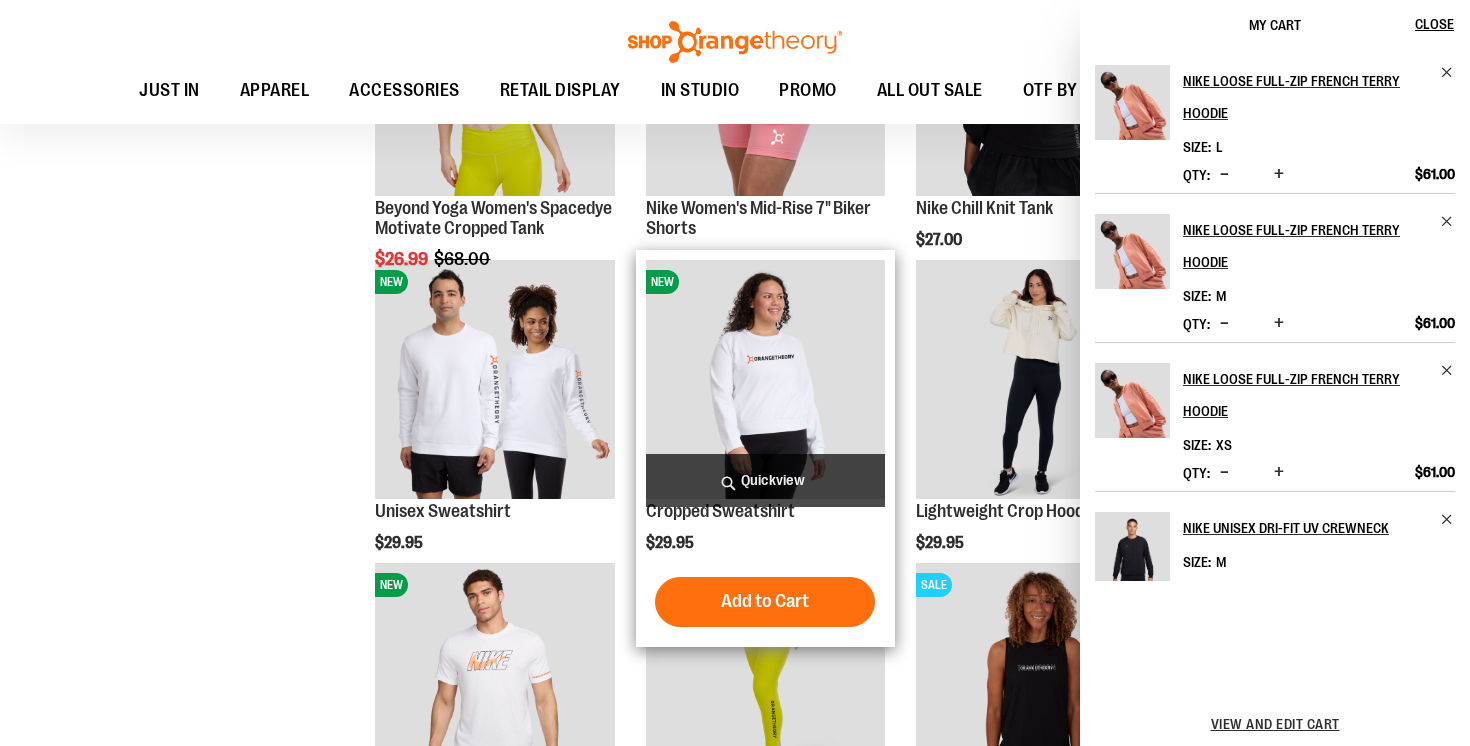 scroll, scrollTop: 9236, scrollLeft: 0, axis: vertical 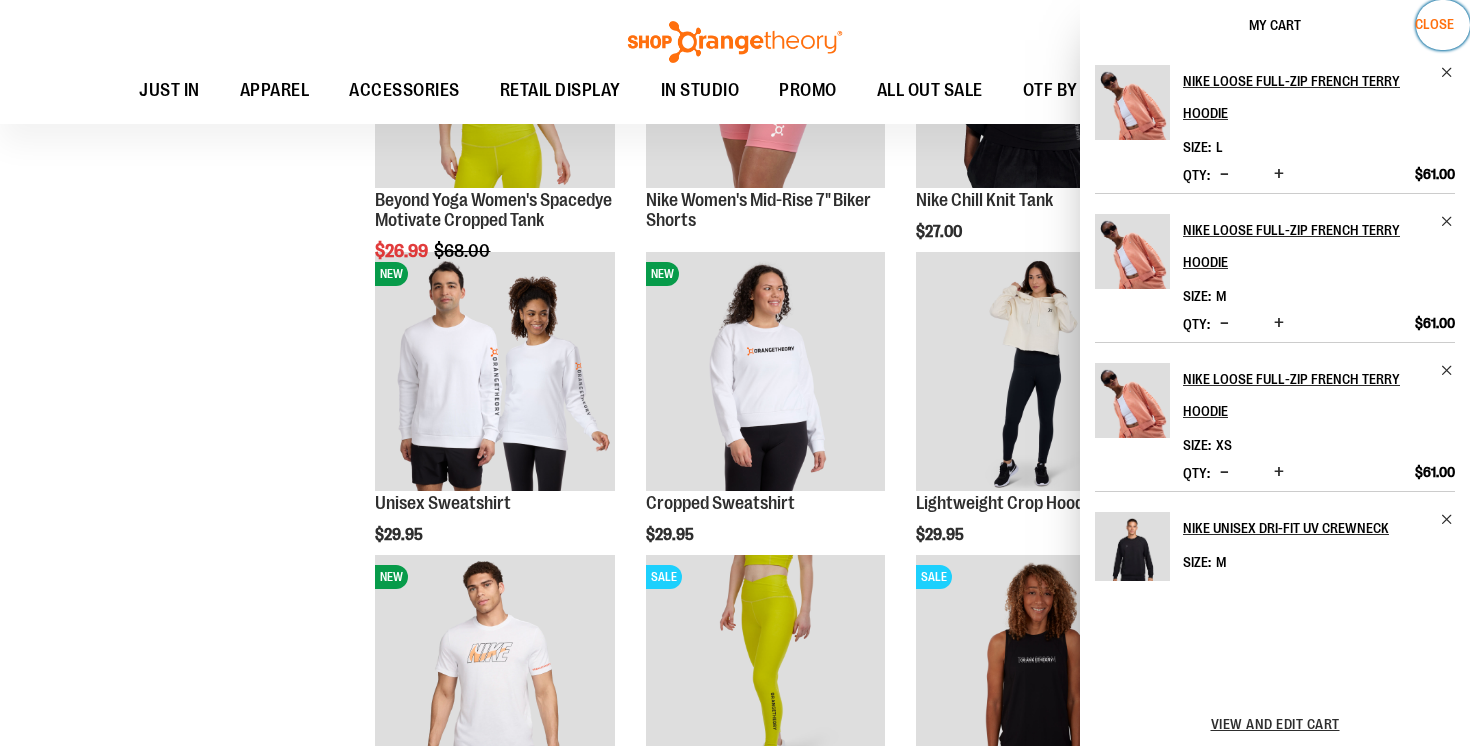click on "Close" at bounding box center [1434, 24] 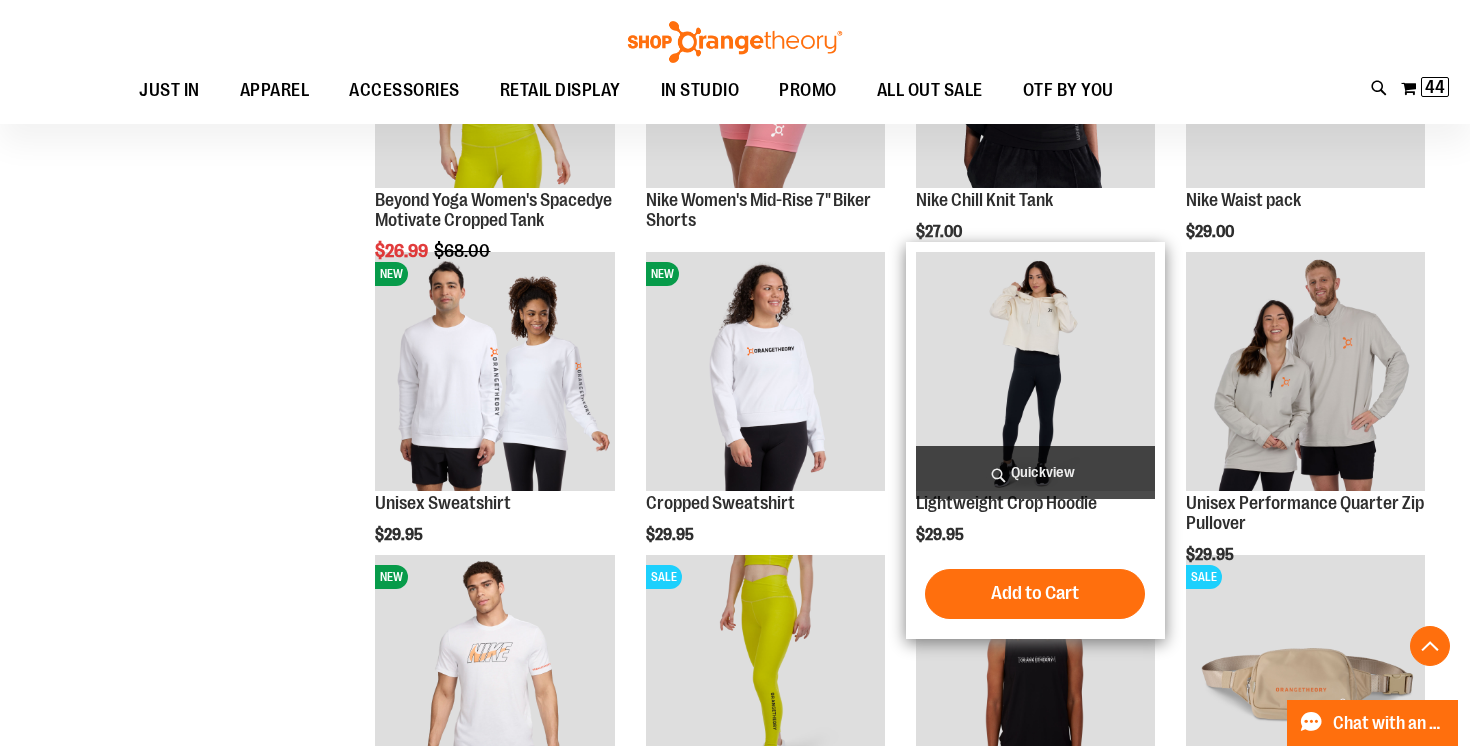 click on "Quickview" at bounding box center (1035, 472) 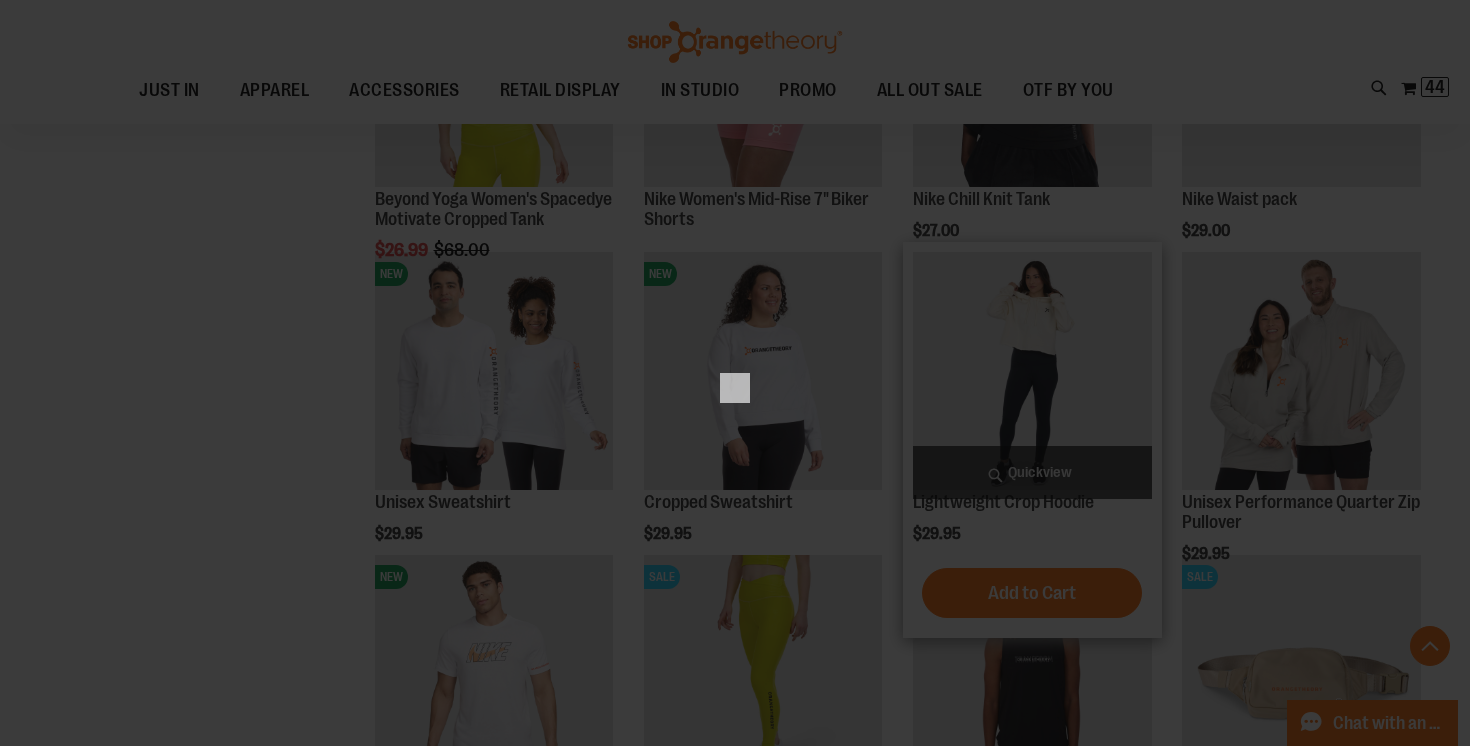 scroll, scrollTop: 0, scrollLeft: 0, axis: both 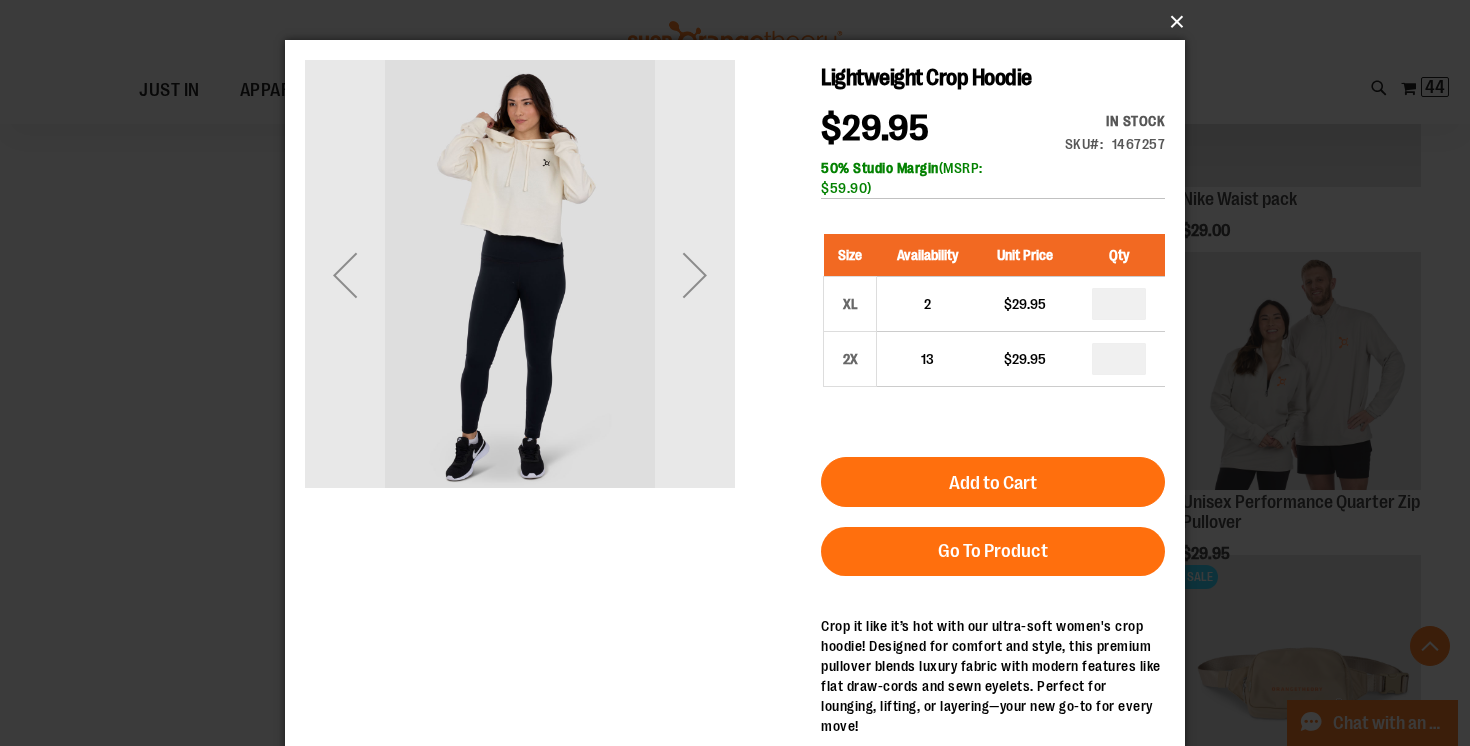 click on "×" at bounding box center (741, 22) 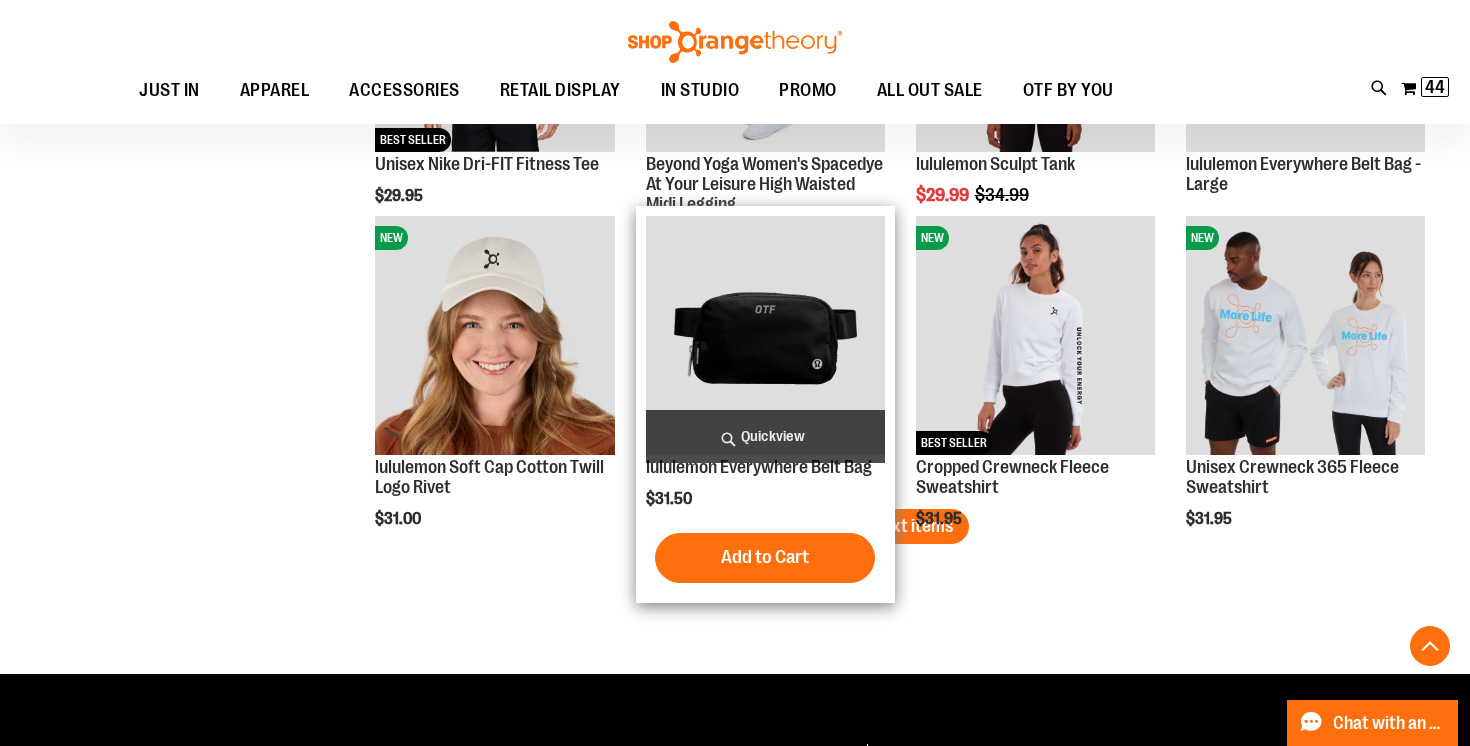 scroll, scrollTop: 9881, scrollLeft: 0, axis: vertical 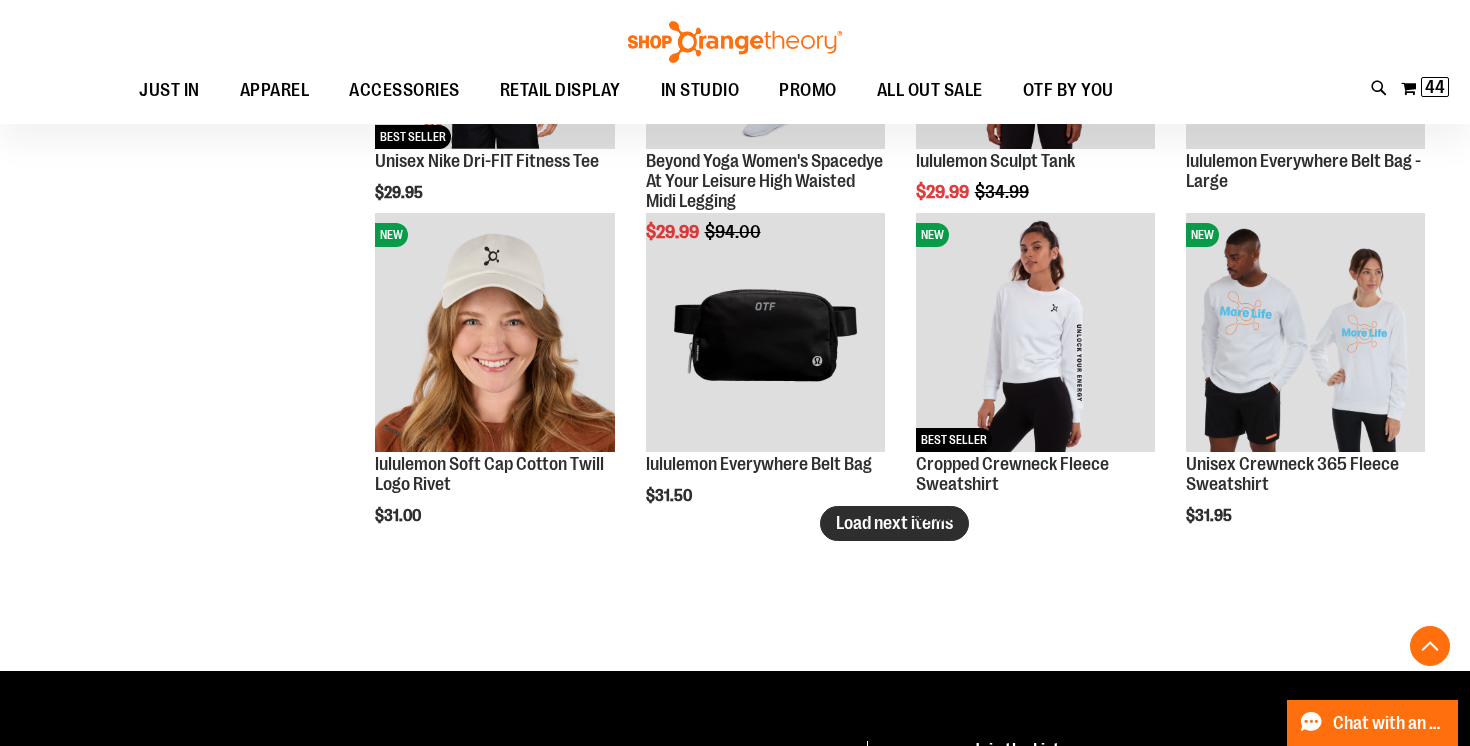 click on "Load next items" at bounding box center (894, 523) 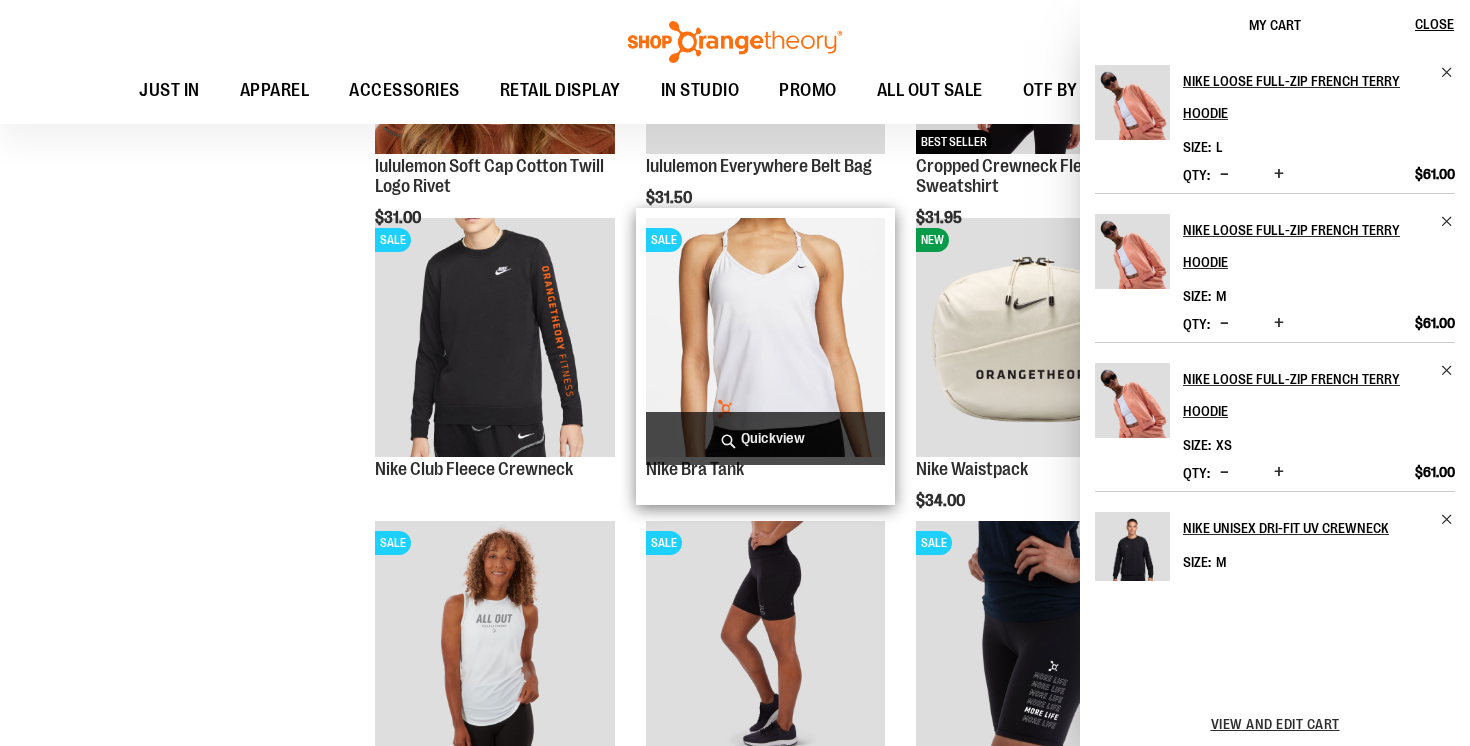 scroll, scrollTop: 10183, scrollLeft: 0, axis: vertical 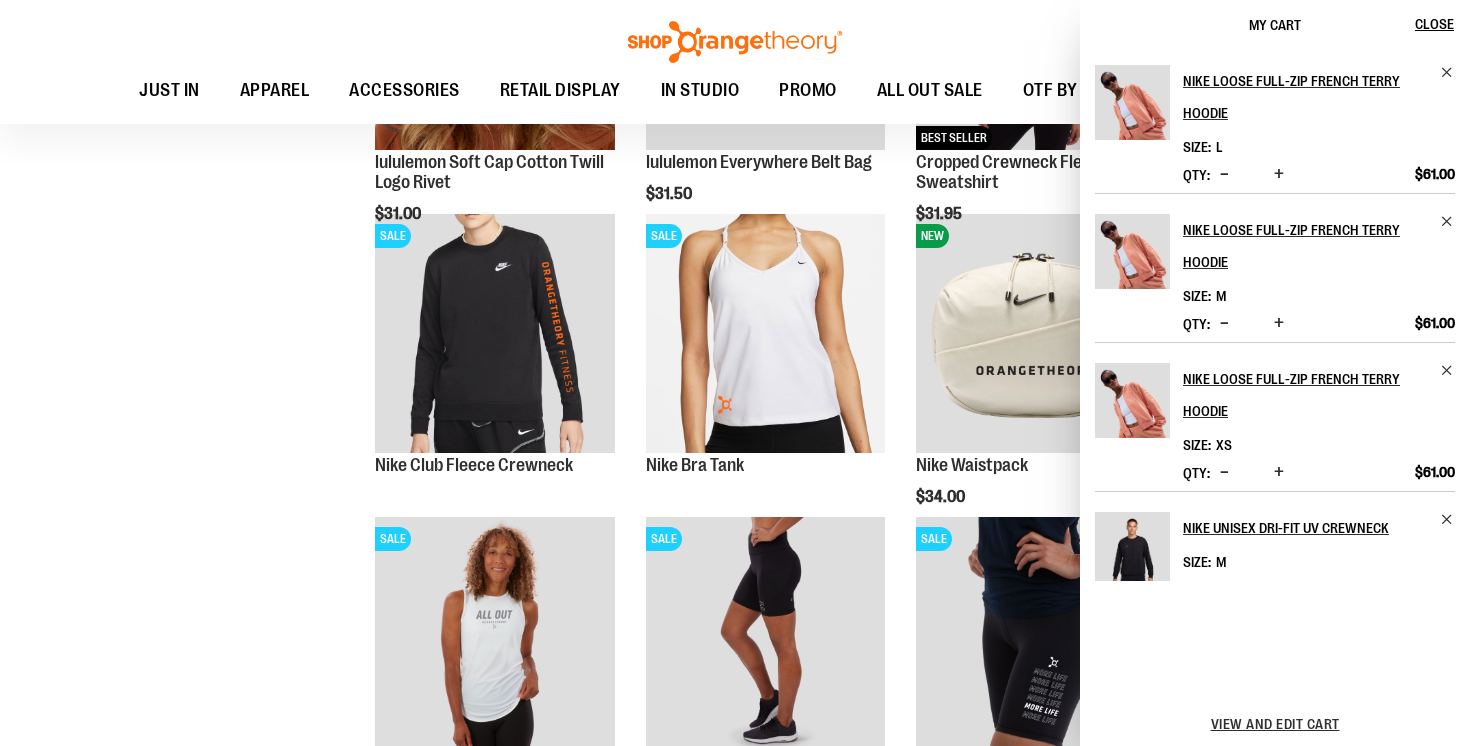 click on "**********" at bounding box center (735, -4323) 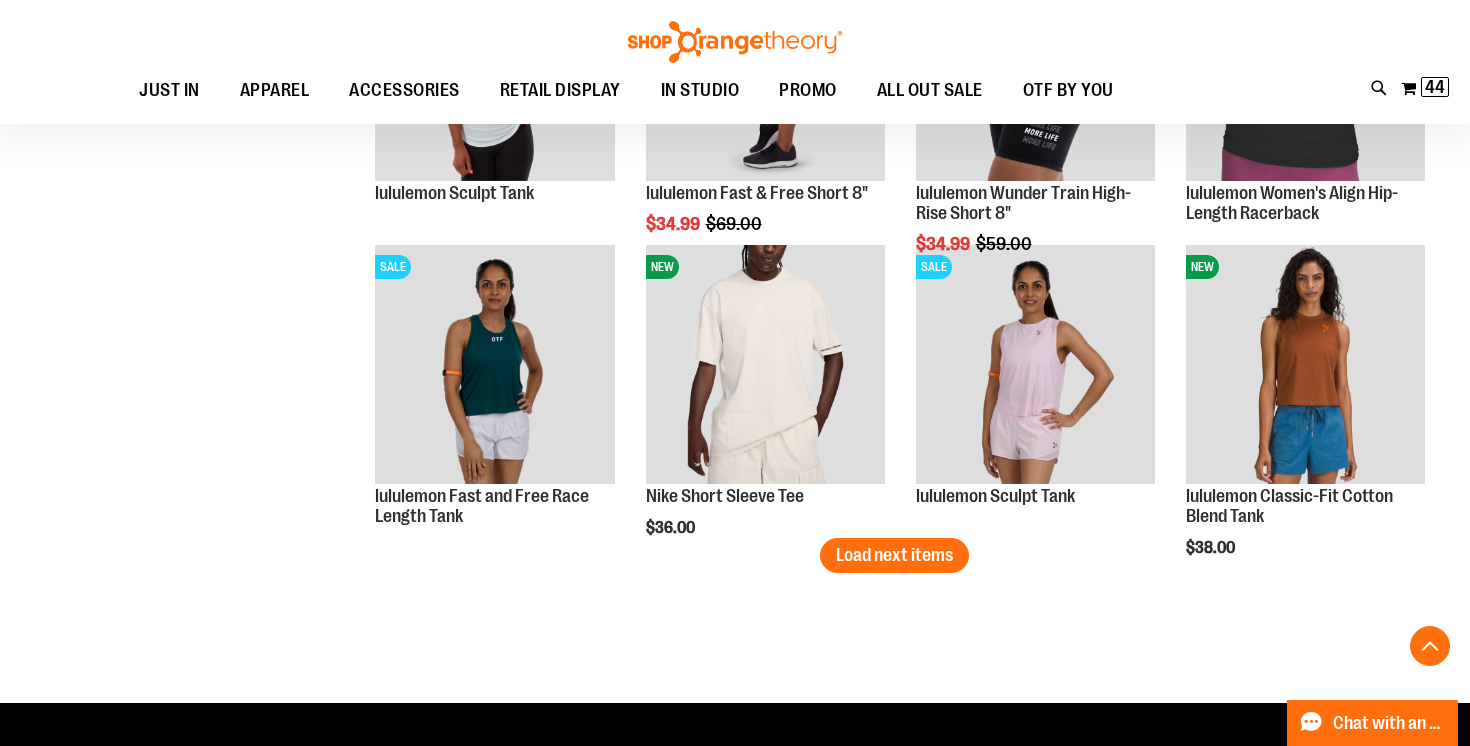 scroll, scrollTop: 10759, scrollLeft: 0, axis: vertical 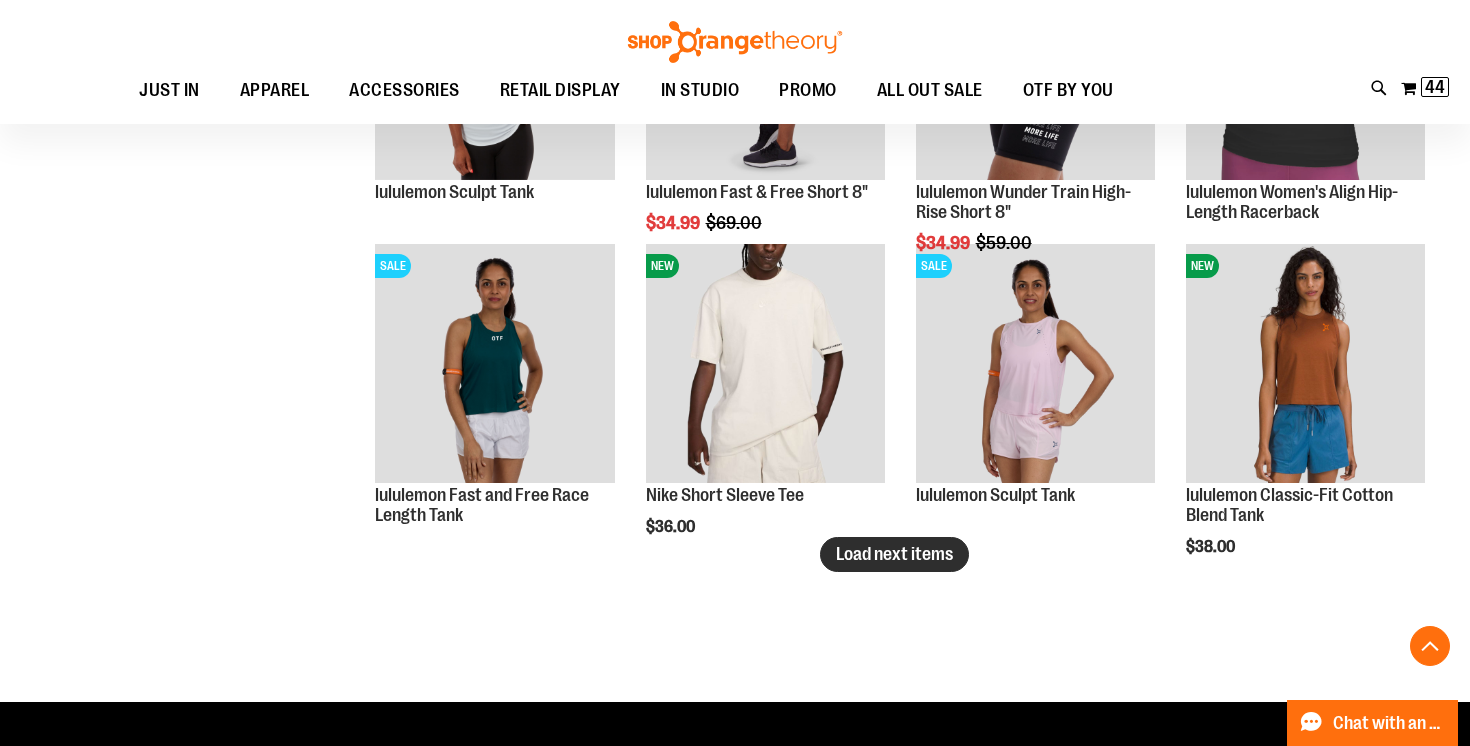 click on "Load next items" at bounding box center (894, 554) 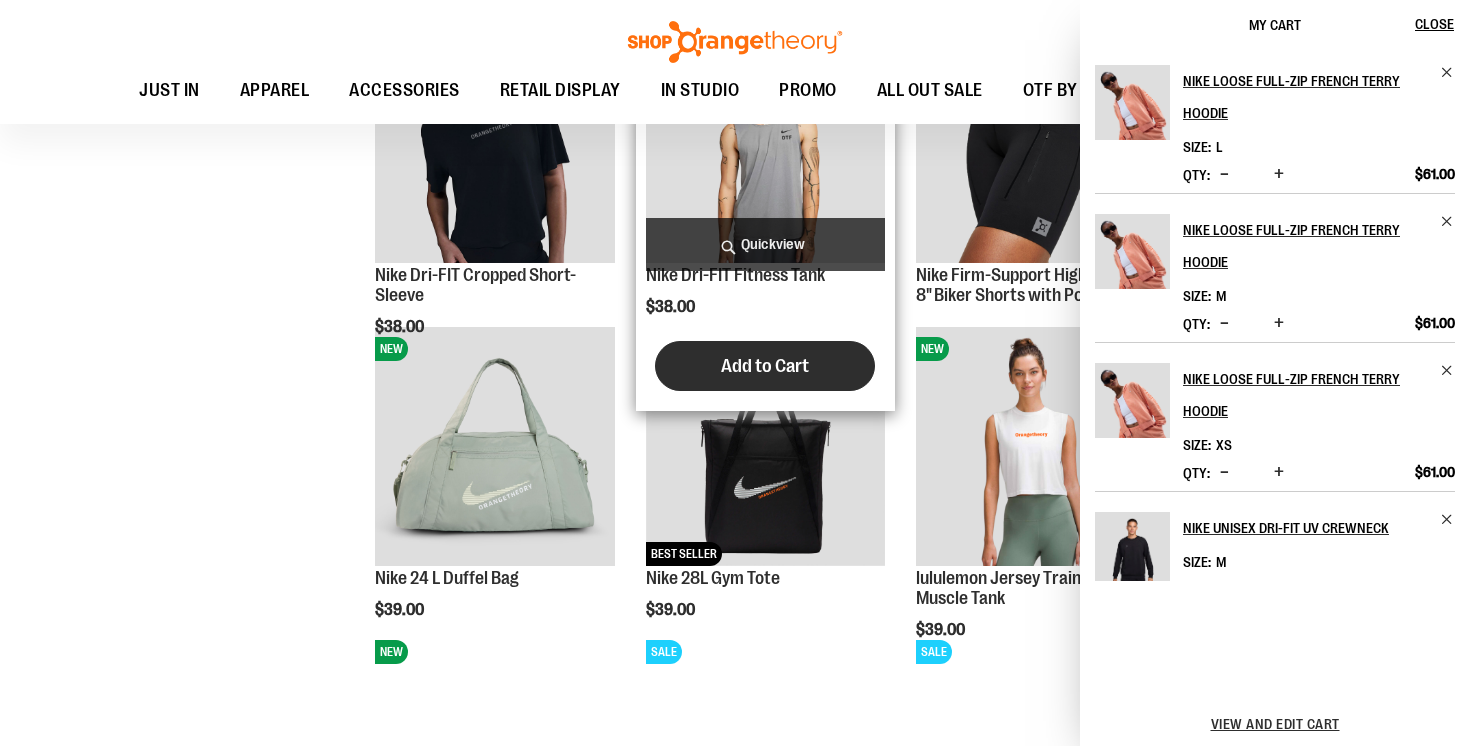 scroll, scrollTop: 11287, scrollLeft: 0, axis: vertical 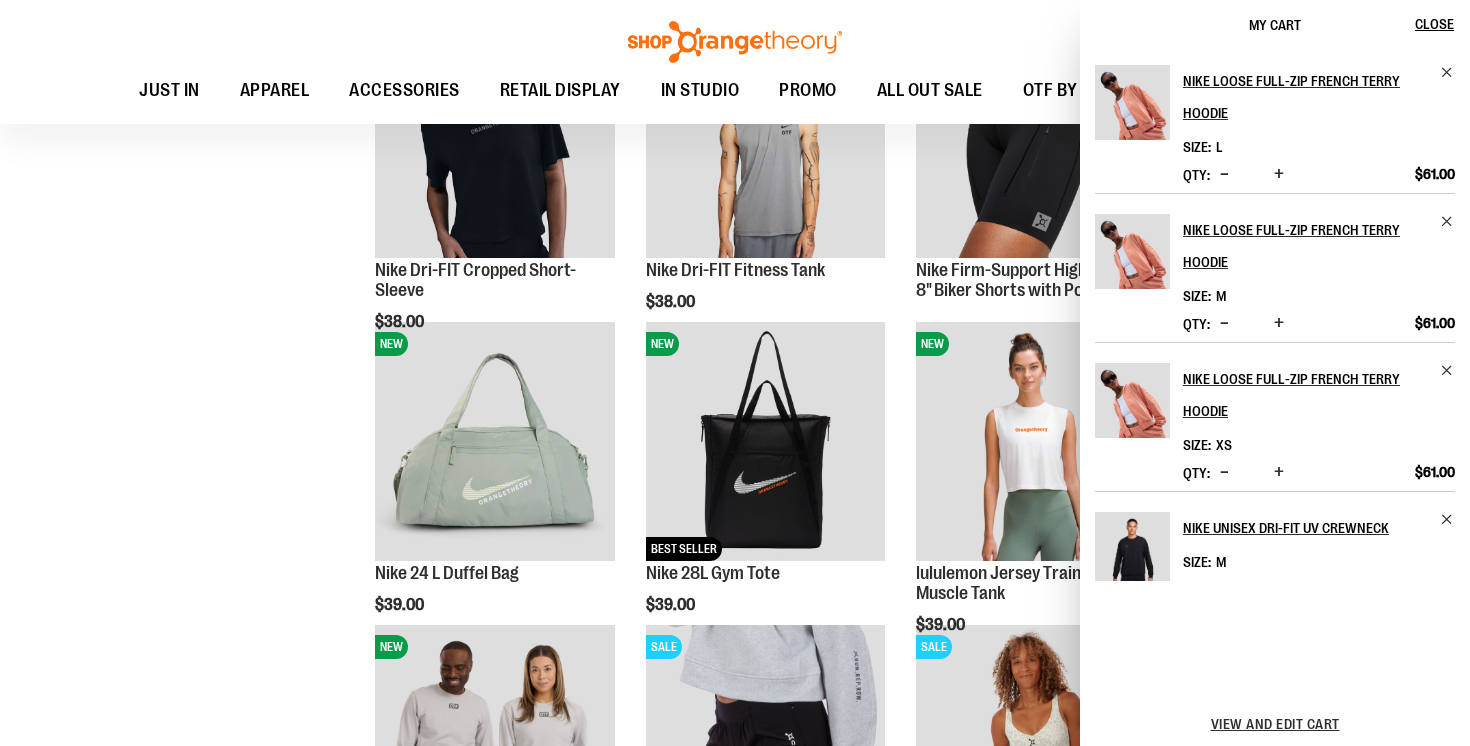 click on "**********" at bounding box center [735, -4973] 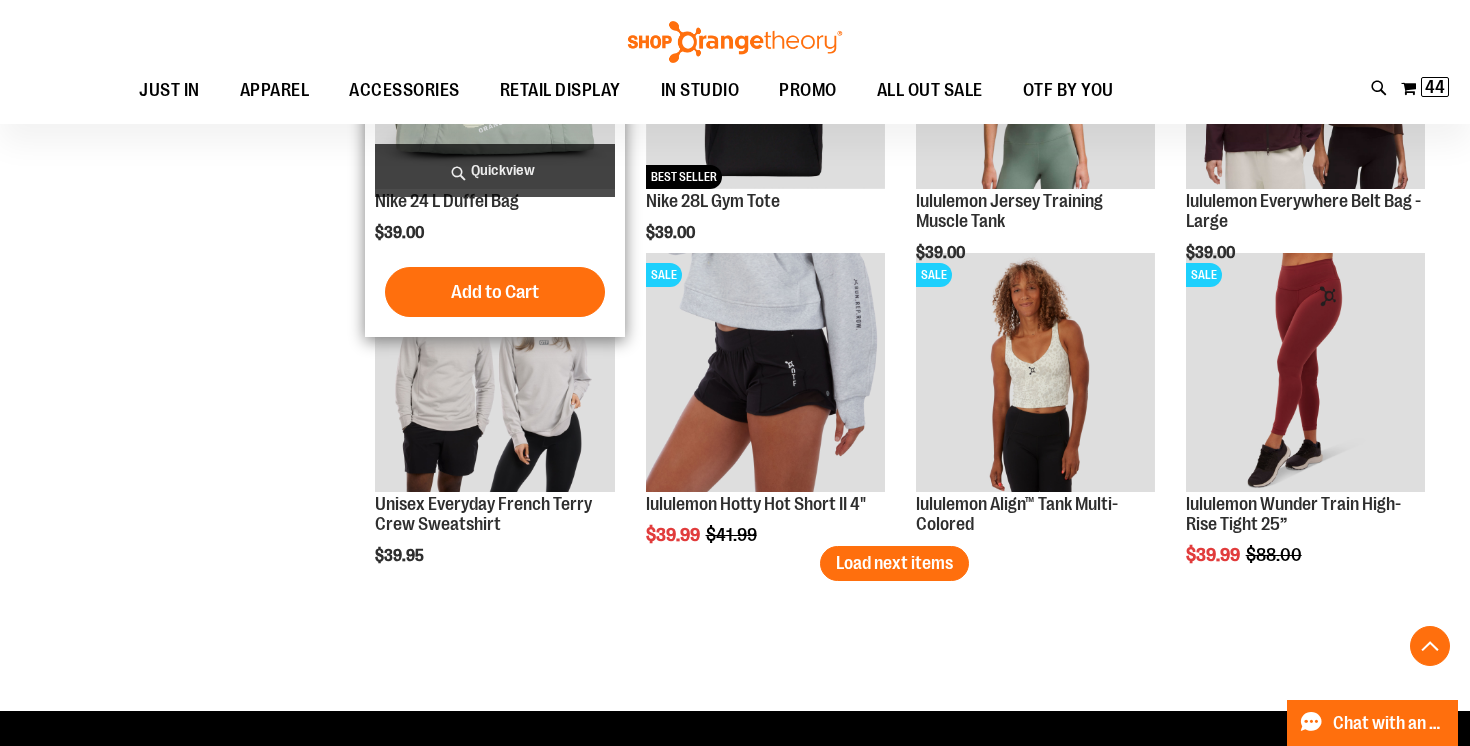 scroll, scrollTop: 11660, scrollLeft: 0, axis: vertical 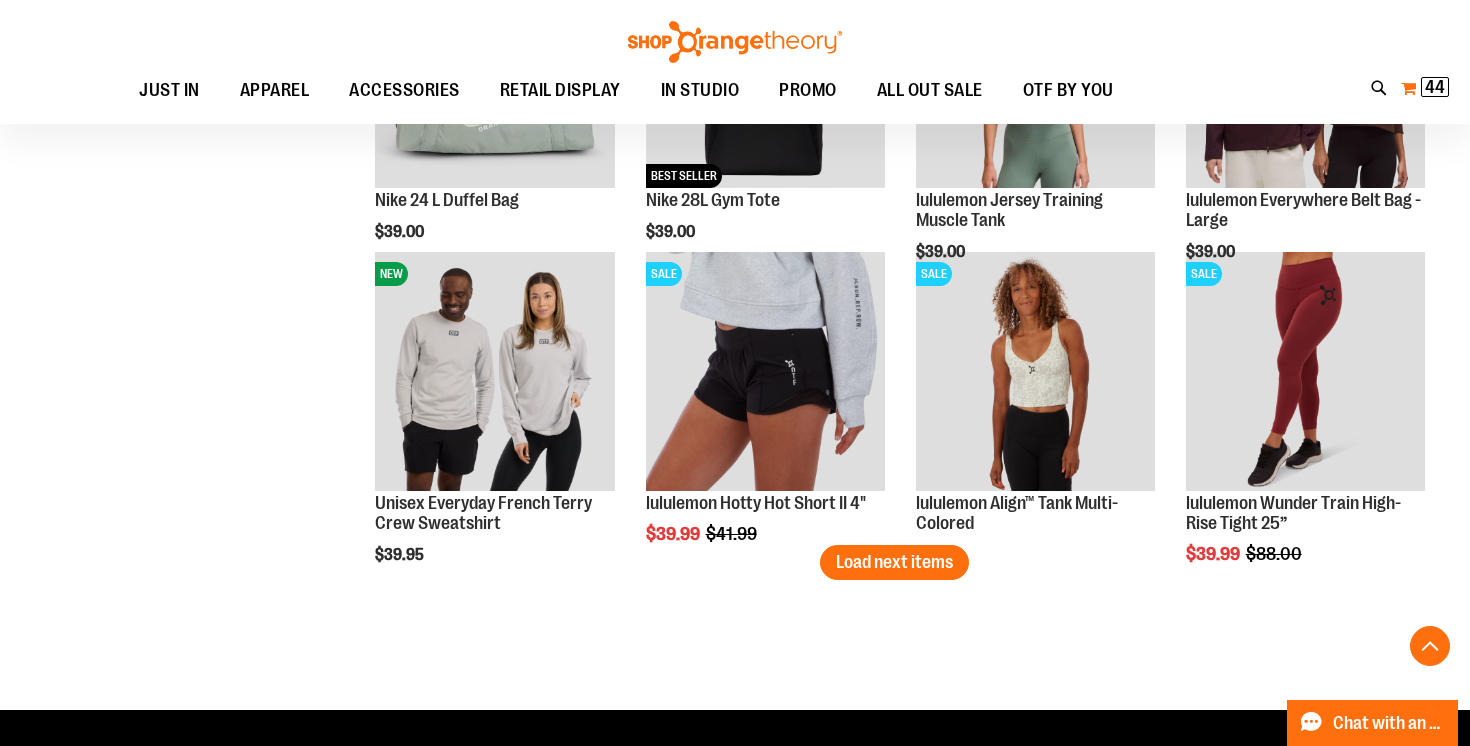 click on "44" at bounding box center [1435, 87] 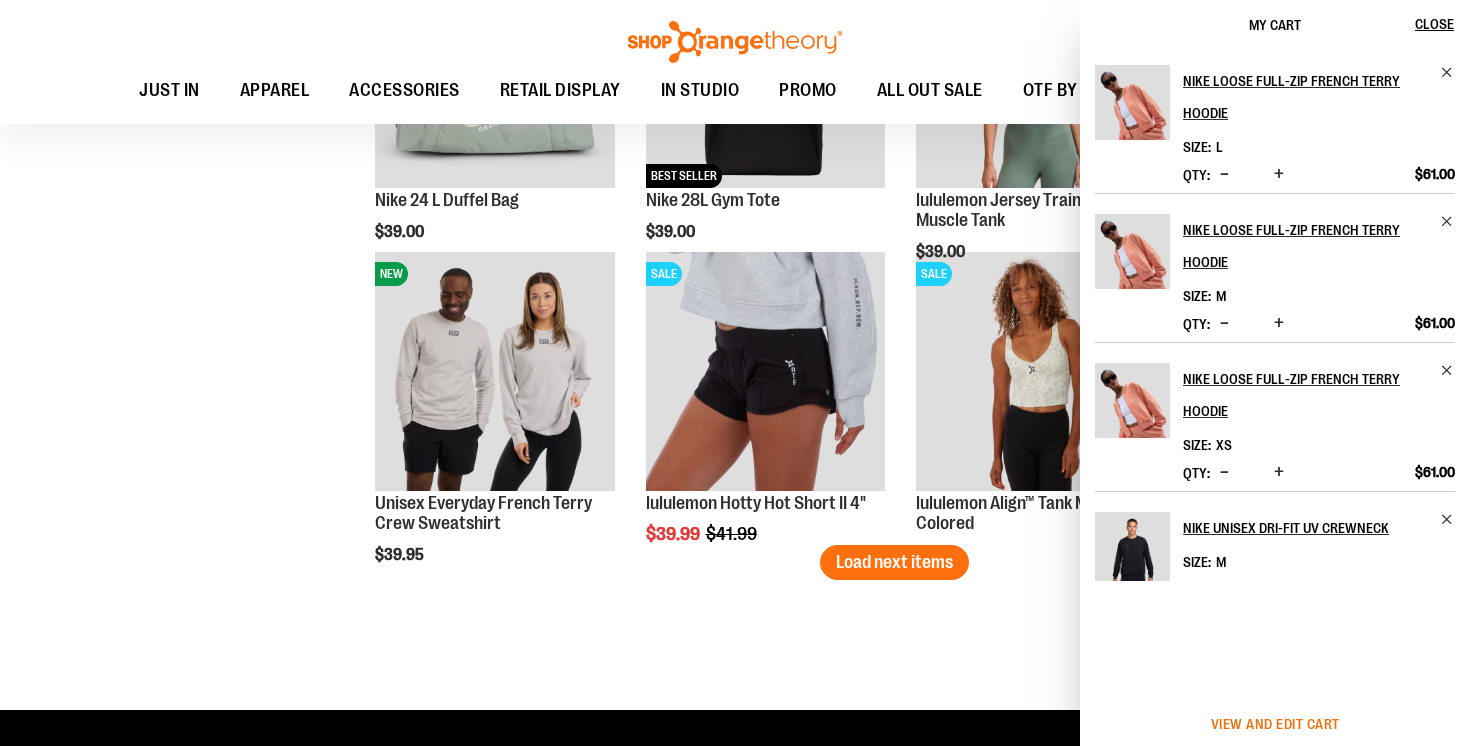 click on "View and edit cart" at bounding box center [1275, 724] 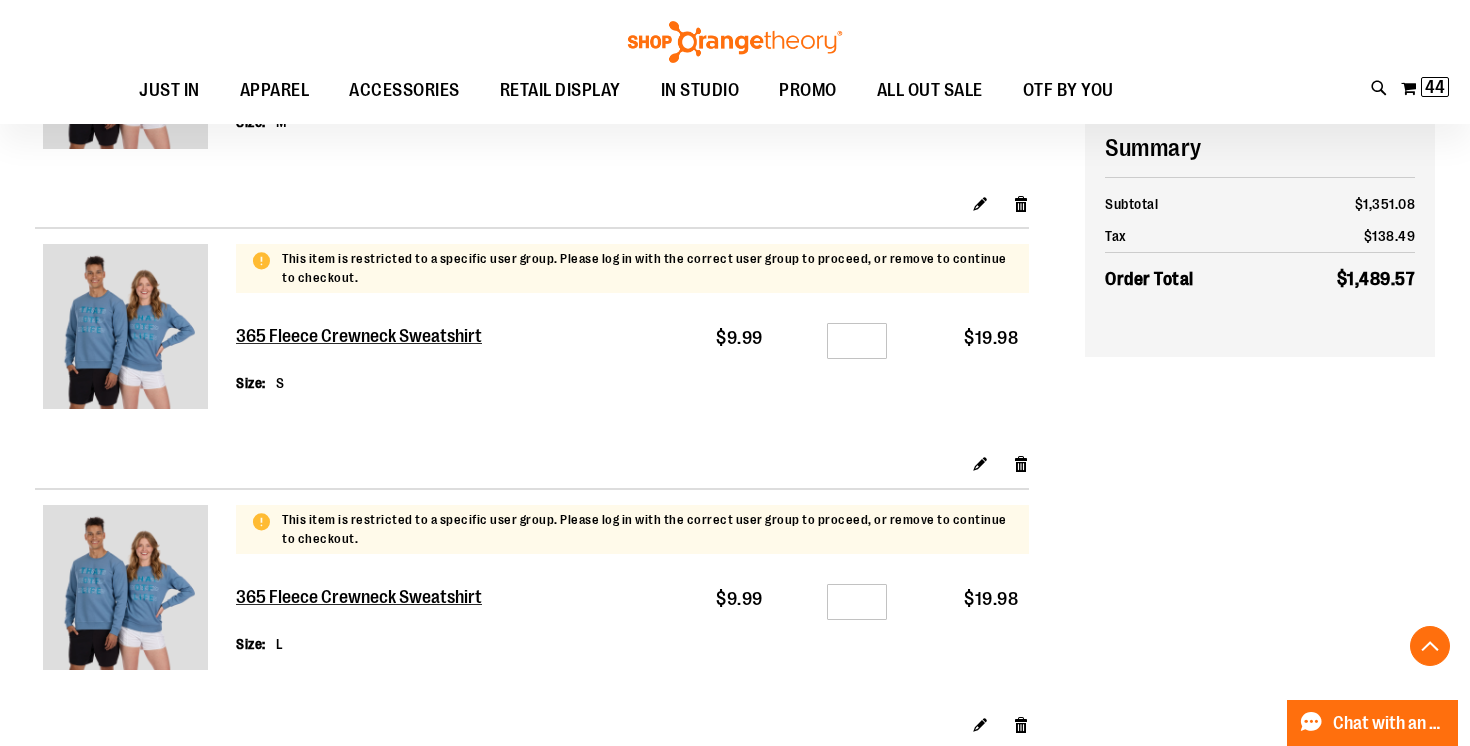 scroll, scrollTop: 2999, scrollLeft: 0, axis: vertical 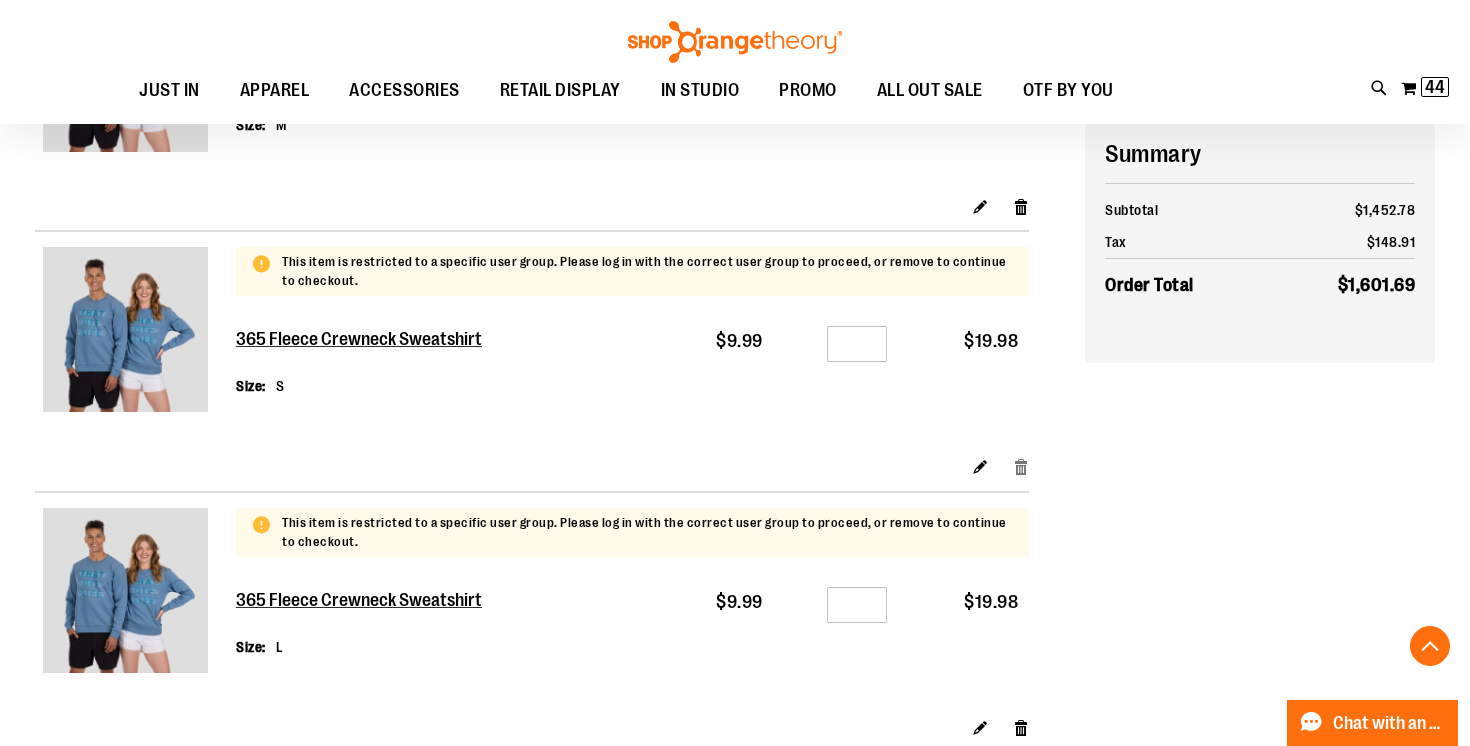 click on "Remove item" at bounding box center (1021, 466) 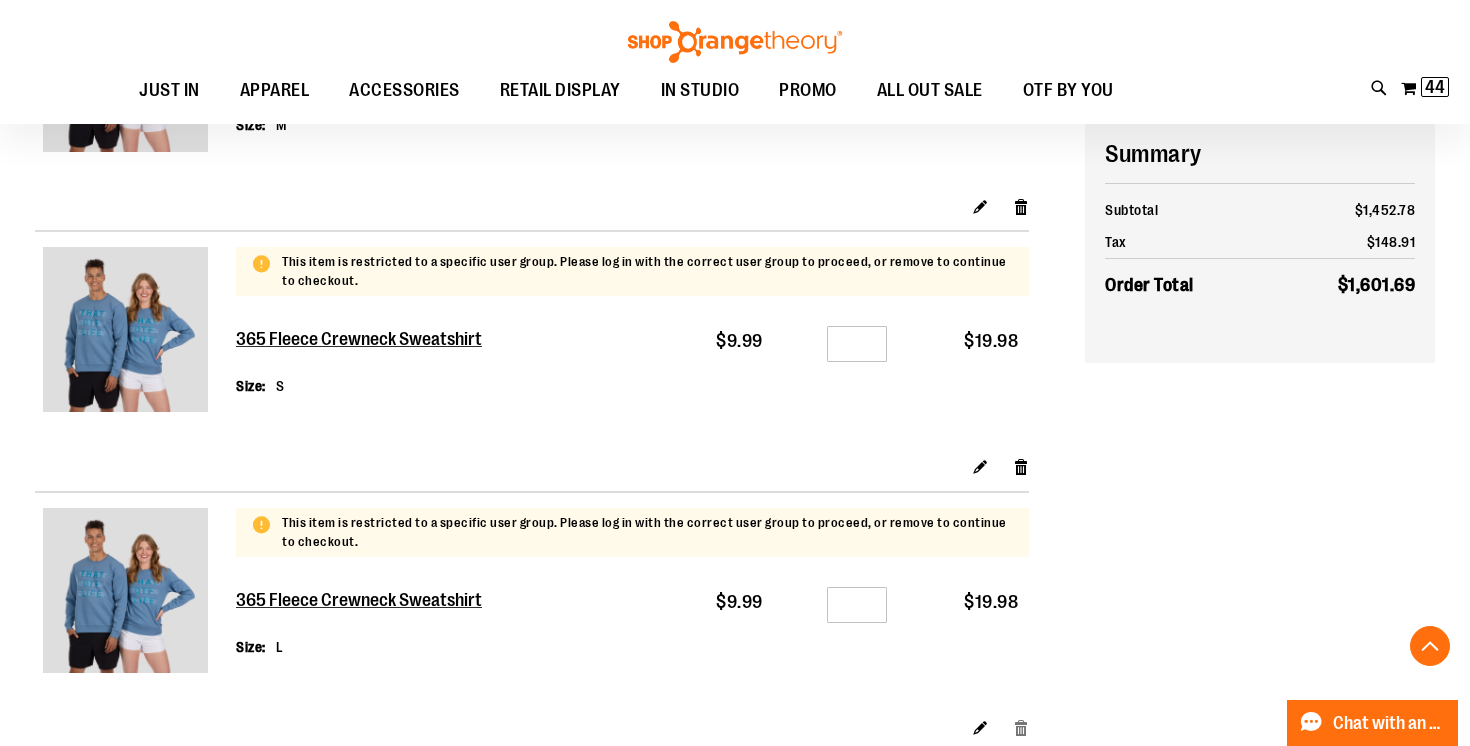 click on "Remove item" at bounding box center (1021, 727) 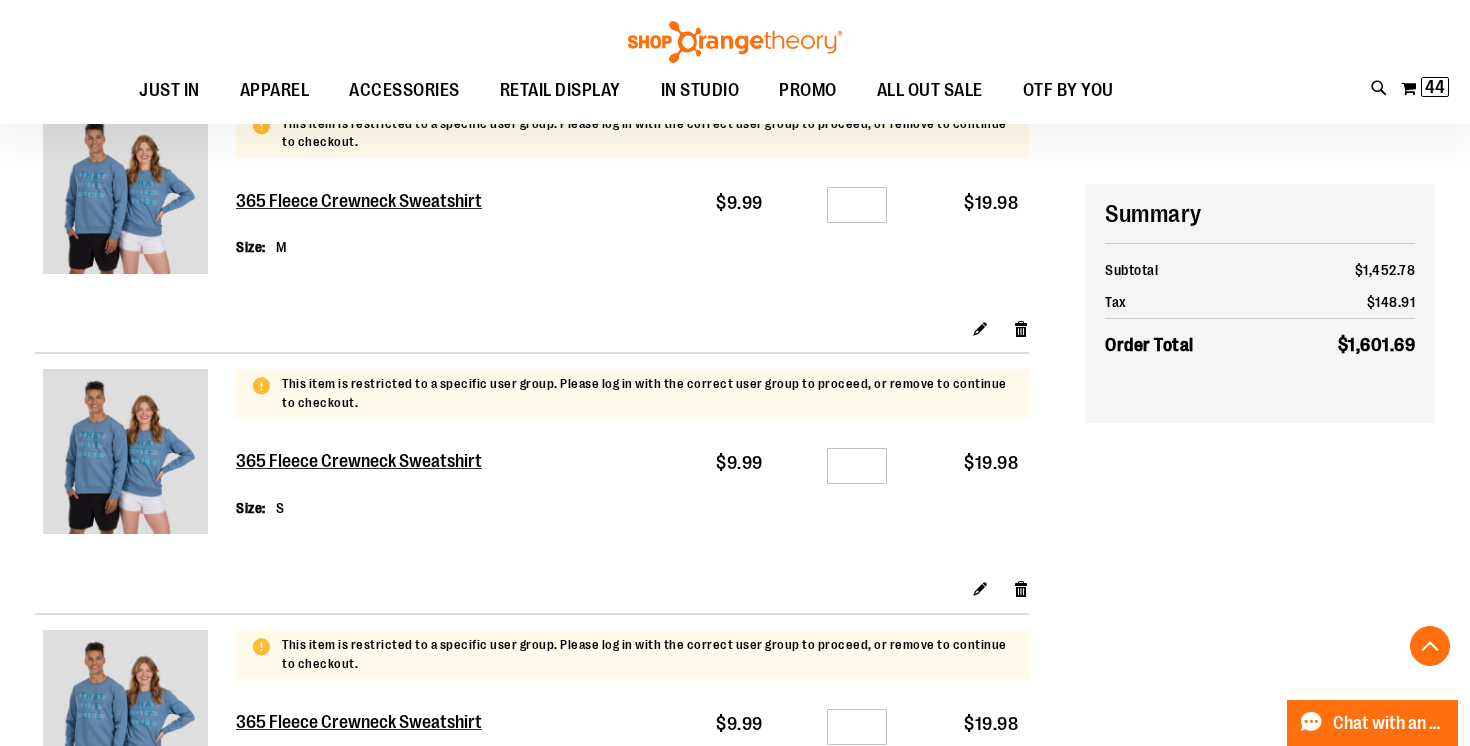 scroll, scrollTop: 2797, scrollLeft: 0, axis: vertical 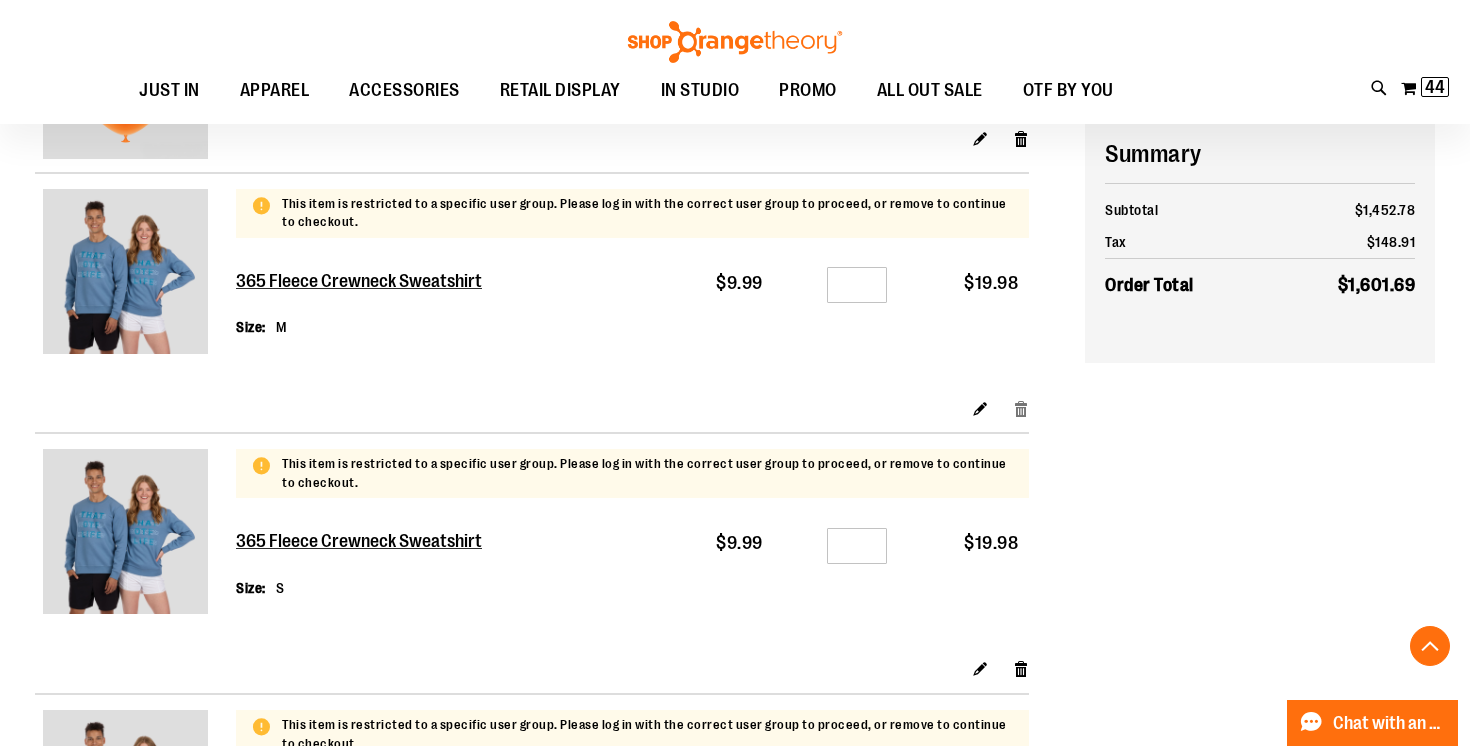 click on "Remove item" at bounding box center (1021, 407) 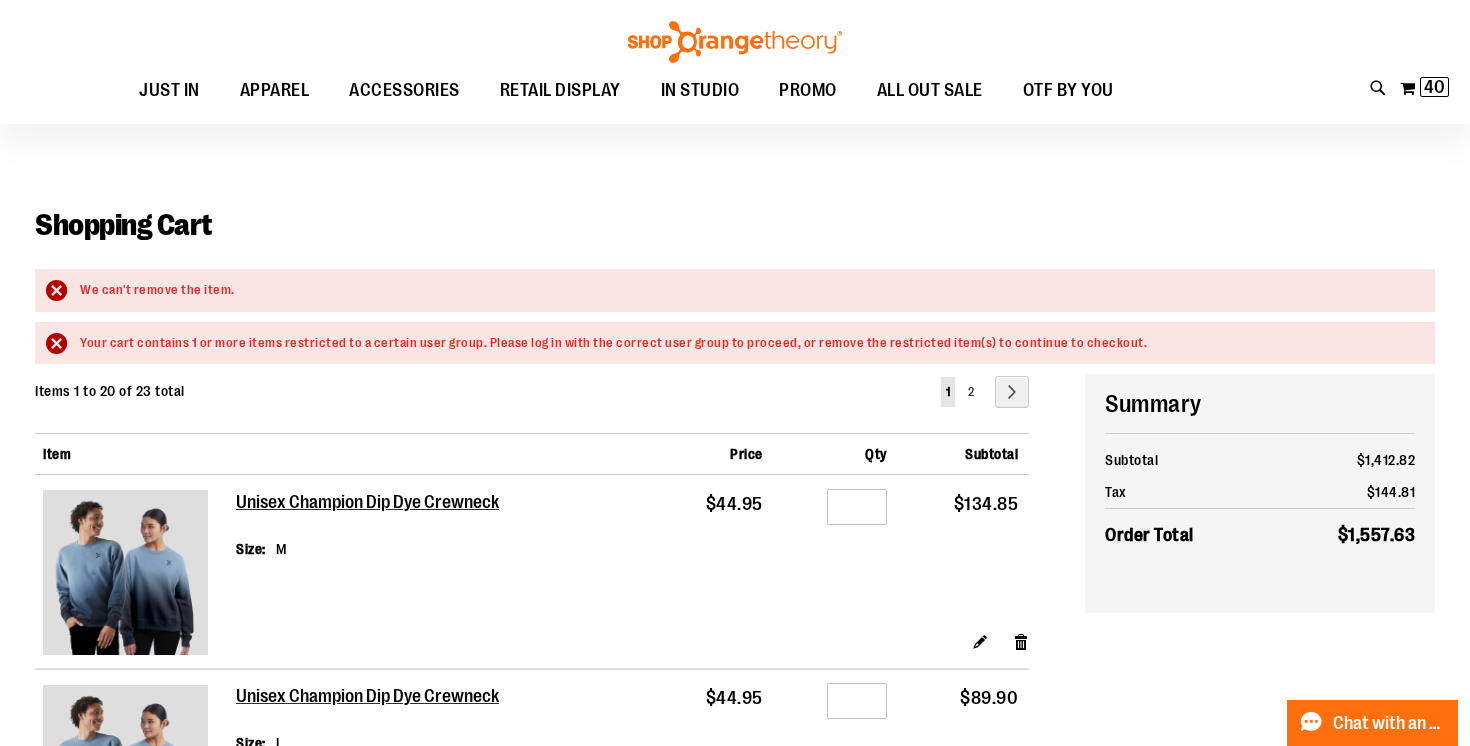 scroll, scrollTop: 15, scrollLeft: 0, axis: vertical 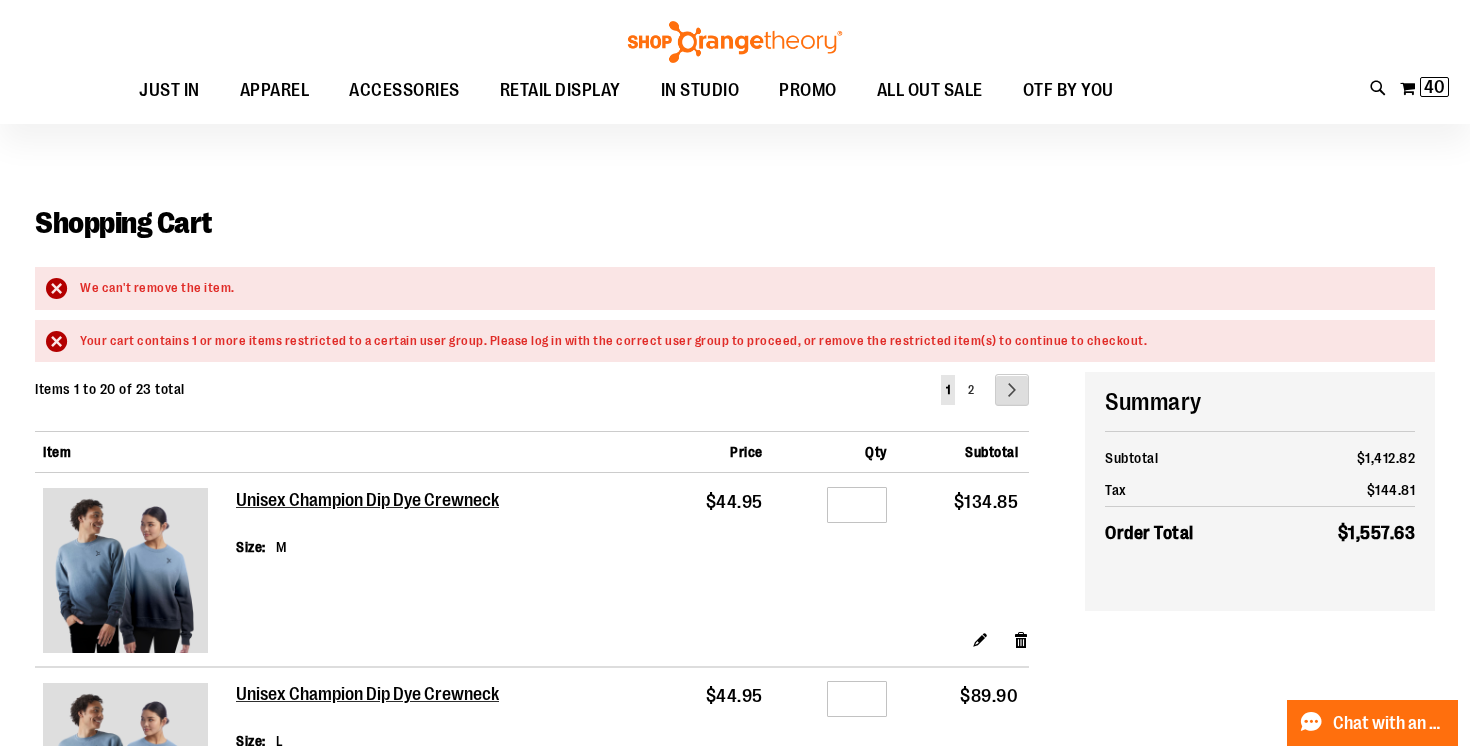 click on "Page
Next" at bounding box center (1012, 390) 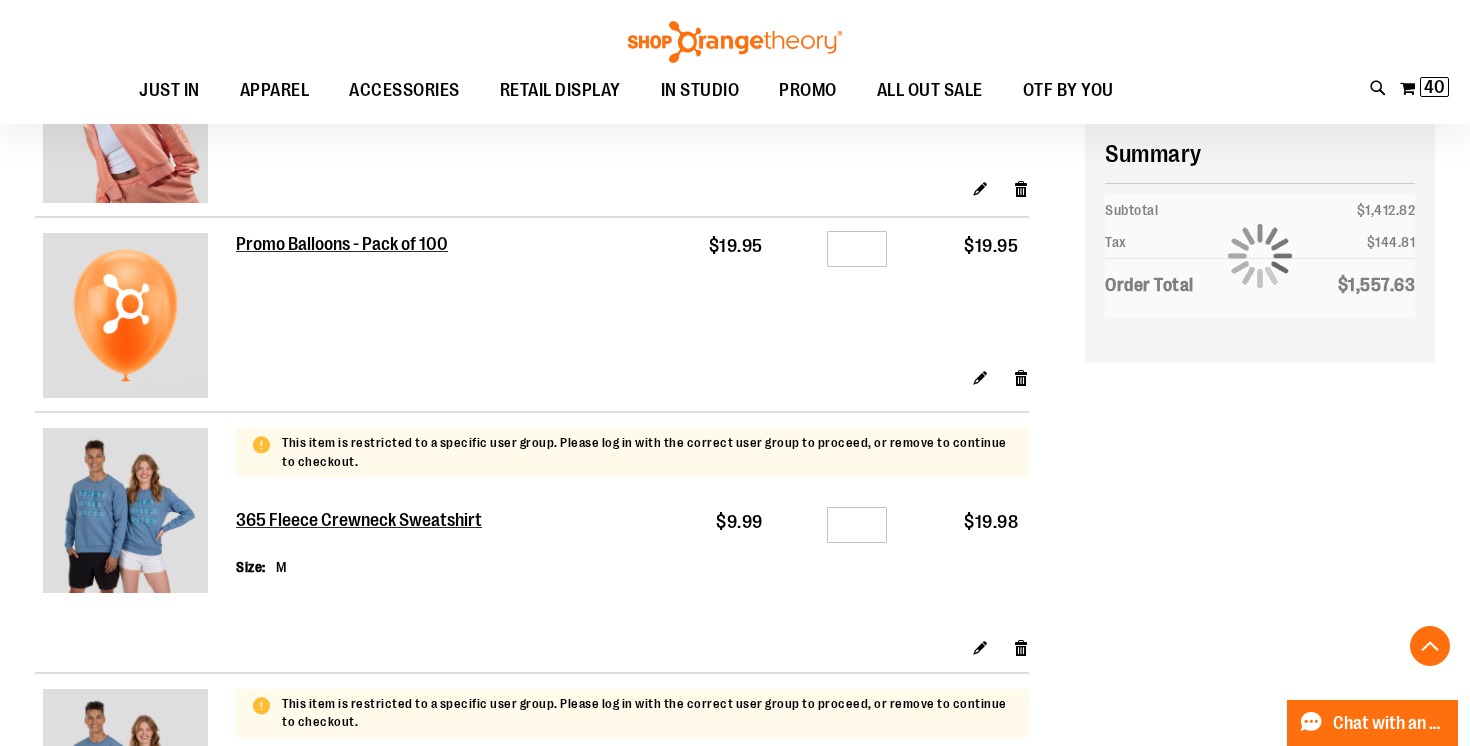 scroll, scrollTop: 2605, scrollLeft: 0, axis: vertical 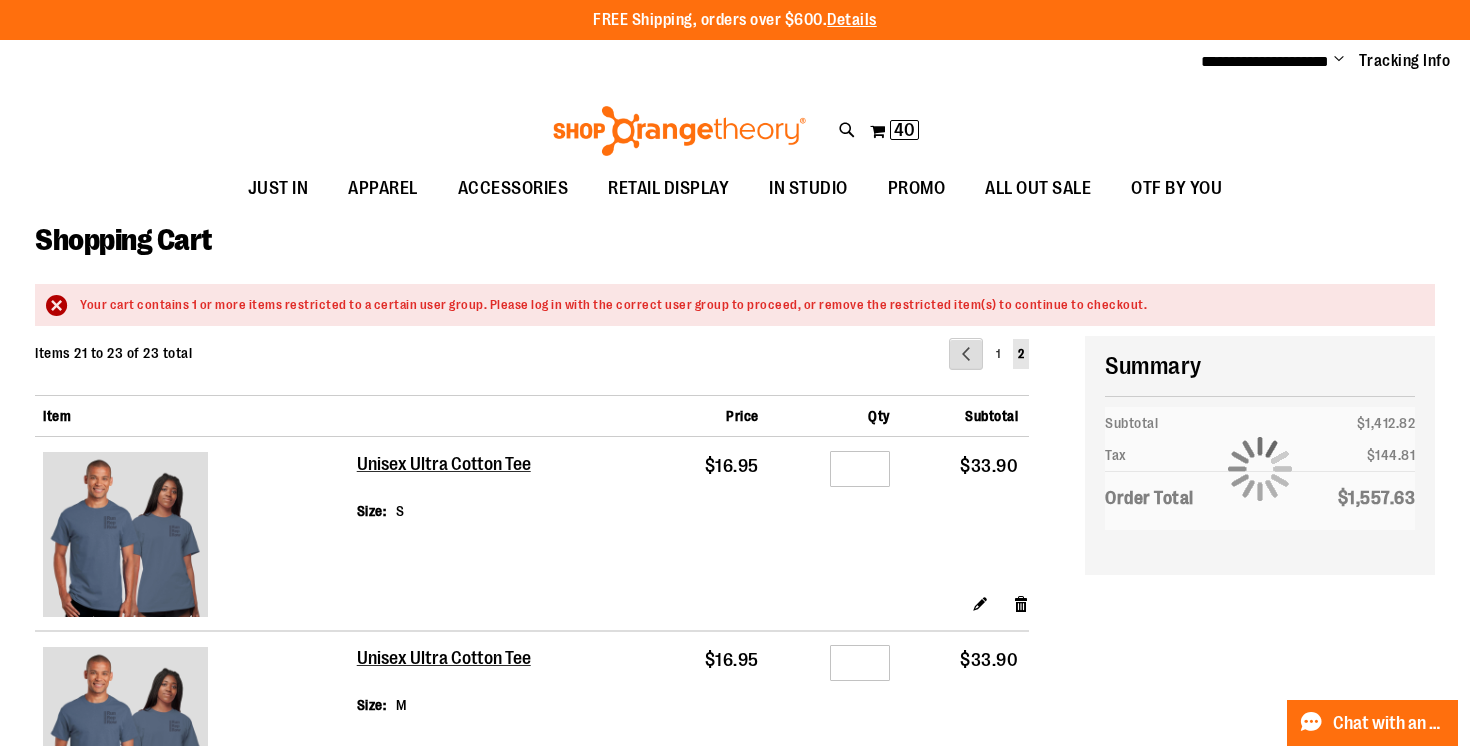 click on "Page
Previous" at bounding box center (966, 354) 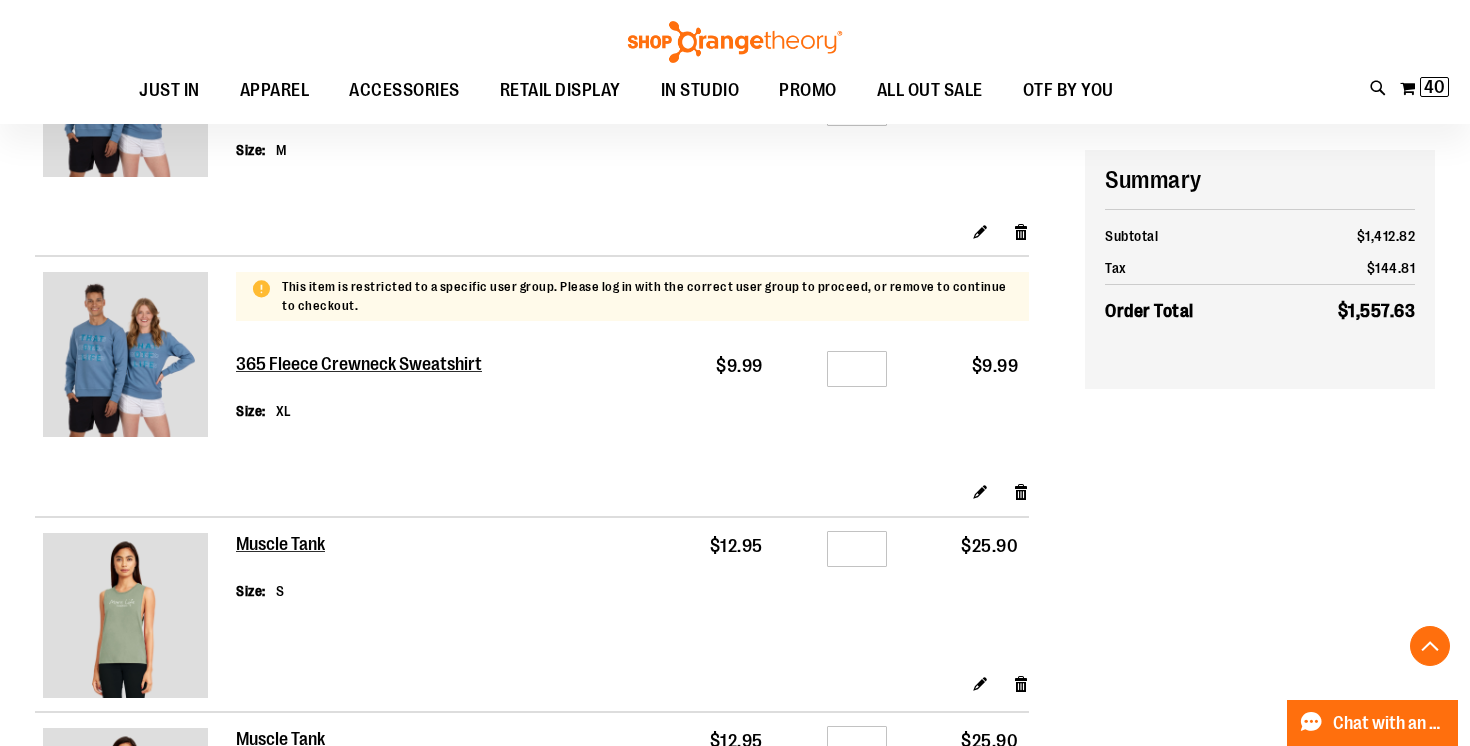 scroll, scrollTop: 2940, scrollLeft: 0, axis: vertical 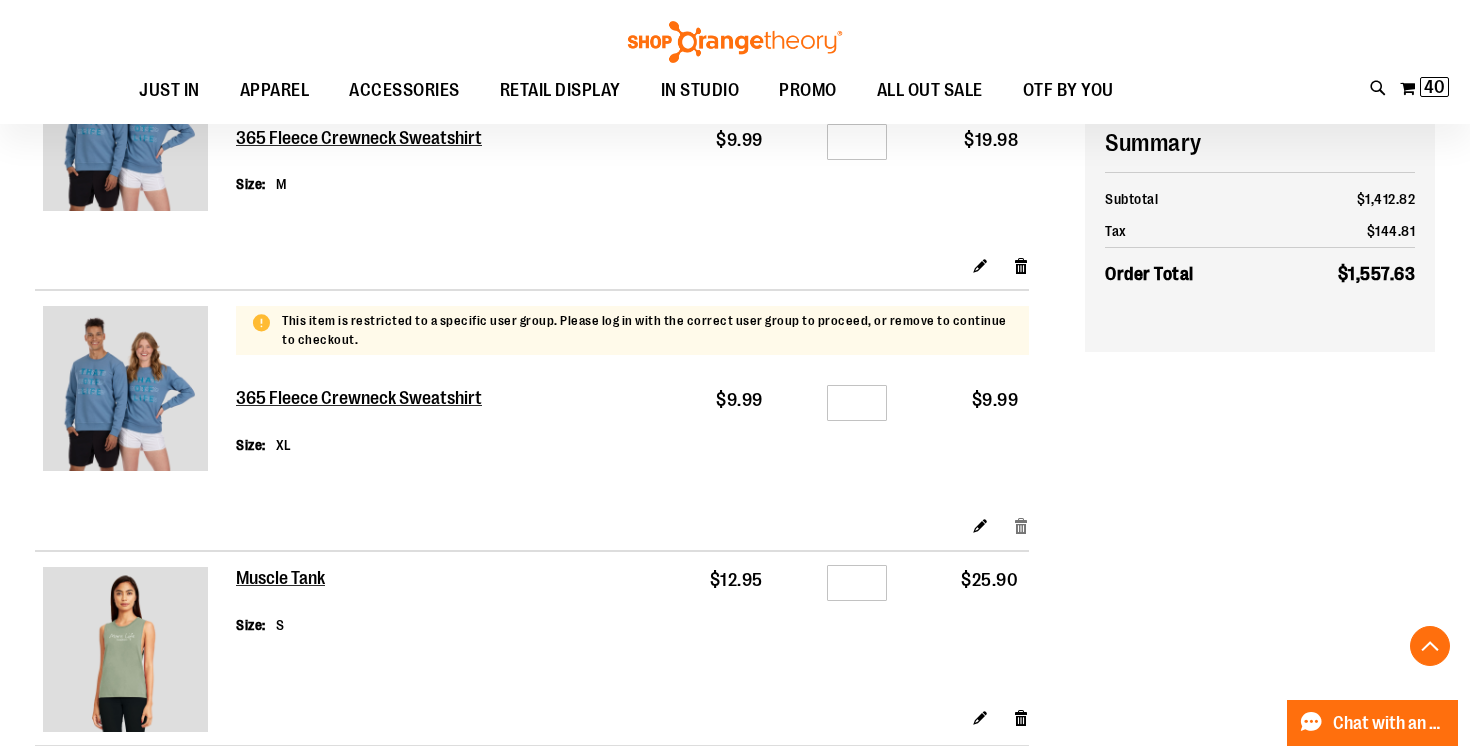 click on "Remove item" at bounding box center (1021, 525) 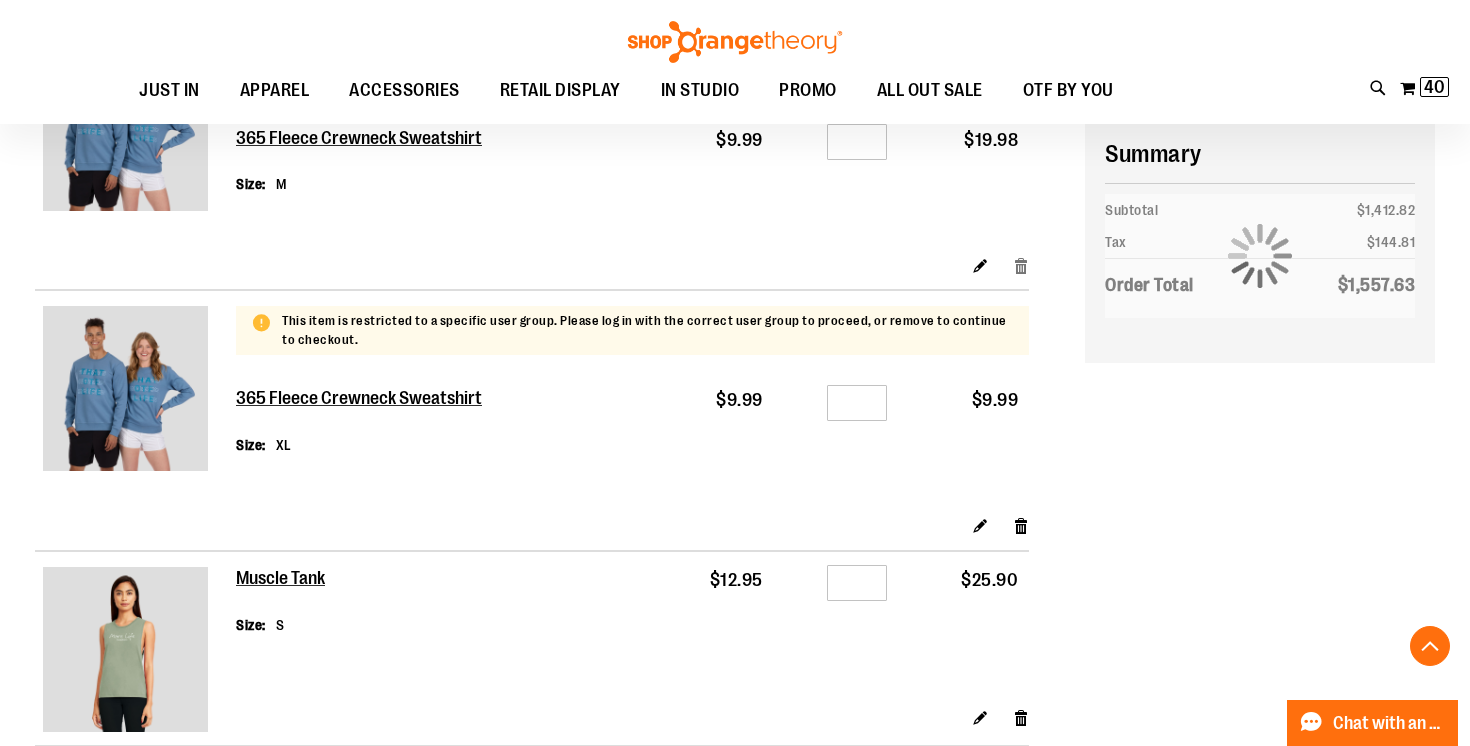 click on "Remove item" at bounding box center [1021, 264] 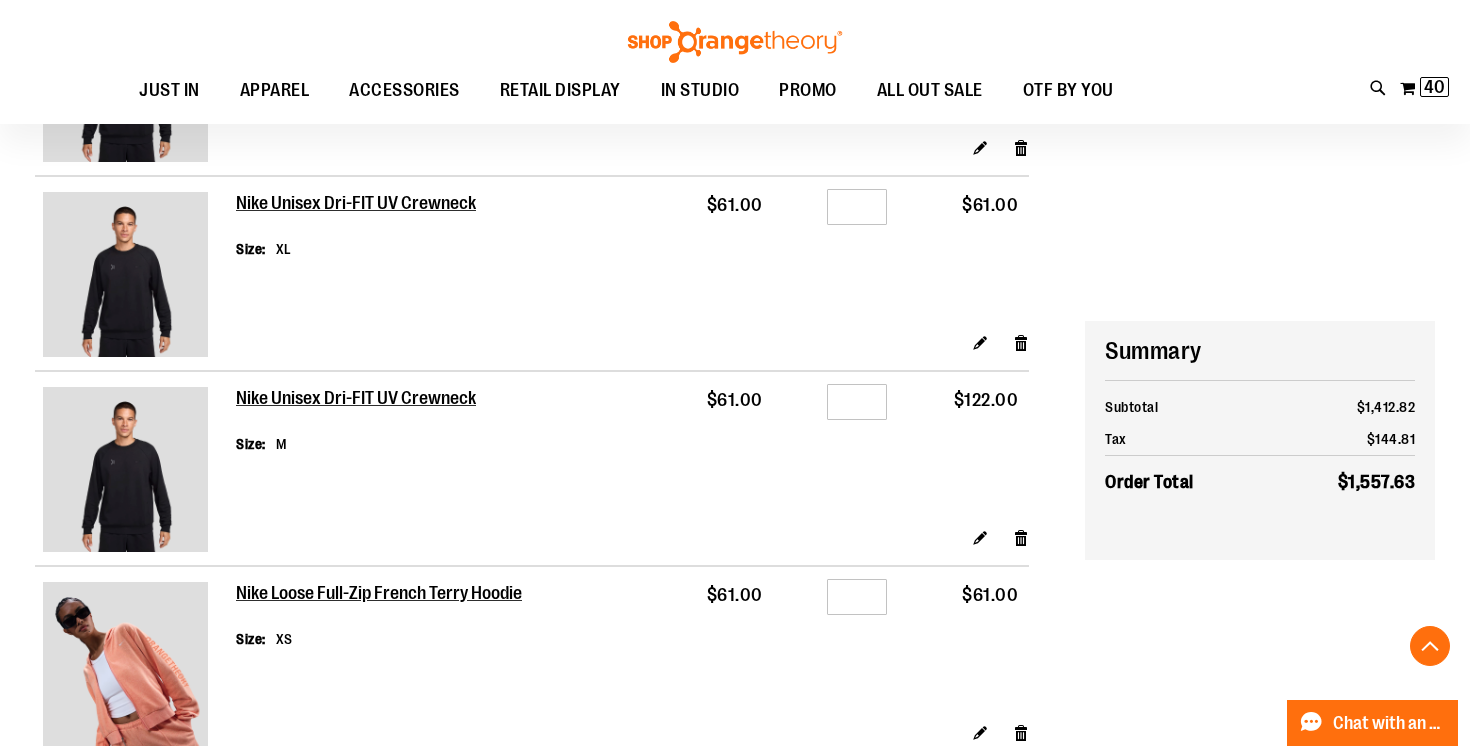 scroll, scrollTop: 1470, scrollLeft: 0, axis: vertical 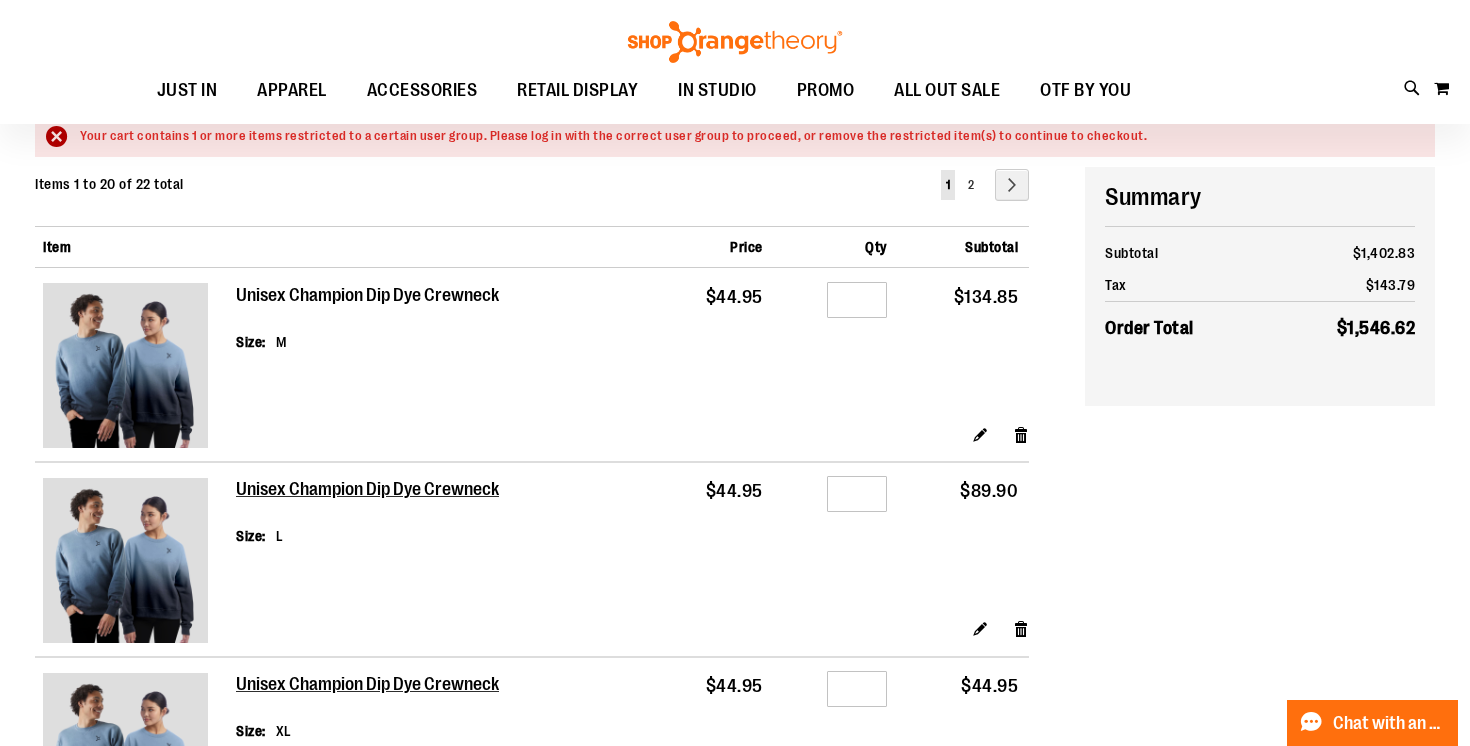 click on "Unisex Champion Dip Dye Crewneck" at bounding box center [369, 296] 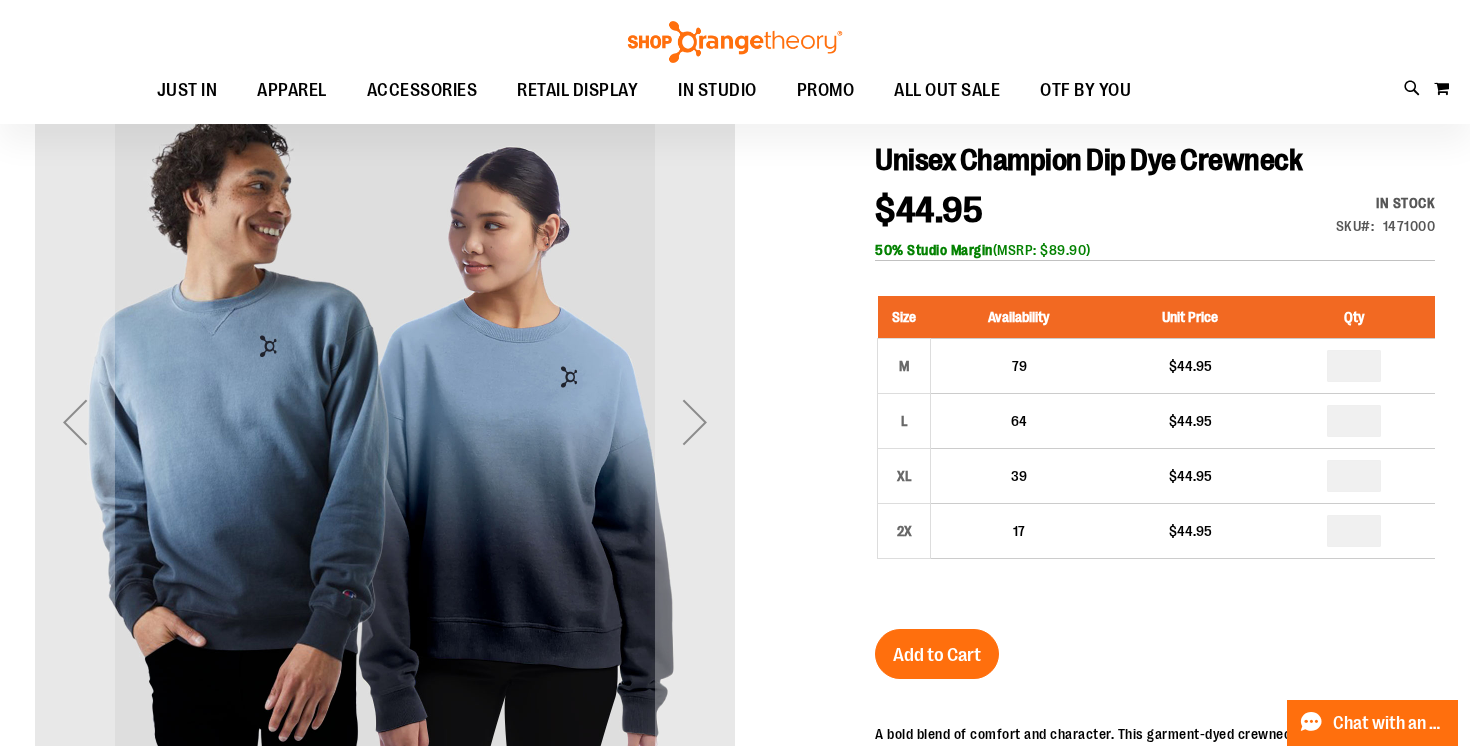 scroll, scrollTop: 217, scrollLeft: 0, axis: vertical 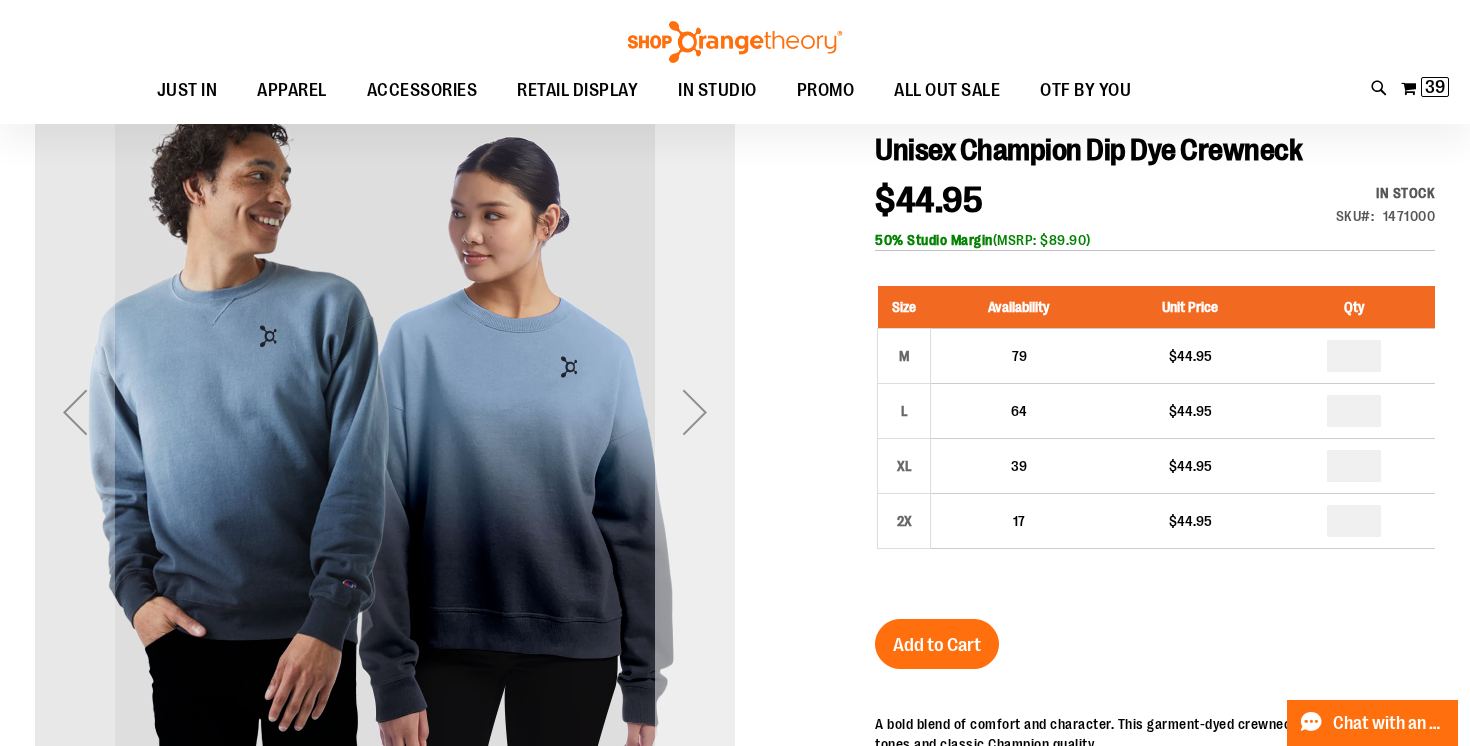 click at bounding box center [695, 412] 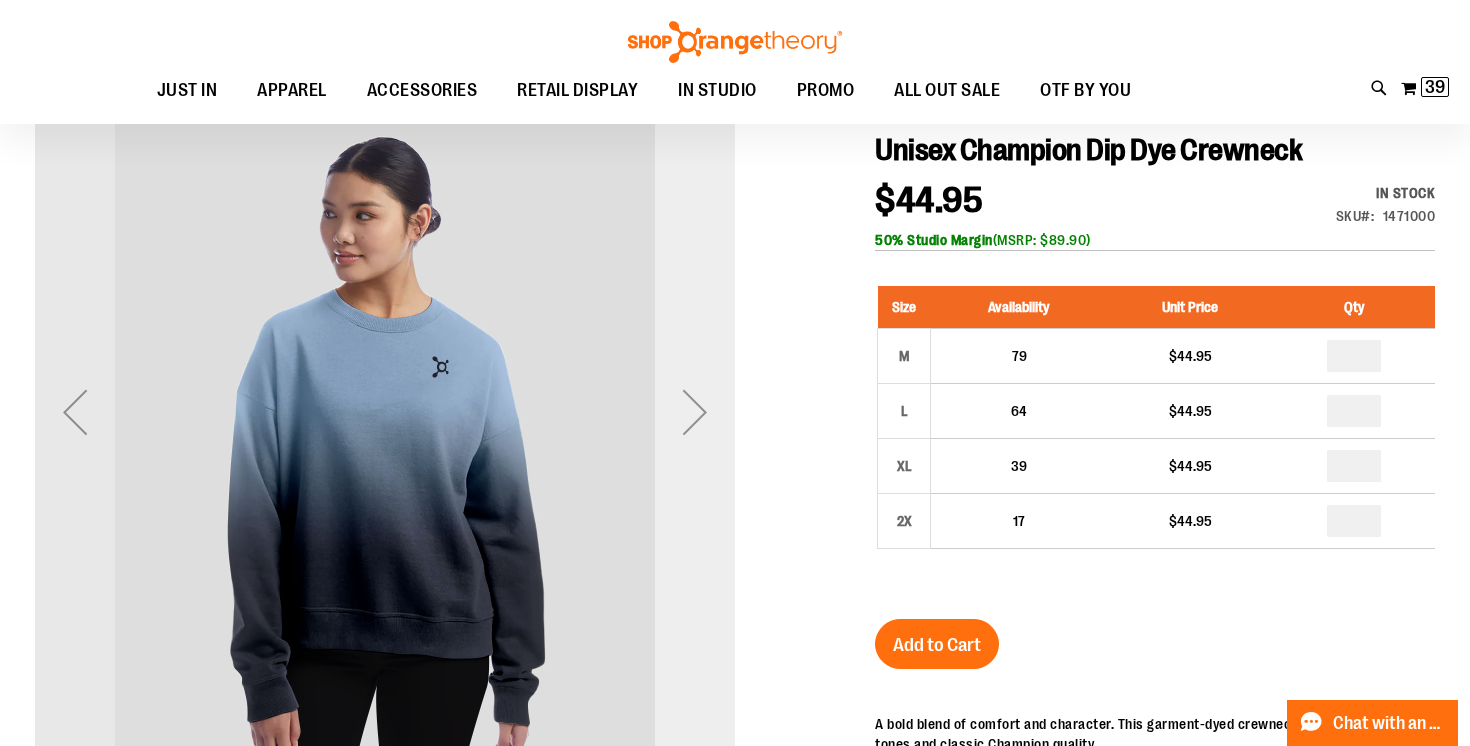 click at bounding box center (695, 412) 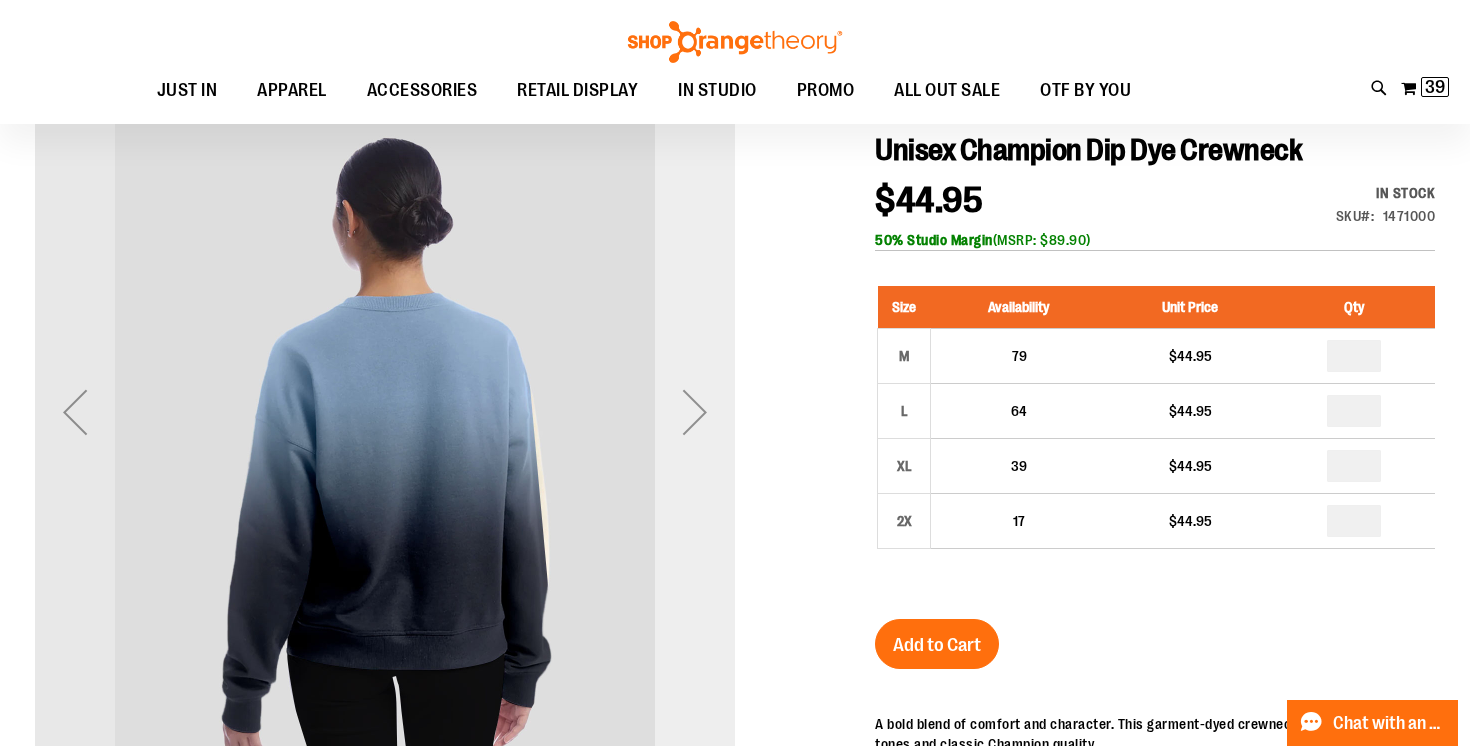 click at bounding box center (695, 412) 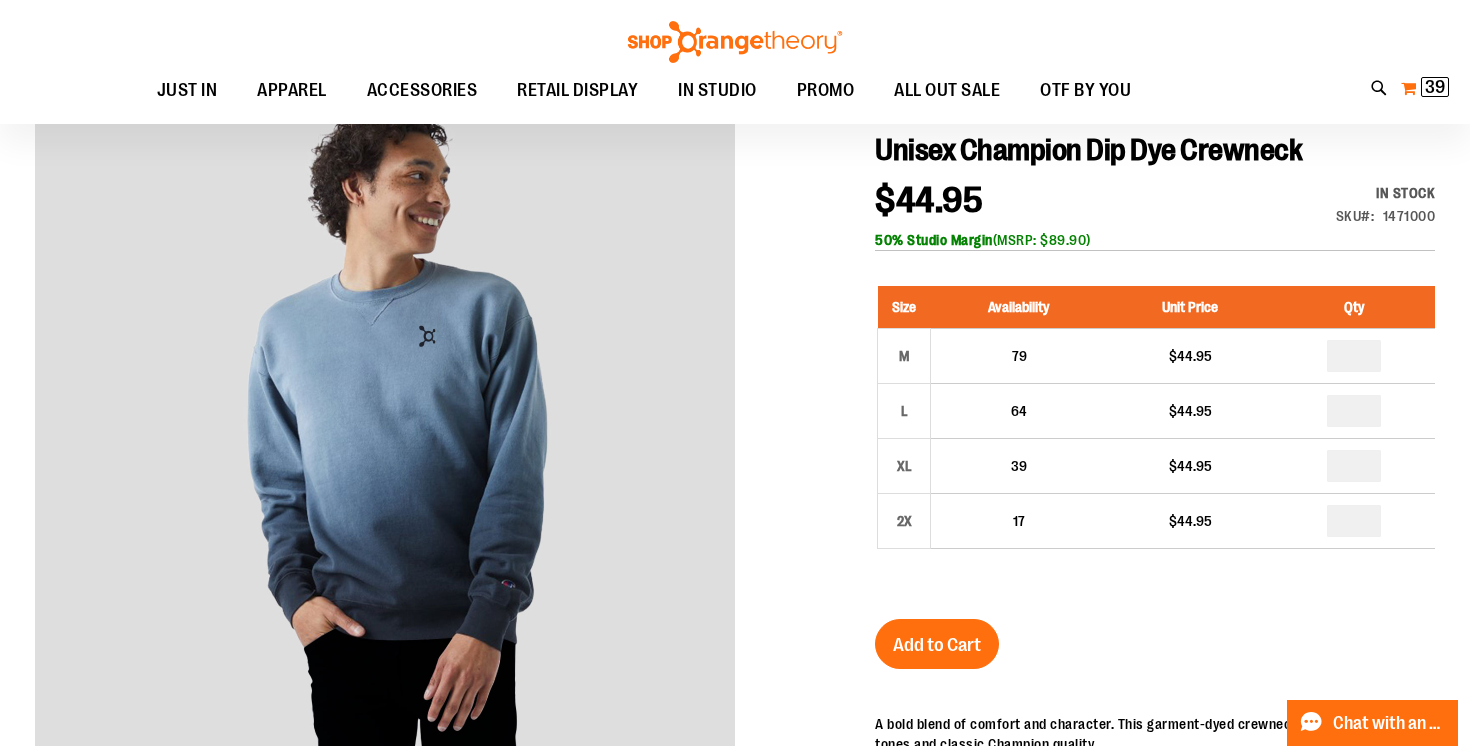 click on "My Cart
39
39
items" at bounding box center [1425, 88] 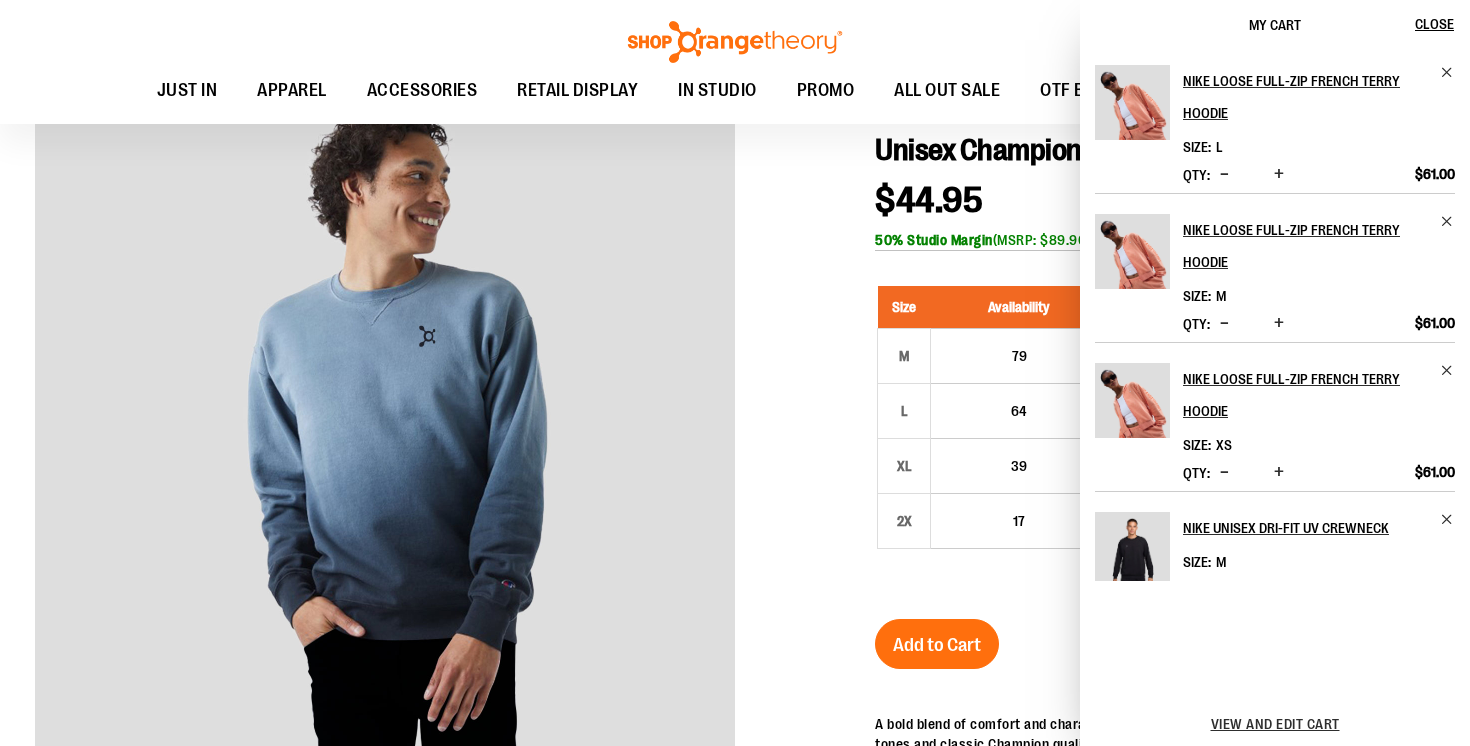 click on "Toggle Nav
Search
Popular Suggestions
Advanced Search" at bounding box center [735, 62] 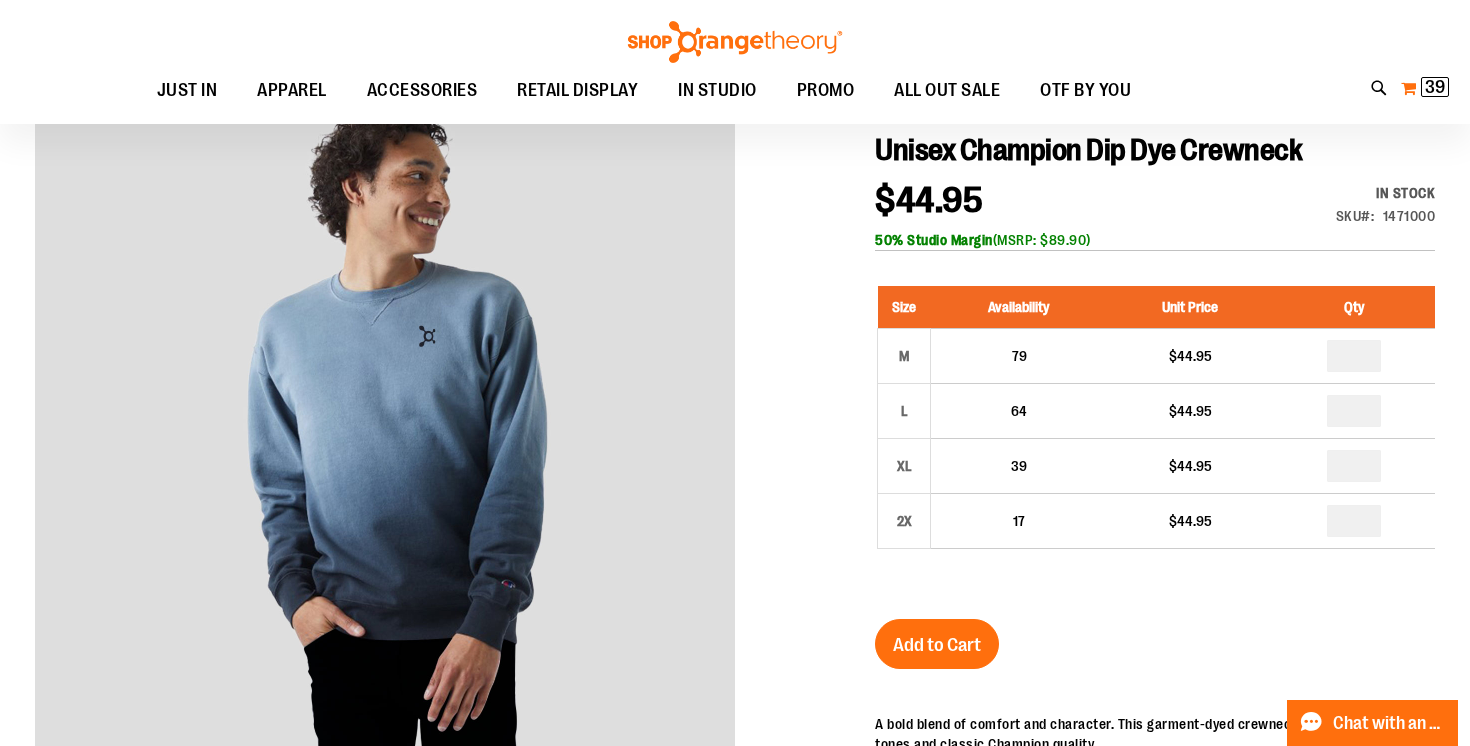 click on "My Cart
39
39
items" at bounding box center (1425, 88) 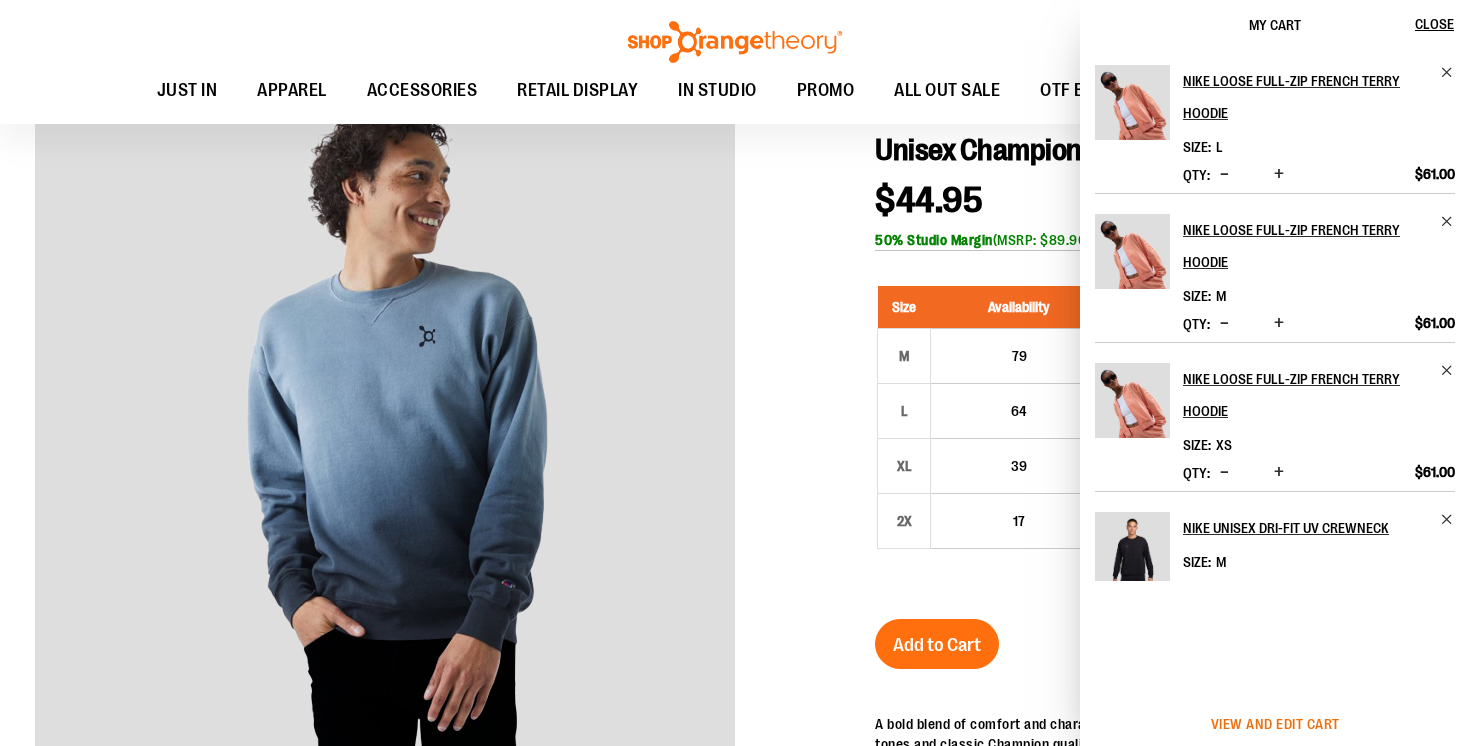 click on "View and edit cart" at bounding box center (1275, 724) 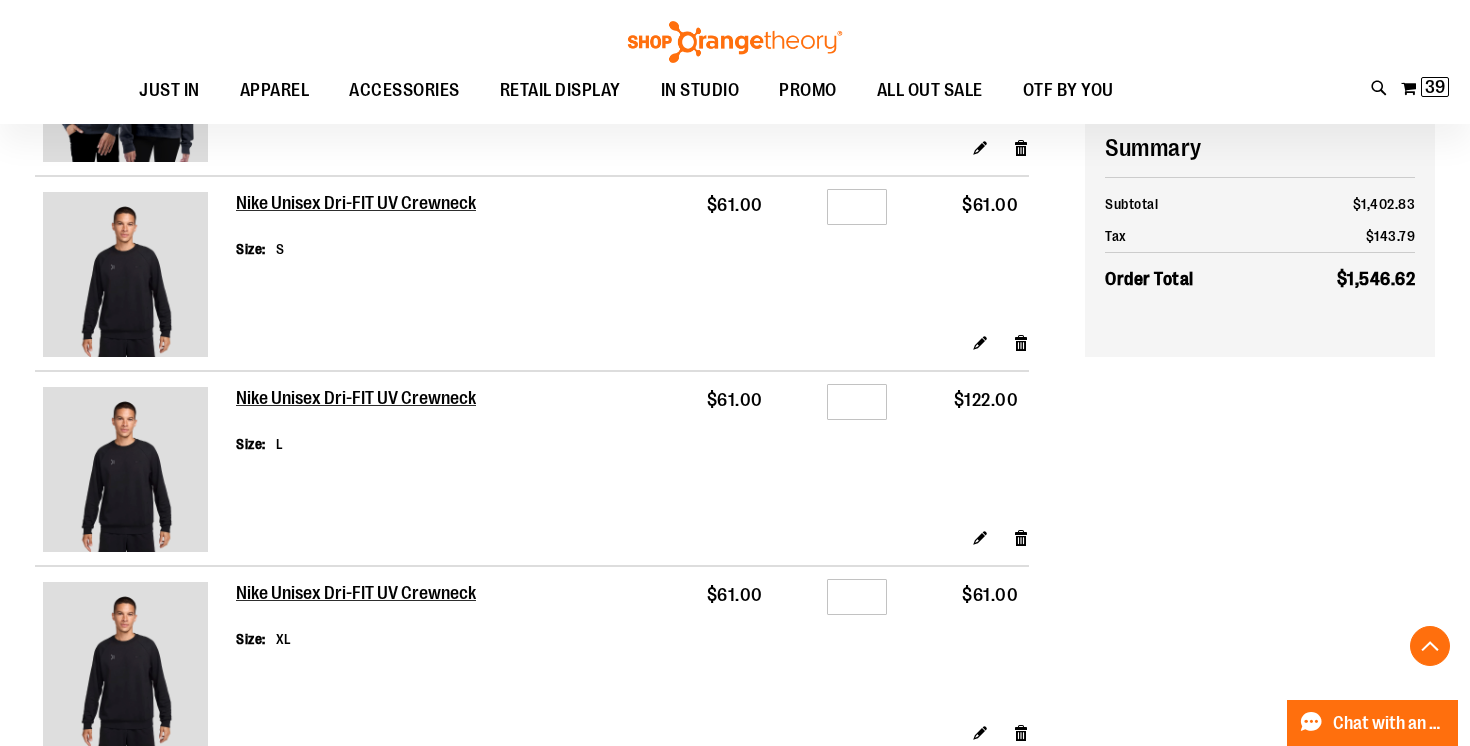 scroll, scrollTop: 838, scrollLeft: 0, axis: vertical 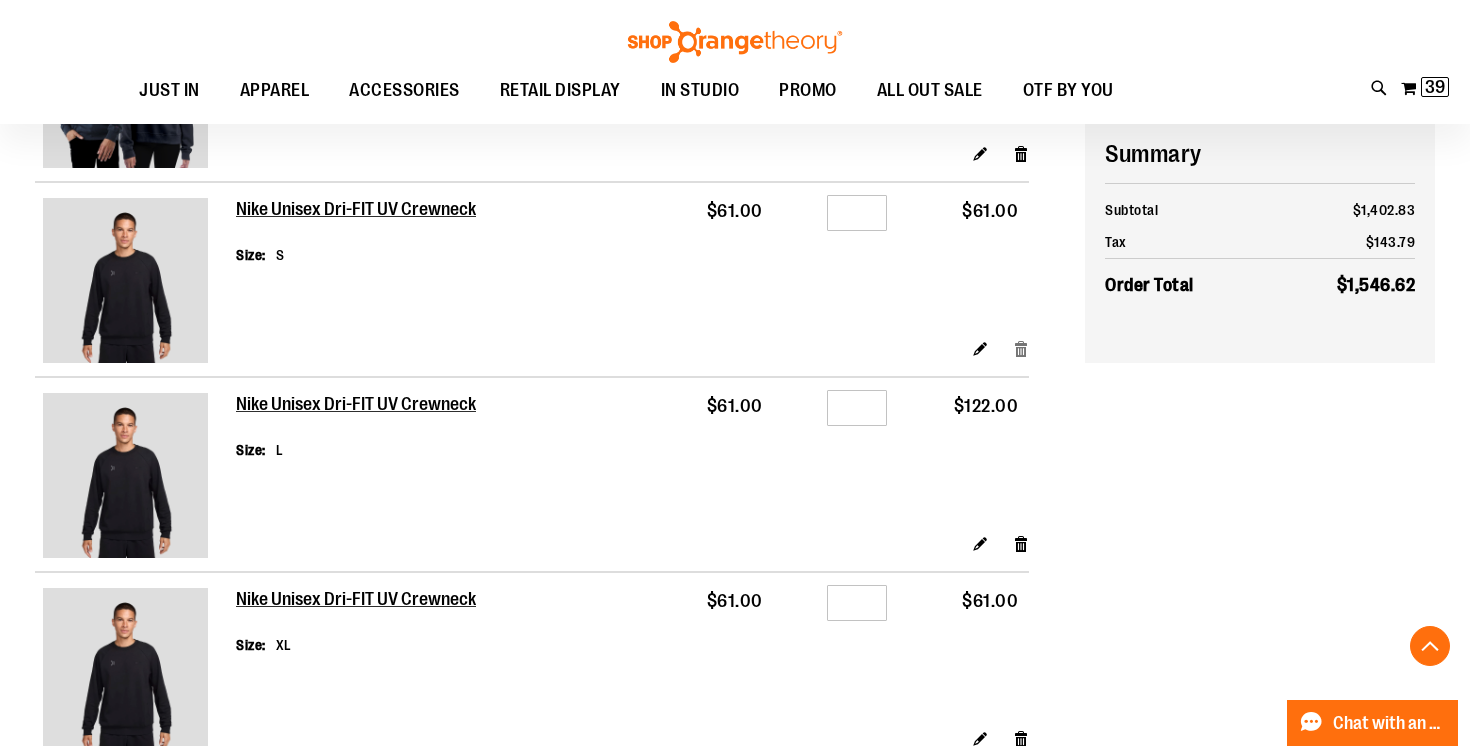 click on "Remove item" at bounding box center (1021, 347) 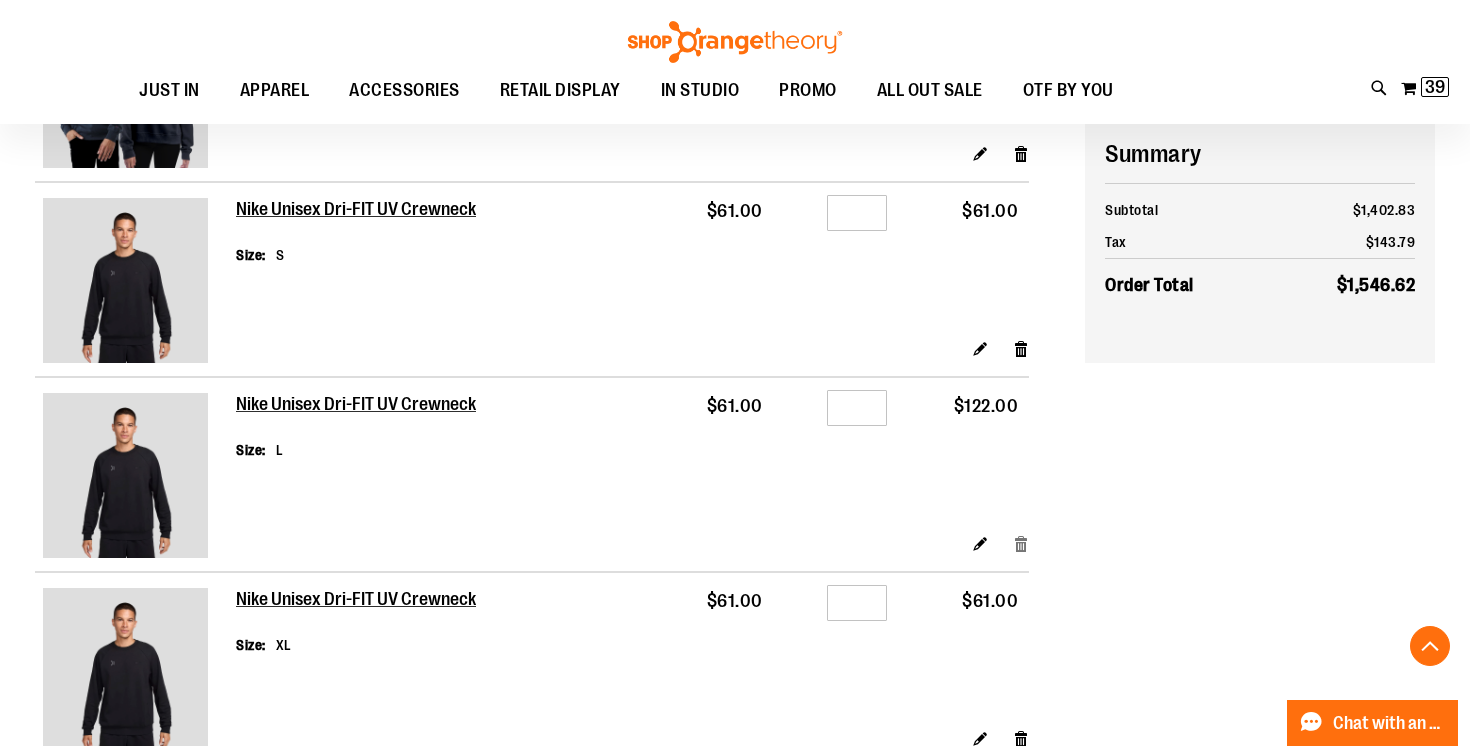 click on "Remove item" at bounding box center [1021, 542] 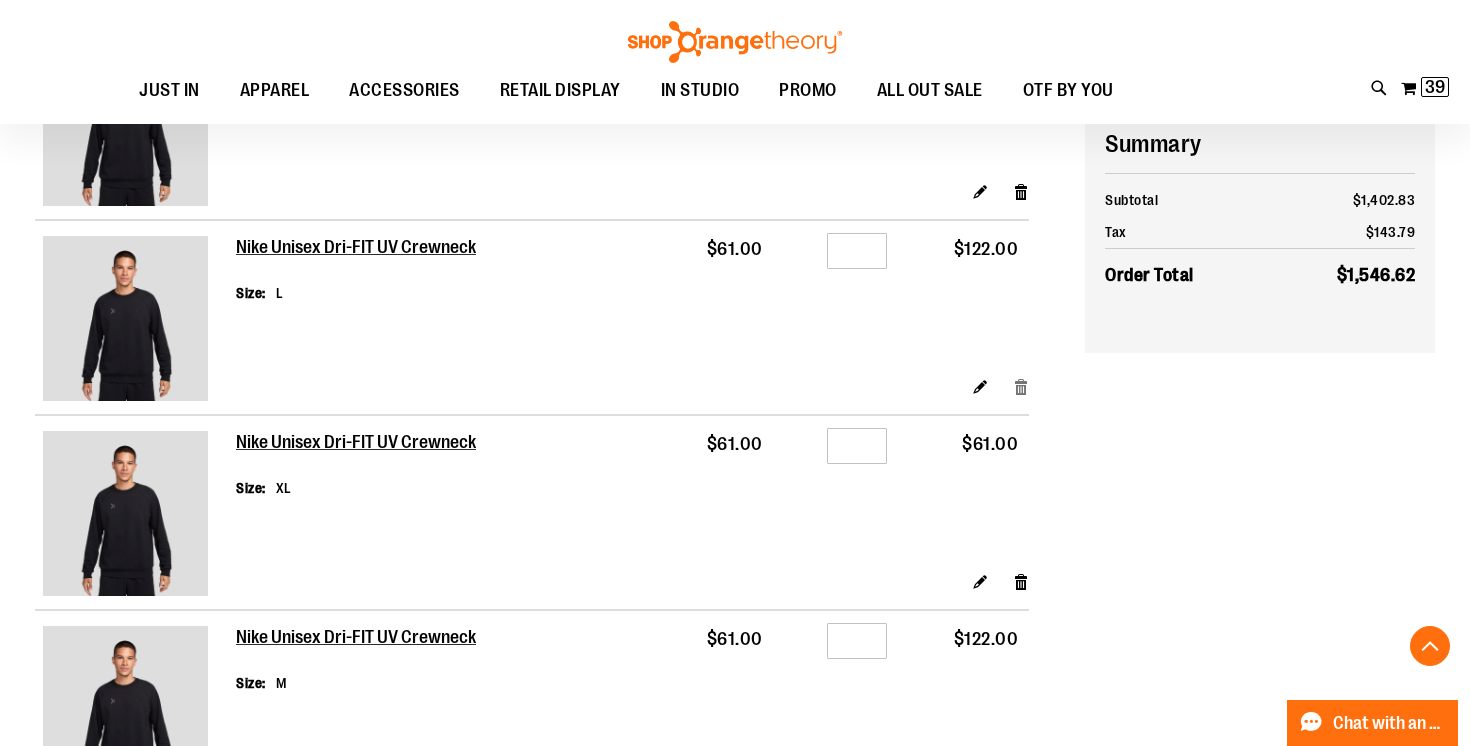 scroll, scrollTop: 1018, scrollLeft: 0, axis: vertical 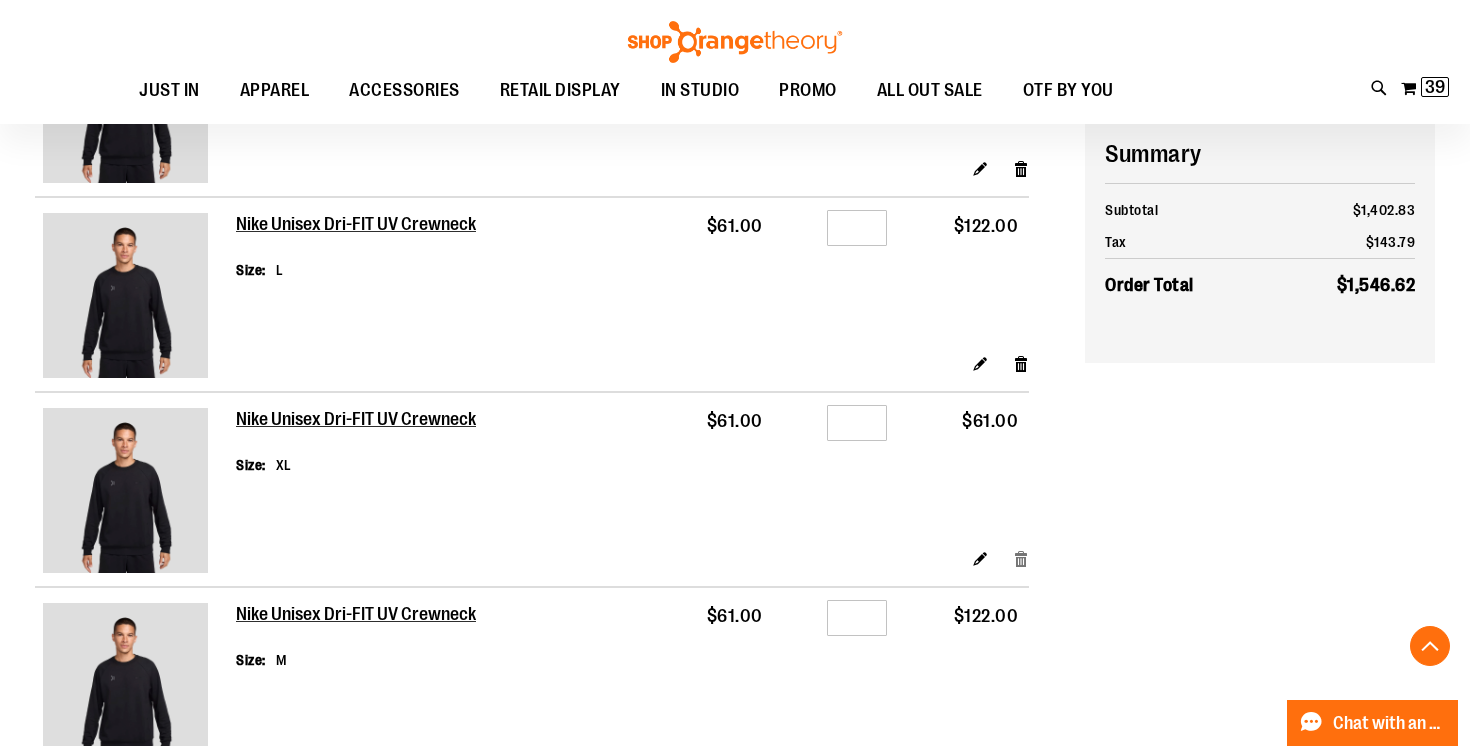 click on "Remove item" at bounding box center (1021, 557) 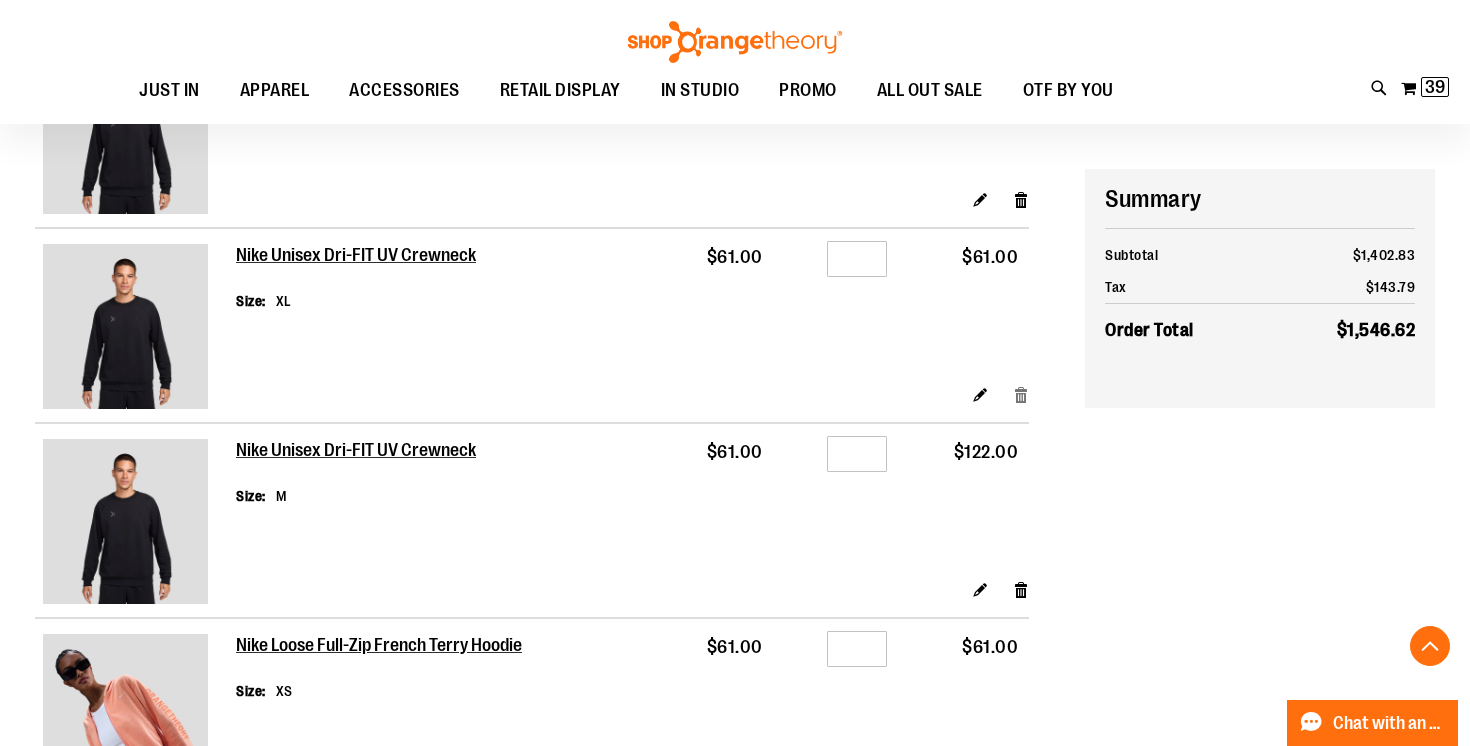 scroll, scrollTop: 1235, scrollLeft: 0, axis: vertical 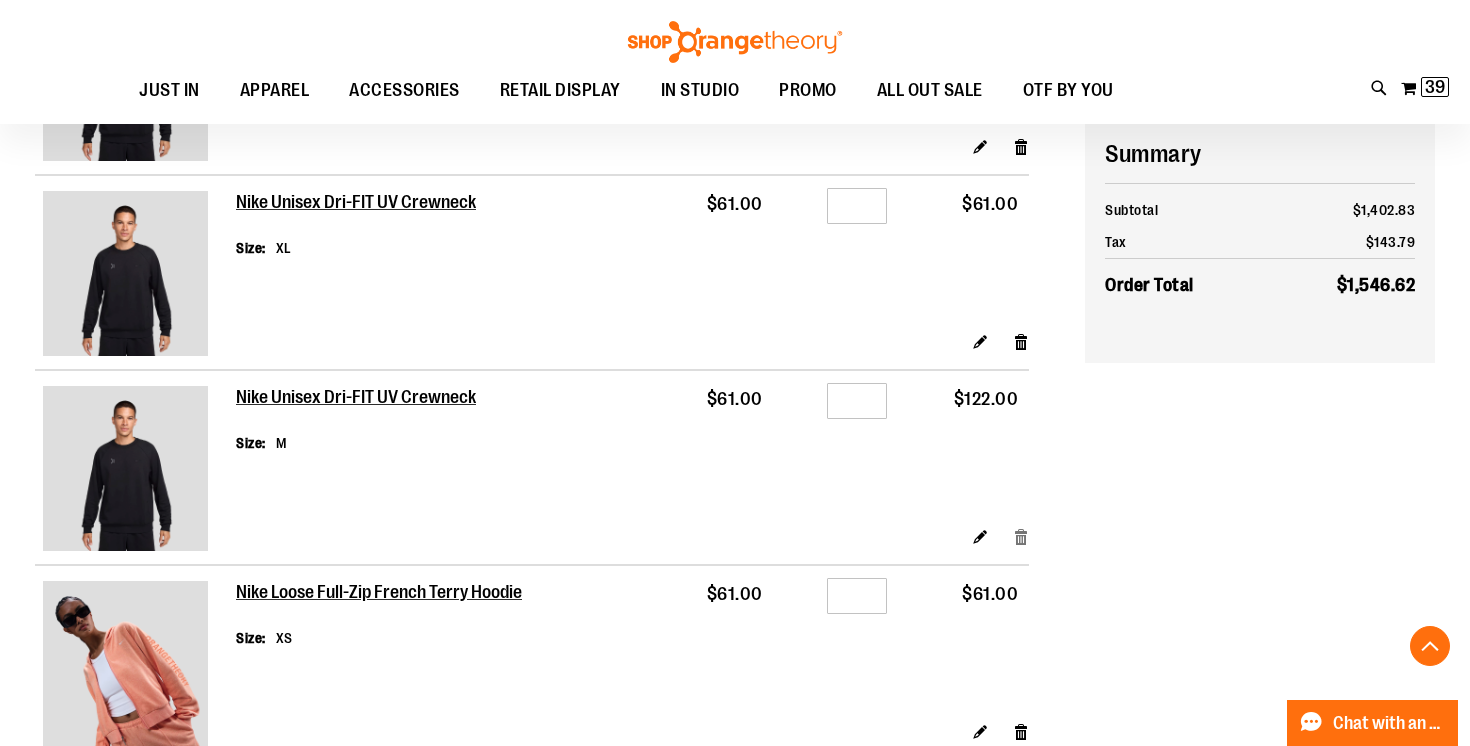 click on "Remove item" at bounding box center [1021, 535] 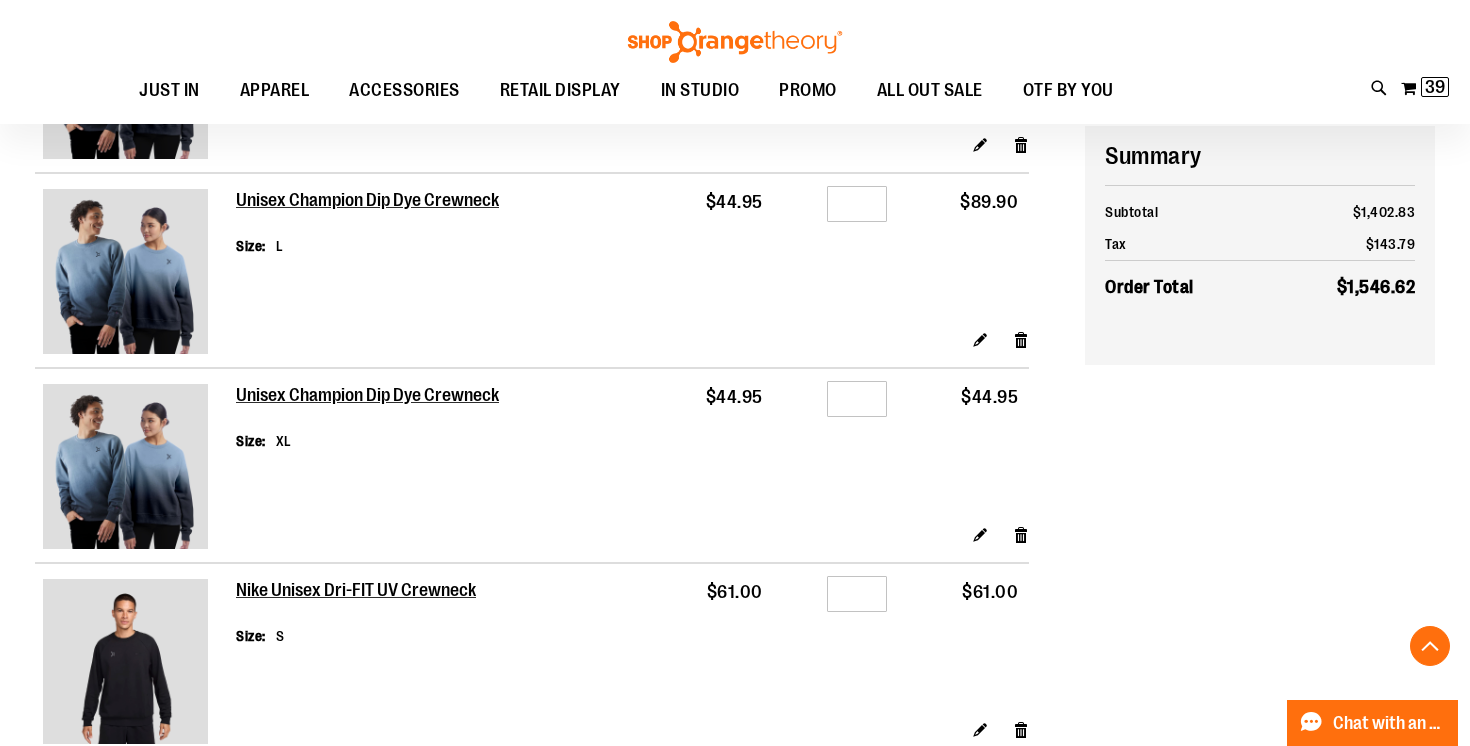 scroll, scrollTop: 454, scrollLeft: 0, axis: vertical 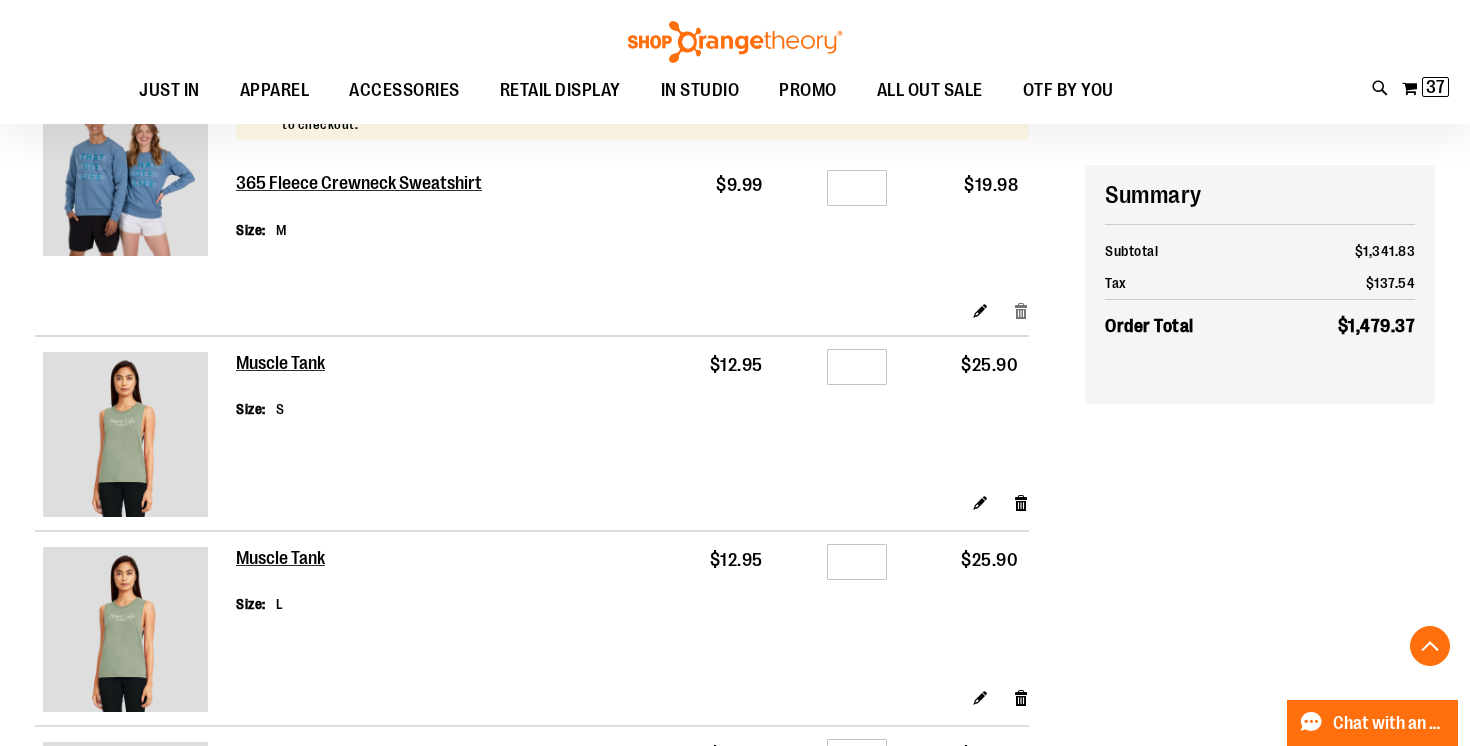 click on "Remove item" at bounding box center (1021, 310) 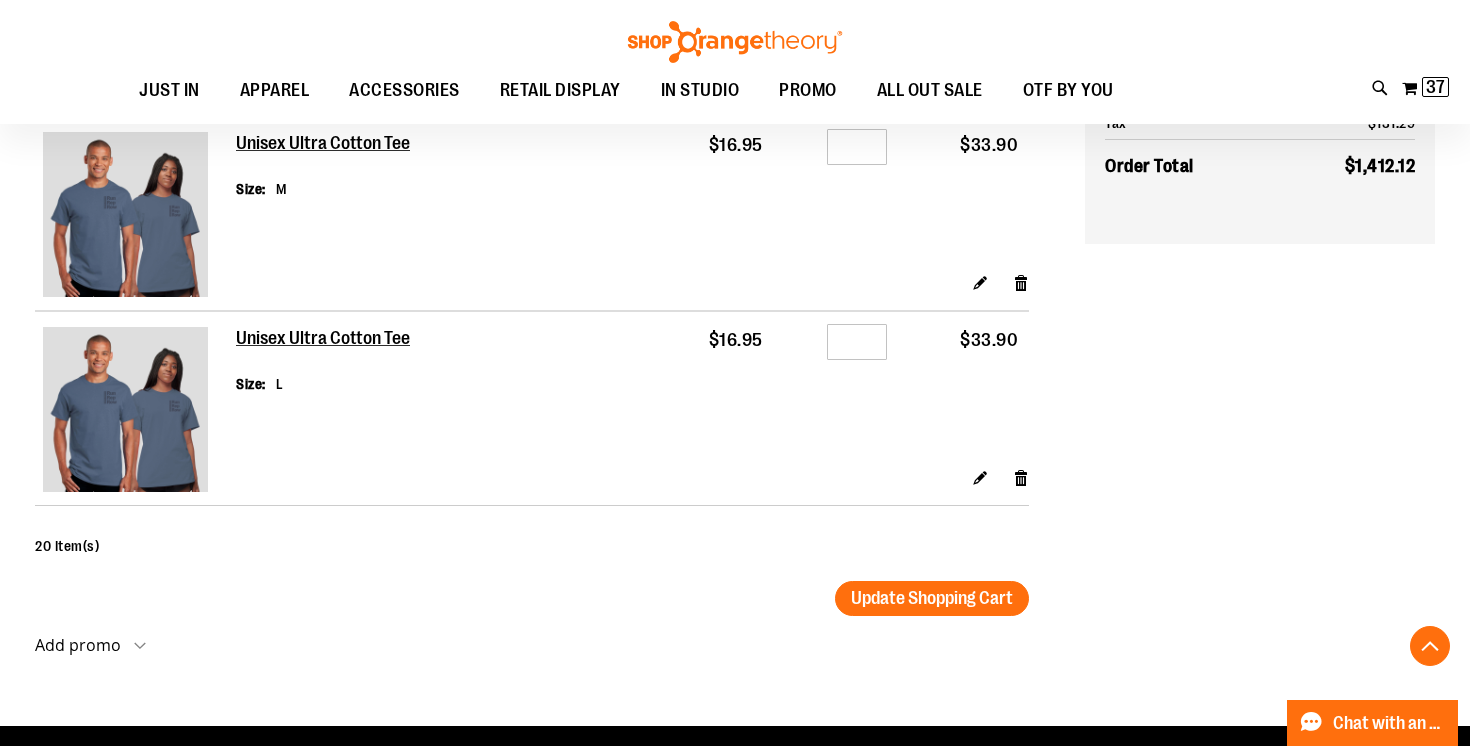 scroll, scrollTop: 4006, scrollLeft: 0, axis: vertical 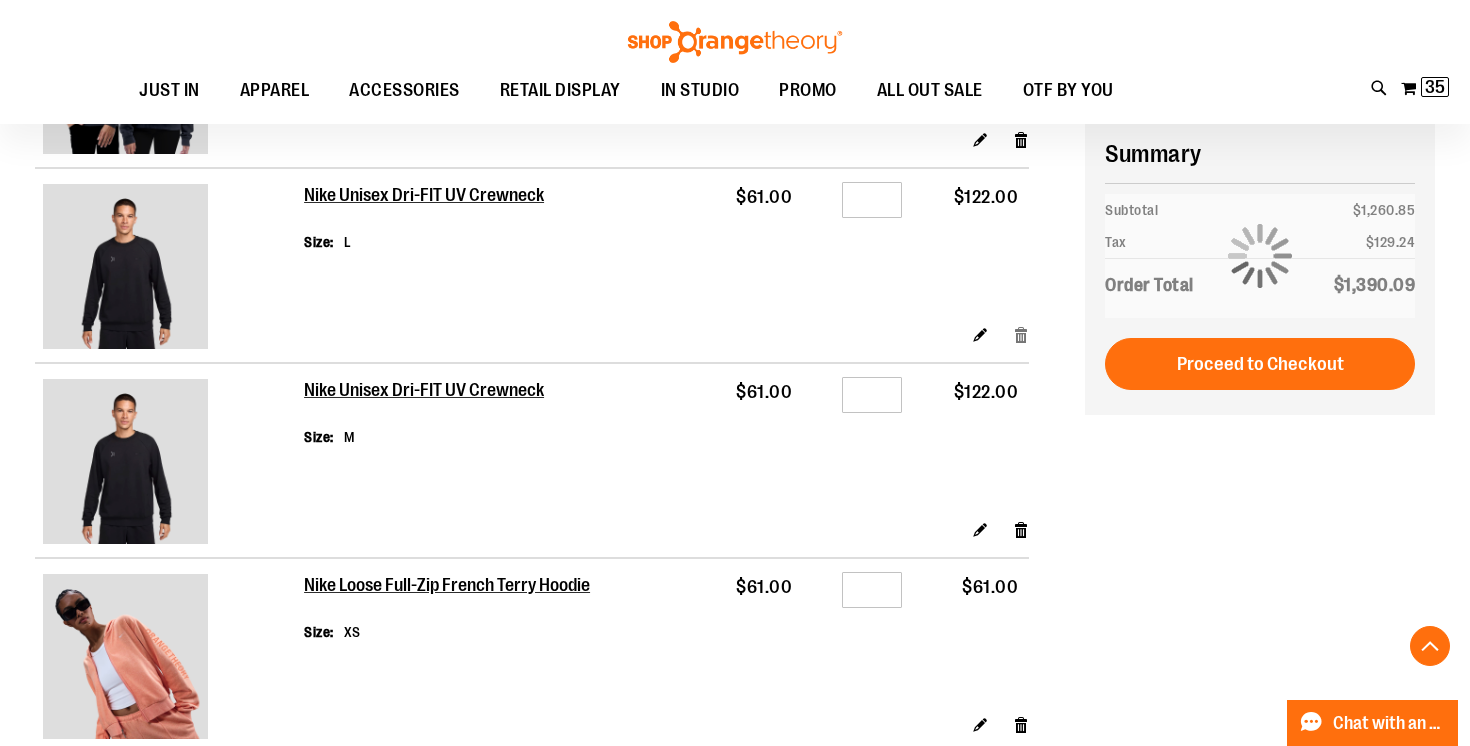click on "Remove item" at bounding box center [1021, 334] 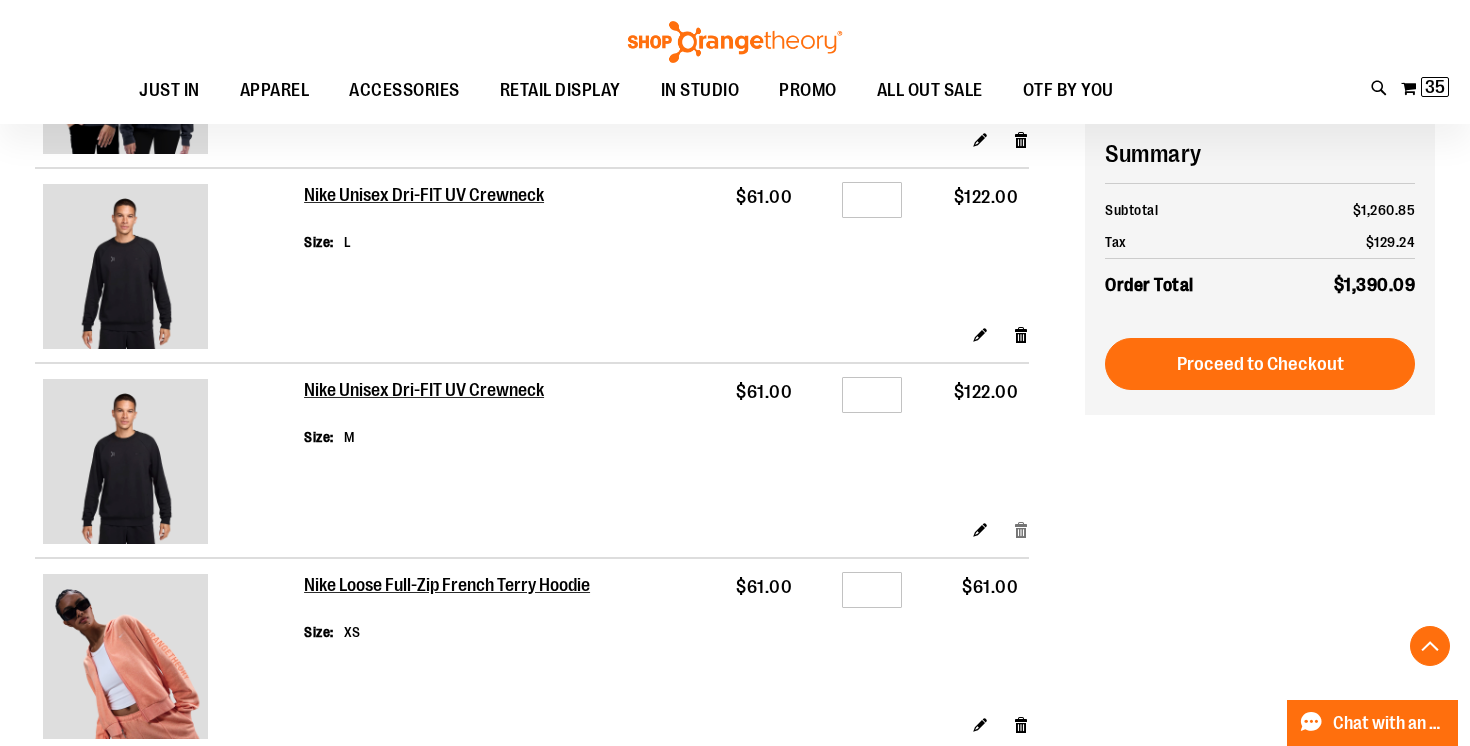 click on "Remove item" at bounding box center (1021, 529) 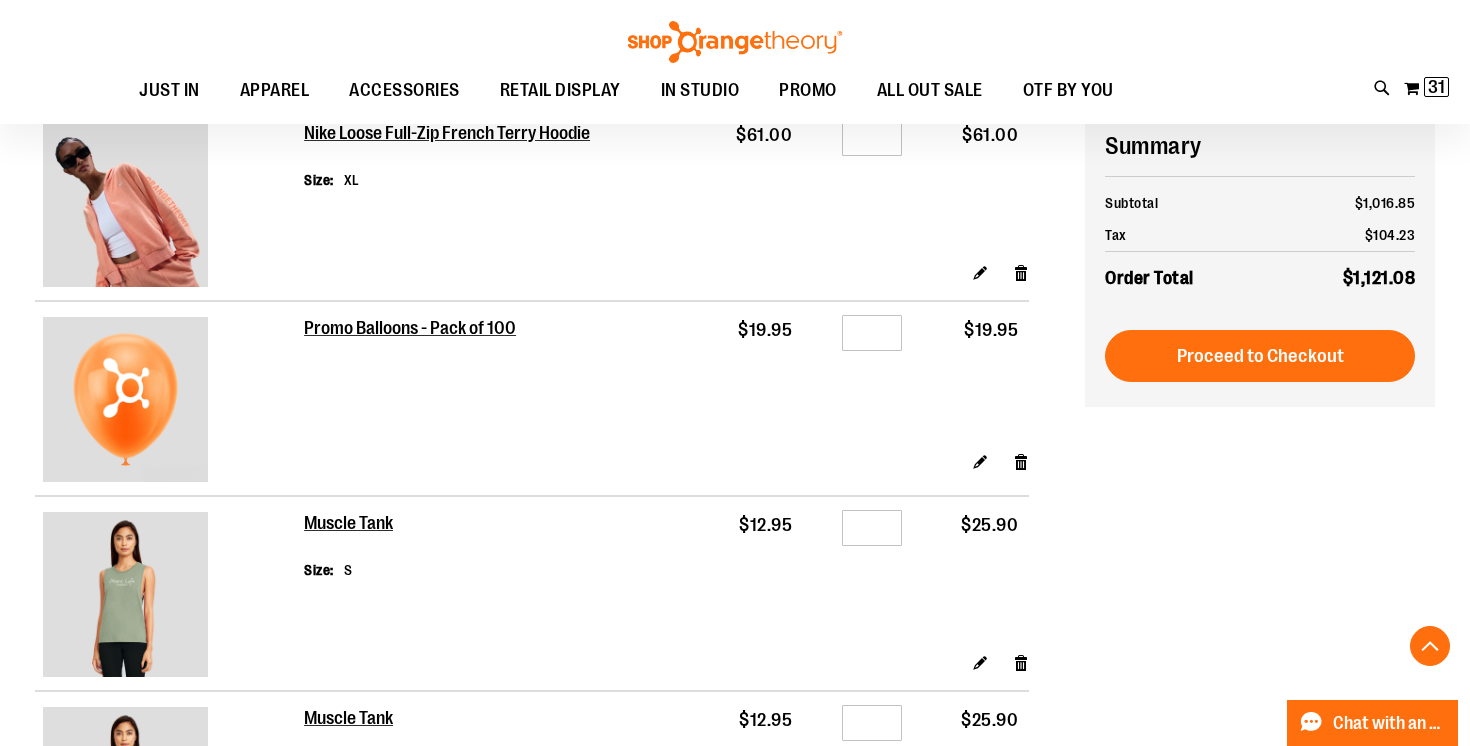 scroll, scrollTop: 1602, scrollLeft: 0, axis: vertical 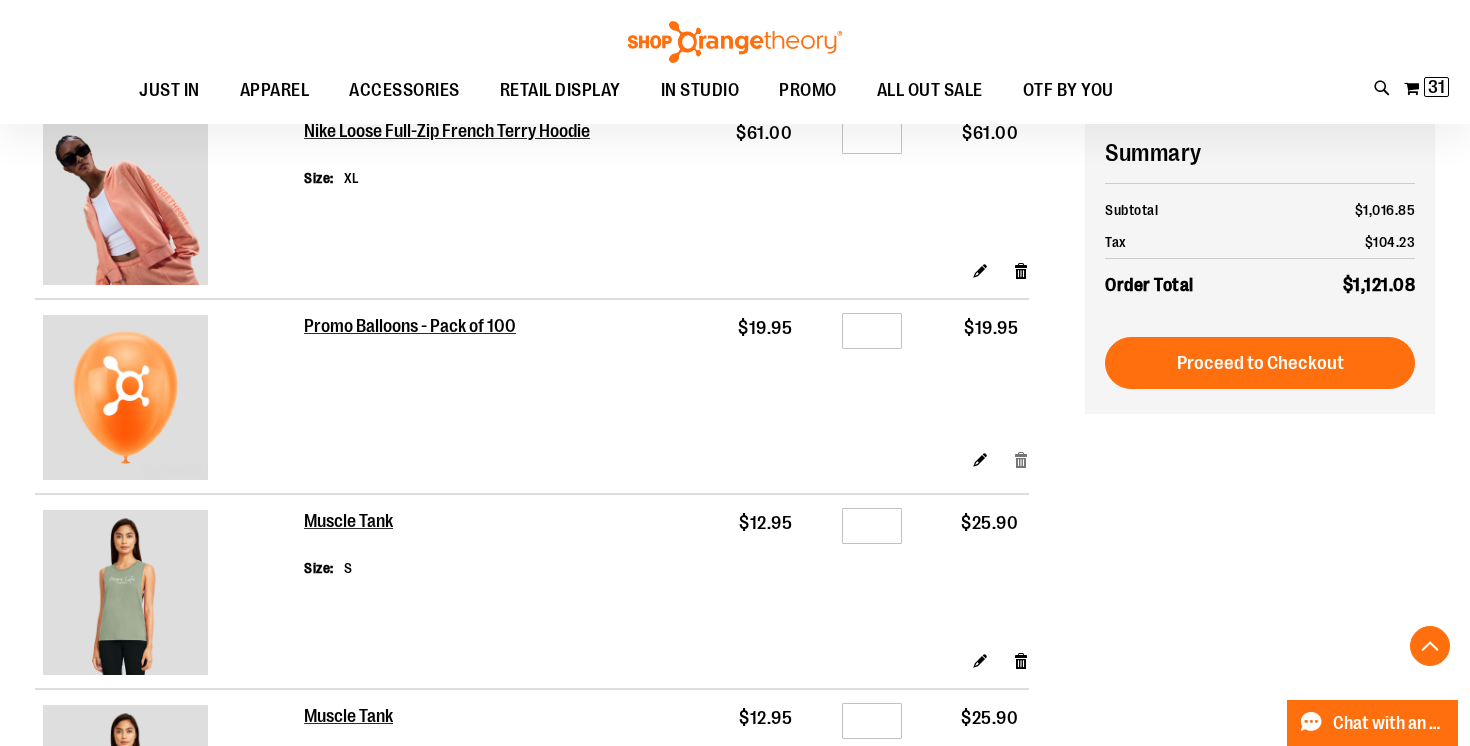 click on "Remove item" at bounding box center [1021, 459] 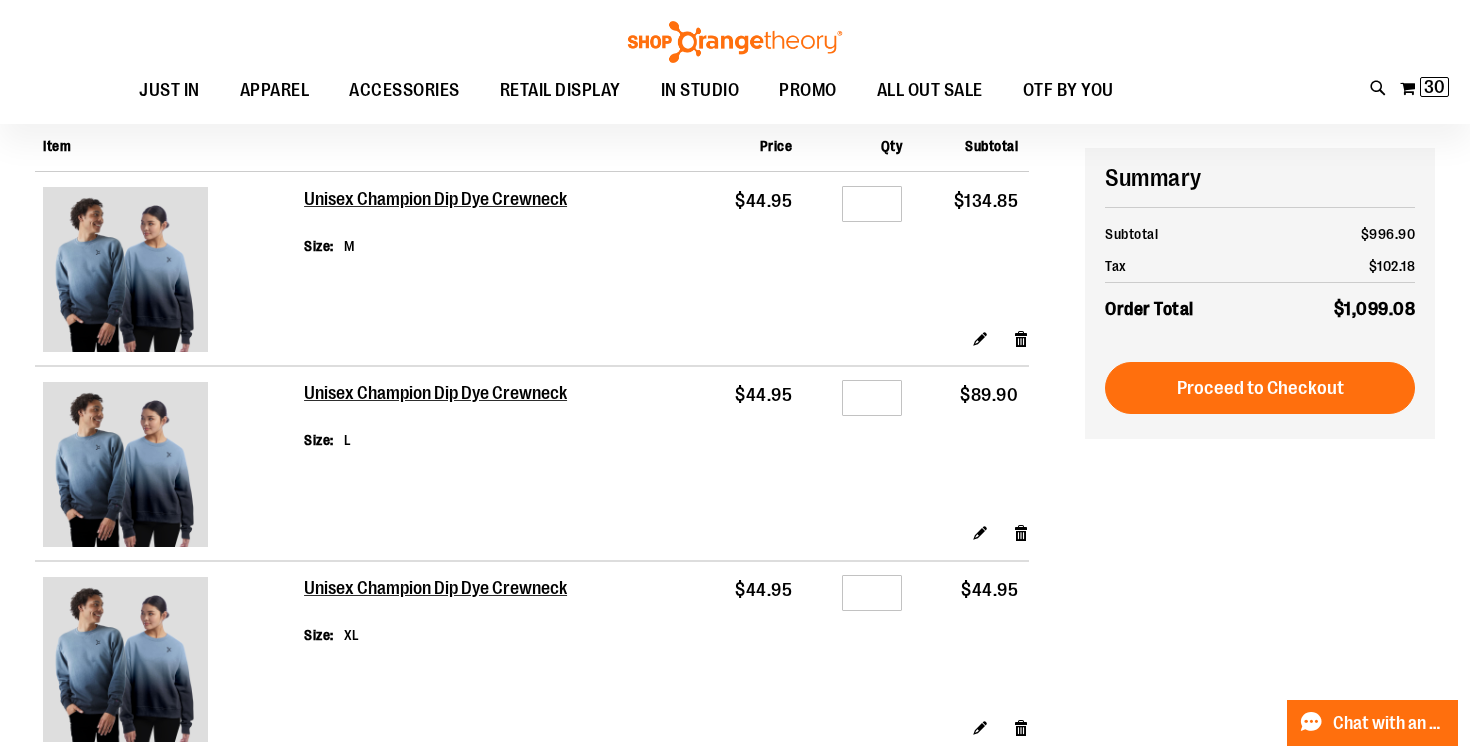 scroll, scrollTop: 206, scrollLeft: 0, axis: vertical 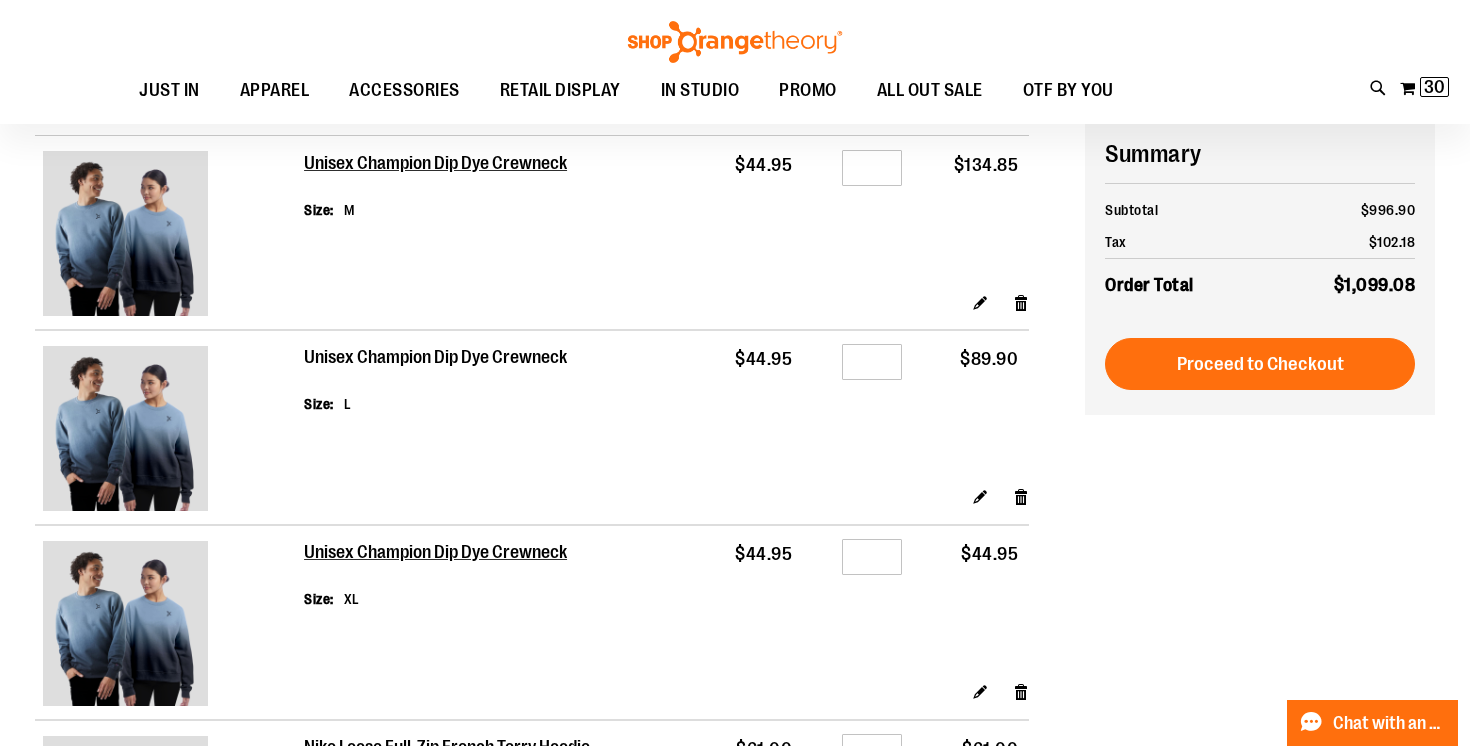 click on "Unisex Champion Dip Dye Crewneck" at bounding box center (437, 358) 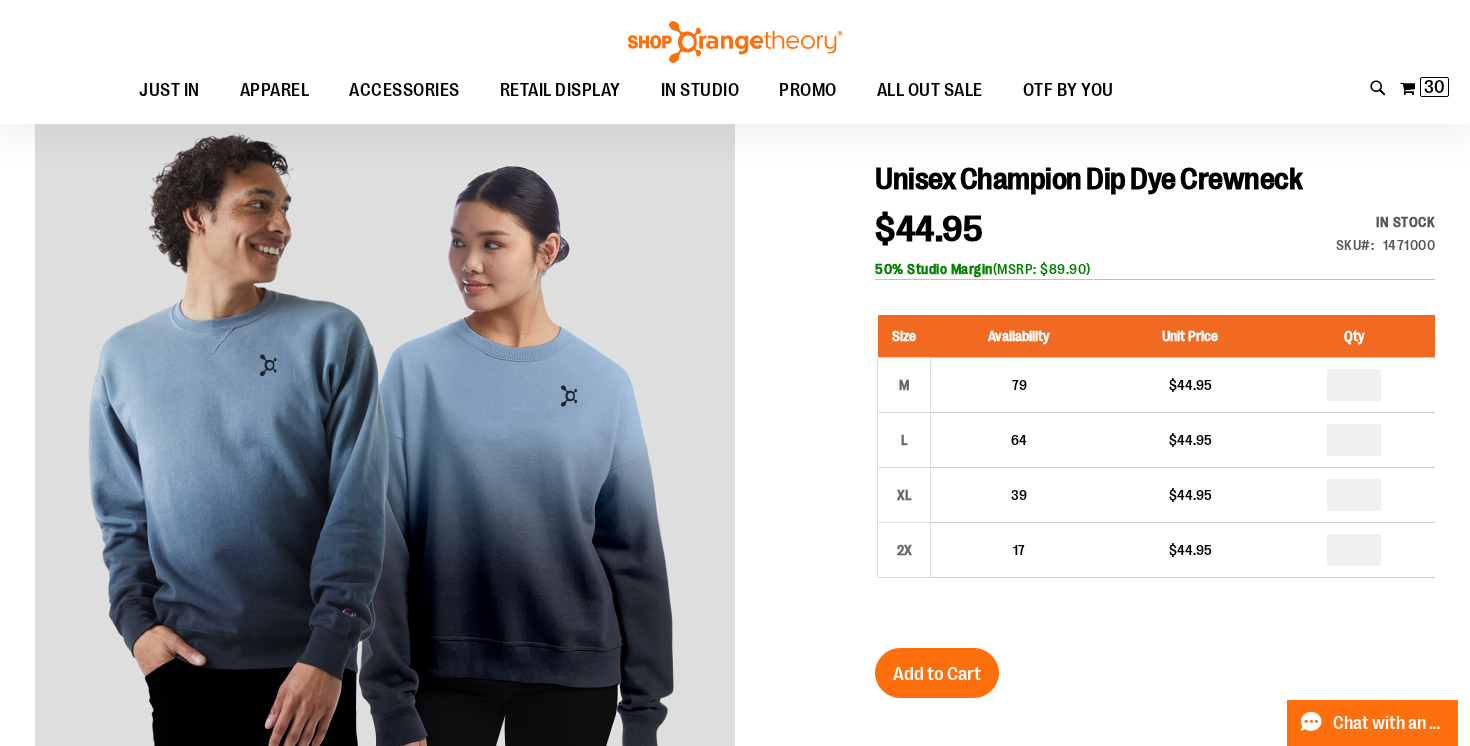 scroll, scrollTop: 206, scrollLeft: 0, axis: vertical 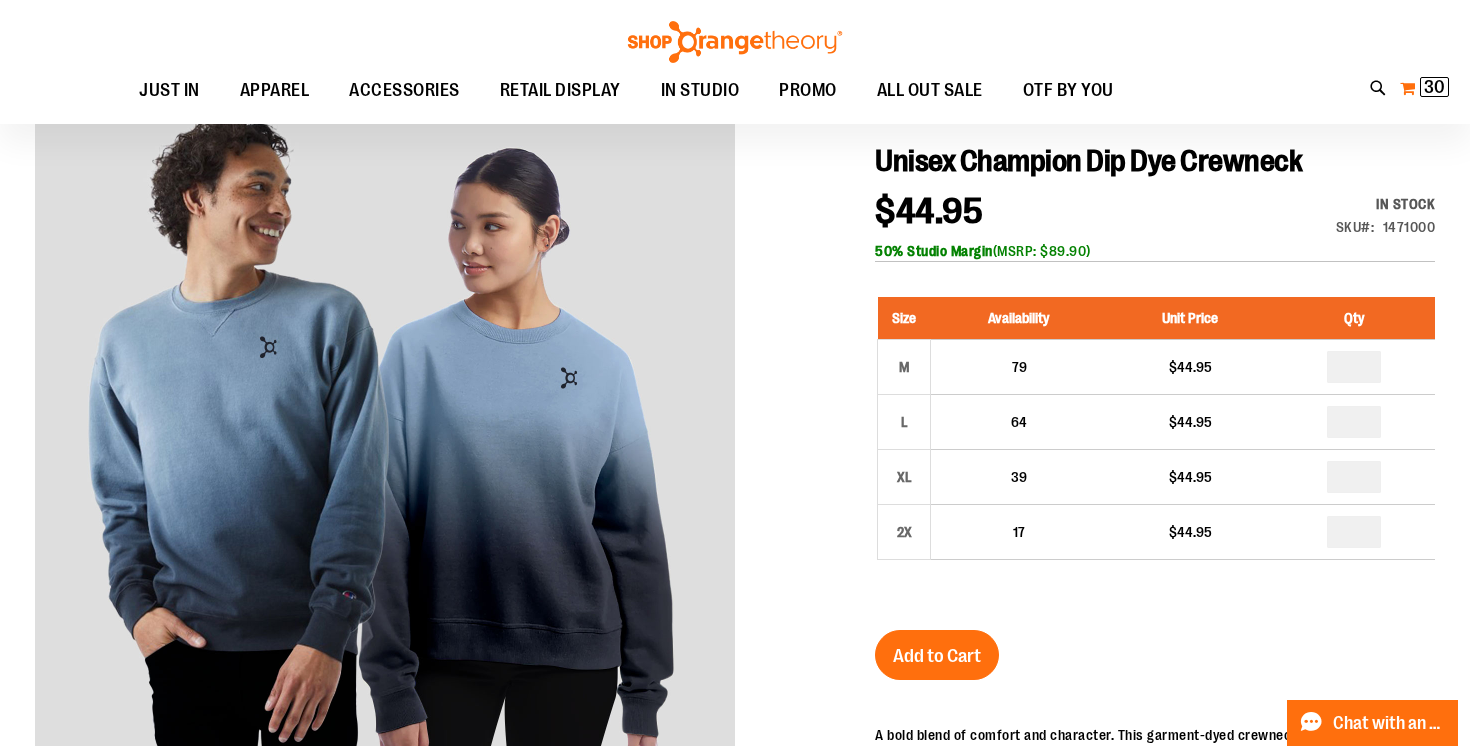 click on "My Cart
30
30
items" at bounding box center [1424, 88] 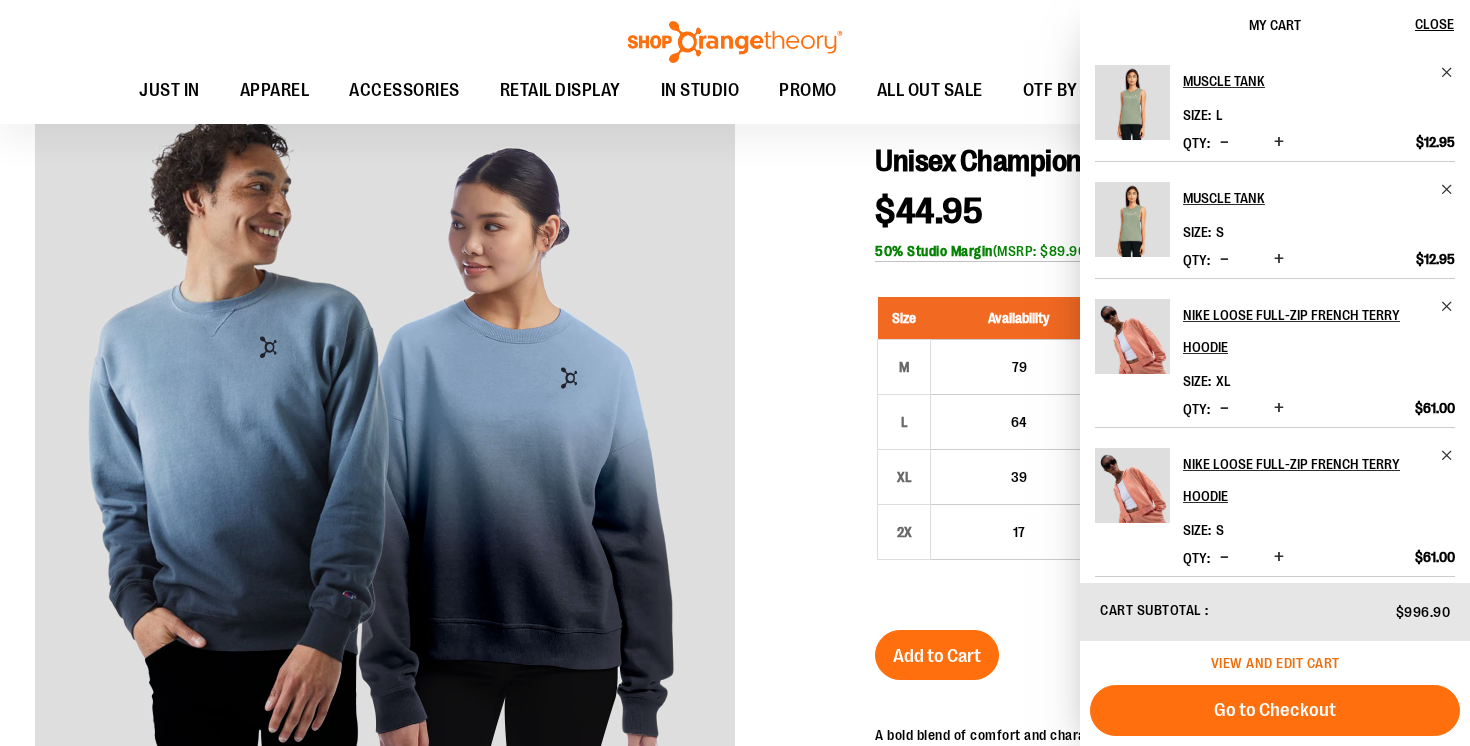 click on "View and edit cart" at bounding box center [1275, 663] 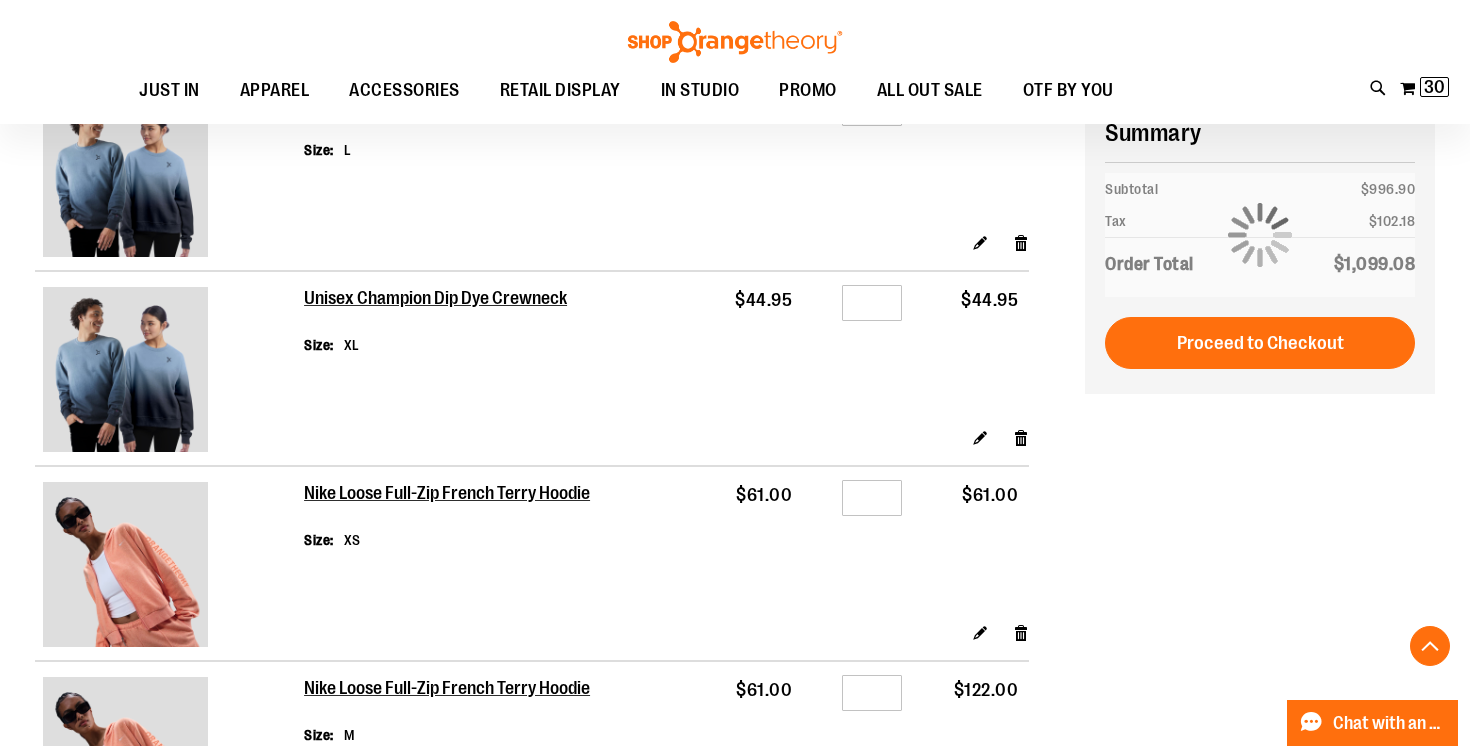 scroll, scrollTop: 494, scrollLeft: 0, axis: vertical 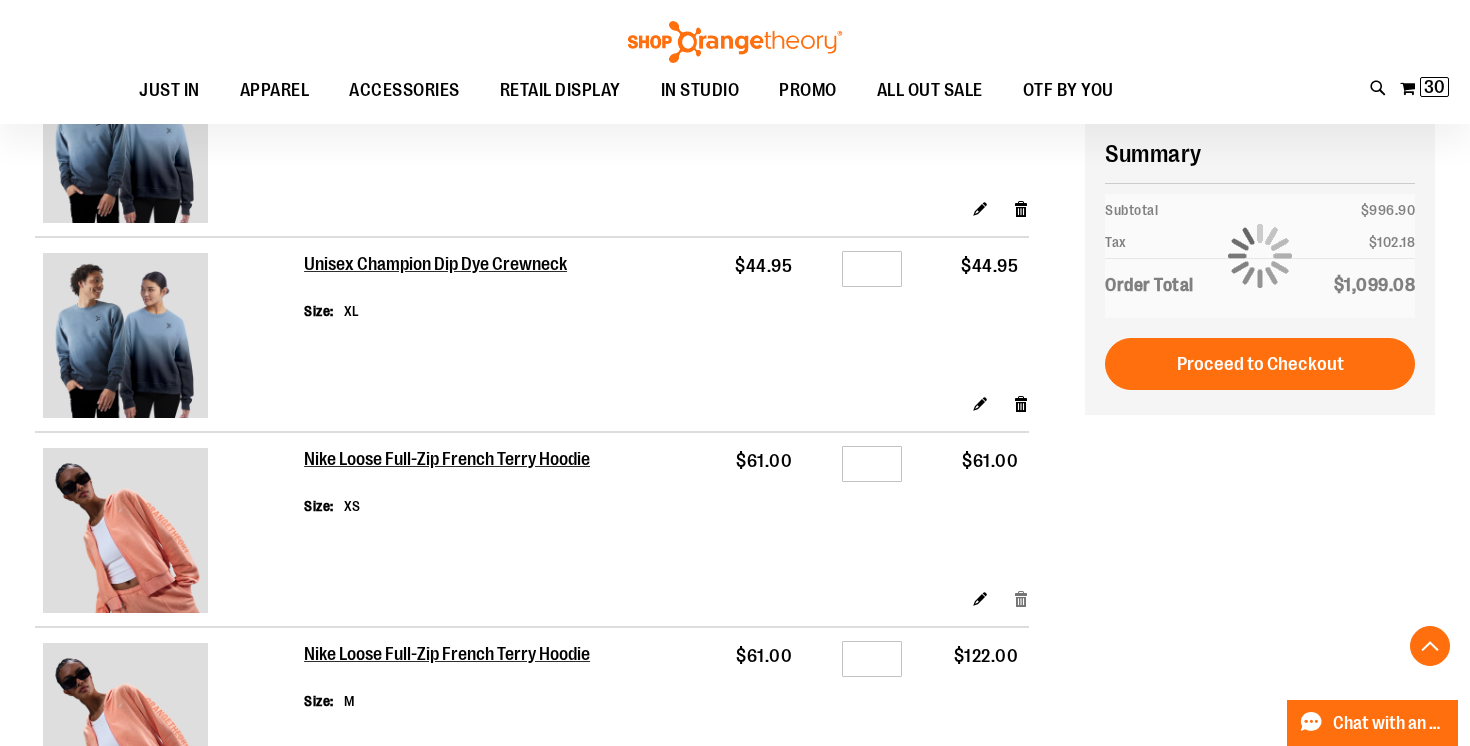 click on "Remove item" at bounding box center (1021, 598) 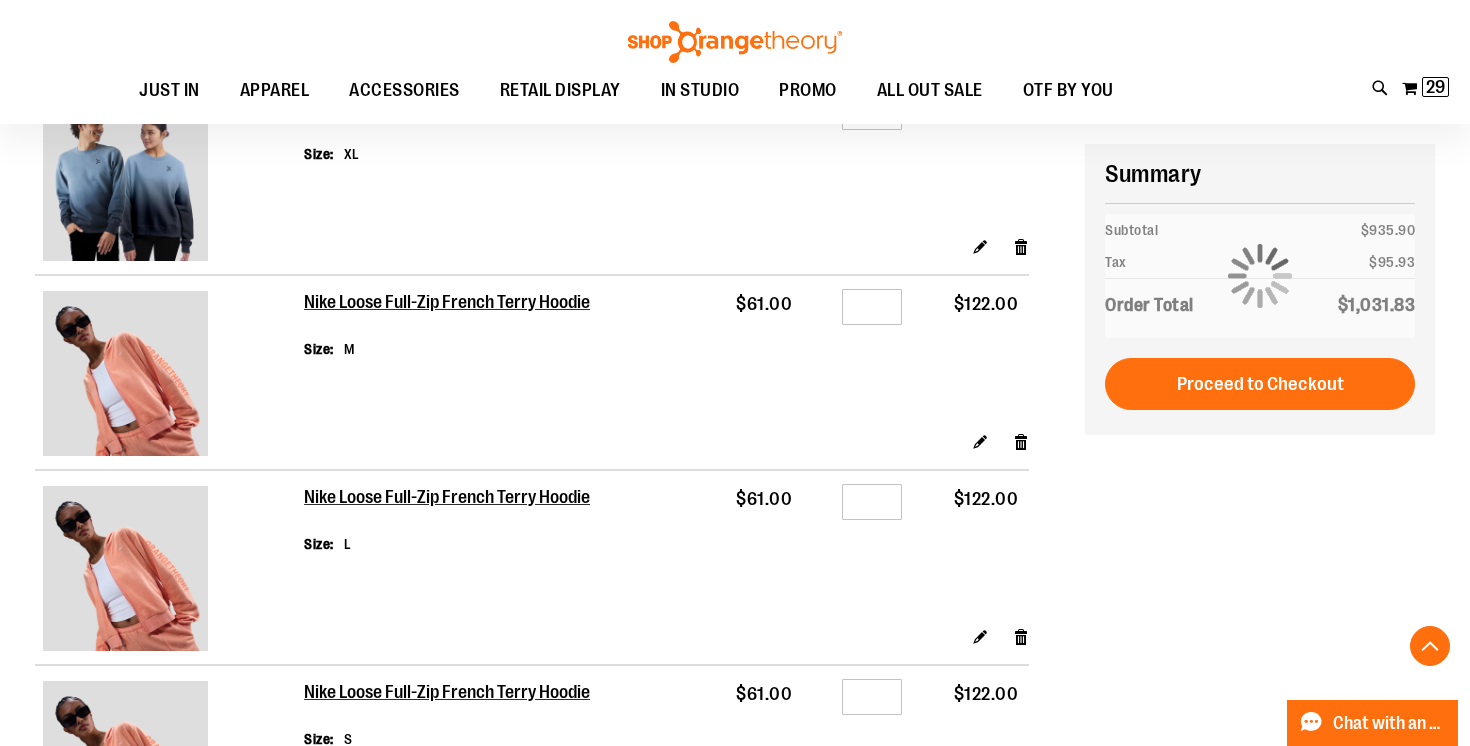 scroll, scrollTop: 679, scrollLeft: 0, axis: vertical 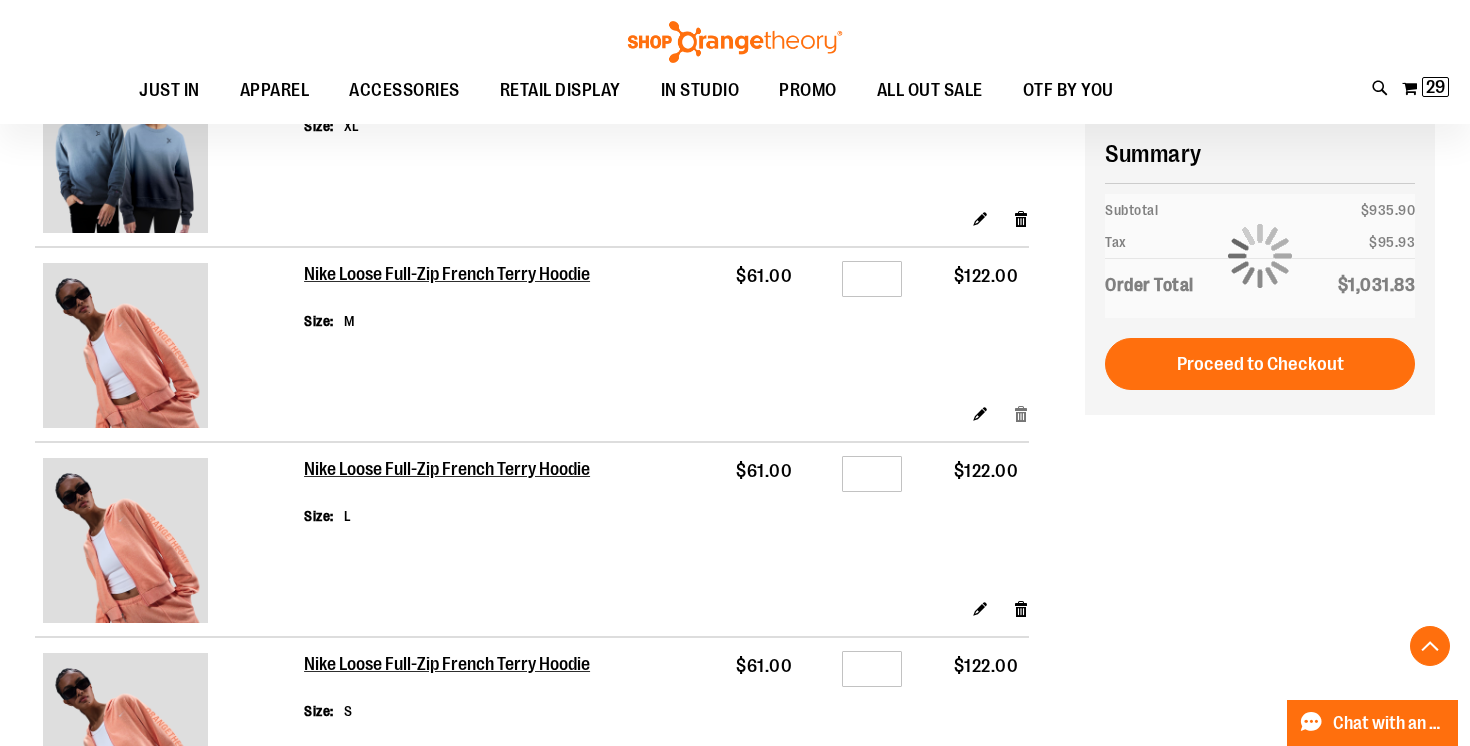 click on "Remove item" at bounding box center (1021, 413) 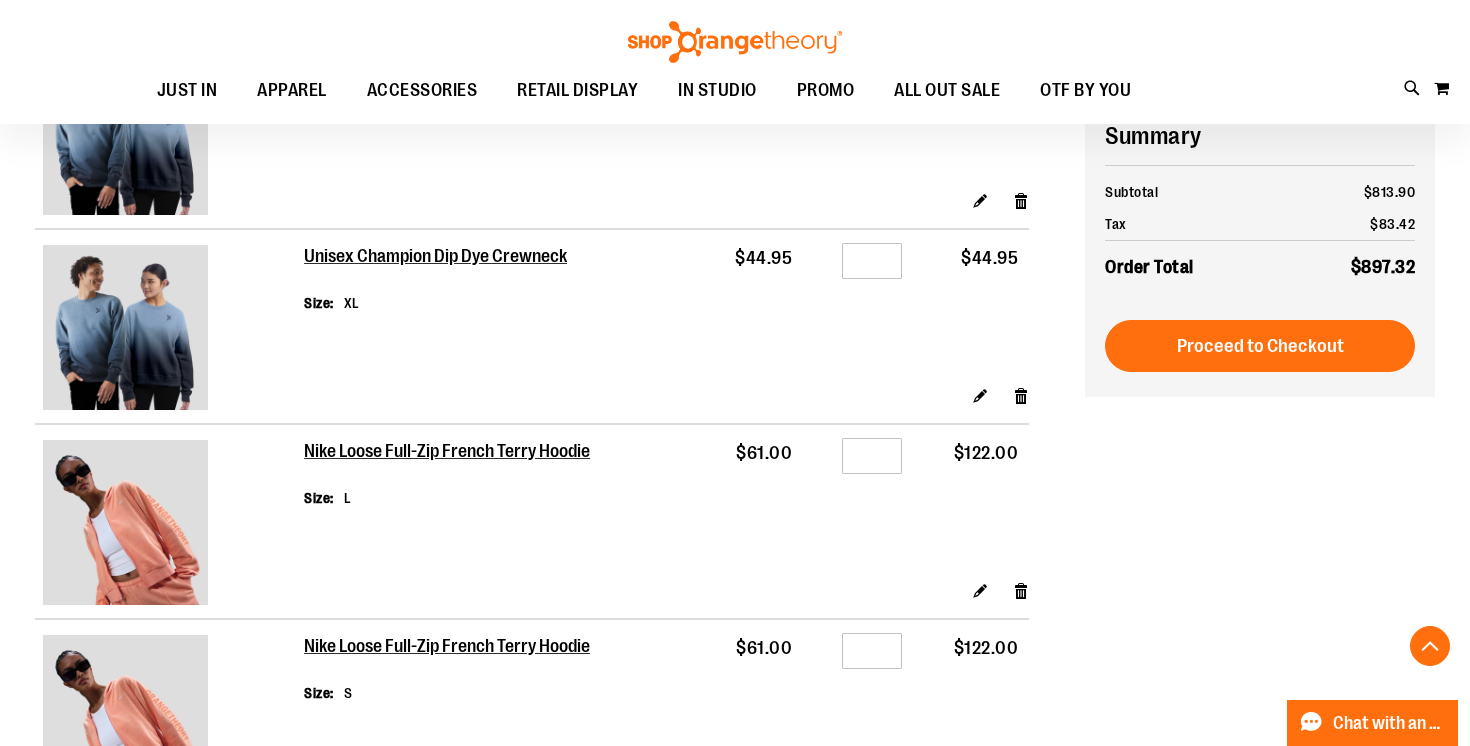scroll, scrollTop: 504, scrollLeft: 0, axis: vertical 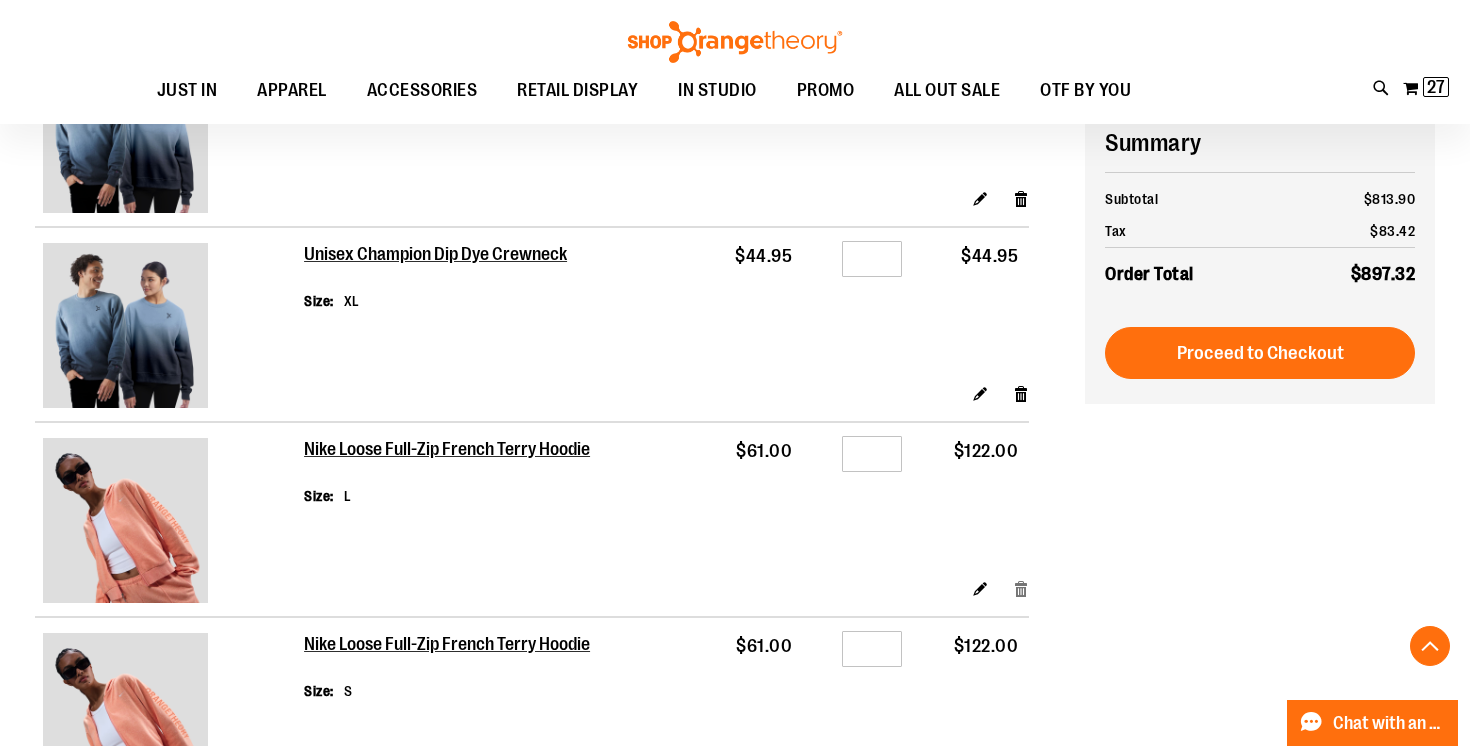 click on "Remove item" at bounding box center (1021, 588) 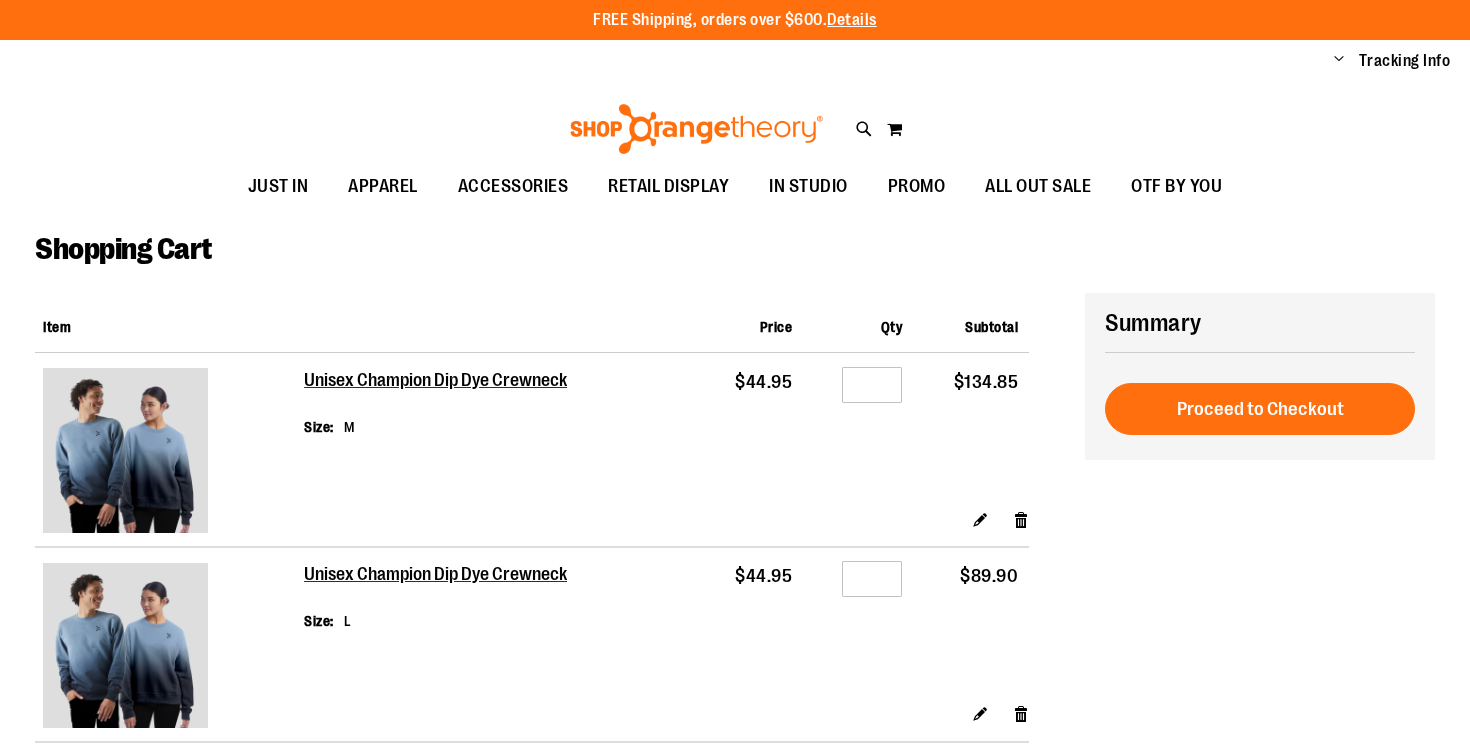 scroll, scrollTop: 0, scrollLeft: 0, axis: both 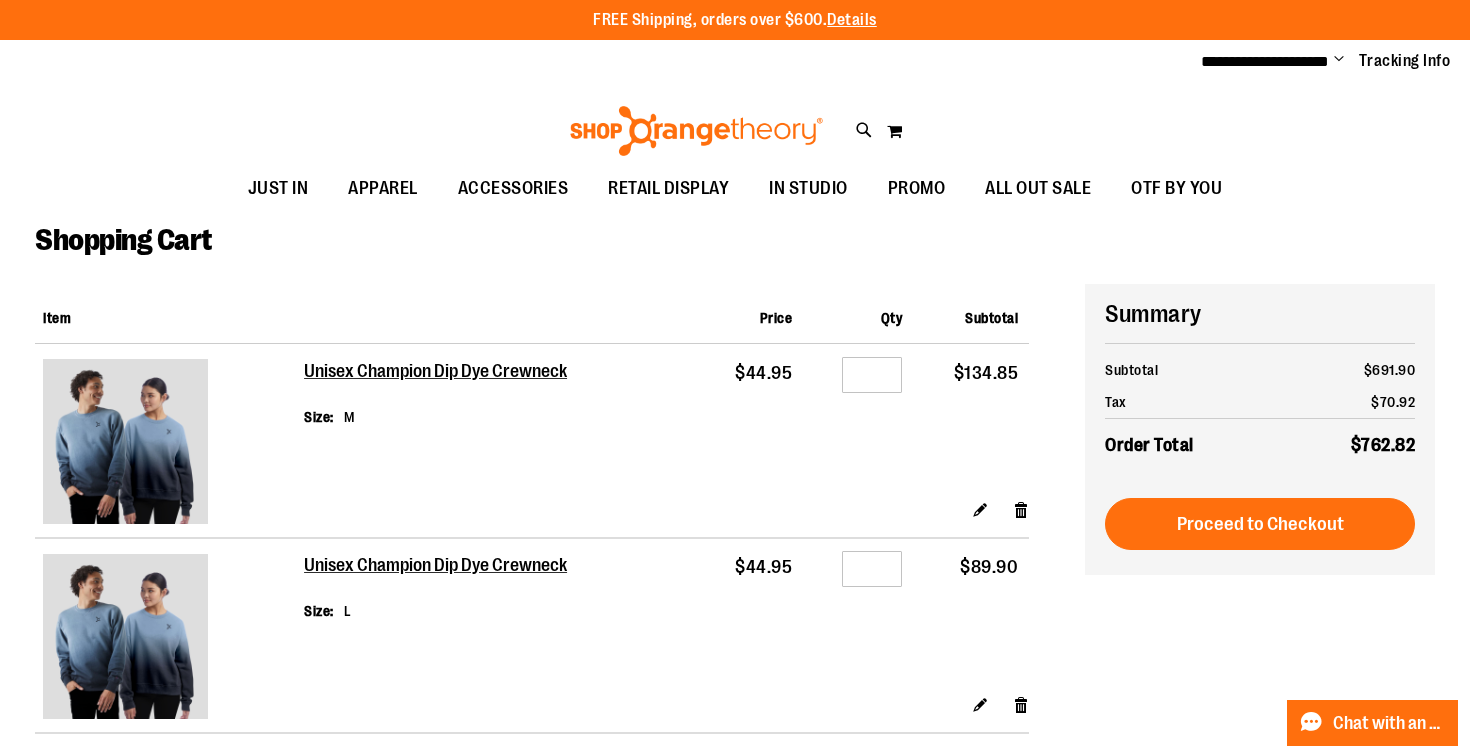 click on "$89.90" at bounding box center (971, 616) 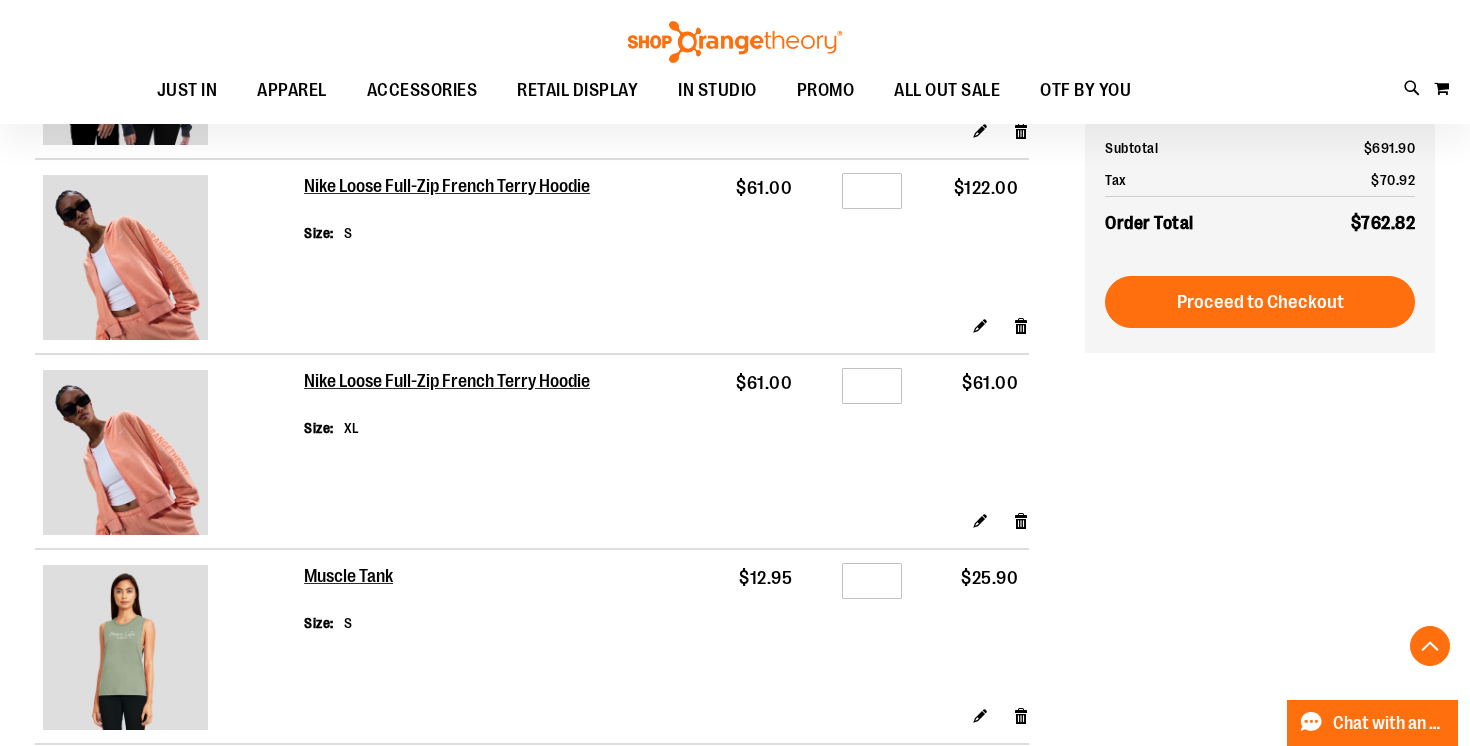 scroll, scrollTop: 817, scrollLeft: 0, axis: vertical 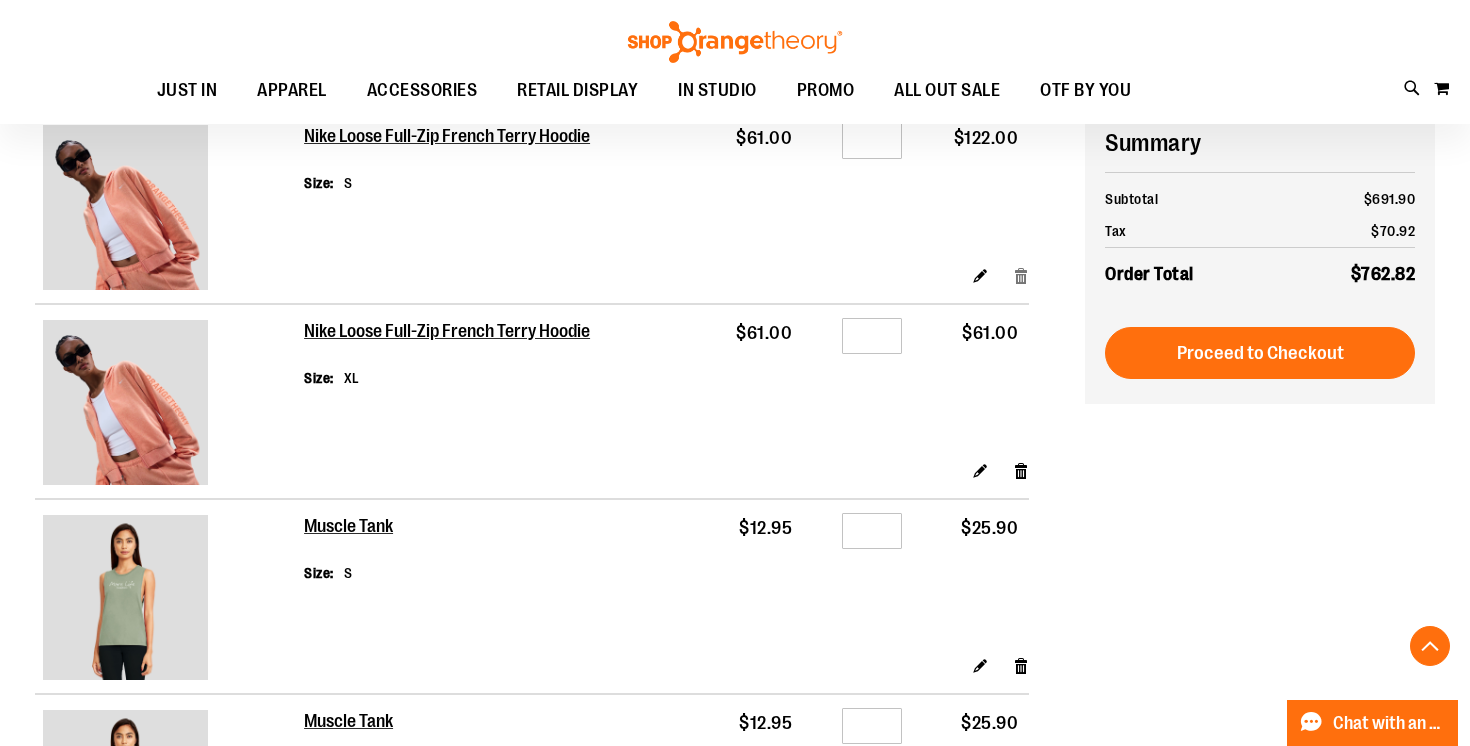 click on "Remove item" at bounding box center [1021, 275] 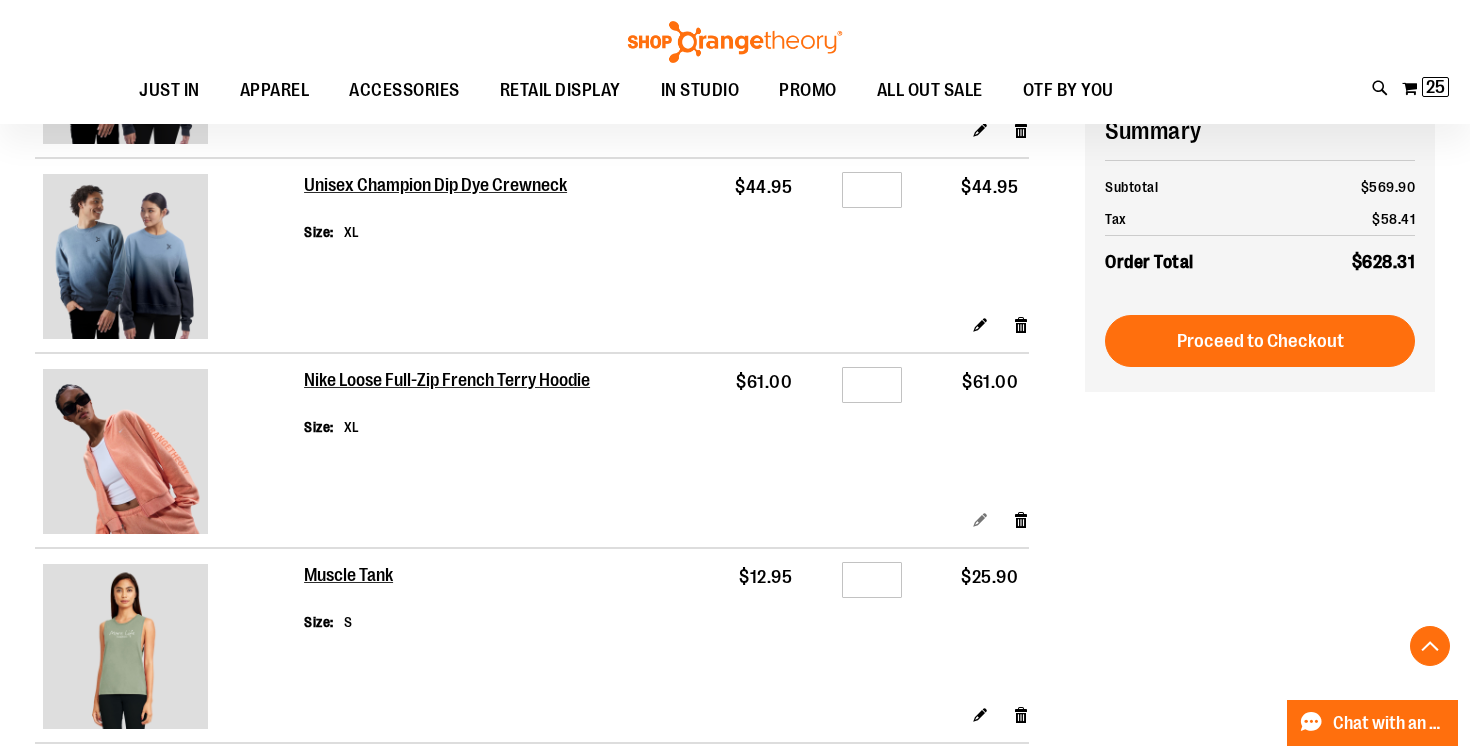 scroll, scrollTop: 603, scrollLeft: 0, axis: vertical 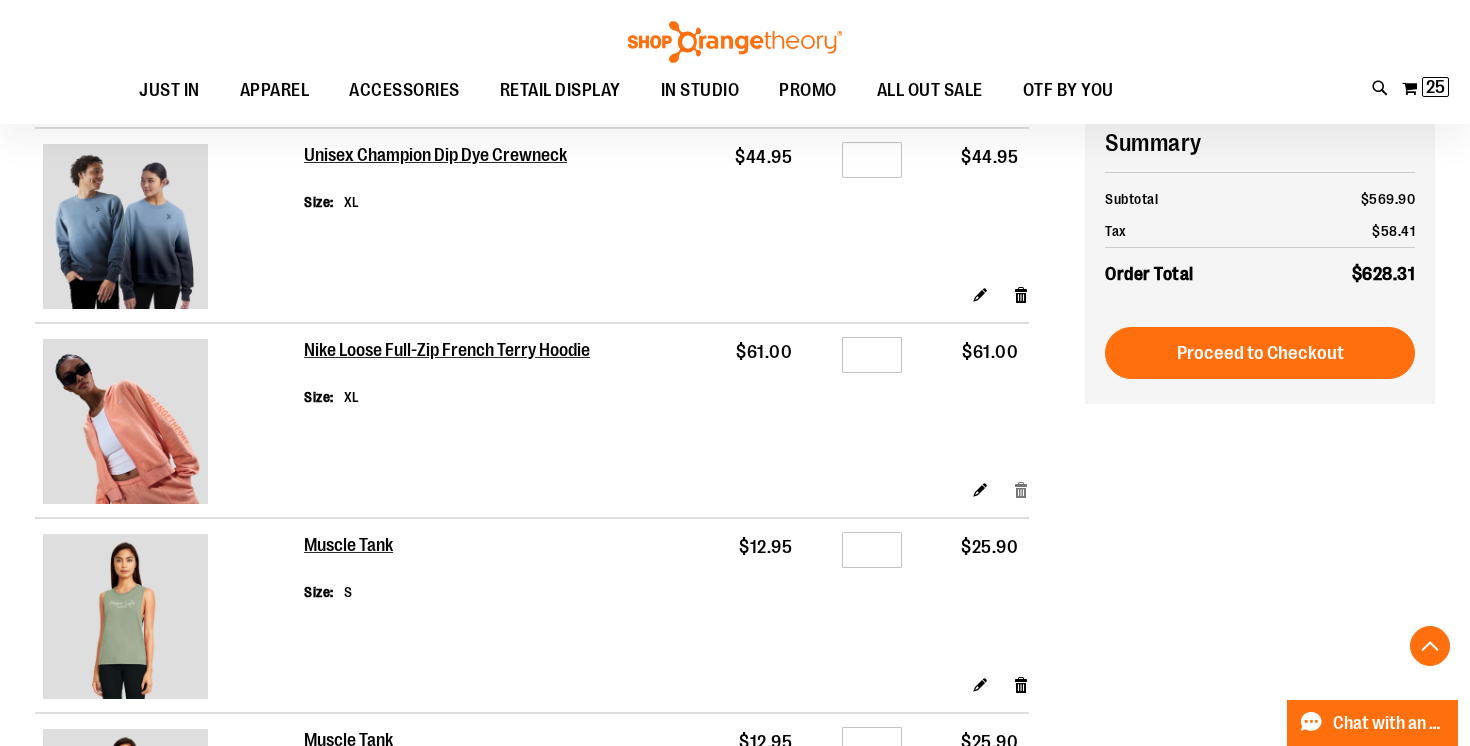 click on "Remove item" at bounding box center [1021, 489] 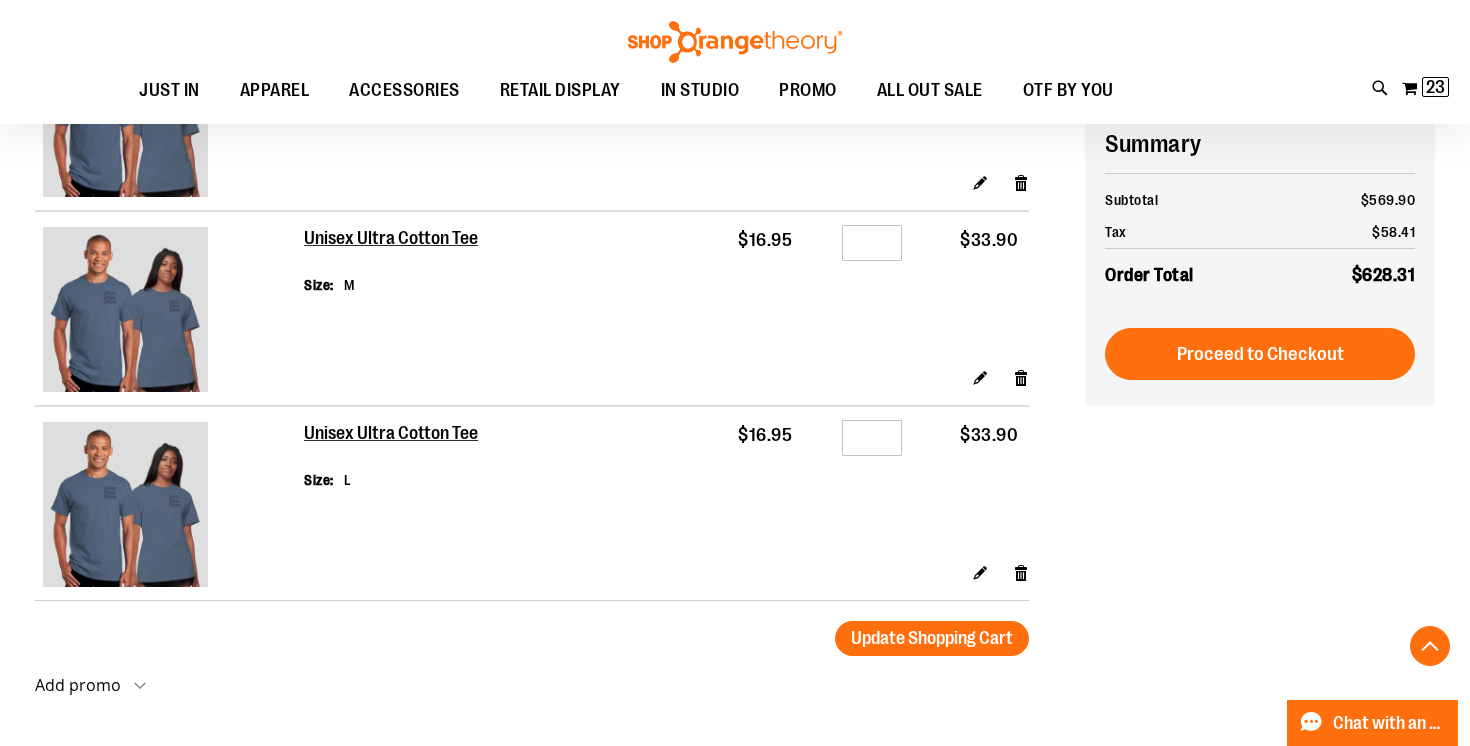 scroll, scrollTop: 2081, scrollLeft: 0, axis: vertical 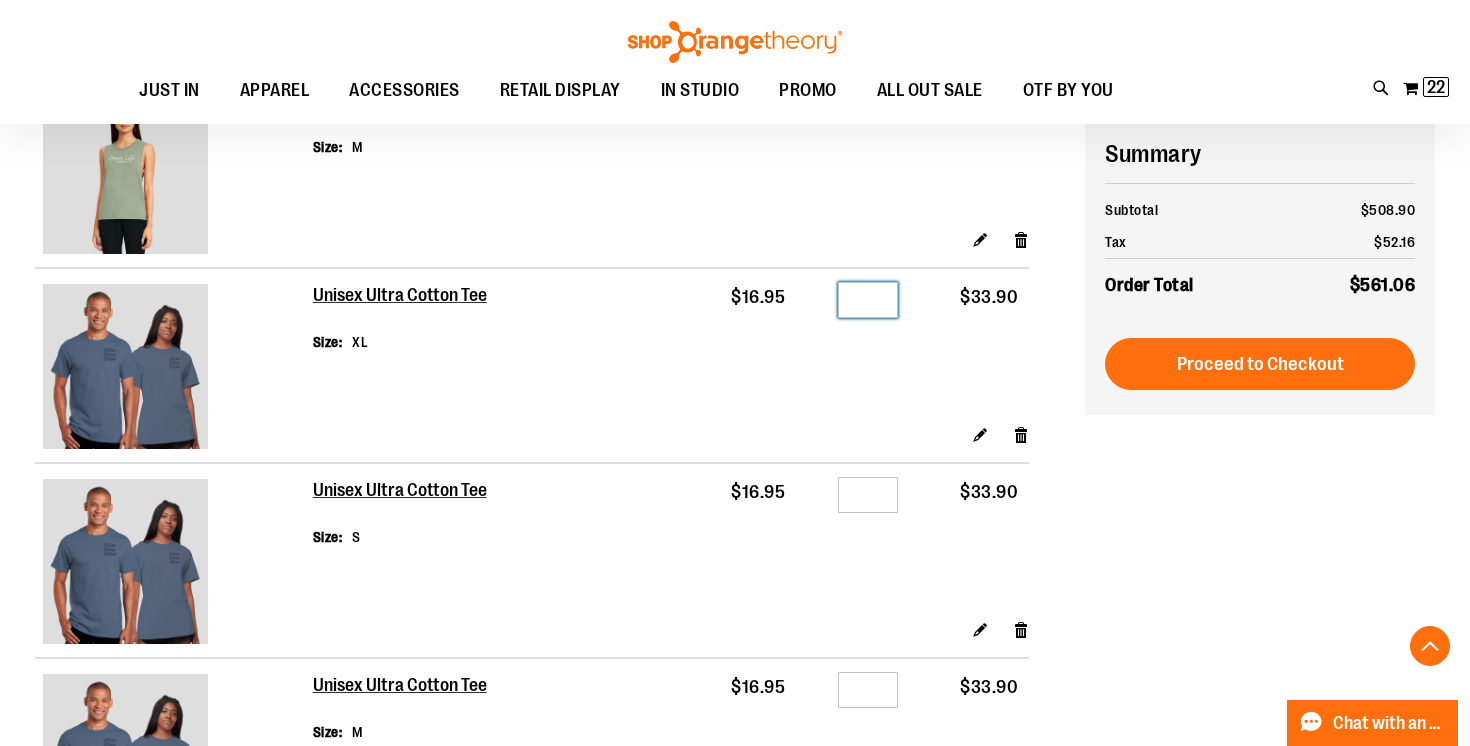 click on "*" at bounding box center (868, 300) 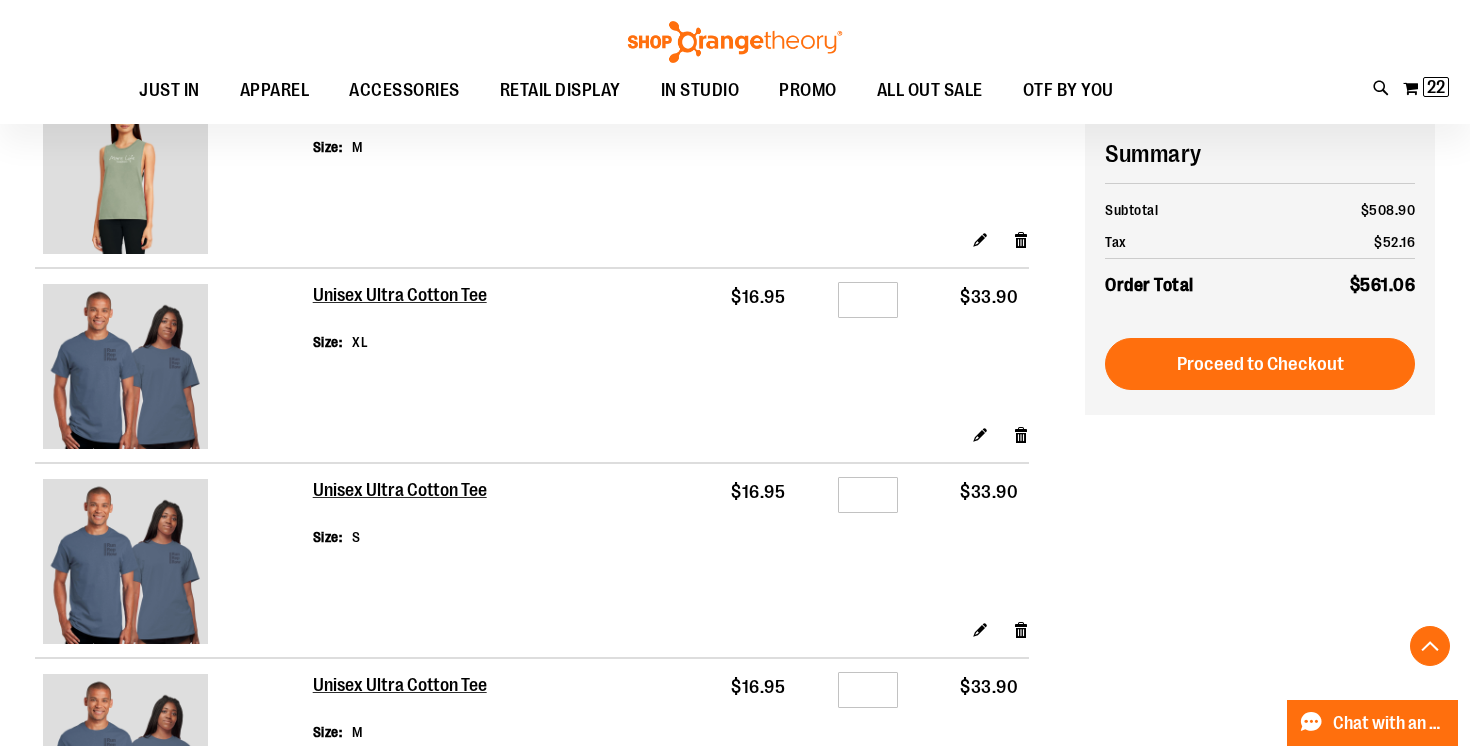 click on "**********" at bounding box center [735, 3] 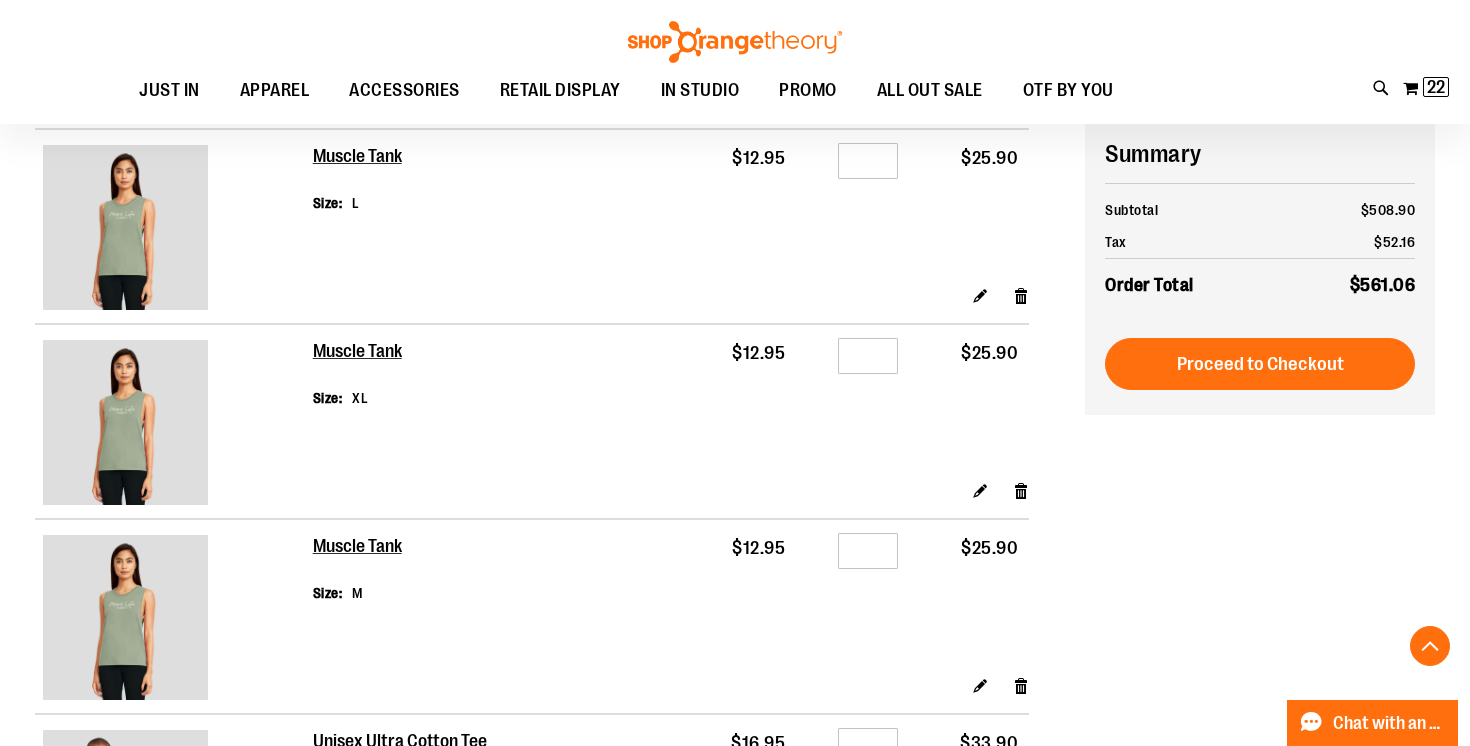 scroll, scrollTop: 990, scrollLeft: 0, axis: vertical 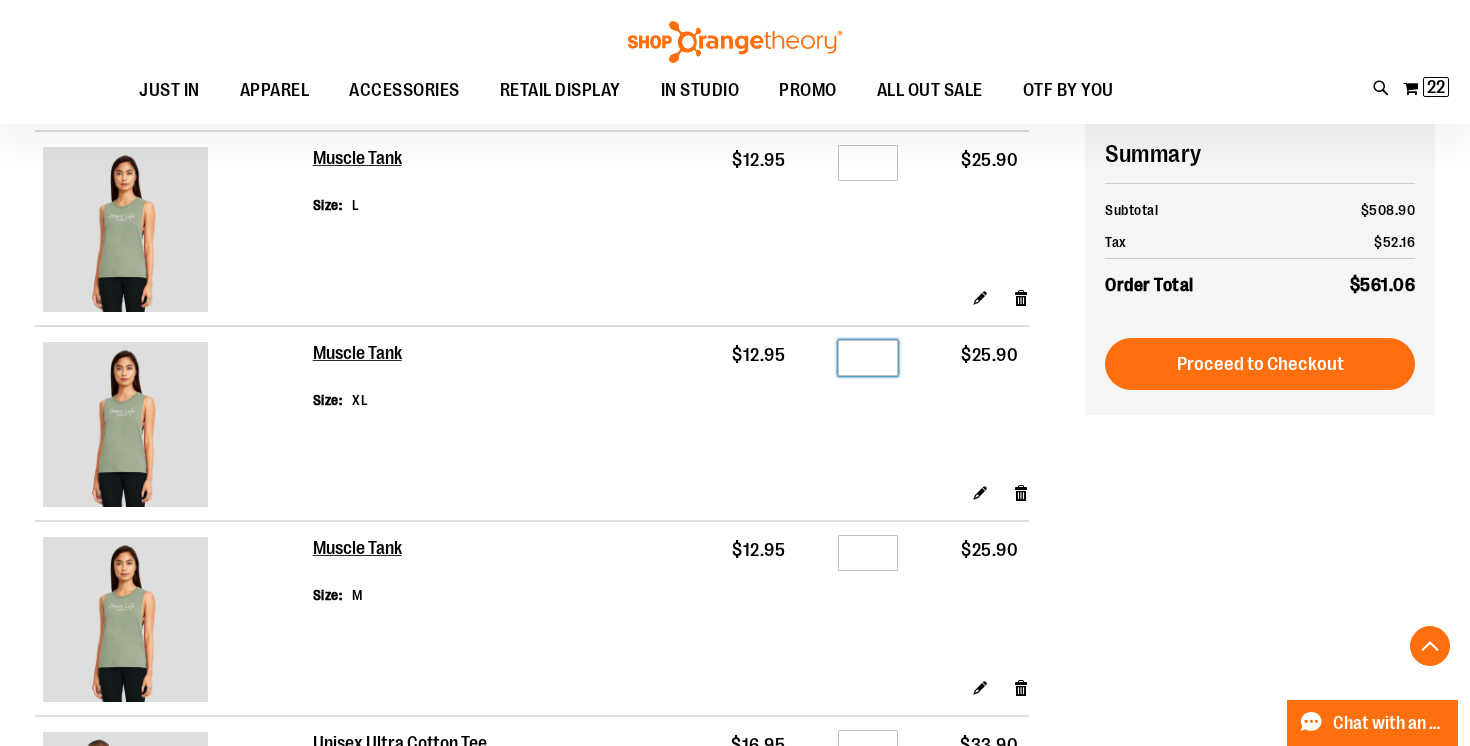 click on "*" at bounding box center [868, 358] 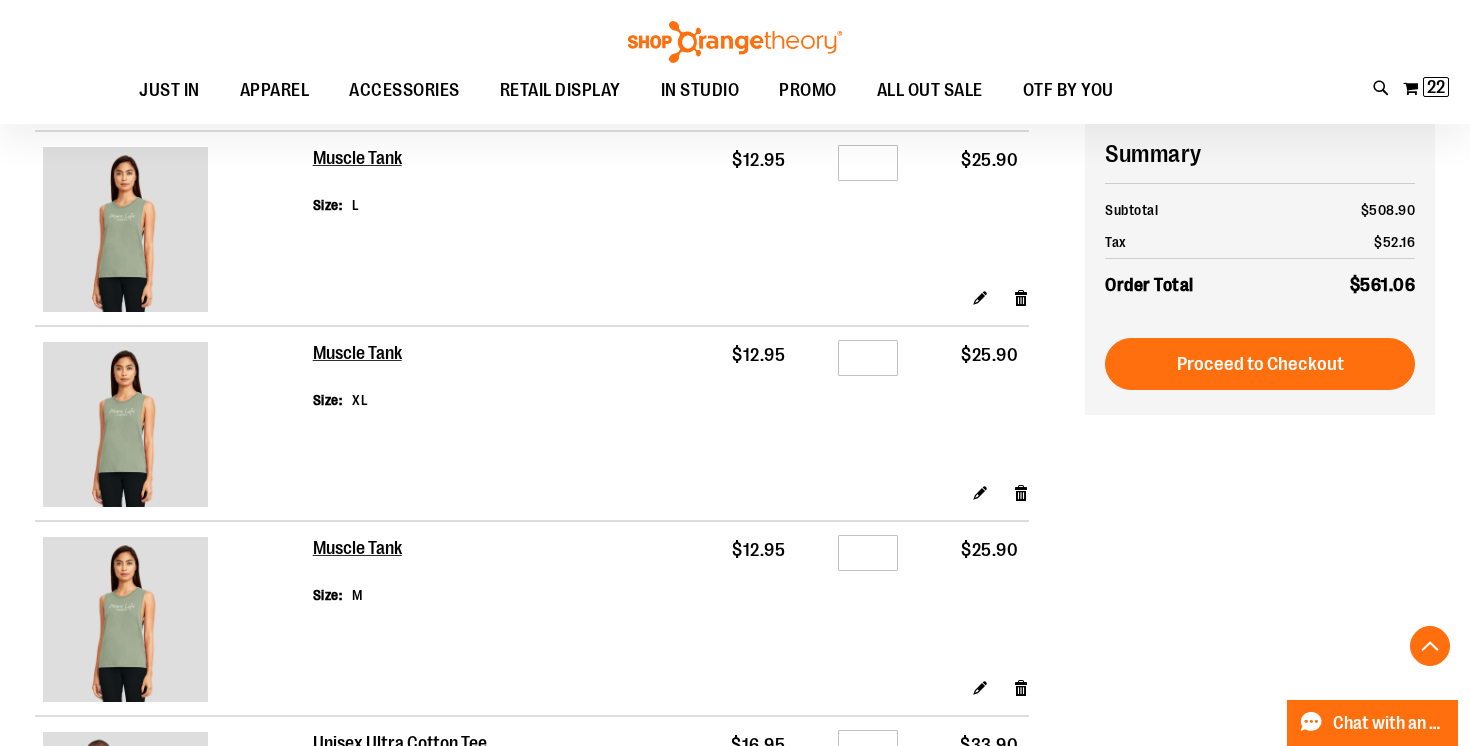 click on "**********" at bounding box center (735, 451) 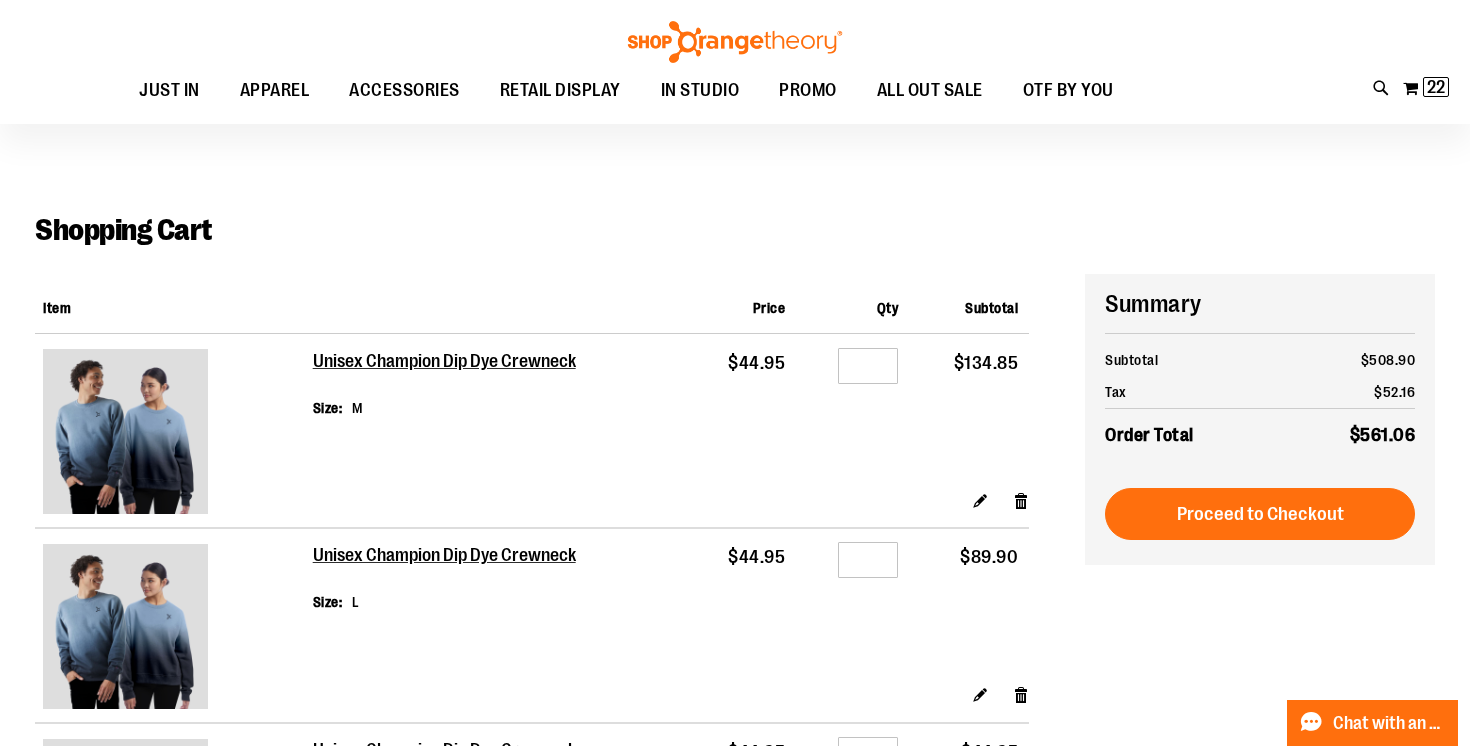 scroll, scrollTop: 12, scrollLeft: 0, axis: vertical 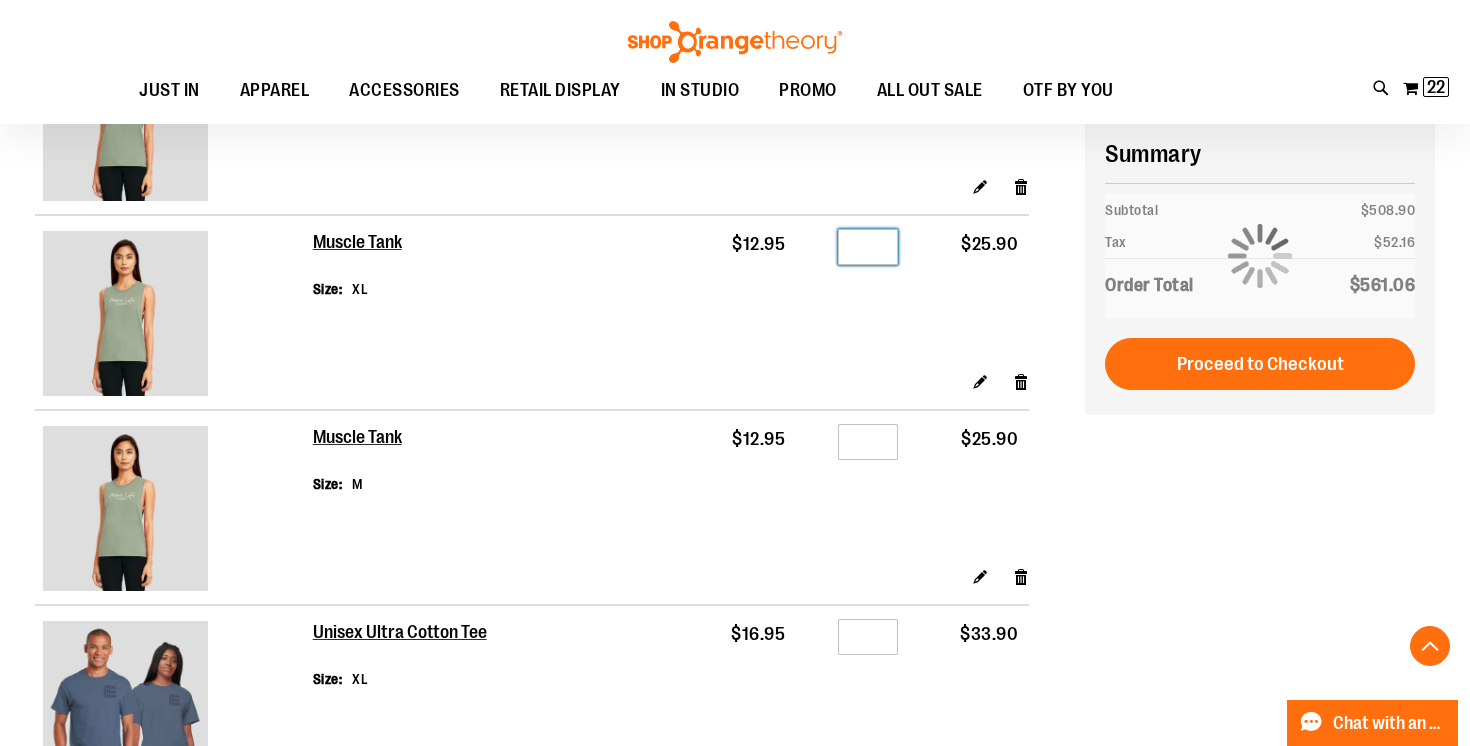 click on "*" at bounding box center (868, 247) 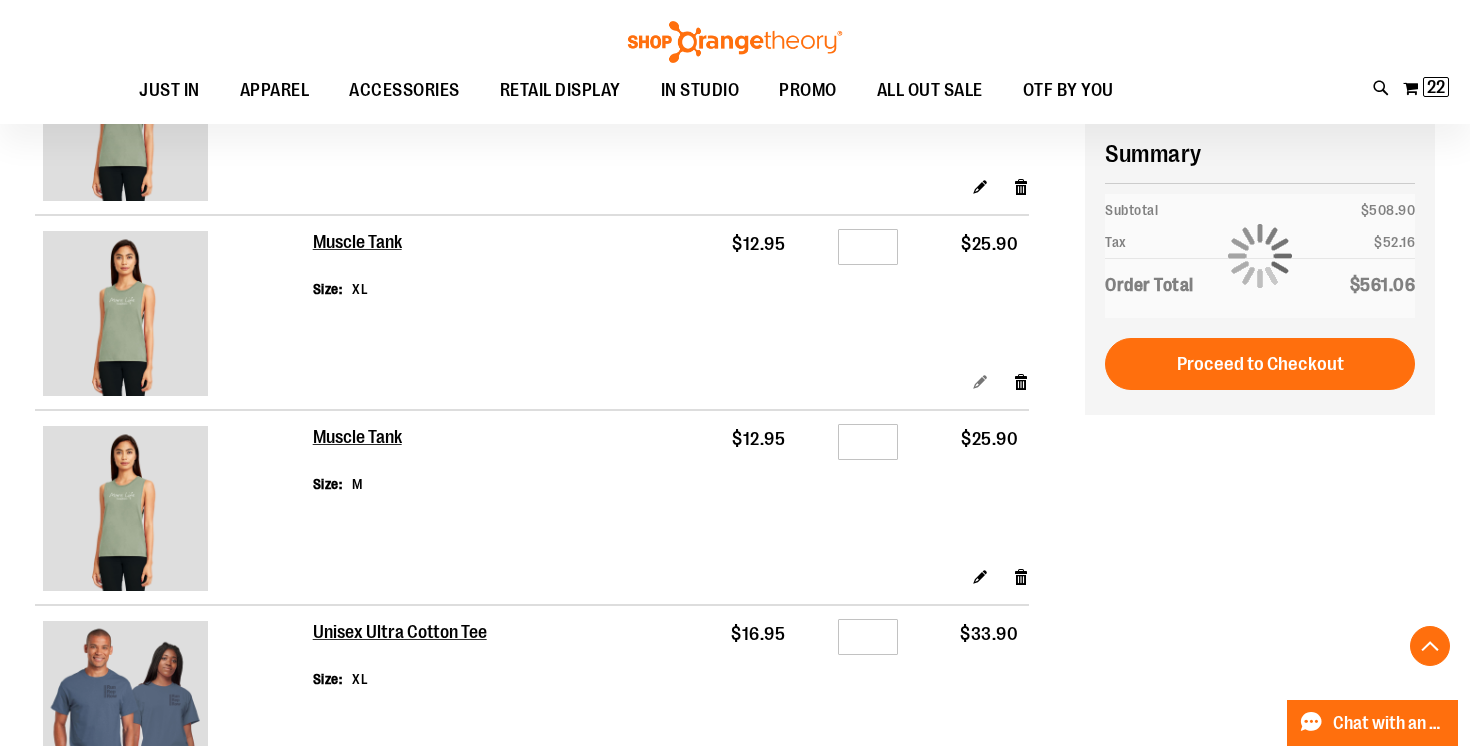 click on "Edit" at bounding box center (980, 381) 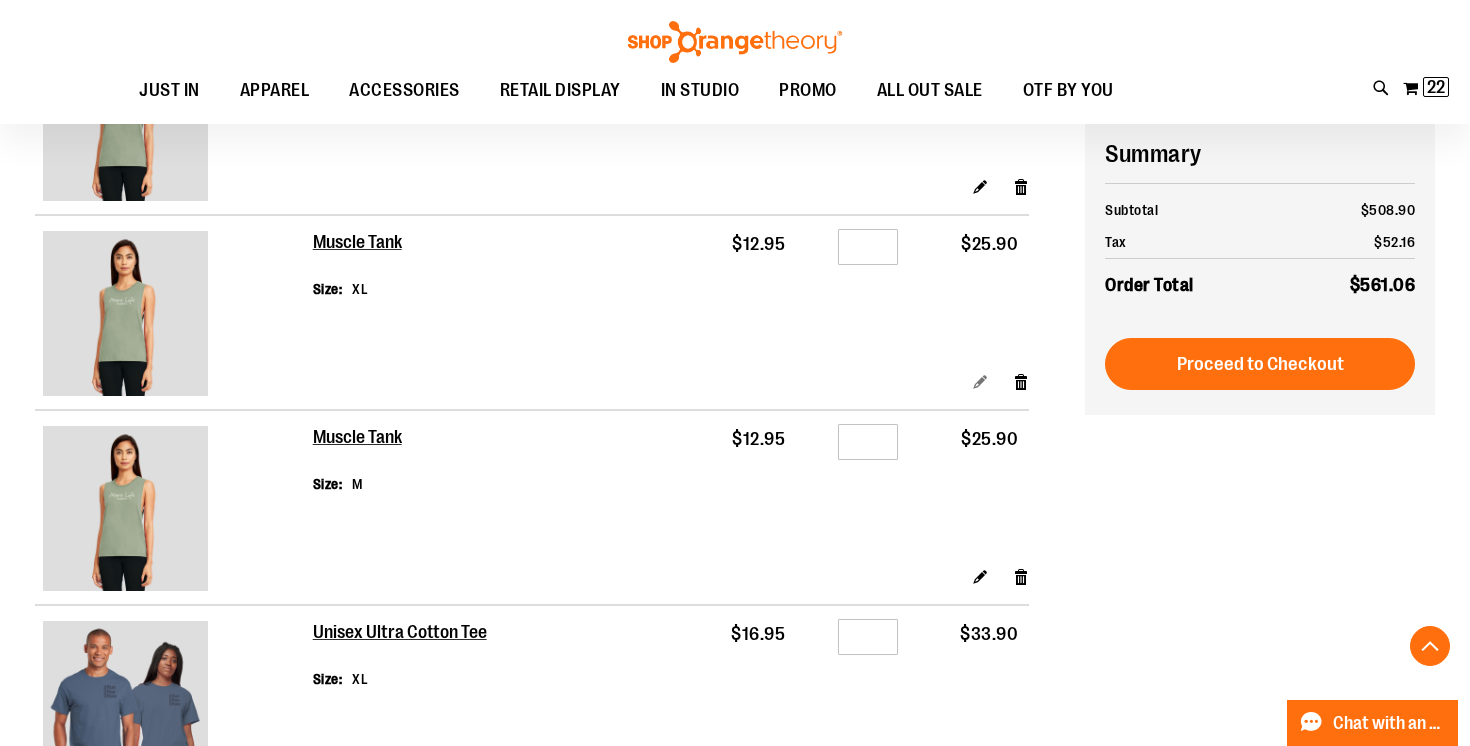 click on "Edit" at bounding box center (980, 381) 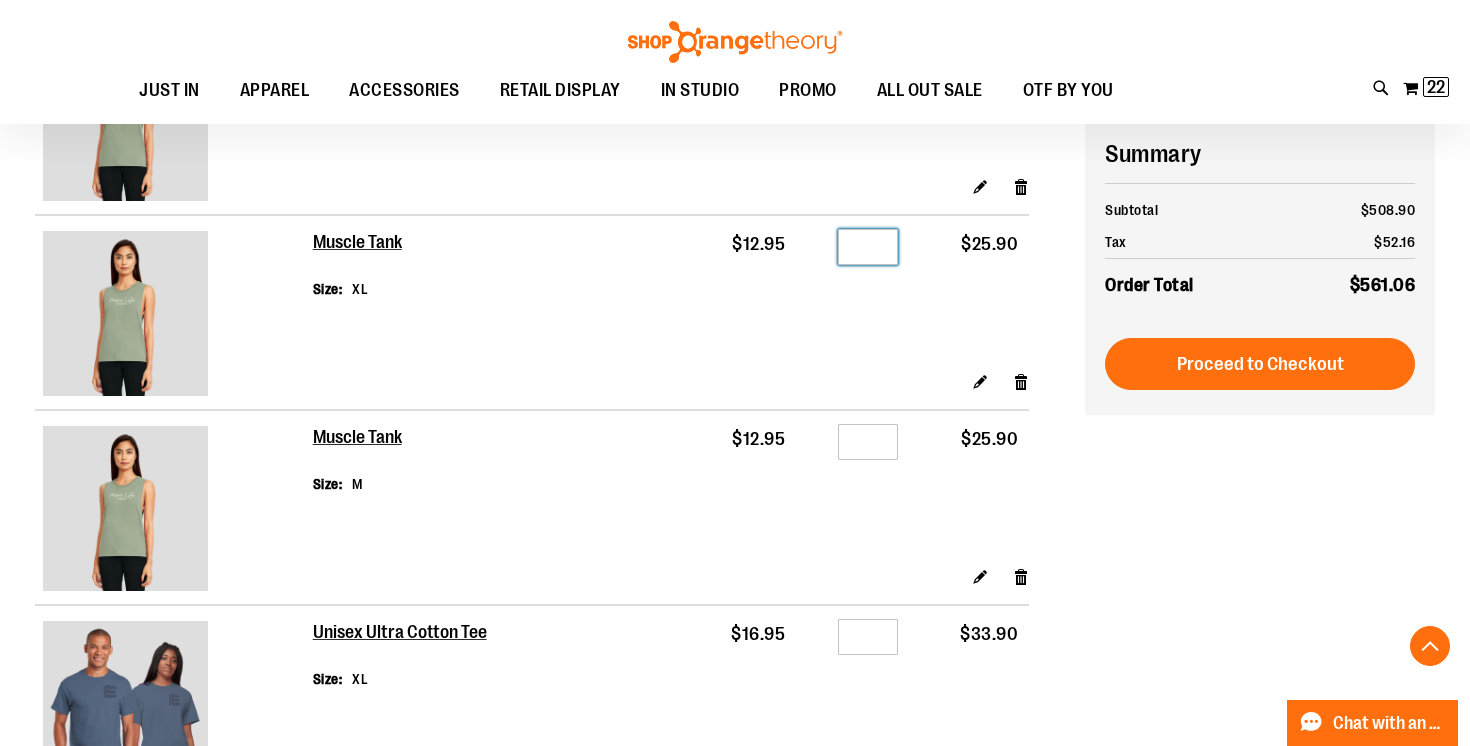 click on "*" at bounding box center [868, 247] 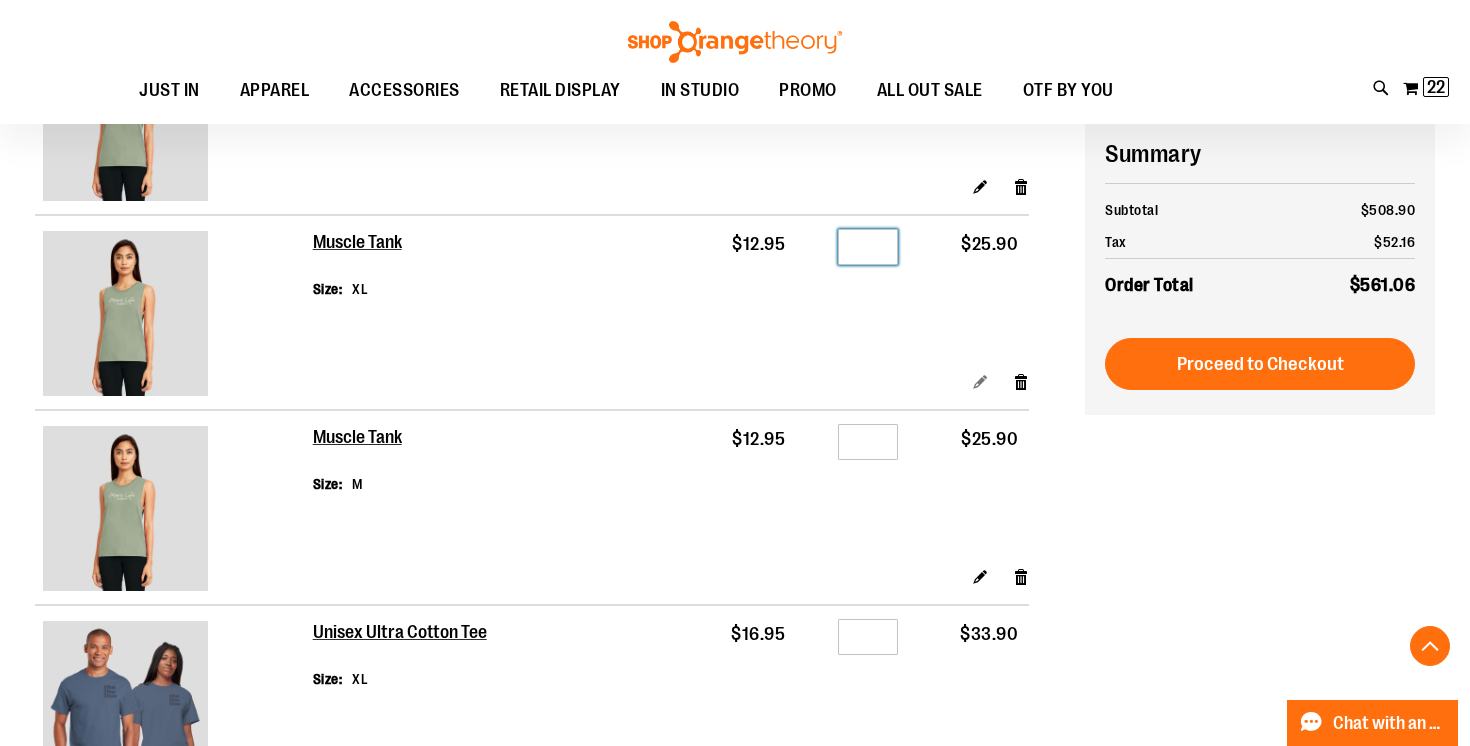 type on "*" 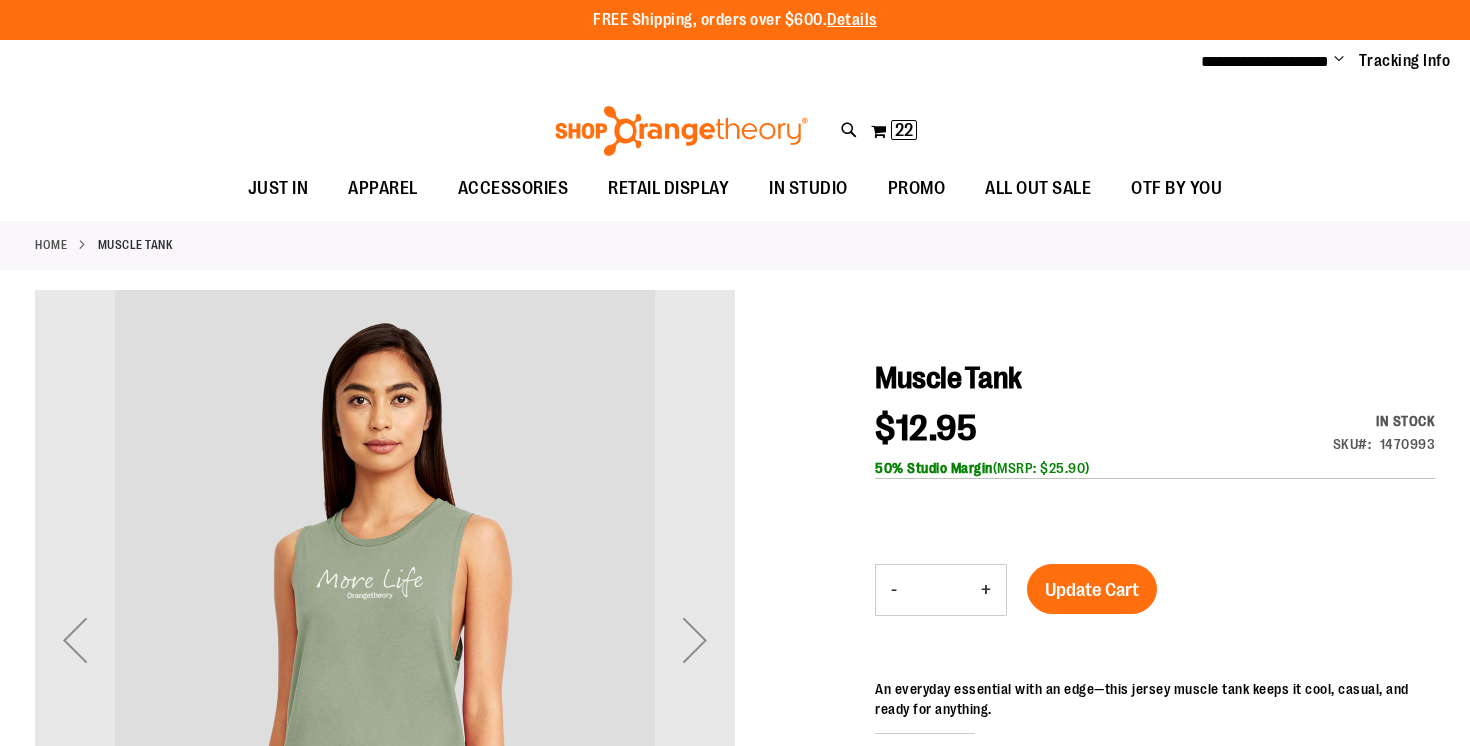 scroll, scrollTop: 0, scrollLeft: 0, axis: both 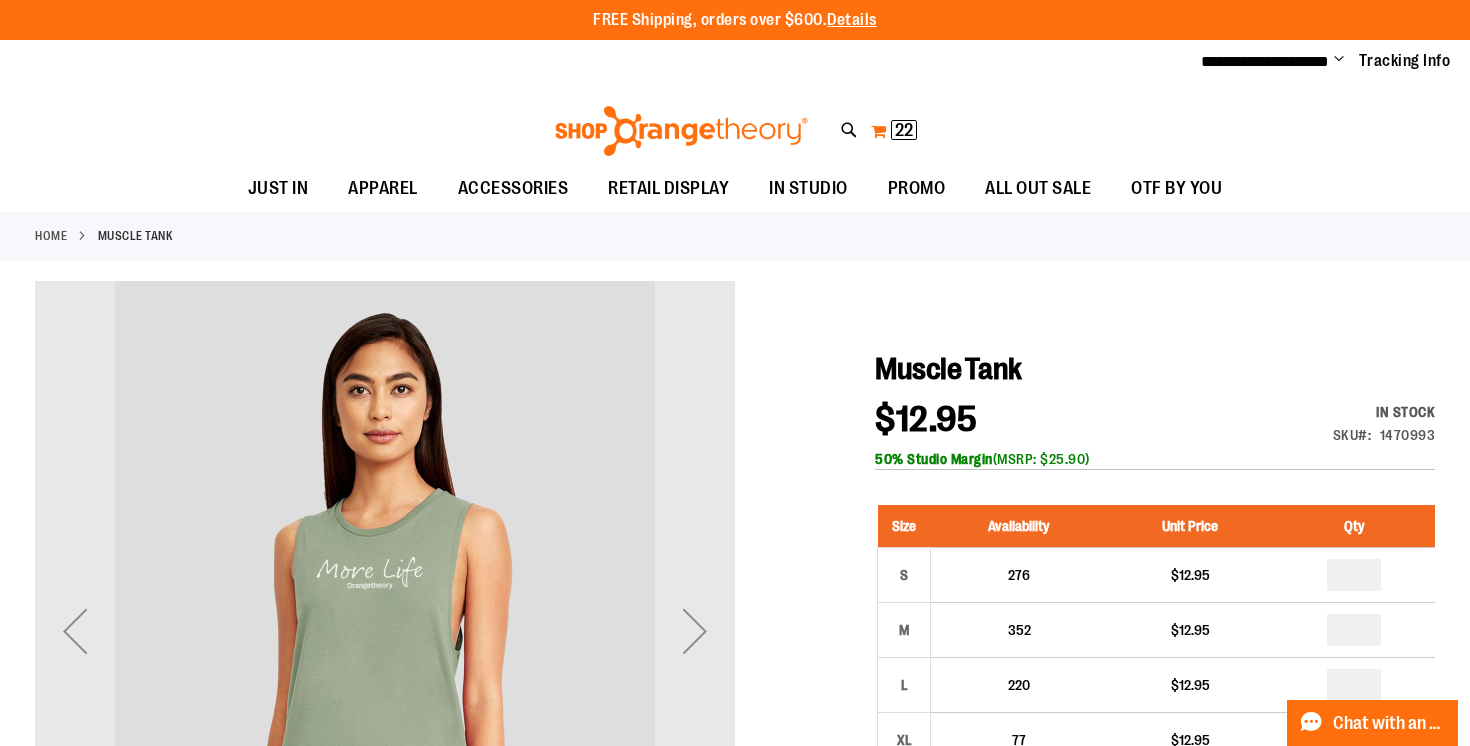 click on "22" at bounding box center [904, 130] 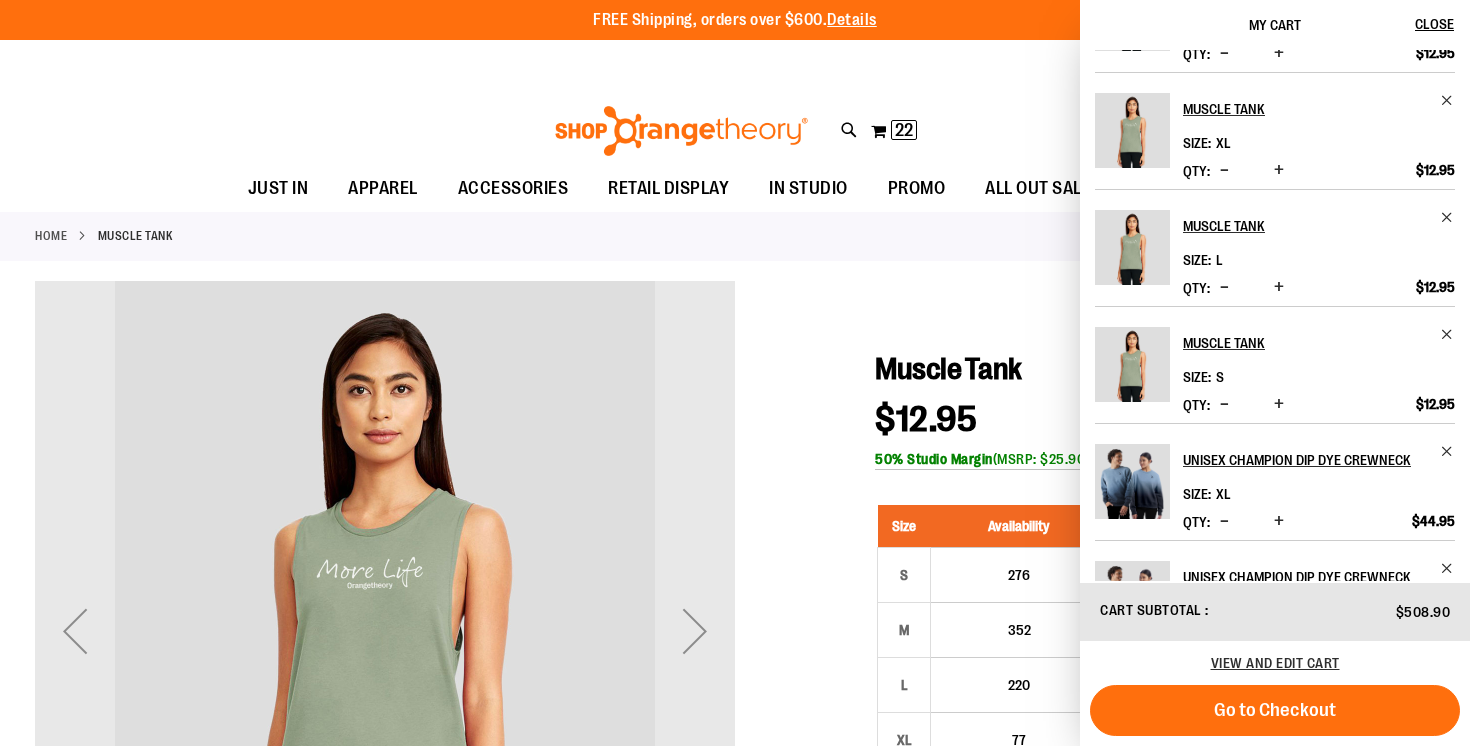 scroll, scrollTop: 444, scrollLeft: 0, axis: vertical 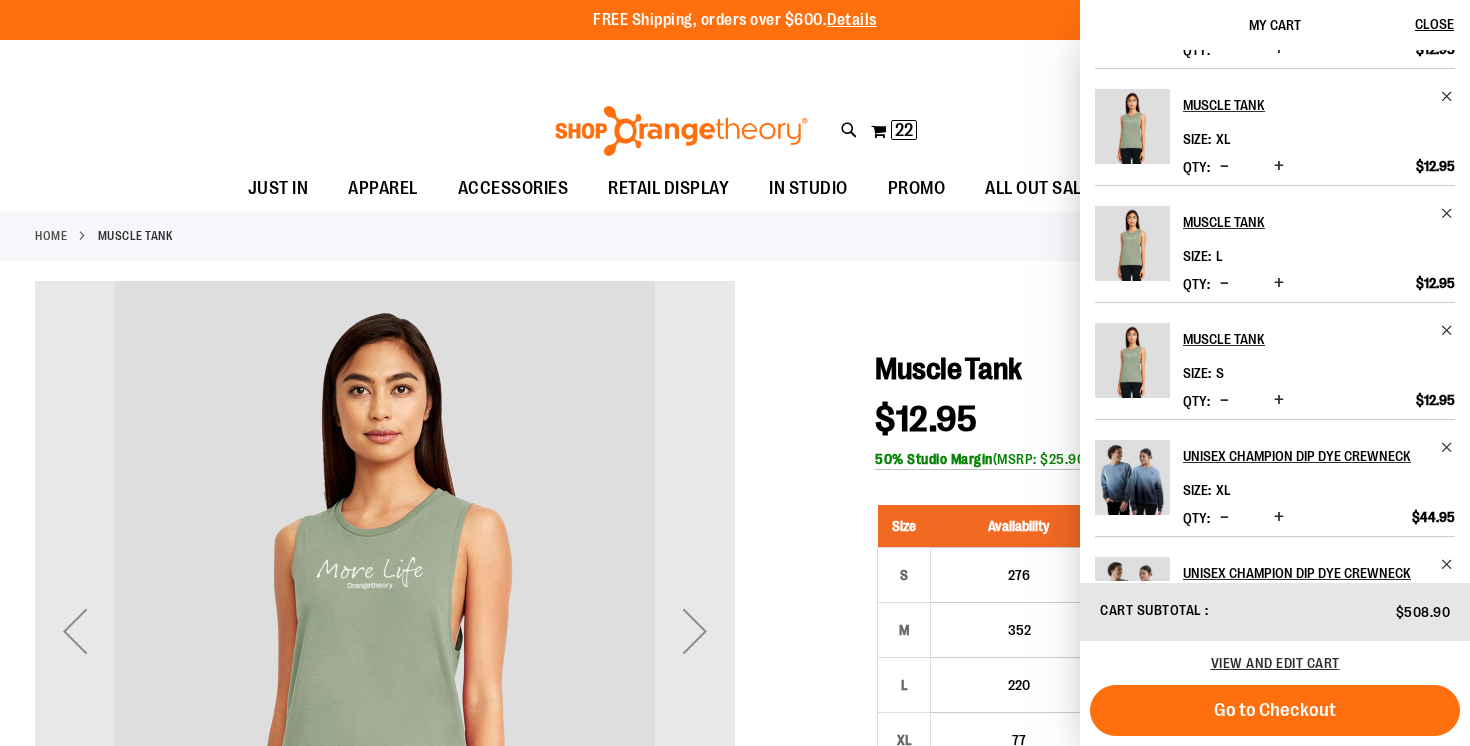 click at bounding box center [1224, 166] 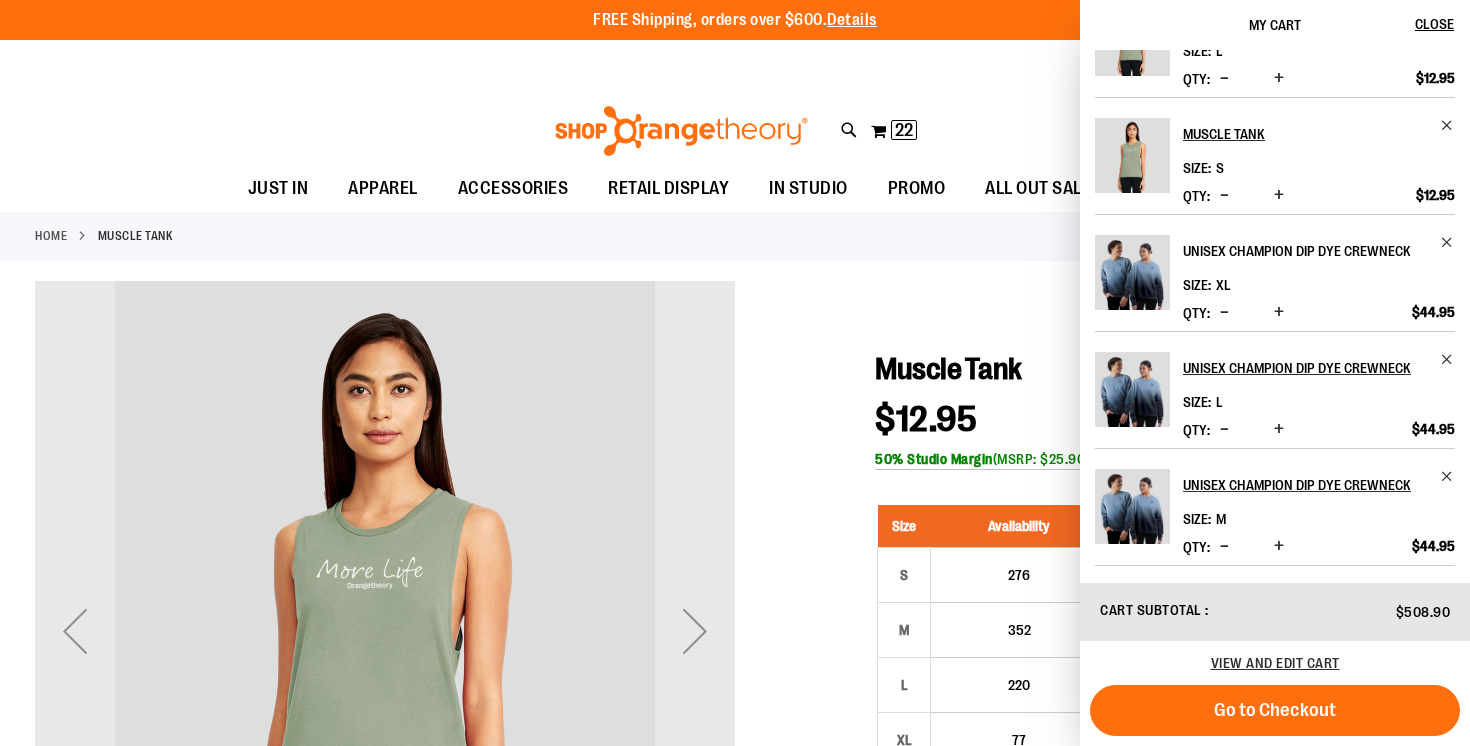 scroll, scrollTop: 745, scrollLeft: 0, axis: vertical 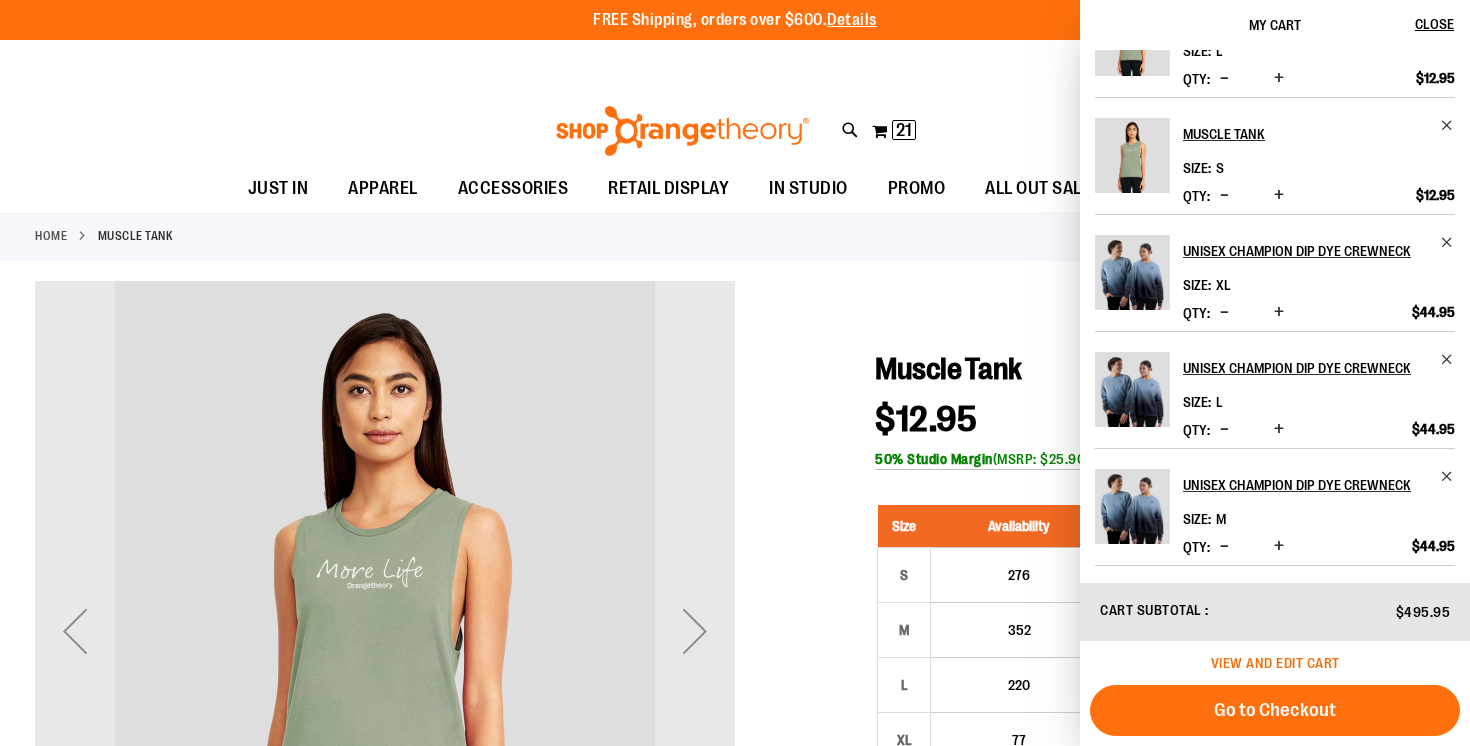 click on "View and edit cart" at bounding box center (1275, 663) 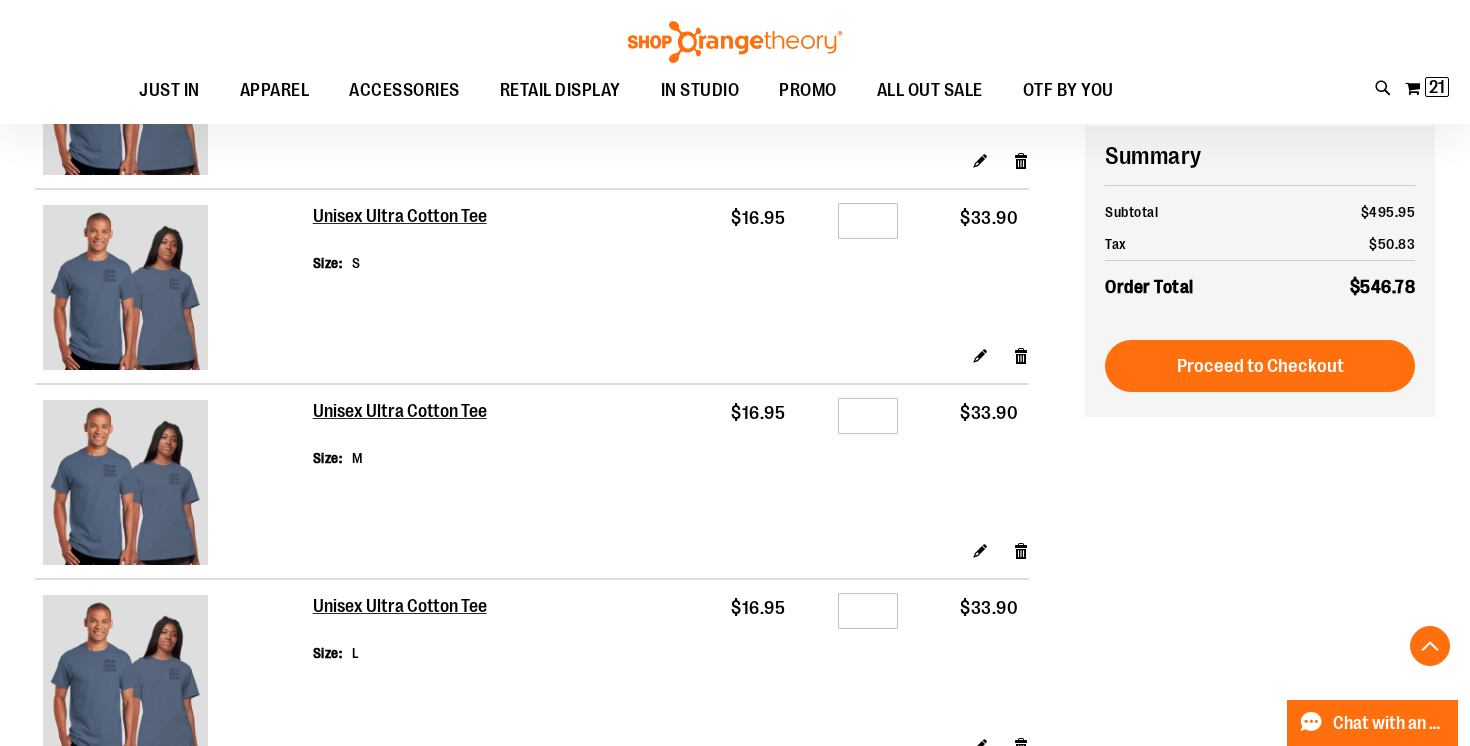 scroll, scrollTop: 1716, scrollLeft: 0, axis: vertical 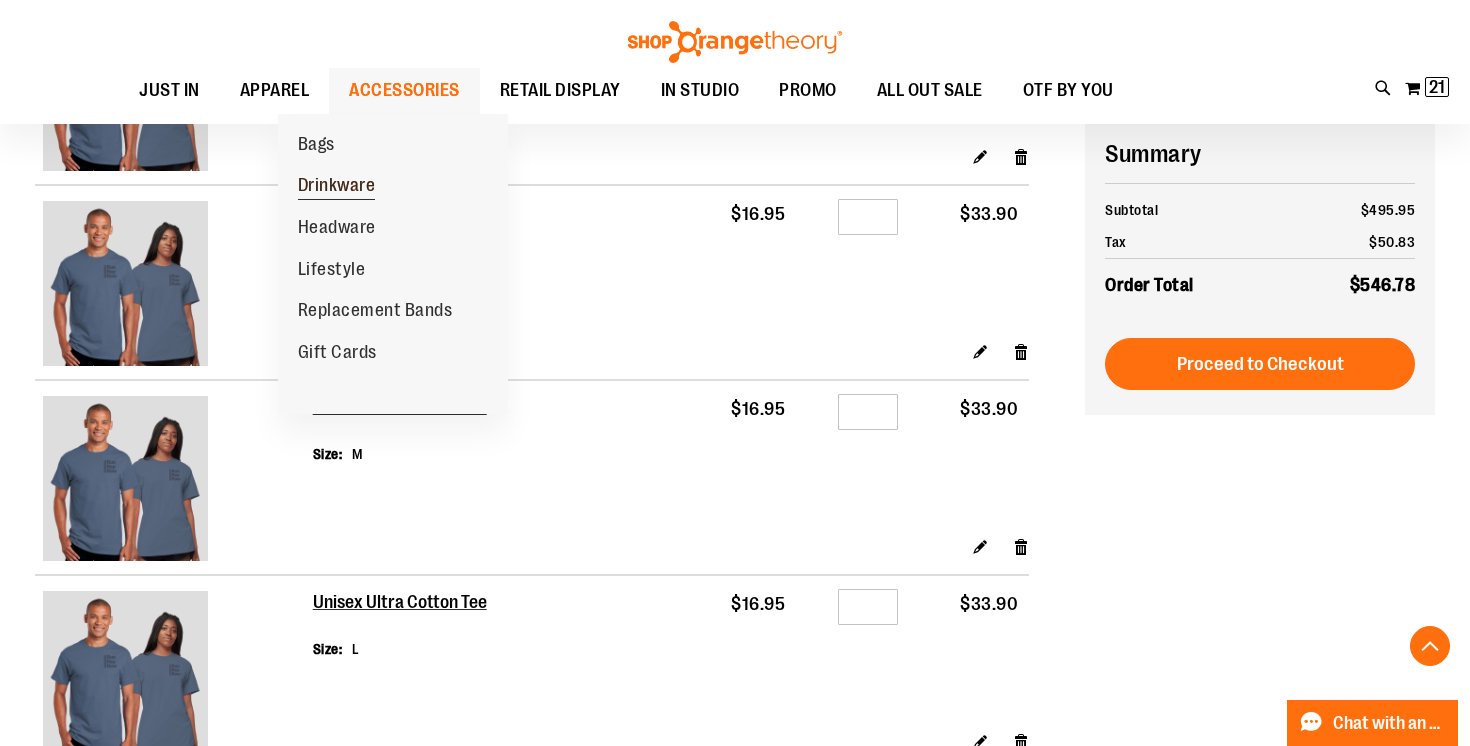 click on "Drinkware" at bounding box center [337, 187] 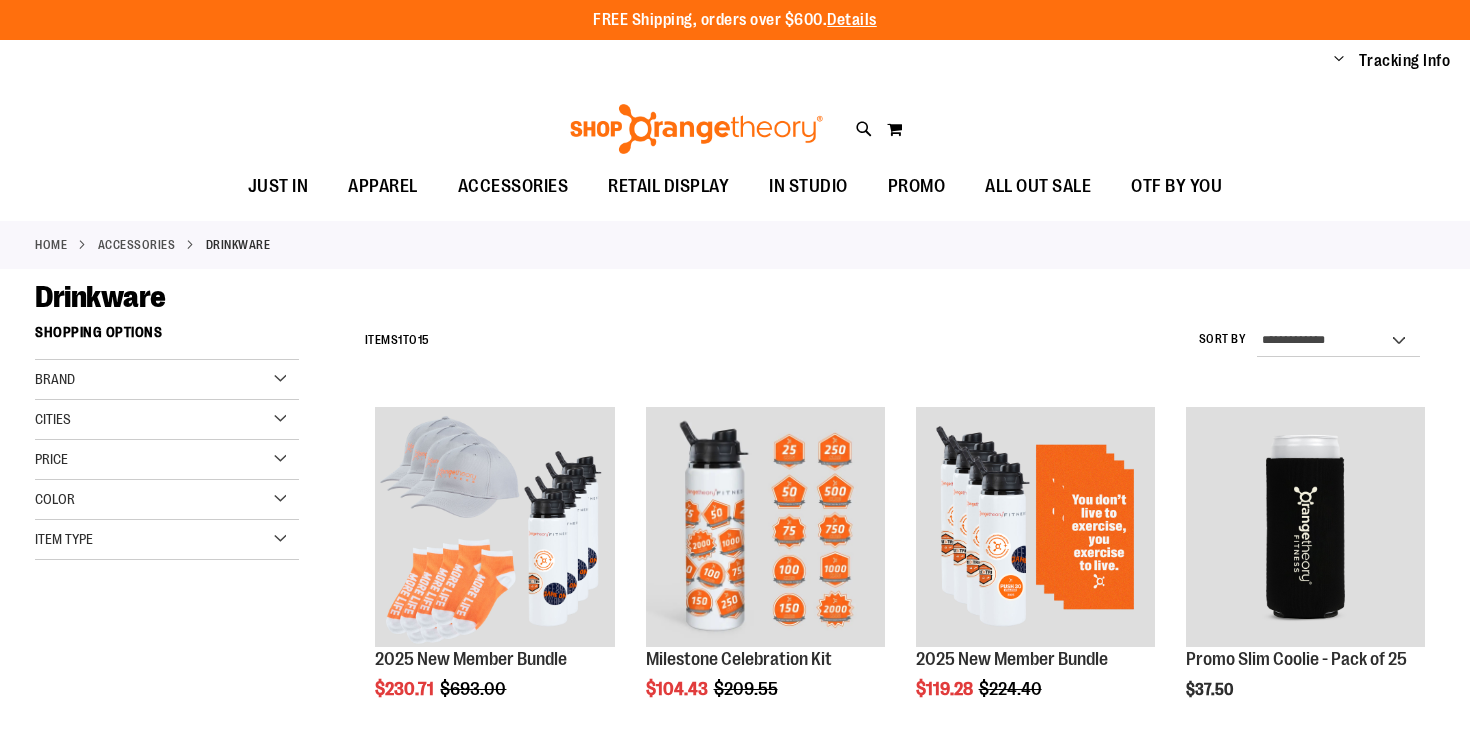 scroll, scrollTop: 0, scrollLeft: 0, axis: both 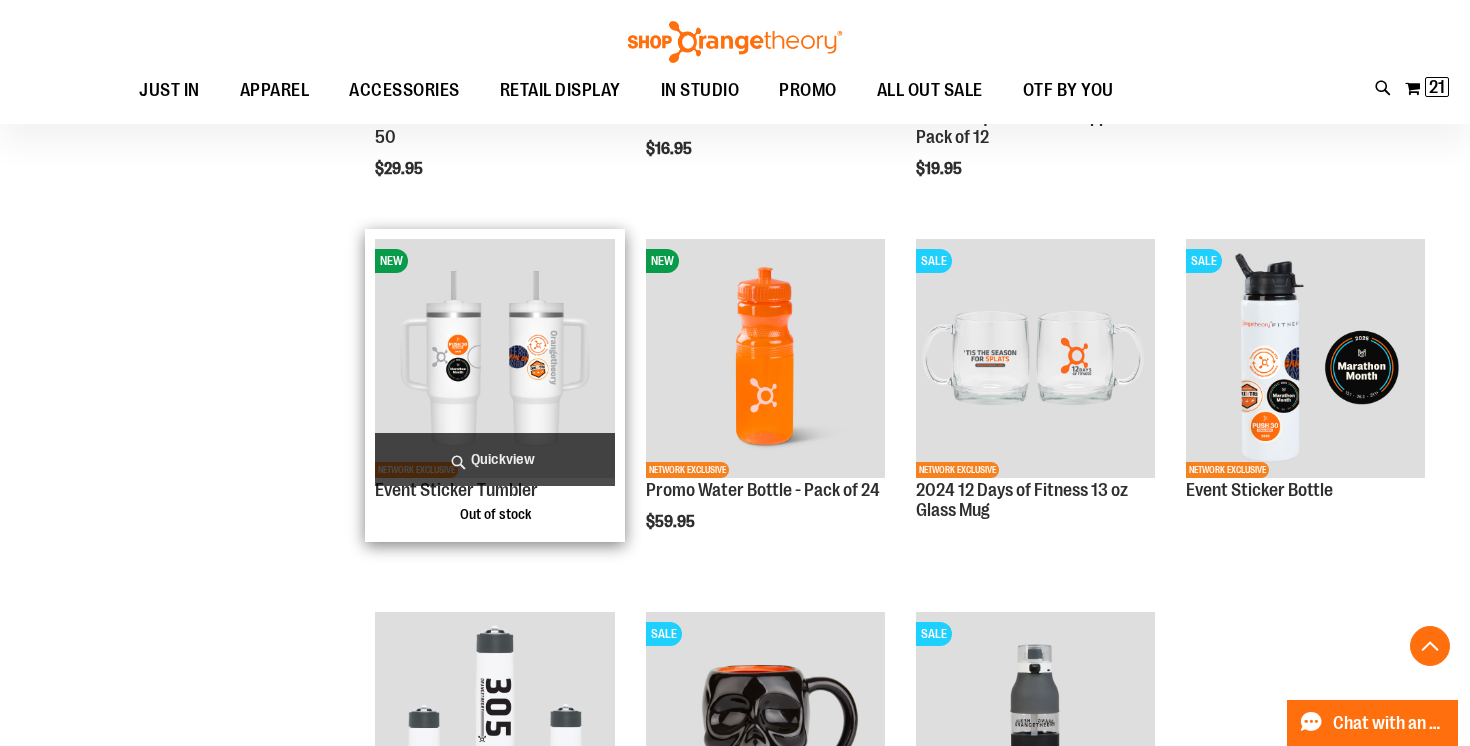 click on "Quickview" at bounding box center (494, 459) 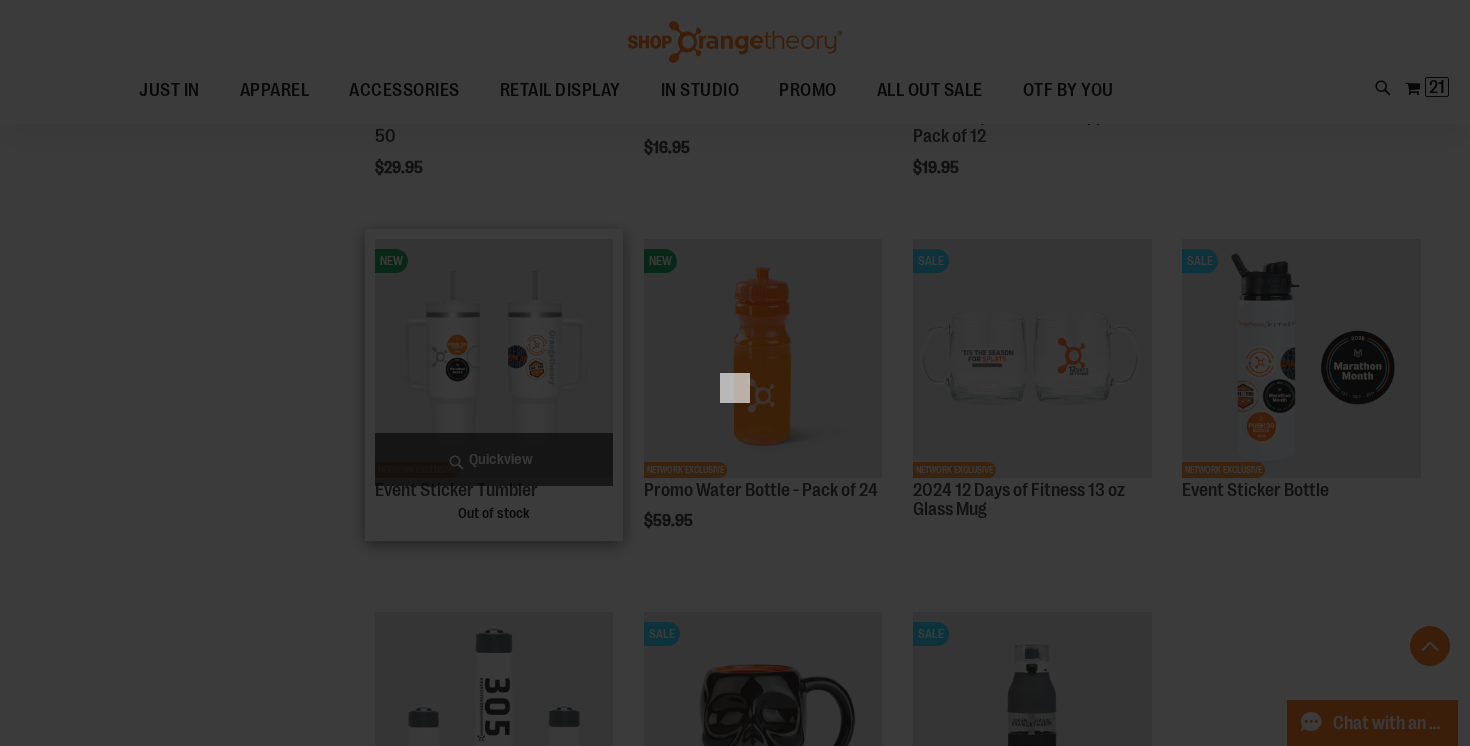 scroll, scrollTop: 0, scrollLeft: 0, axis: both 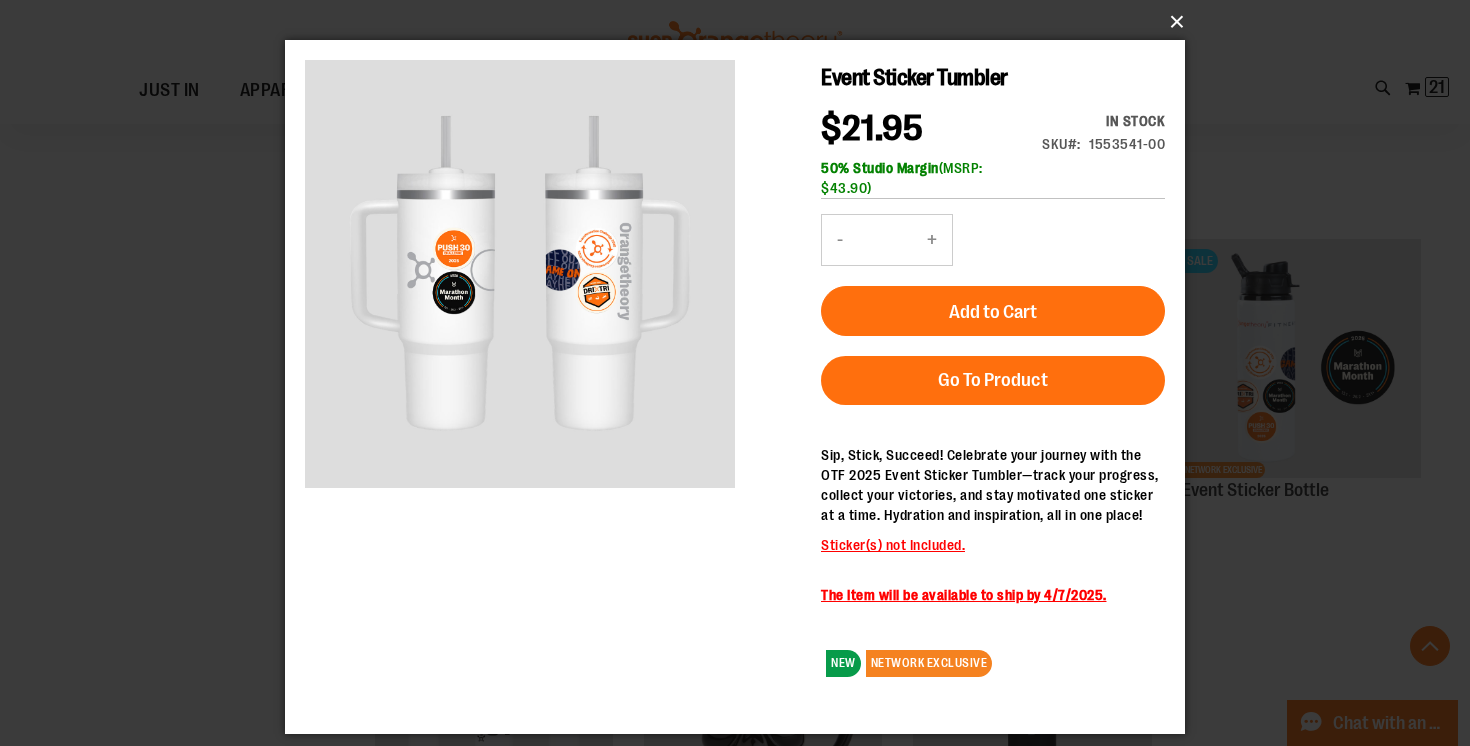 click on "×" at bounding box center (741, 22) 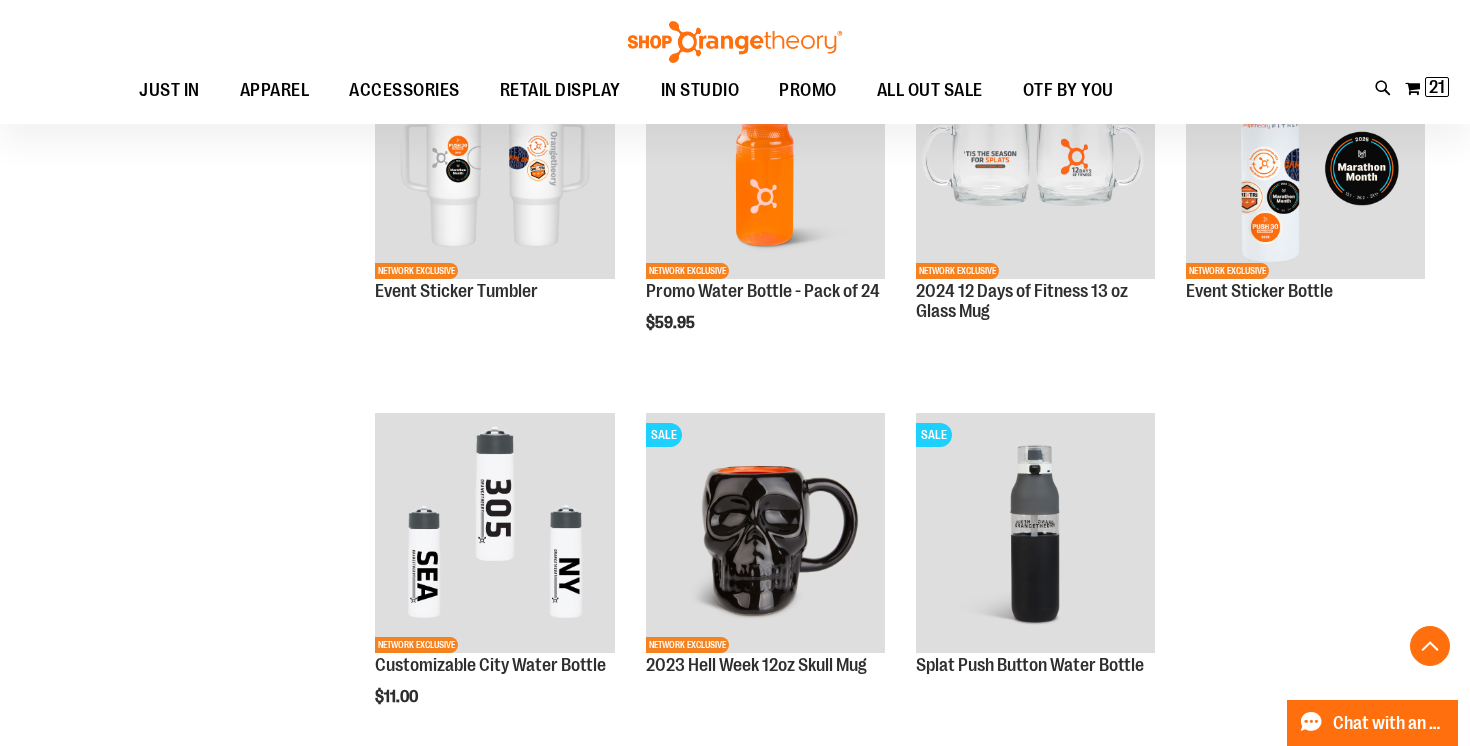 scroll, scrollTop: 898, scrollLeft: 0, axis: vertical 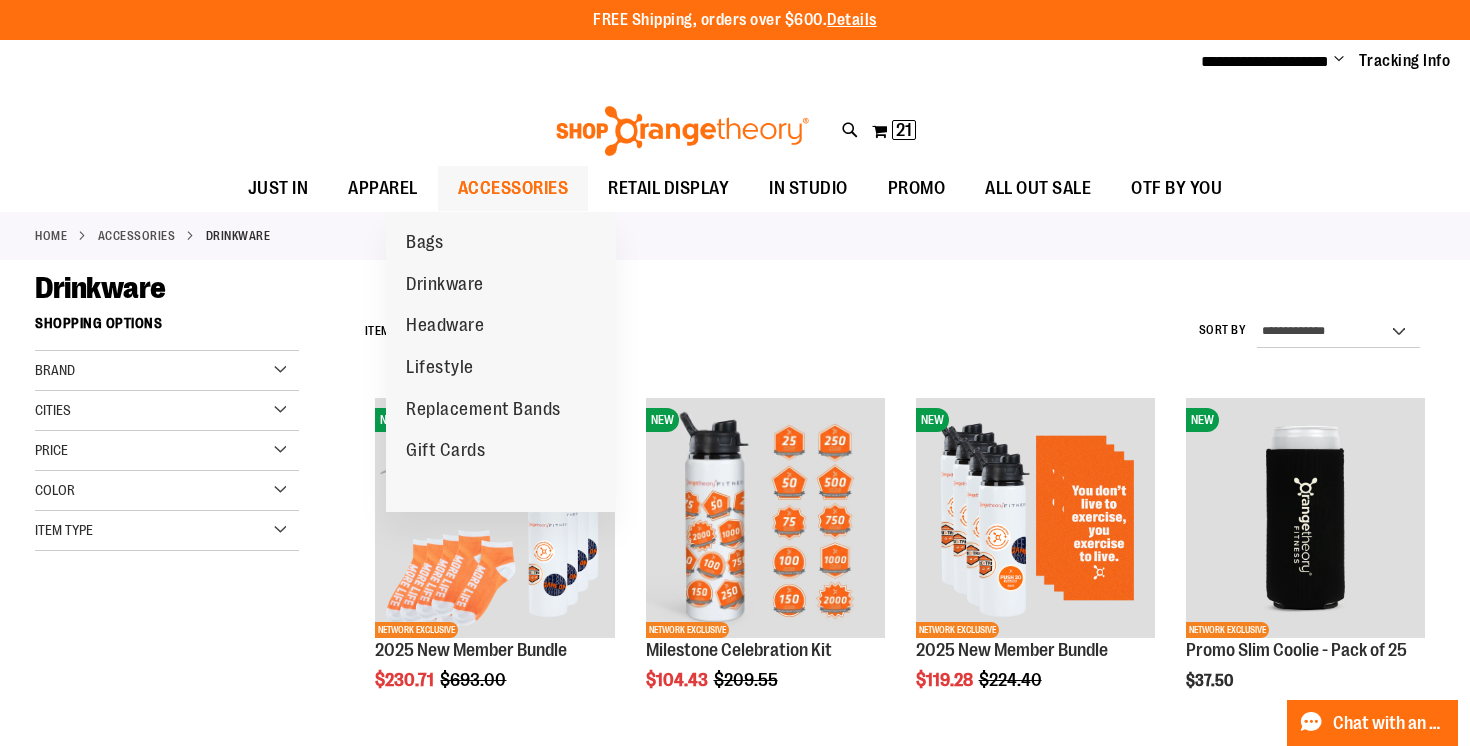 click on "ACCESSORIES" at bounding box center (513, 188) 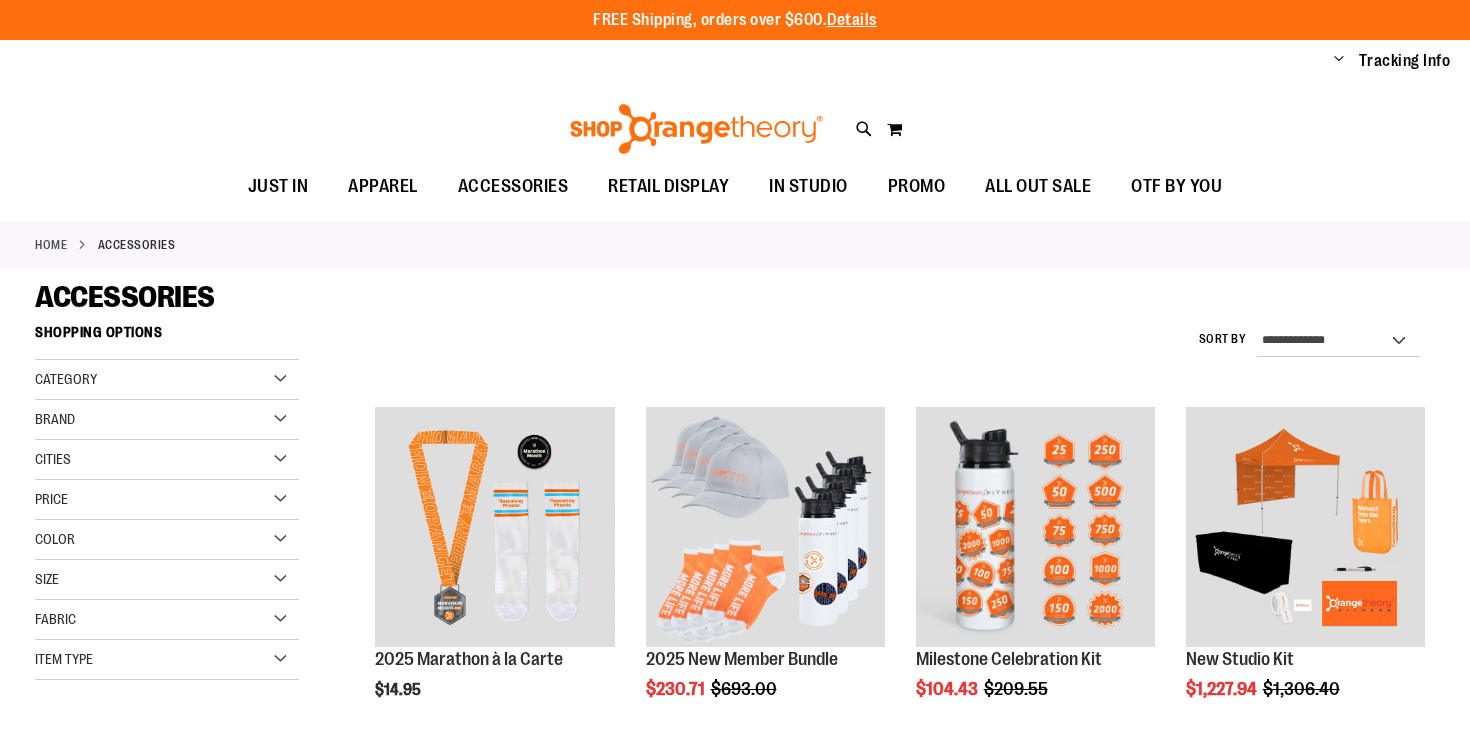 scroll, scrollTop: 0, scrollLeft: 0, axis: both 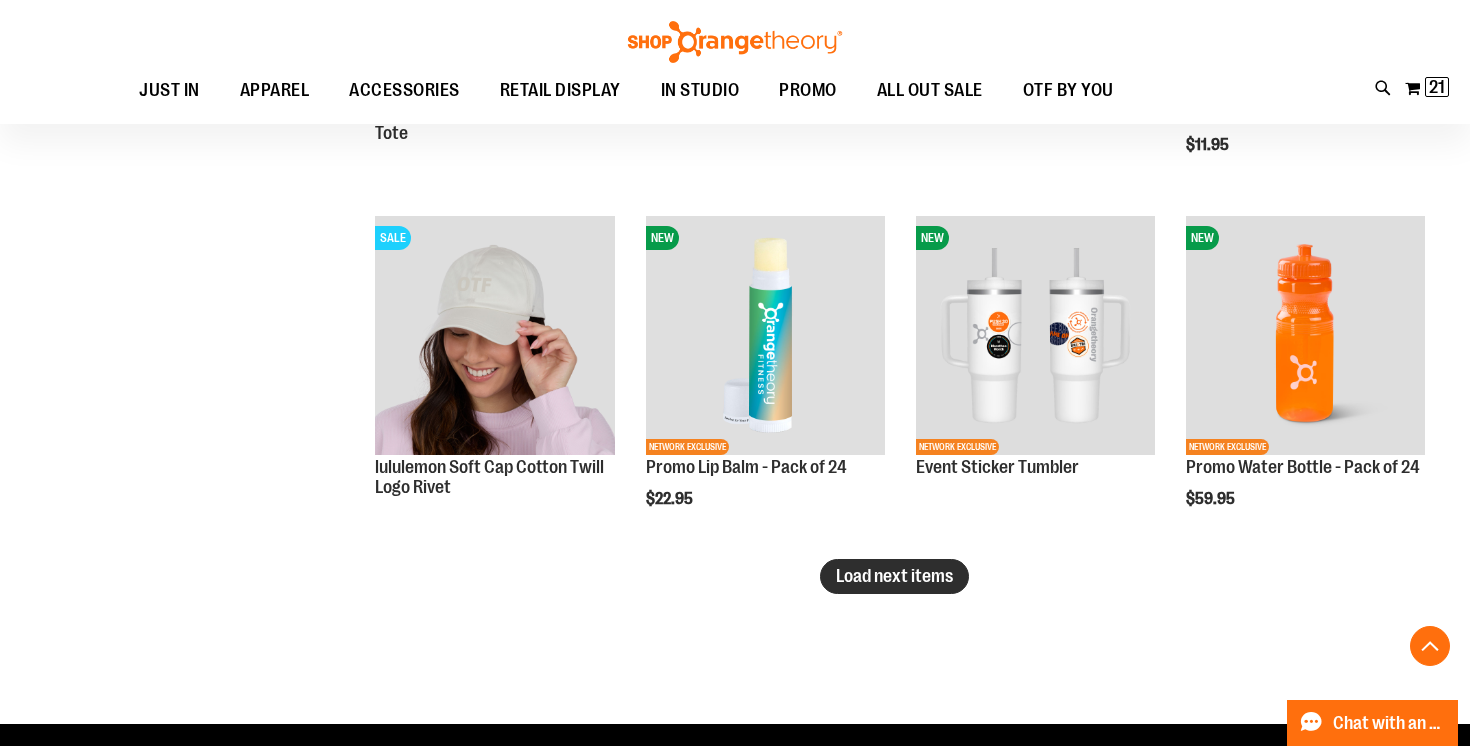 click on "Load next items" at bounding box center (894, 576) 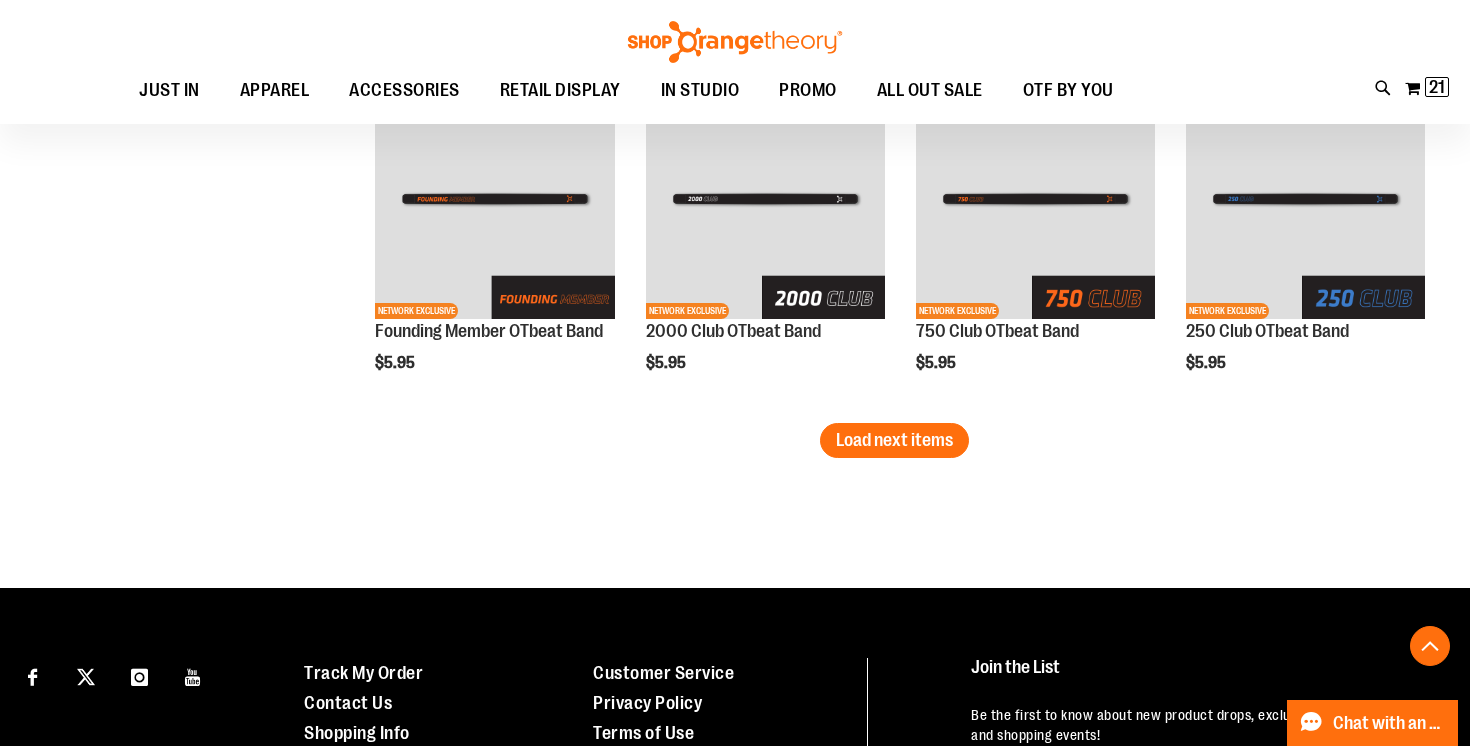 scroll, scrollTop: 4212, scrollLeft: 0, axis: vertical 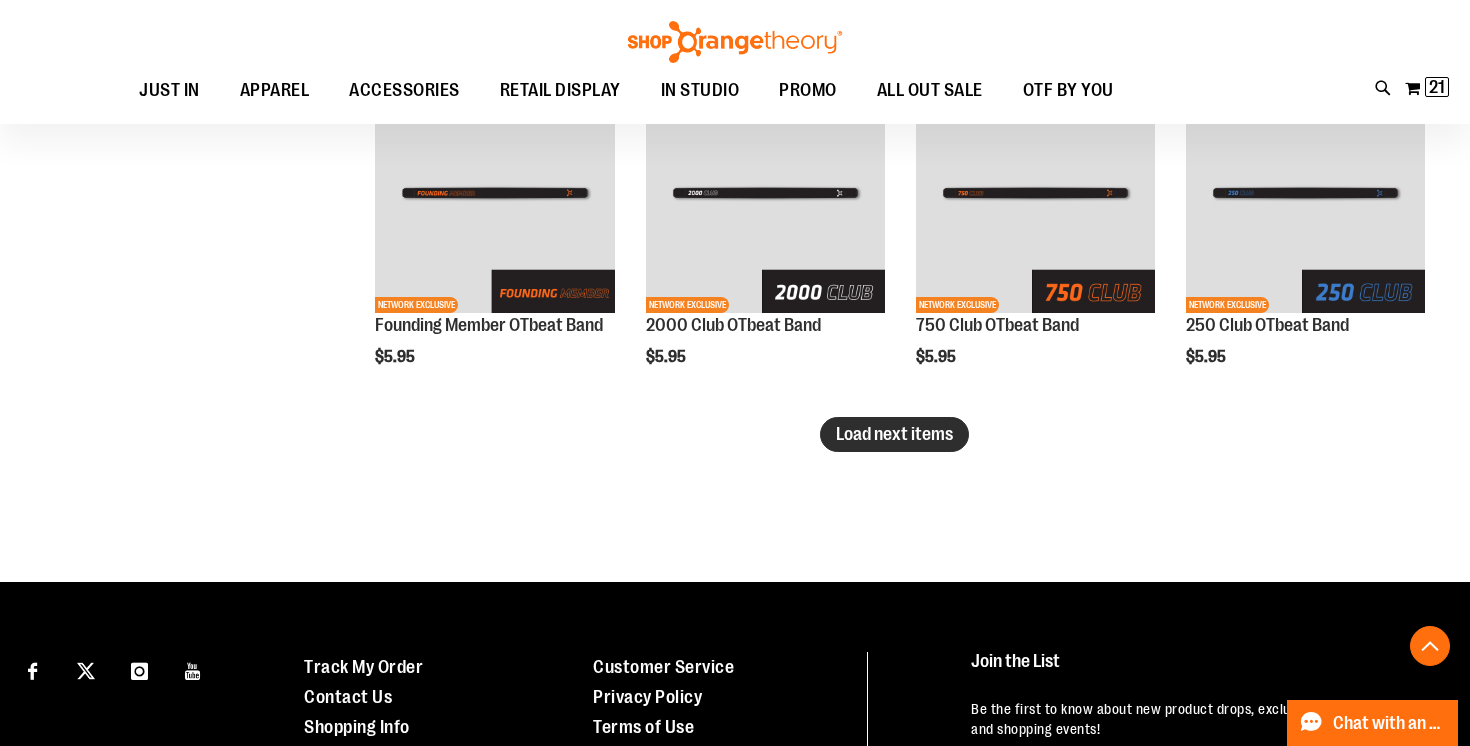 click on "Load next items" at bounding box center (894, 434) 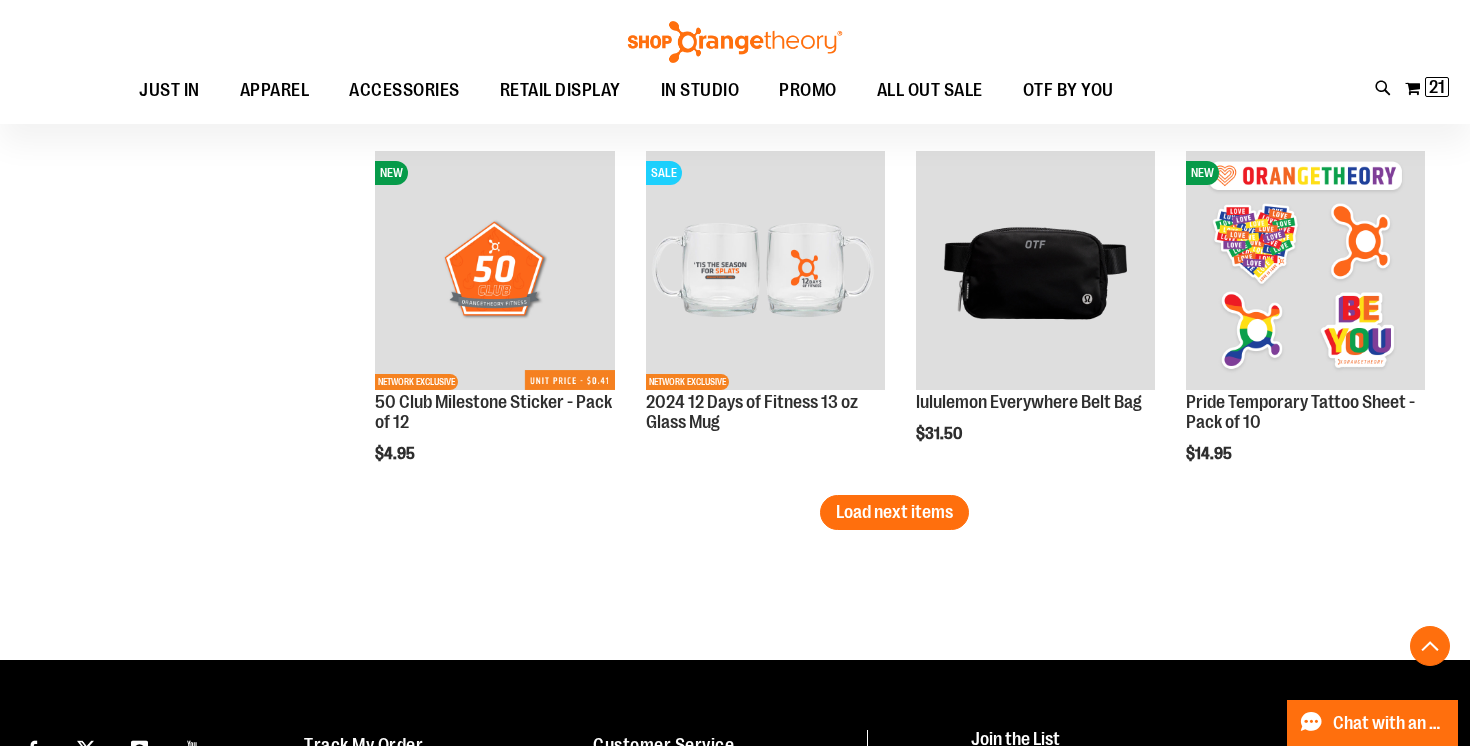 scroll, scrollTop: 5193, scrollLeft: 0, axis: vertical 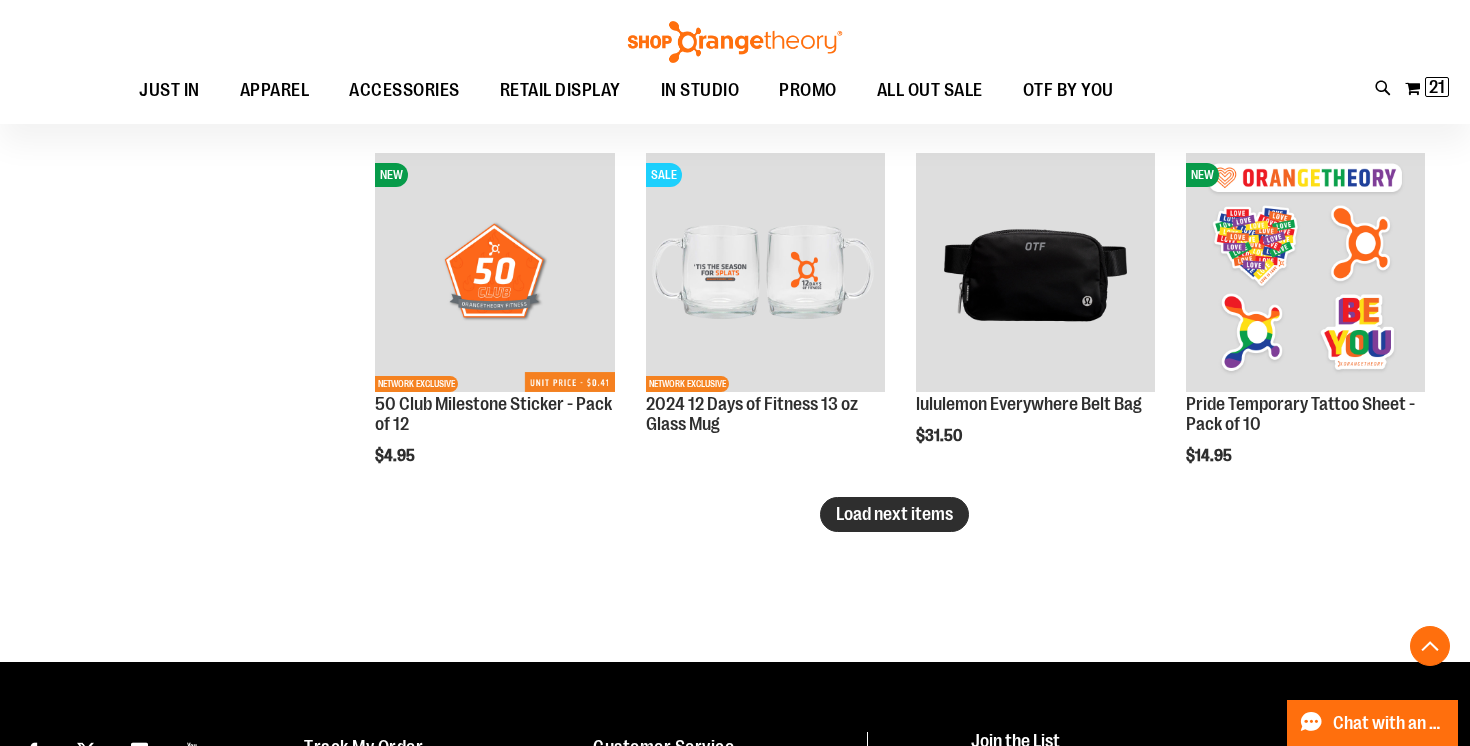 click on "Load next items" at bounding box center [894, 514] 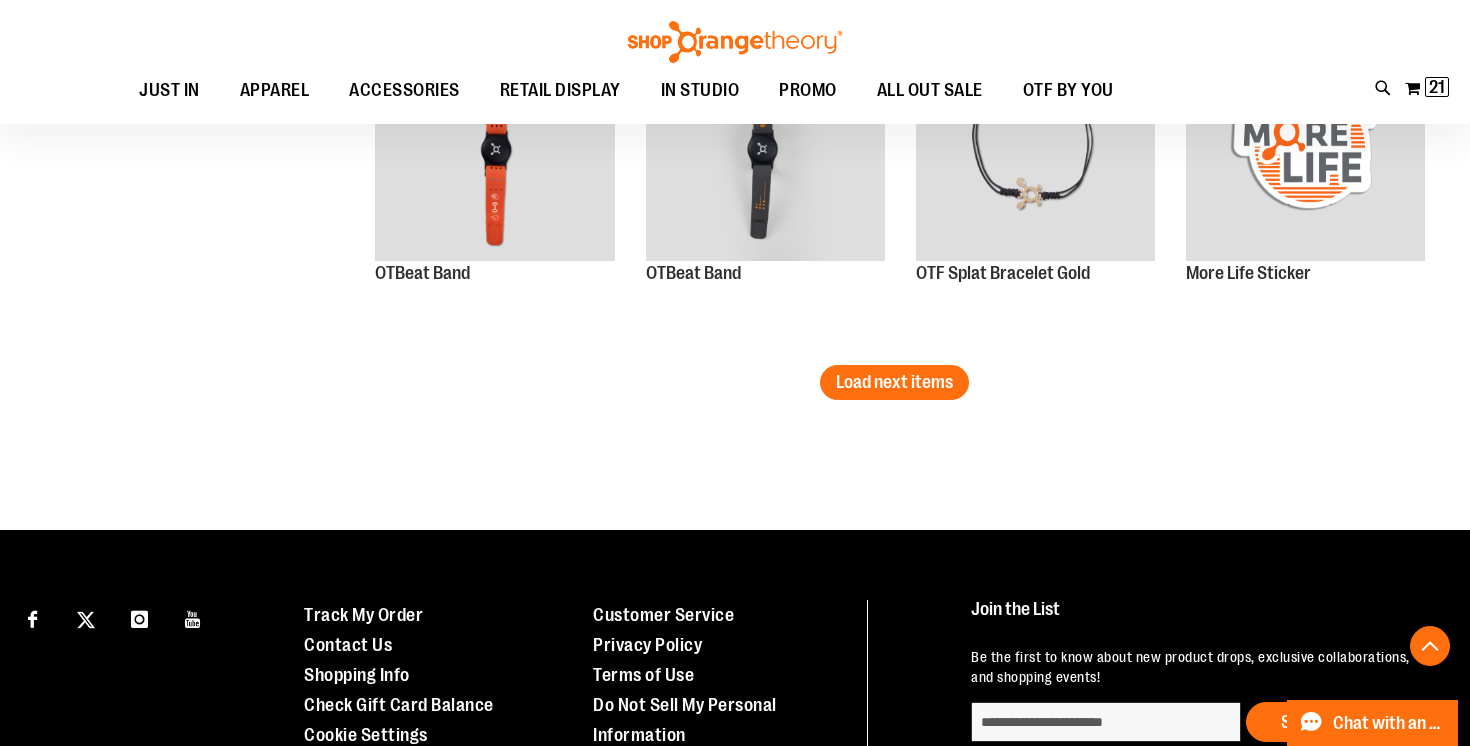 scroll, scrollTop: 6412, scrollLeft: 0, axis: vertical 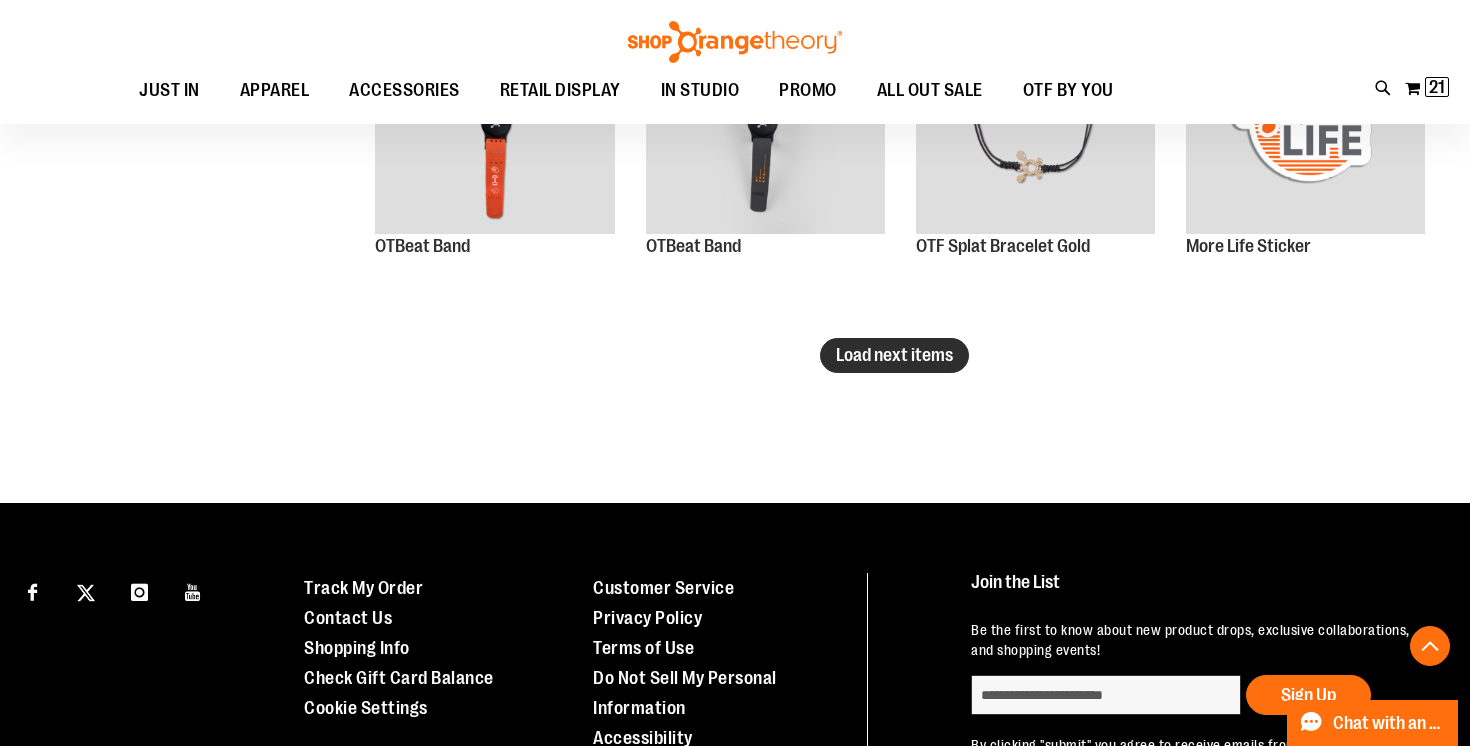 click on "Load next items" at bounding box center [894, 355] 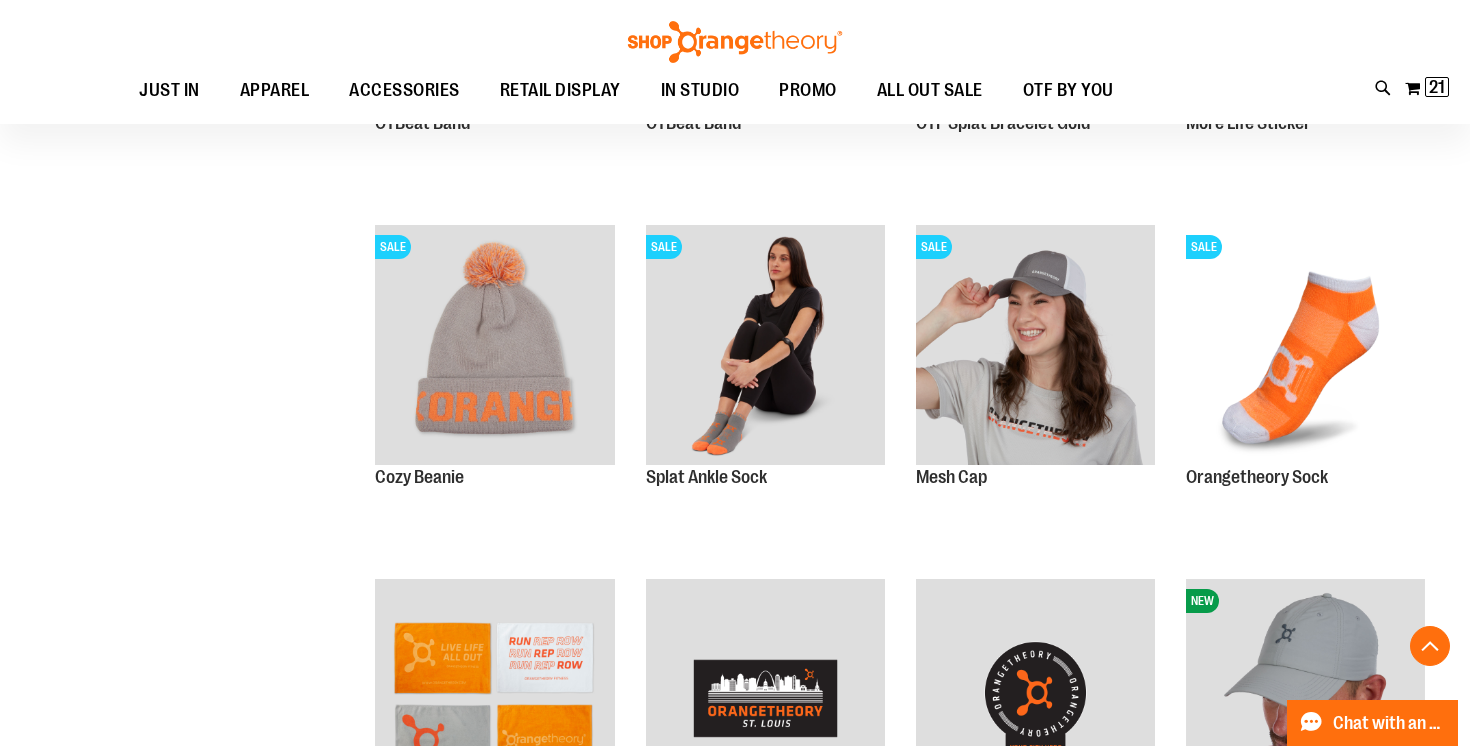 scroll, scrollTop: 6531, scrollLeft: 0, axis: vertical 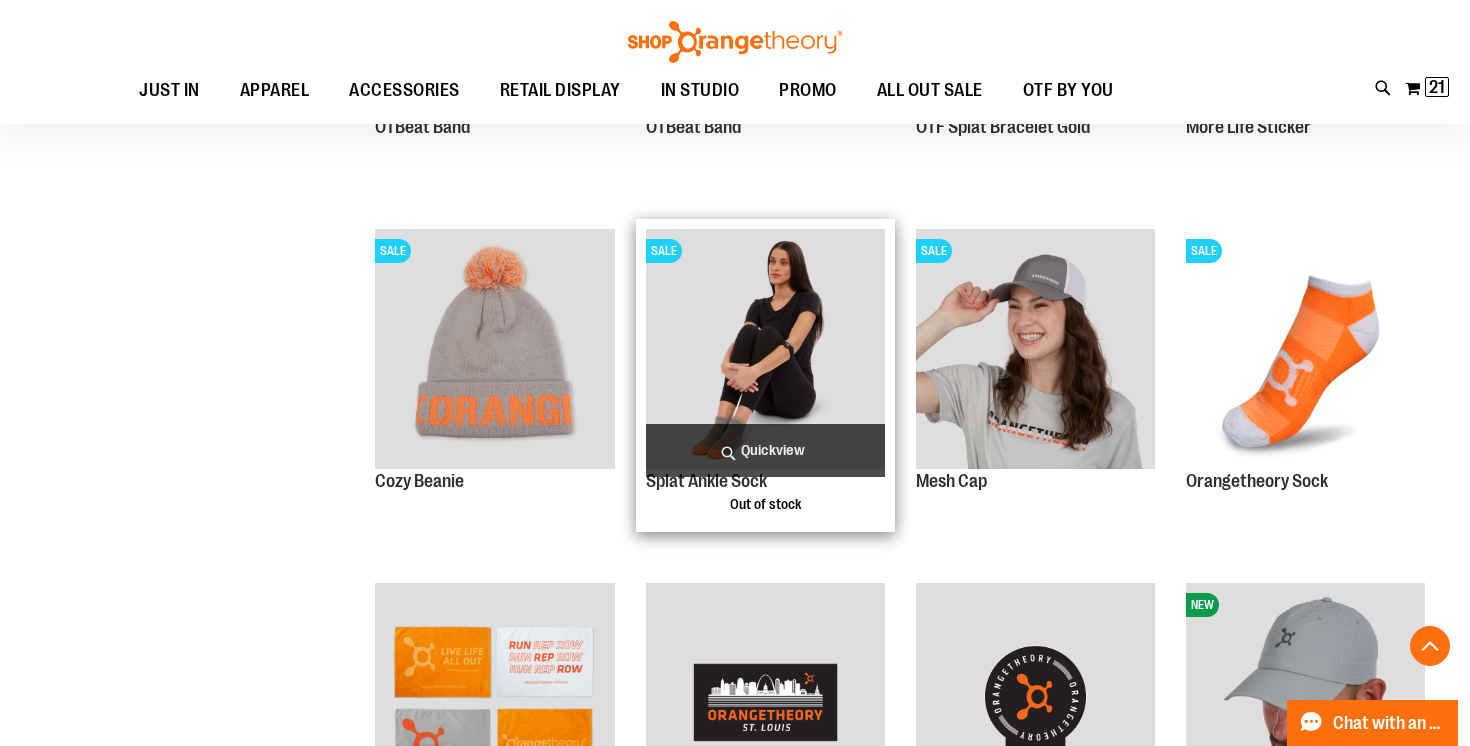 click on "Quickview" at bounding box center [765, 450] 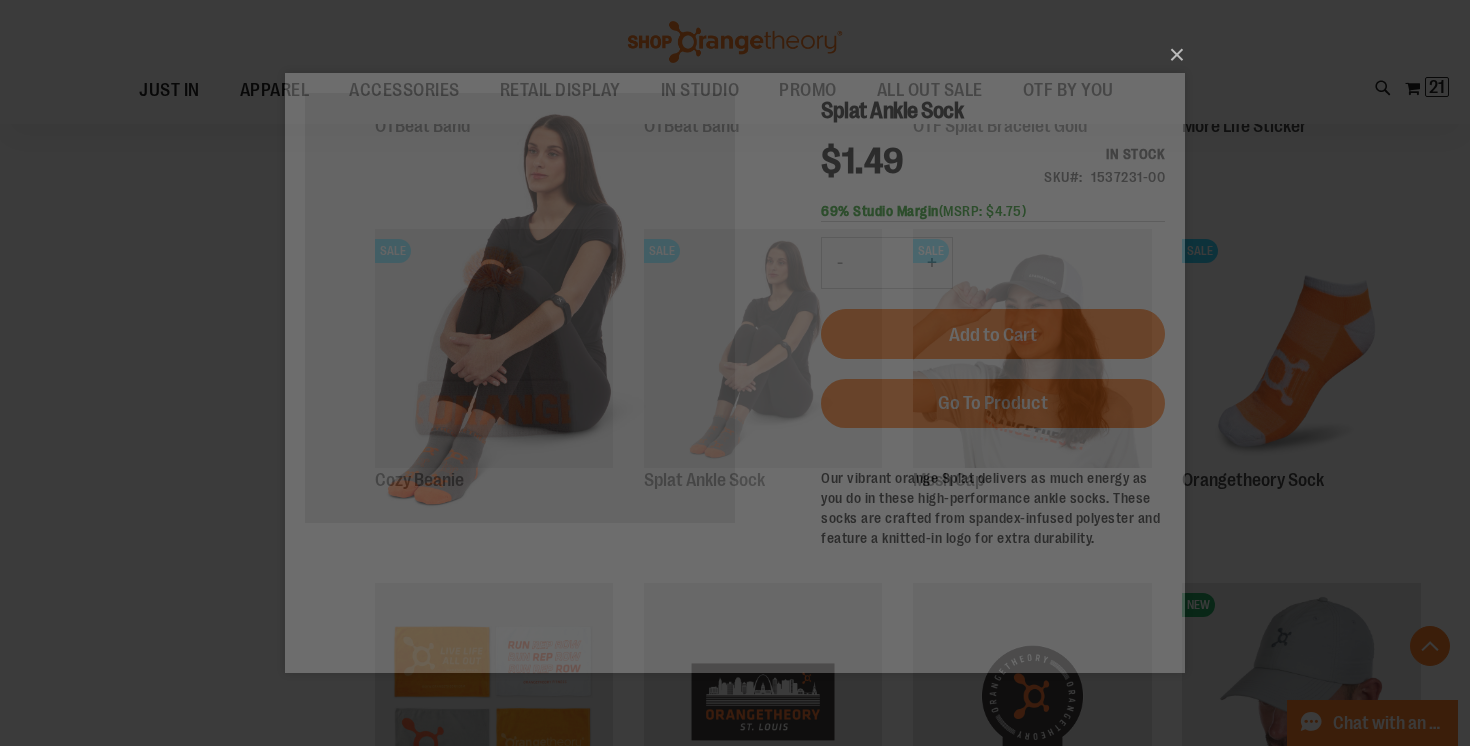 scroll, scrollTop: 0, scrollLeft: 0, axis: both 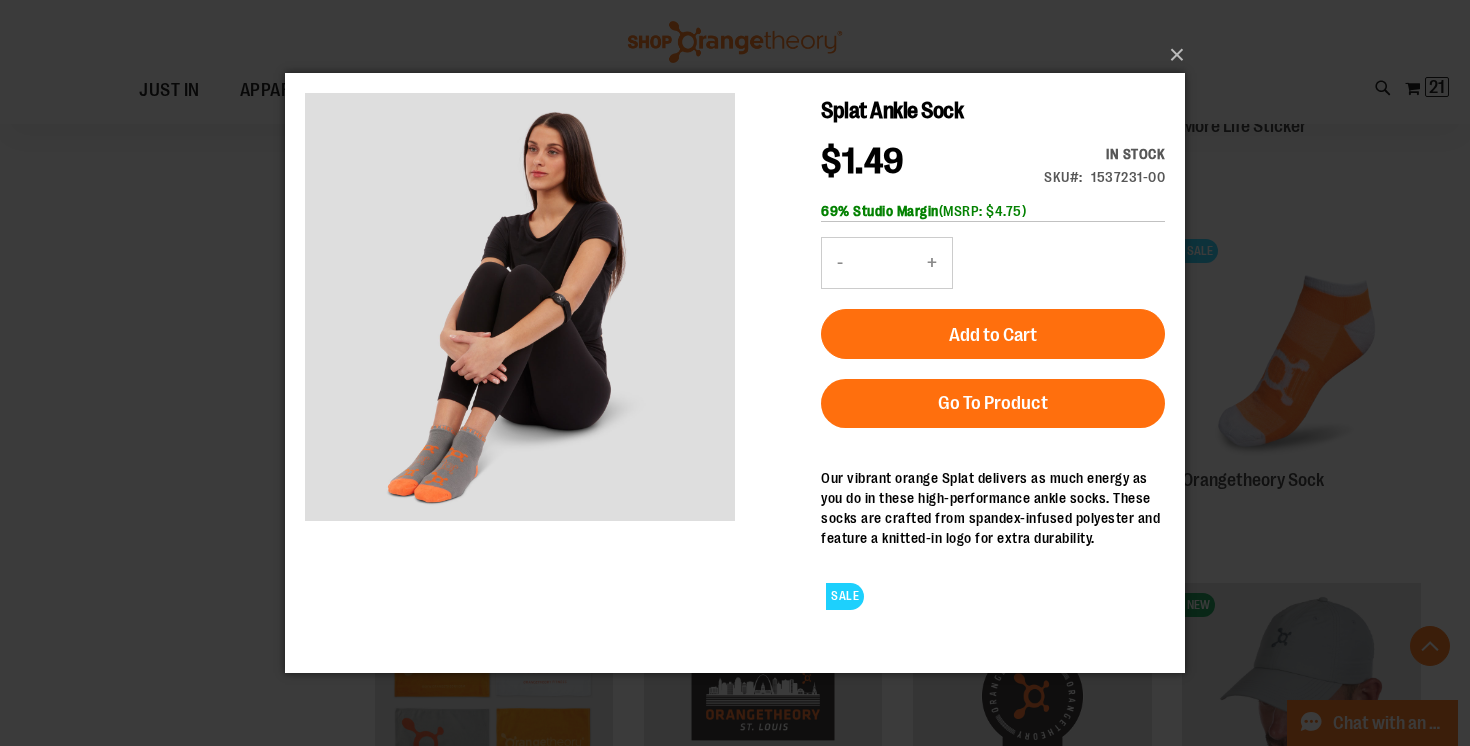 click on "+" at bounding box center (932, 263) 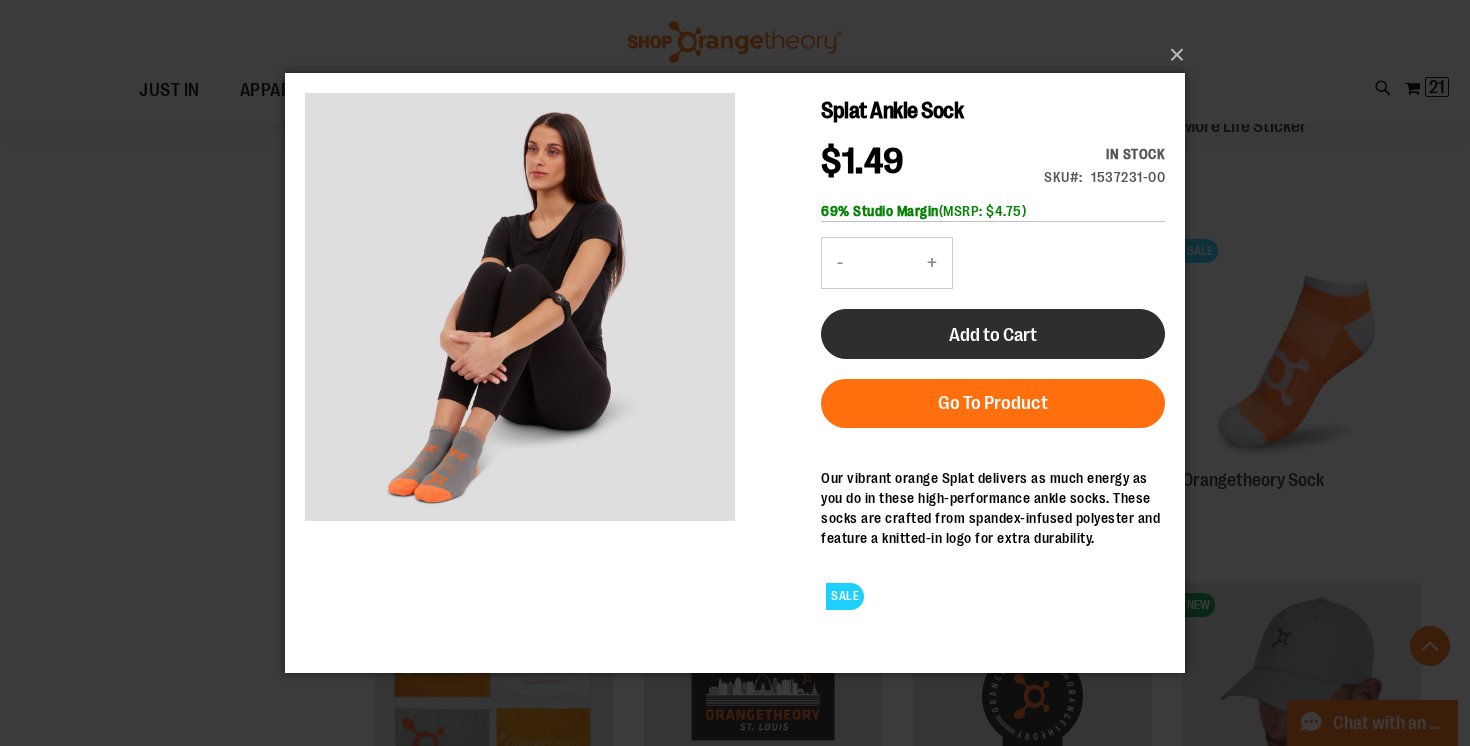 click on "Add to Cart" at bounding box center (993, 335) 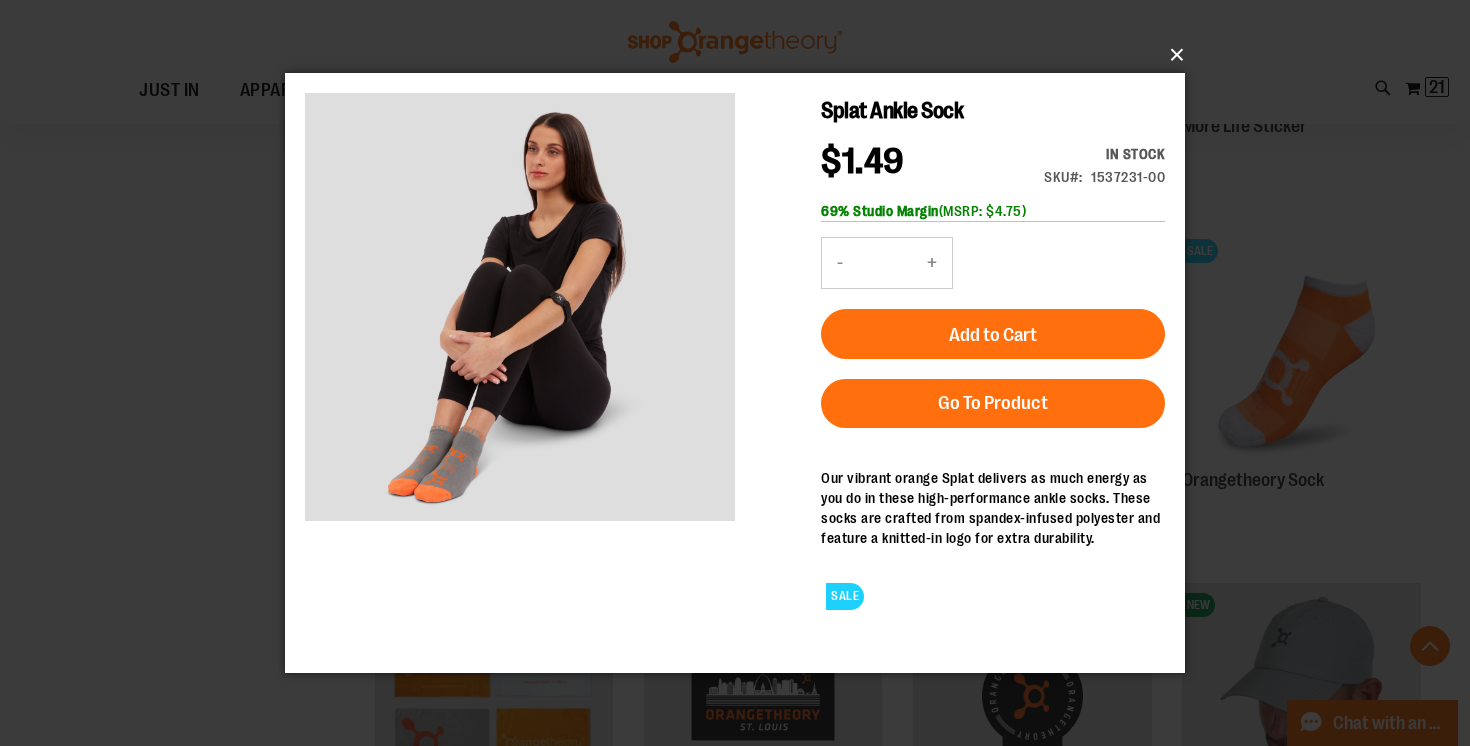 click on "×" at bounding box center (741, 55) 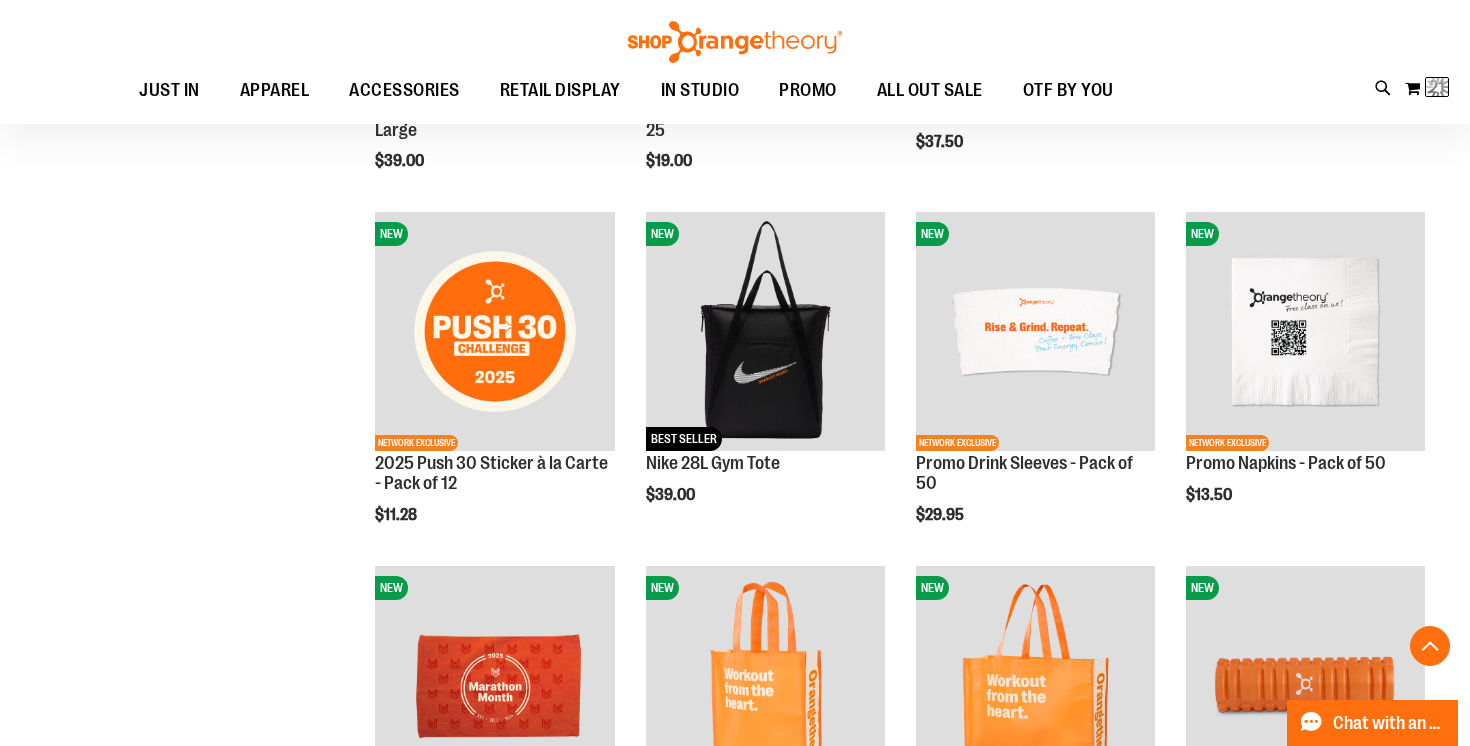 scroll, scrollTop: 16, scrollLeft: 0, axis: vertical 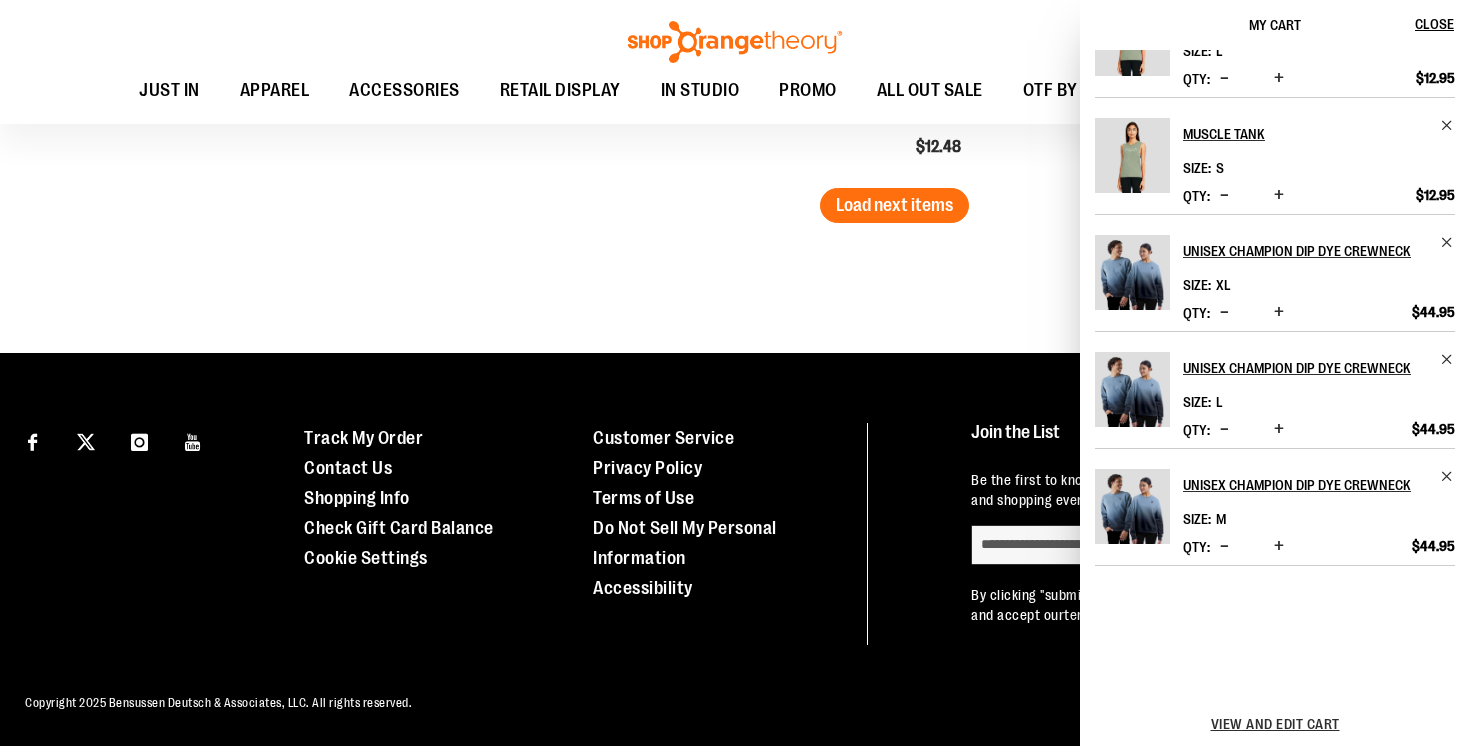 click on "**********" at bounding box center (735, -3489) 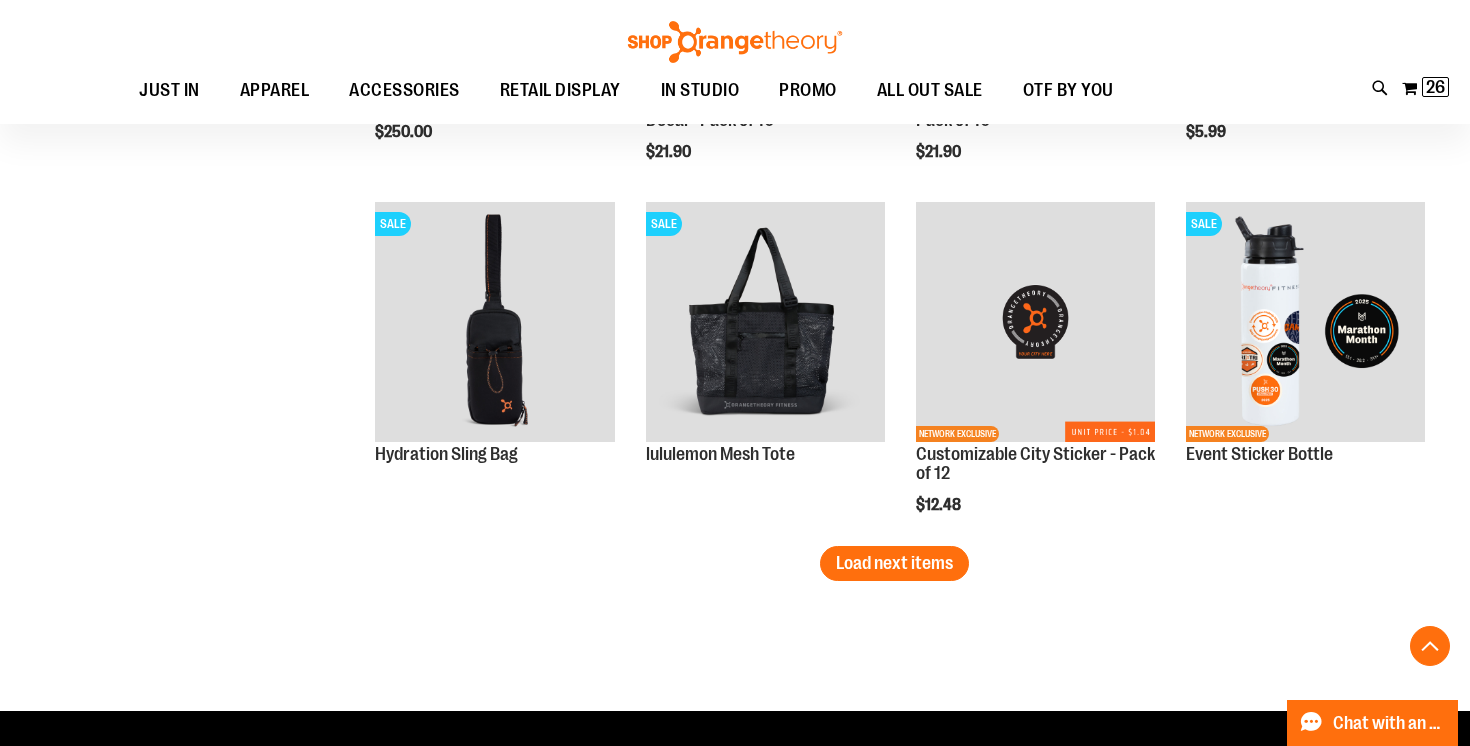 scroll, scrollTop: 7250, scrollLeft: 0, axis: vertical 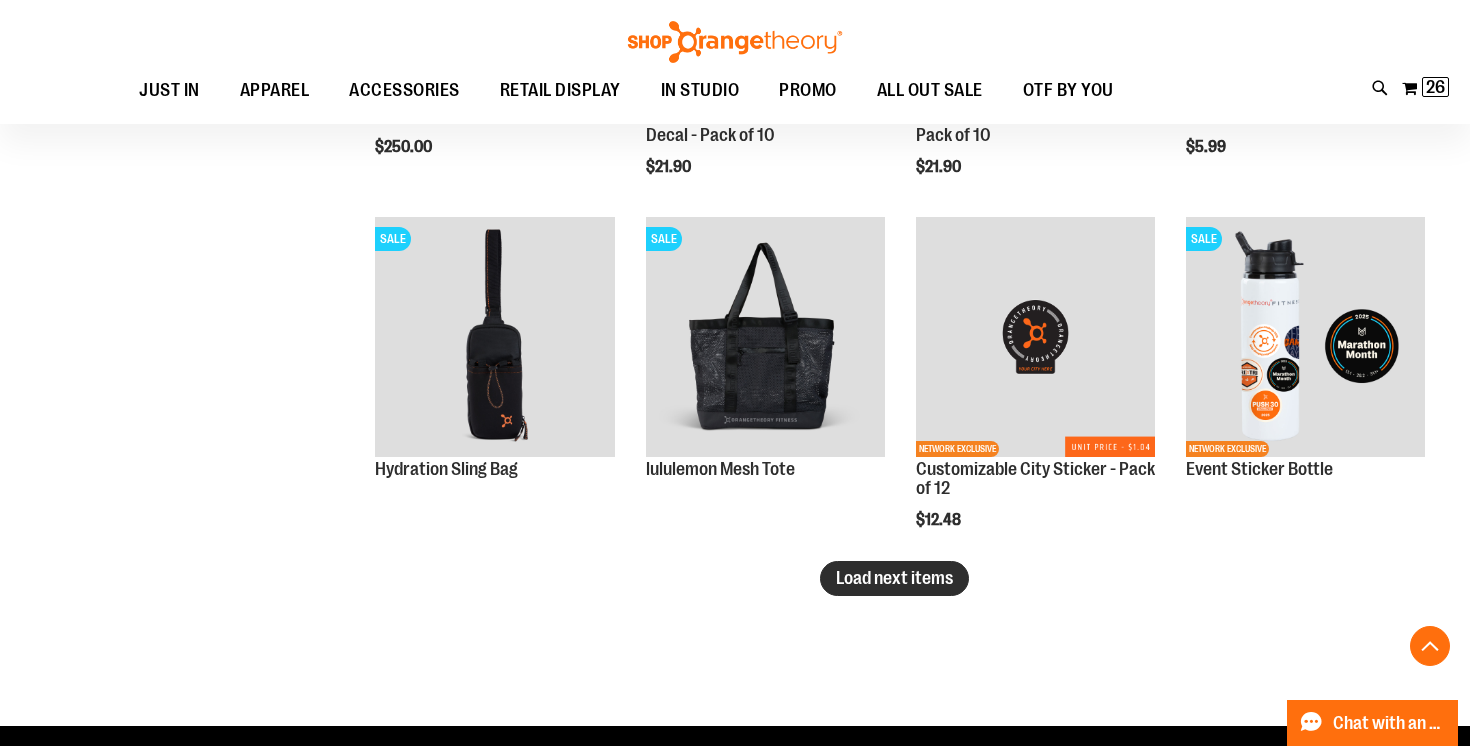 click on "Load next items" at bounding box center (894, 578) 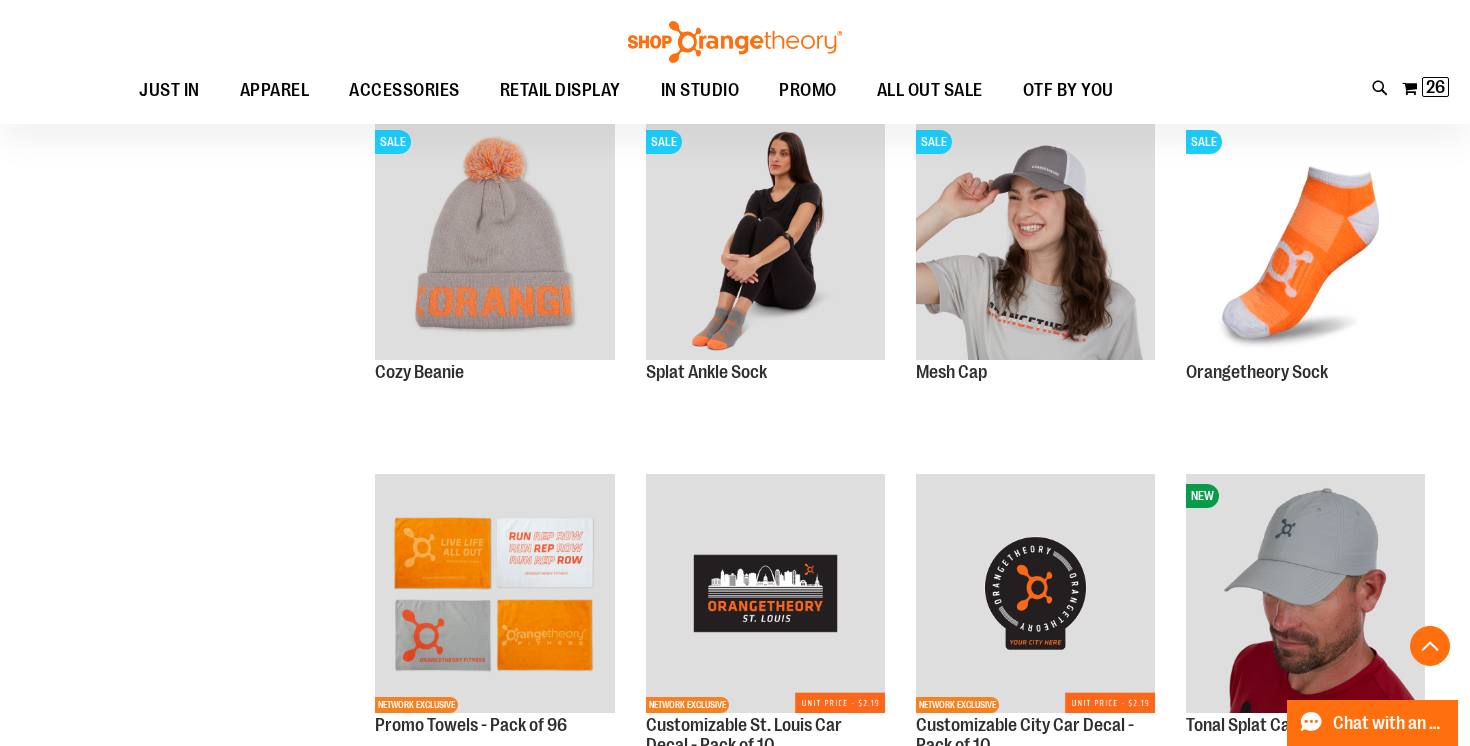 scroll, scrollTop: 6557, scrollLeft: 0, axis: vertical 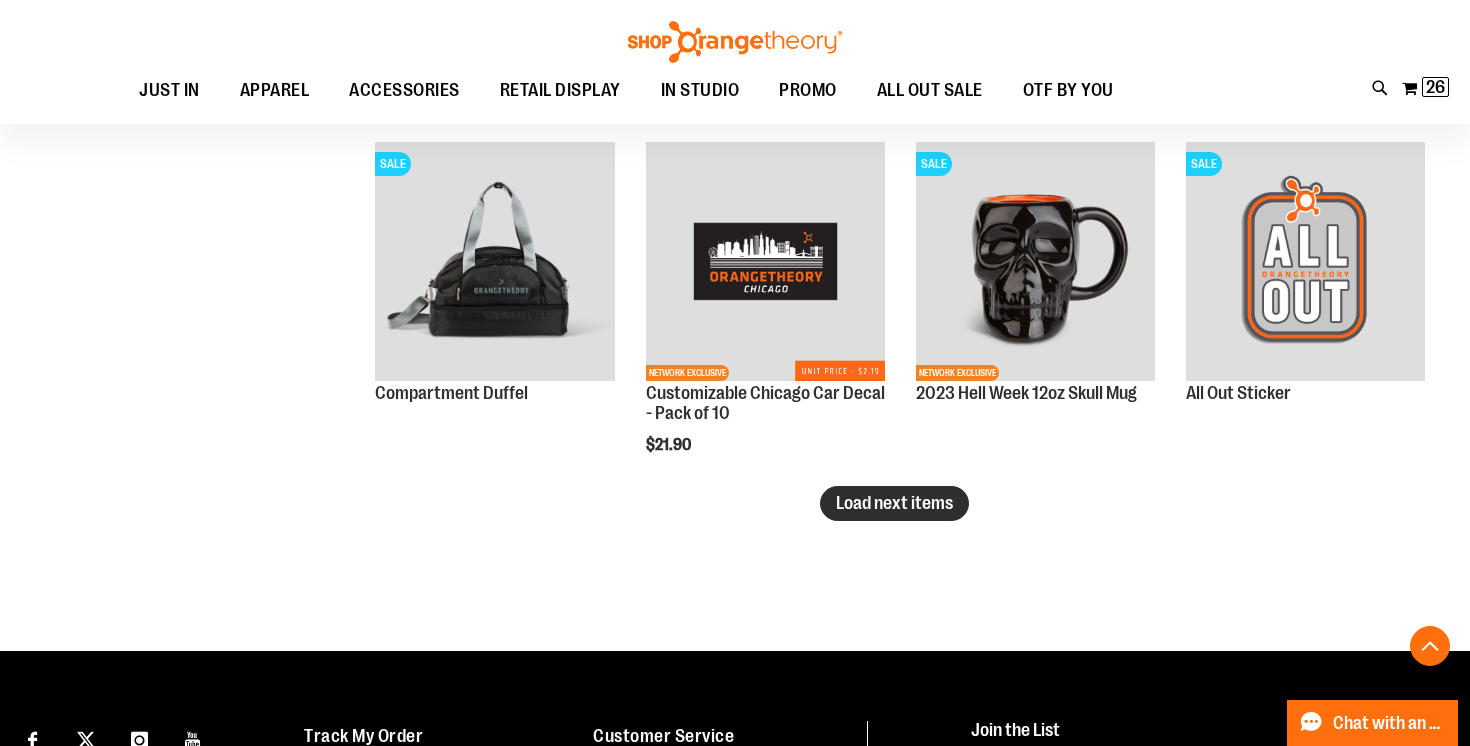 click on "Load next items" at bounding box center [894, 503] 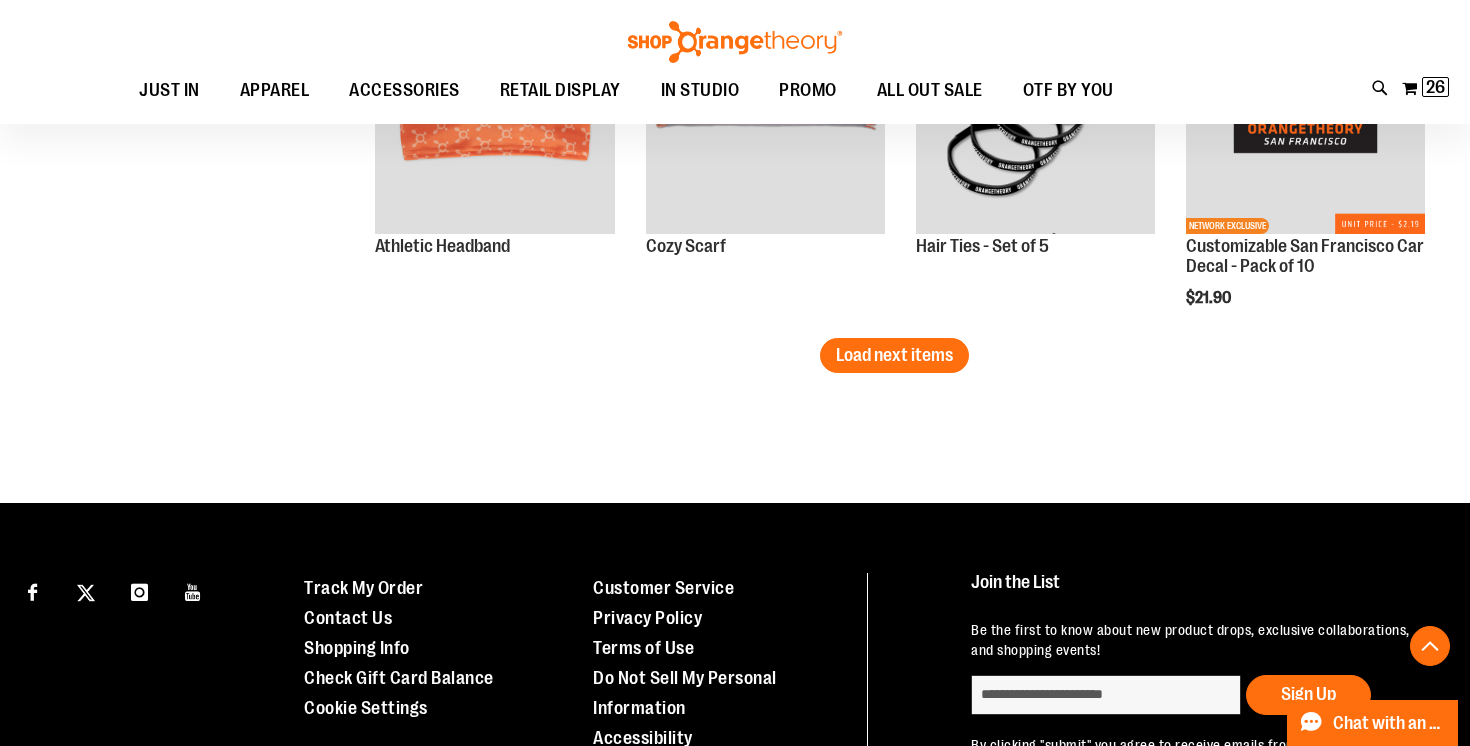 scroll, scrollTop: 9548, scrollLeft: 0, axis: vertical 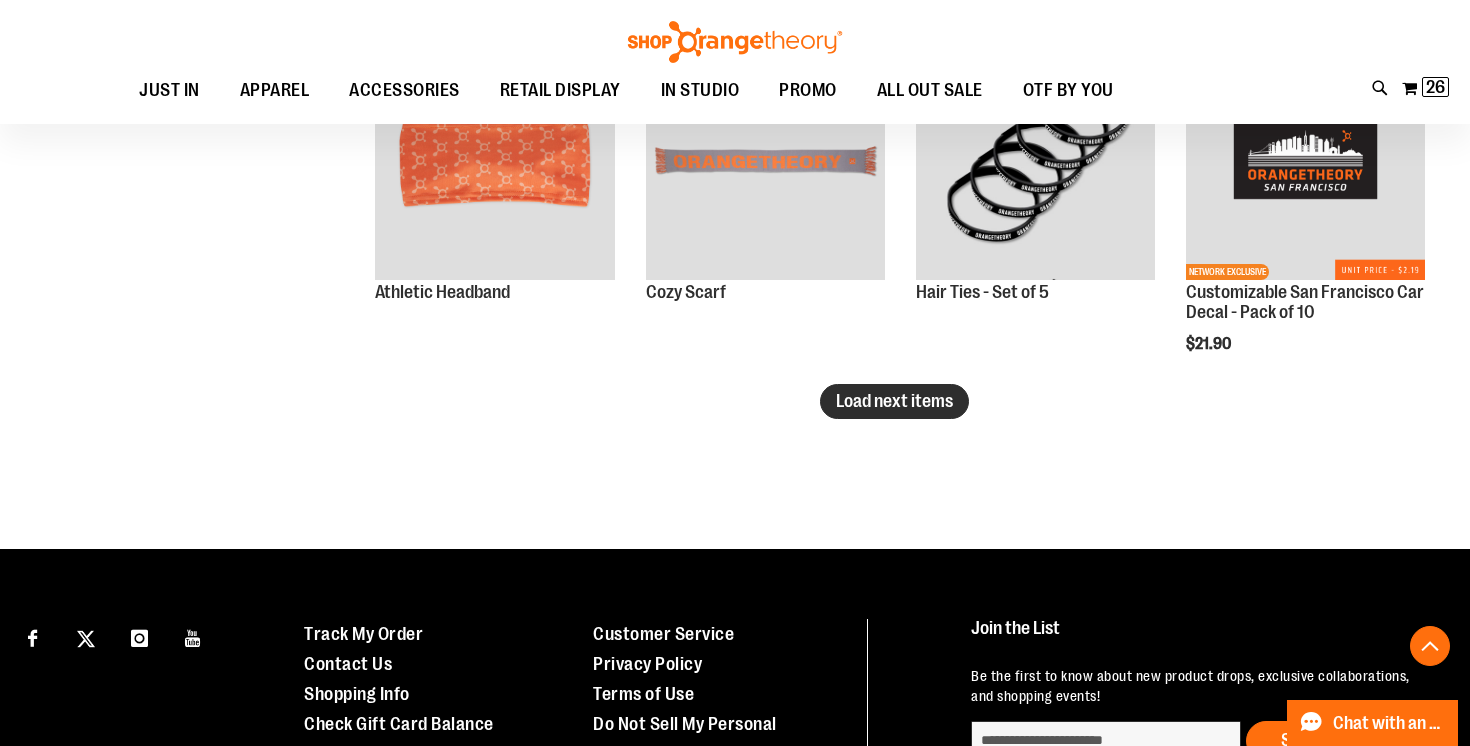 click on "Load next items" at bounding box center (894, 401) 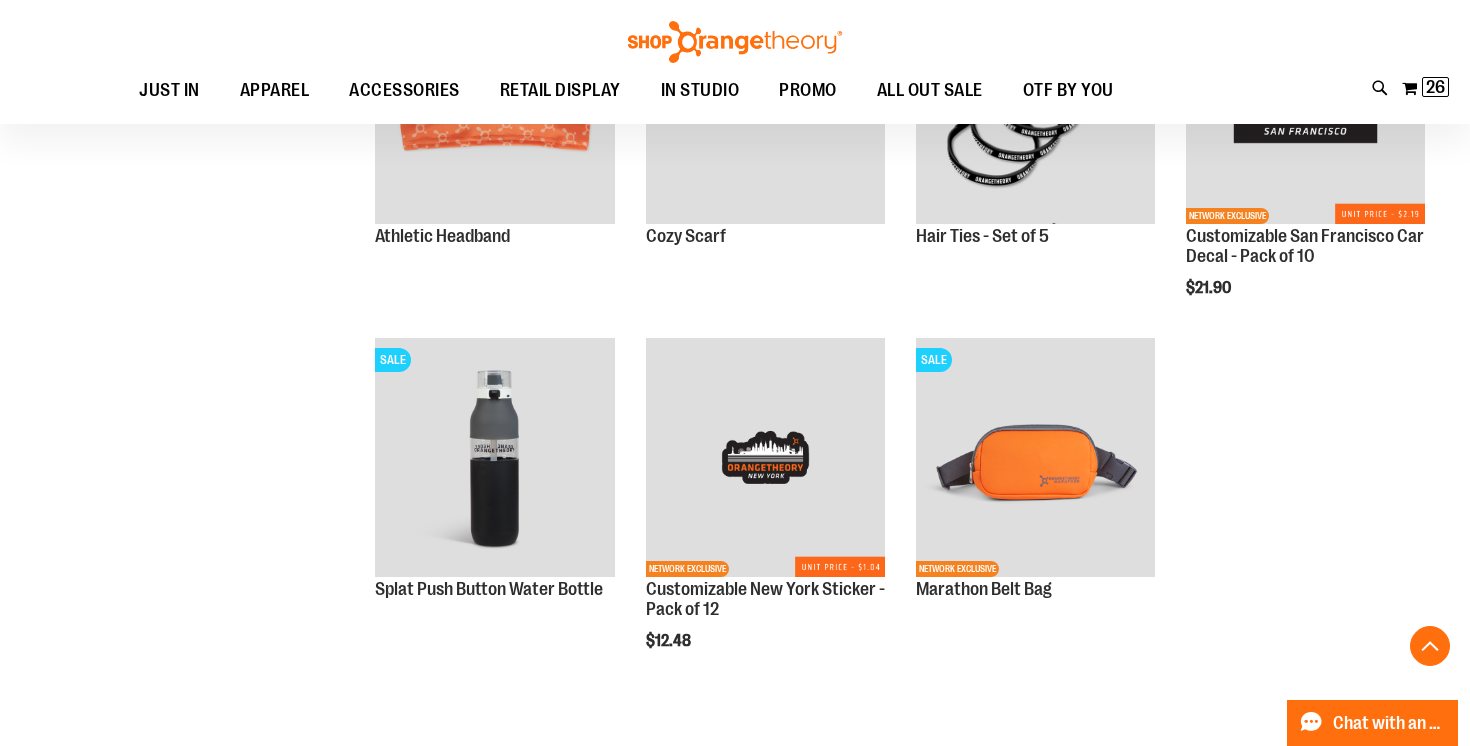 scroll, scrollTop: 9600, scrollLeft: 0, axis: vertical 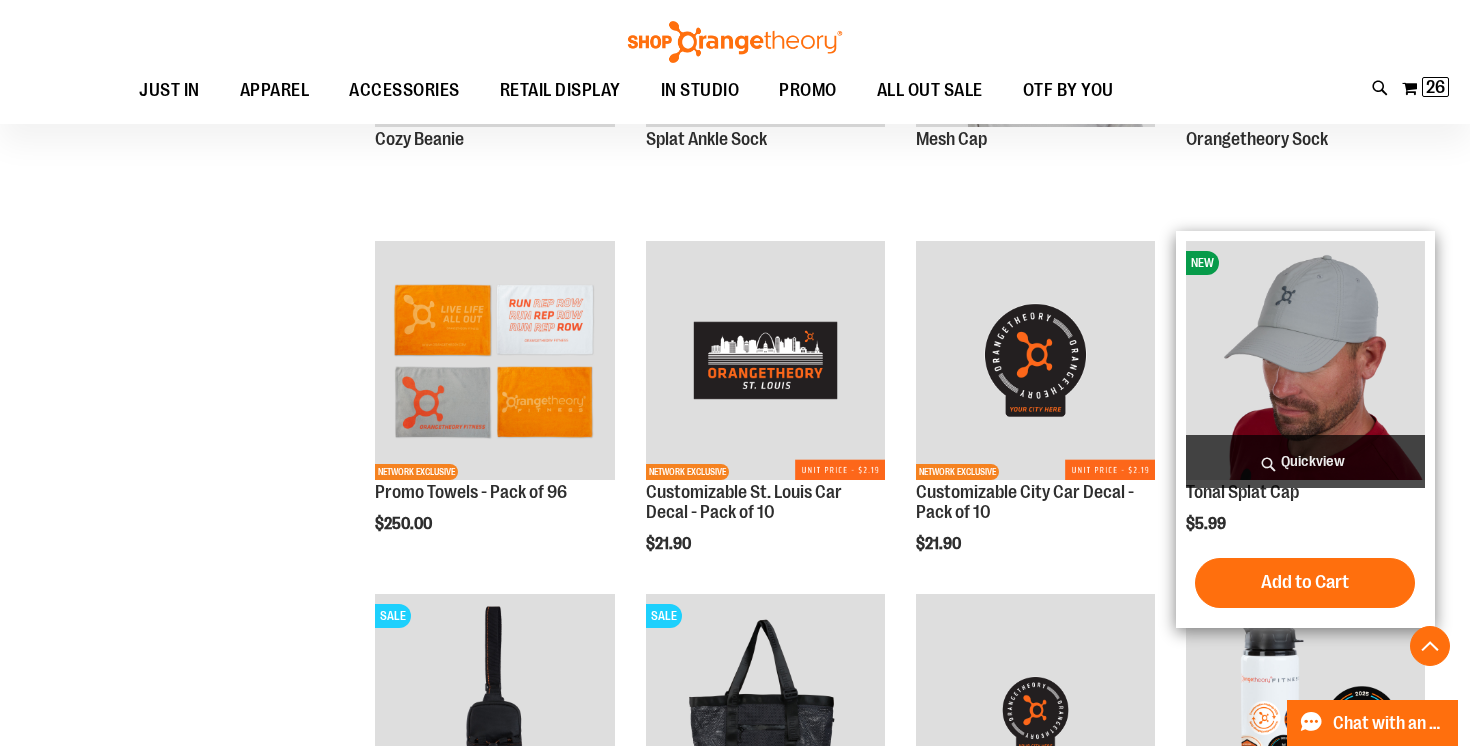 click on "Quickview" at bounding box center [1305, 461] 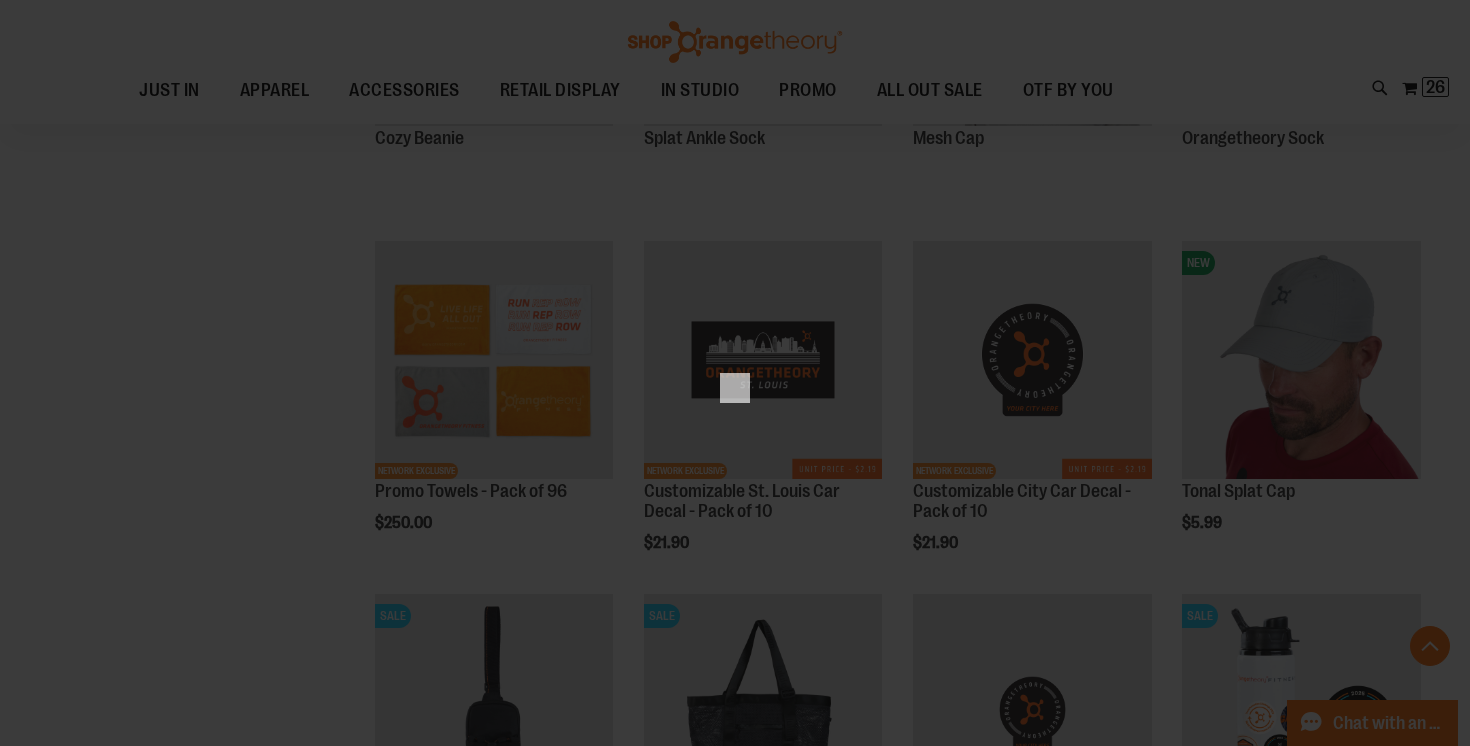scroll, scrollTop: 0, scrollLeft: 0, axis: both 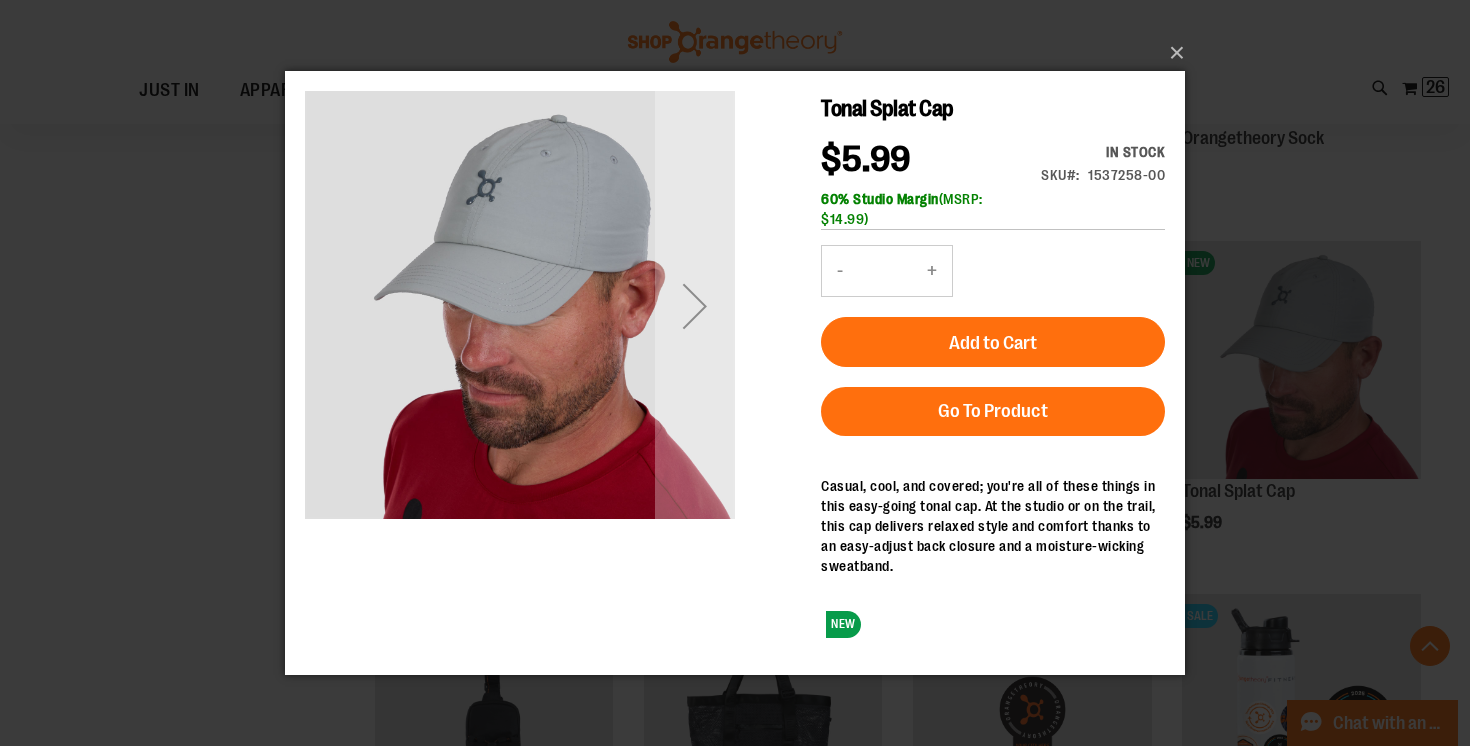 click on "+" at bounding box center [932, 271] 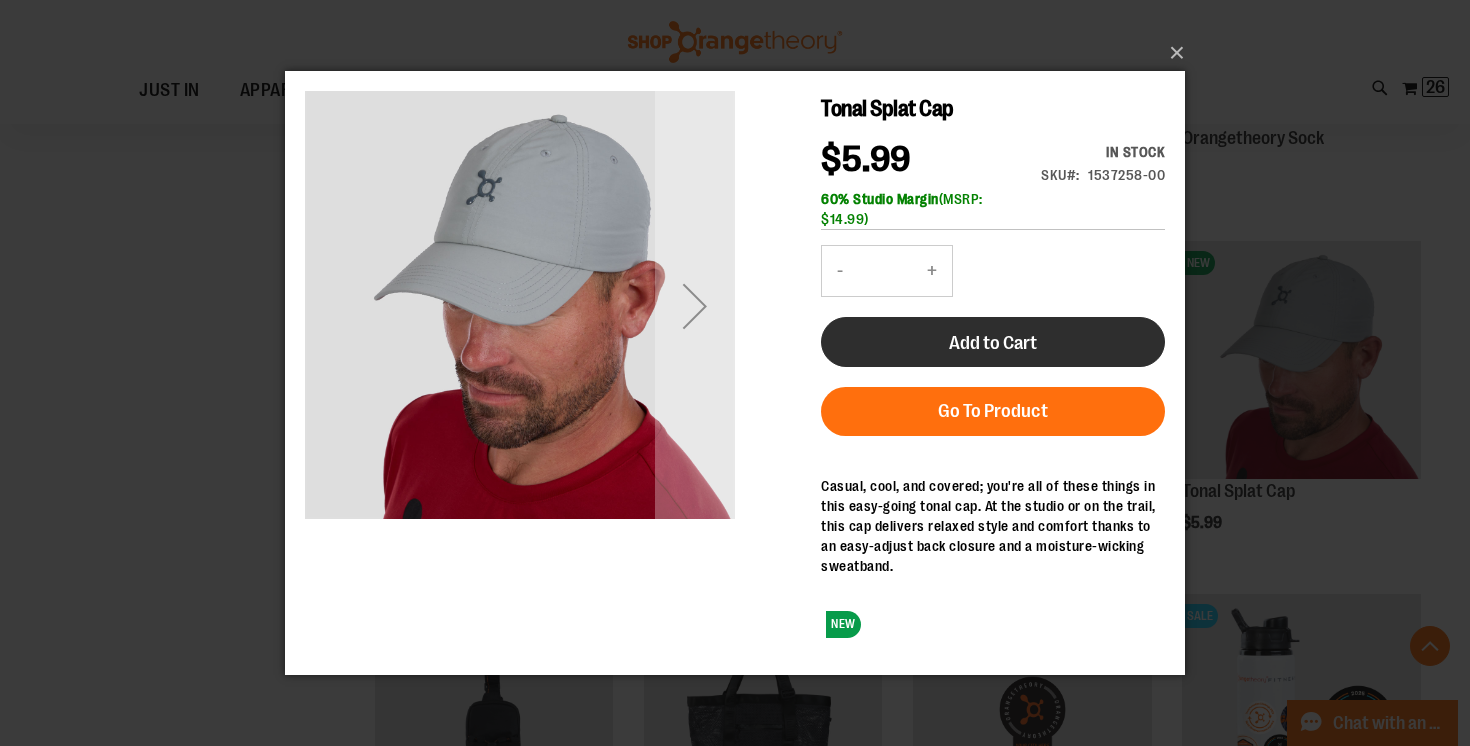 click on "Add to Cart" at bounding box center (993, 342) 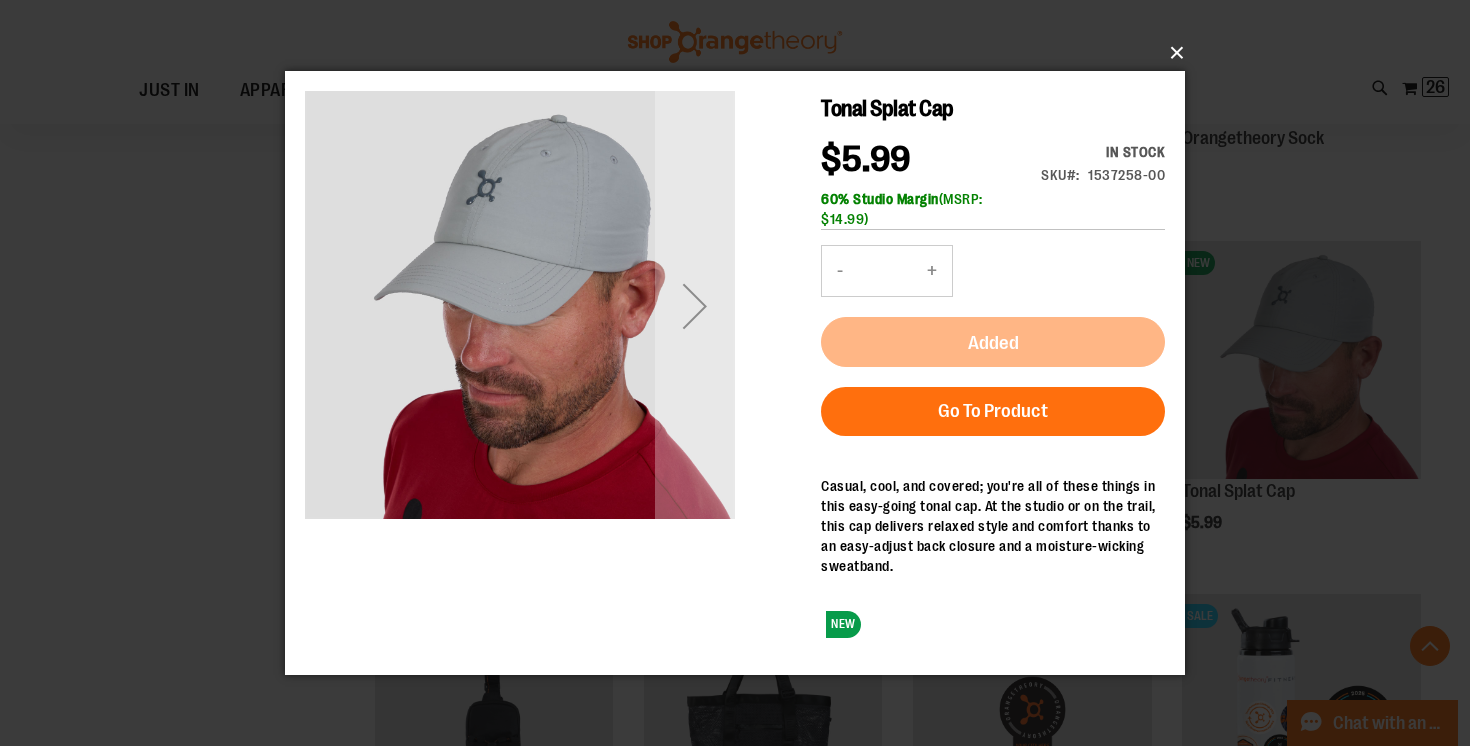 click on "×" at bounding box center [741, 53] 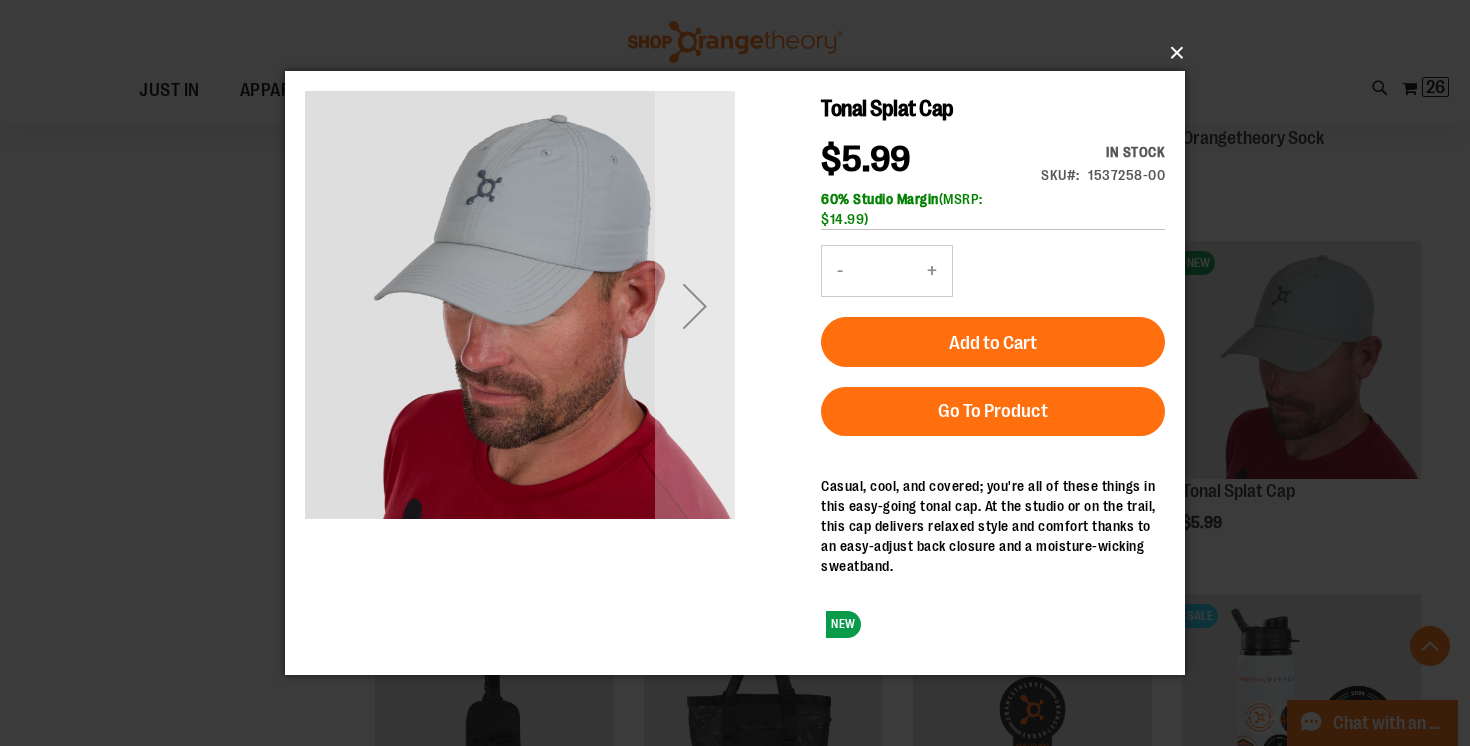 click on "×" at bounding box center (741, 53) 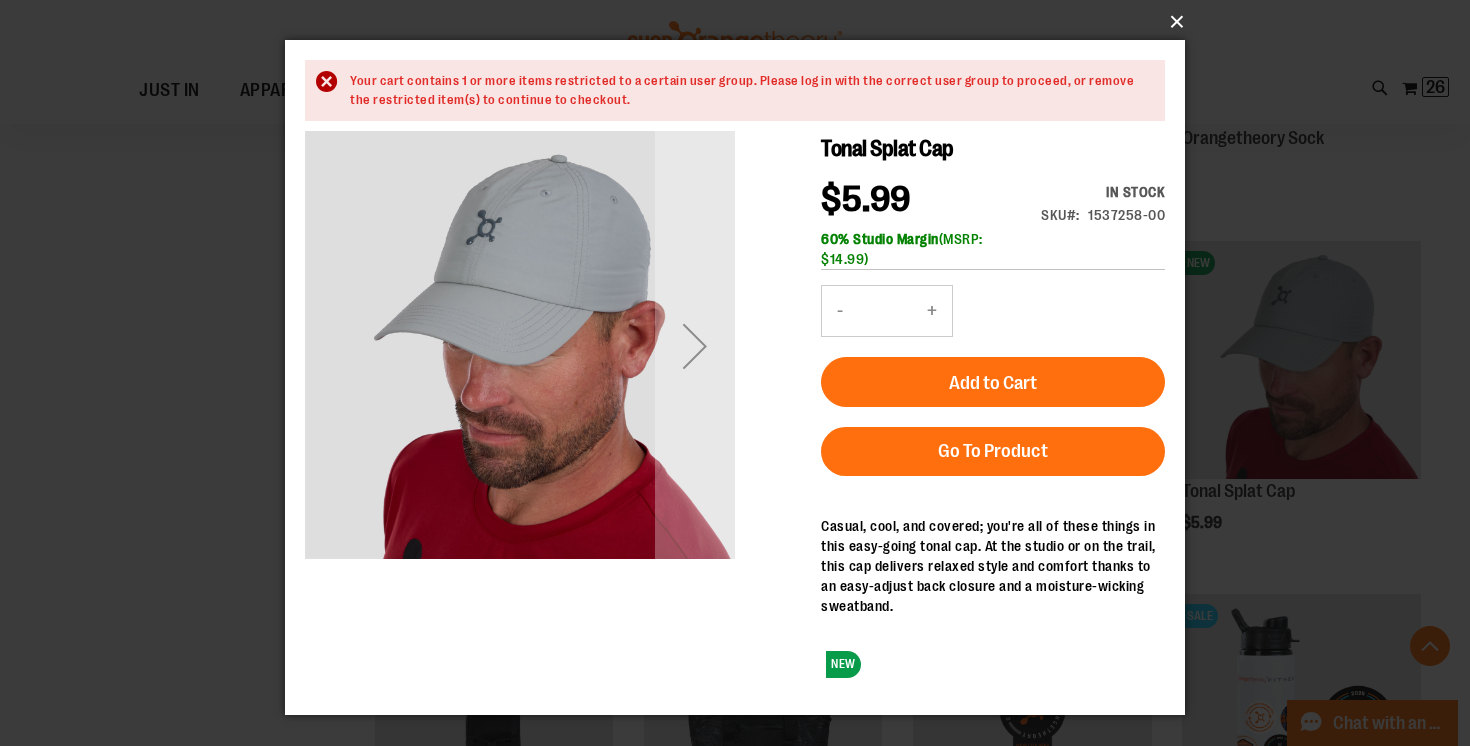 click on "×" at bounding box center (741, 22) 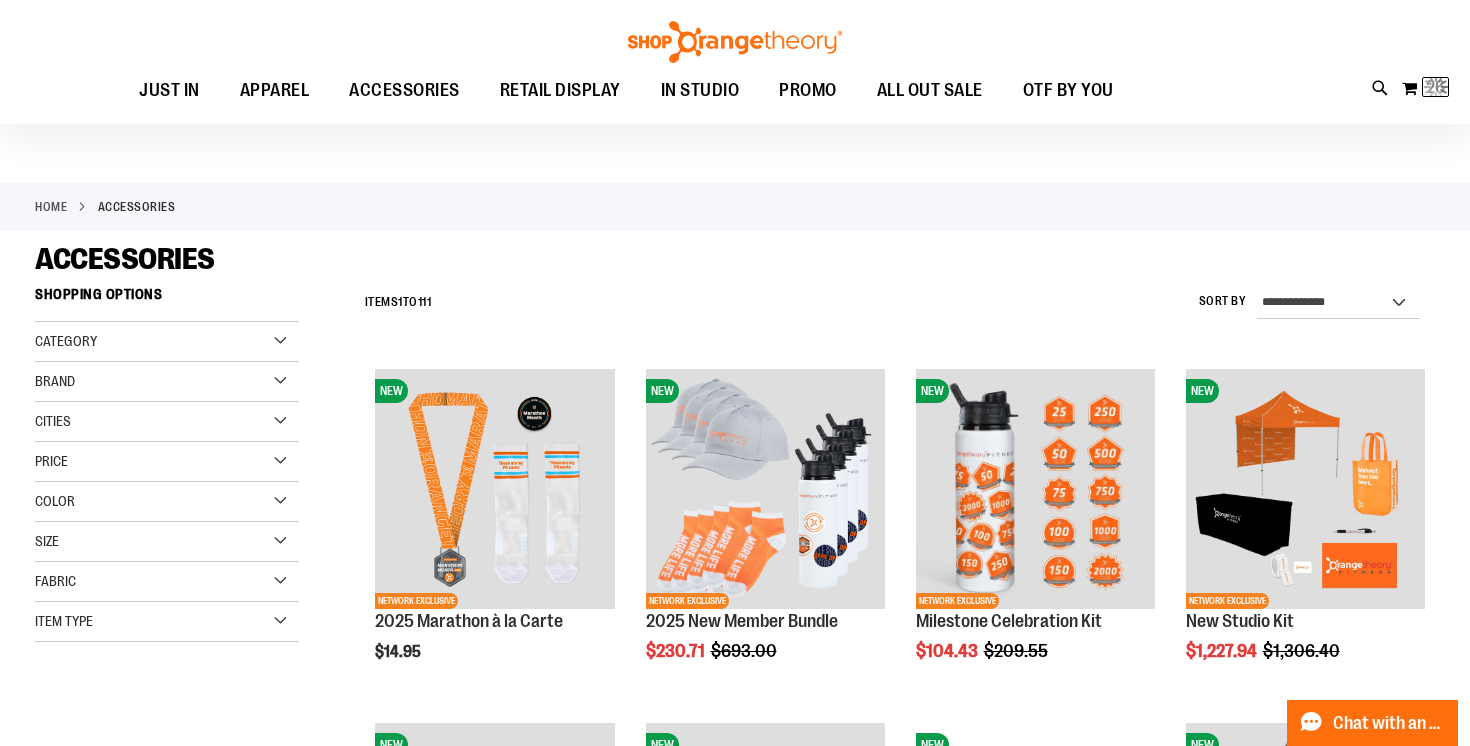 scroll, scrollTop: 0, scrollLeft: 0, axis: both 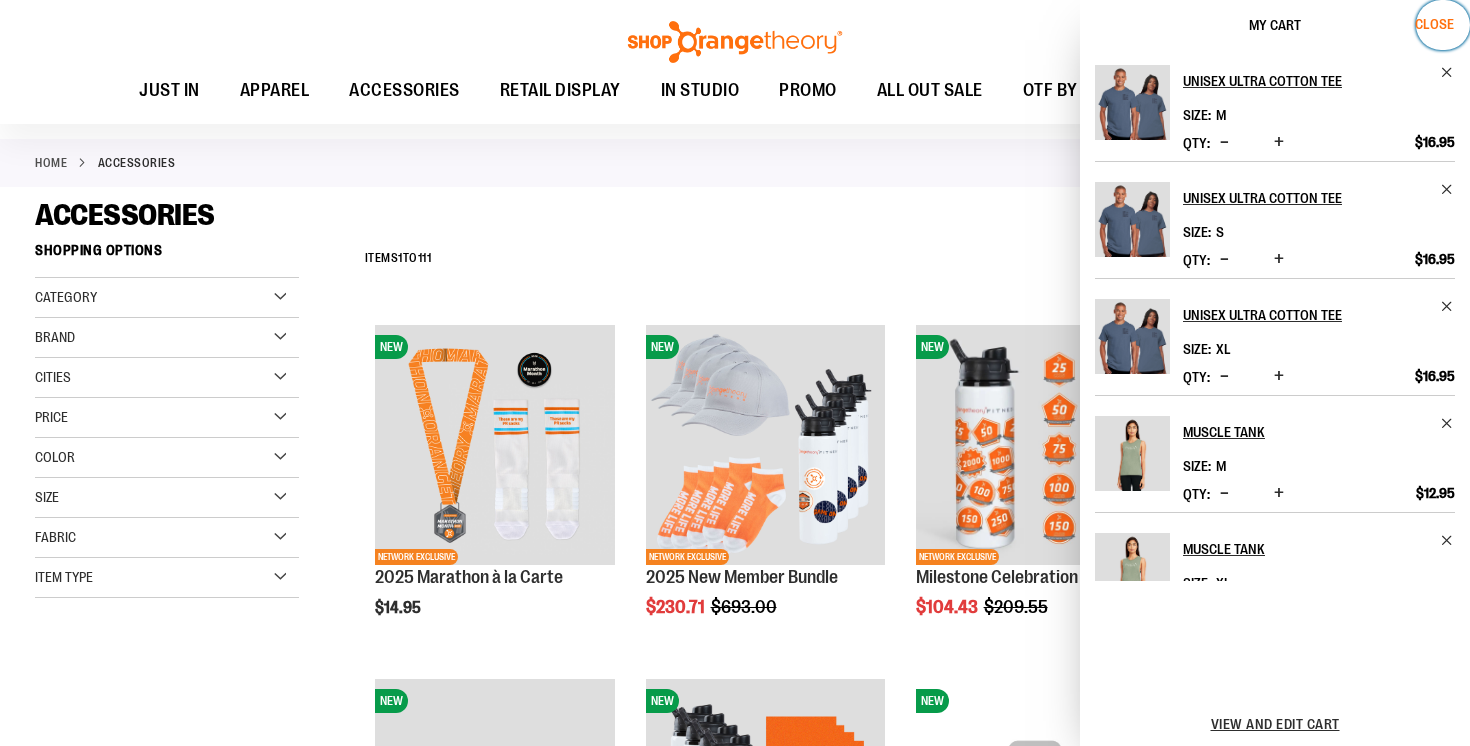 click on "Close" at bounding box center [1434, 24] 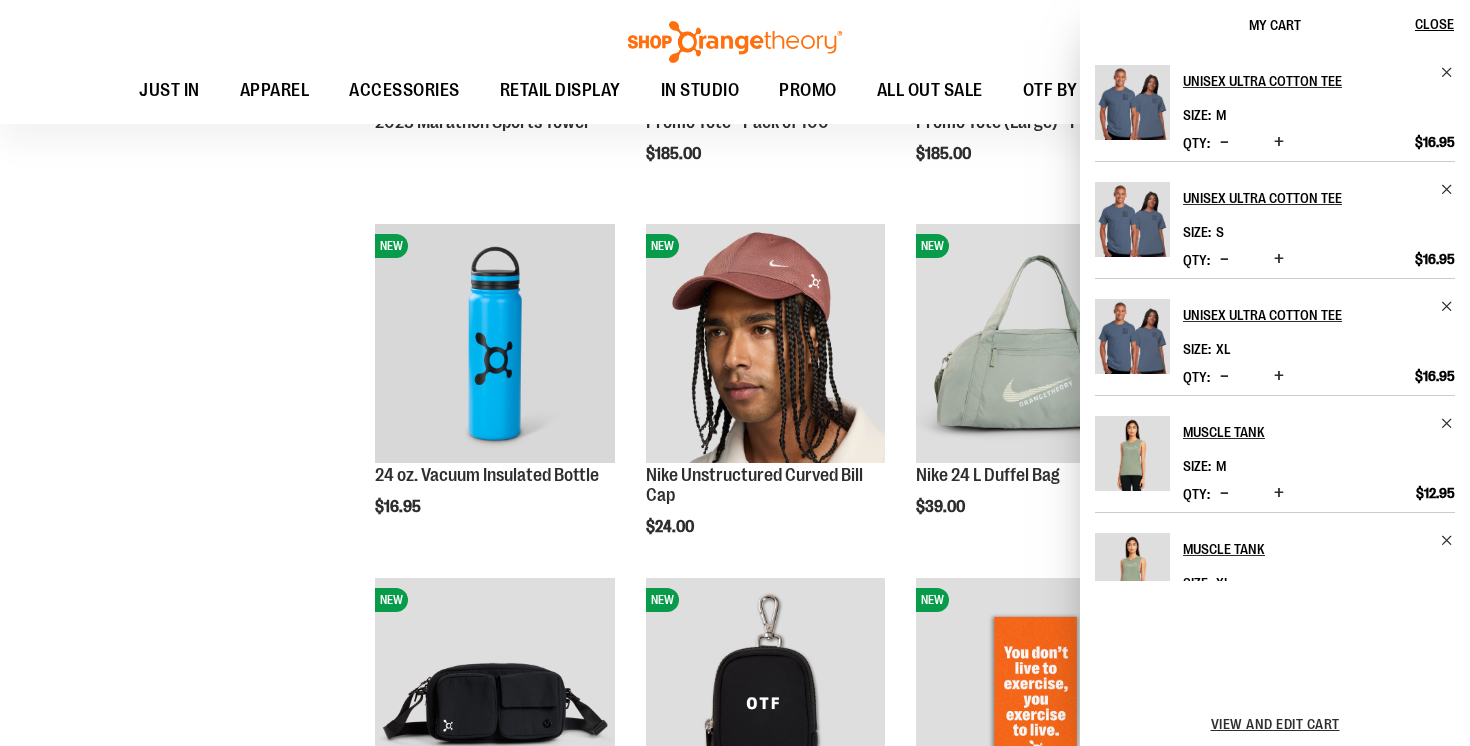 scroll, scrollTop: 1949, scrollLeft: 0, axis: vertical 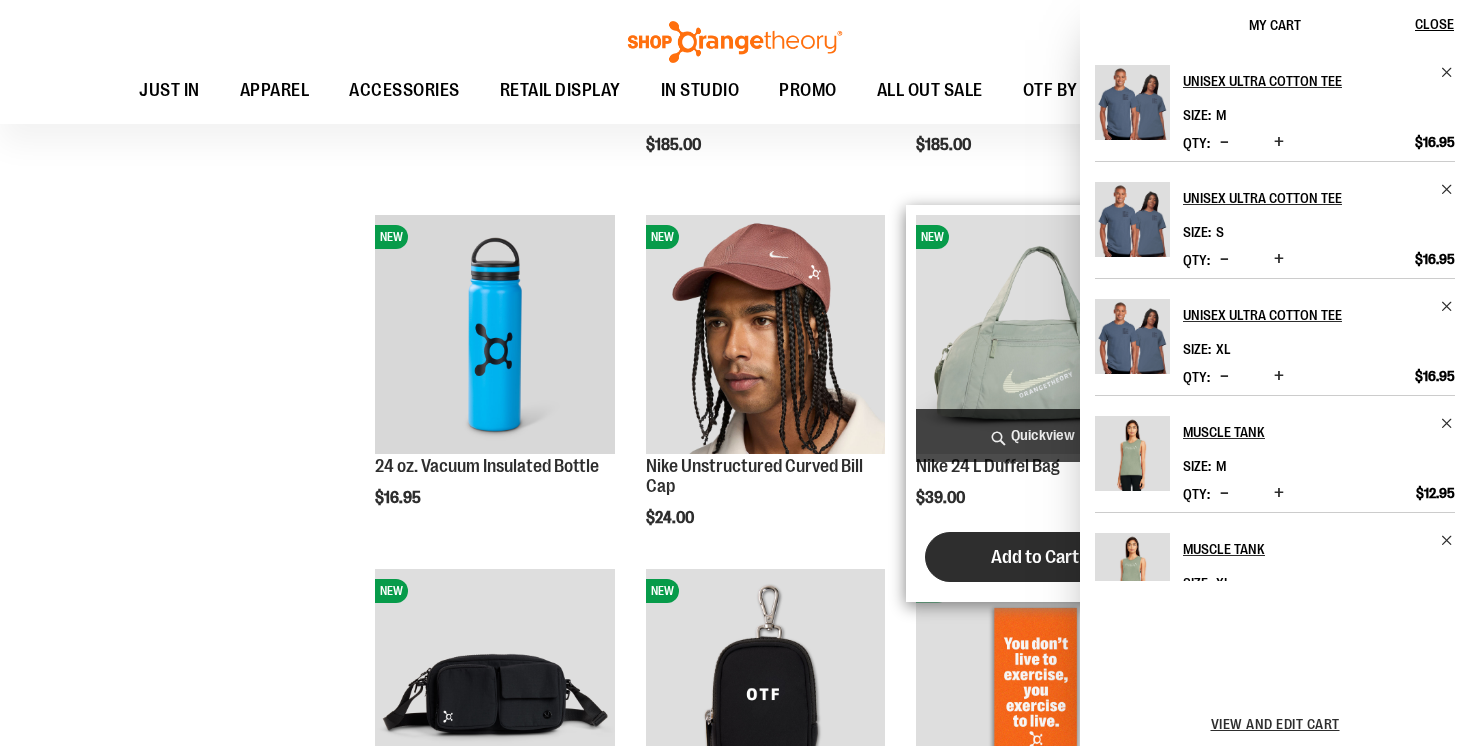 click on "Add to Cart" at bounding box center [1035, 557] 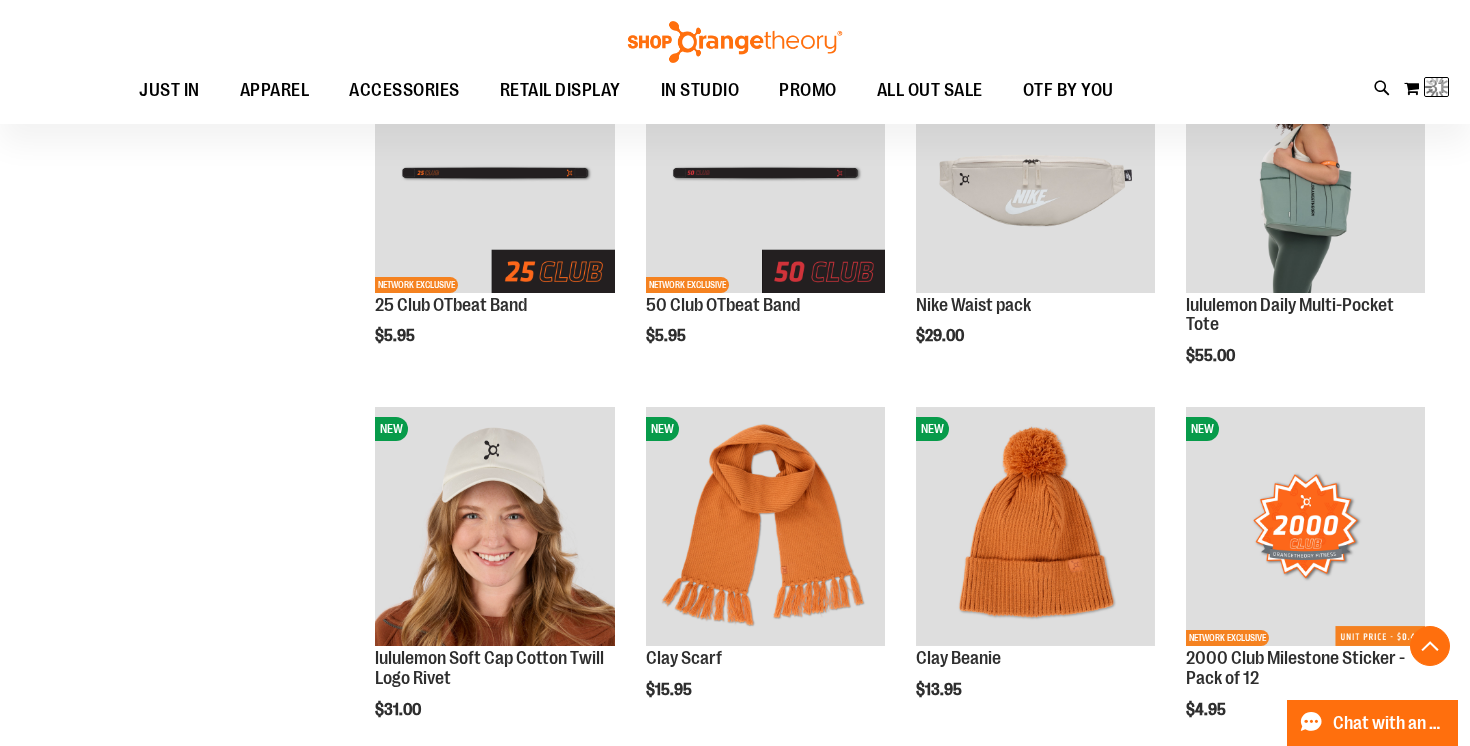 scroll, scrollTop: 3526, scrollLeft: 0, axis: vertical 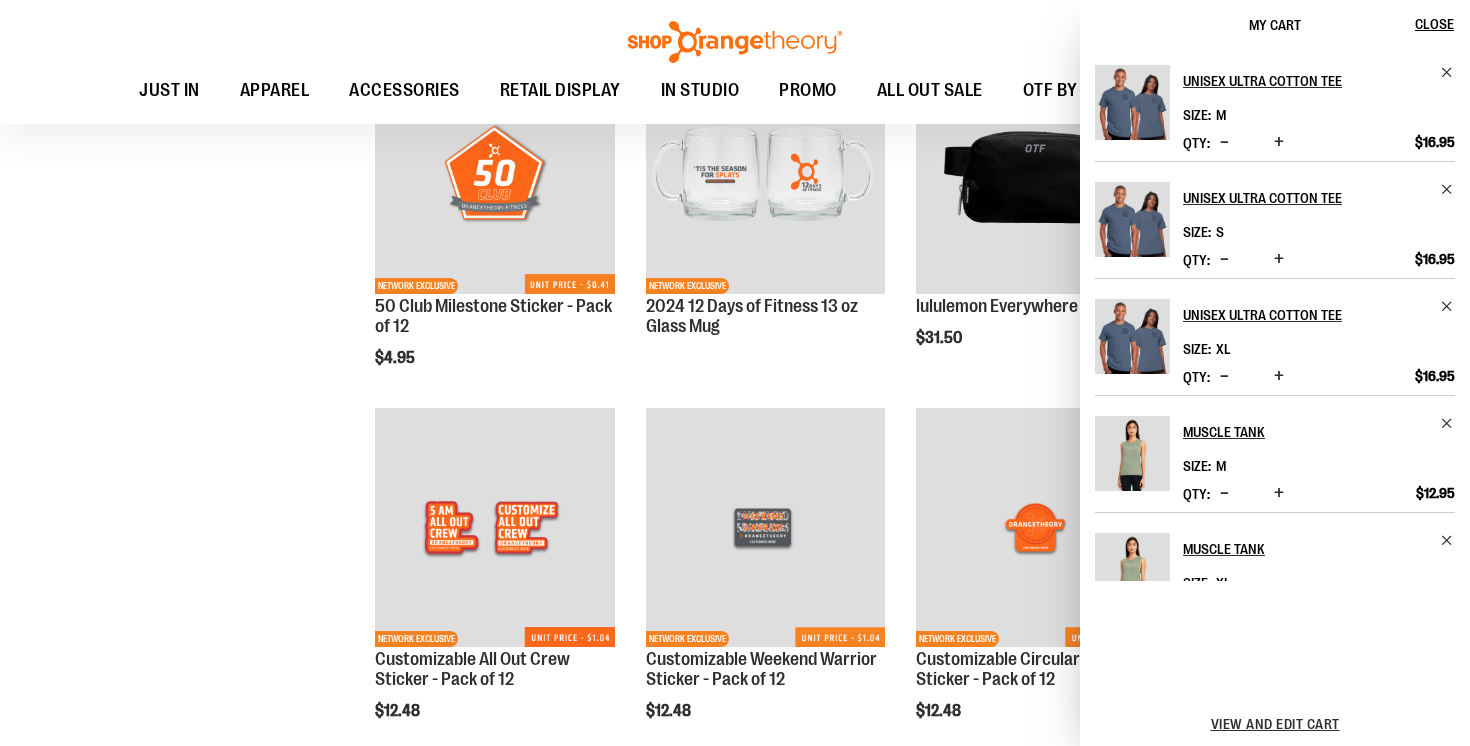 click on "**********" at bounding box center [735, 63] 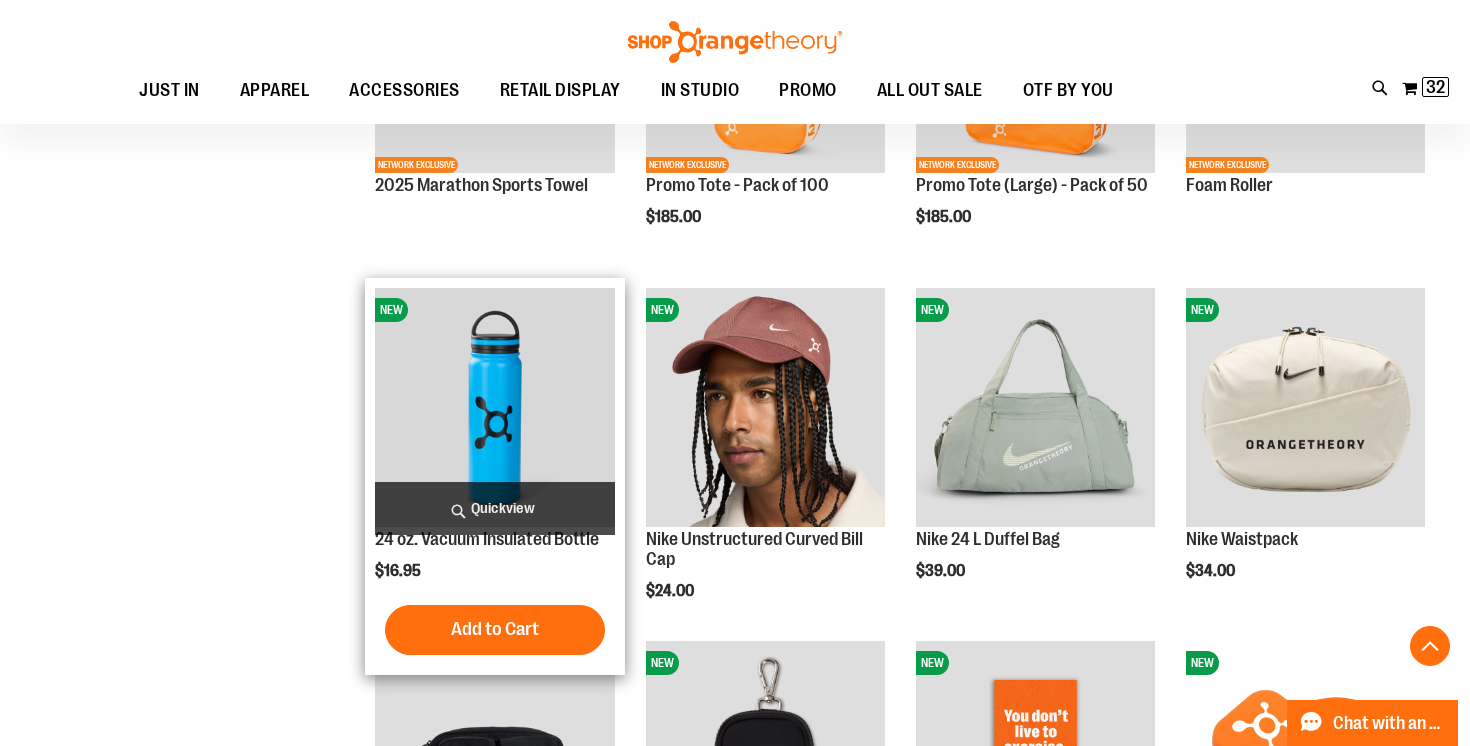scroll, scrollTop: 1725, scrollLeft: 0, axis: vertical 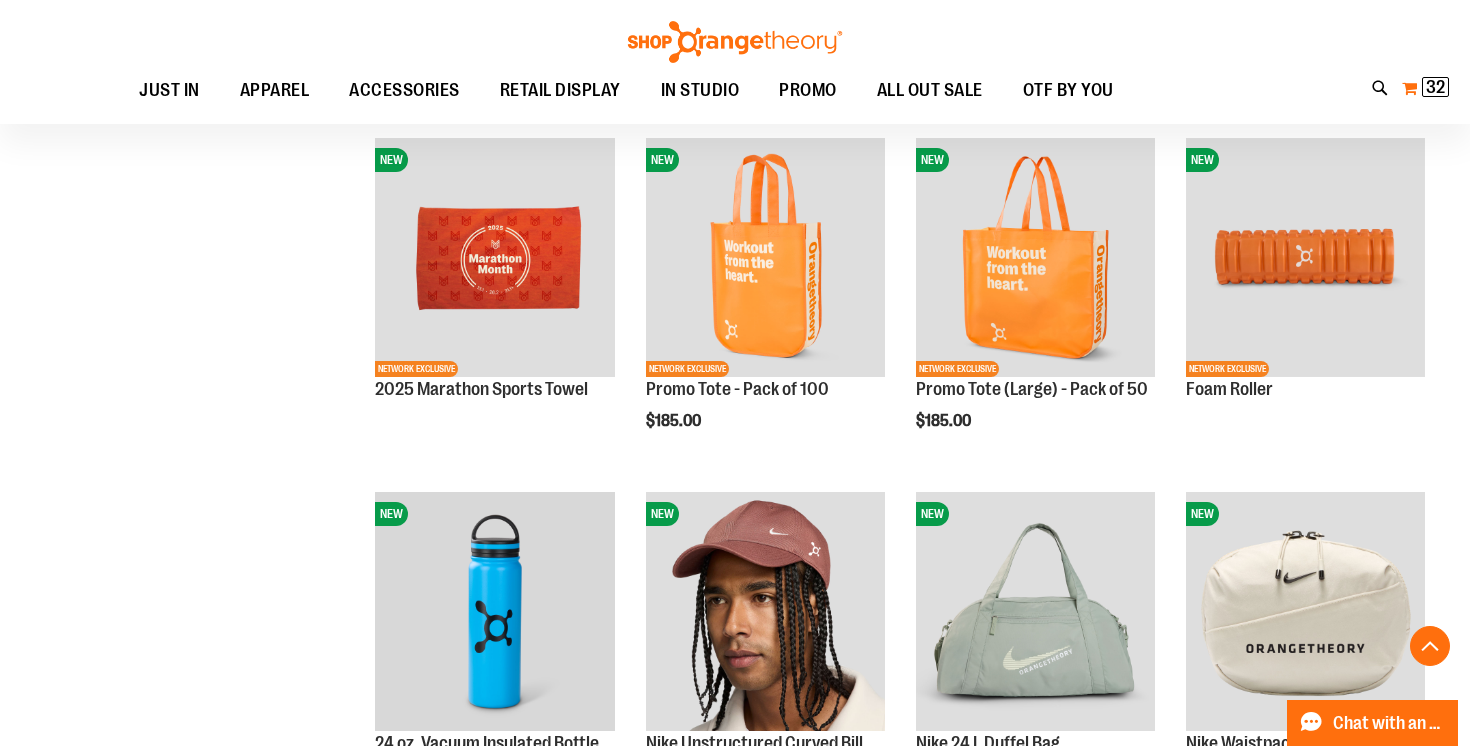 click on "32" at bounding box center (1435, 87) 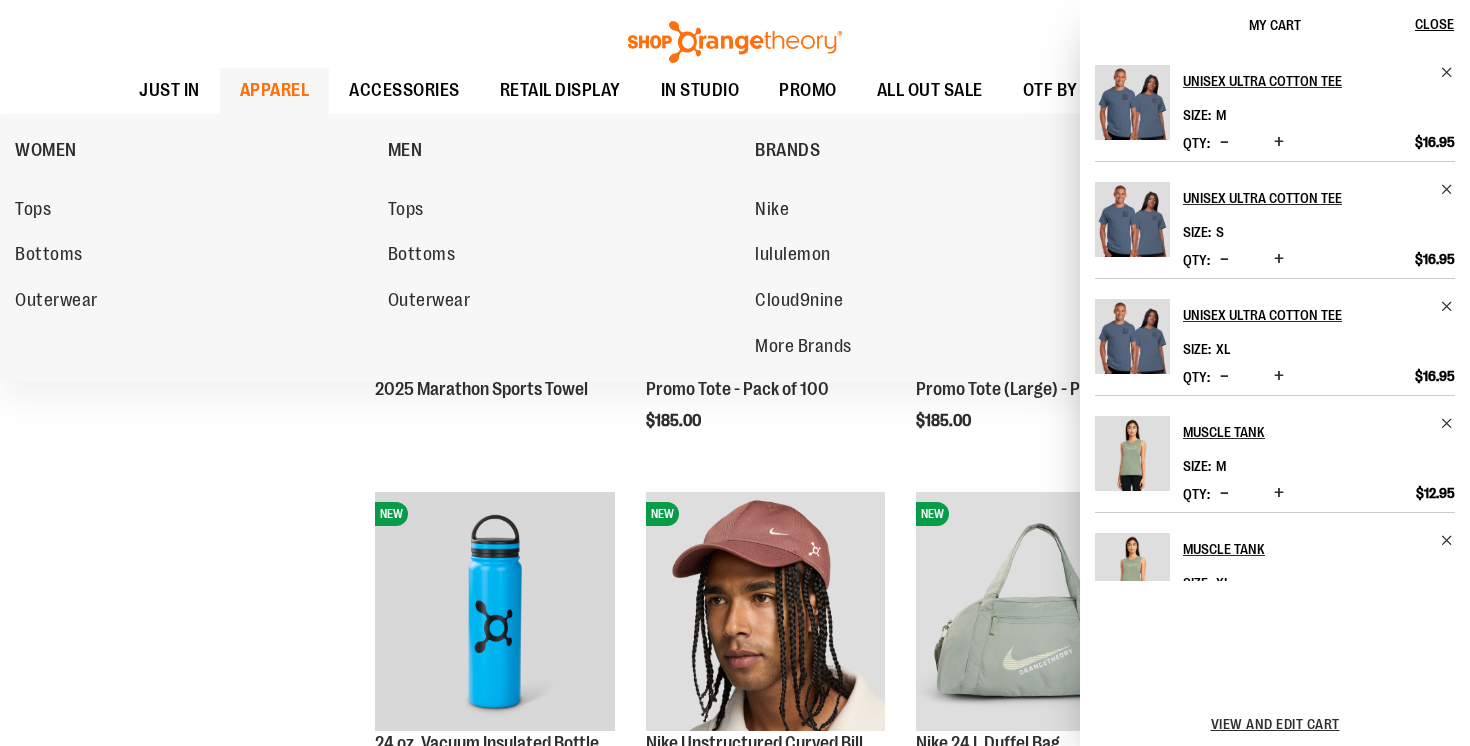 click on "APPAREL" at bounding box center [275, 90] 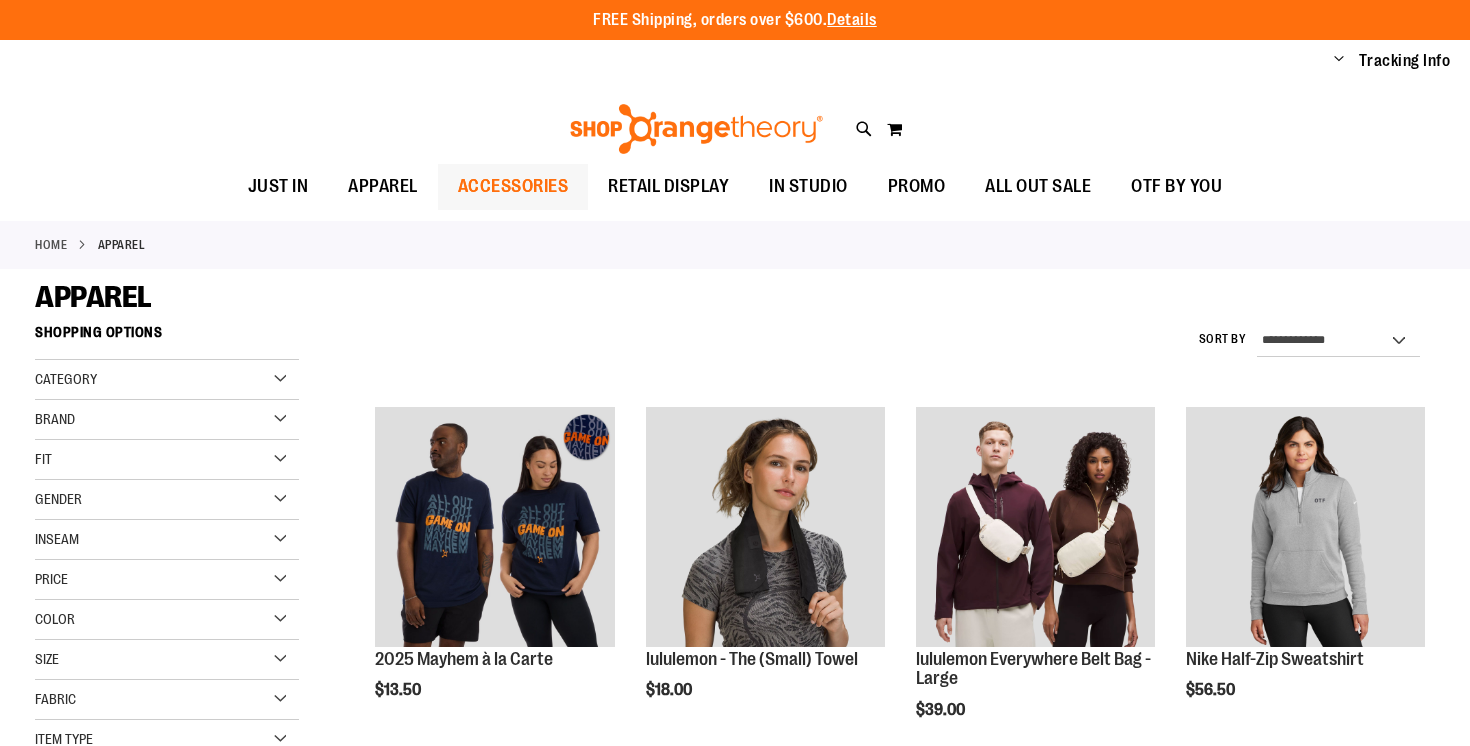 scroll, scrollTop: 0, scrollLeft: 0, axis: both 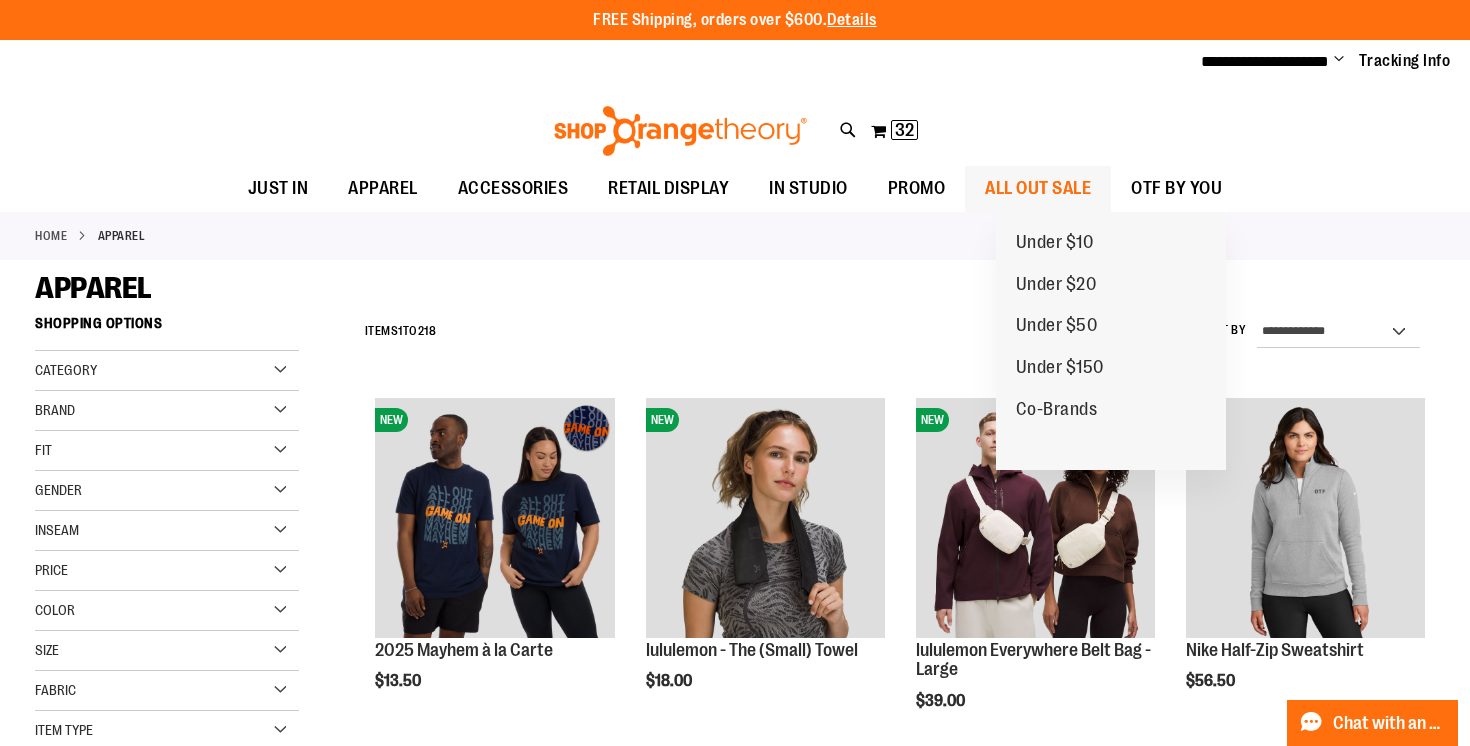 click on "ALL OUT SALE" at bounding box center (1038, 188) 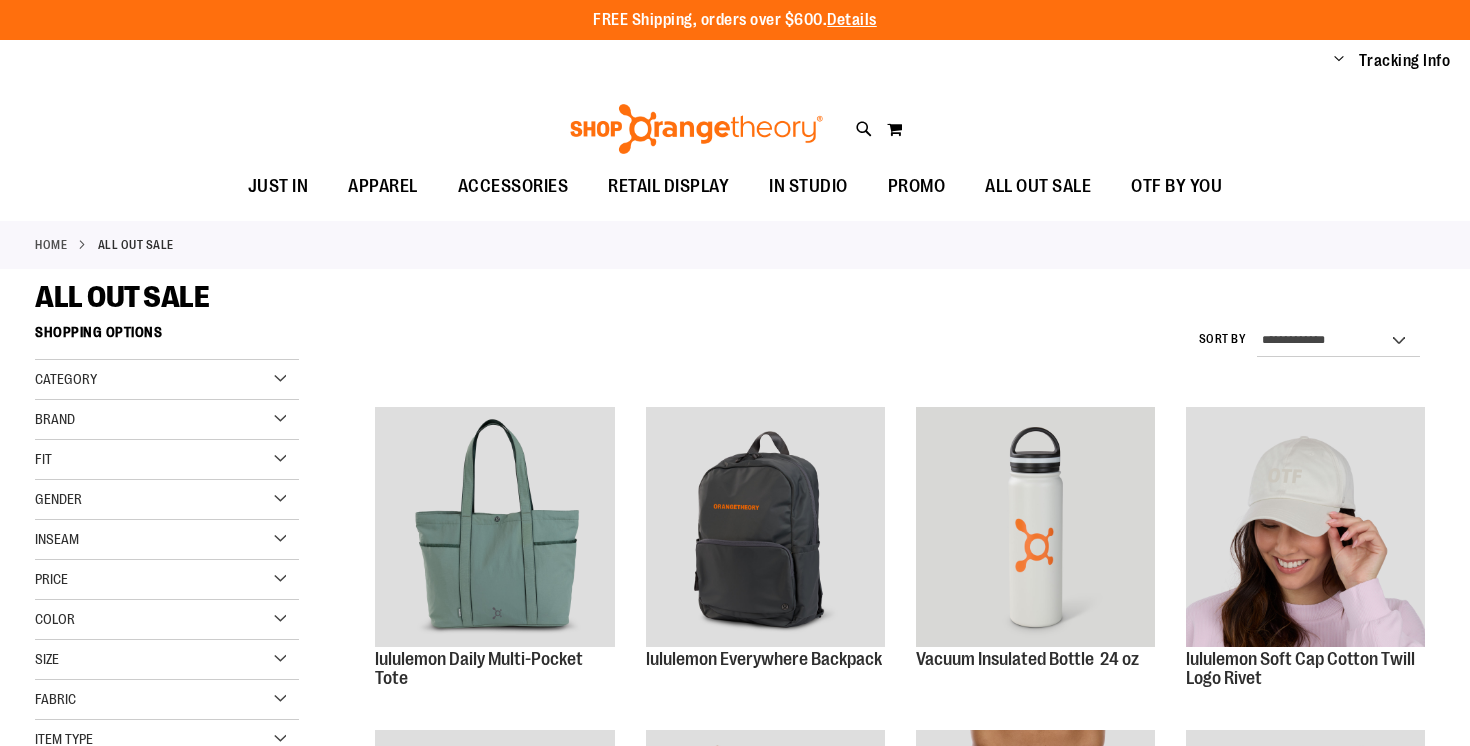 scroll, scrollTop: 0, scrollLeft: 0, axis: both 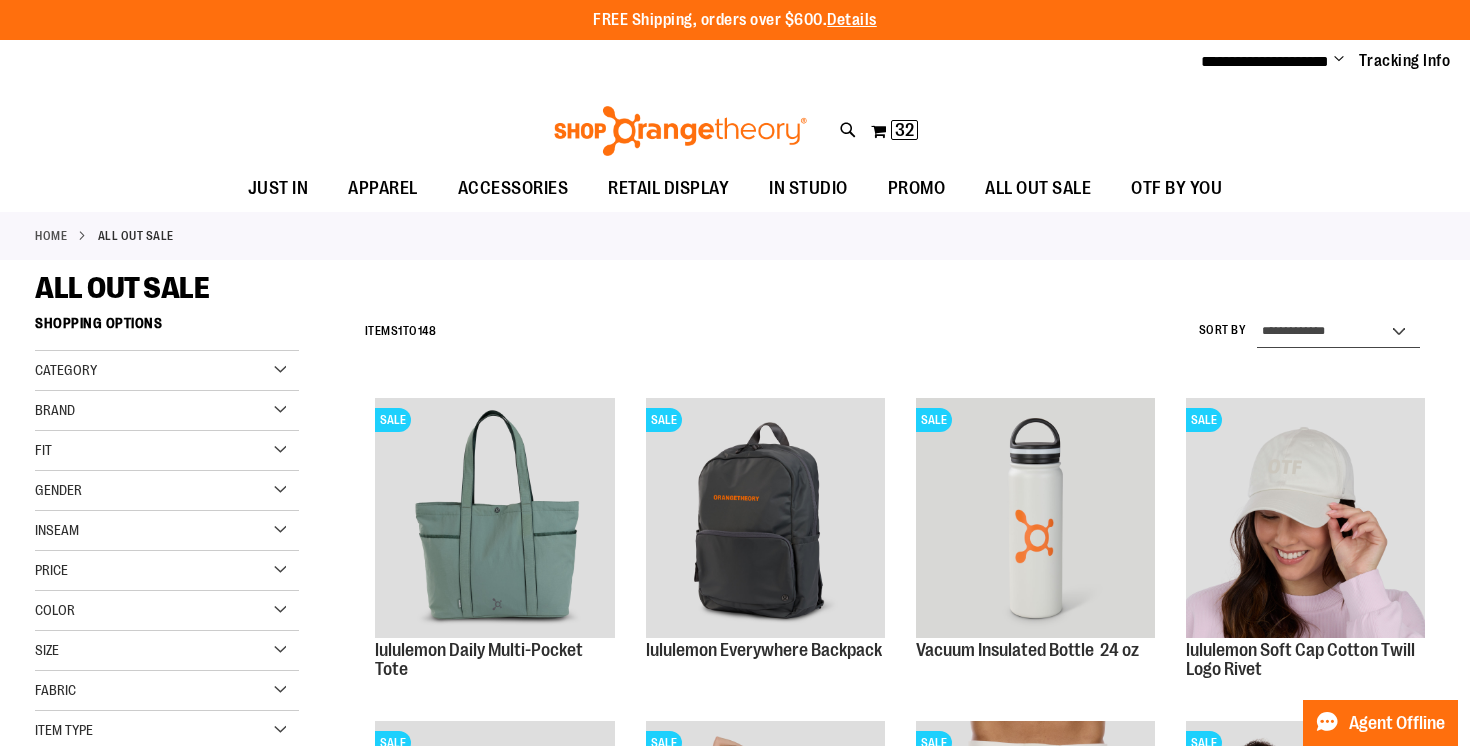 click on "**********" at bounding box center (1339, 332) 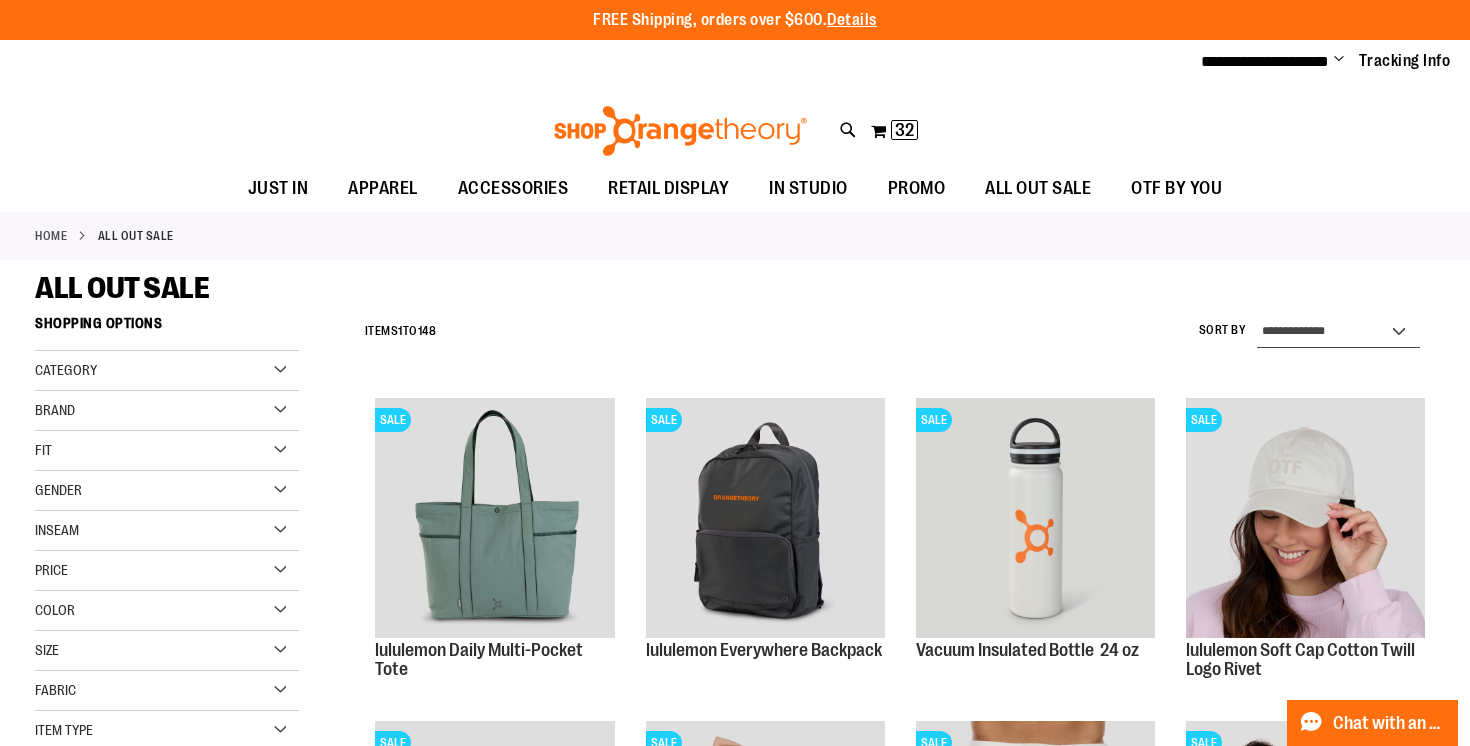 select on "*********" 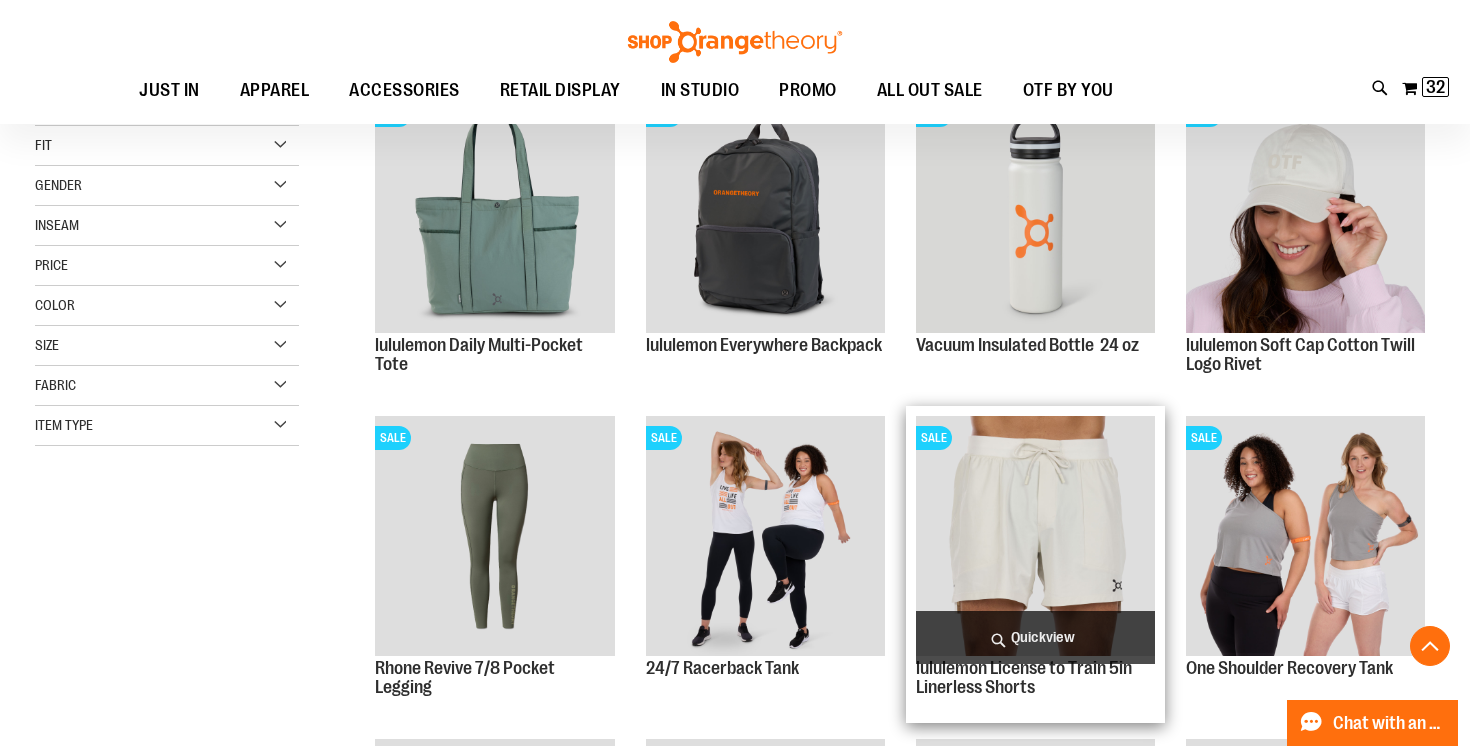 scroll, scrollTop: 305, scrollLeft: 0, axis: vertical 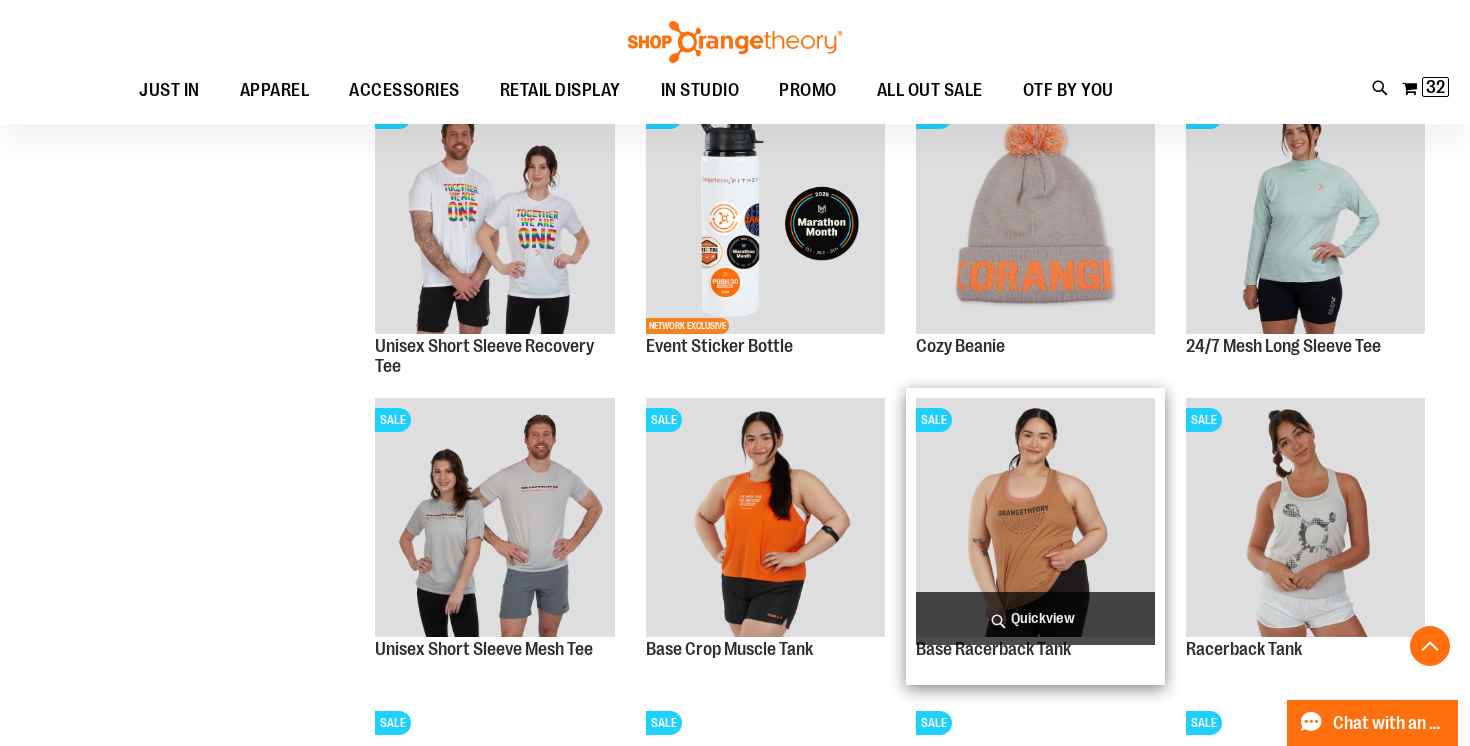 click on "Quickview" at bounding box center [1035, 618] 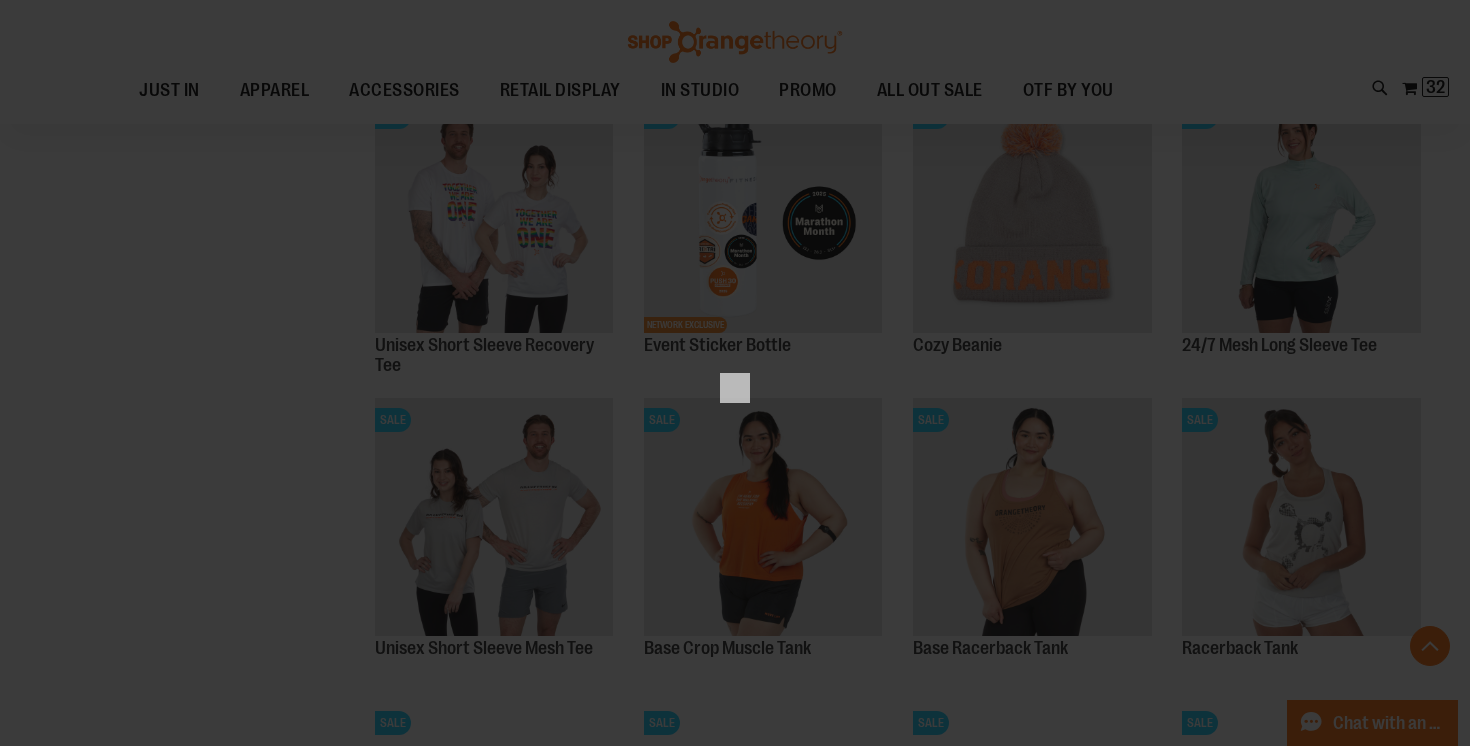 scroll, scrollTop: 0, scrollLeft: 0, axis: both 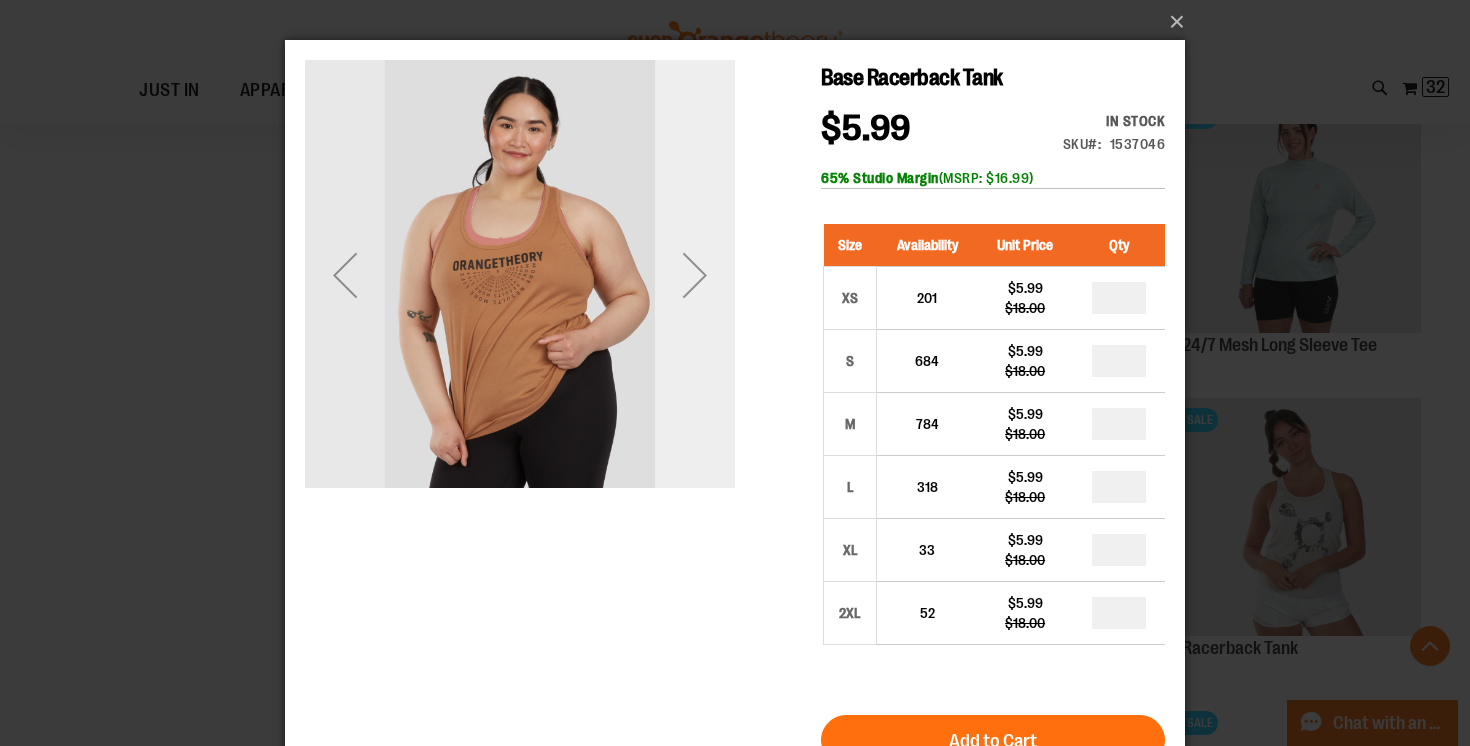 click at bounding box center [695, 275] 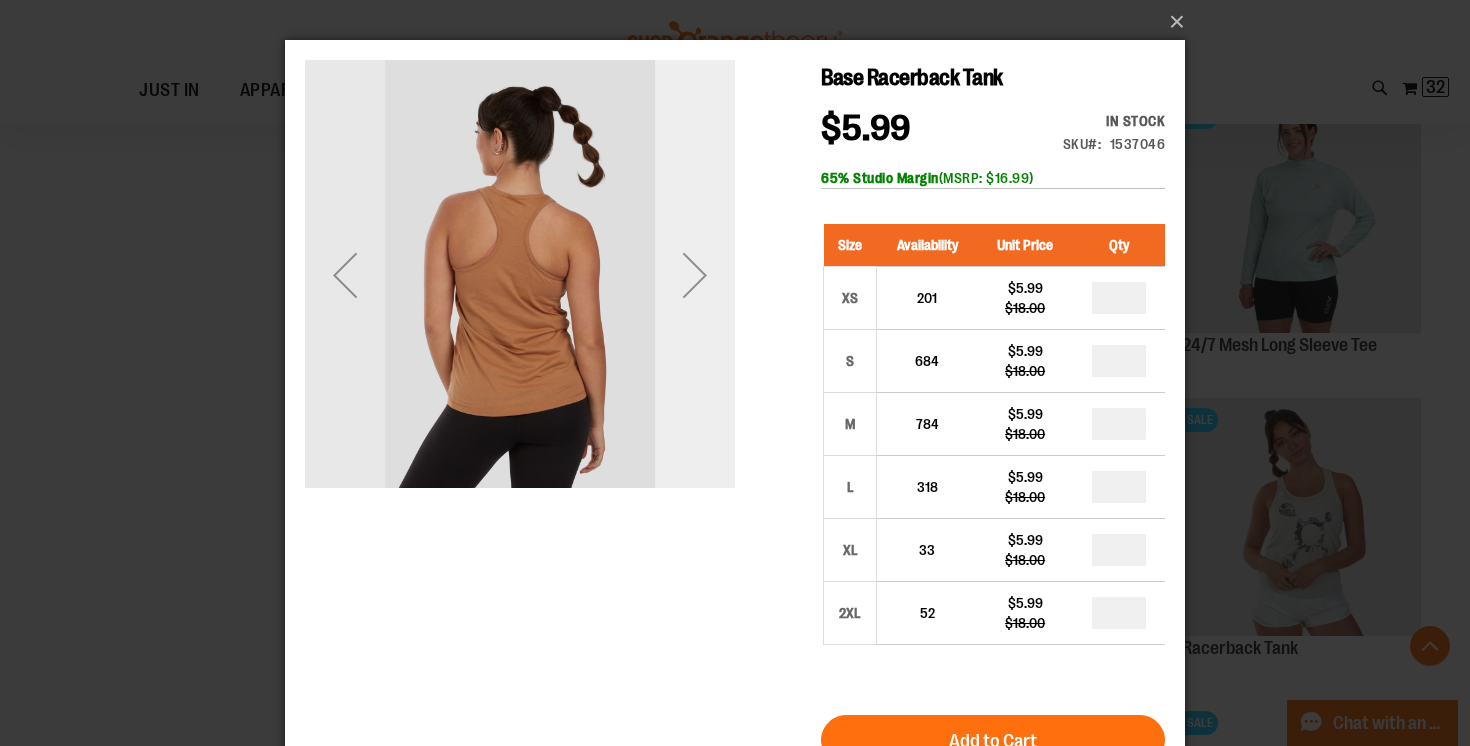 click at bounding box center [695, 275] 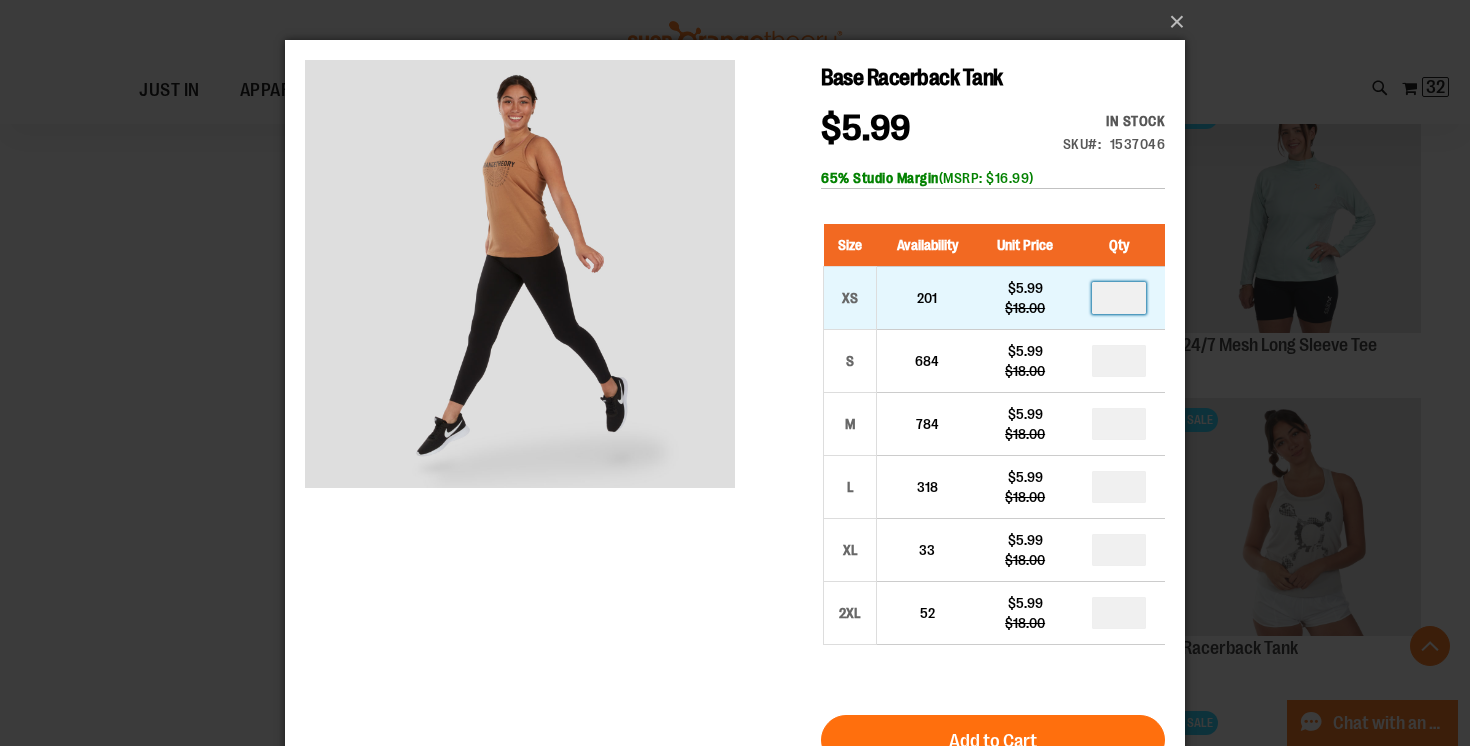 click at bounding box center (1119, 298) 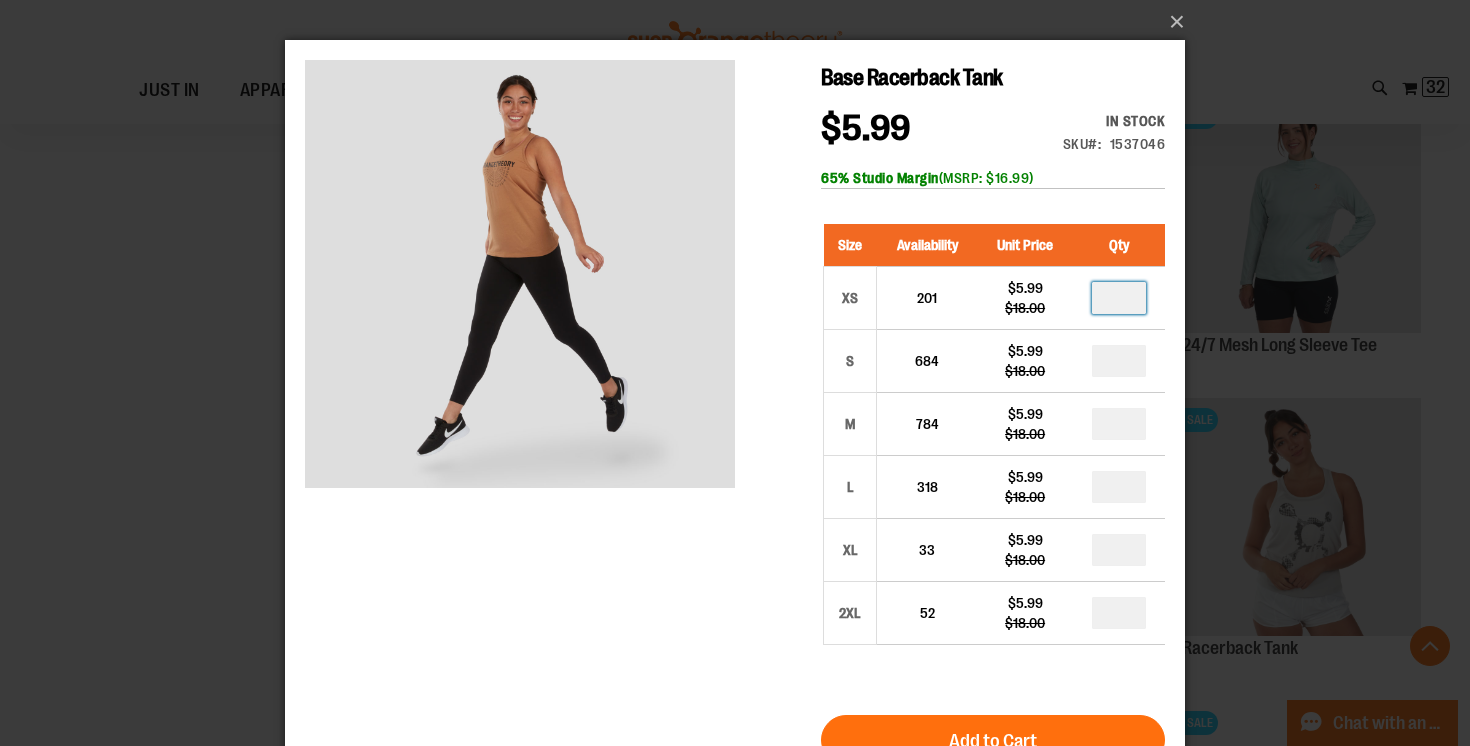 type on "*" 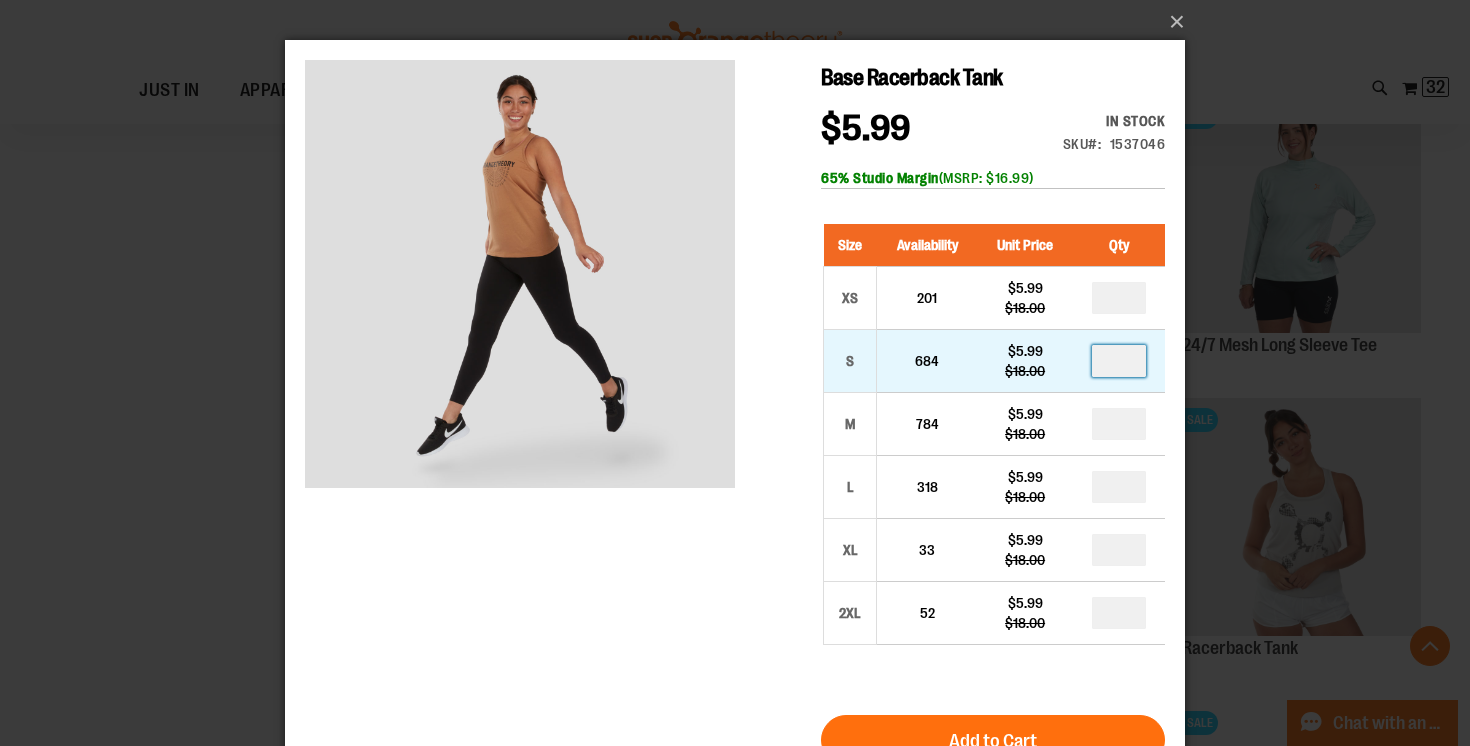 click at bounding box center [1119, 361] 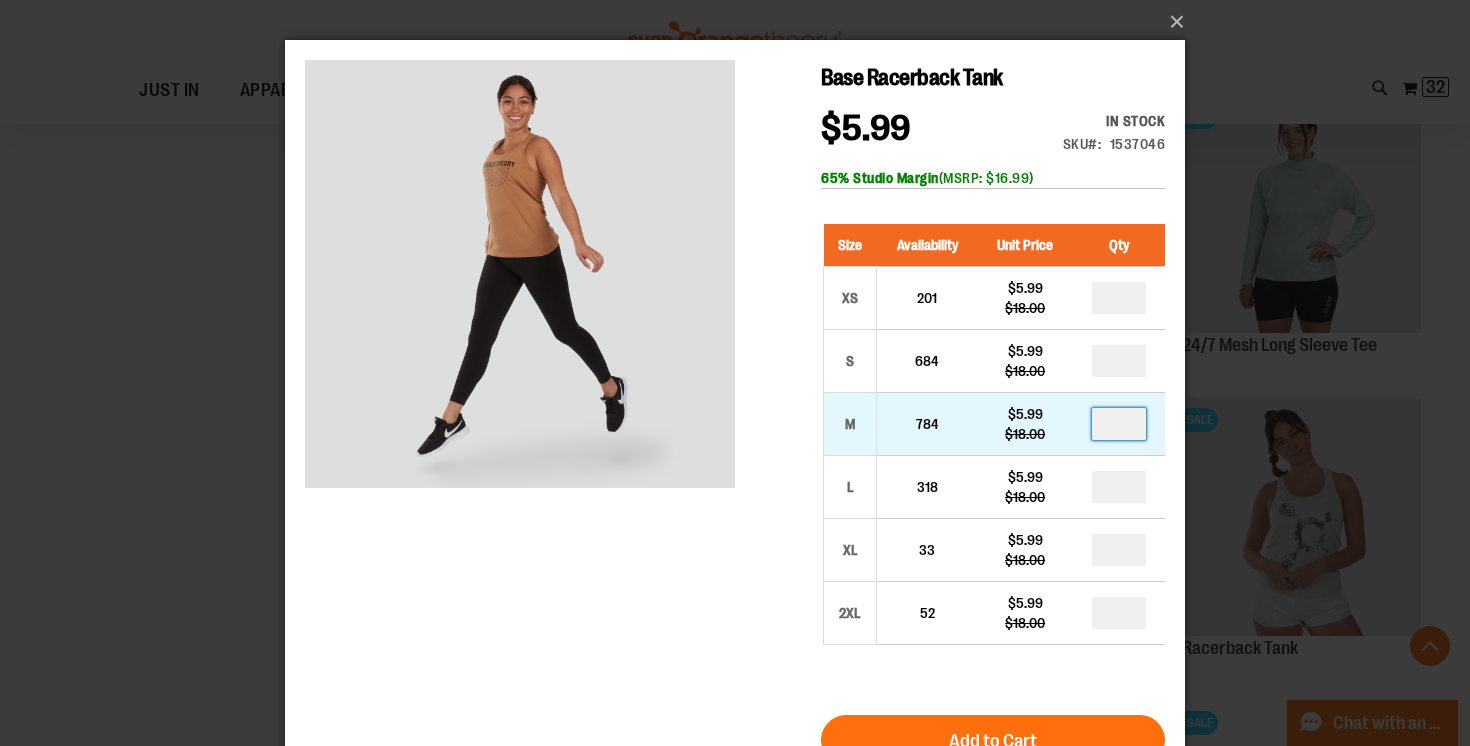 click at bounding box center [1119, 424] 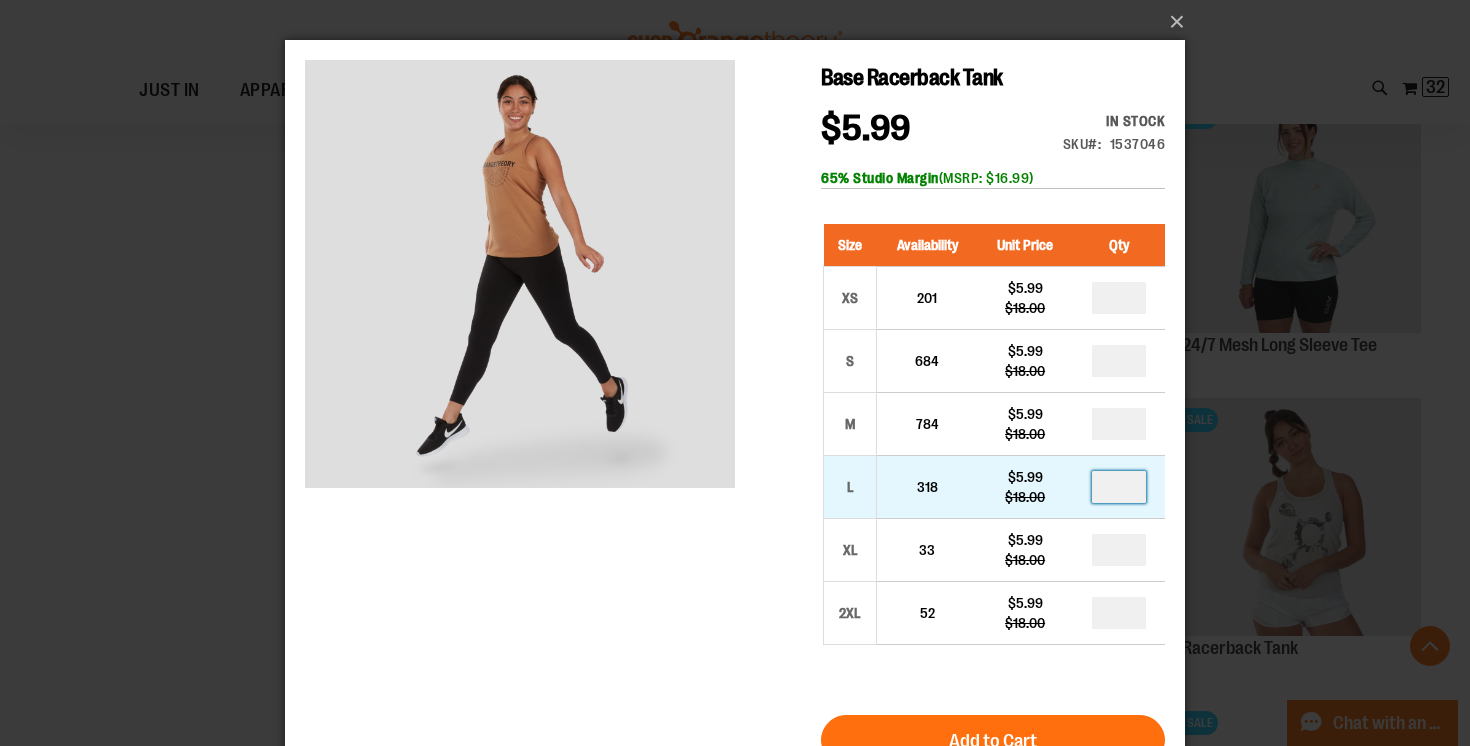 click at bounding box center [1119, 487] 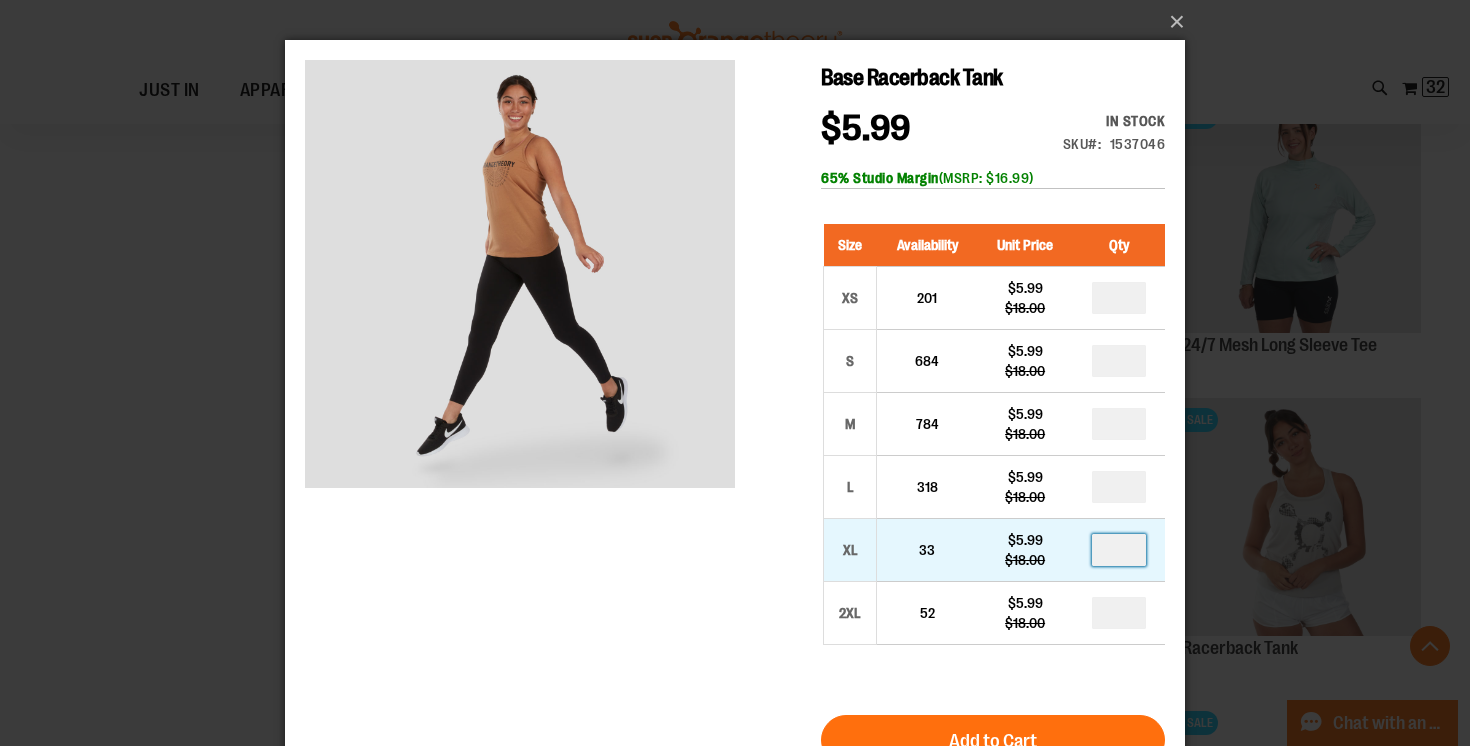 click at bounding box center [1119, 550] 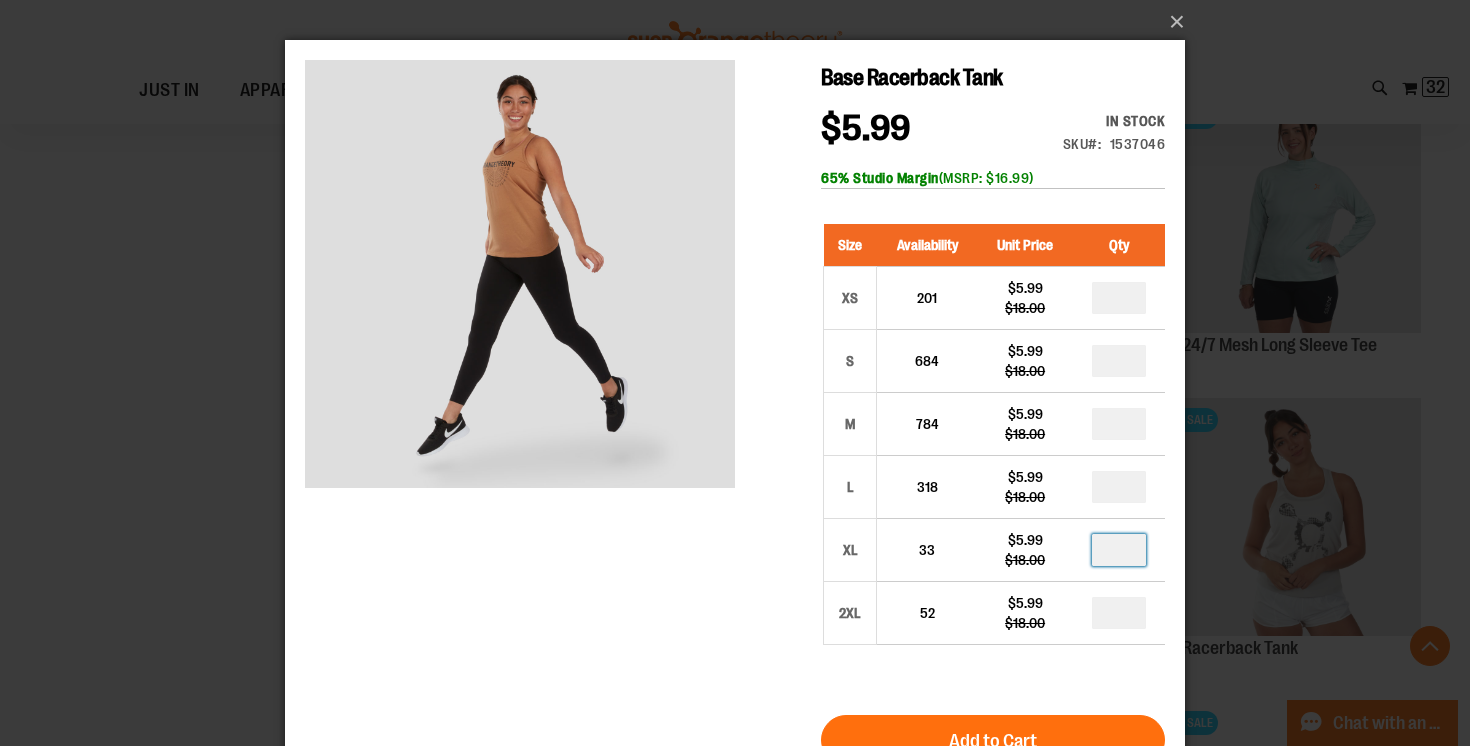 scroll, scrollTop: 44, scrollLeft: 0, axis: vertical 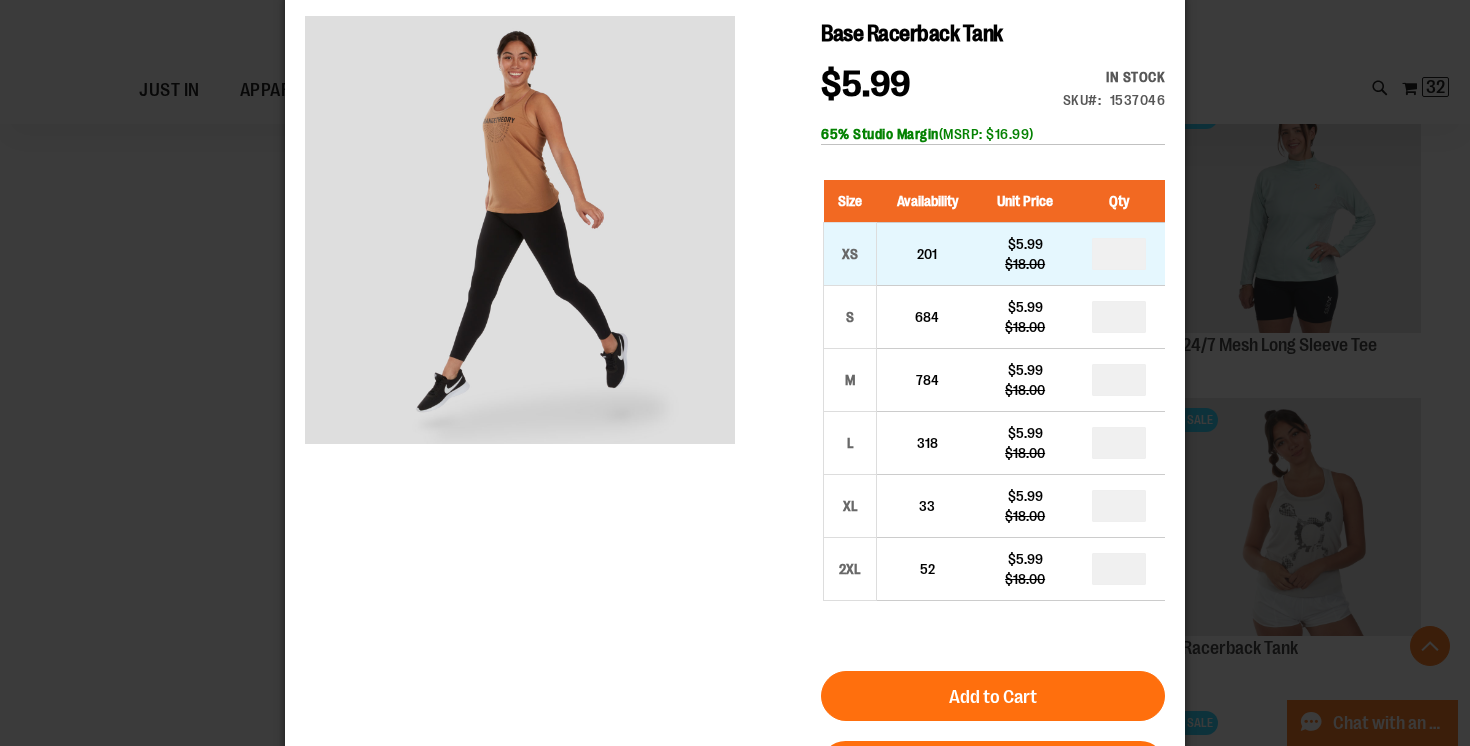 type on "*" 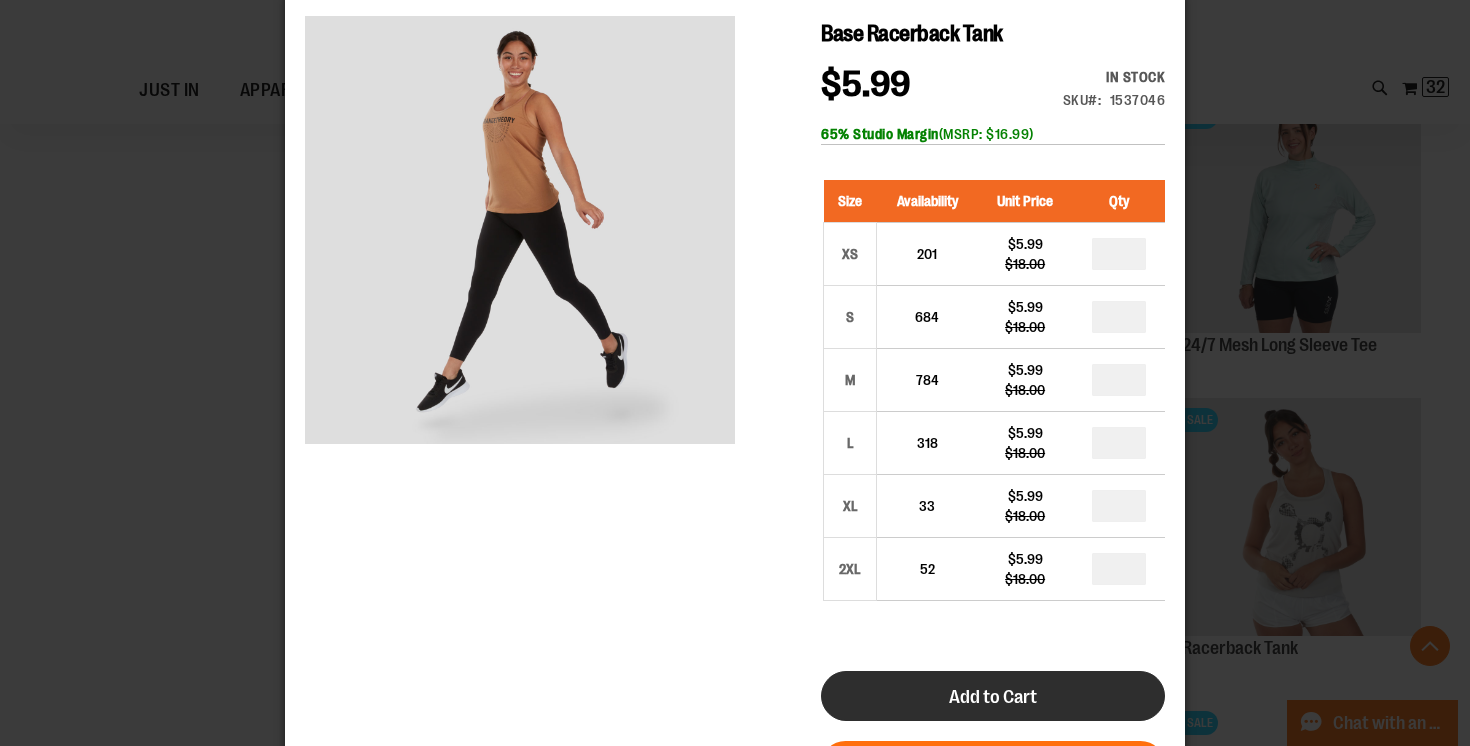 click on "Add to Cart" at bounding box center [993, 696] 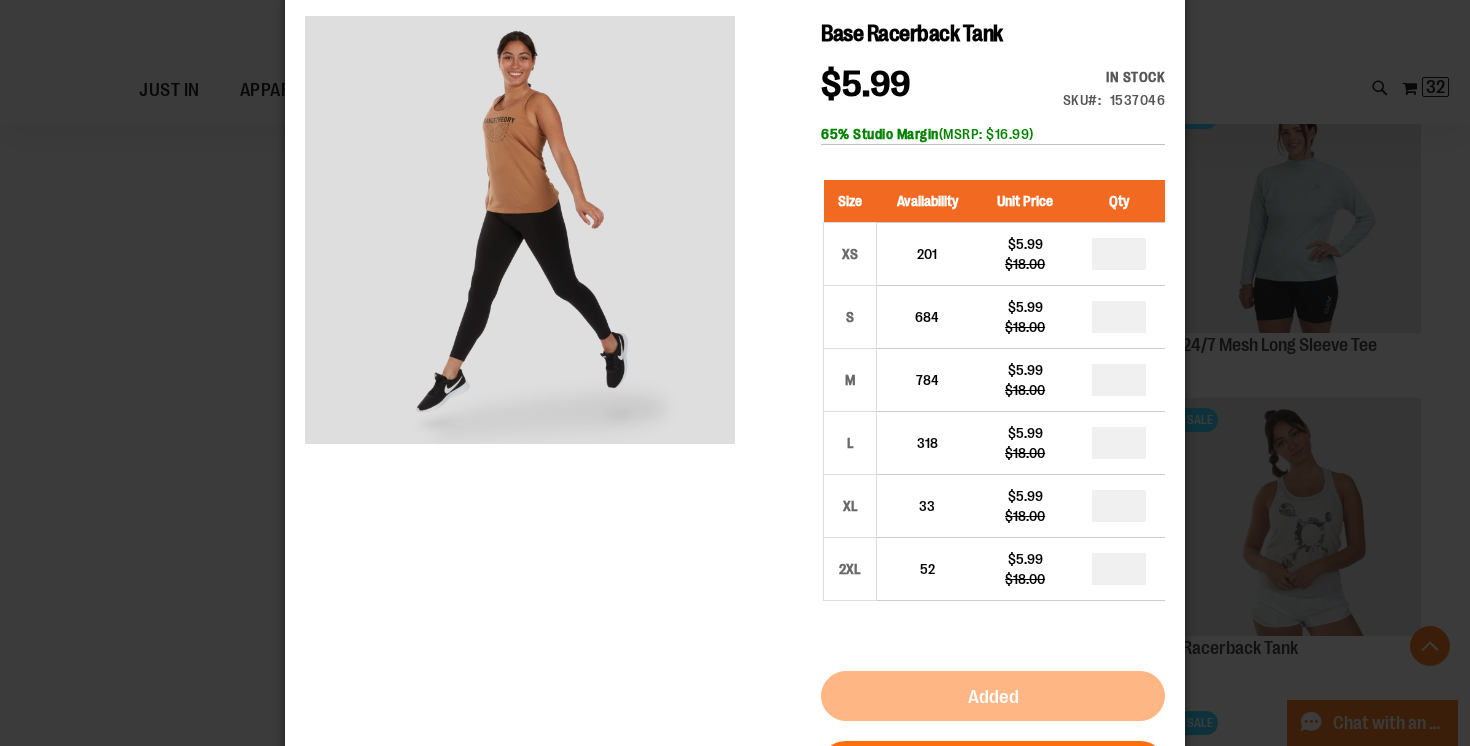 scroll, scrollTop: 0, scrollLeft: 0, axis: both 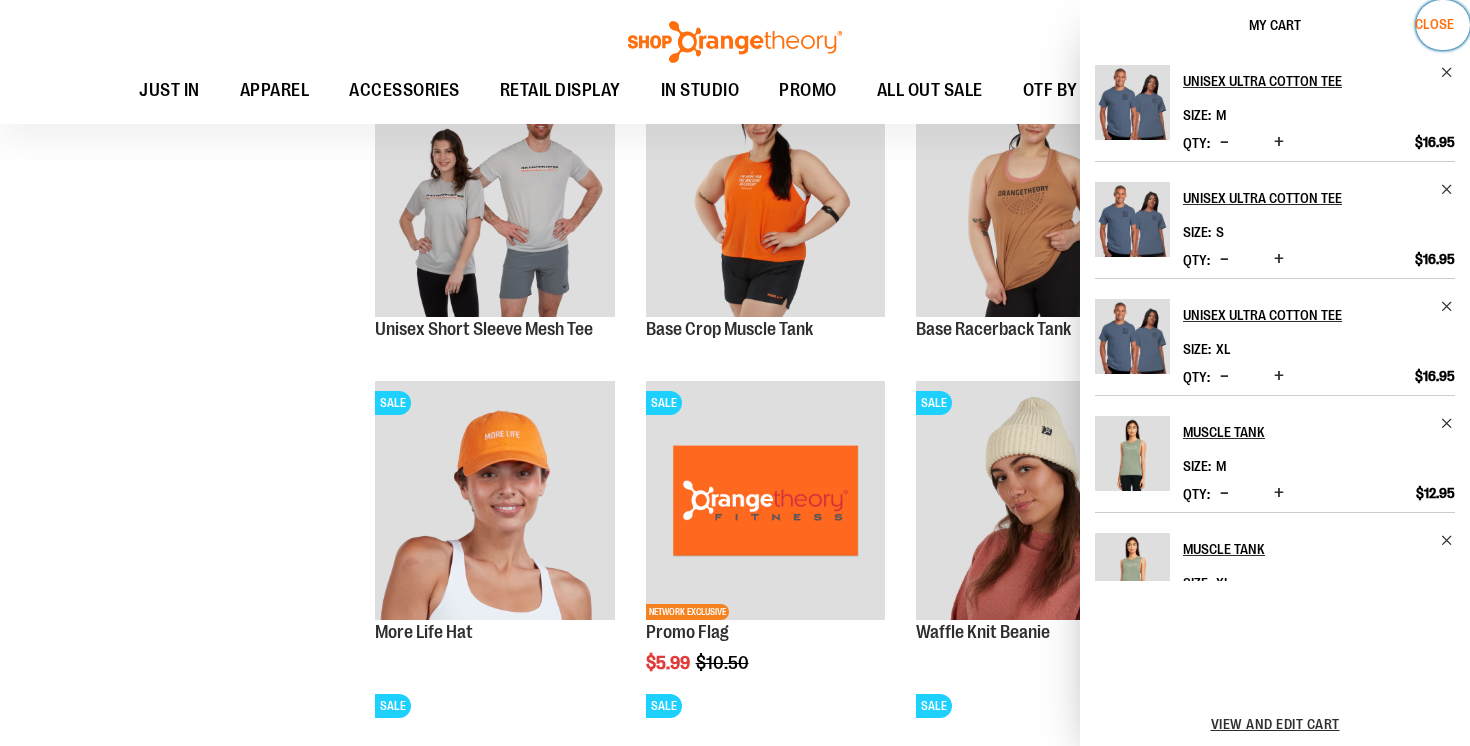 click on "Close" at bounding box center (1434, 24) 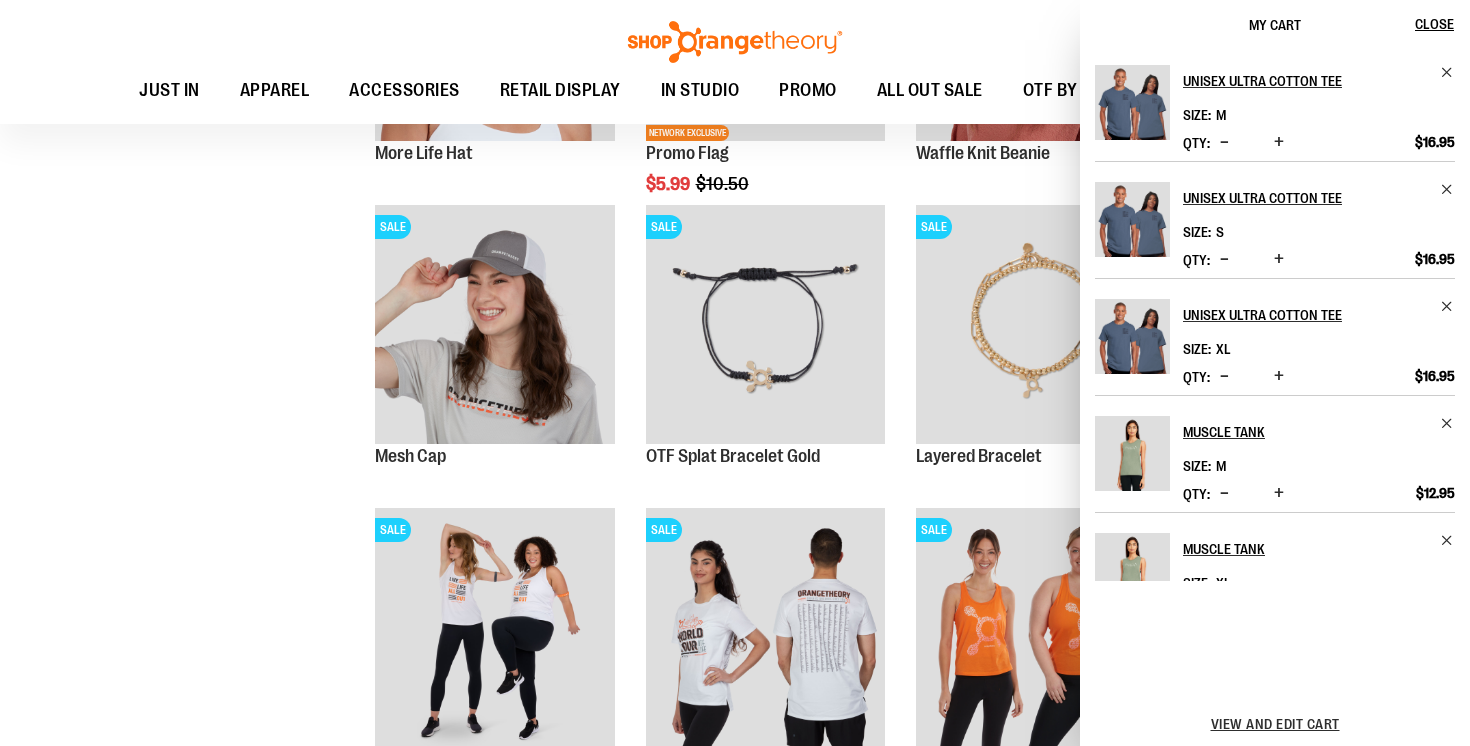 scroll, scrollTop: 1707, scrollLeft: 0, axis: vertical 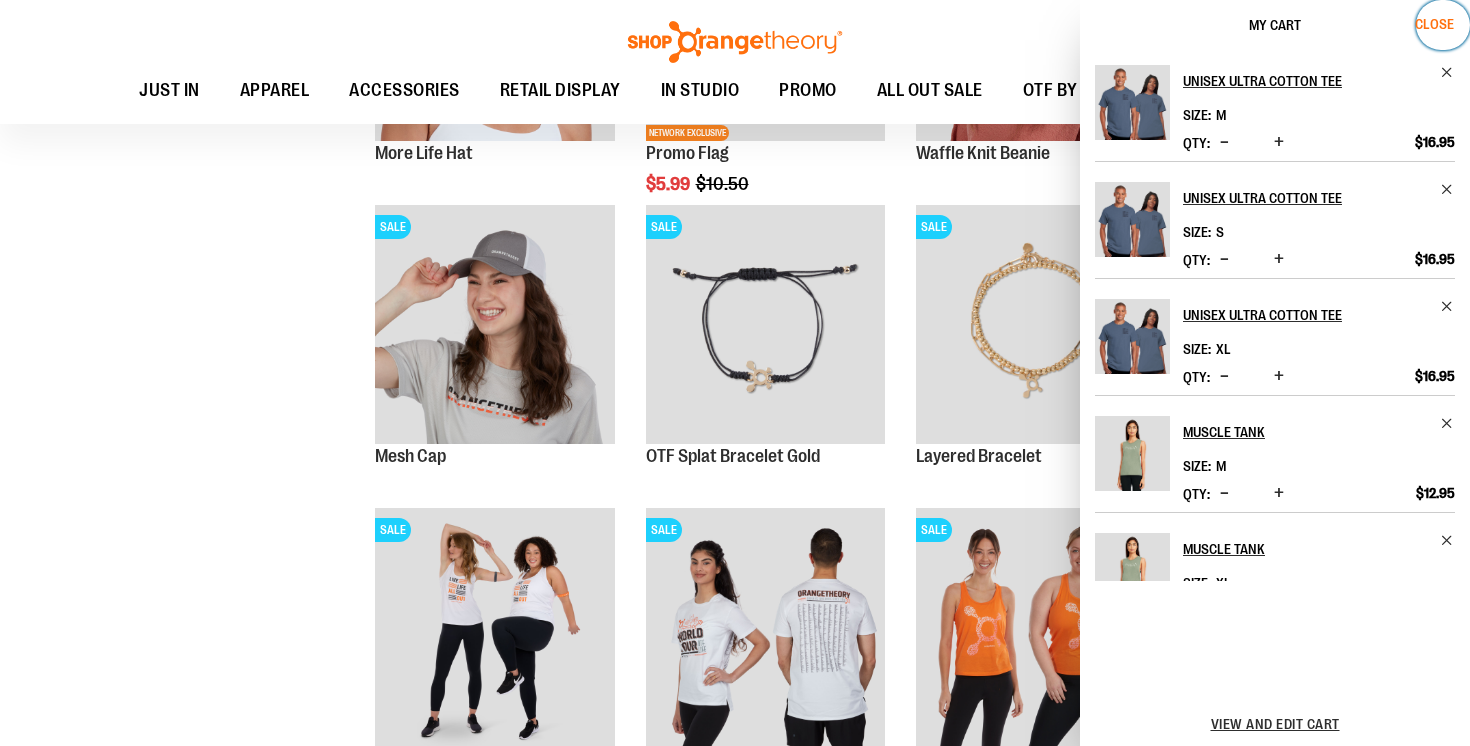 click on "Close" at bounding box center [1434, 24] 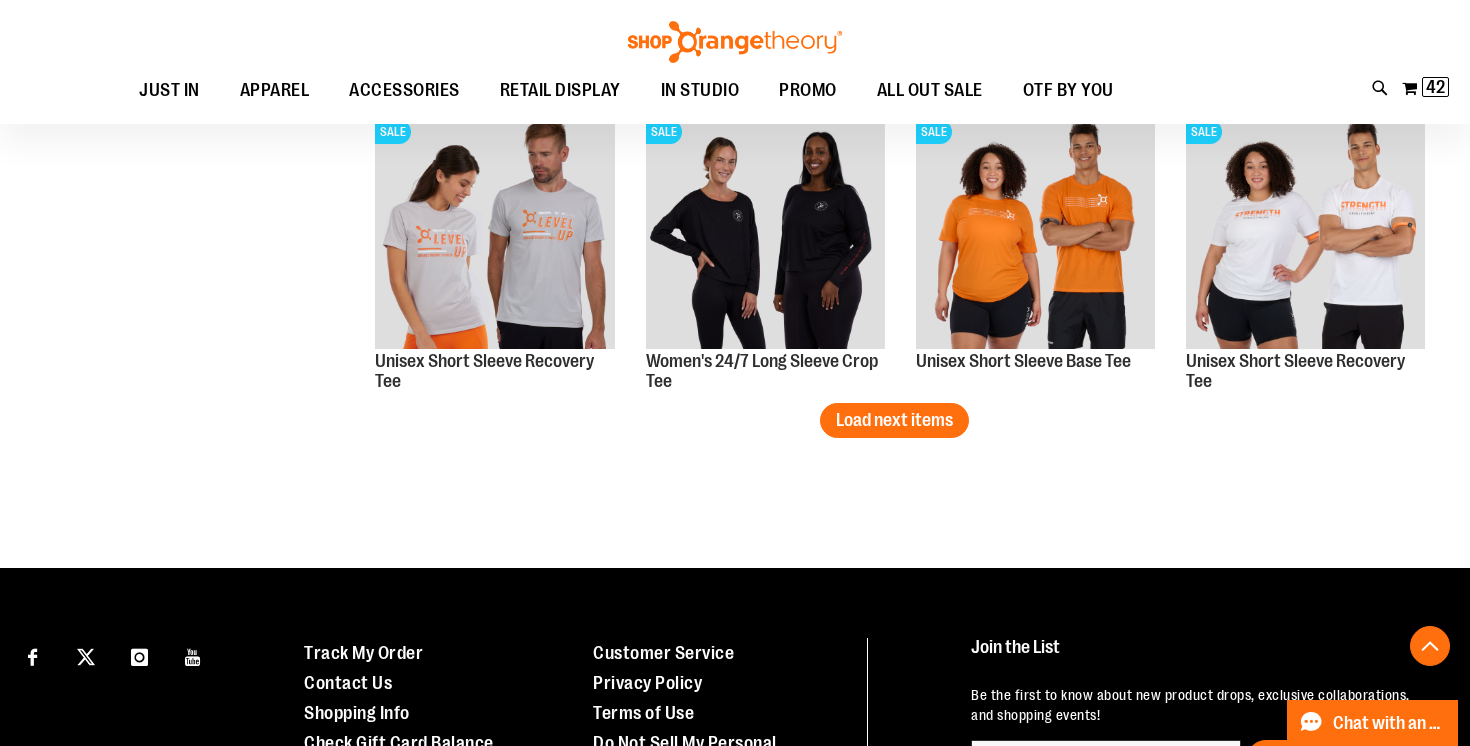 scroll, scrollTop: 2733, scrollLeft: 0, axis: vertical 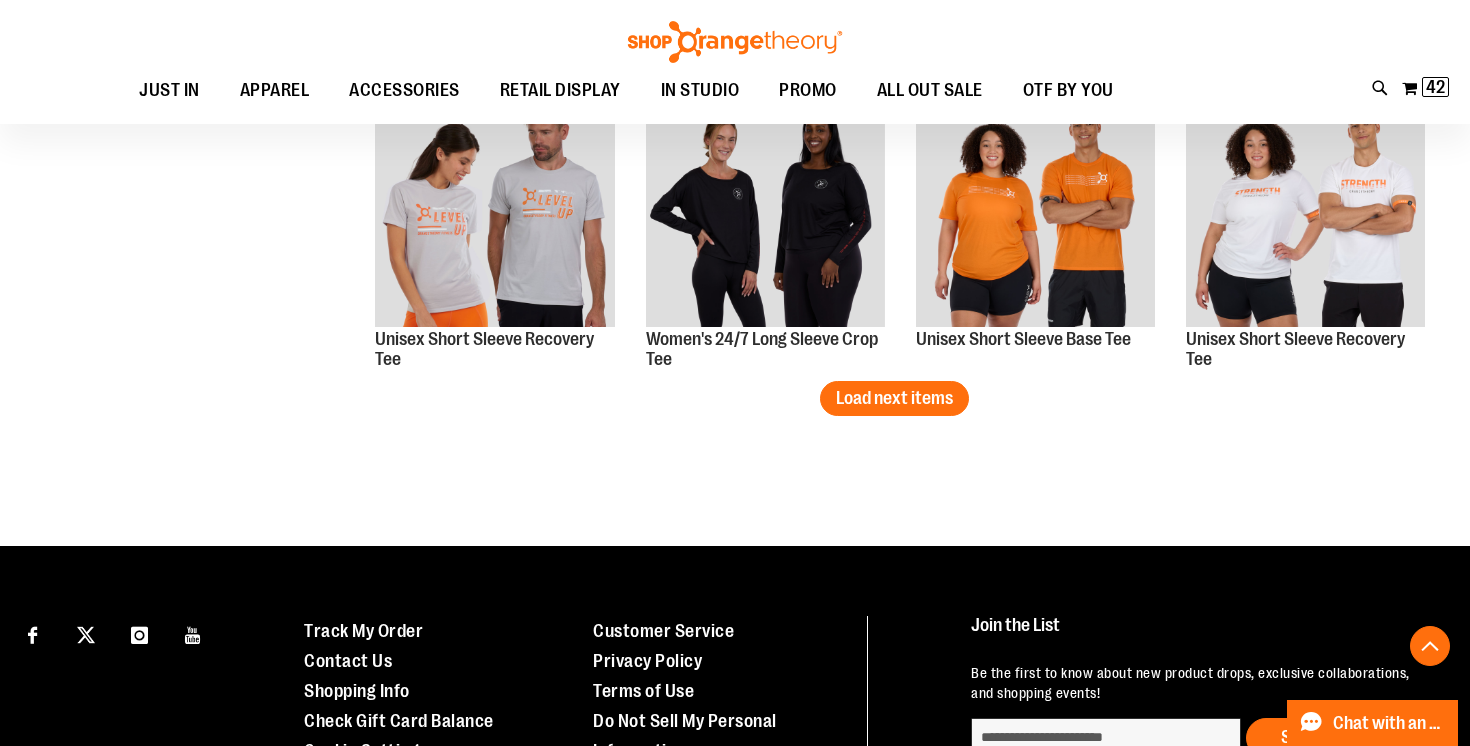 click on "**********" at bounding box center (895, -982) 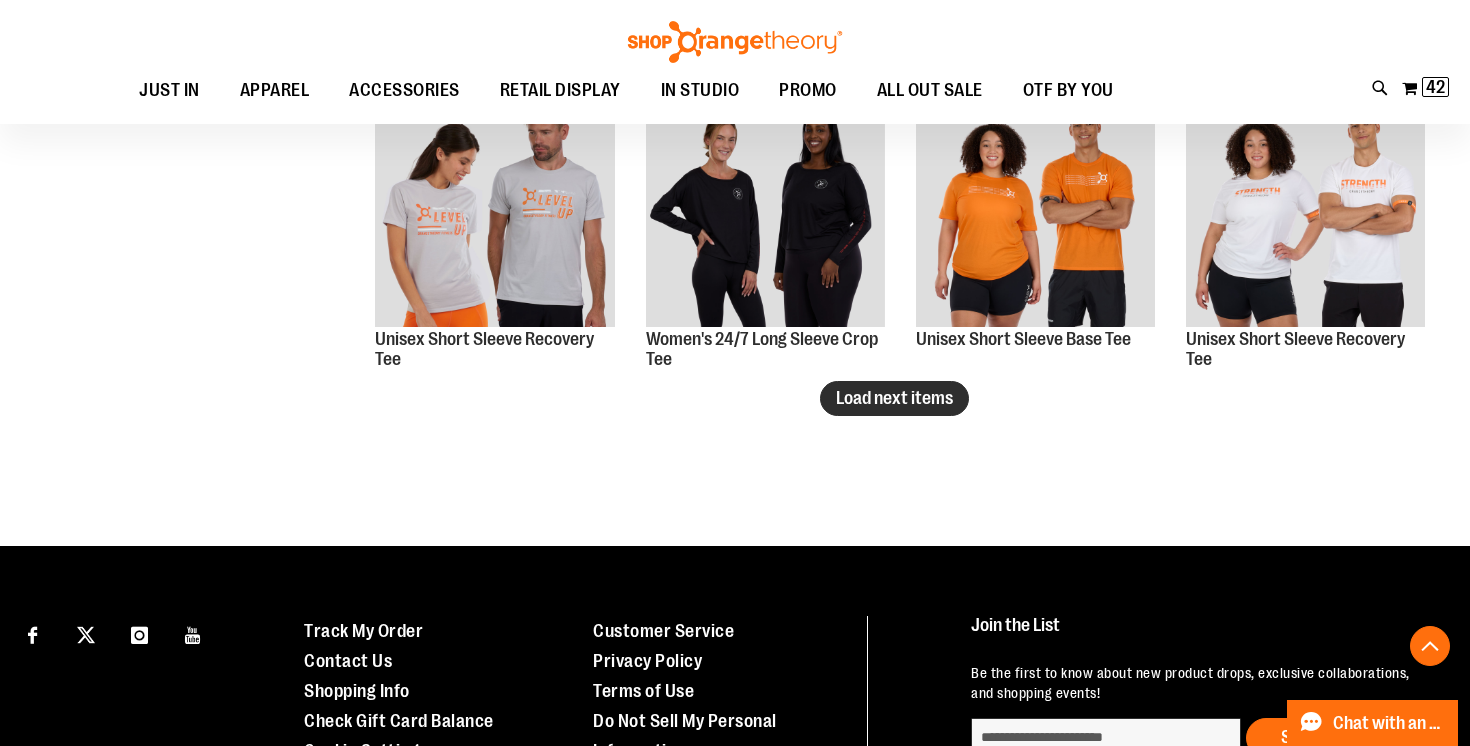 click on "Load next items" at bounding box center [894, 398] 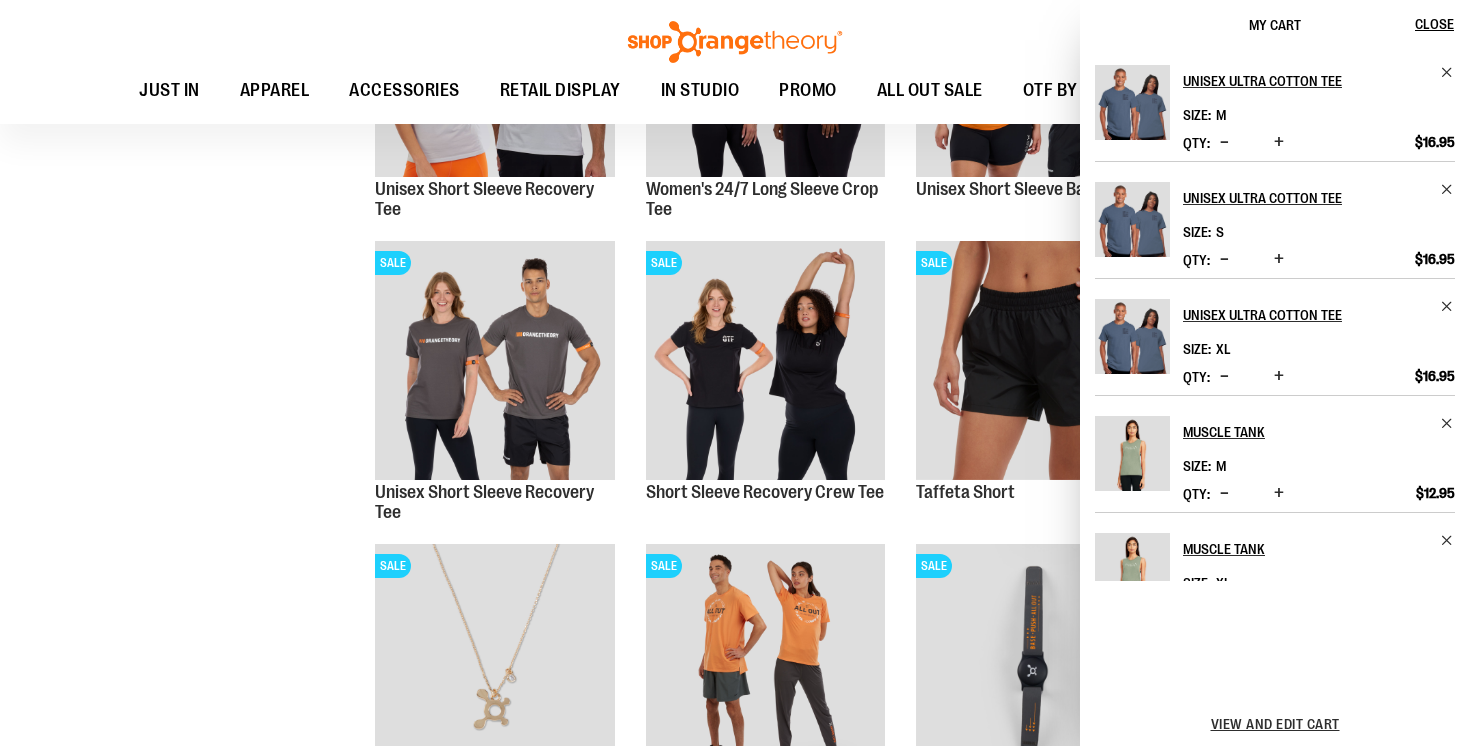 scroll, scrollTop: 2889, scrollLeft: 0, axis: vertical 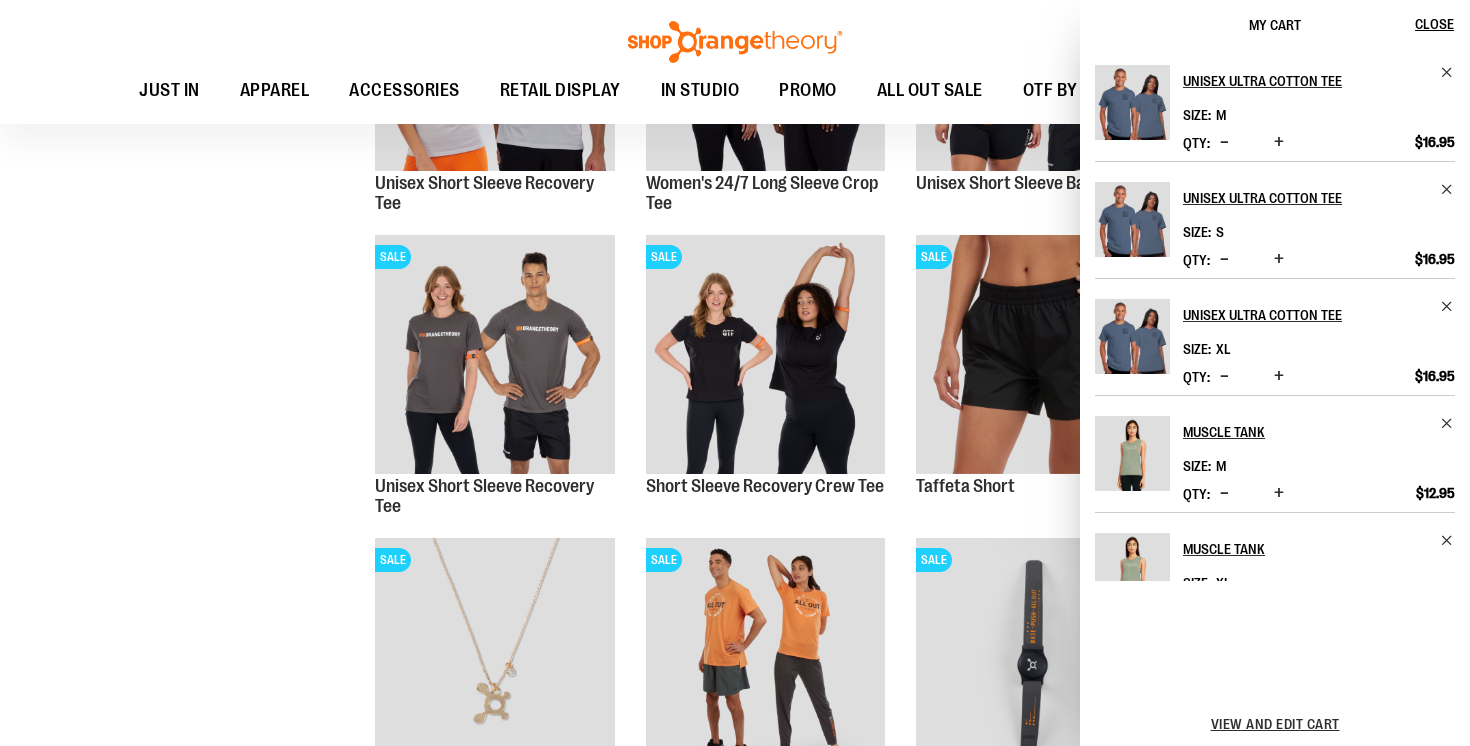 click on "**********" at bounding box center (735, -666) 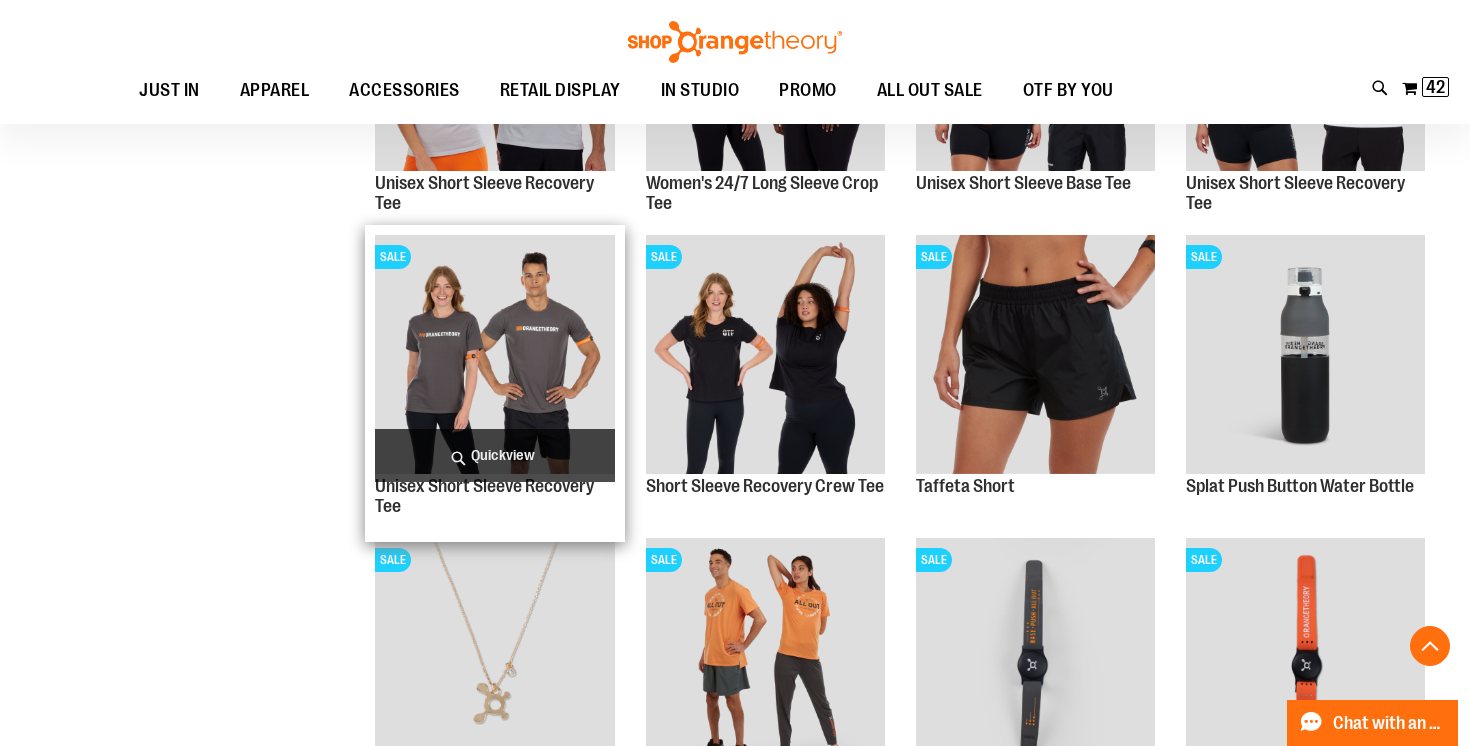 click on "Quickview" at bounding box center (494, 455) 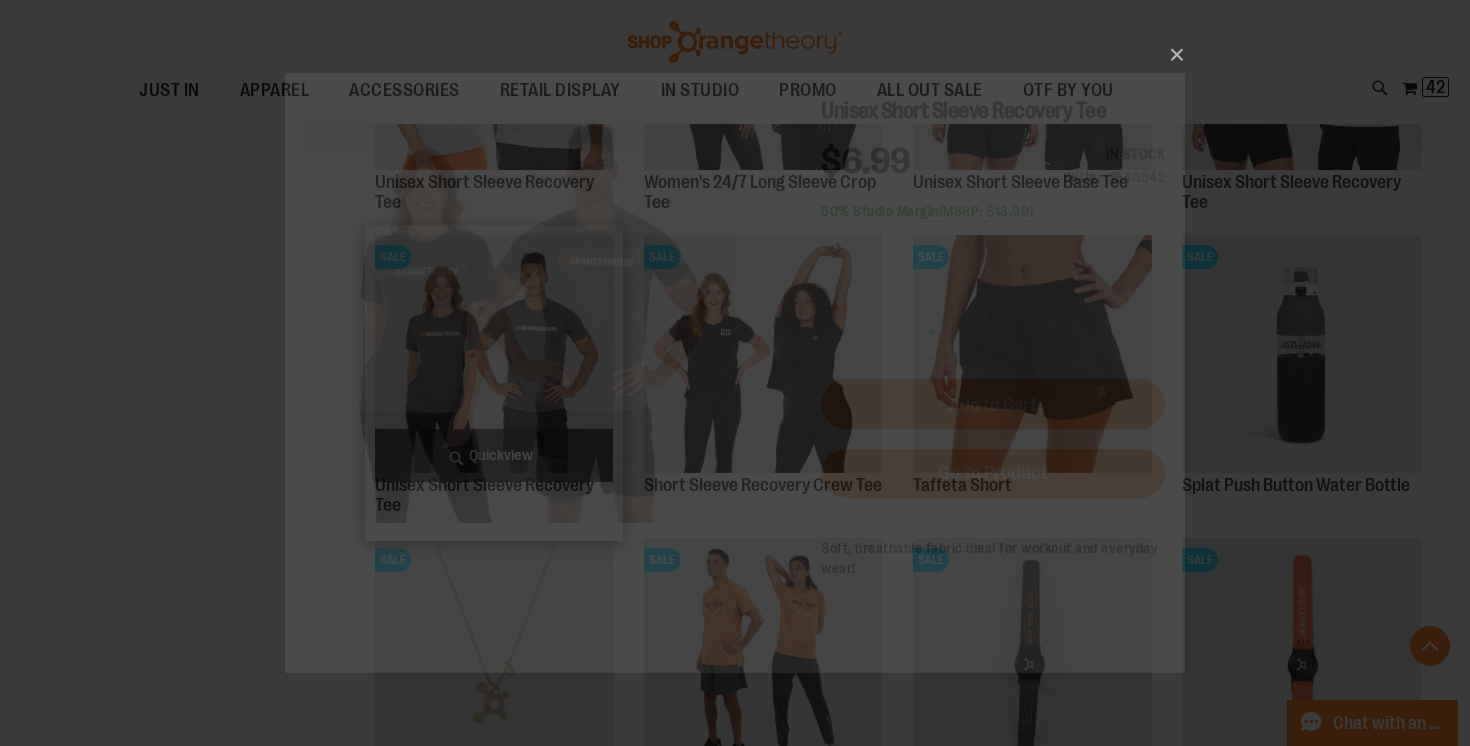 scroll, scrollTop: 0, scrollLeft: 0, axis: both 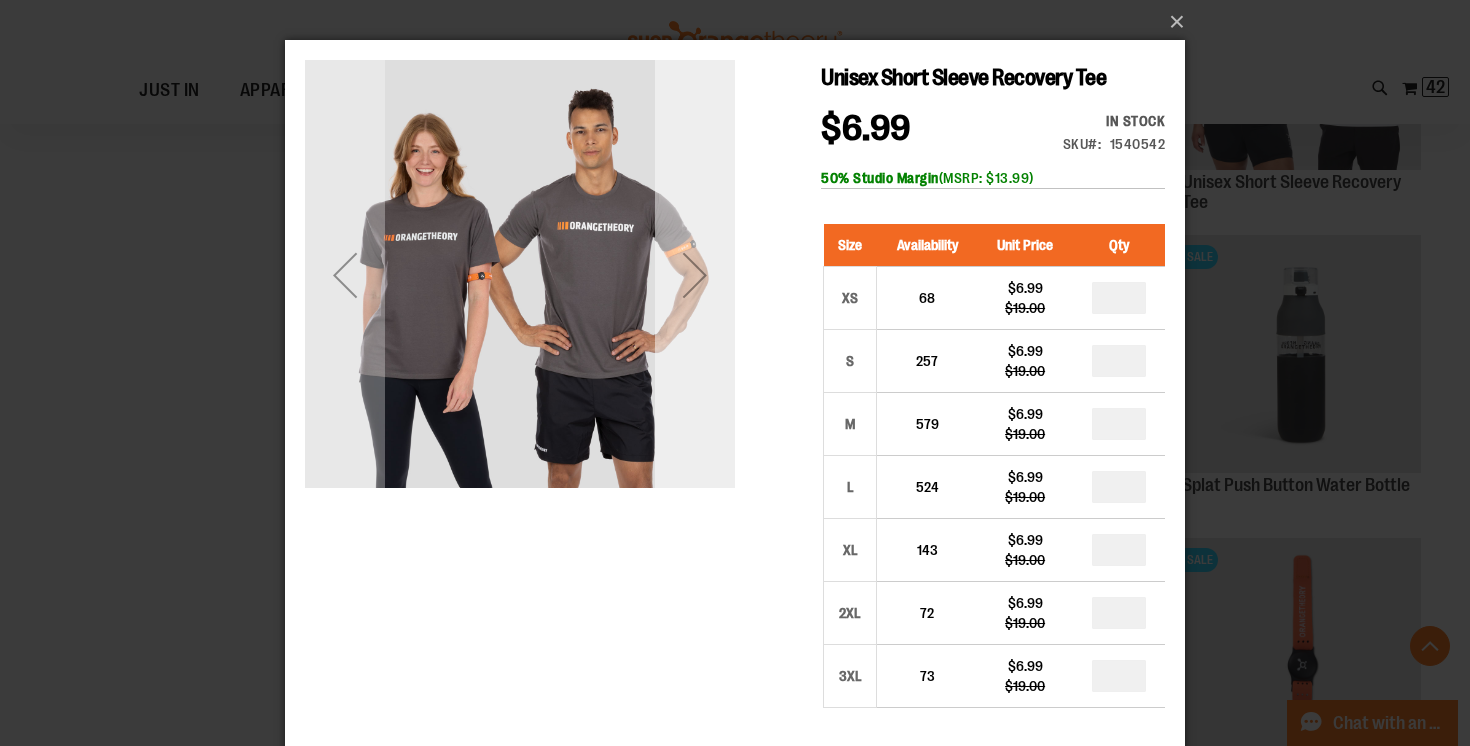 click at bounding box center [695, 275] 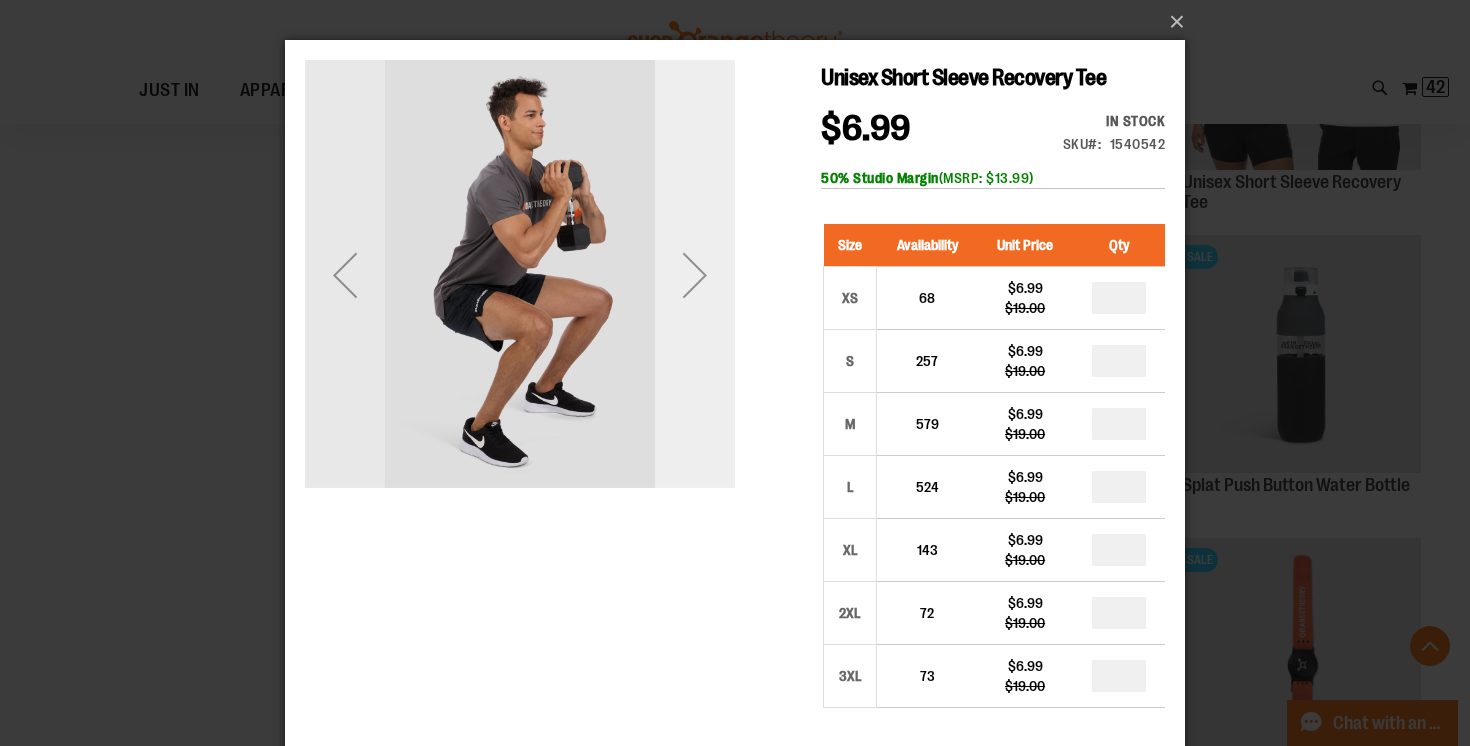 click at bounding box center (695, 275) 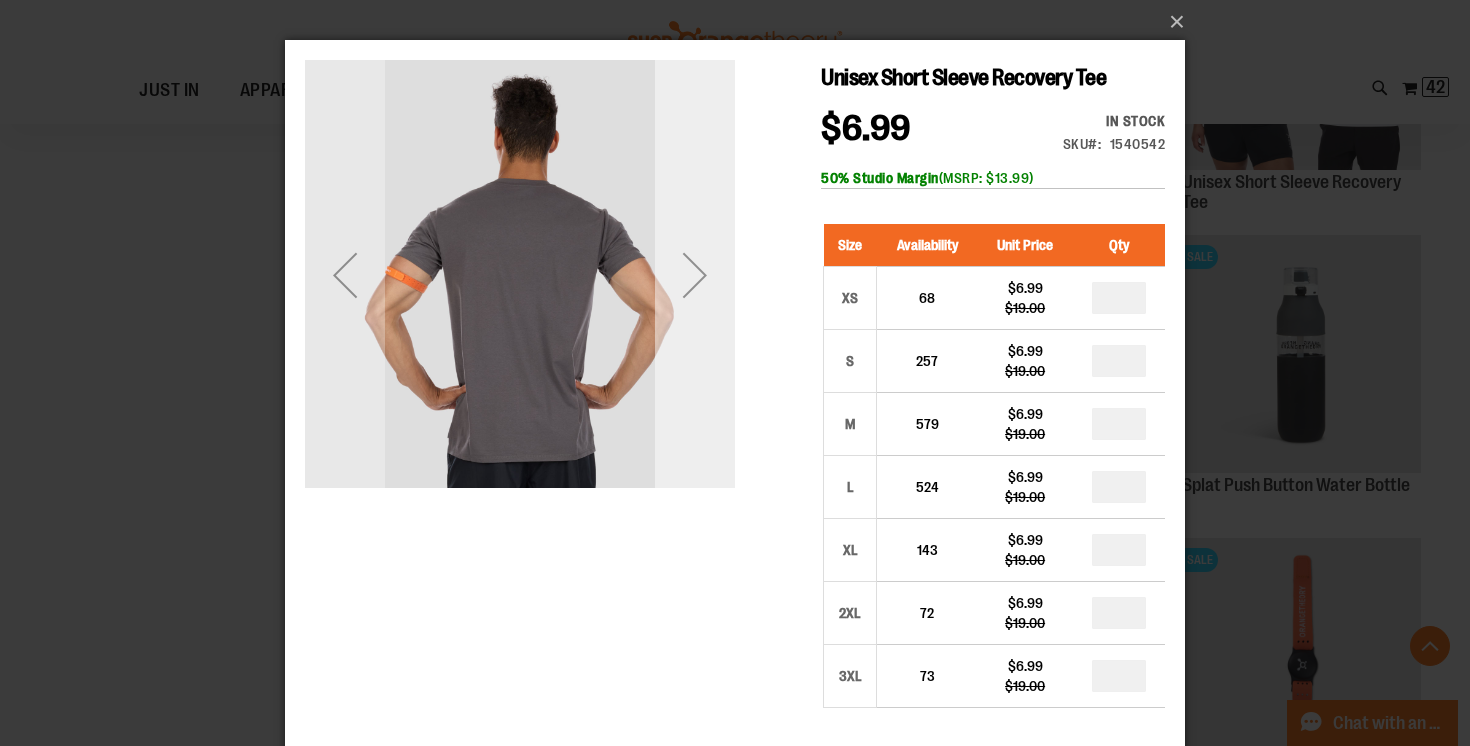 click at bounding box center (695, 275) 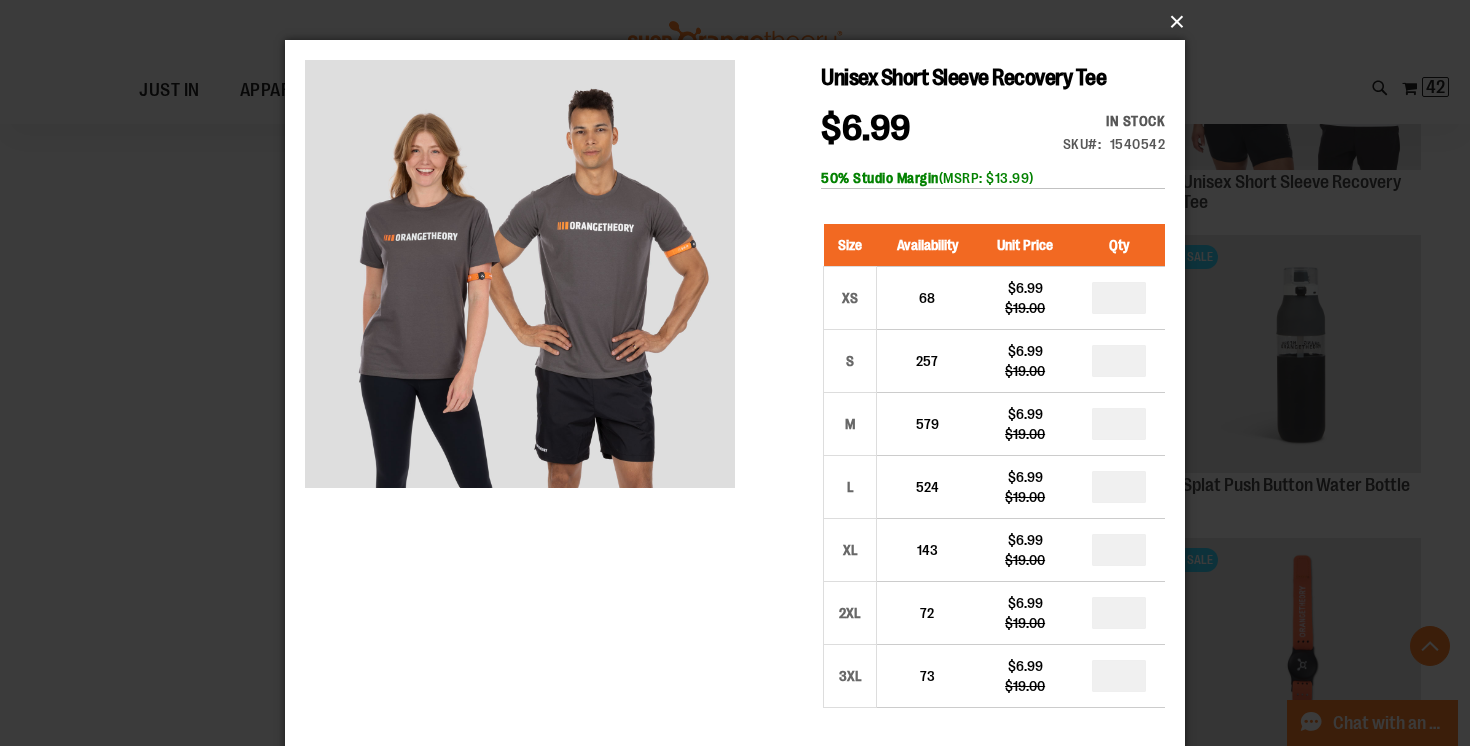 click on "×" at bounding box center [741, 22] 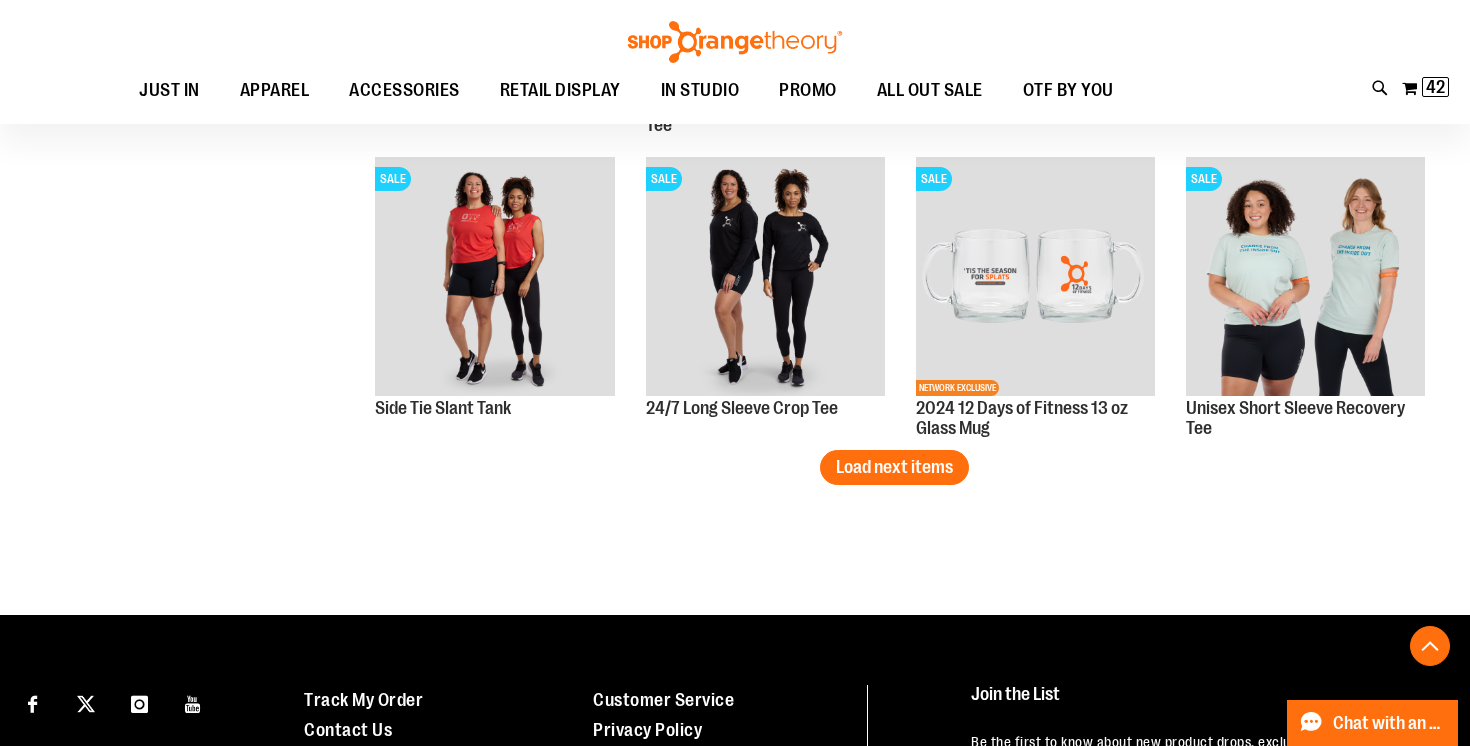 scroll, scrollTop: 3610, scrollLeft: 0, axis: vertical 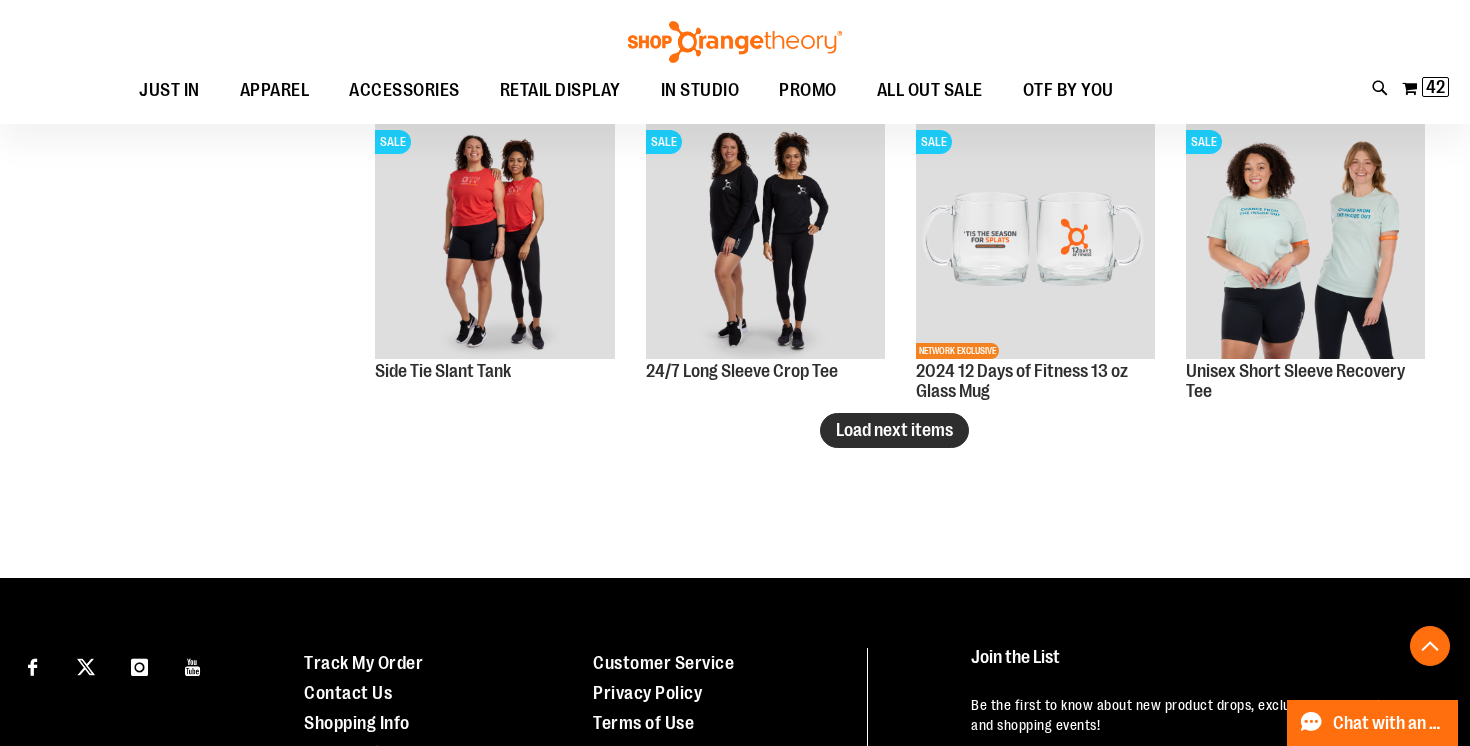 click on "Load next items" at bounding box center (894, 430) 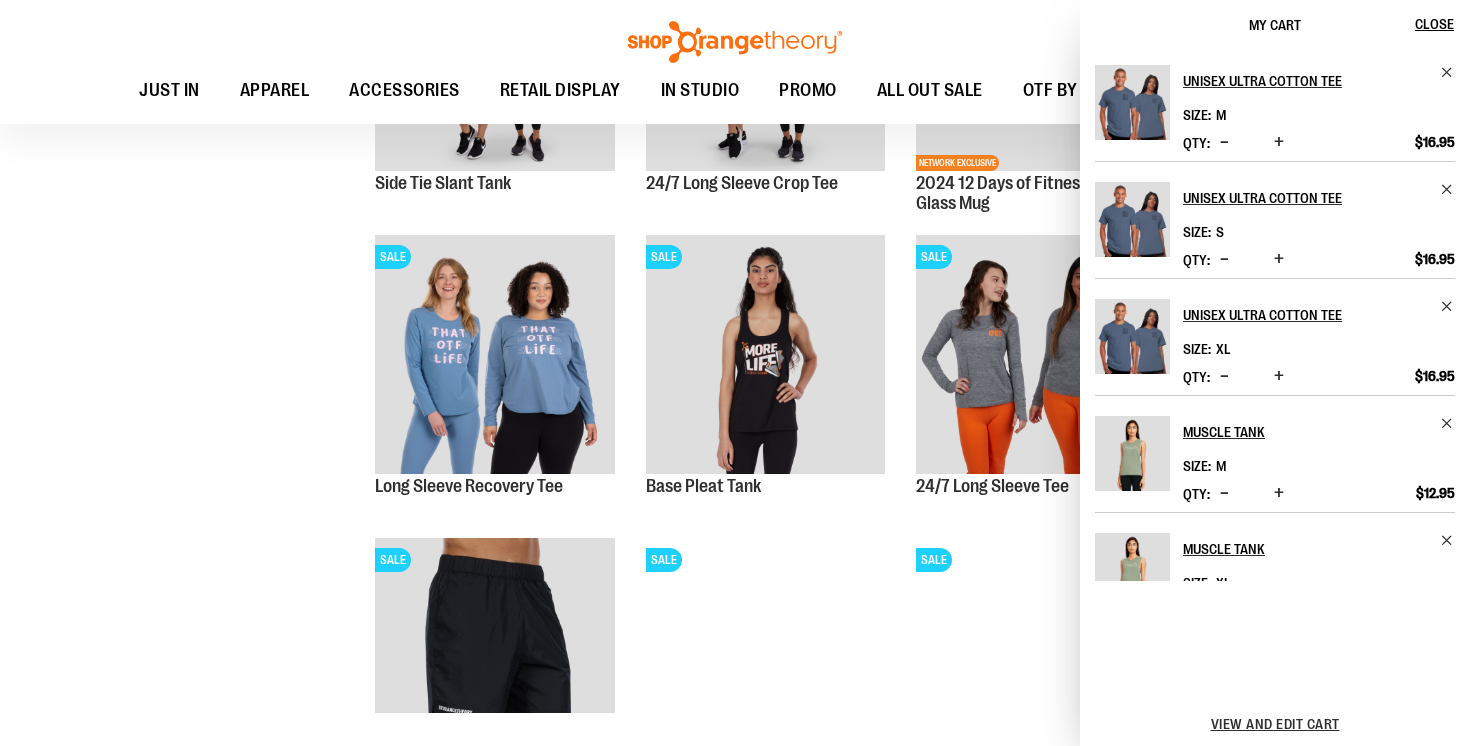scroll, scrollTop: 3821, scrollLeft: 0, axis: vertical 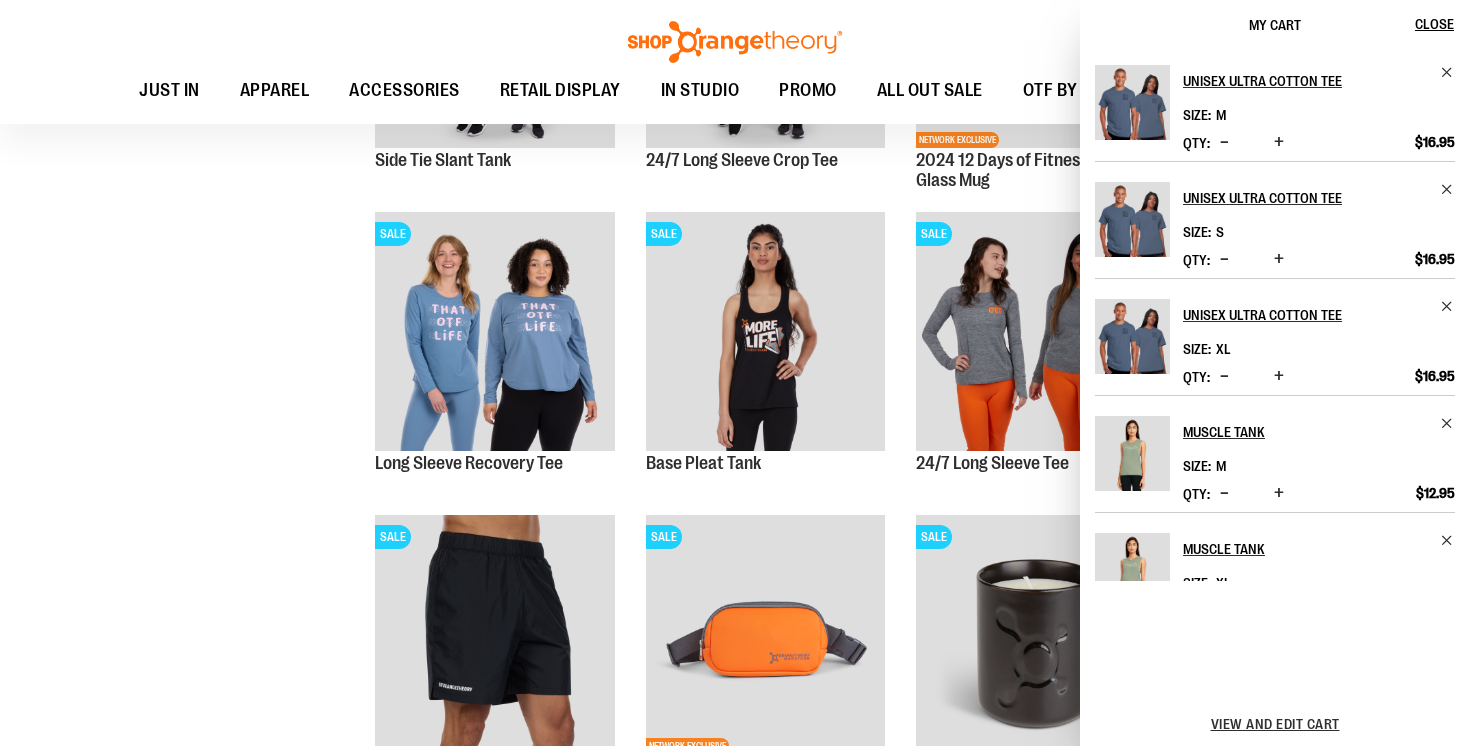 click on "**********" at bounding box center (735, -1143) 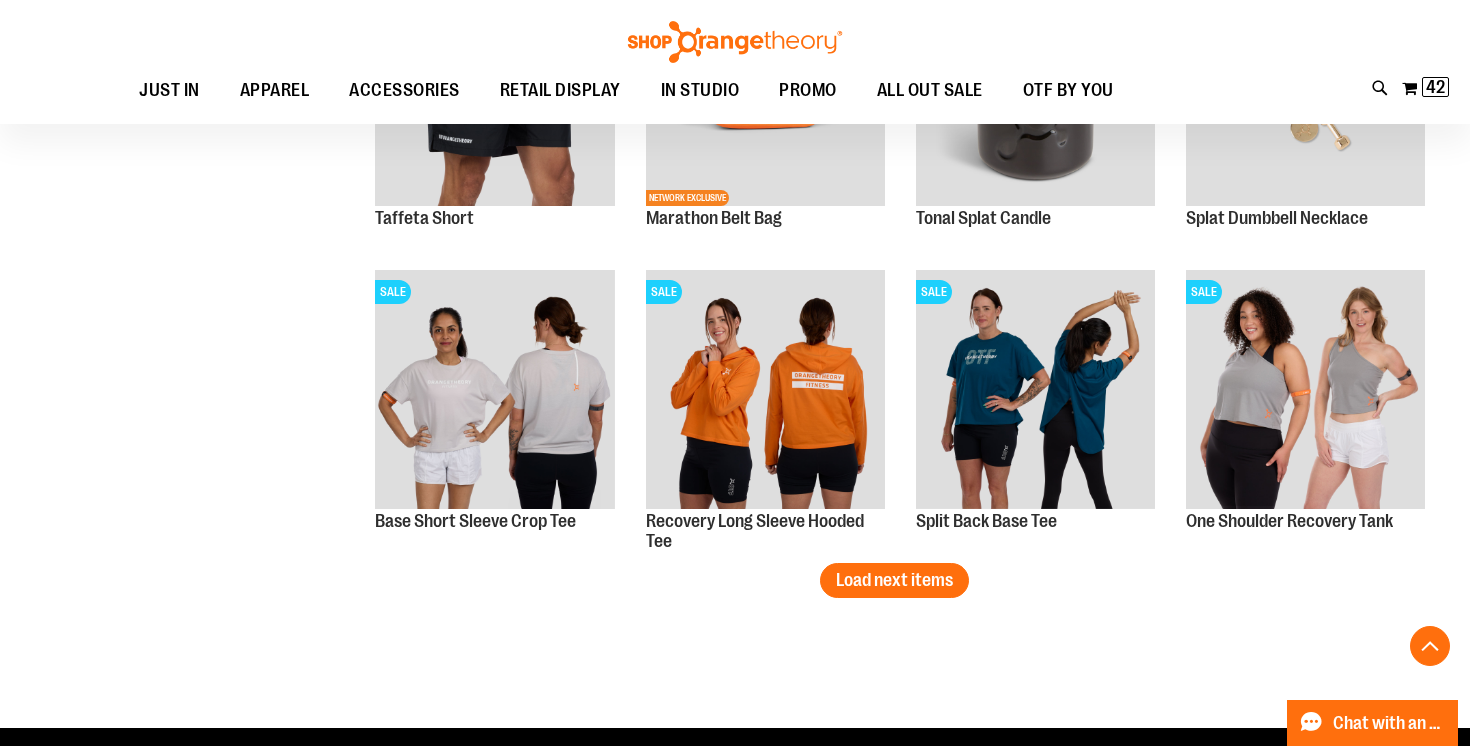 scroll, scrollTop: 4577, scrollLeft: 0, axis: vertical 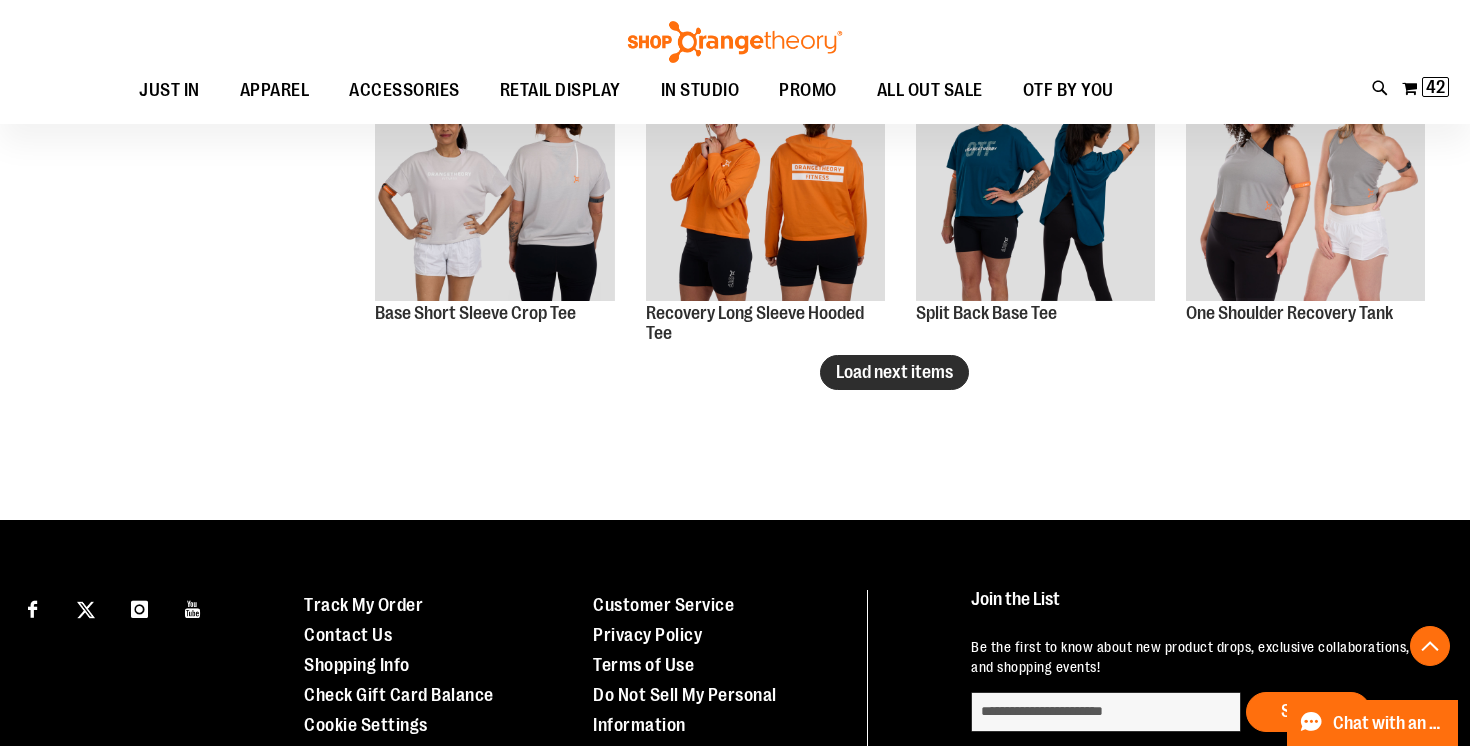 click on "Load next items" at bounding box center [894, 372] 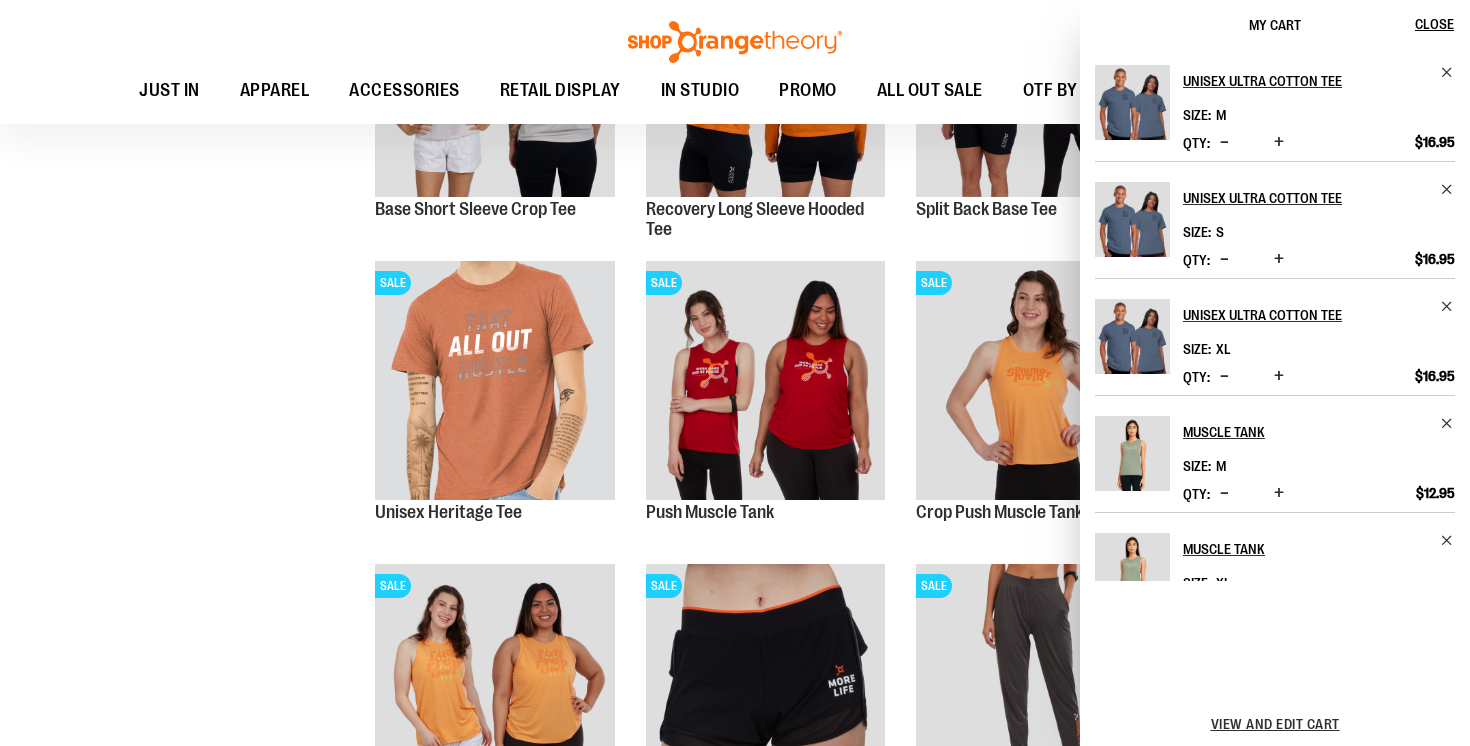 scroll, scrollTop: 4707, scrollLeft: 0, axis: vertical 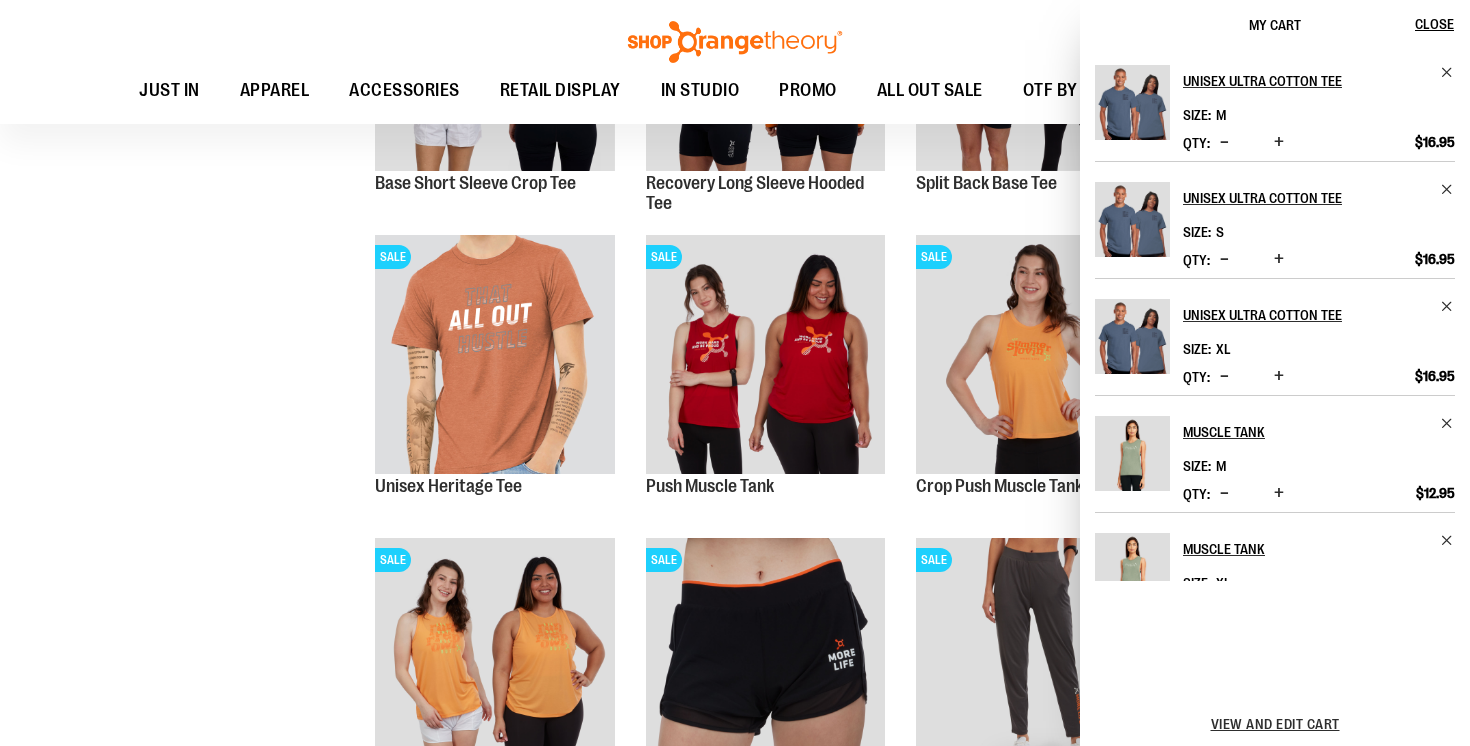 click on "**********" at bounding box center [735, -1575] 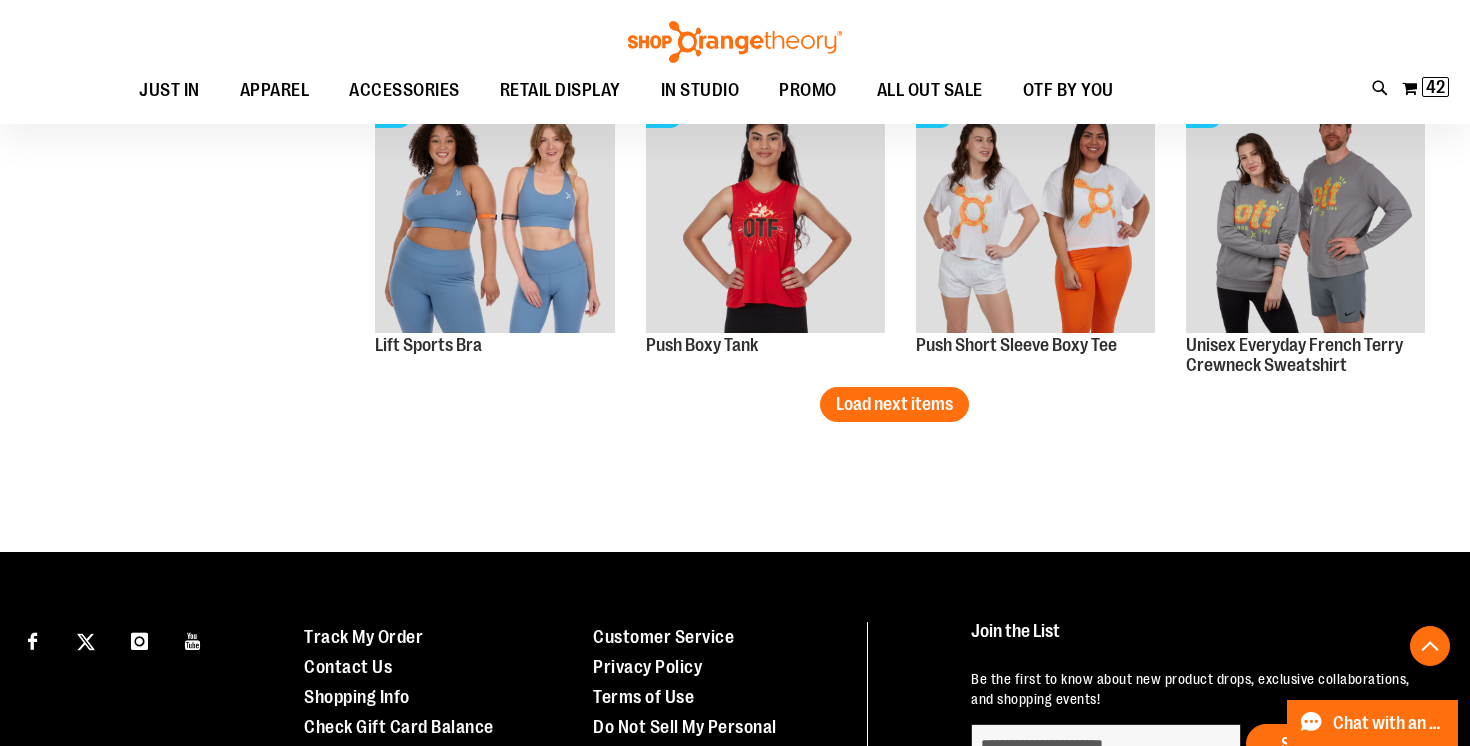 scroll, scrollTop: 5457, scrollLeft: 0, axis: vertical 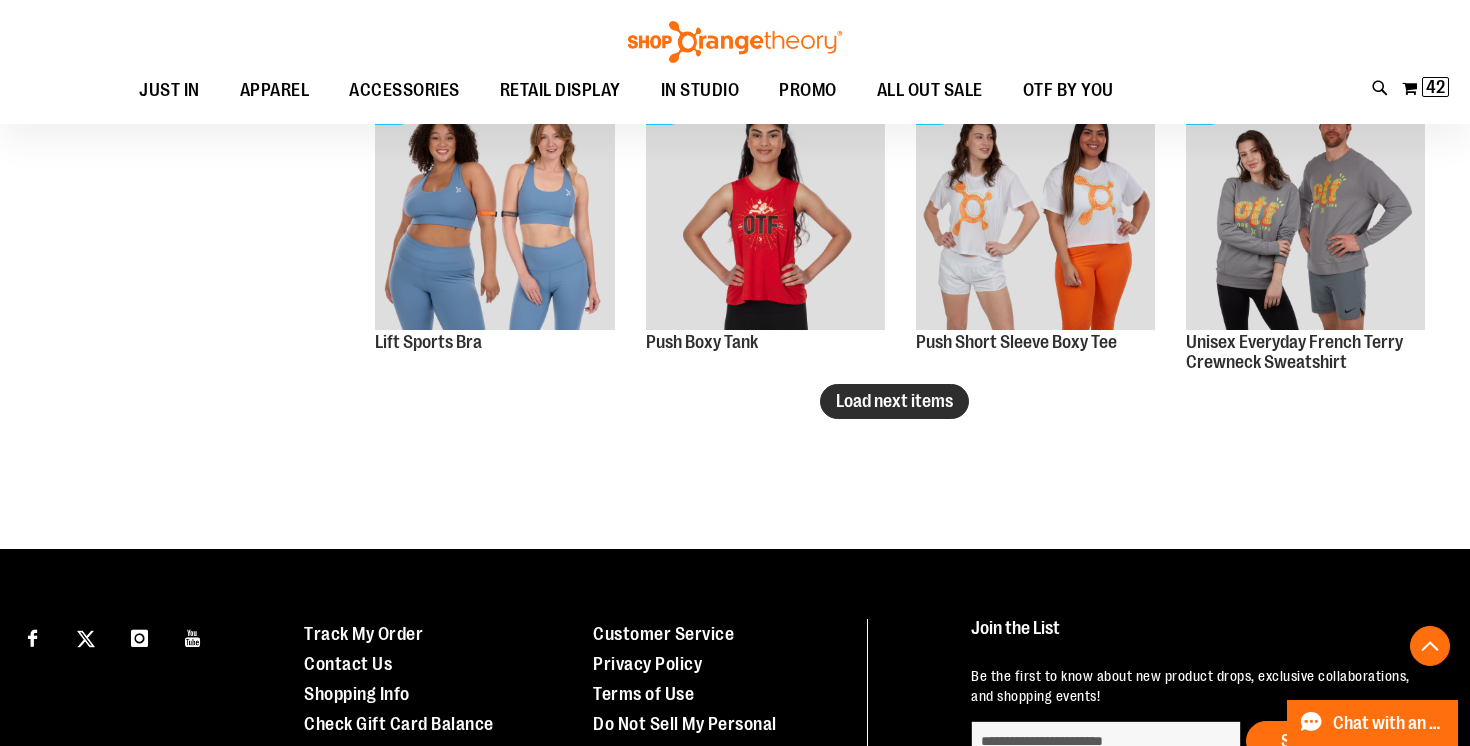 click on "Load next items" at bounding box center (894, 401) 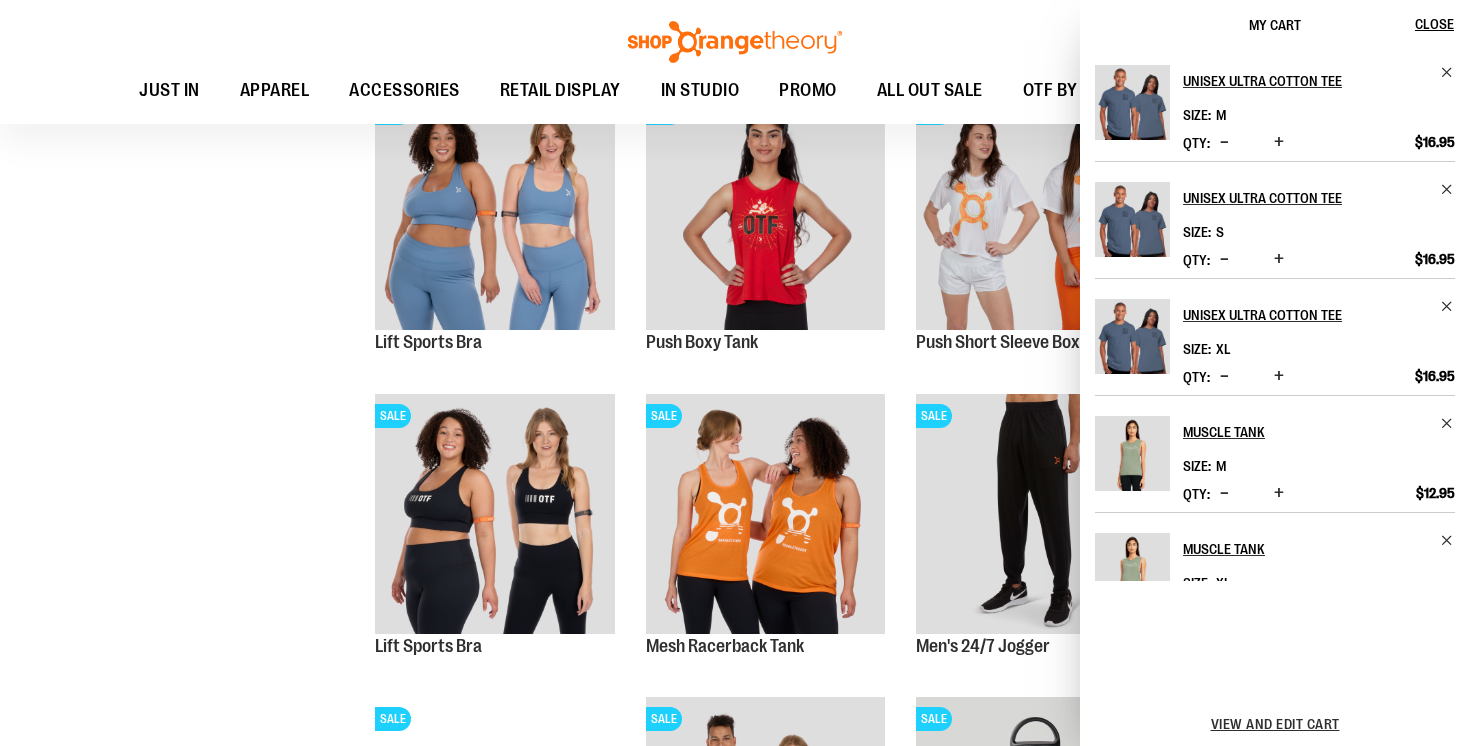click on "**********" at bounding box center [735, -1870] 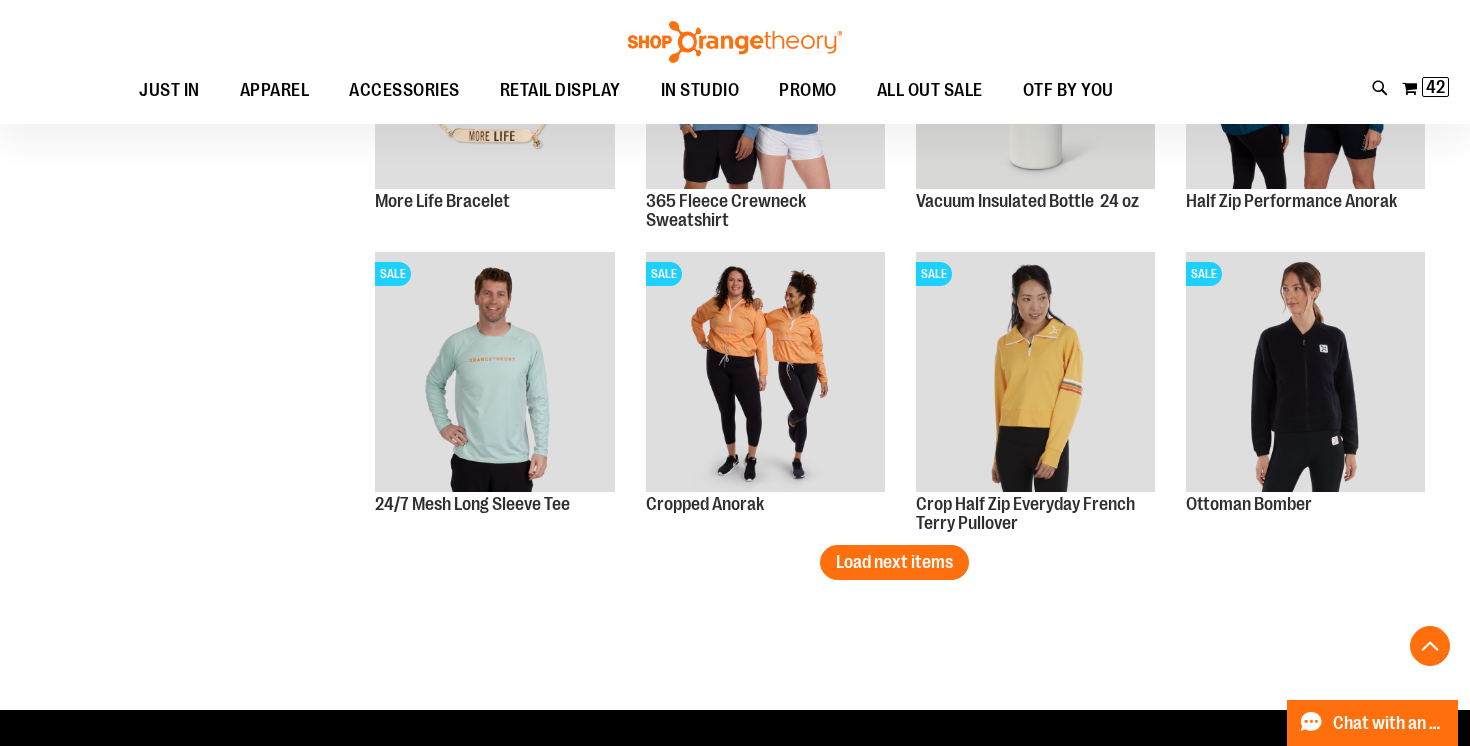 scroll, scrollTop: 6245, scrollLeft: 0, axis: vertical 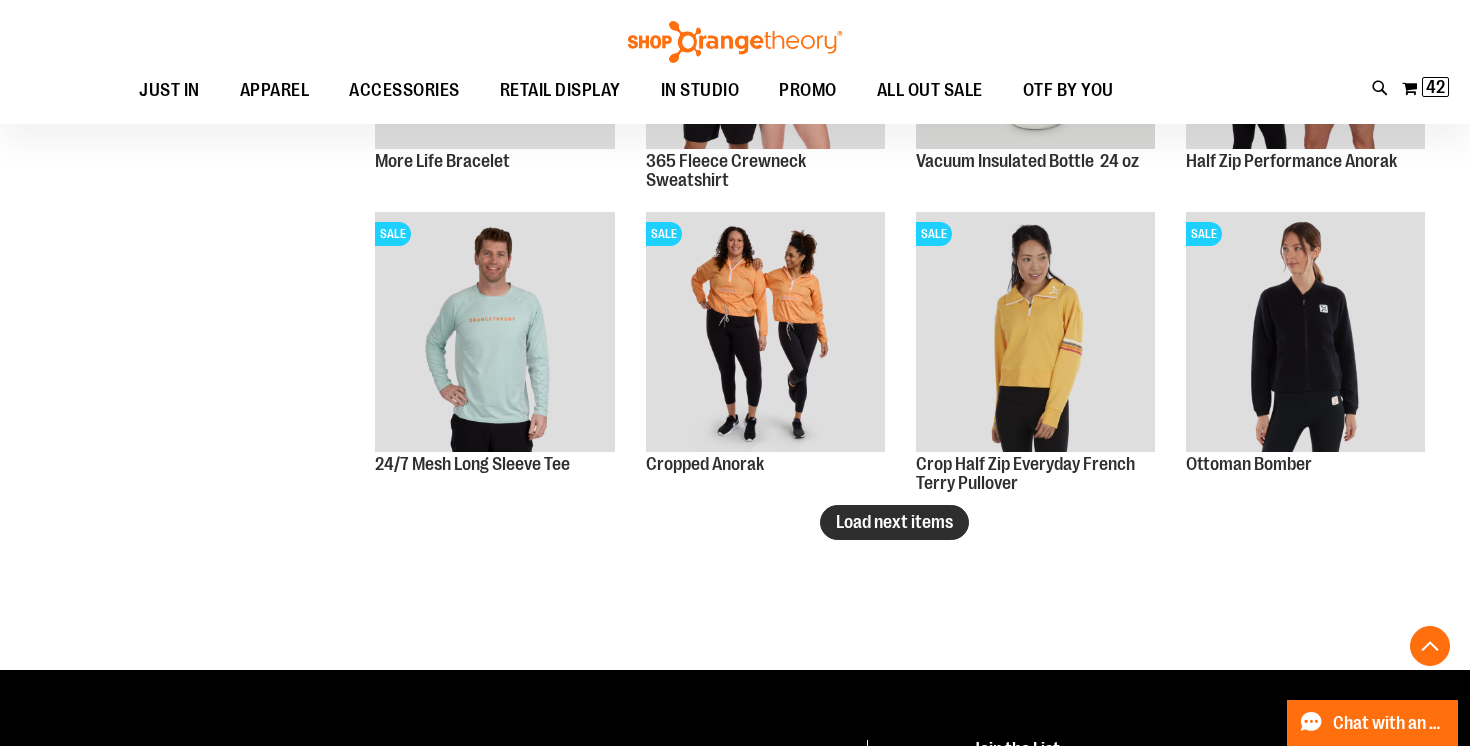 click on "Load next items" at bounding box center (894, 522) 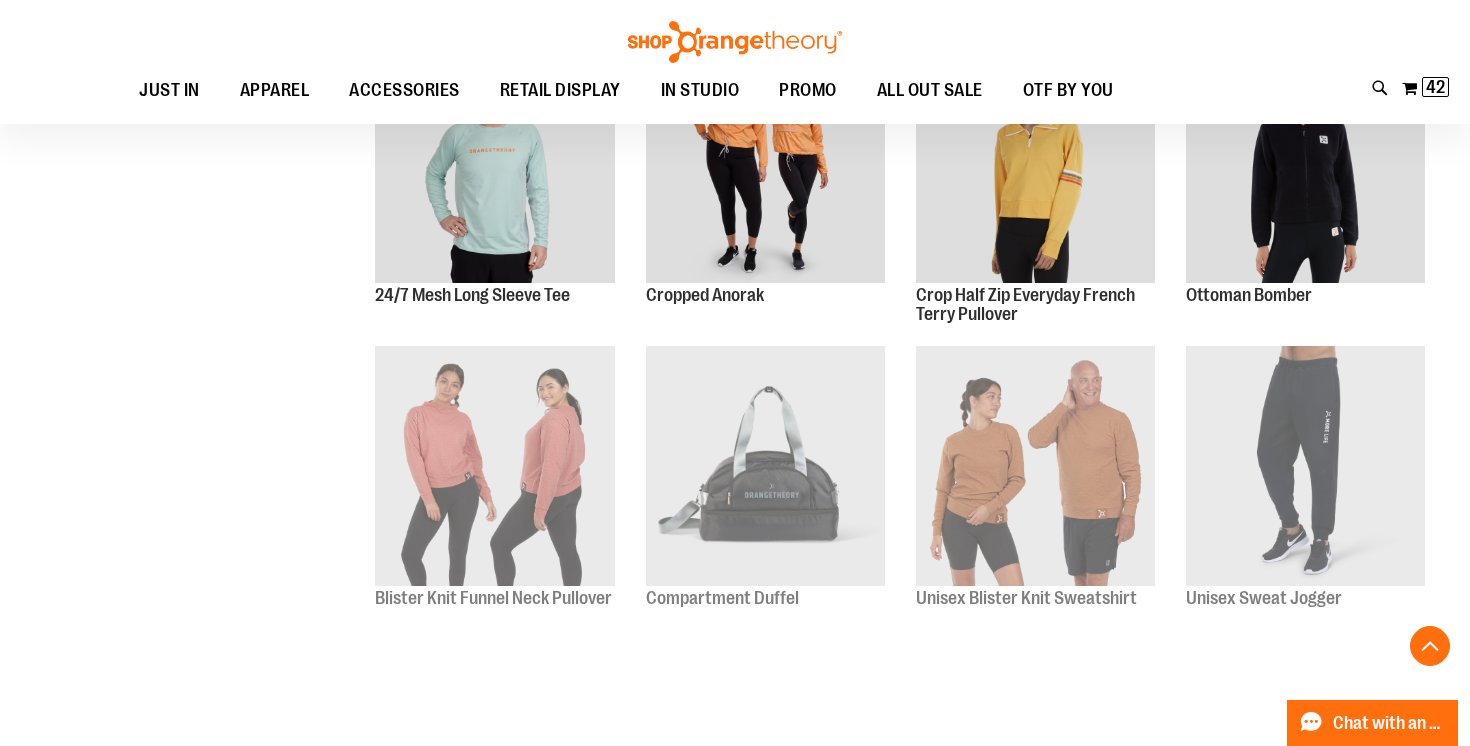 scroll, scrollTop: 6419, scrollLeft: 0, axis: vertical 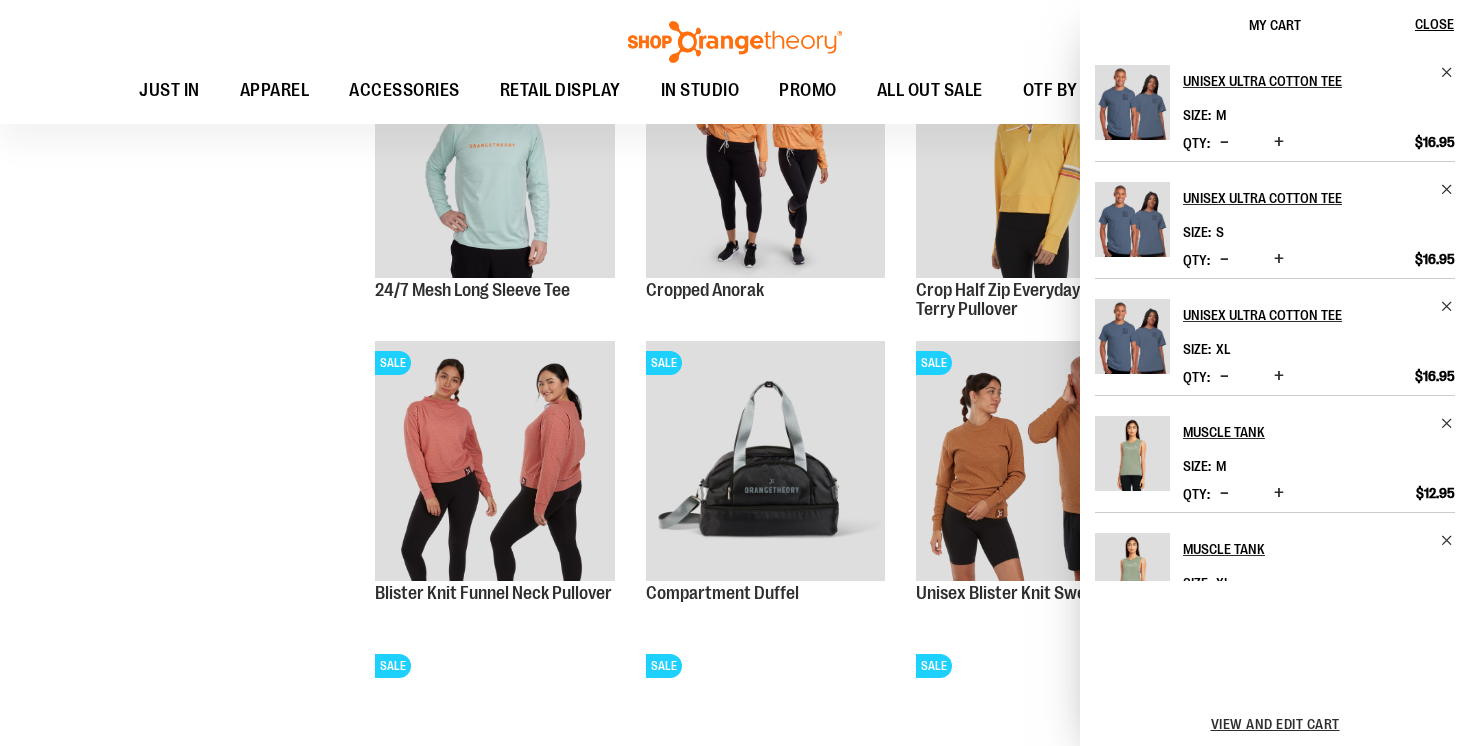 click on "**********" at bounding box center [735, -2378] 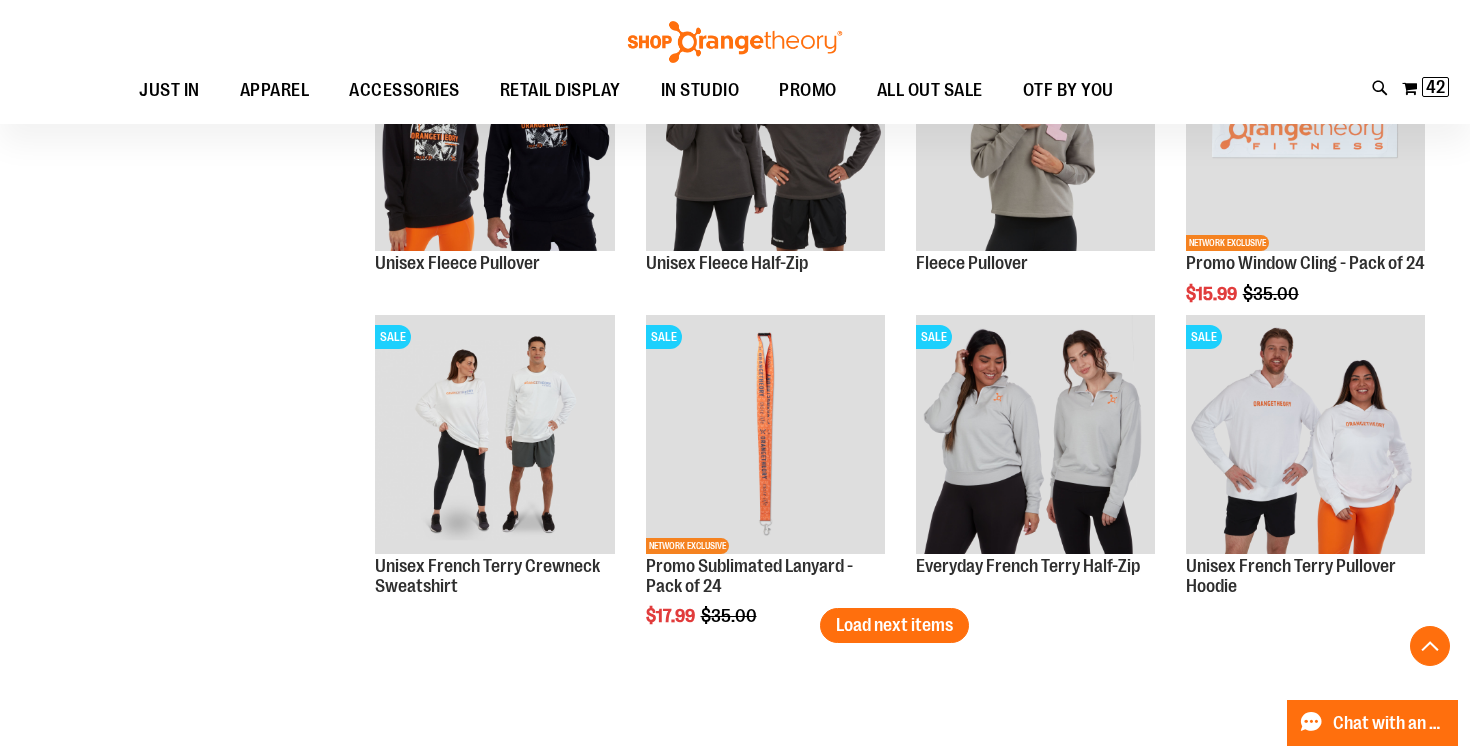 scroll, scrollTop: 7059, scrollLeft: 0, axis: vertical 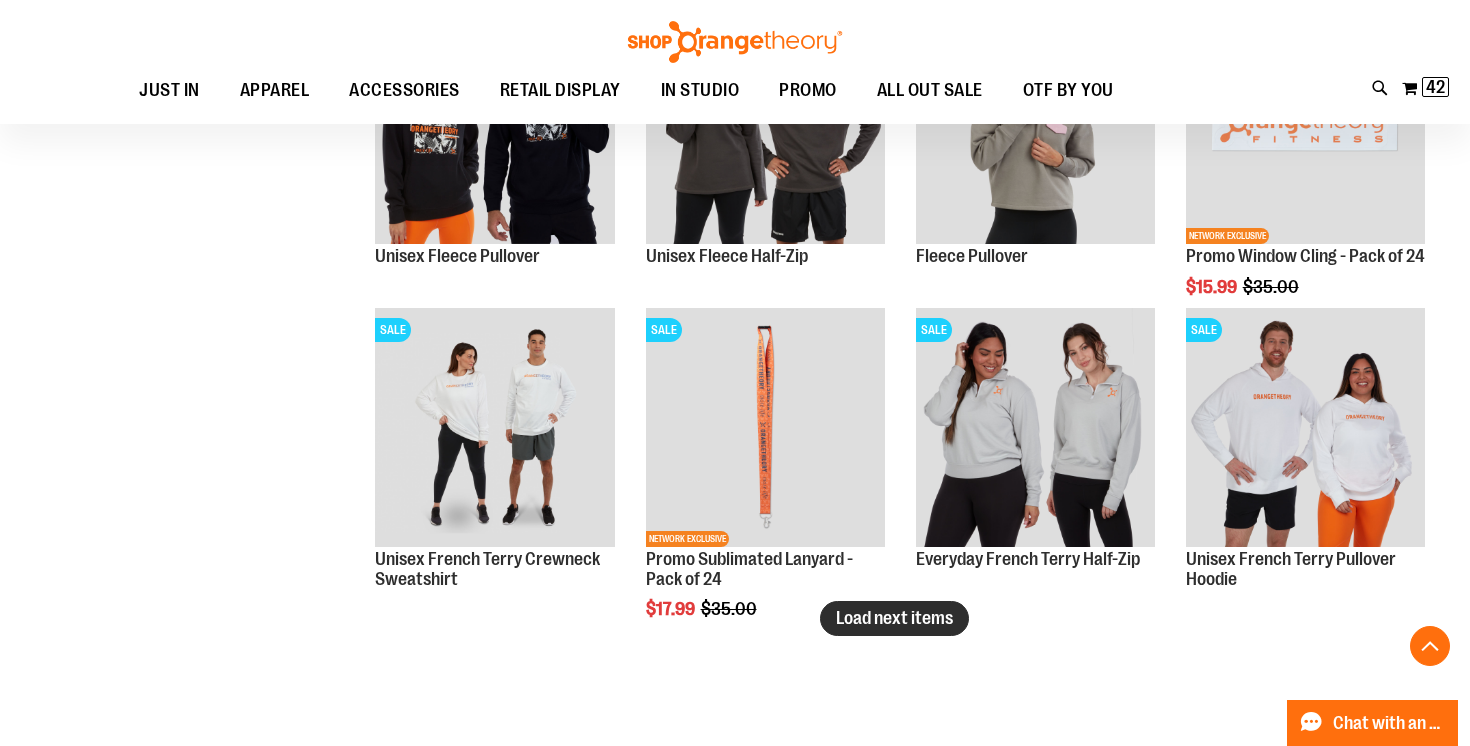 click on "Load next items" at bounding box center [894, 618] 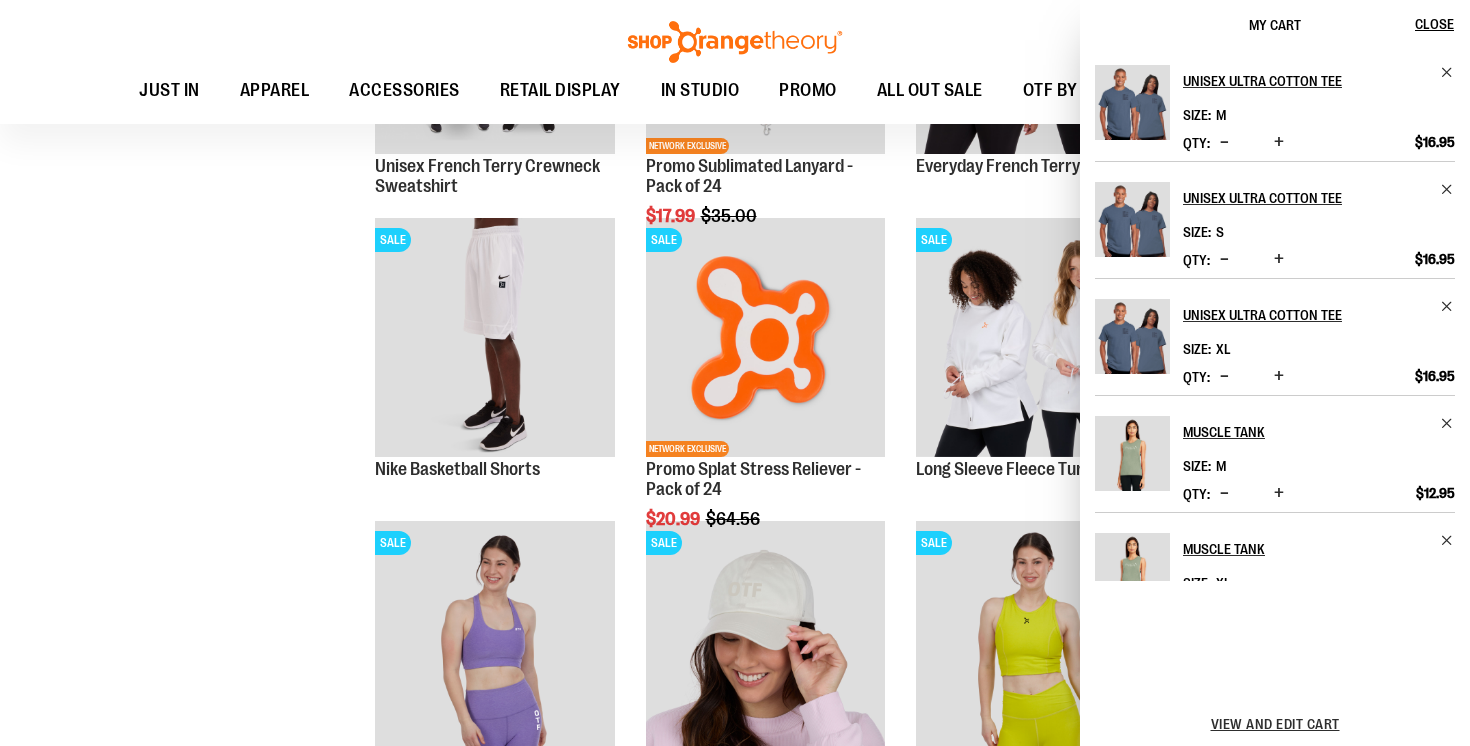 scroll, scrollTop: 7471, scrollLeft: 0, axis: vertical 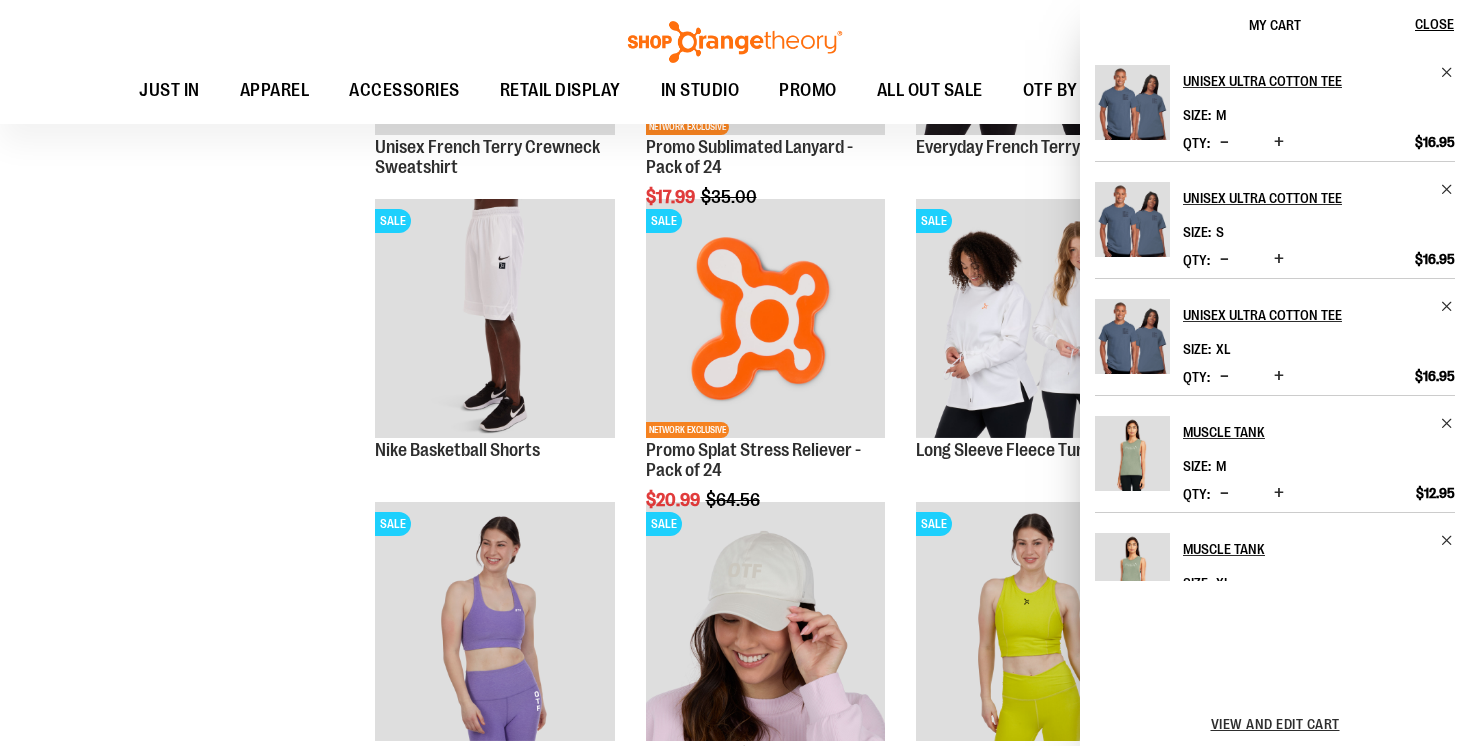 click on "**********" at bounding box center [735, -2975] 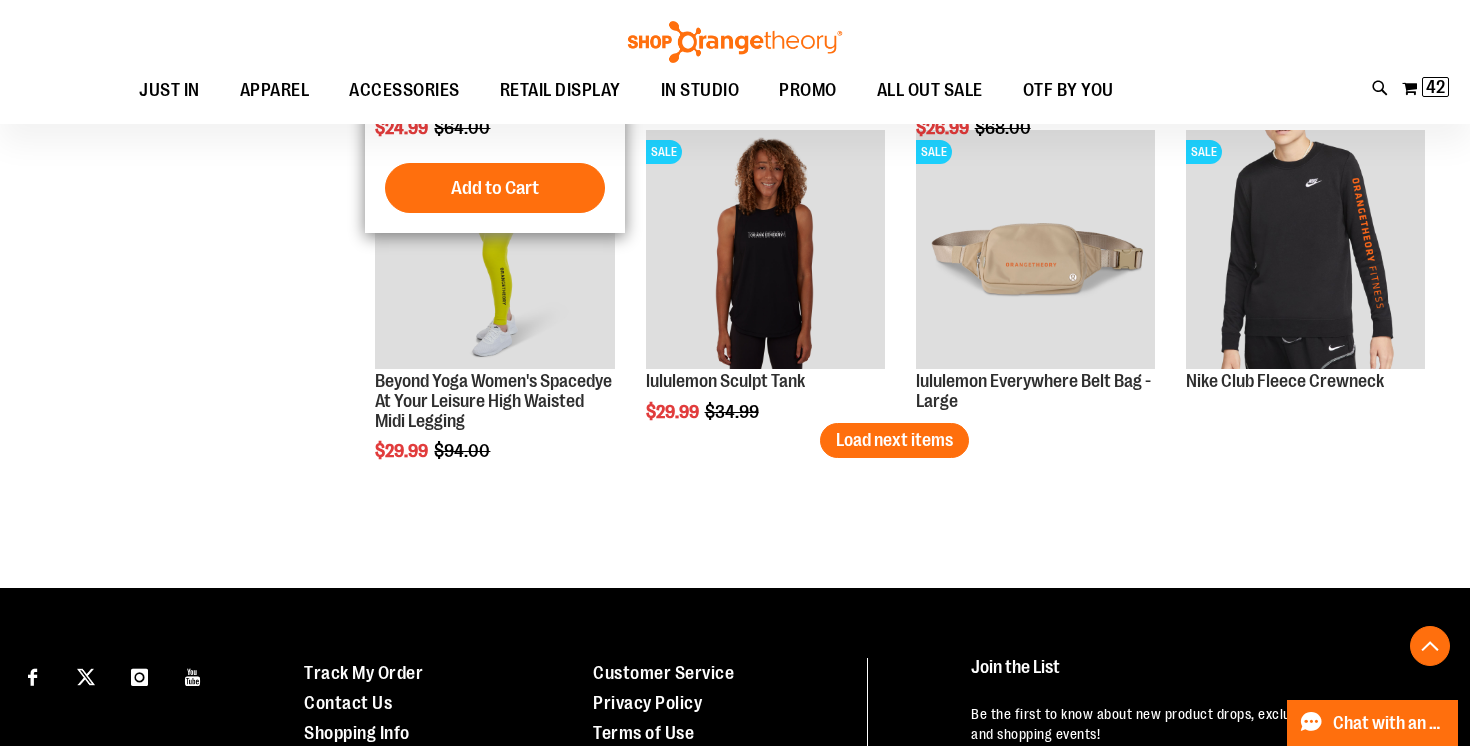 scroll, scrollTop: 8187, scrollLeft: 0, axis: vertical 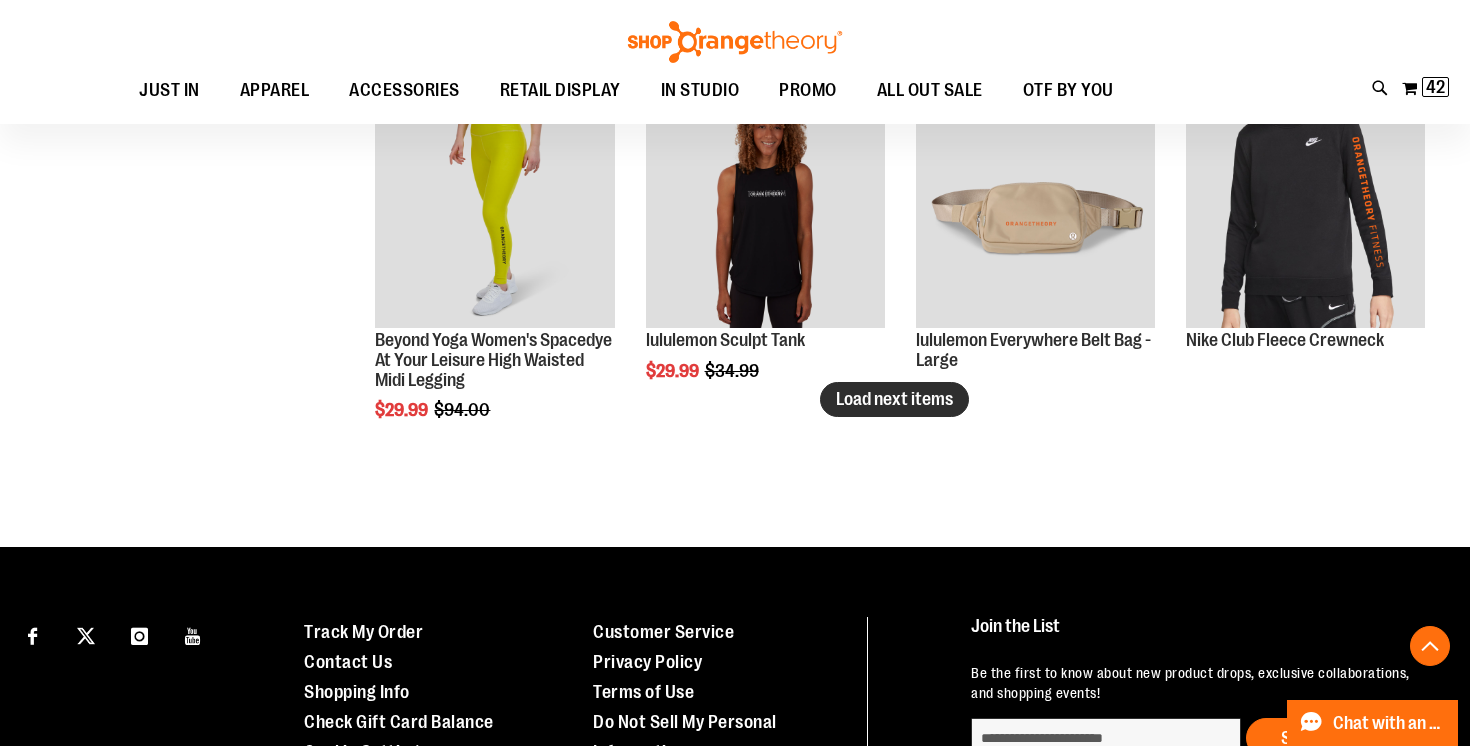 click on "Load next items" at bounding box center (894, 399) 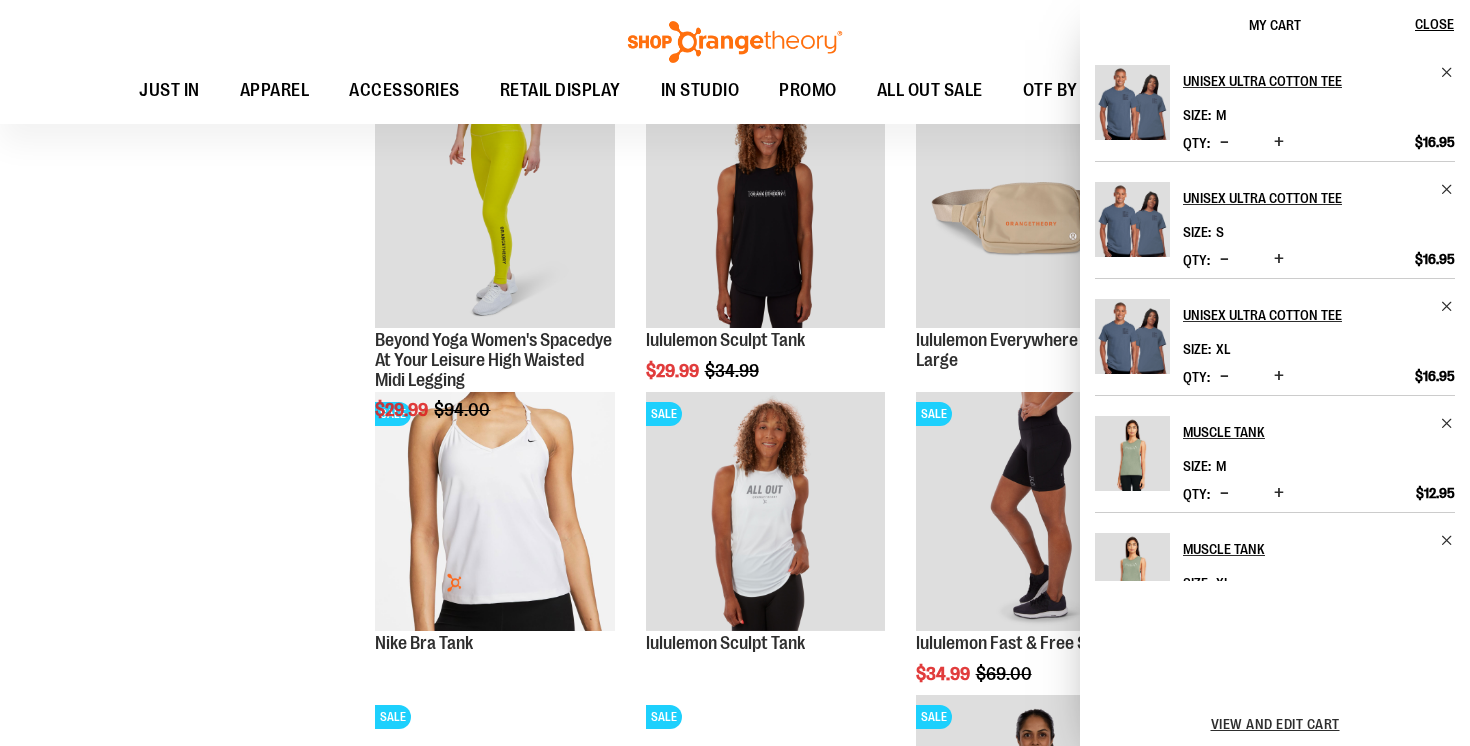 click on "**********" at bounding box center [735, -3237] 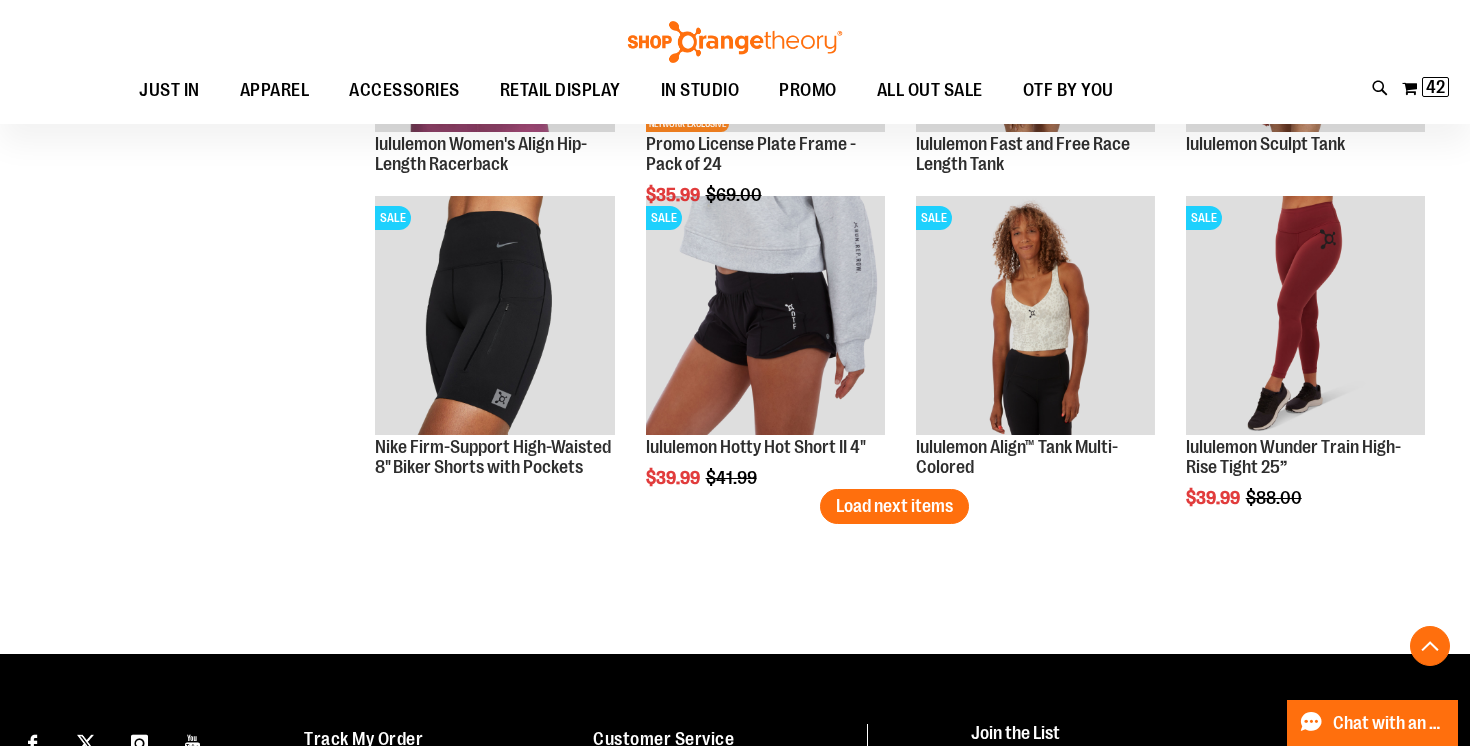 scroll, scrollTop: 8995, scrollLeft: 0, axis: vertical 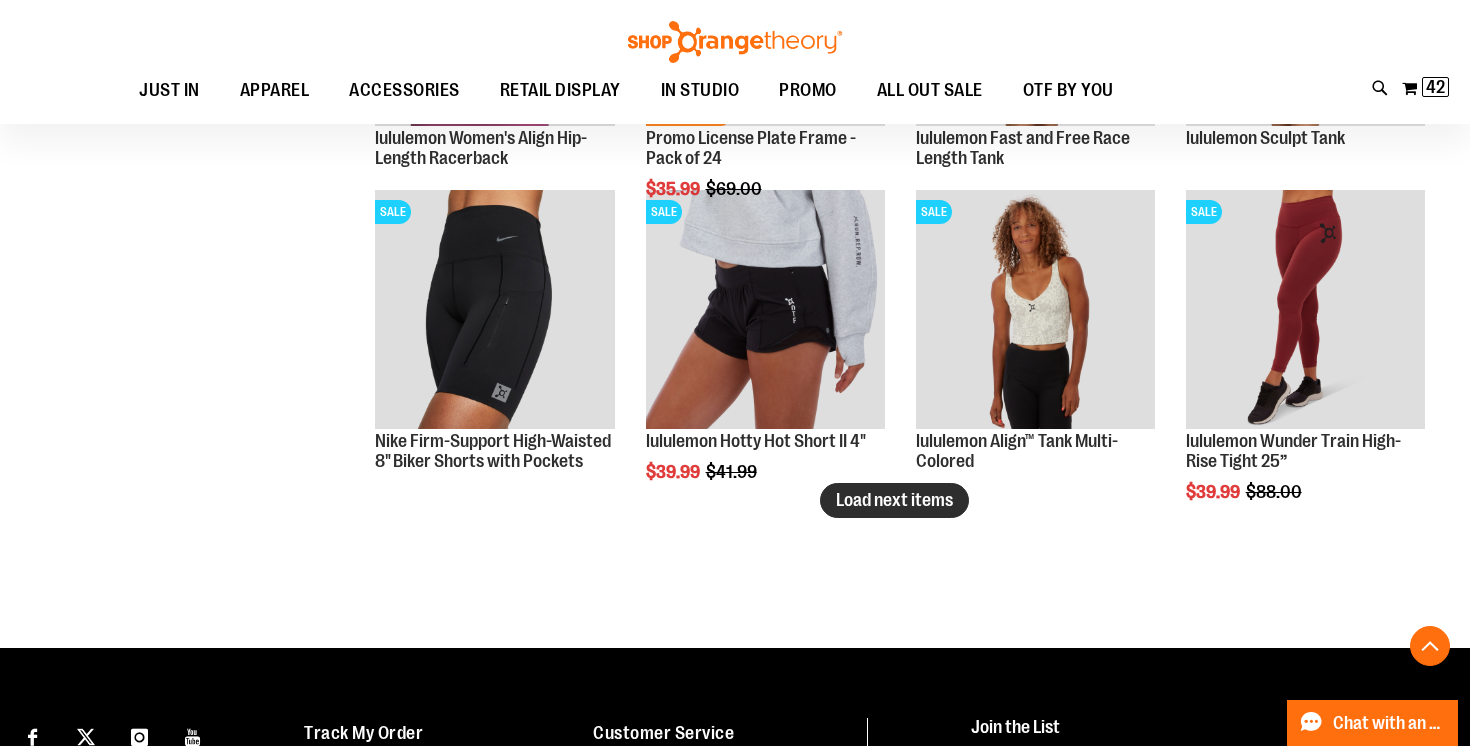 click on "Load next items" at bounding box center (894, 500) 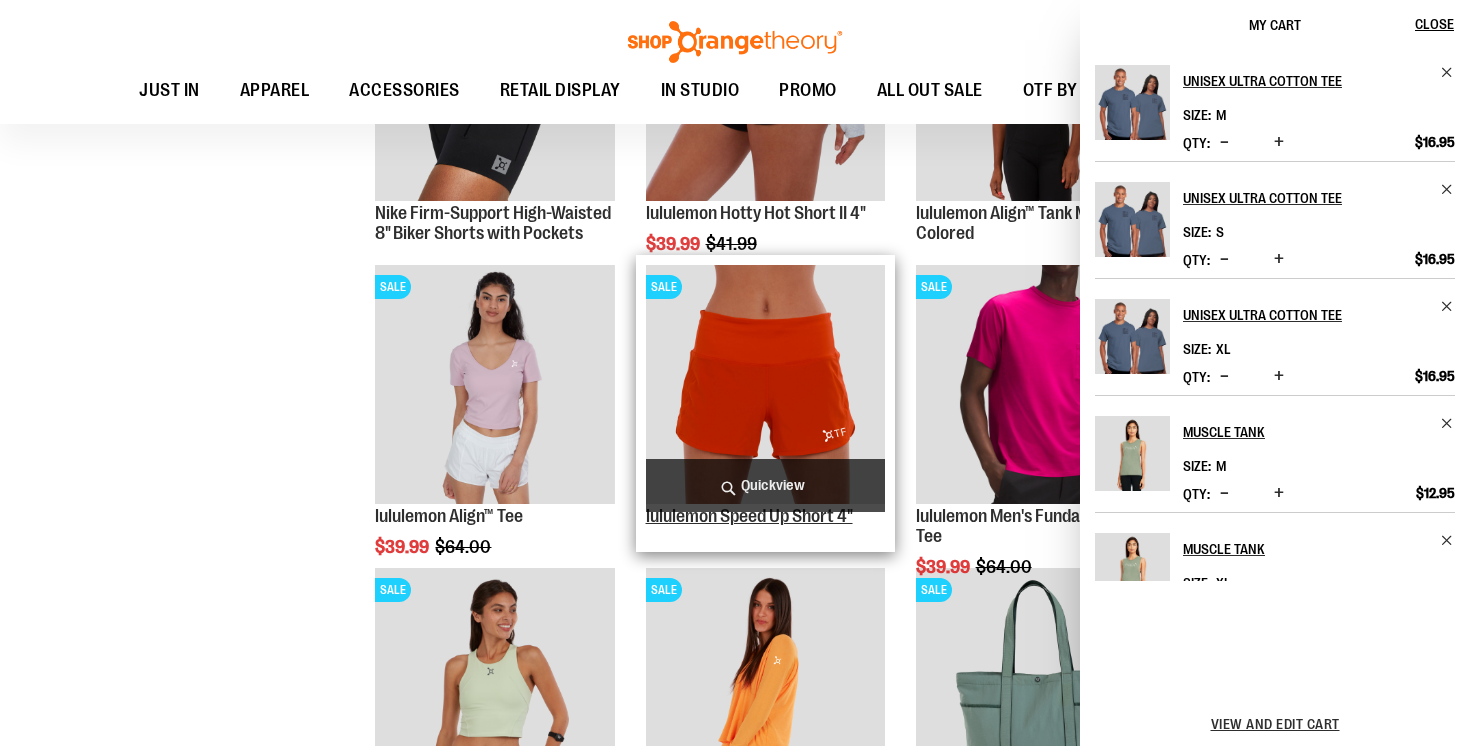 scroll, scrollTop: 9238, scrollLeft: 0, axis: vertical 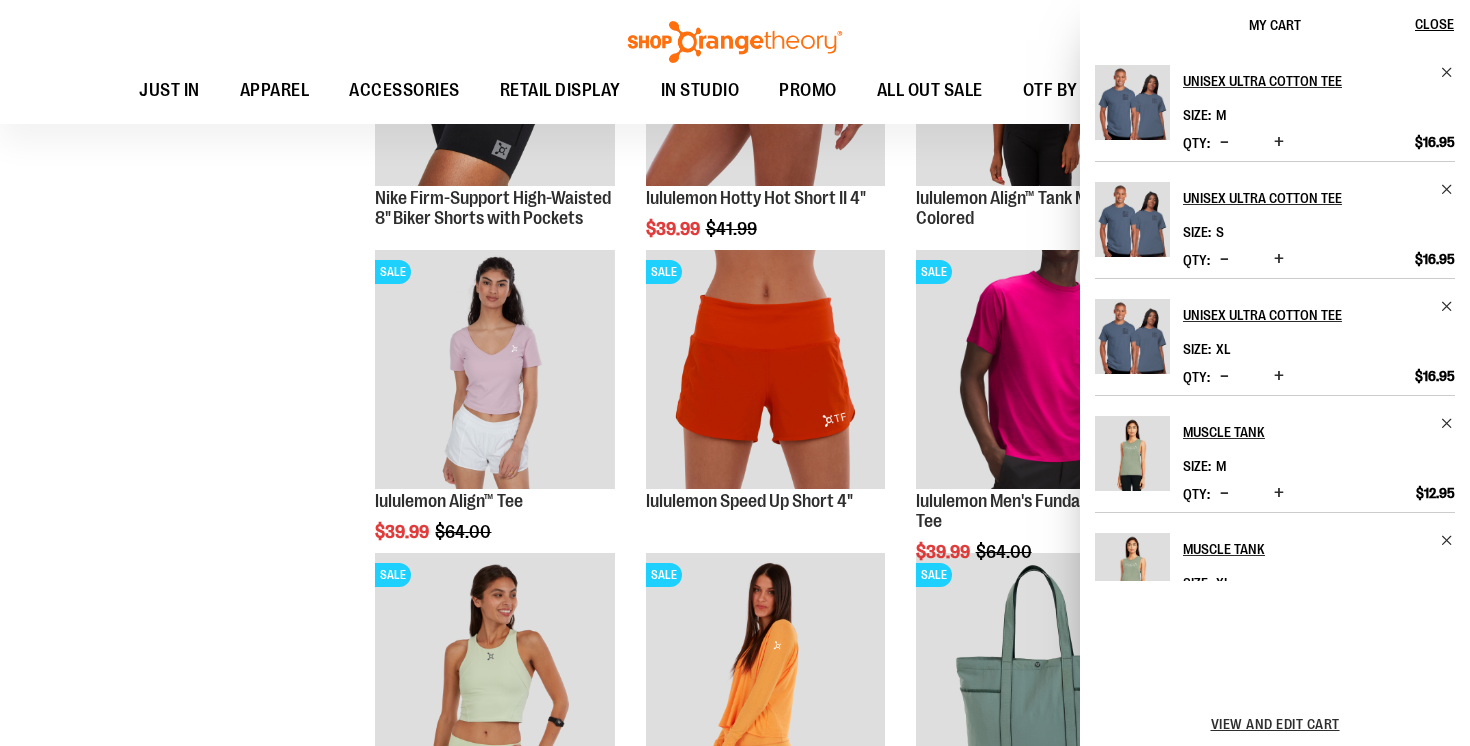 click on "**********" at bounding box center [735, -3833] 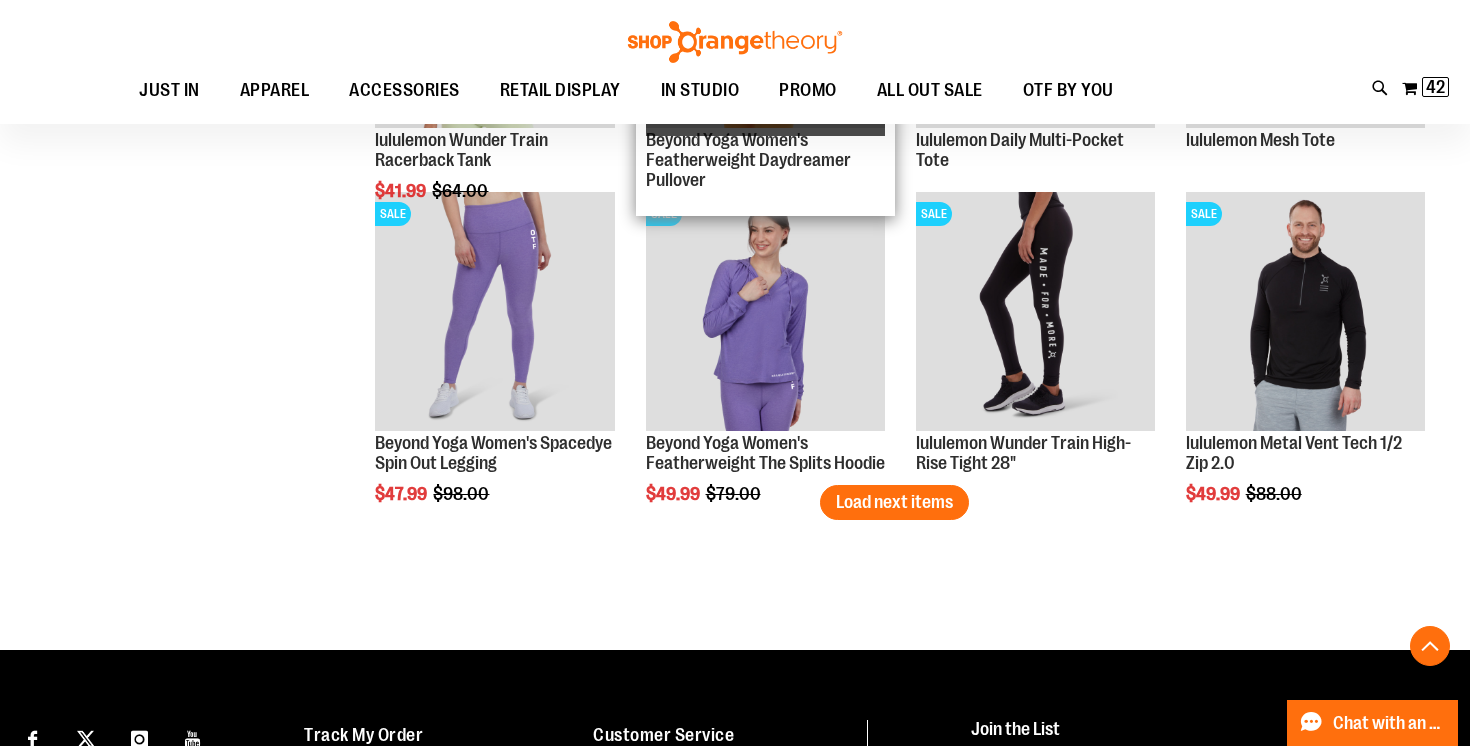scroll, scrollTop: 9907, scrollLeft: 0, axis: vertical 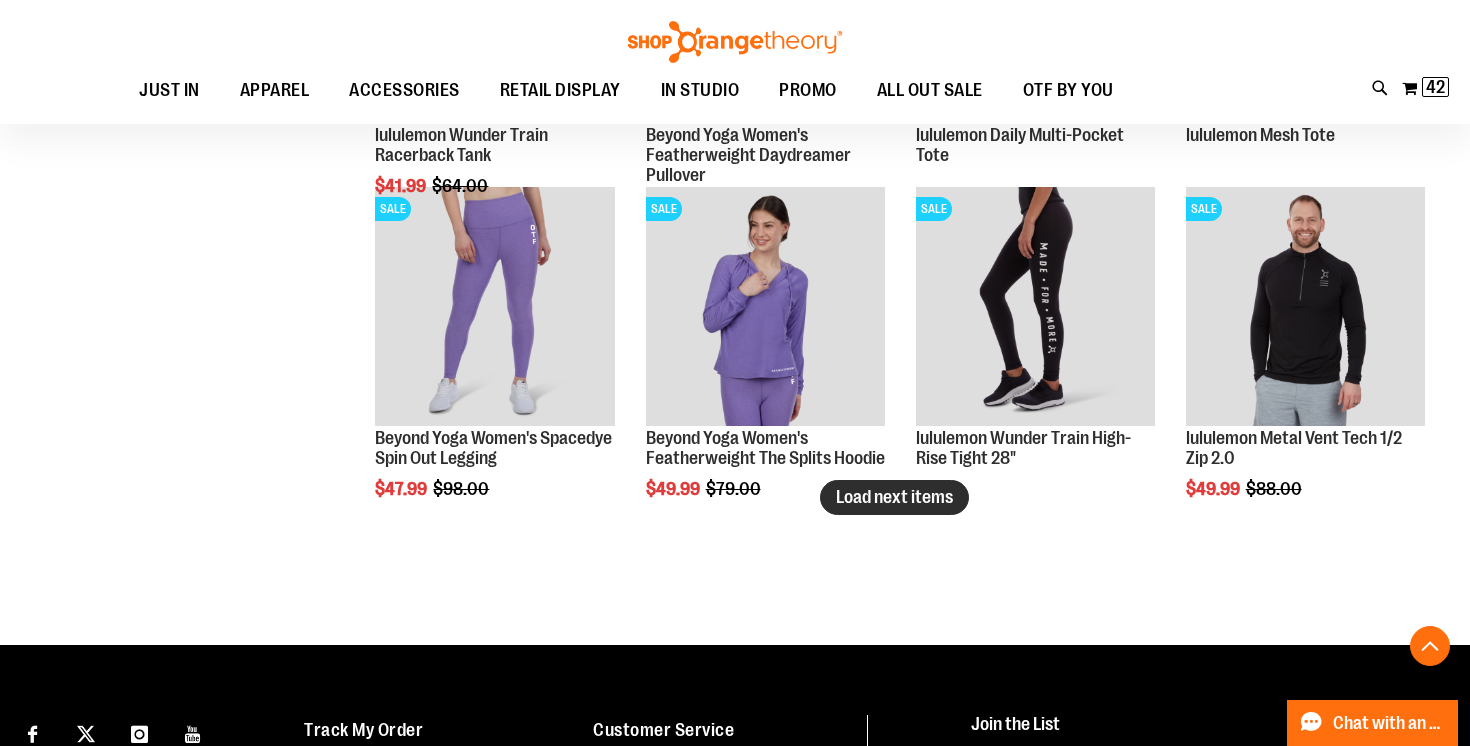 click on "Load next items" at bounding box center (894, 497) 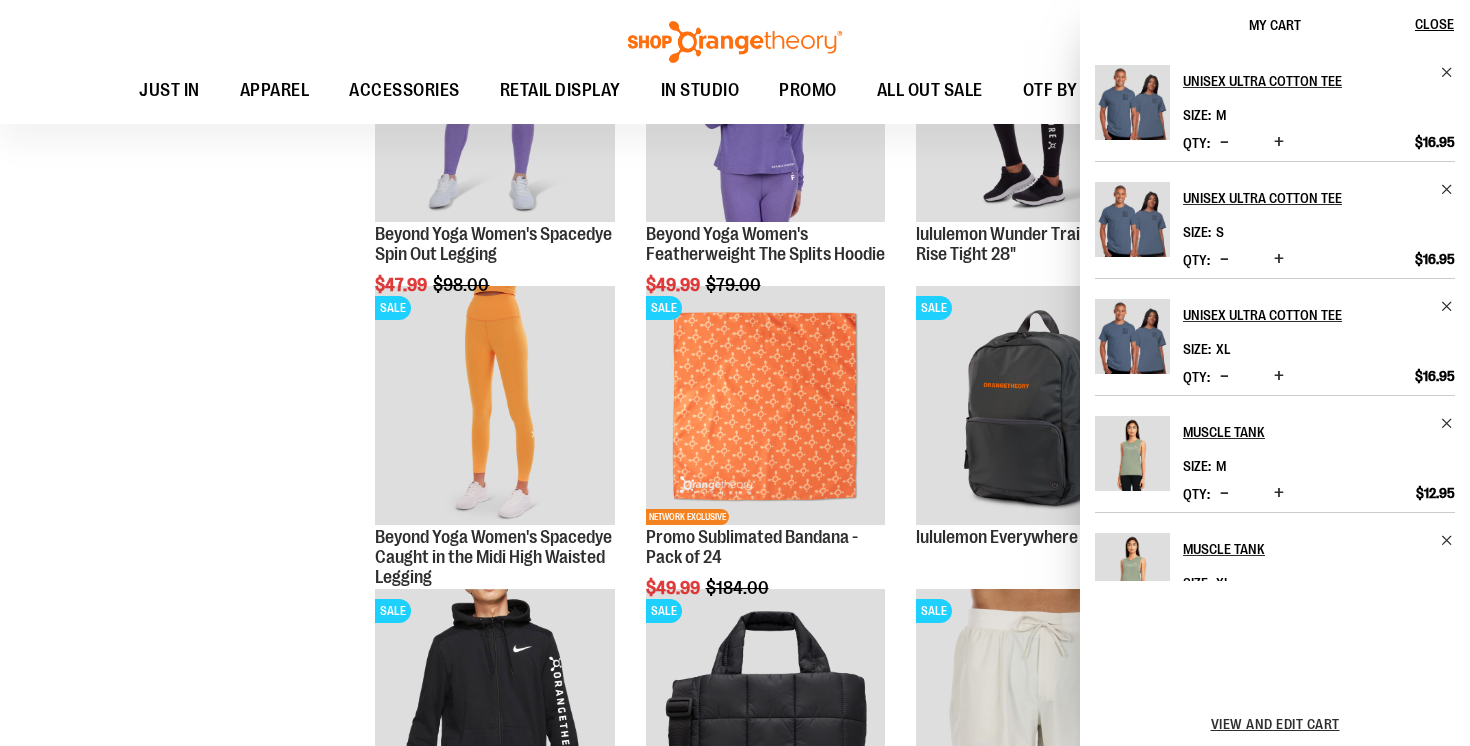 scroll, scrollTop: 10118, scrollLeft: 0, axis: vertical 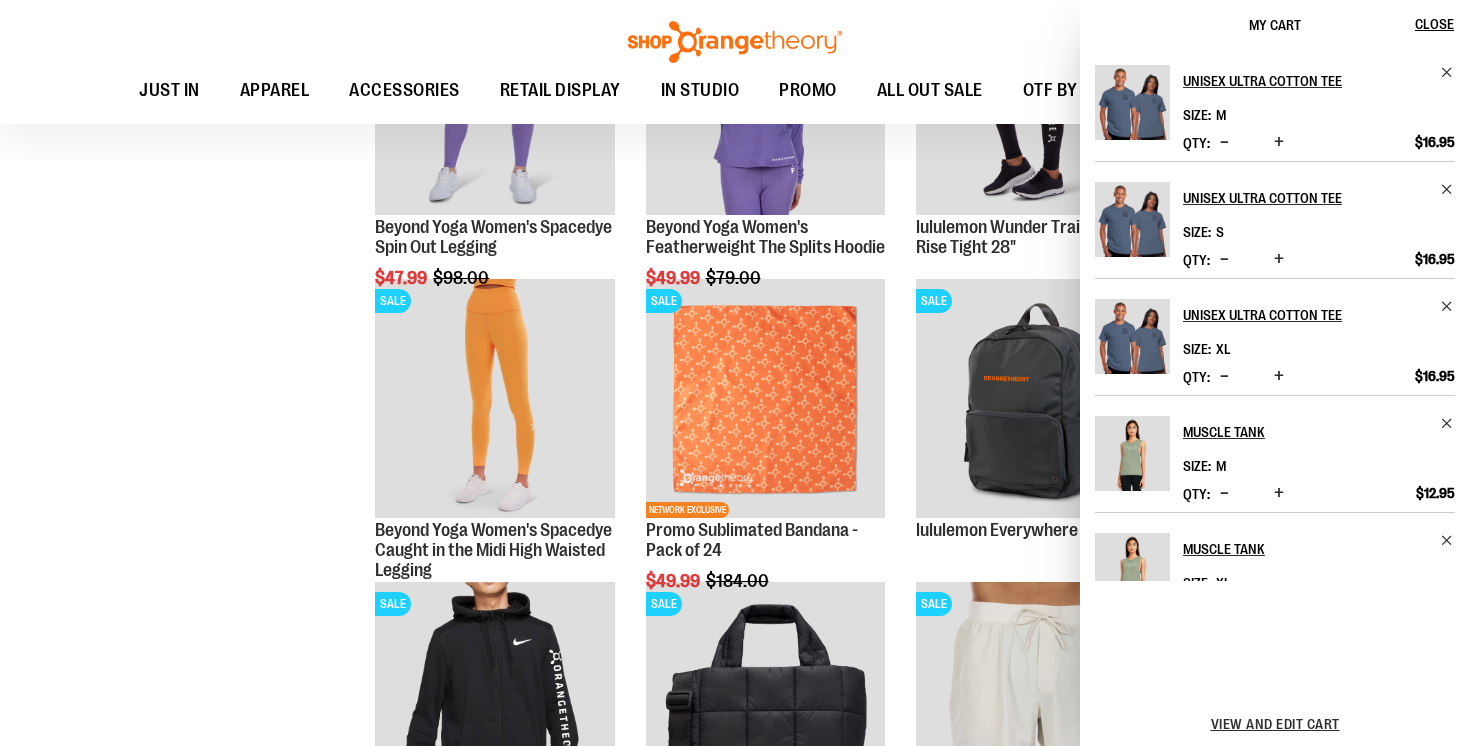 click on "**********" at bounding box center [735, -4258] 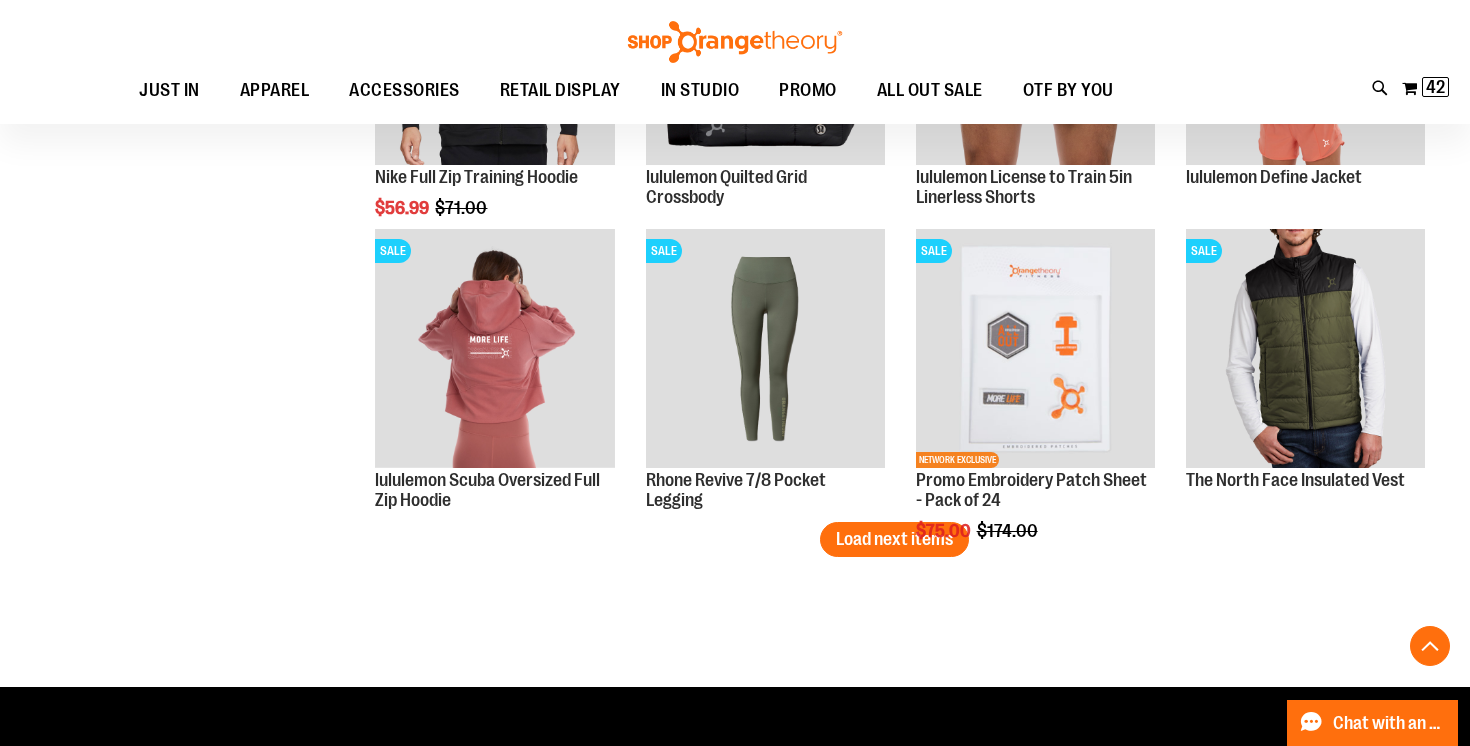 scroll, scrollTop: 10776, scrollLeft: 0, axis: vertical 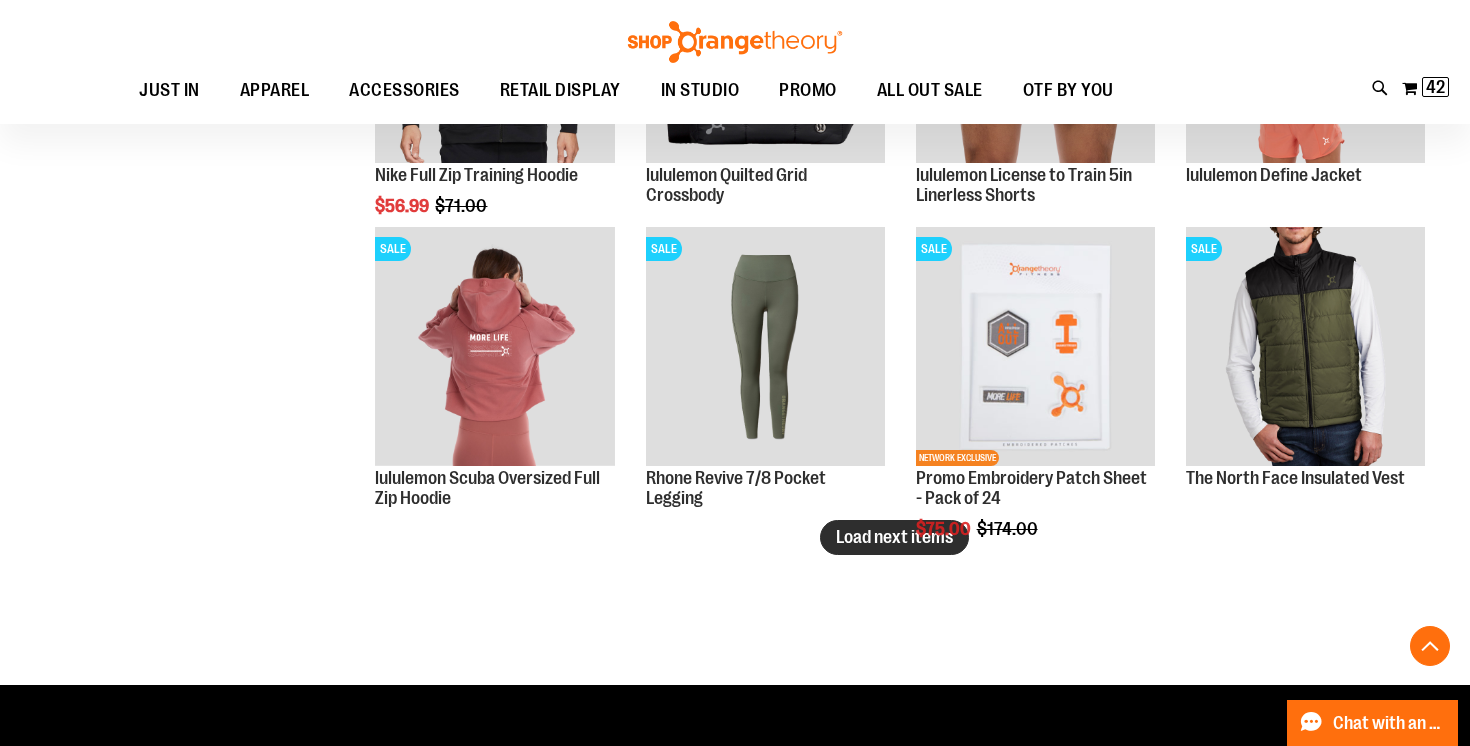 click on "Load next items" at bounding box center (894, 537) 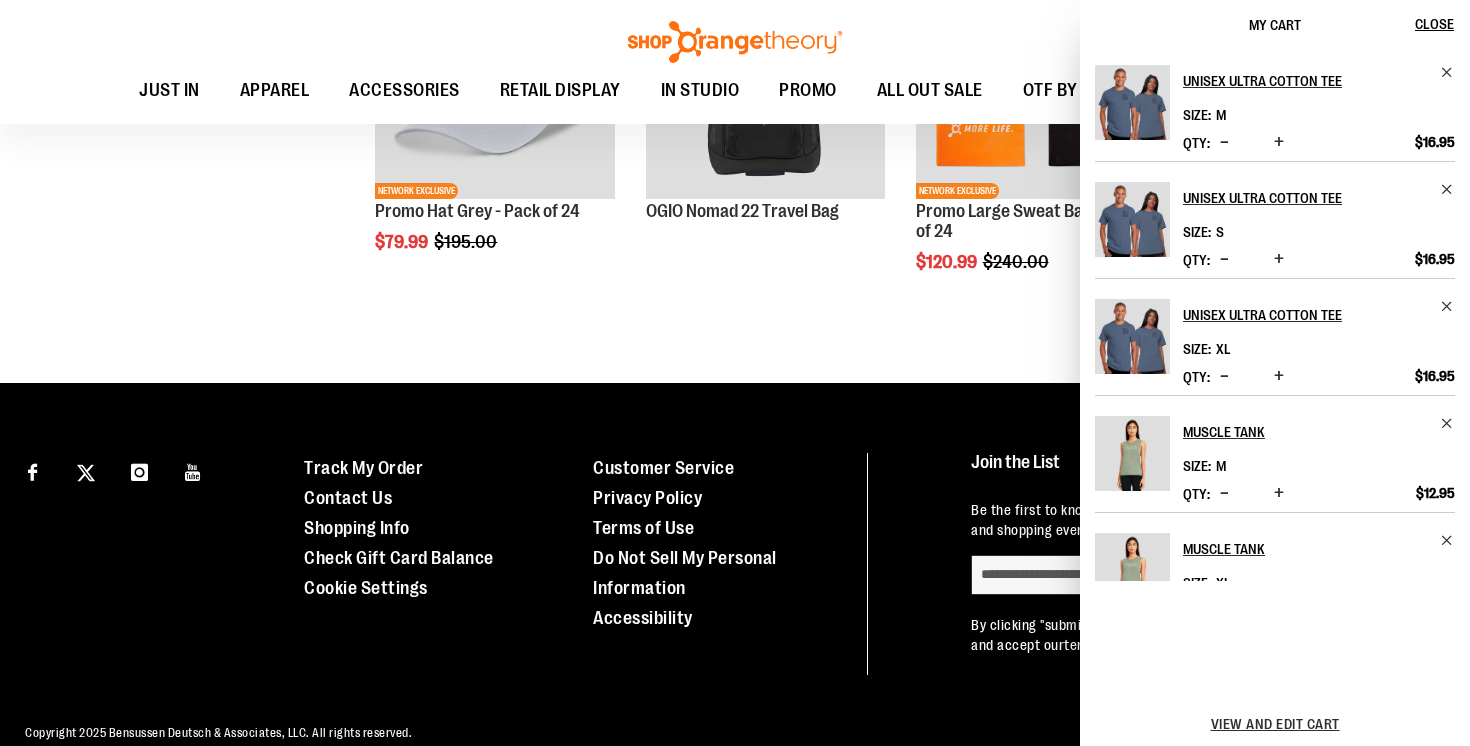 scroll, scrollTop: 11396, scrollLeft: 0, axis: vertical 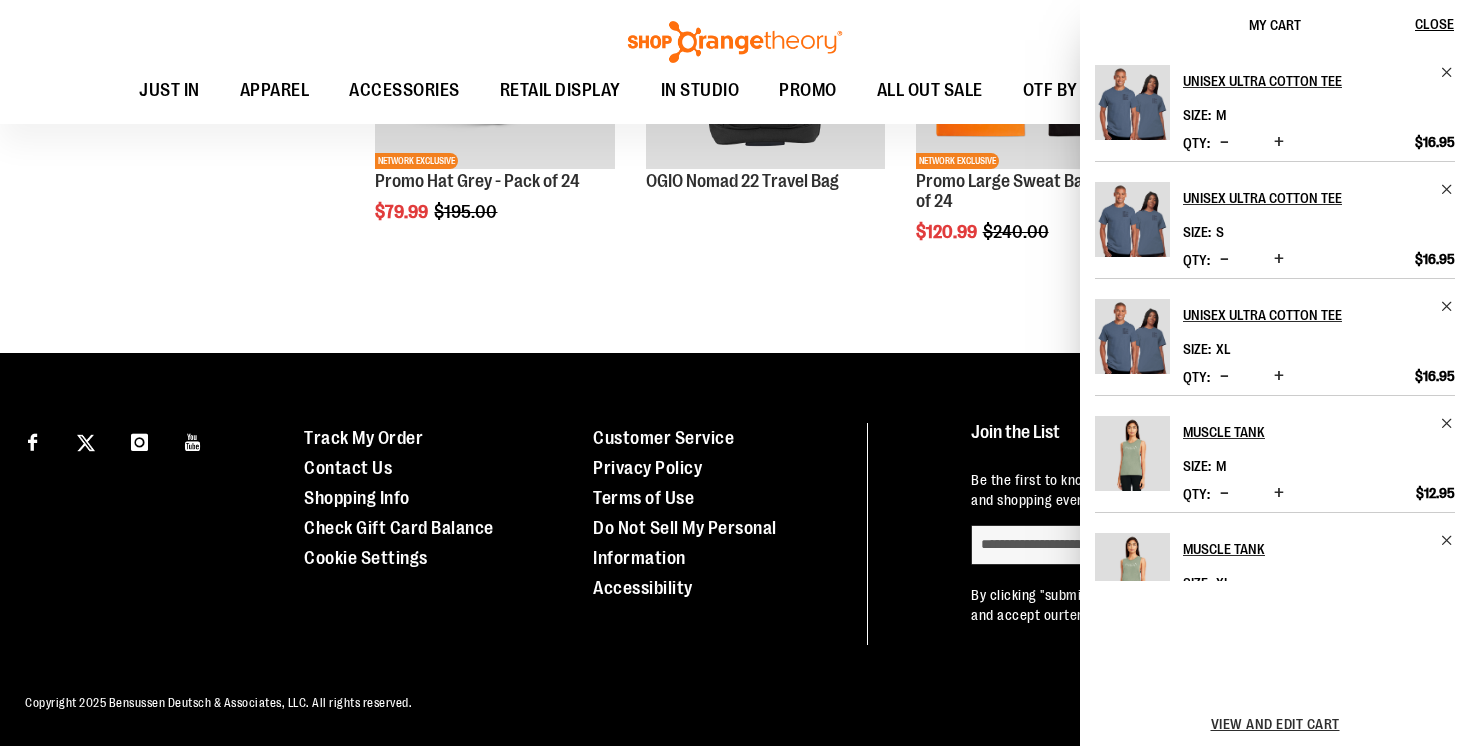 click on "**********" at bounding box center [881, -5365] 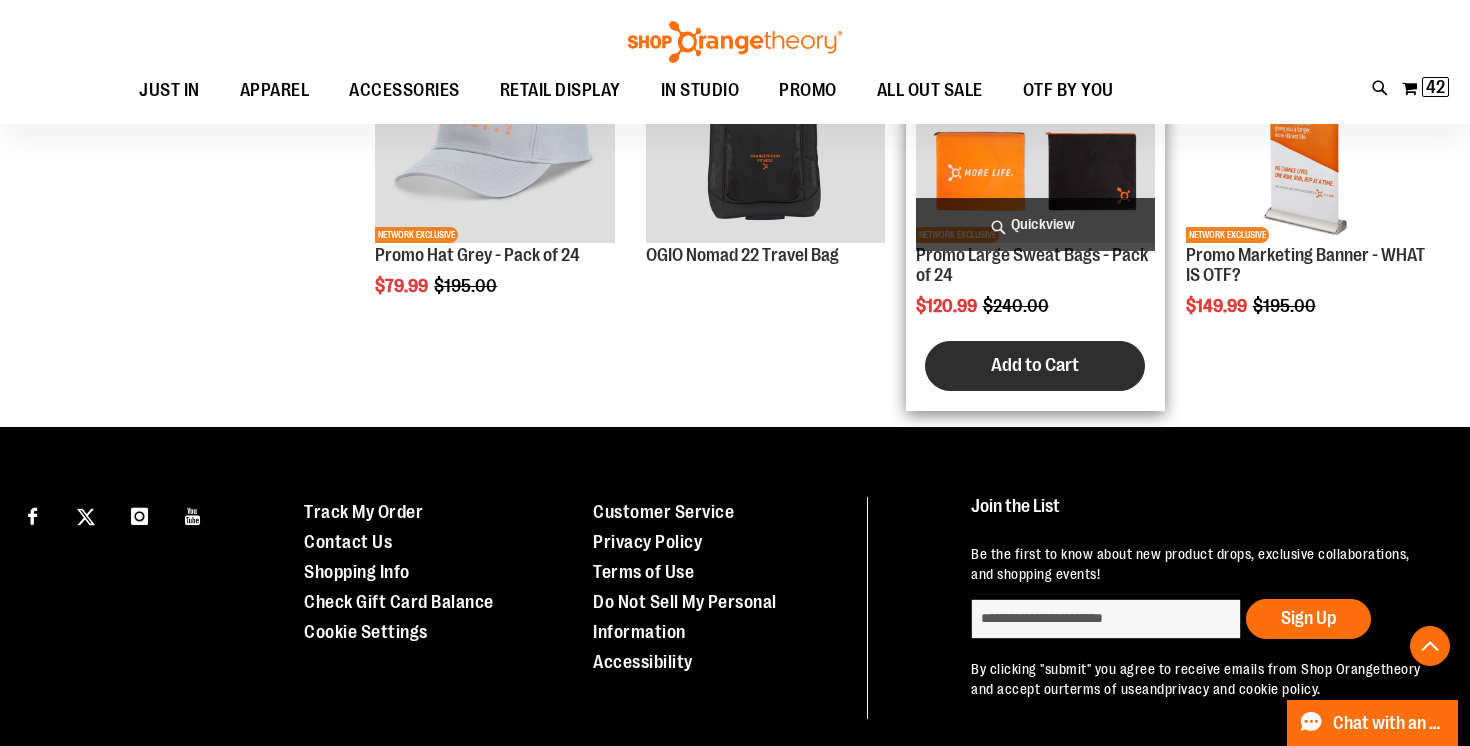 scroll, scrollTop: 11396, scrollLeft: 0, axis: vertical 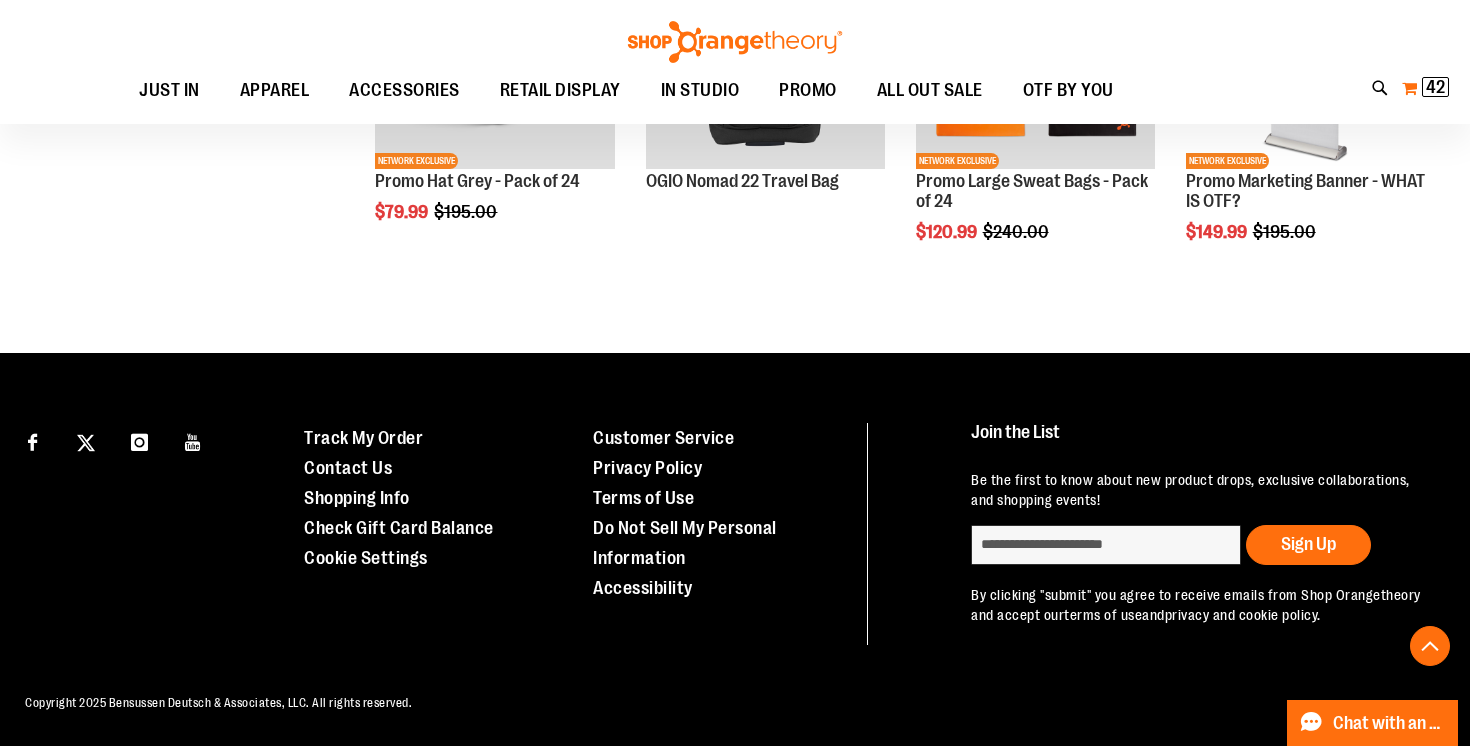 click on "42" at bounding box center (1435, 87) 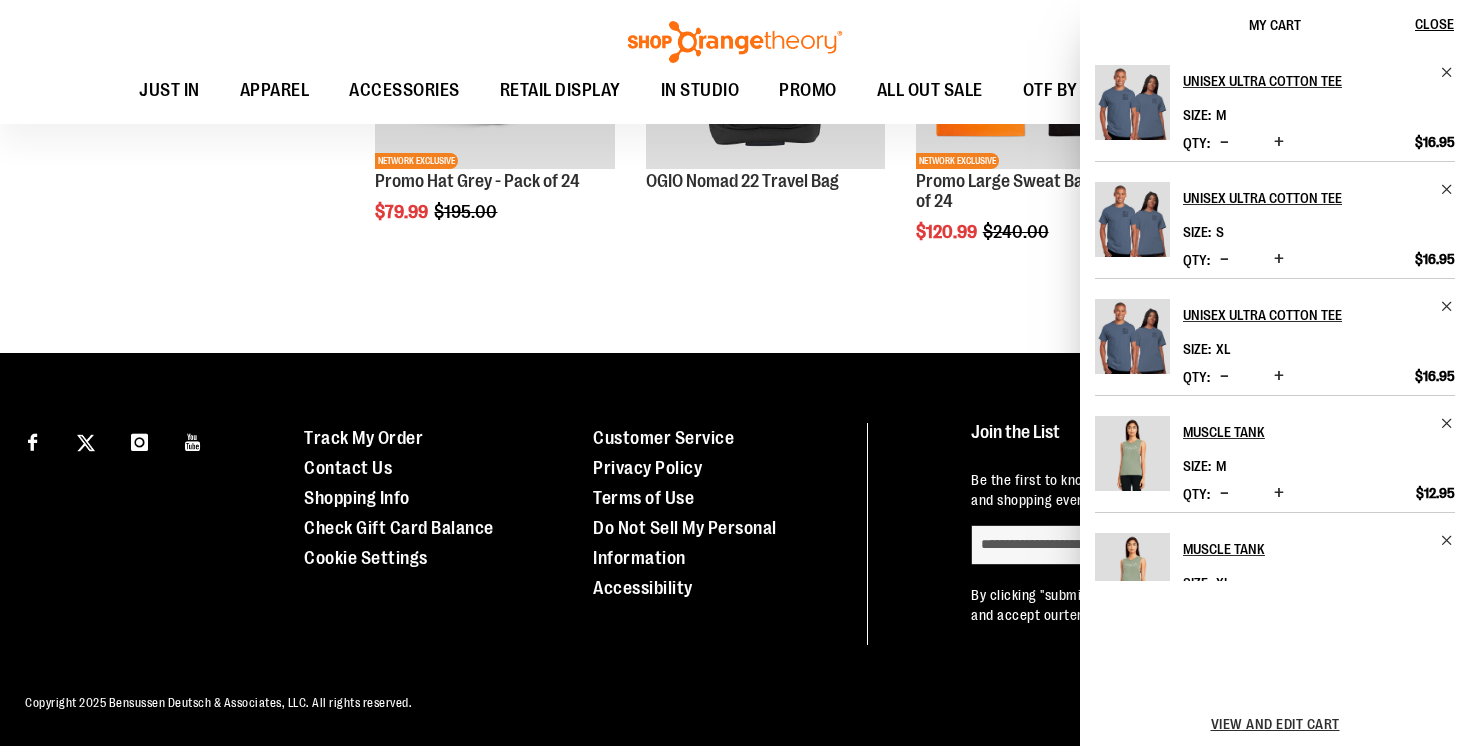 click on "View and edit cart" at bounding box center (1275, 724) 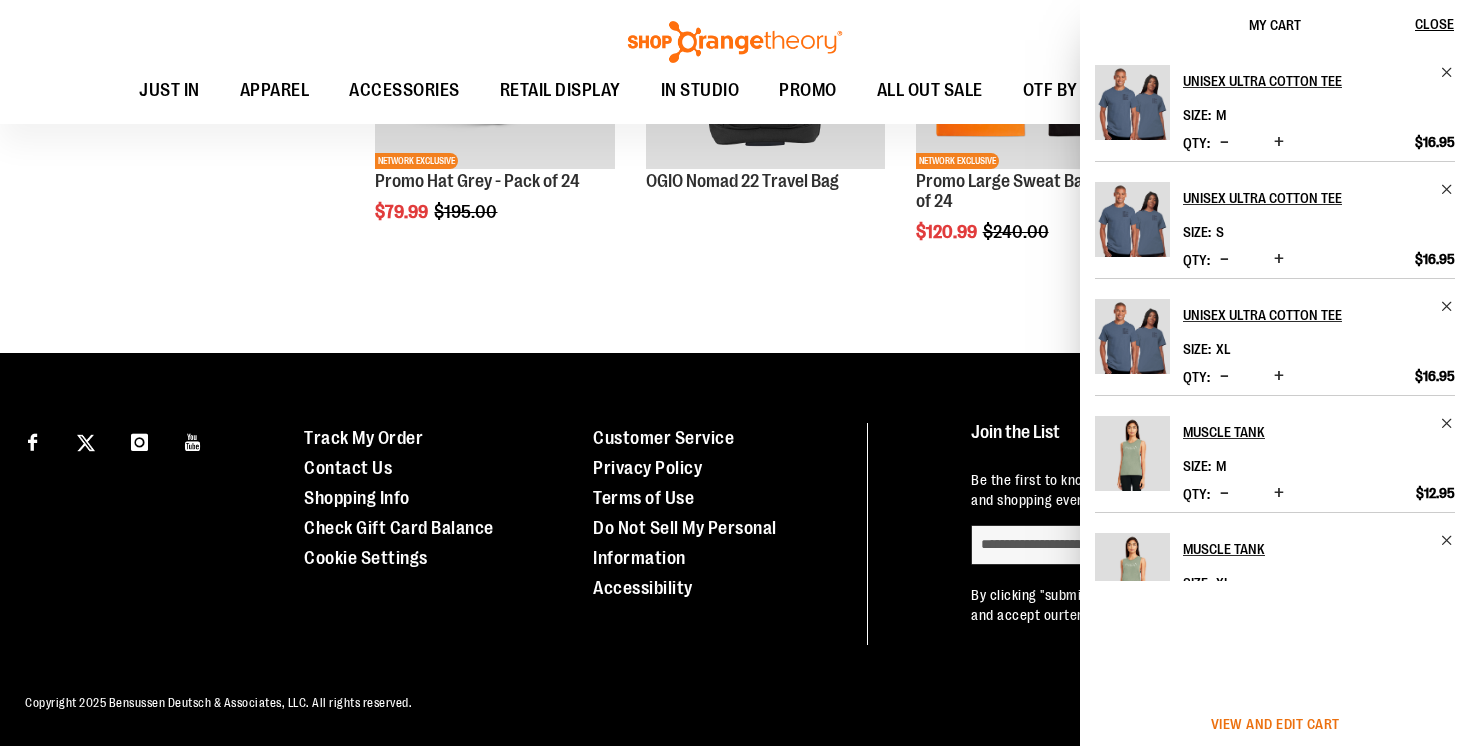 click on "View and edit cart" at bounding box center [1275, 724] 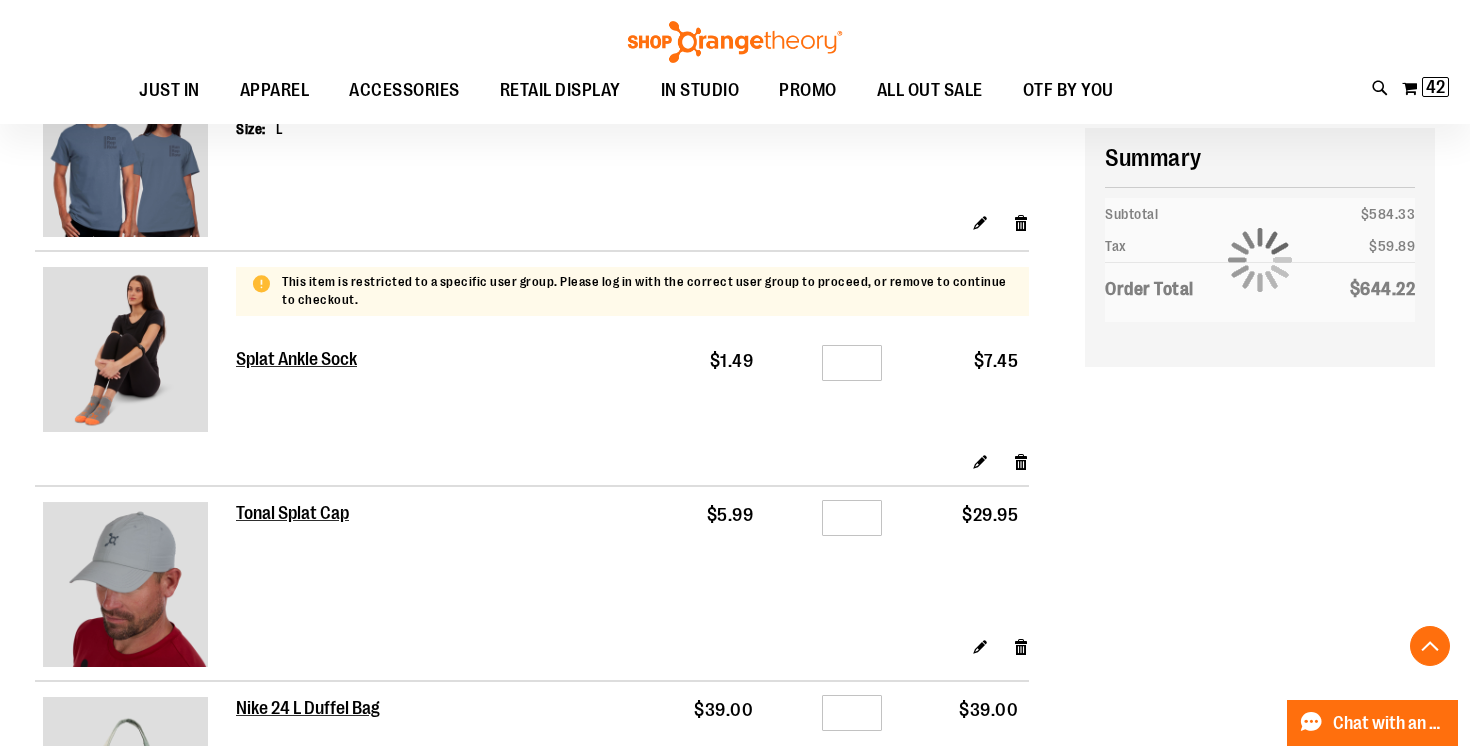 scroll, scrollTop: 2293, scrollLeft: 0, axis: vertical 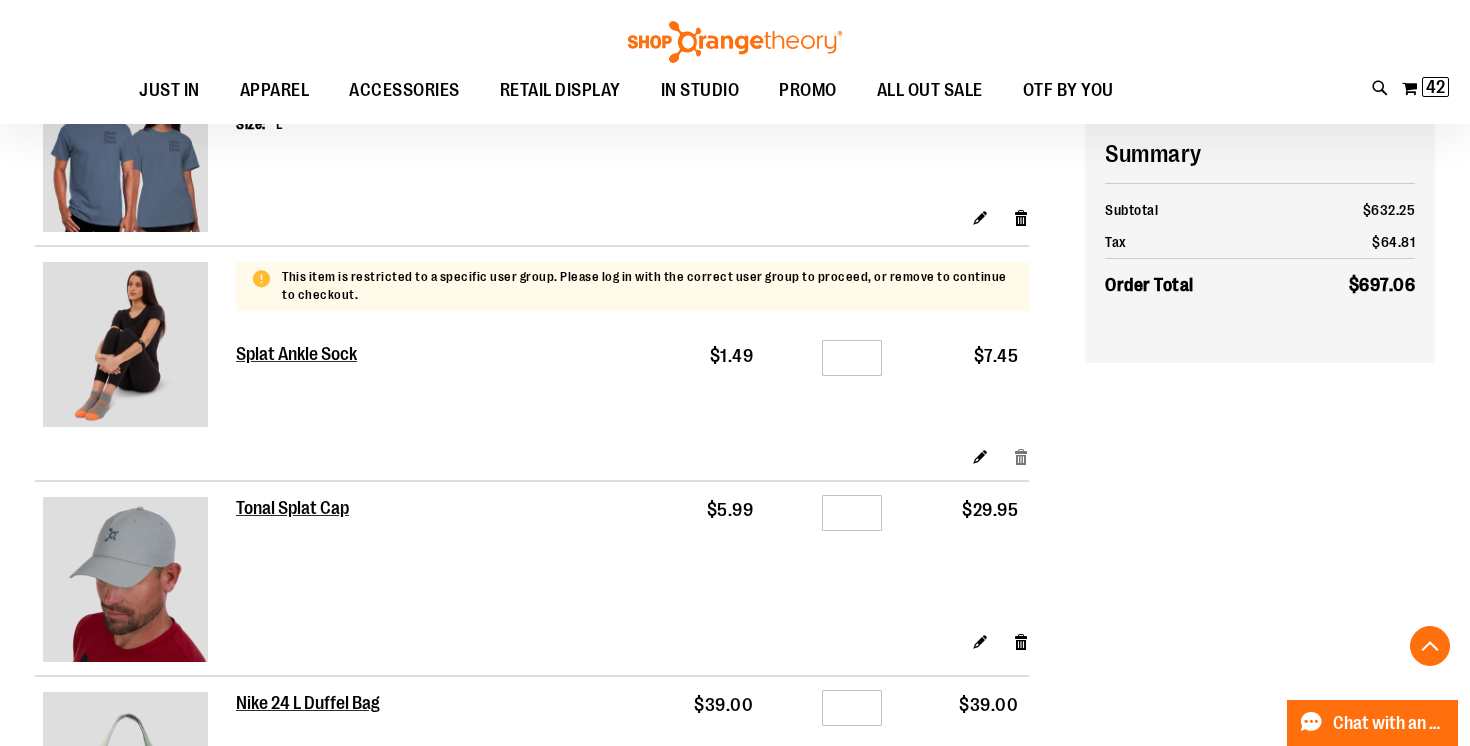 click on "Remove item" at bounding box center (1021, 455) 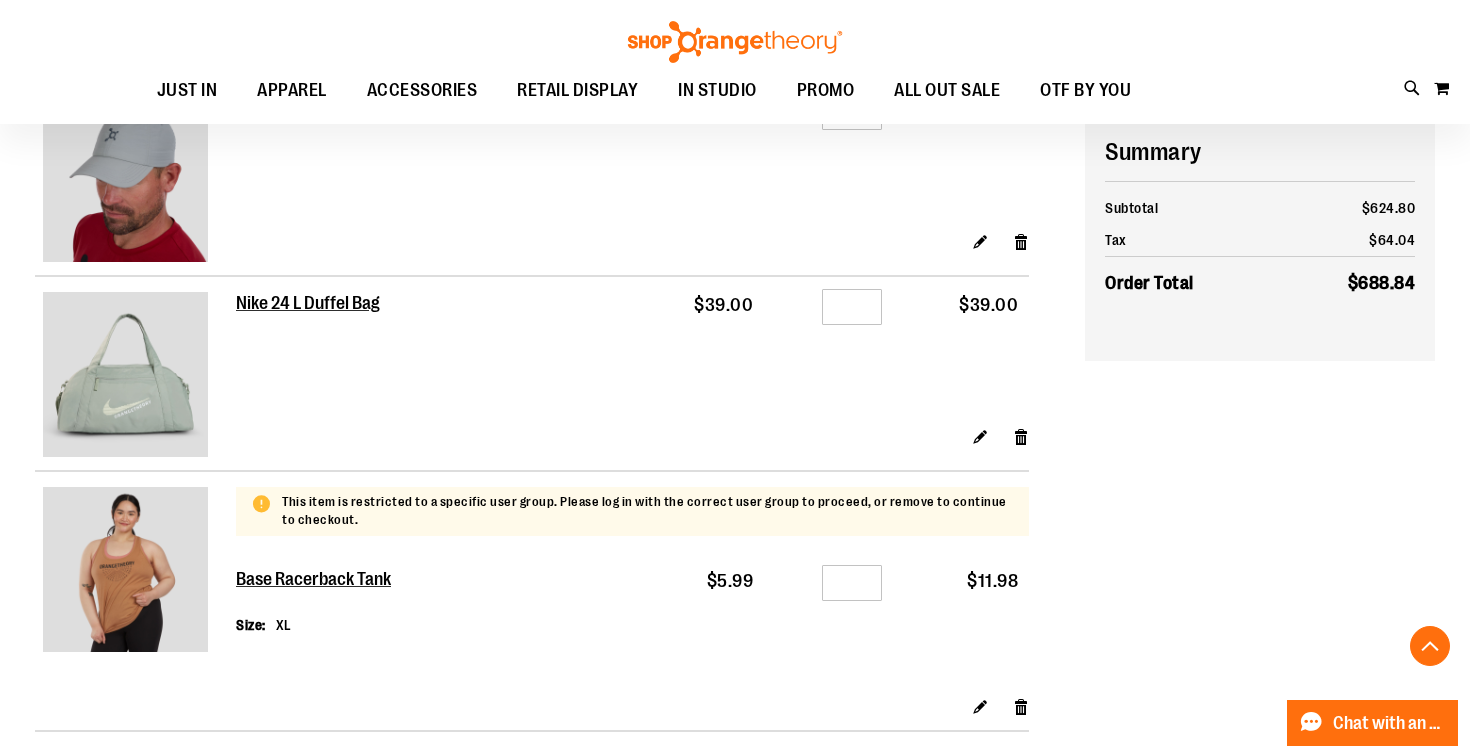 scroll, scrollTop: 2468, scrollLeft: 0, axis: vertical 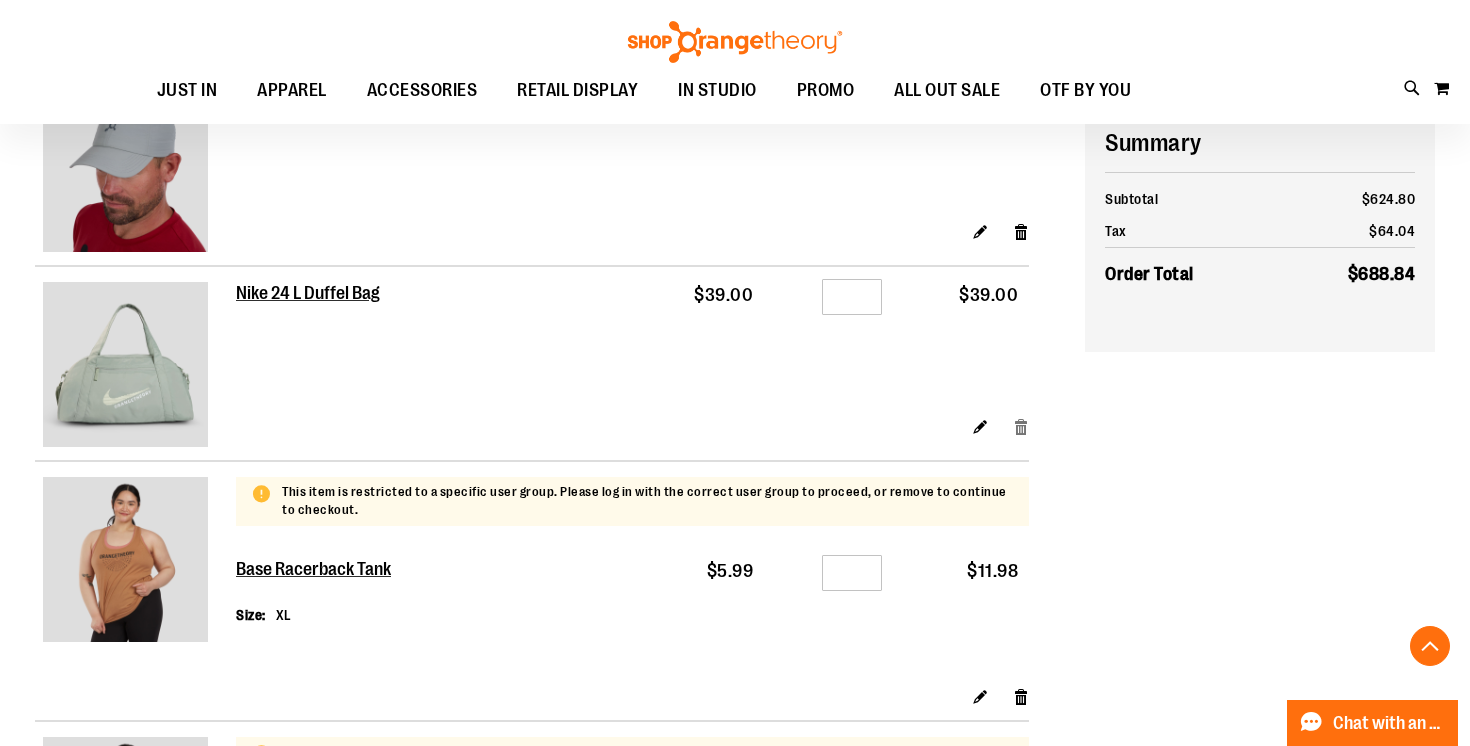 click on "Remove item" at bounding box center [1021, 425] 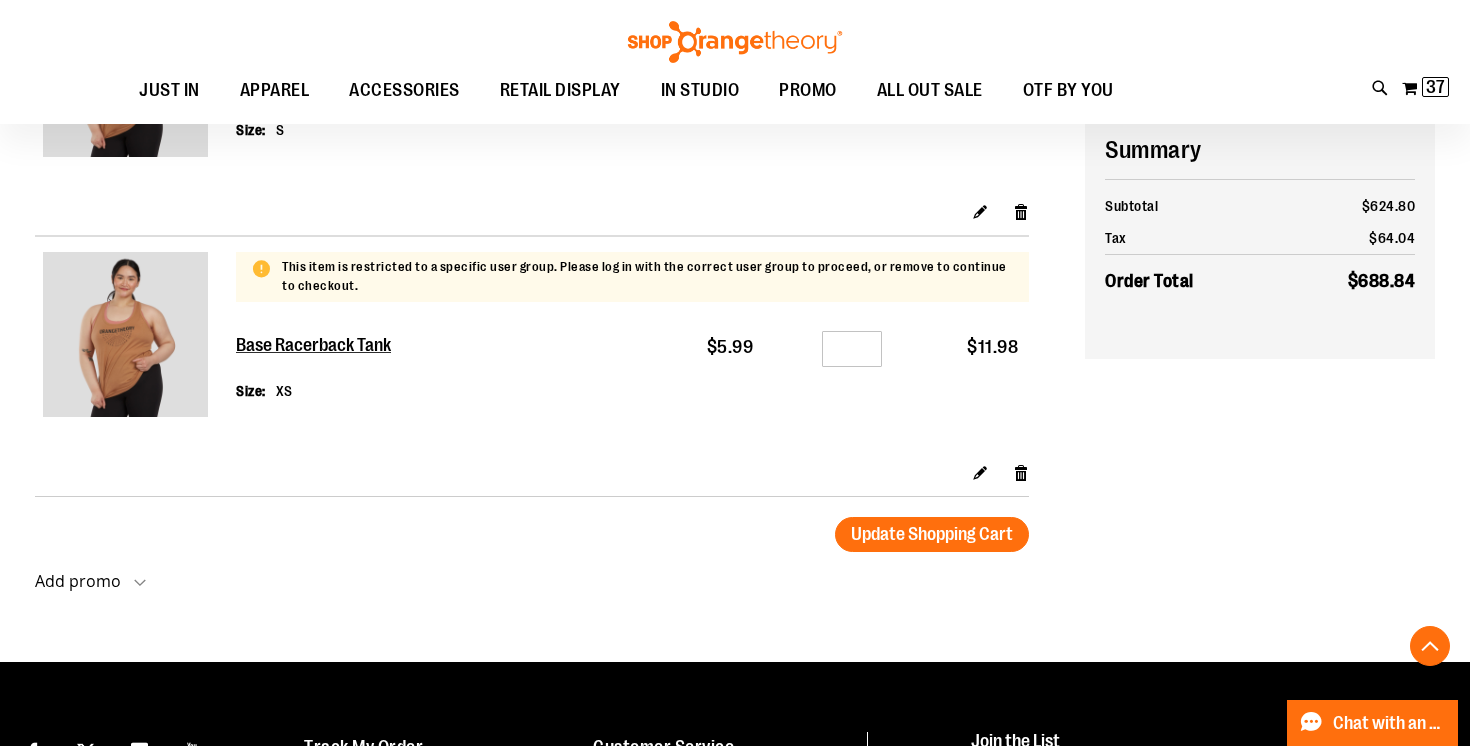 scroll, scrollTop: 3702, scrollLeft: 0, axis: vertical 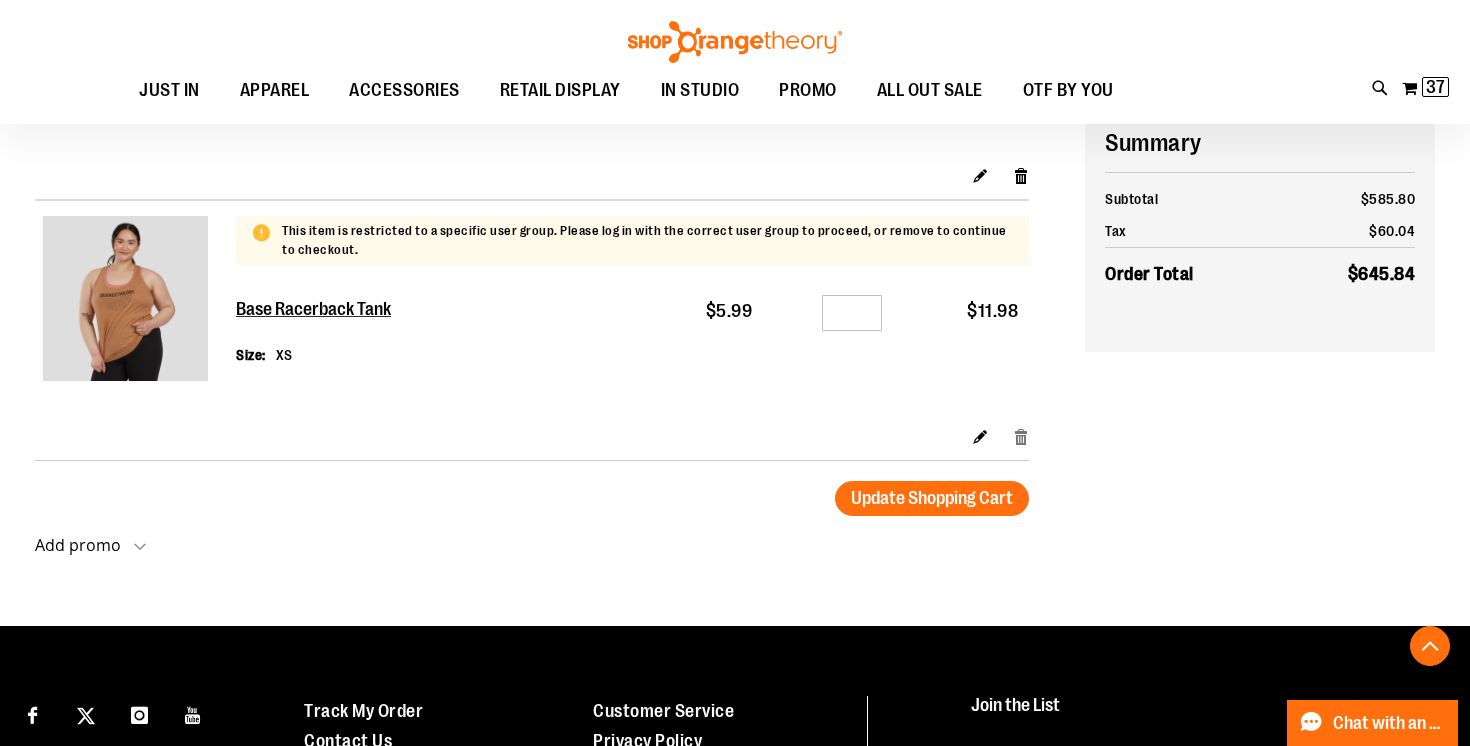 click on "Remove item" at bounding box center [1021, 435] 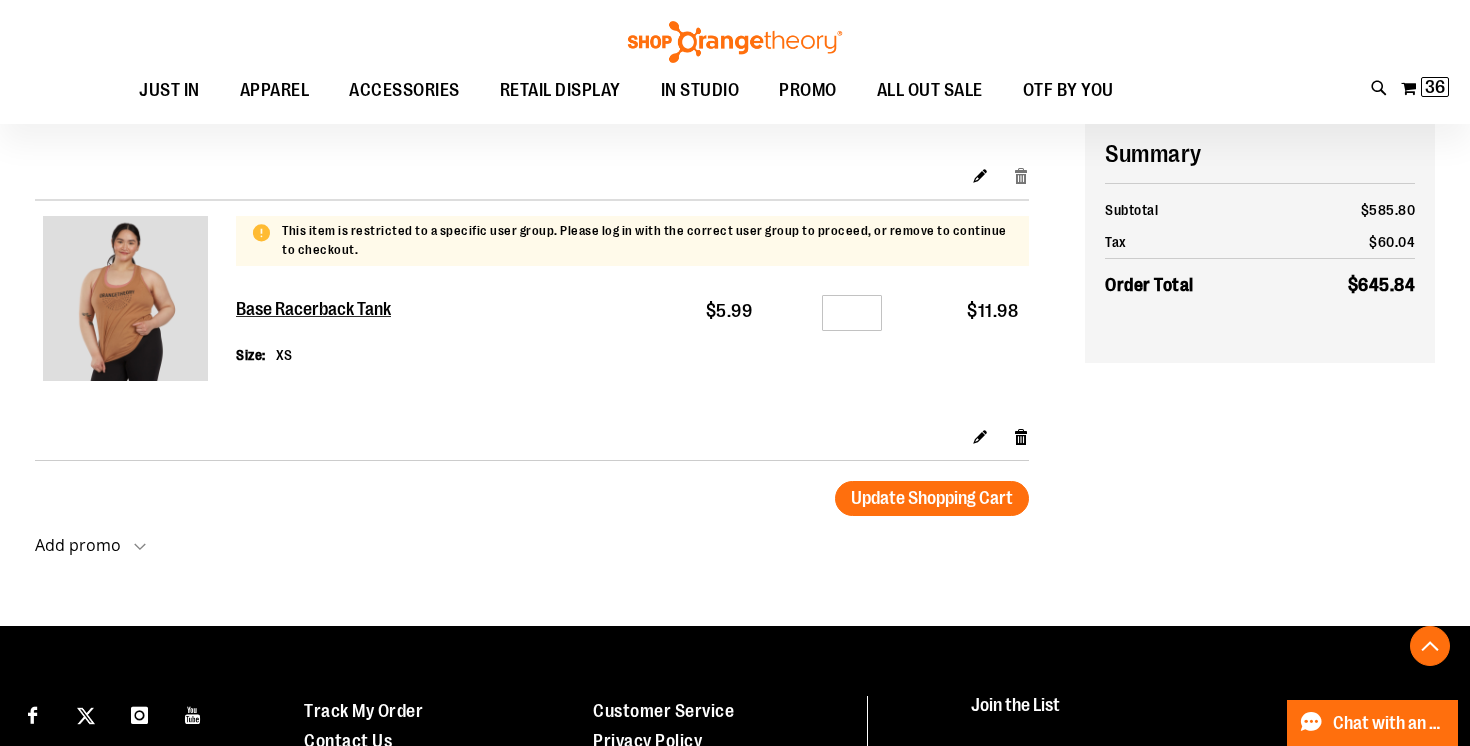 click on "Remove item" at bounding box center (1021, 174) 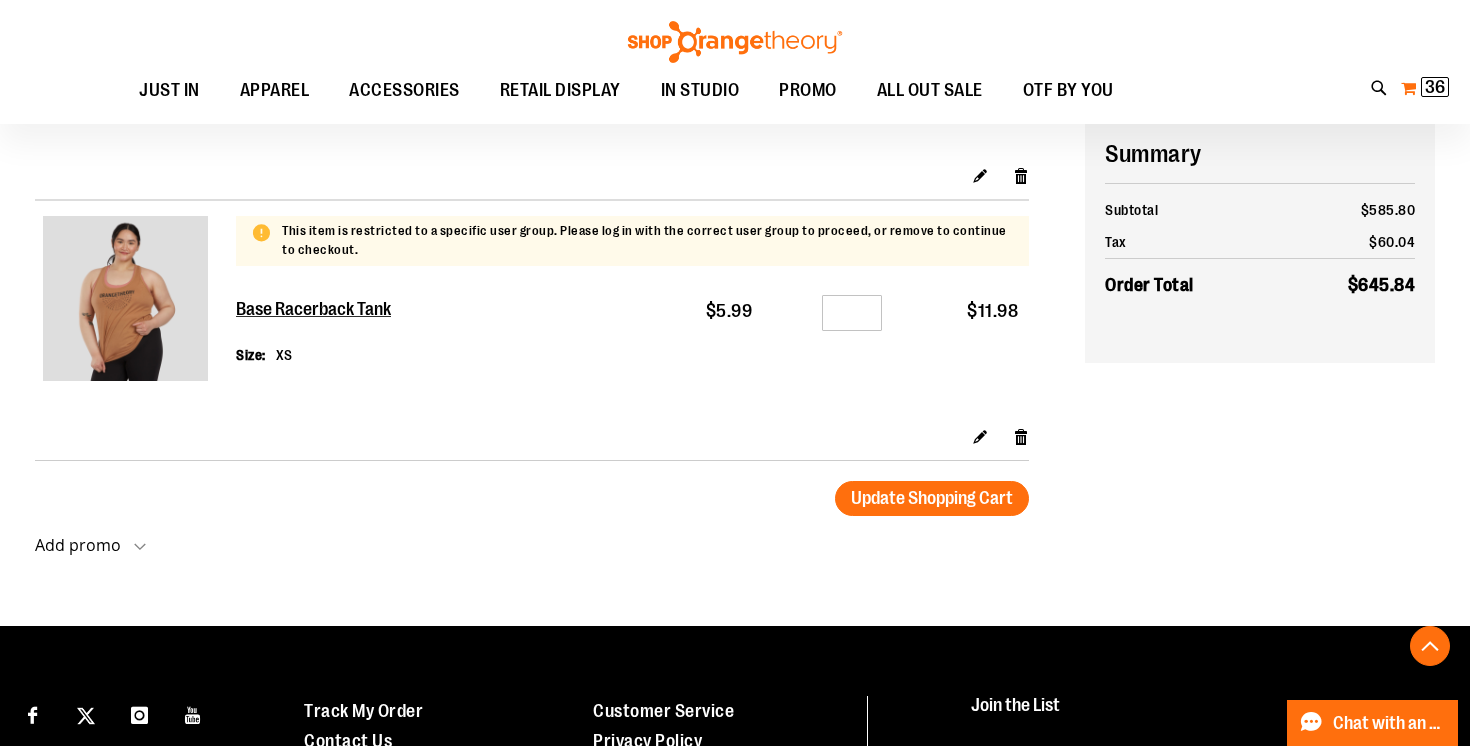 click on "My Cart
36
36
items" at bounding box center [1425, 88] 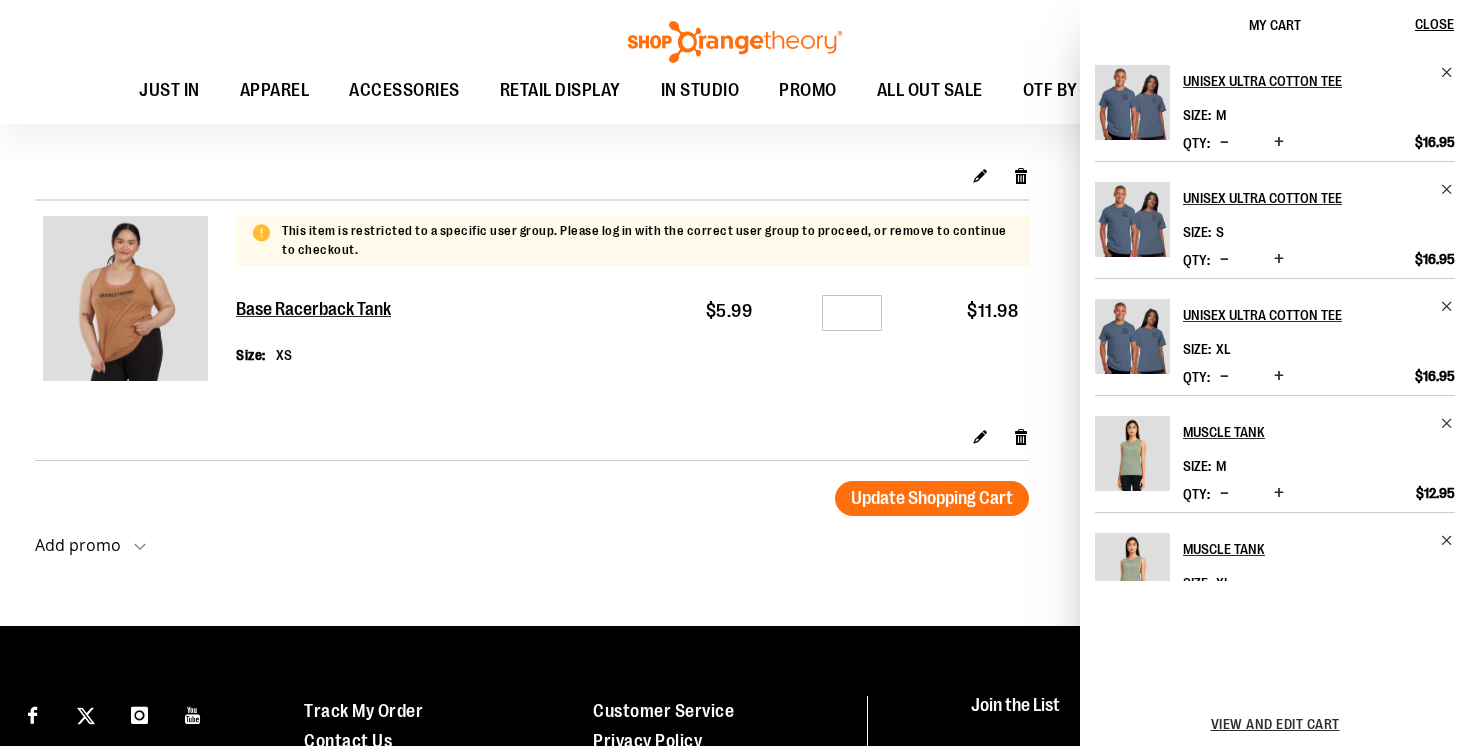 click on "Toggle Nav
Search
Popular Suggestions
Advanced Search" at bounding box center (735, 62) 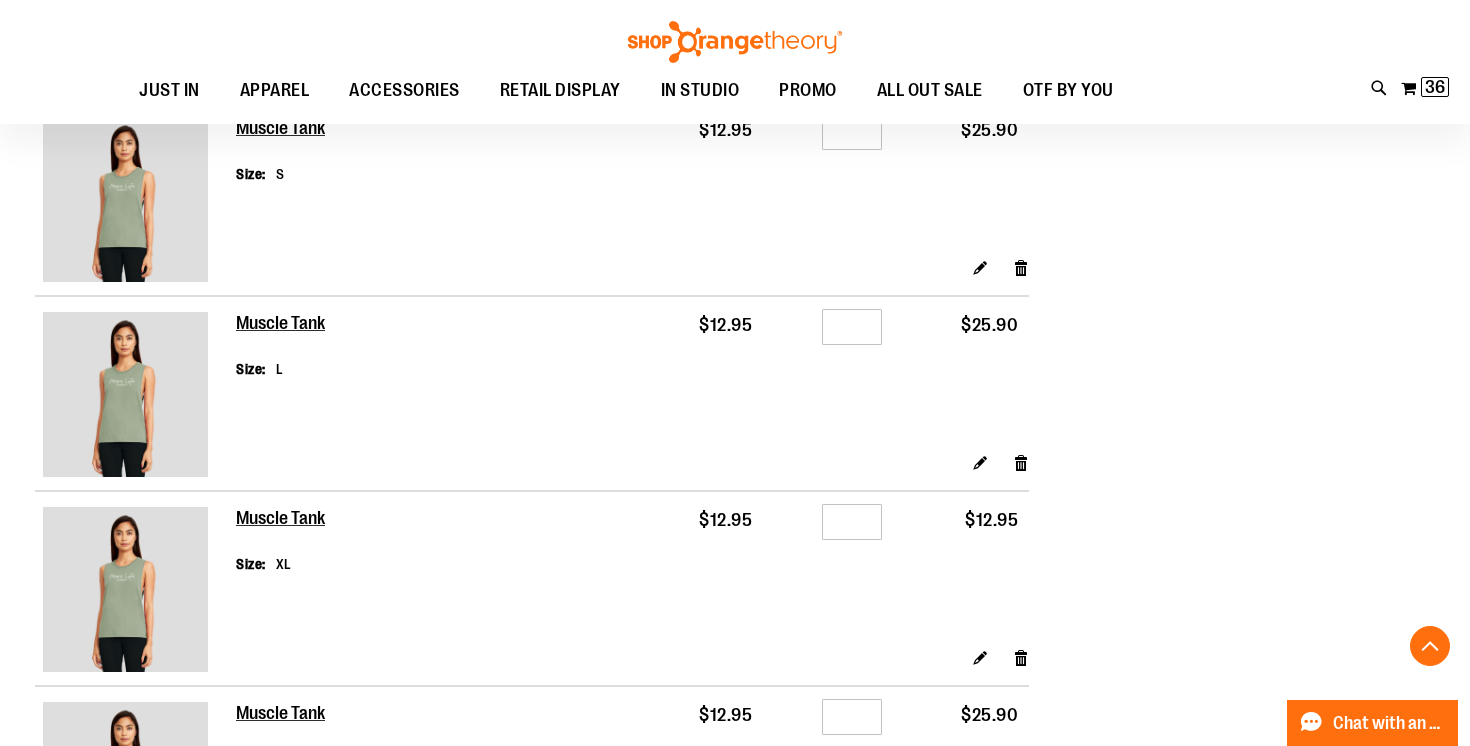 scroll, scrollTop: 1319, scrollLeft: 0, axis: vertical 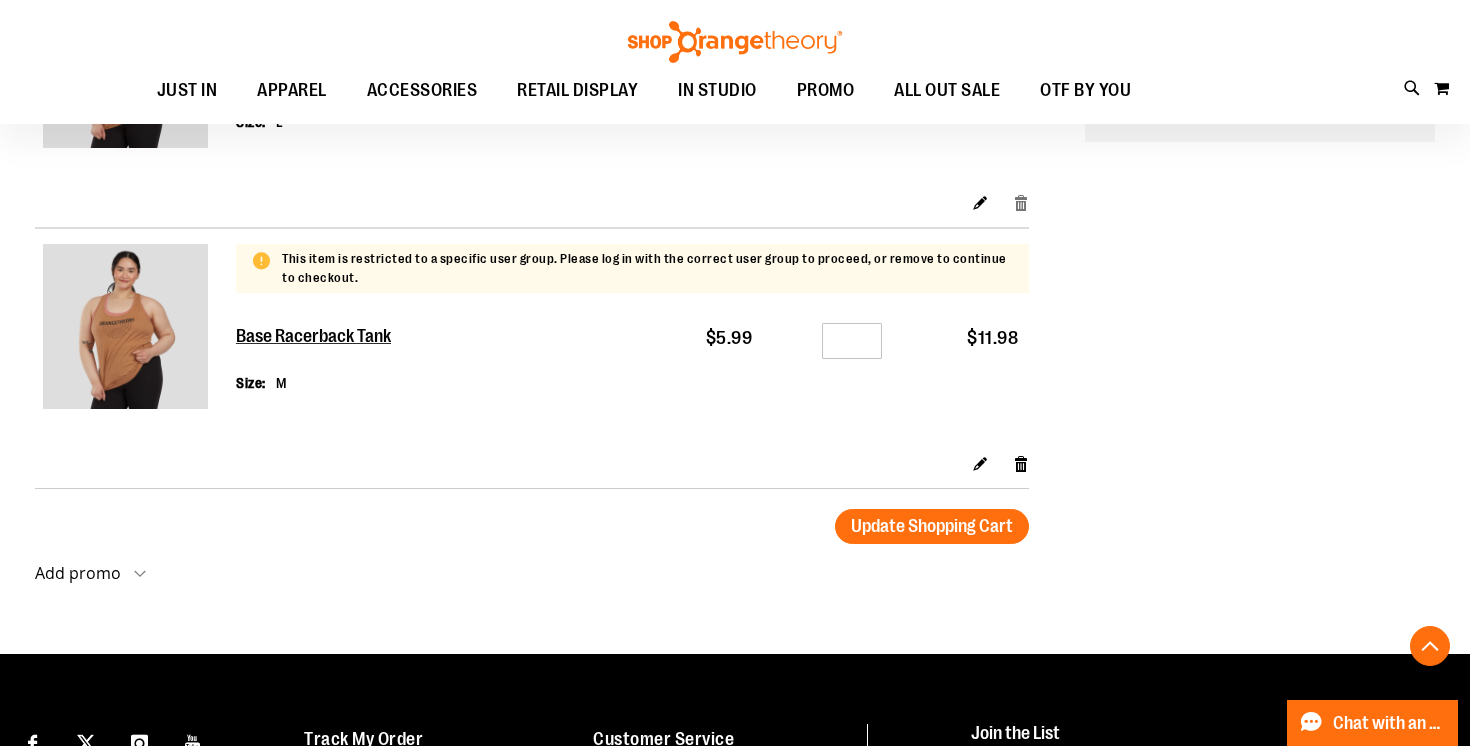 click on "Remove item" at bounding box center (1021, 202) 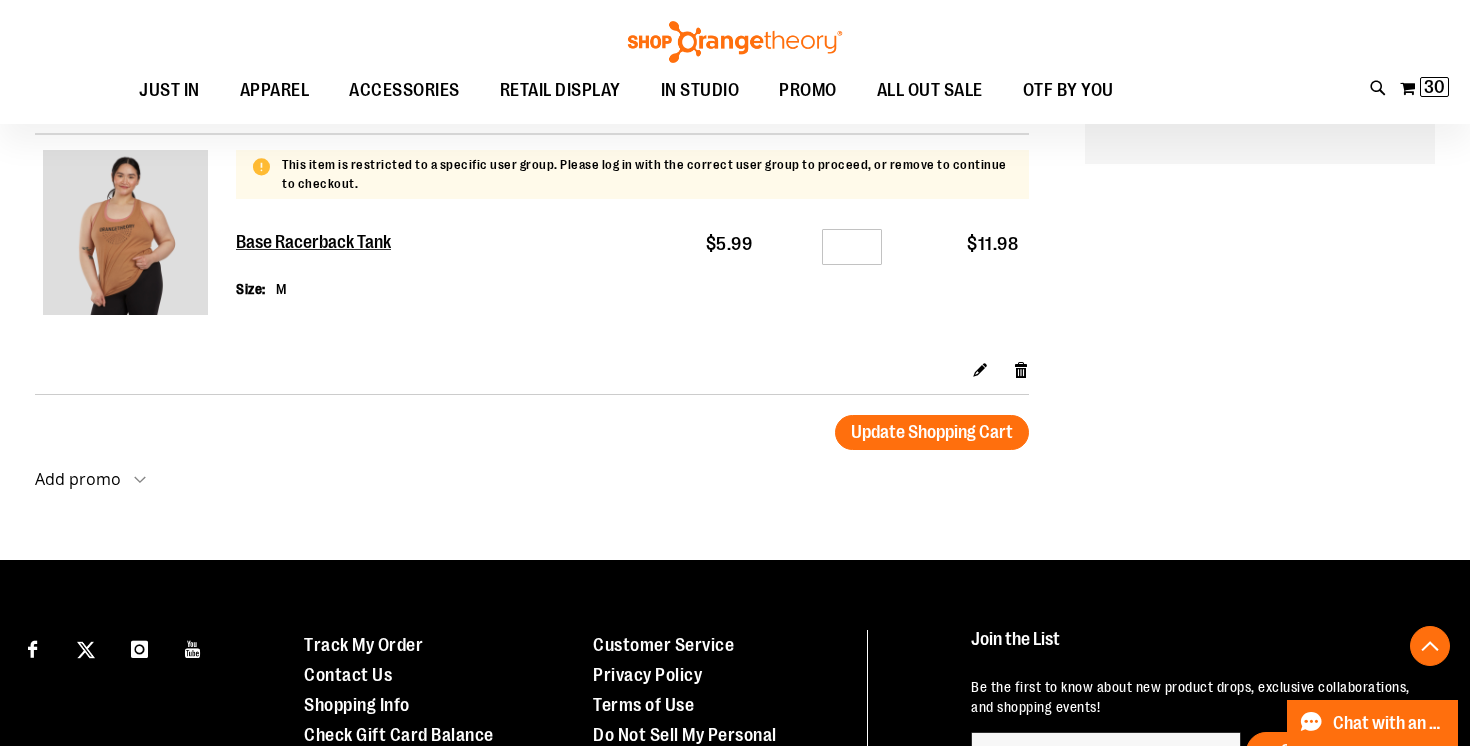 scroll, scrollTop: 2621, scrollLeft: 0, axis: vertical 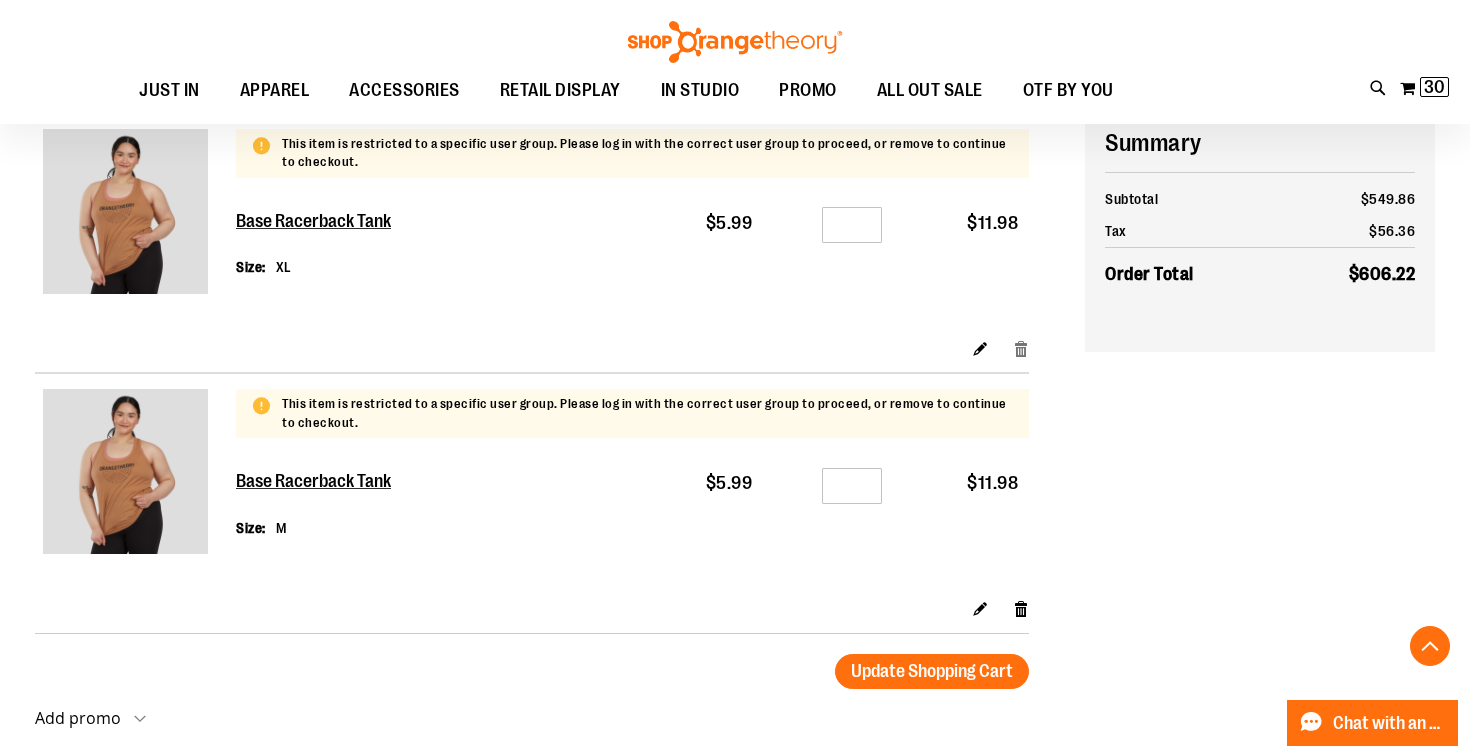 click on "Remove item" at bounding box center [1021, 347] 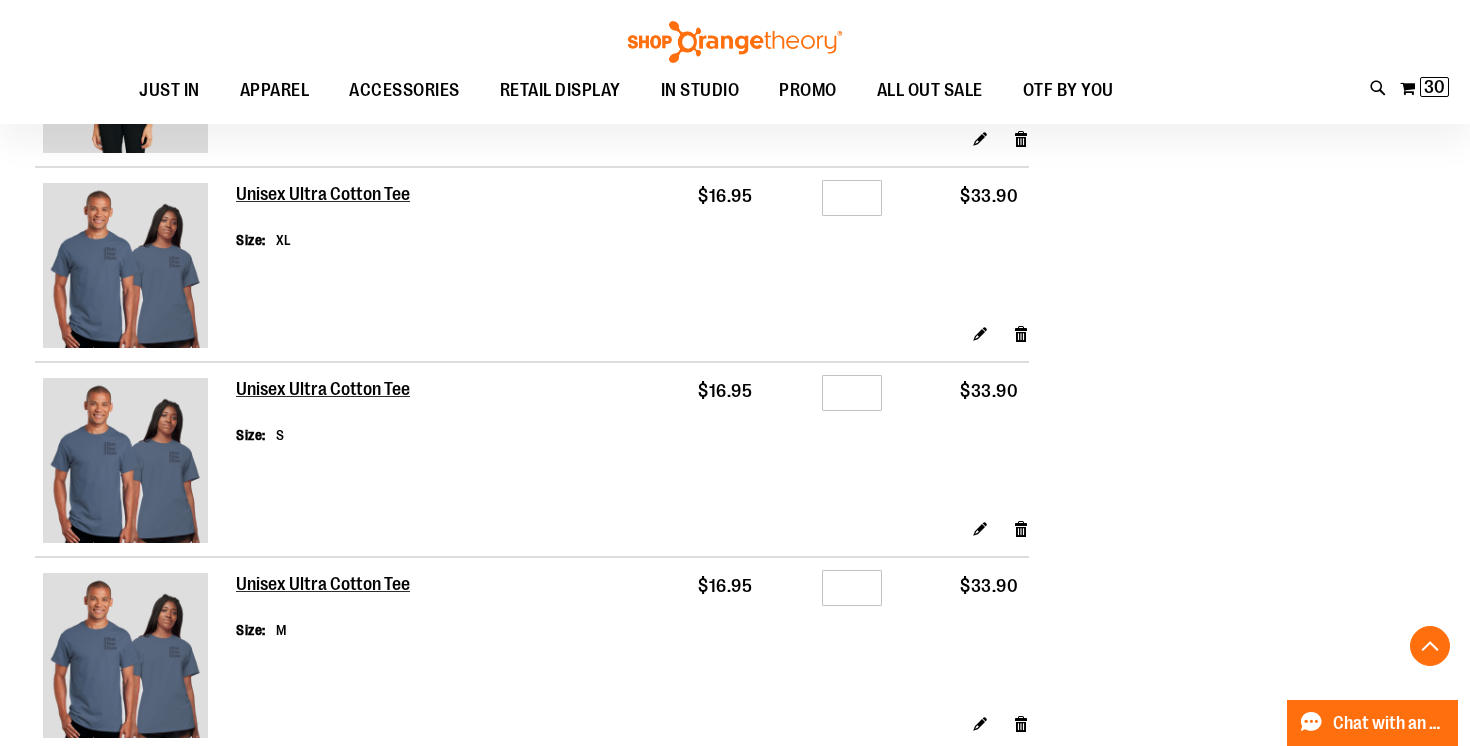 scroll, scrollTop: 1881, scrollLeft: 0, axis: vertical 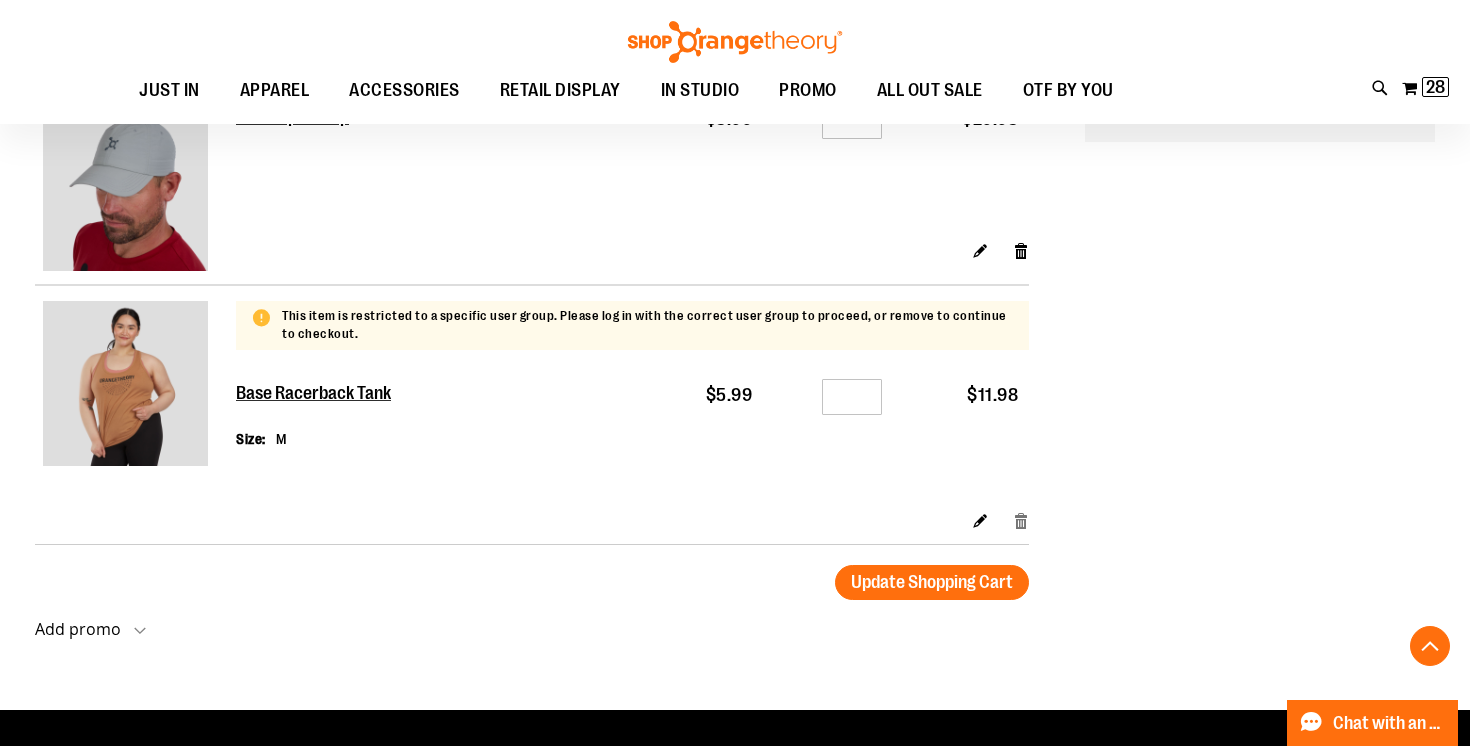 click on "Remove item" at bounding box center (1021, 519) 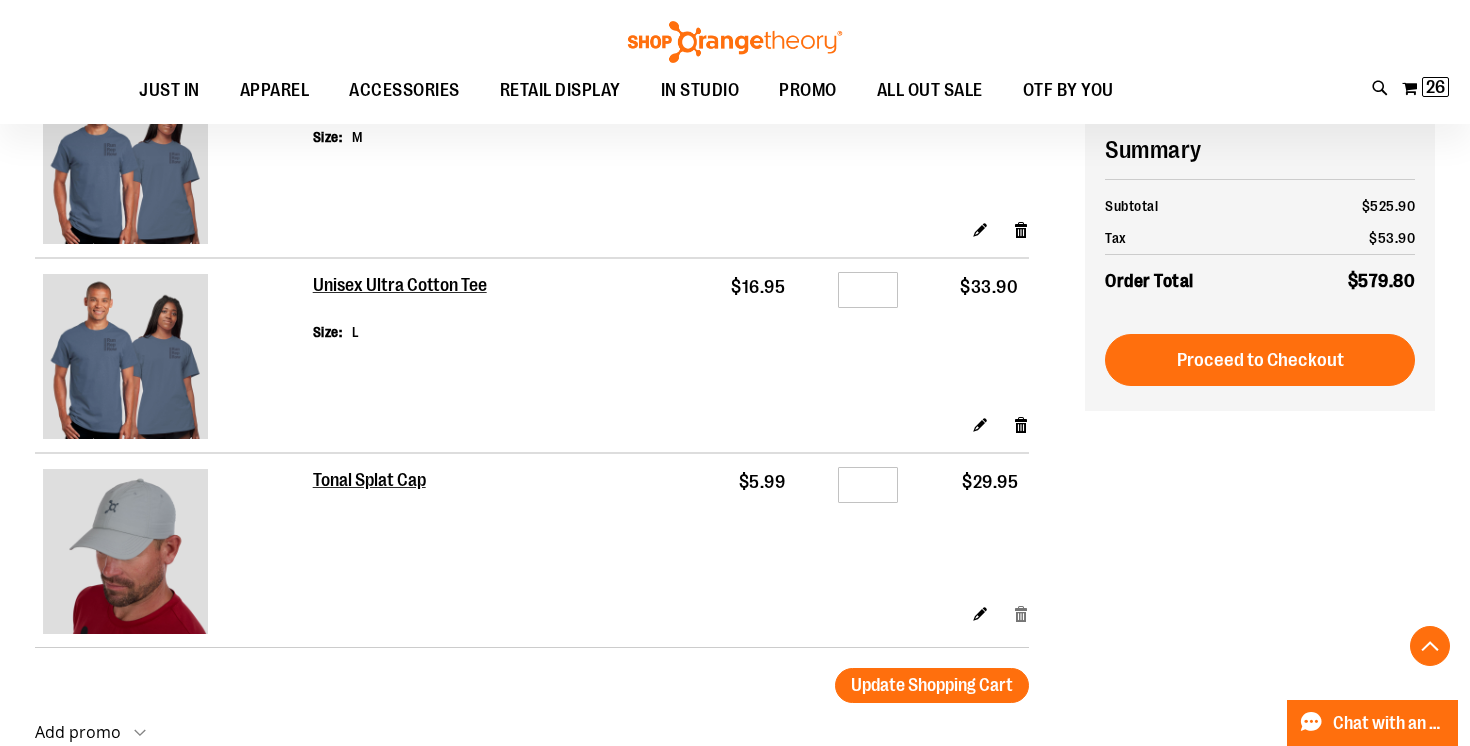scroll, scrollTop: 2040, scrollLeft: 0, axis: vertical 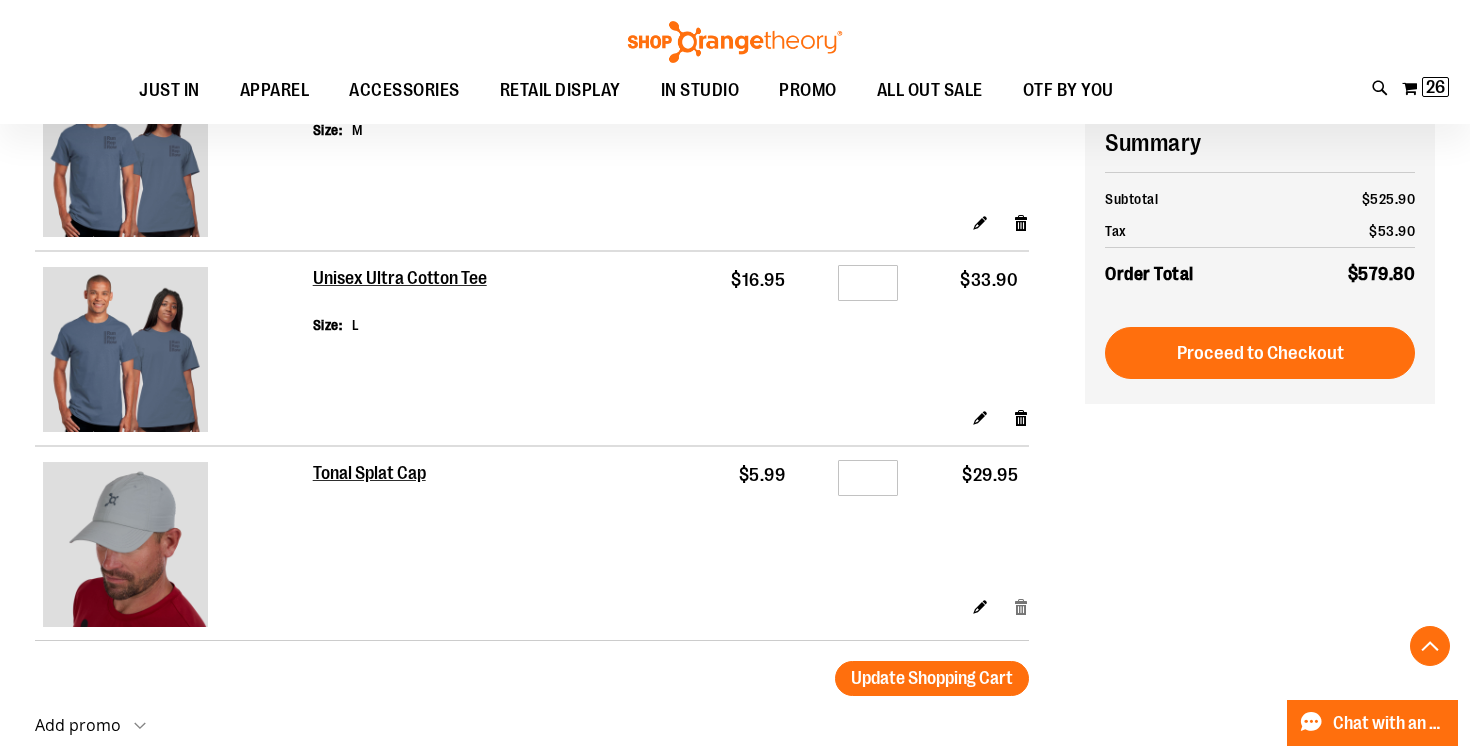 click on "Remove item" at bounding box center [1021, 606] 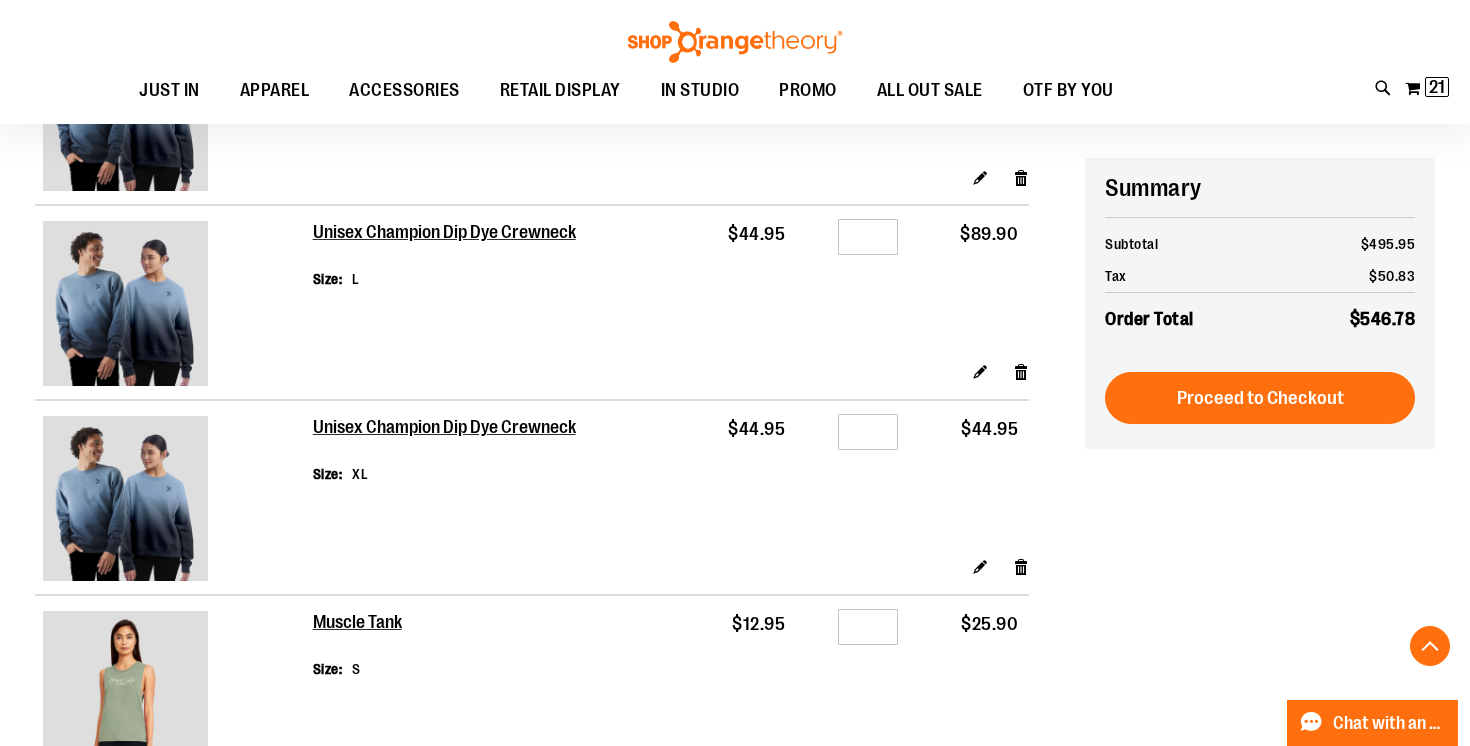 scroll, scrollTop: 314, scrollLeft: 0, axis: vertical 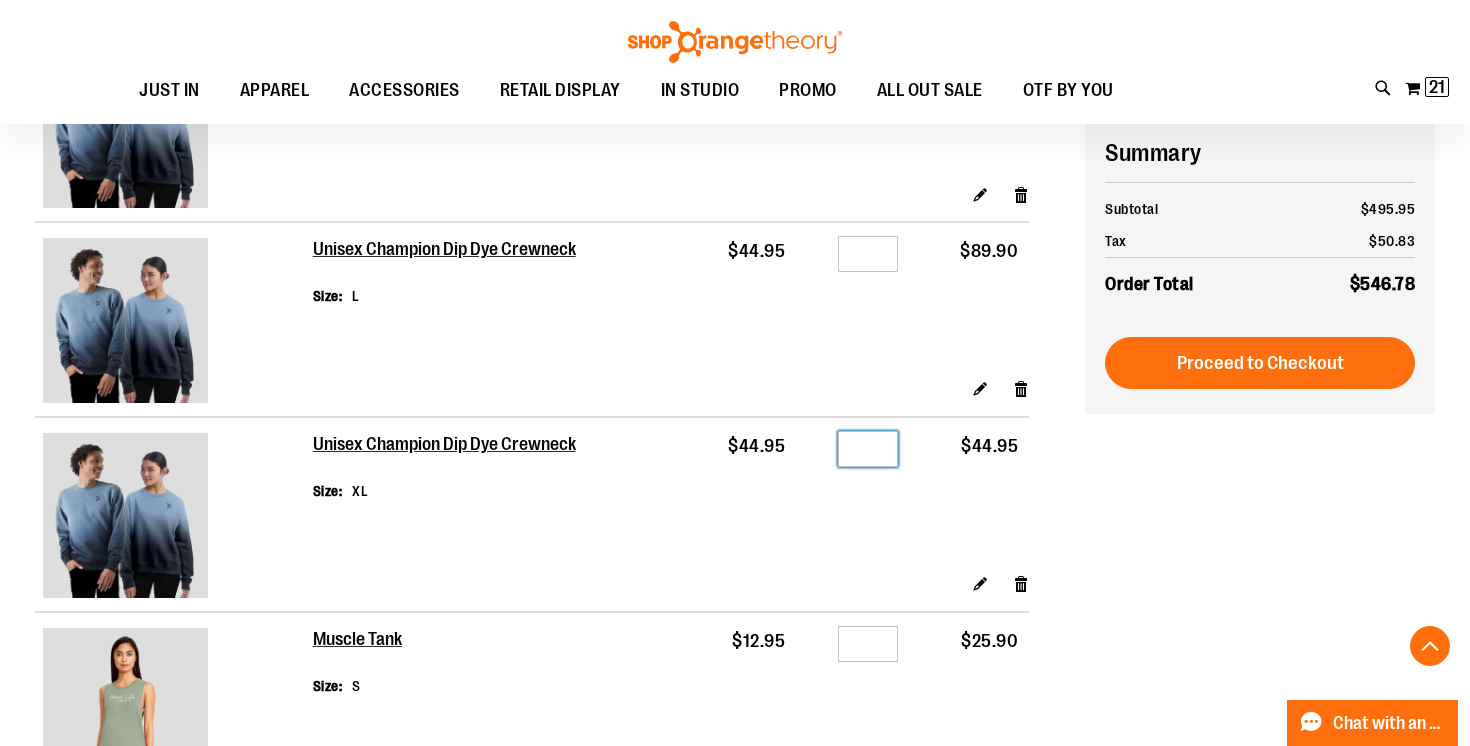 click on "*" at bounding box center [868, 449] 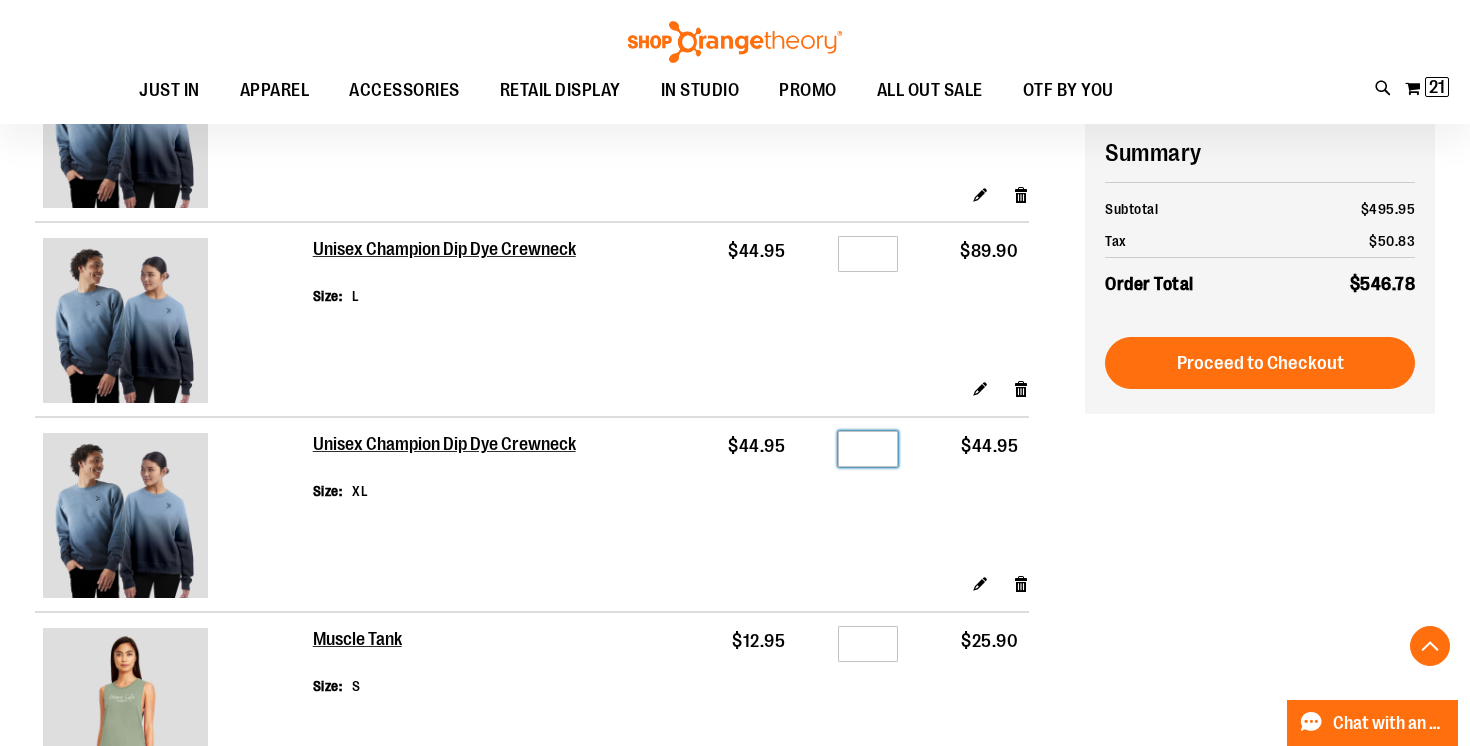 type on "*" 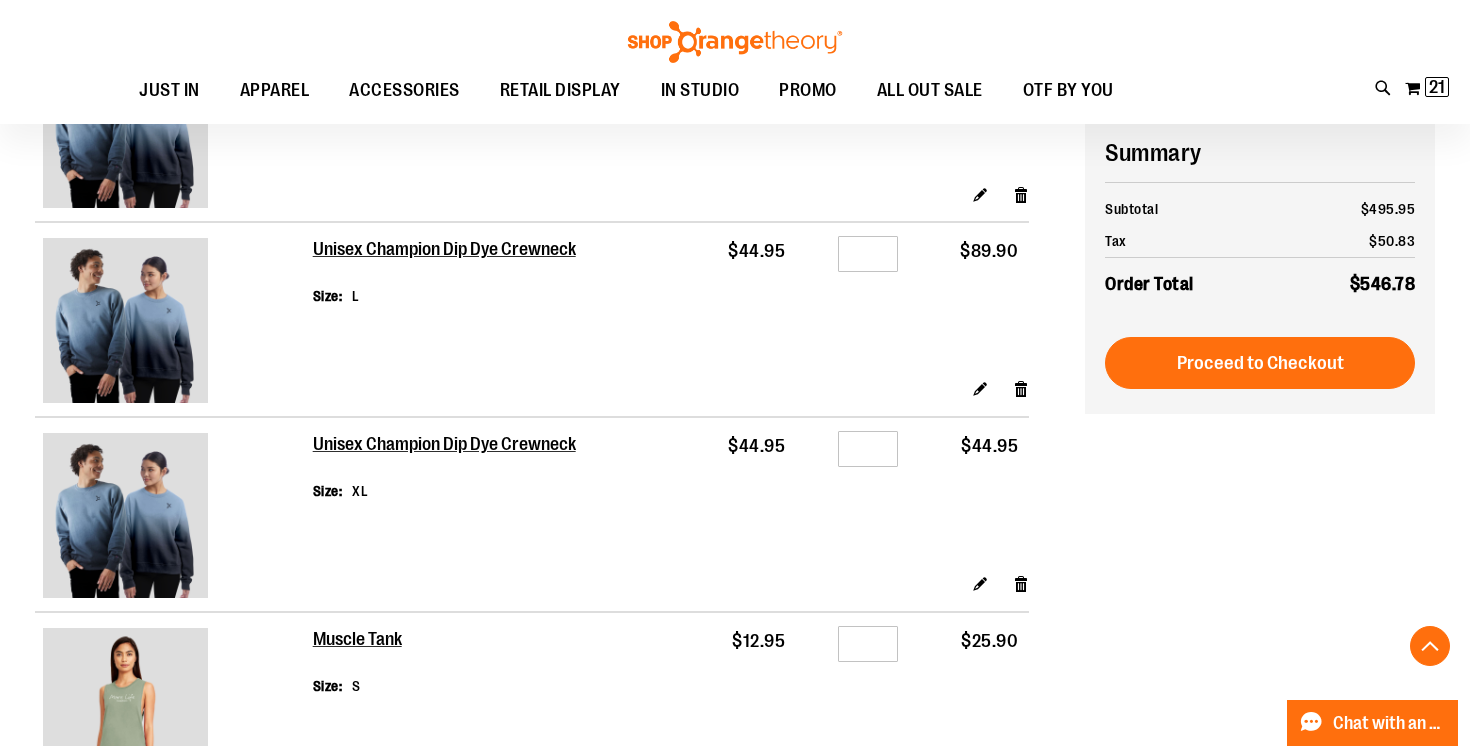 click on "**********" at bounding box center (735, 1127) 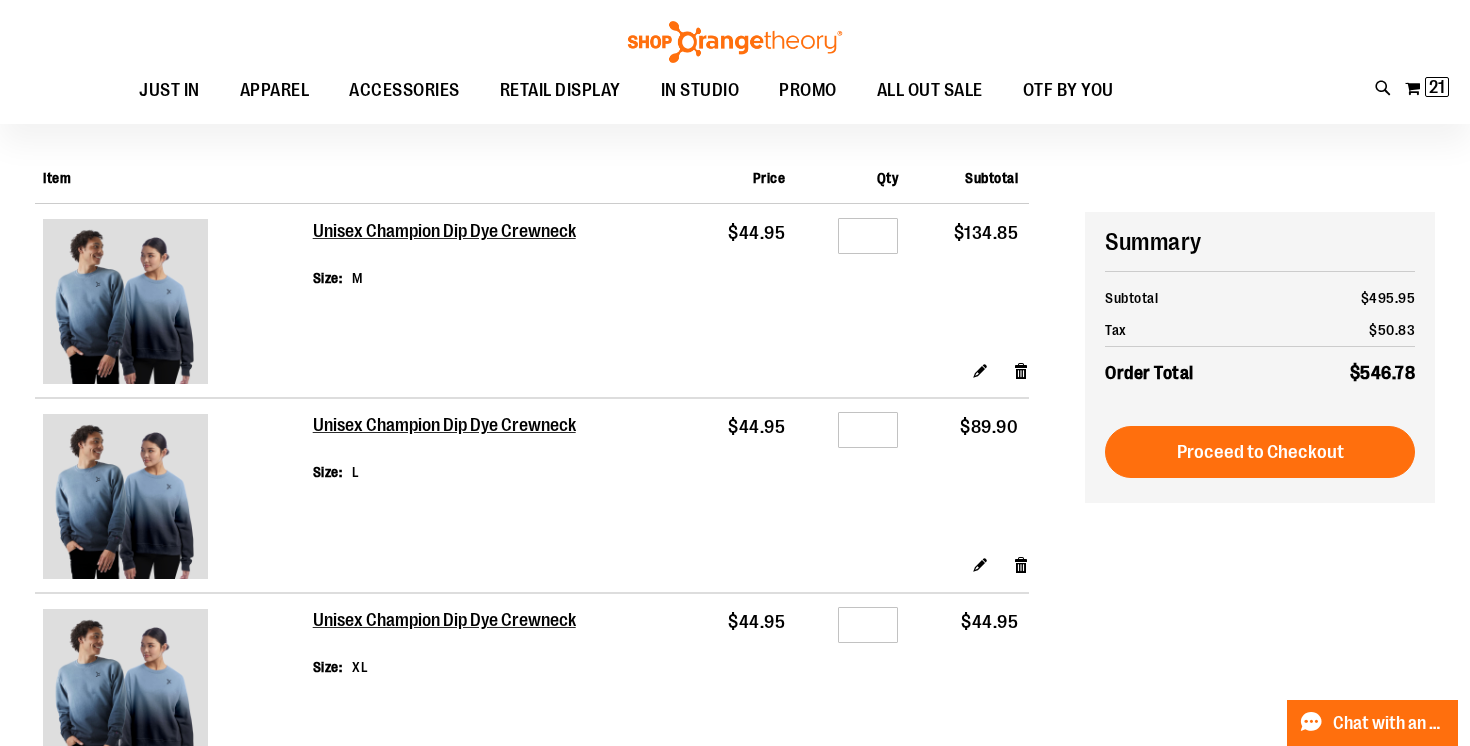 scroll, scrollTop: 411, scrollLeft: 0, axis: vertical 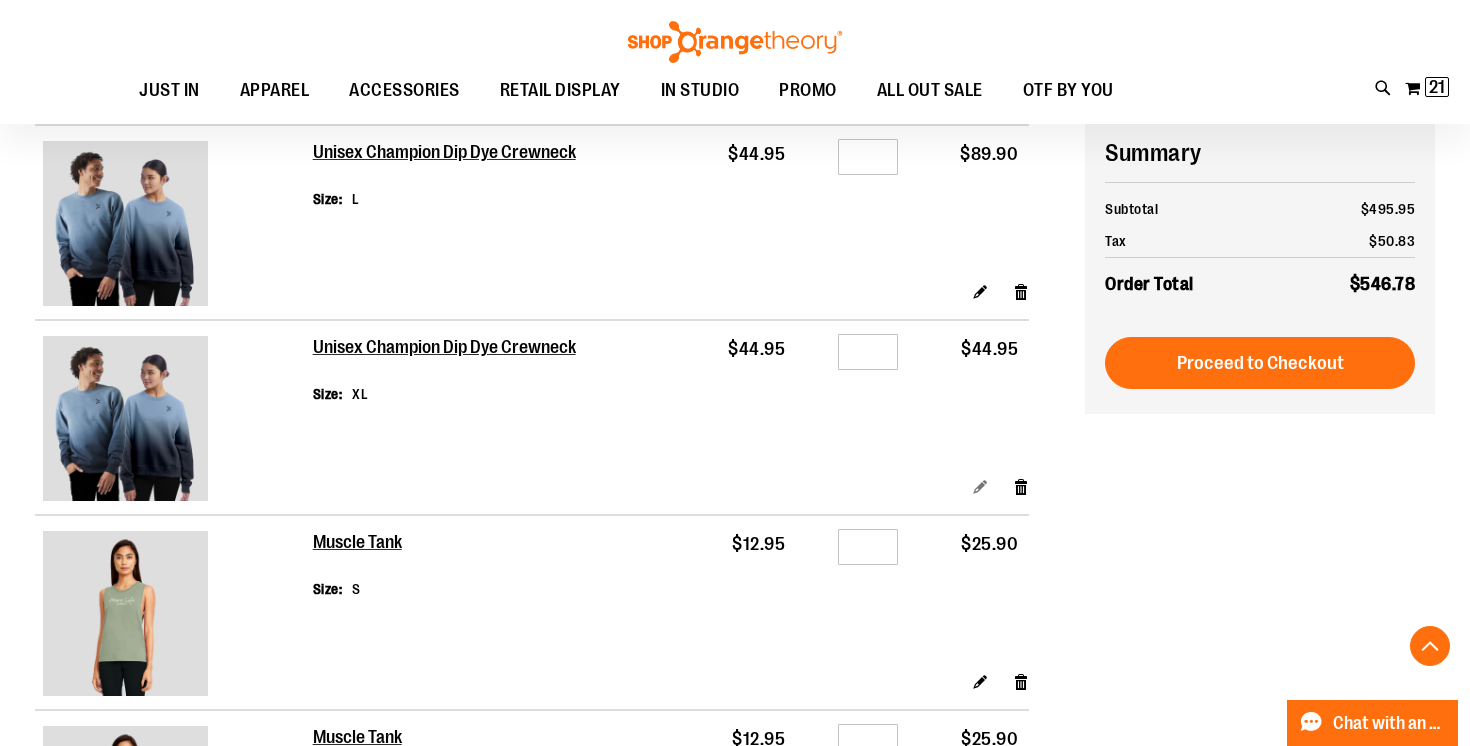 click on "Edit" at bounding box center [980, 486] 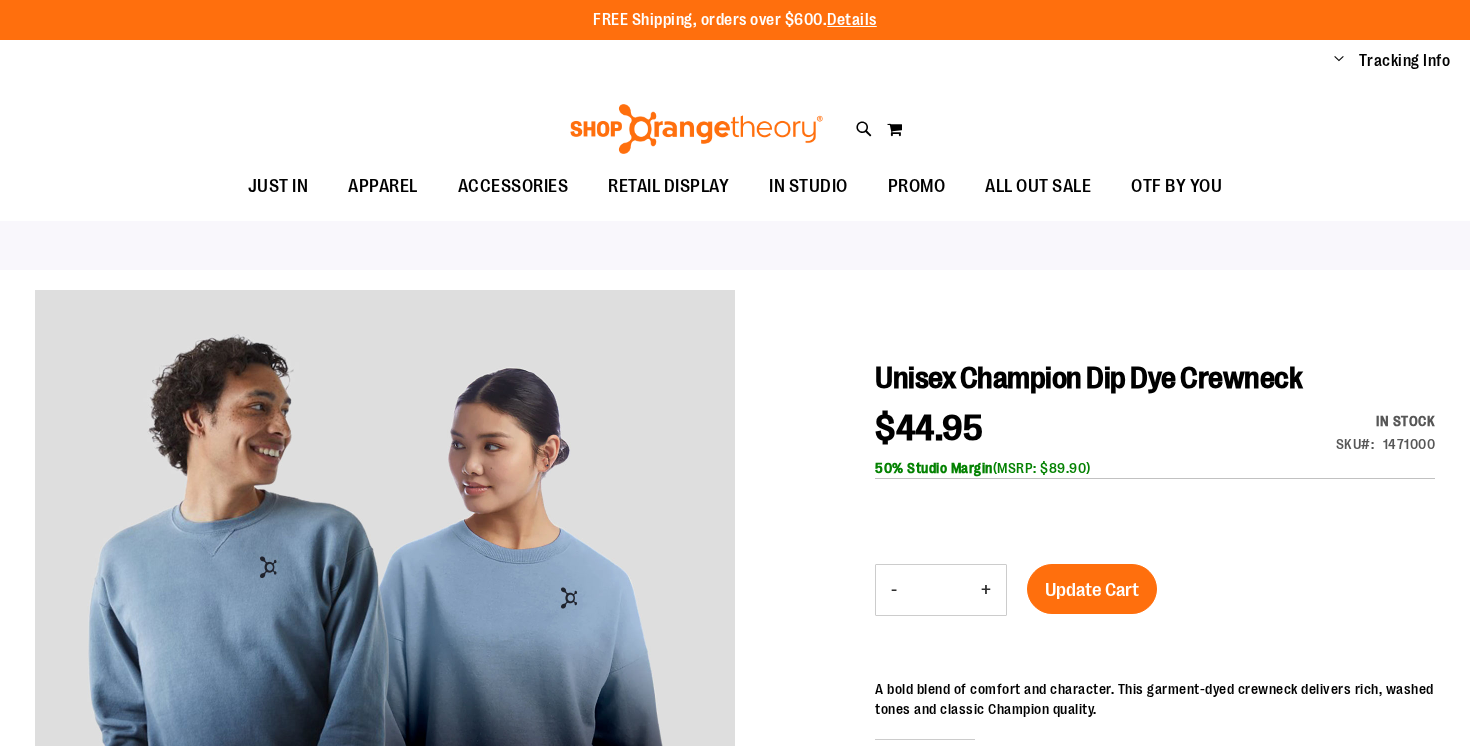 scroll, scrollTop: 0, scrollLeft: 0, axis: both 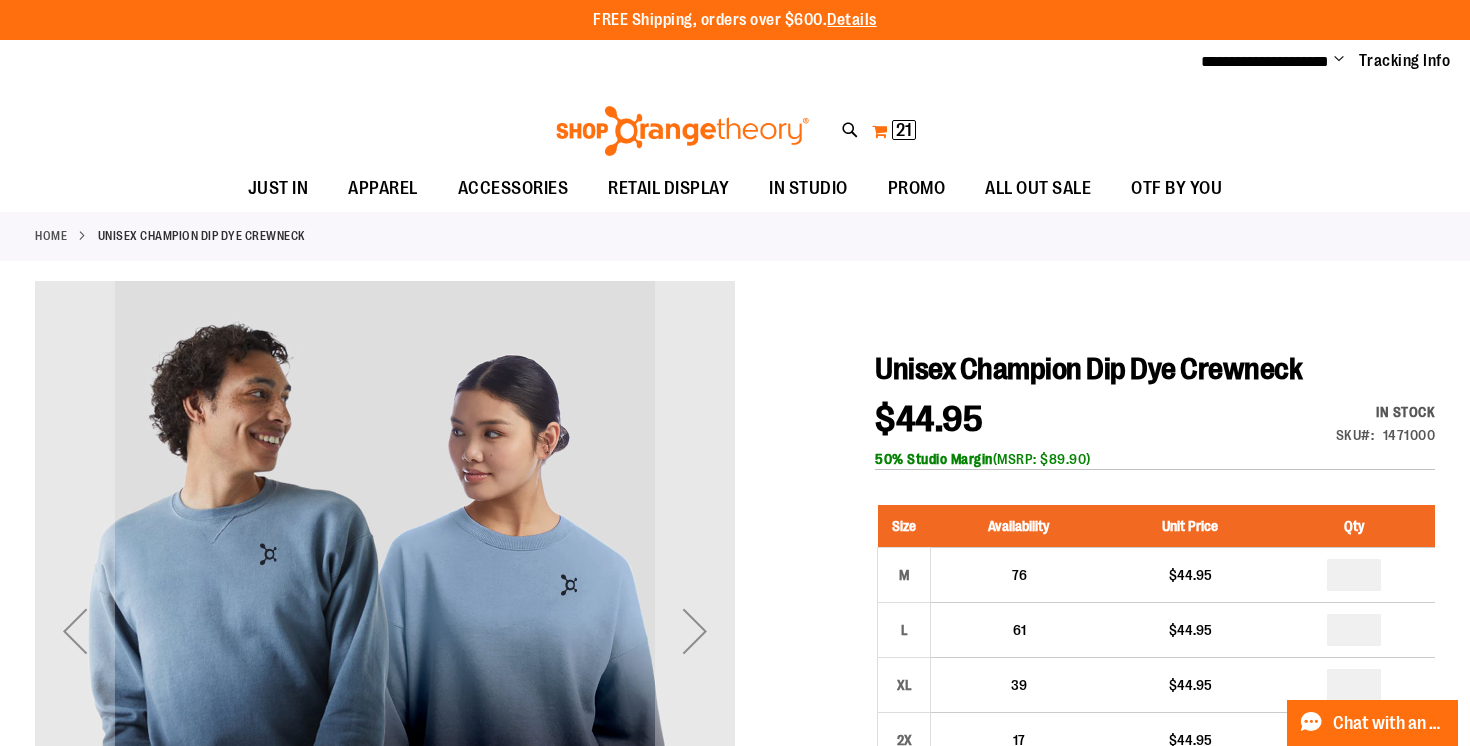 click on "My Cart
21
21
items" at bounding box center [894, 131] 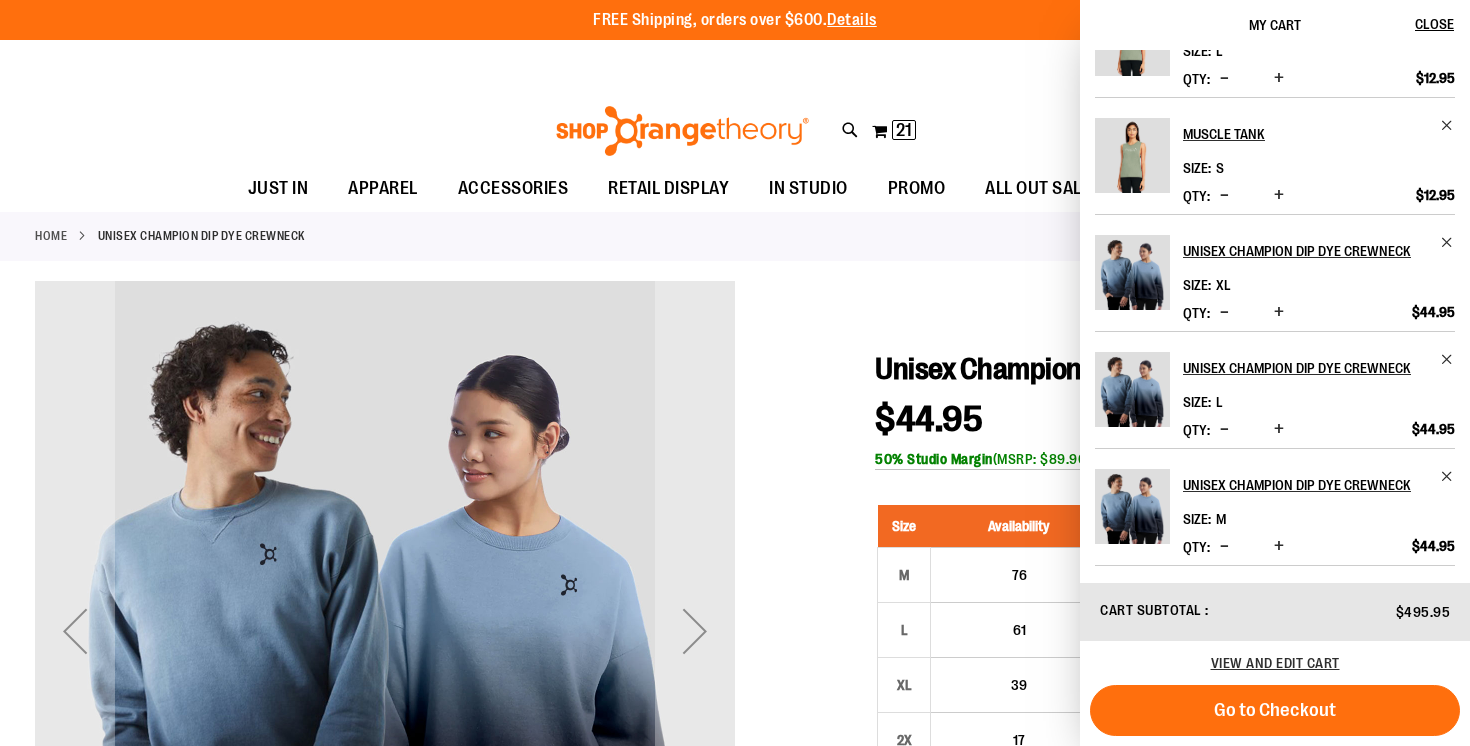 scroll, scrollTop: 745, scrollLeft: 0, axis: vertical 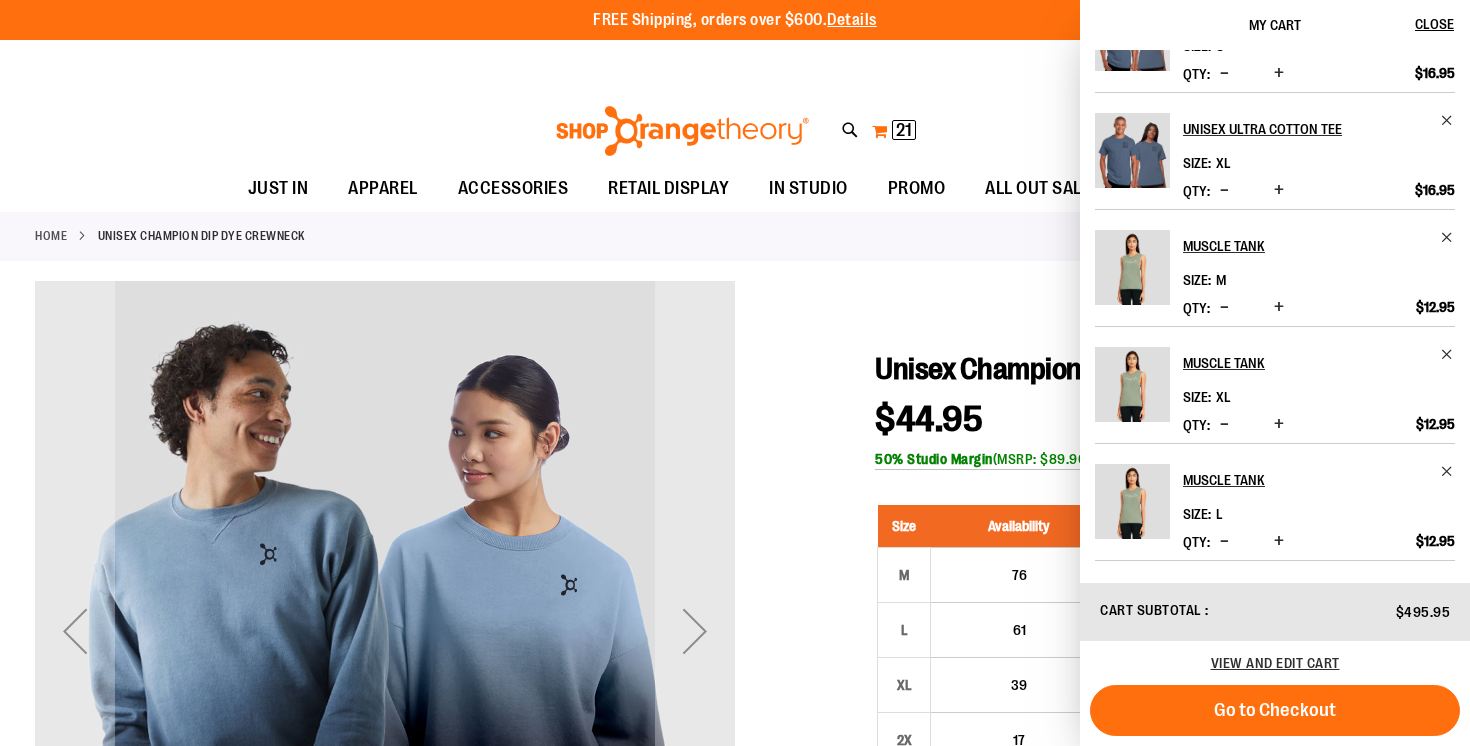click on "21
21
items" at bounding box center [904, 130] 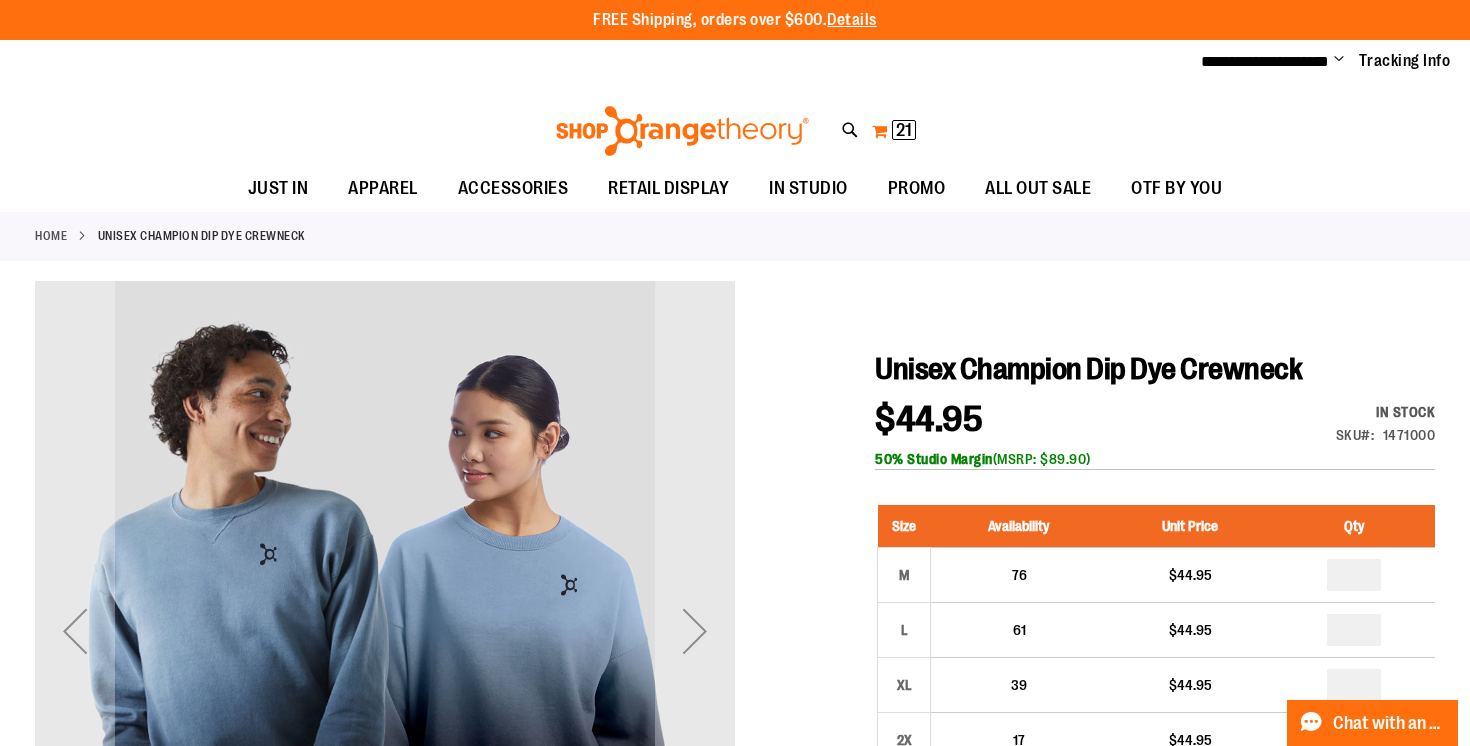click on "My Cart
21
21
items" at bounding box center (894, 131) 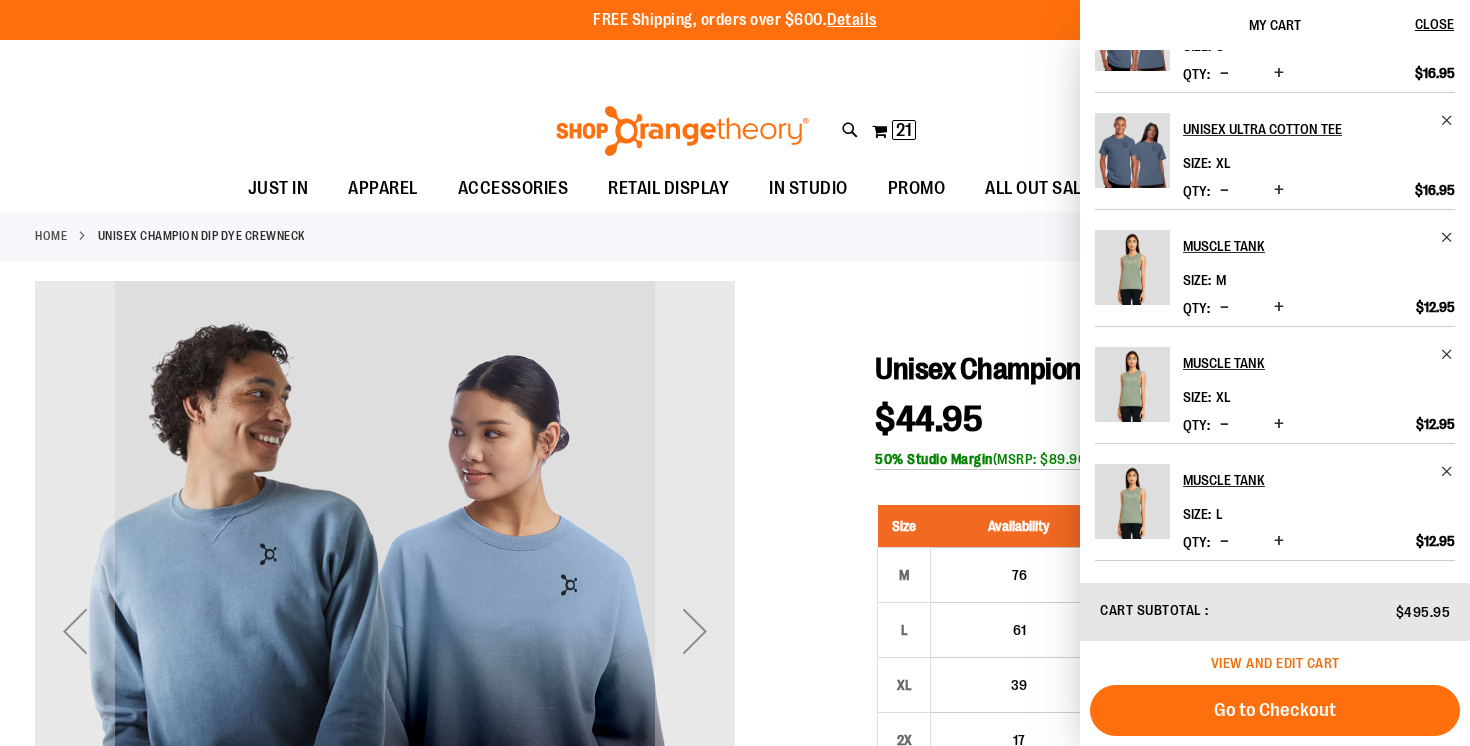 click on "View and edit cart" at bounding box center (1275, 663) 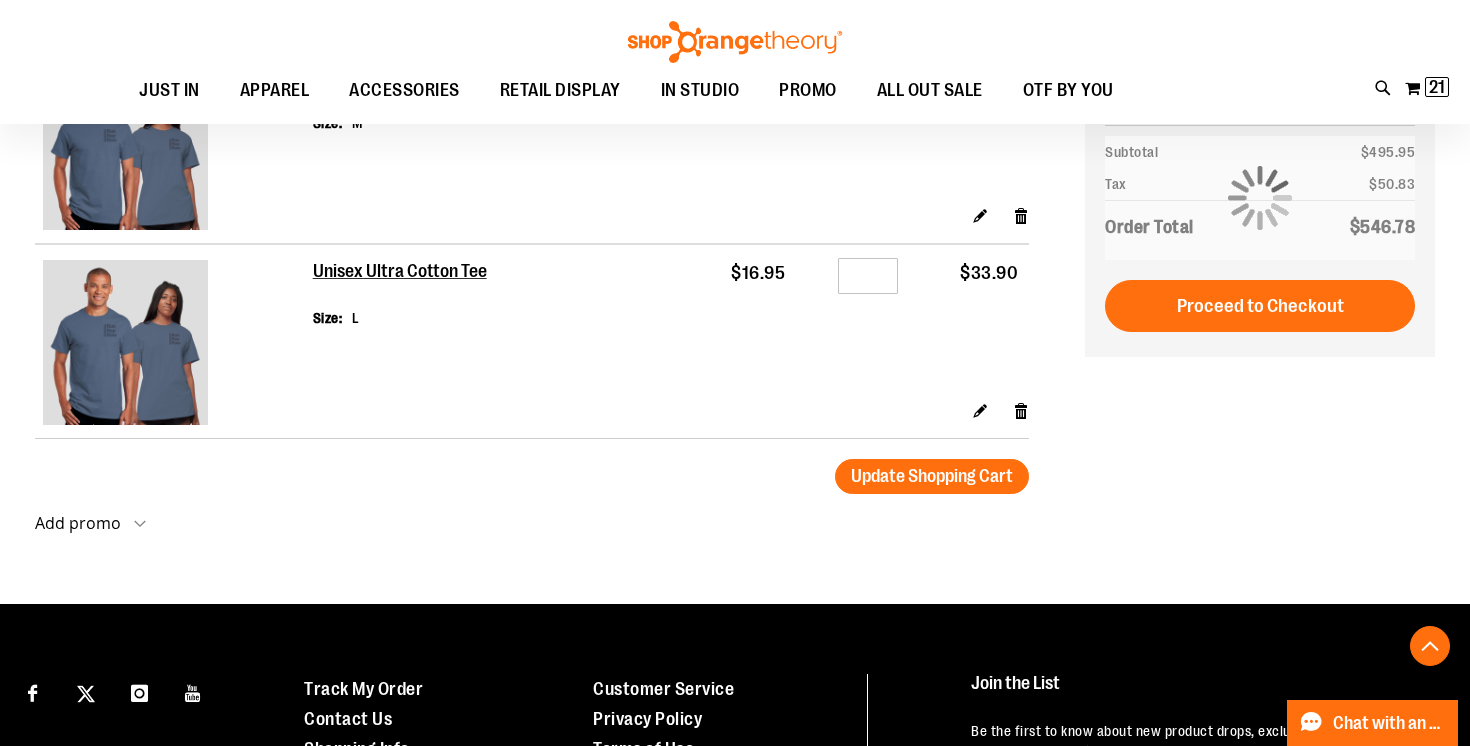 scroll, scrollTop: 2153, scrollLeft: 0, axis: vertical 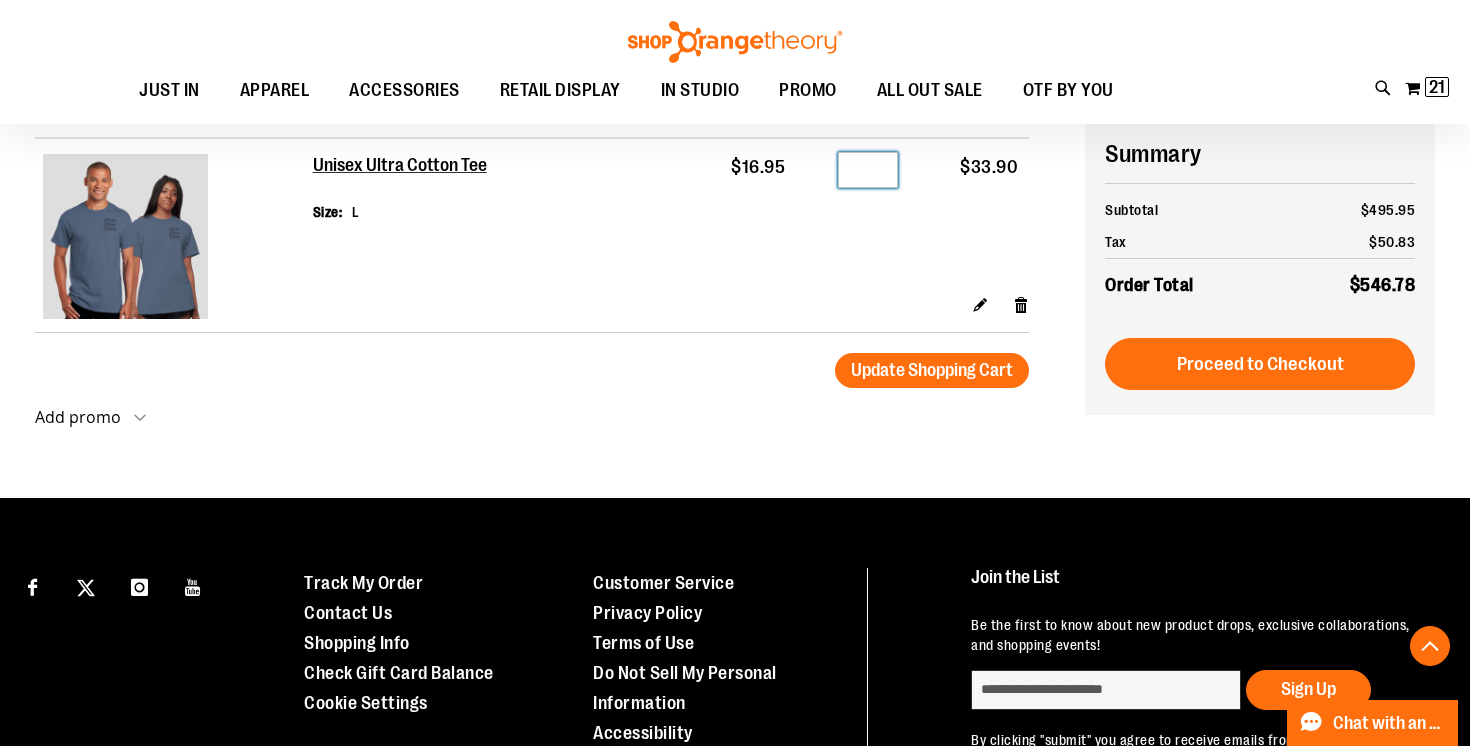 click on "*" at bounding box center [868, 170] 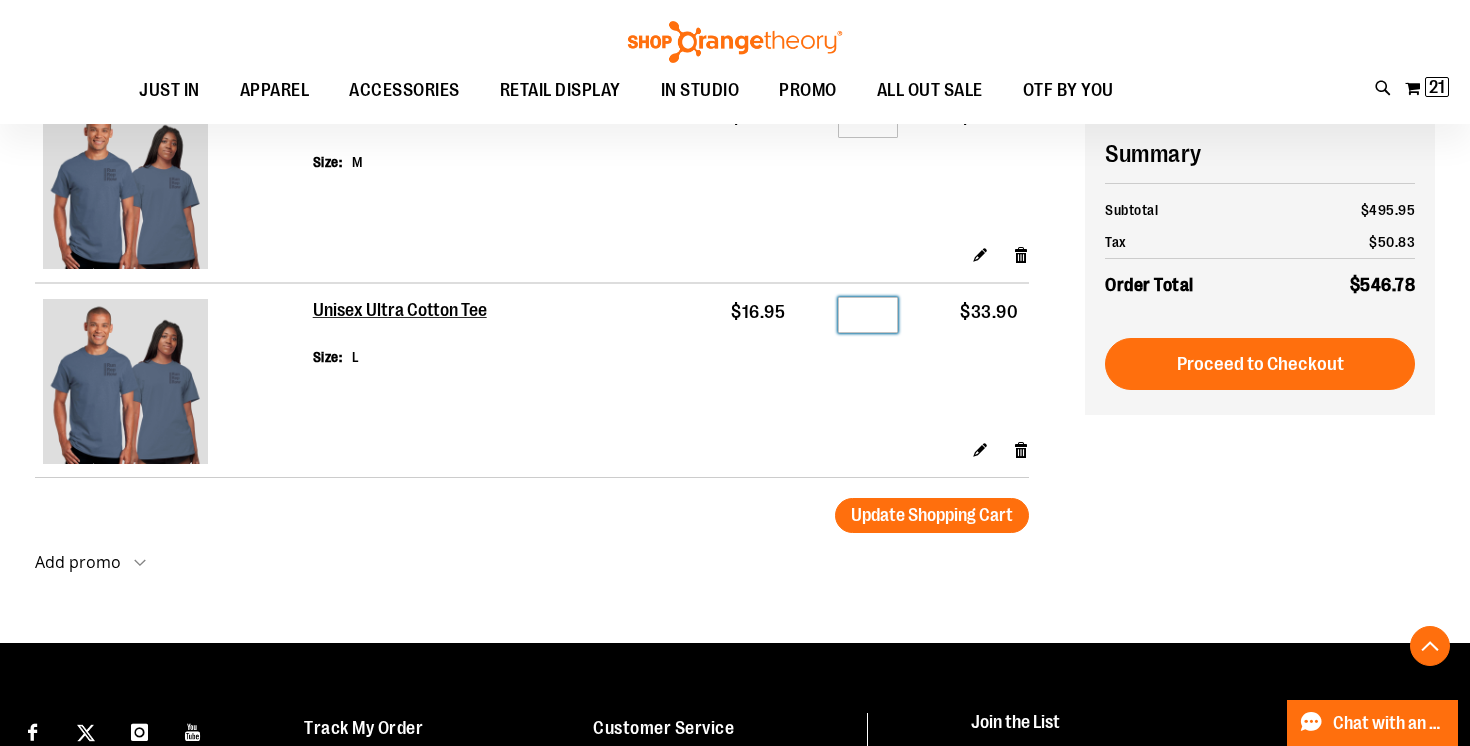 scroll, scrollTop: 1993, scrollLeft: 0, axis: vertical 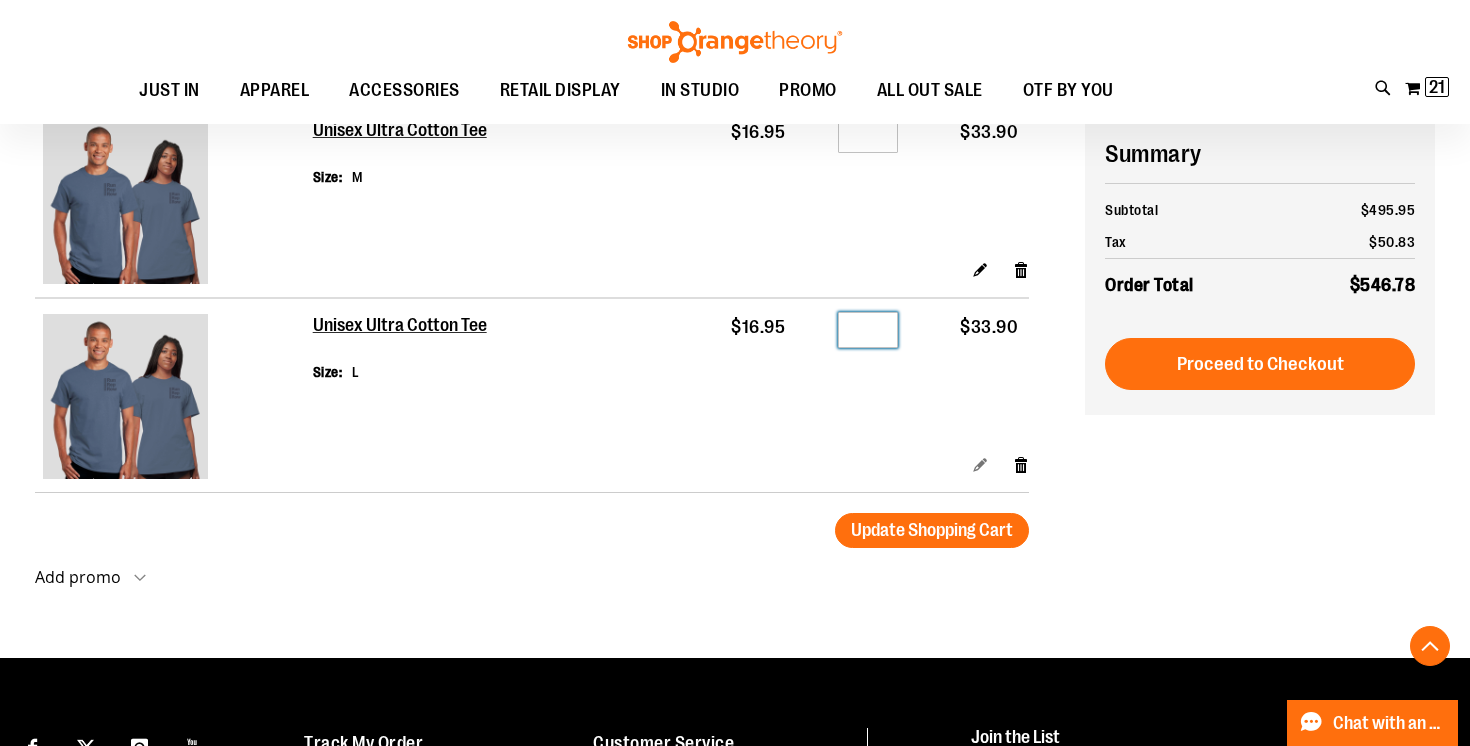 type on "*" 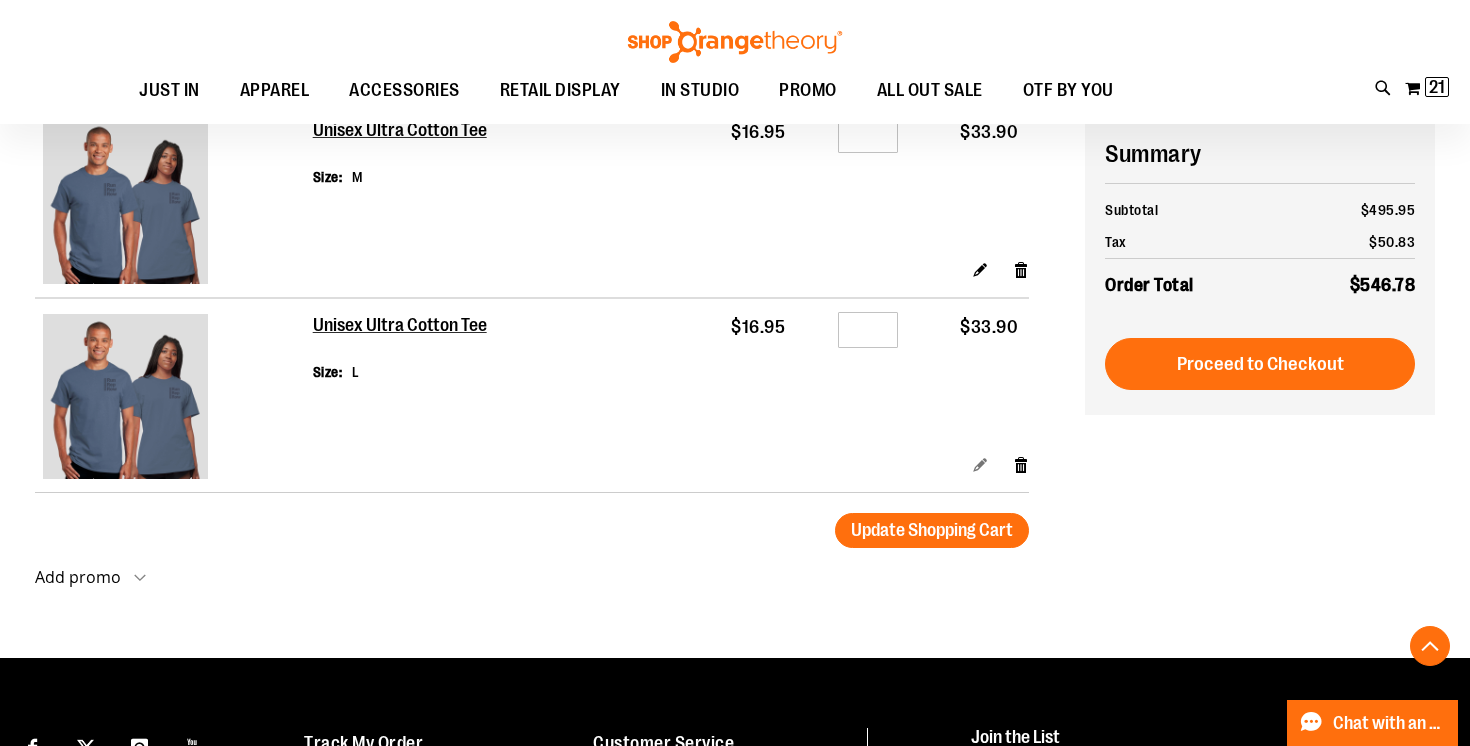 click on "Edit" at bounding box center [980, 464] 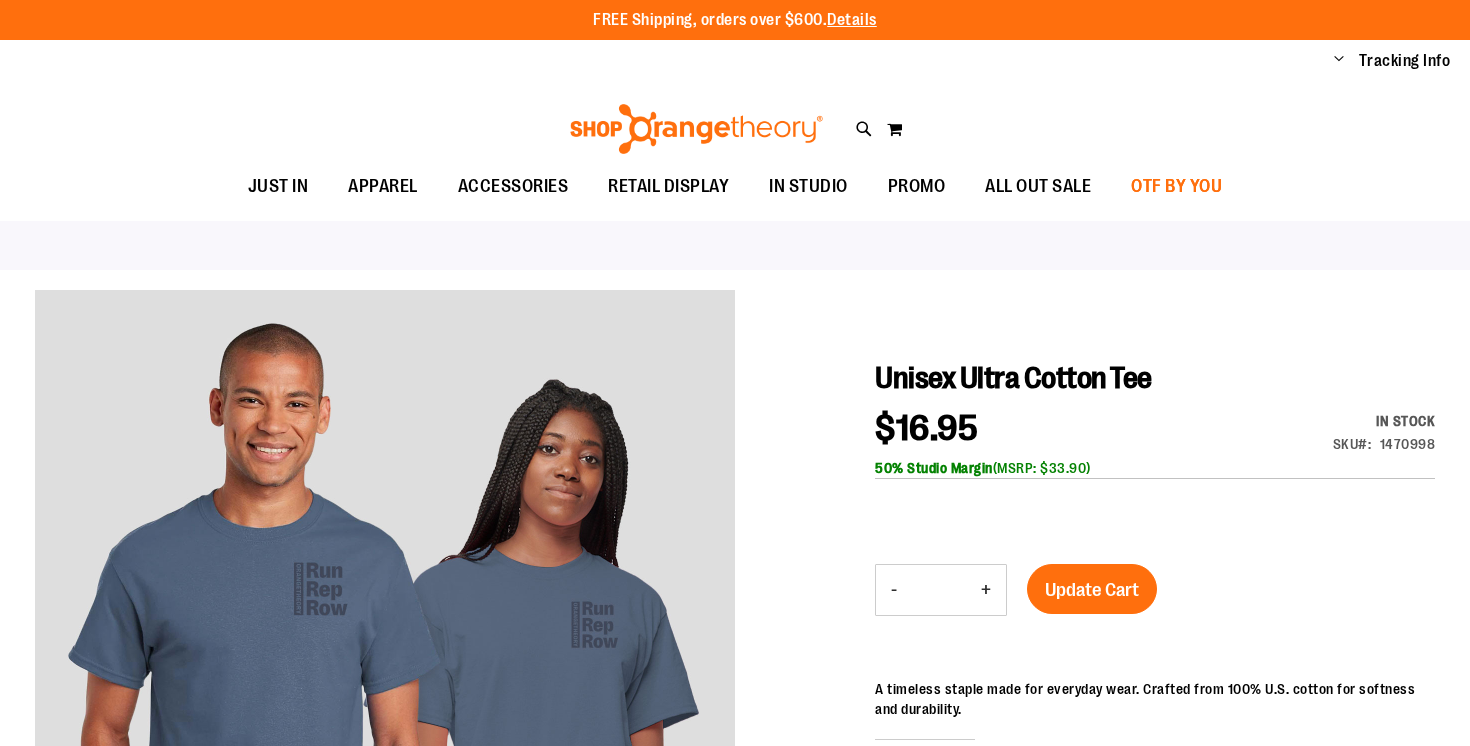 scroll, scrollTop: 0, scrollLeft: 0, axis: both 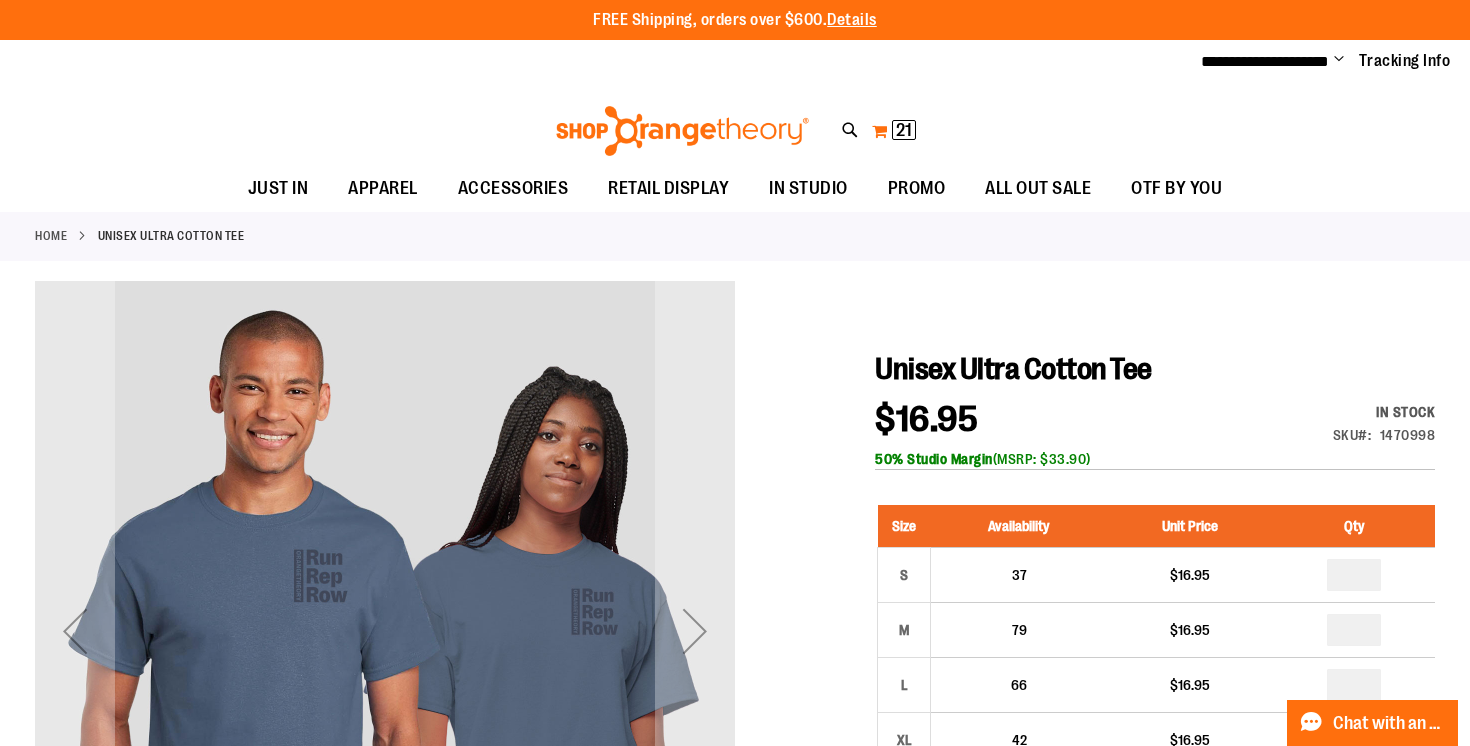 click on "21" at bounding box center [904, 130] 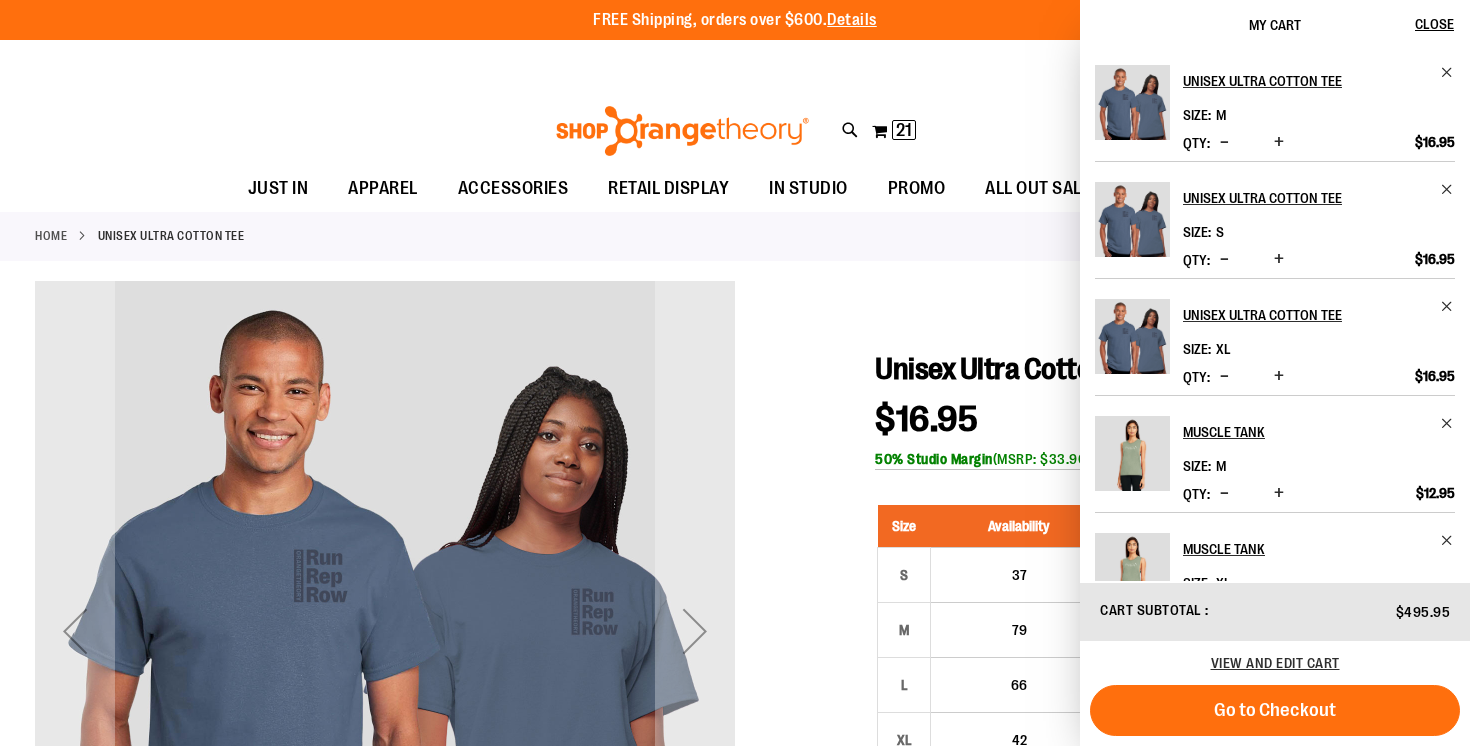 click at bounding box center (1224, 142) 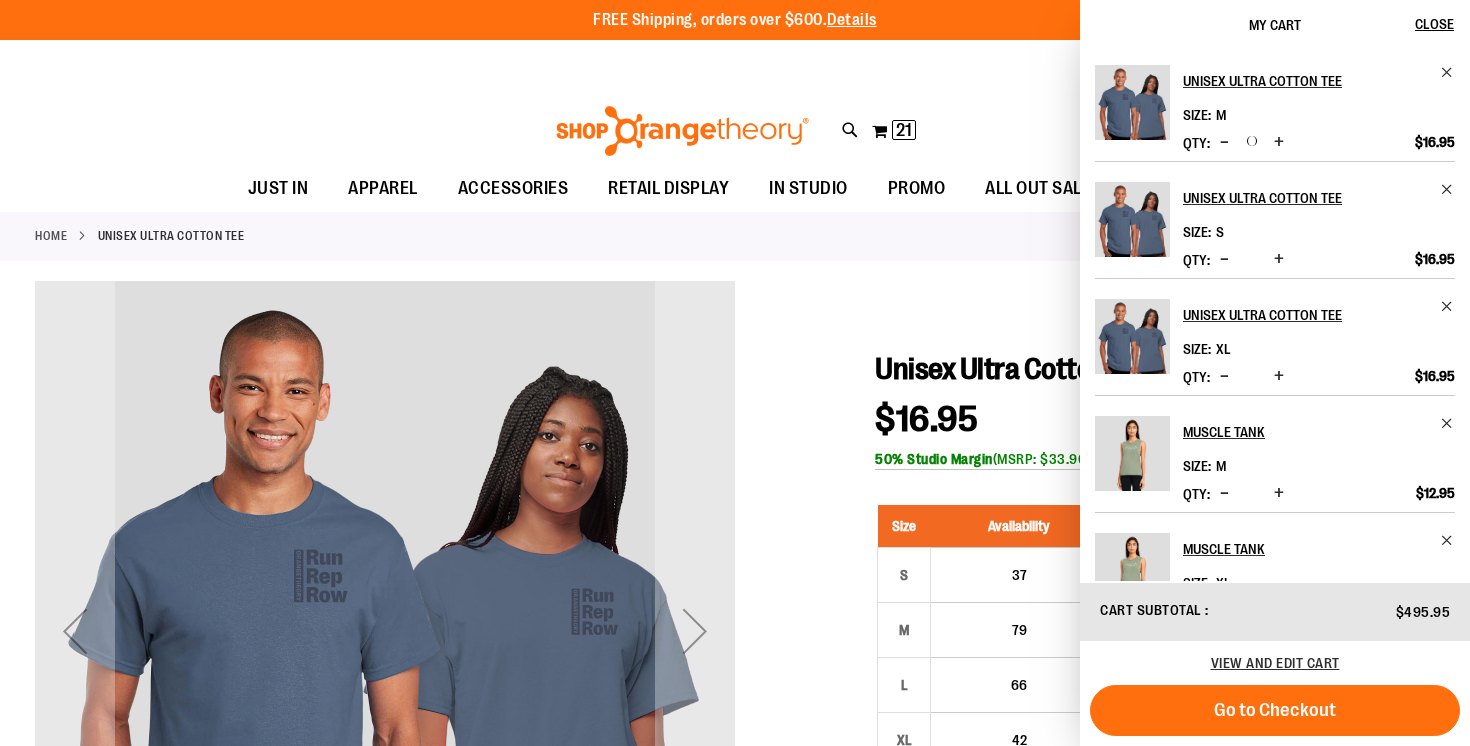click at bounding box center (1224, 259) 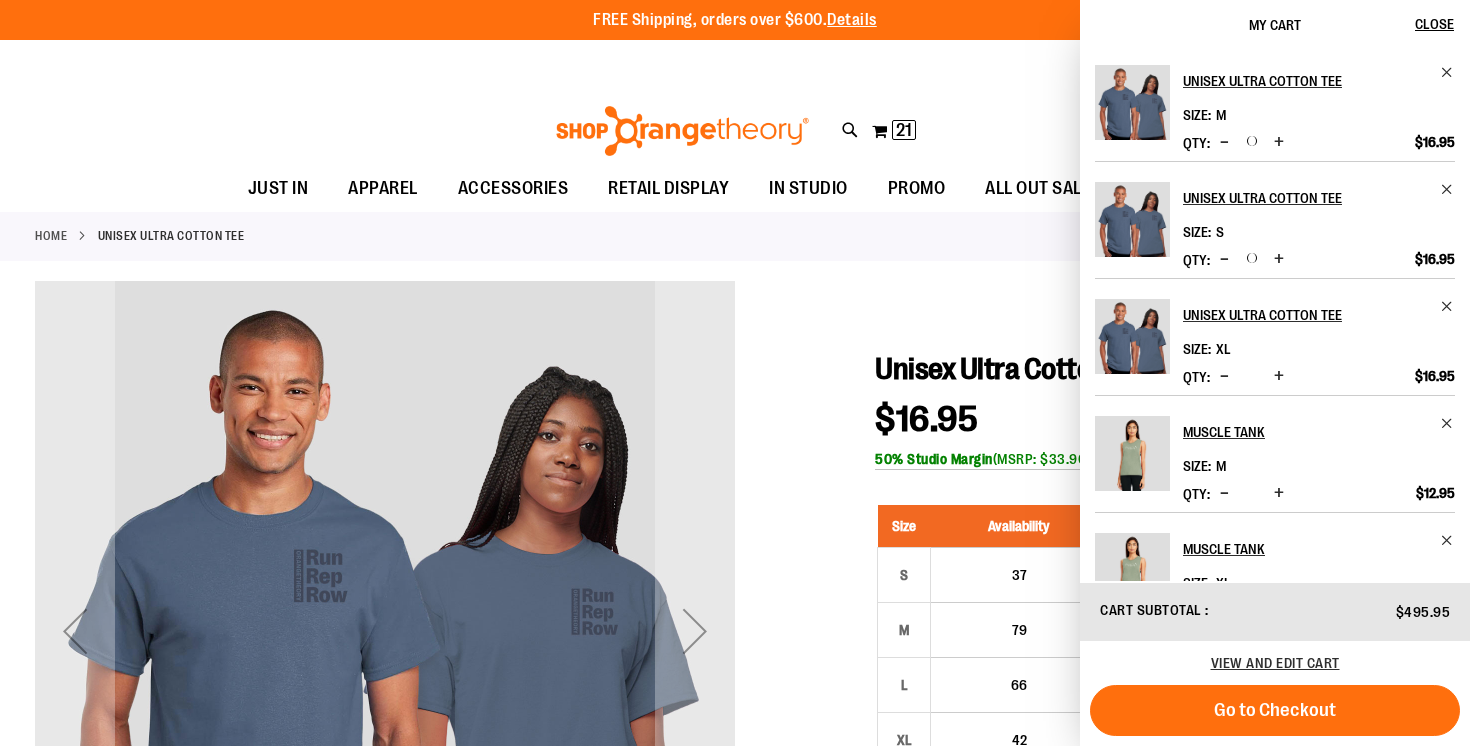 click at bounding box center [1224, 376] 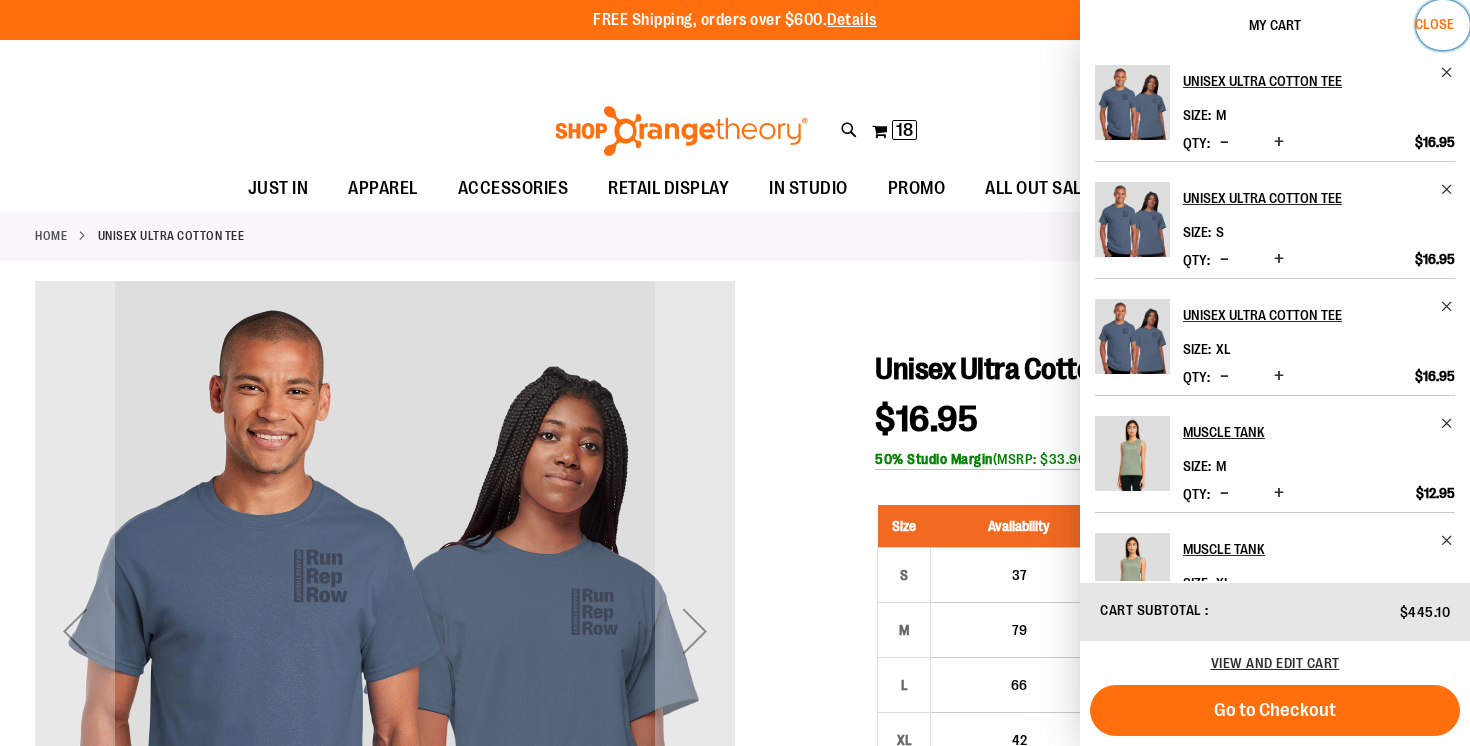 click on "Close" at bounding box center [1434, 24] 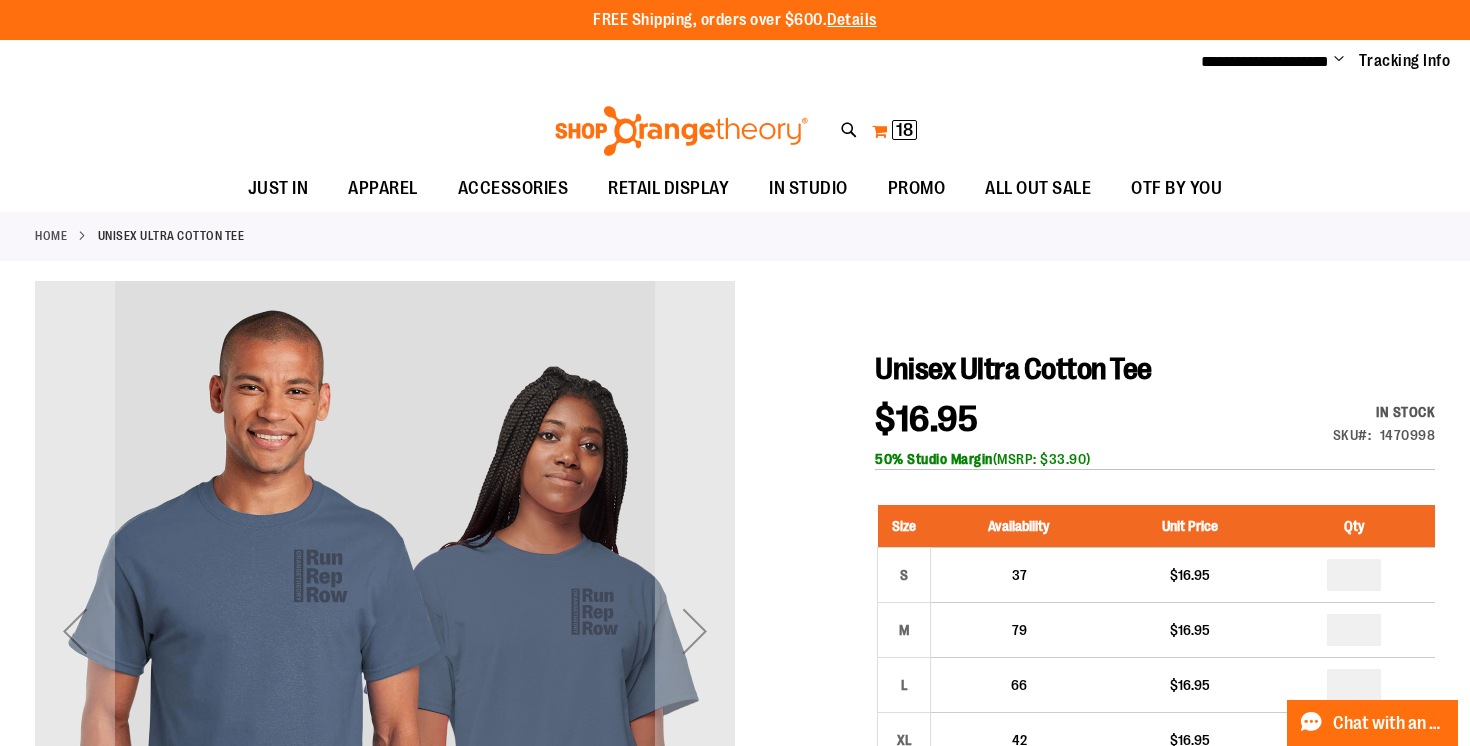 click on "My Cart
18
18
items" at bounding box center (894, 131) 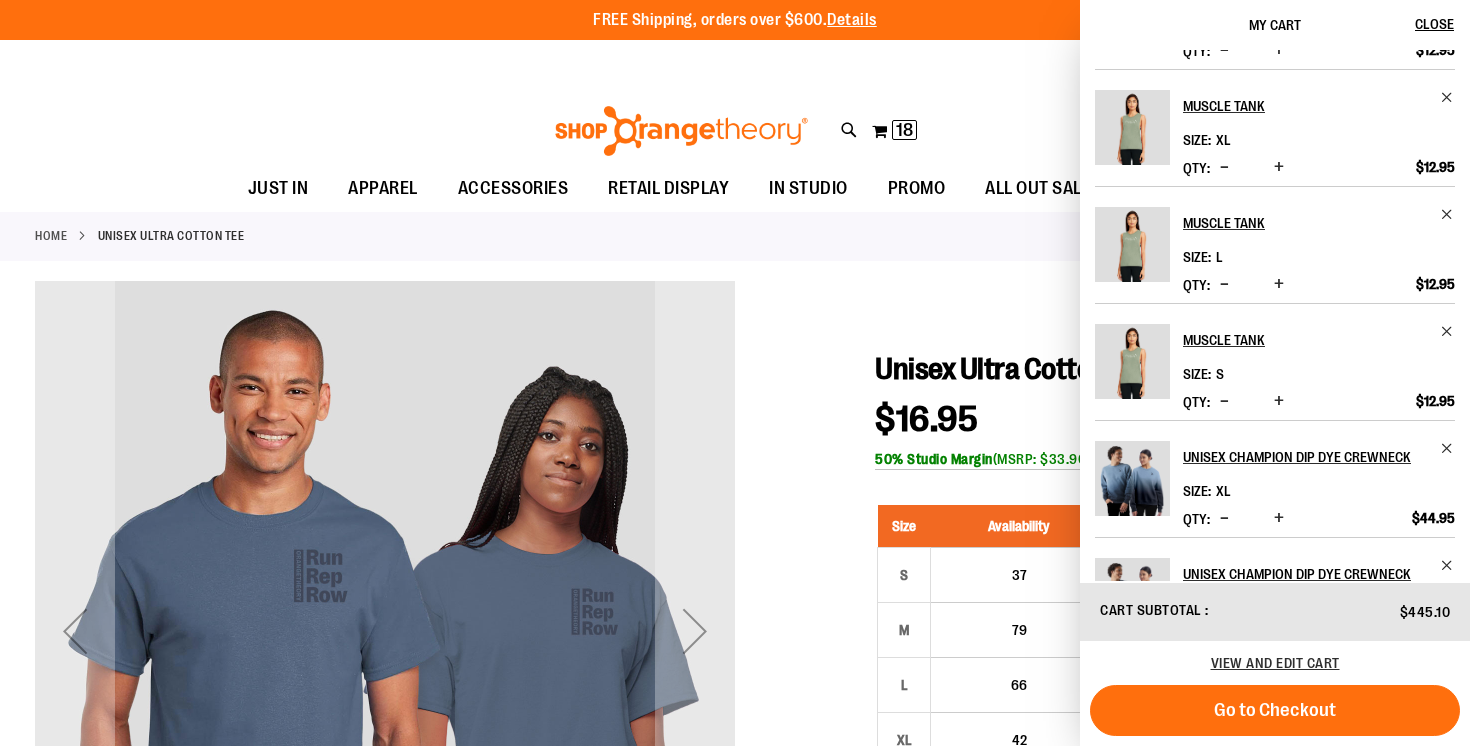 scroll, scrollTop: 745, scrollLeft: 0, axis: vertical 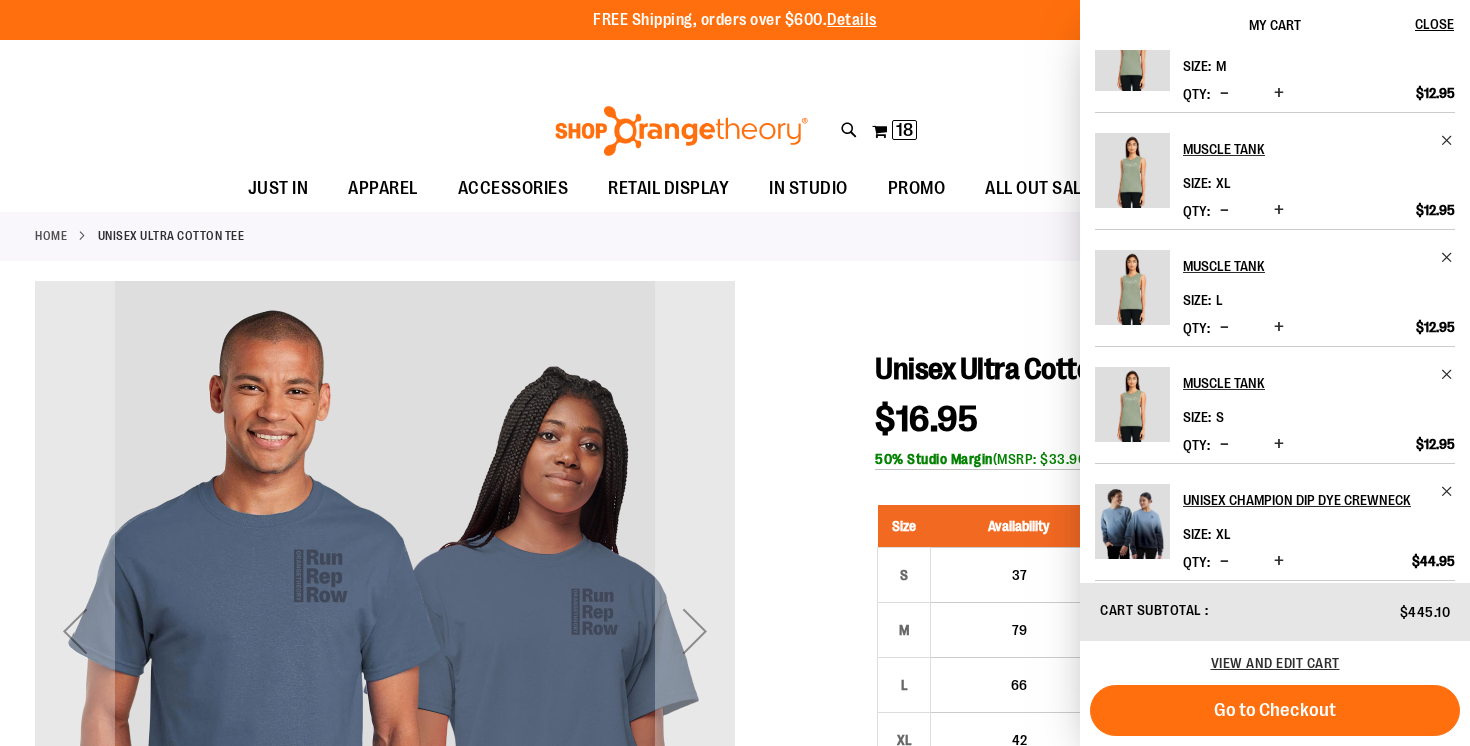 click on "Toggle Nav
Search
Popular Suggestions
Advanced Search" at bounding box center [735, 125] 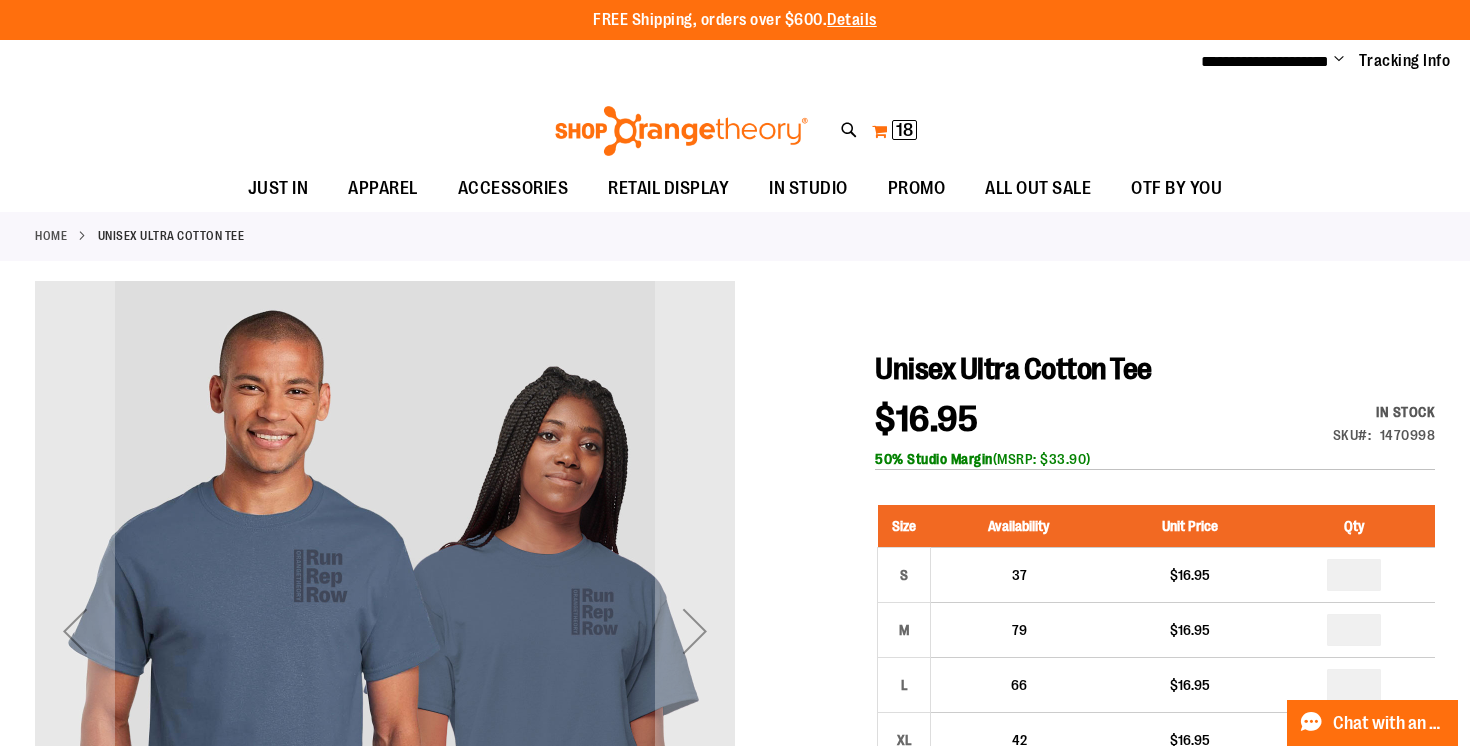 click on "My Cart
18
18
items" at bounding box center (894, 131) 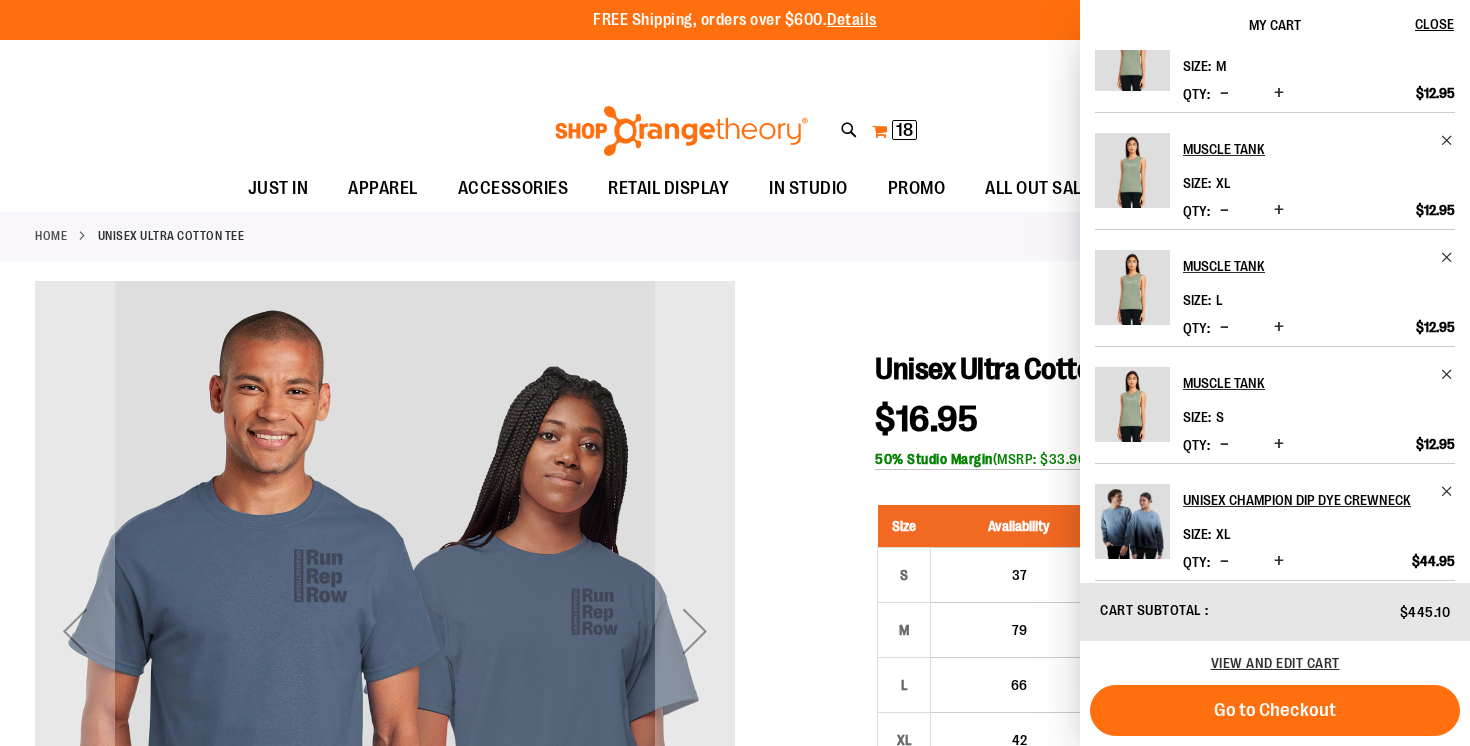 click on "My Cart
18
18
items" at bounding box center (894, 131) 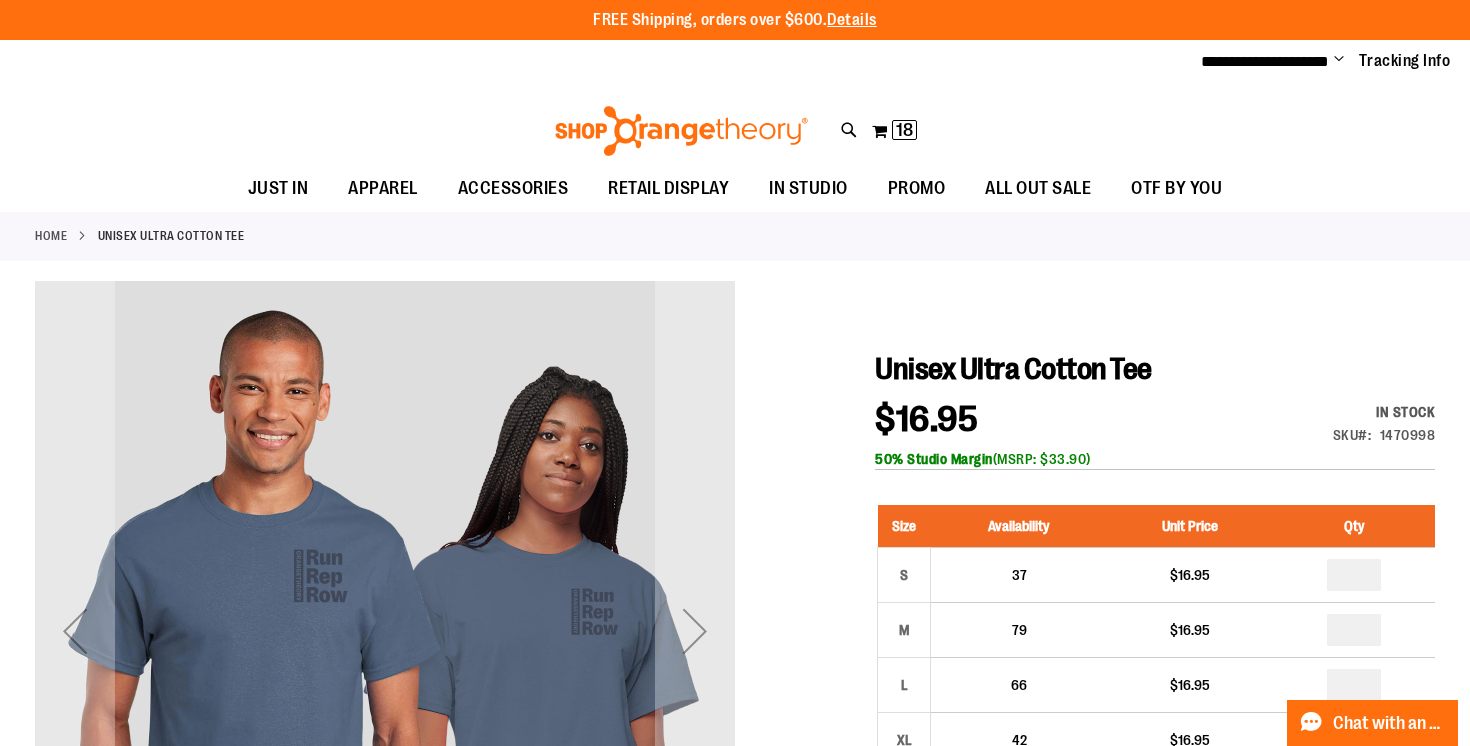 click on "Toggle Nav
Search
Popular Suggestions
Advanced Search" at bounding box center (735, 125) 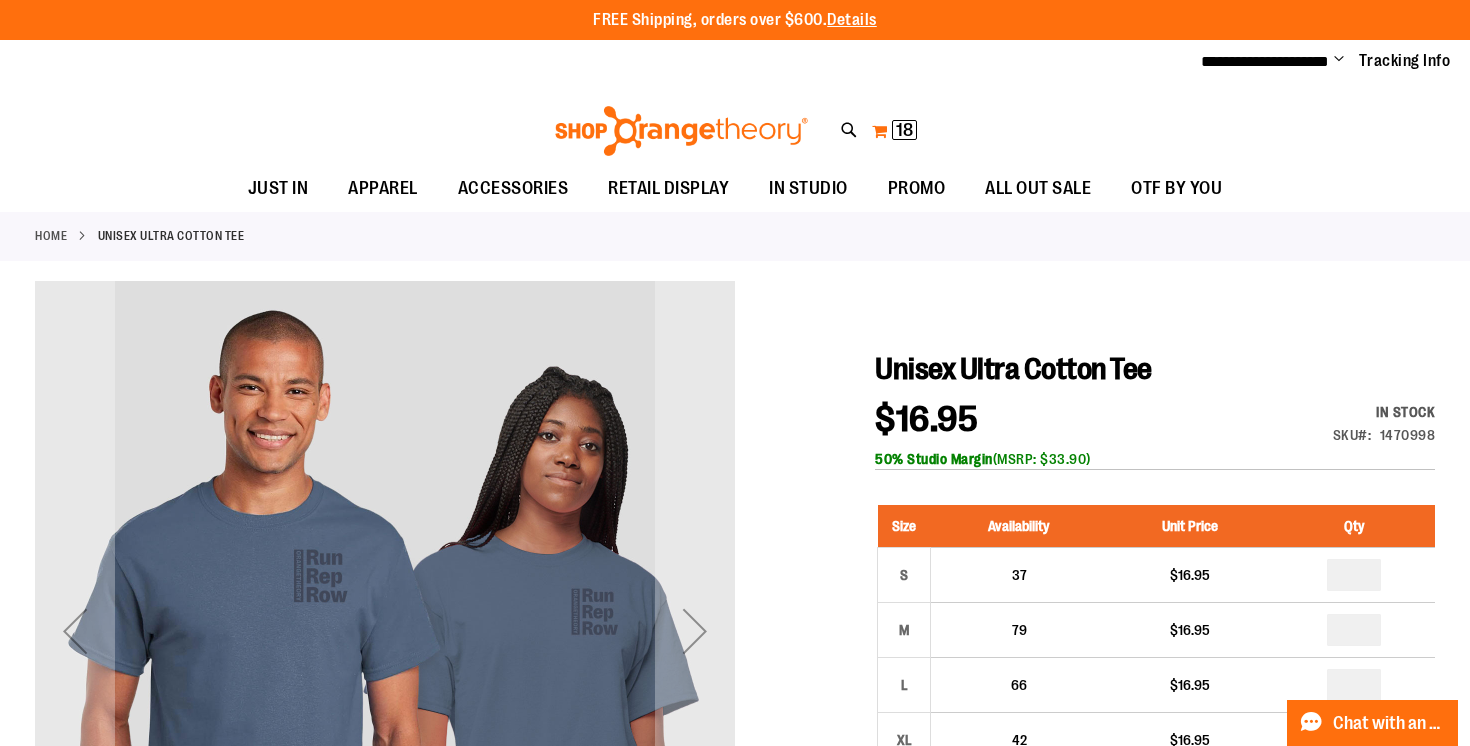 click on "My Cart
18
18
items" at bounding box center (894, 131) 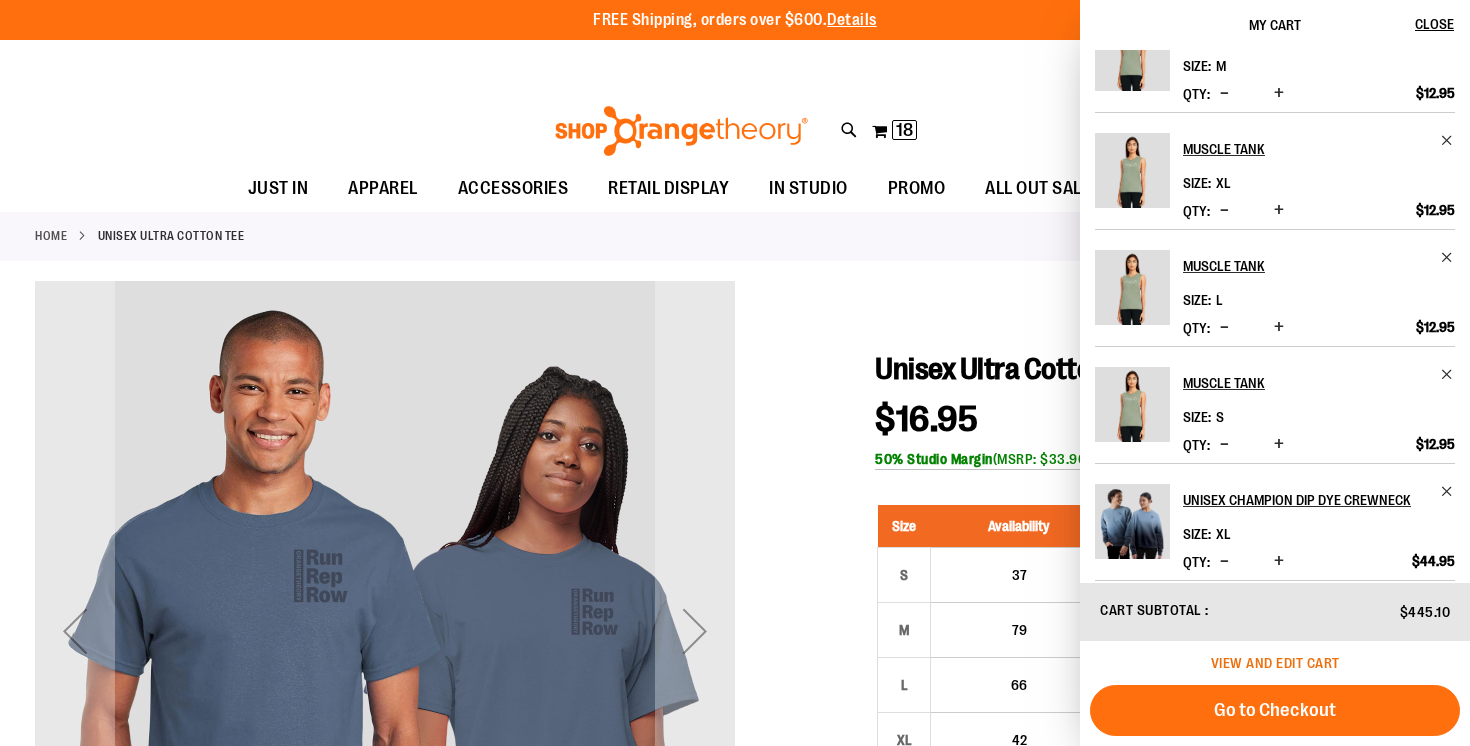 click on "View and edit cart" at bounding box center [1275, 663] 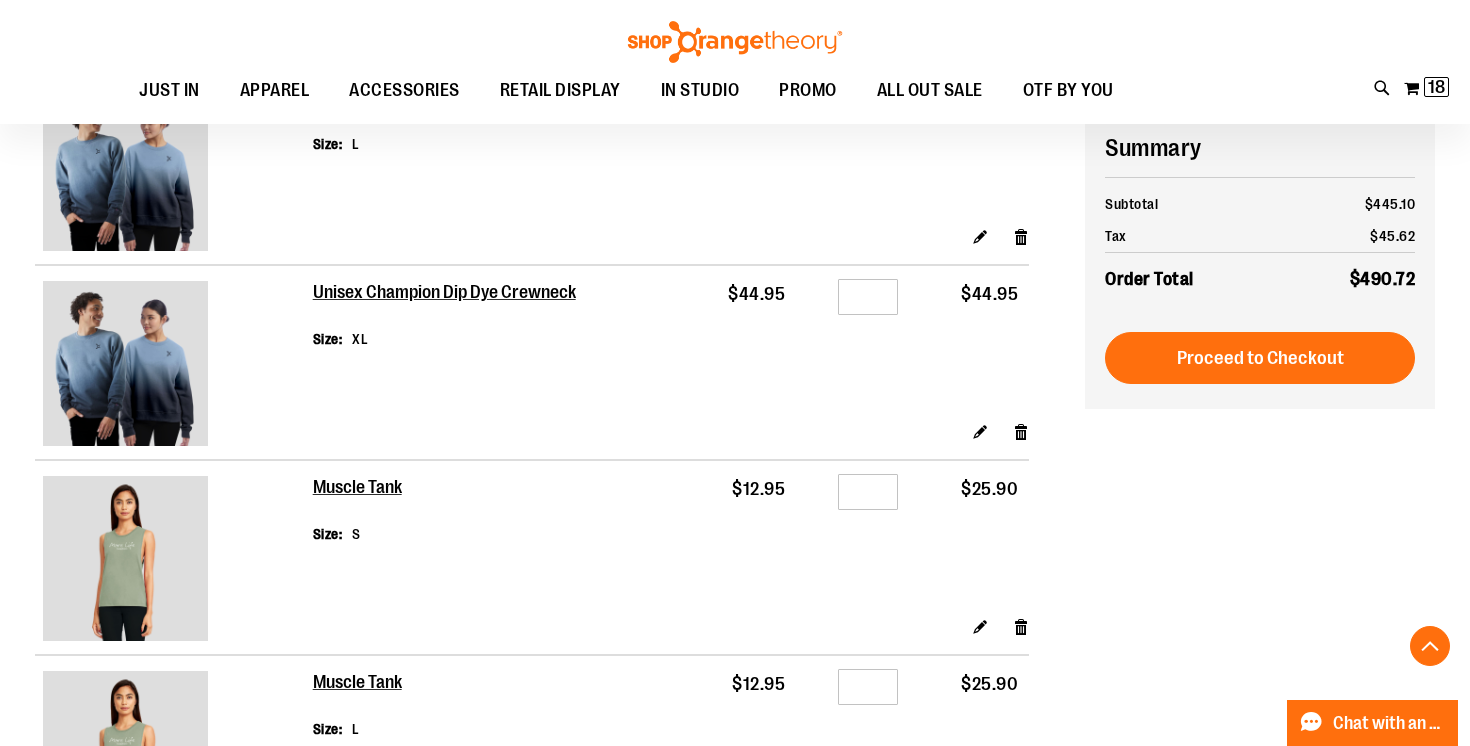 scroll, scrollTop: 460, scrollLeft: 0, axis: vertical 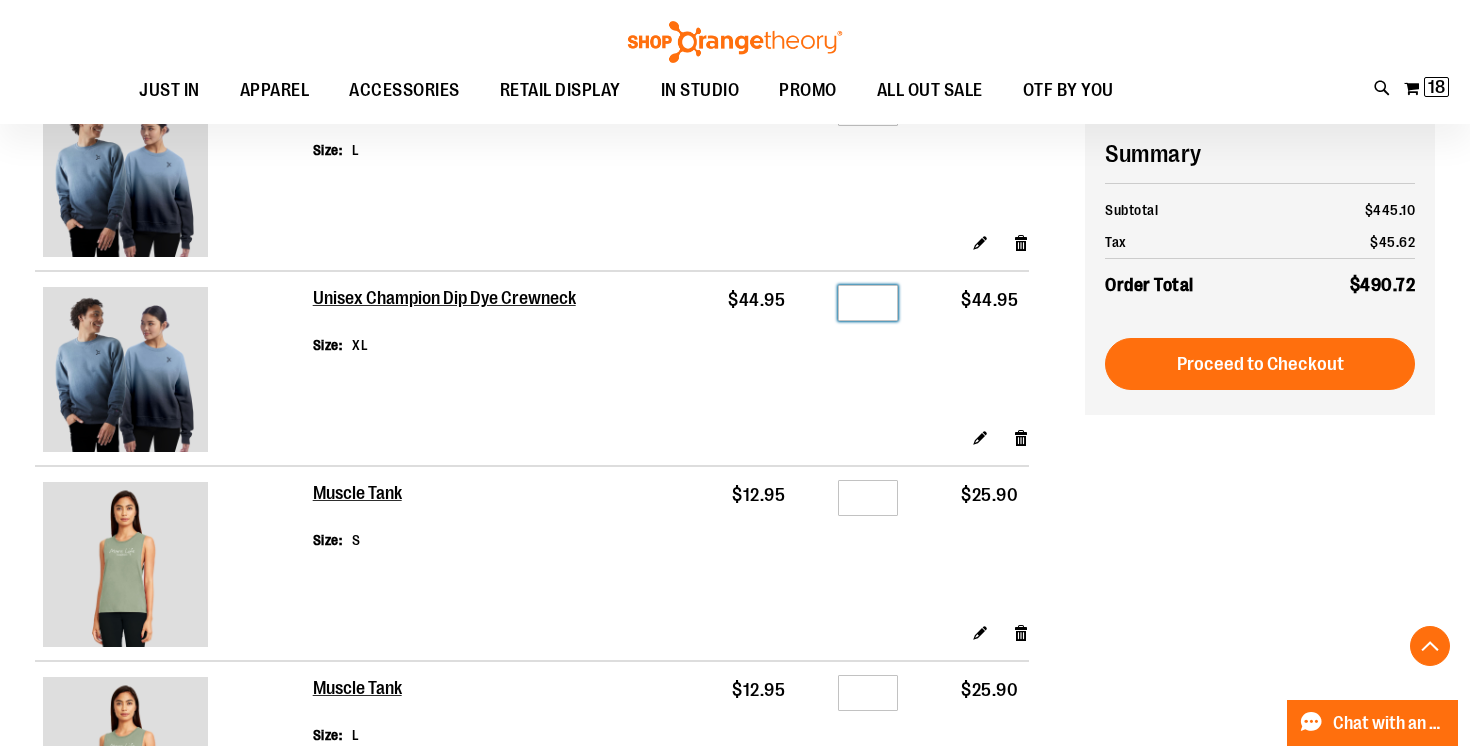 click on "*" at bounding box center [868, 303] 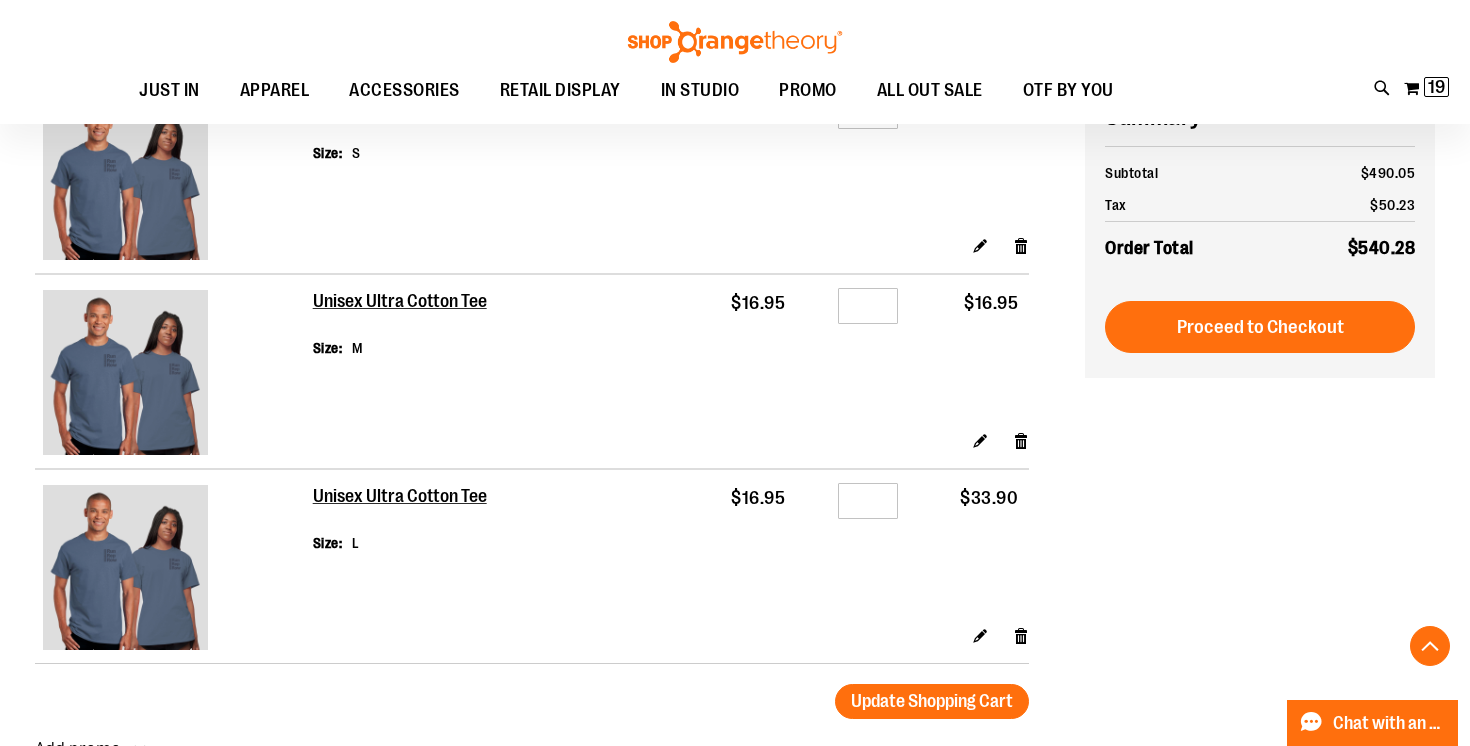 scroll, scrollTop: 1830, scrollLeft: 0, axis: vertical 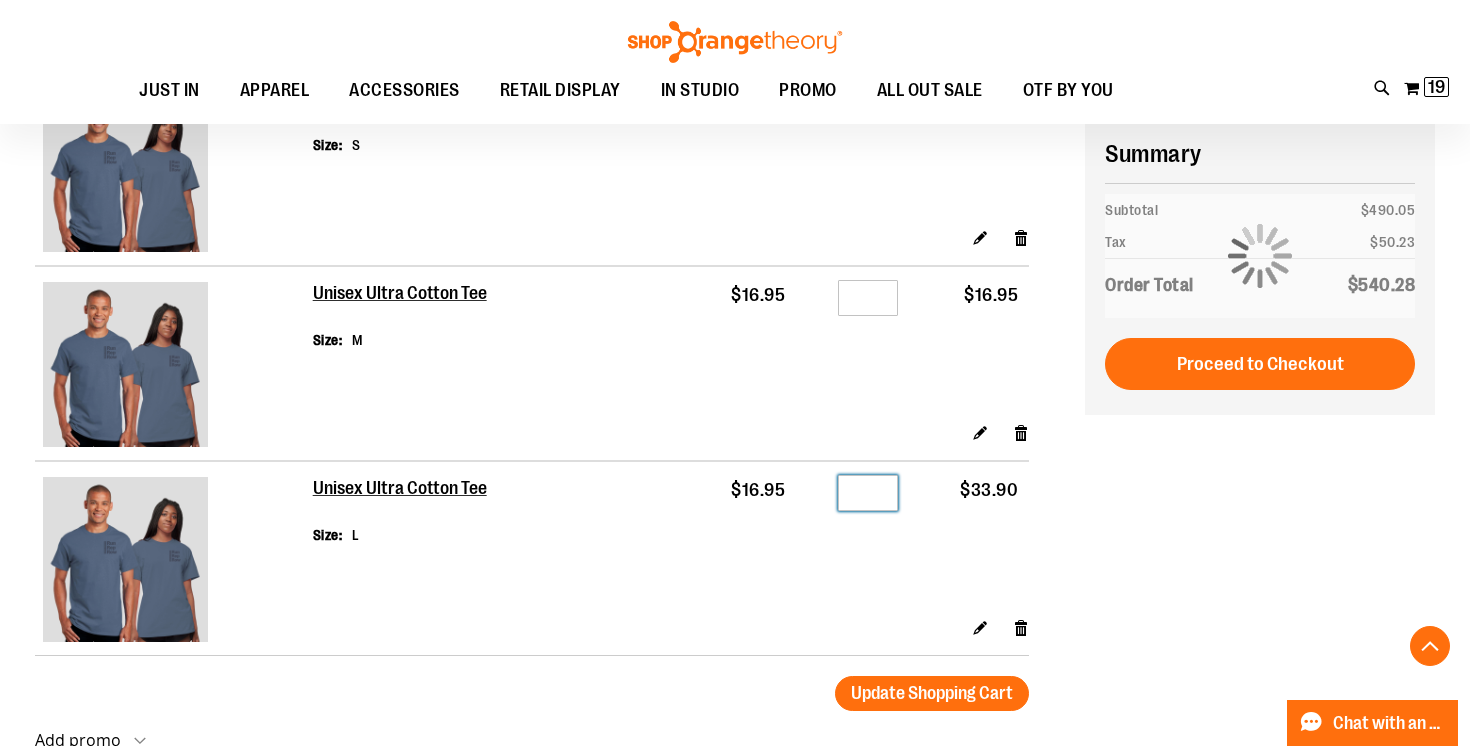 click on "*" at bounding box center [868, 493] 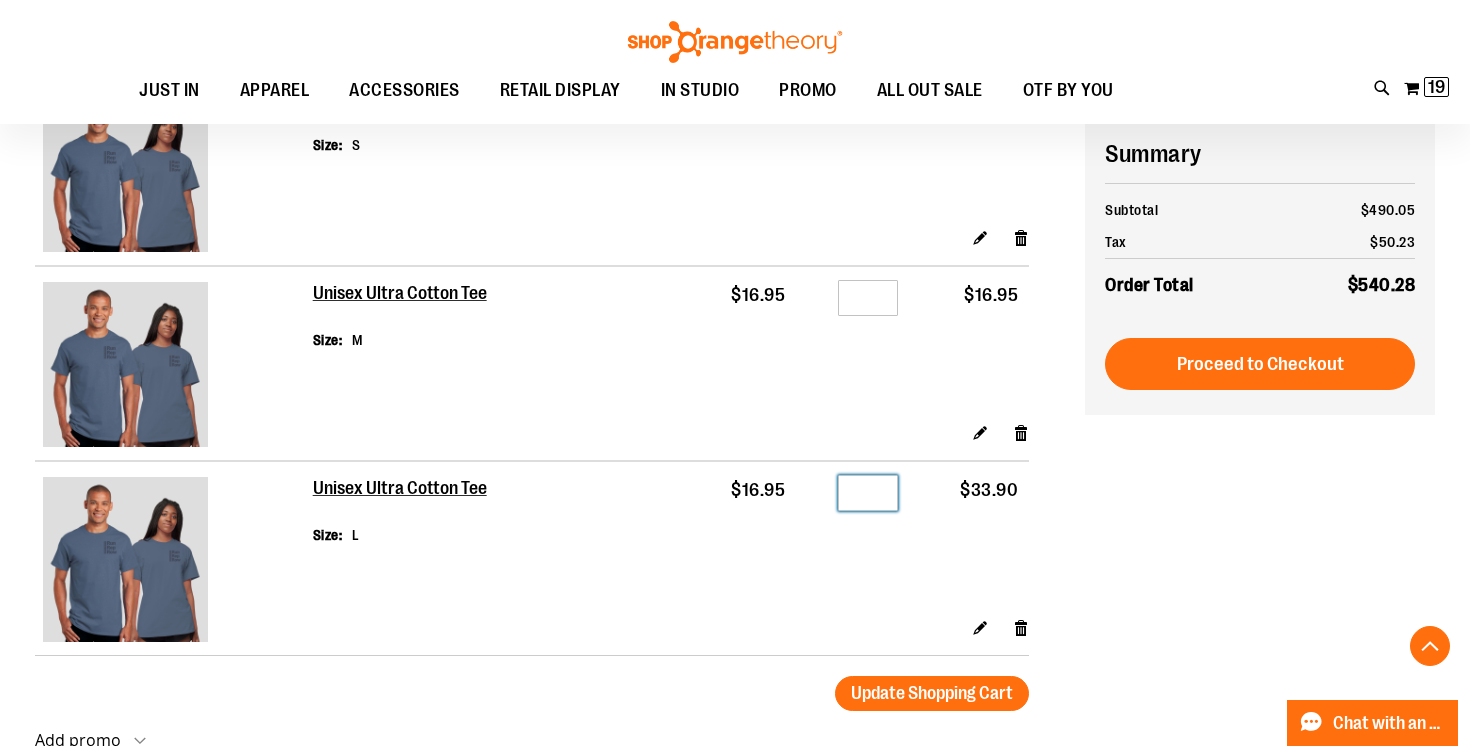 type on "*" 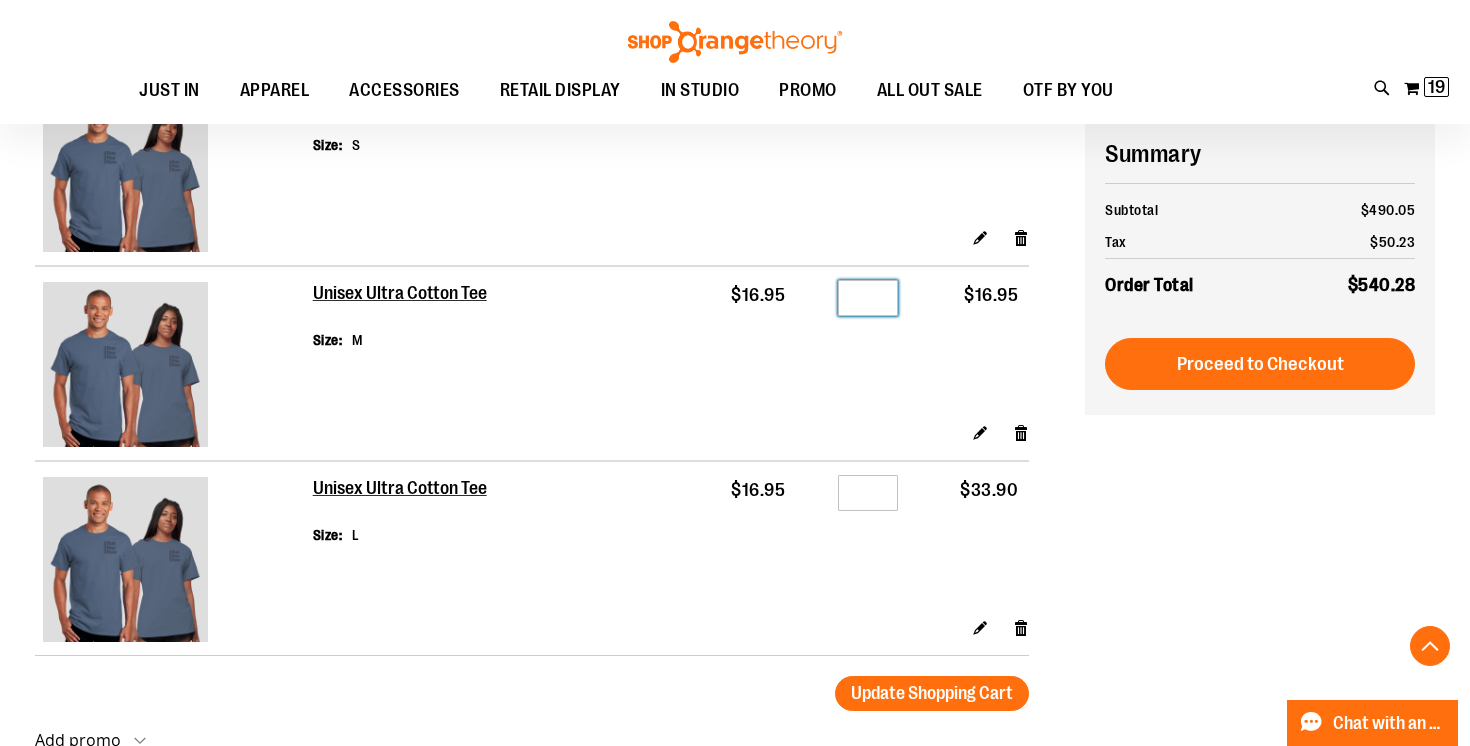click on "*" at bounding box center [868, 298] 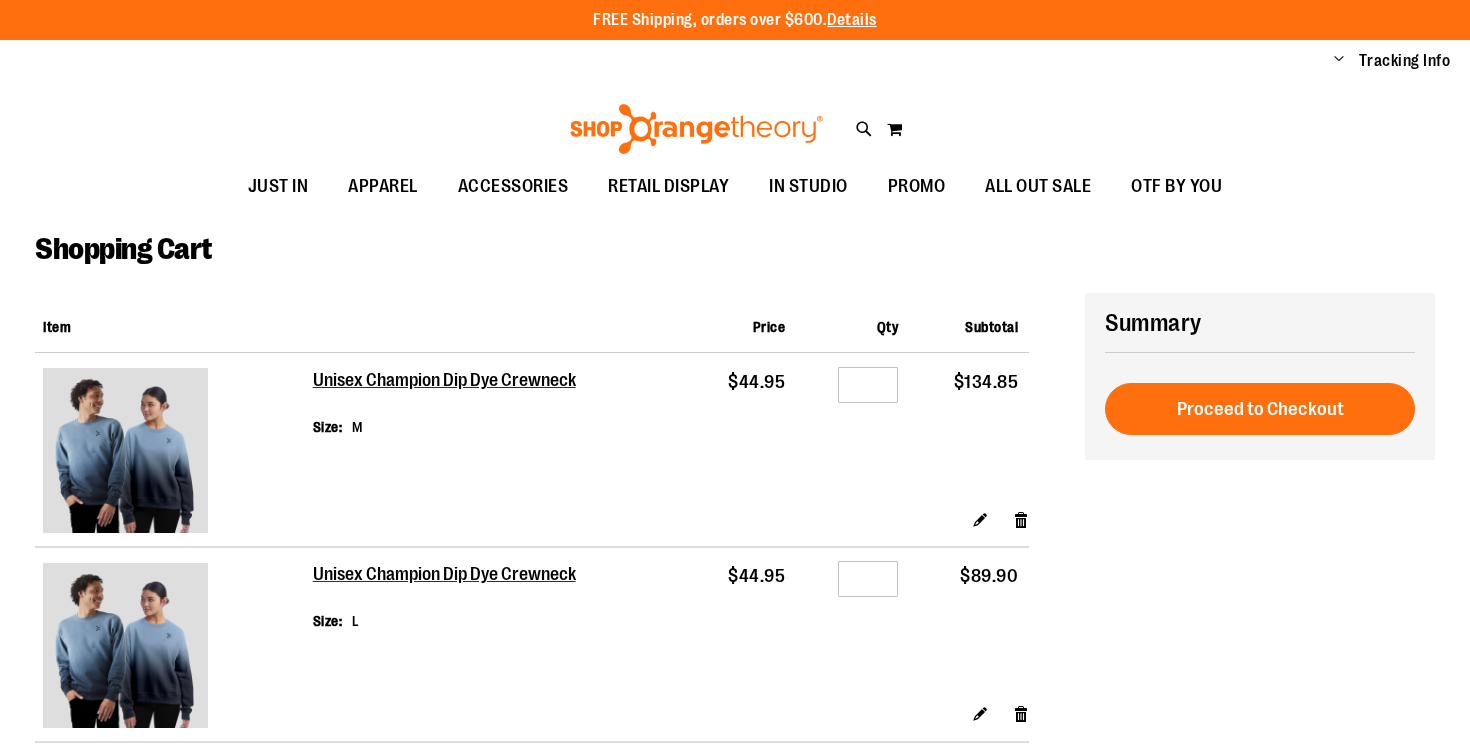 scroll, scrollTop: 0, scrollLeft: 0, axis: both 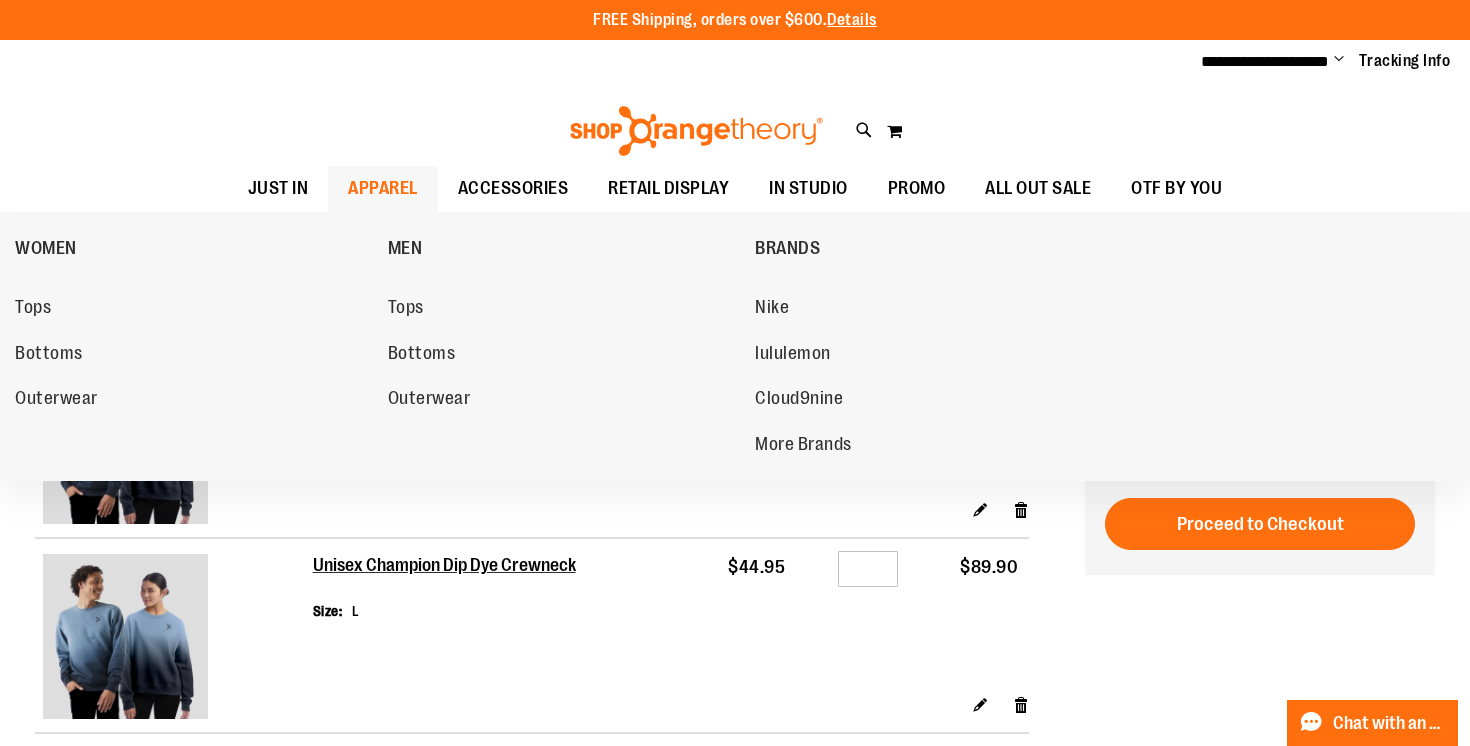 click on "APPAREL" at bounding box center (383, 188) 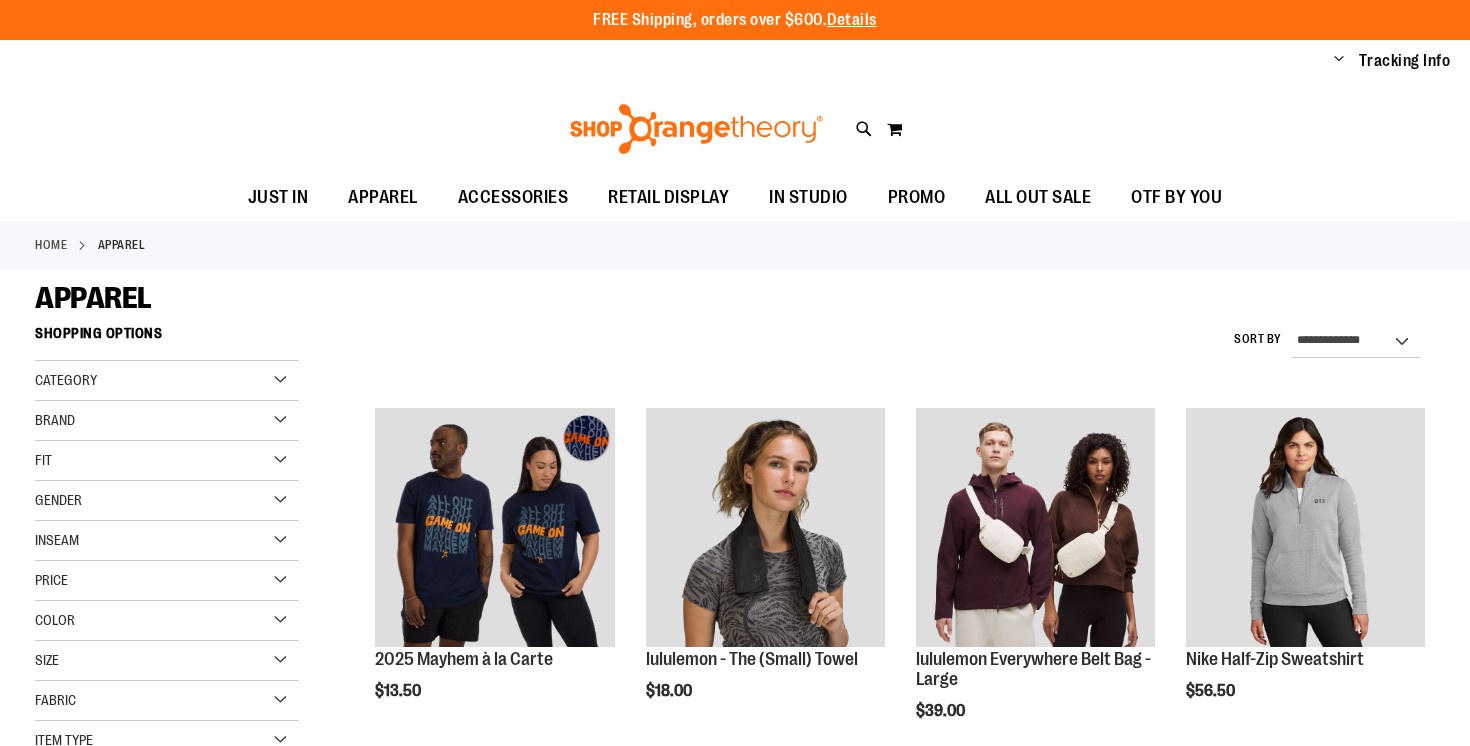 scroll, scrollTop: 0, scrollLeft: 0, axis: both 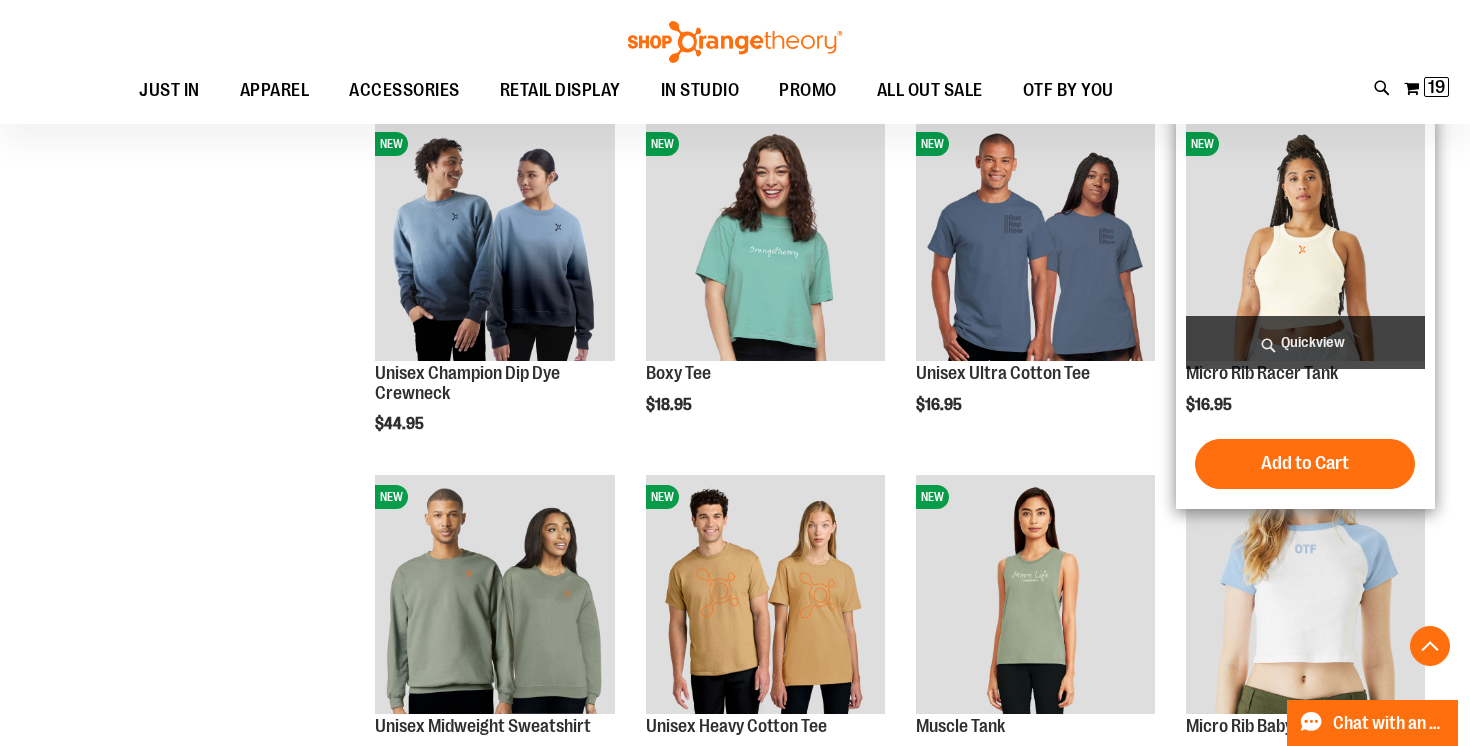 click on "Quickview" at bounding box center [1305, 342] 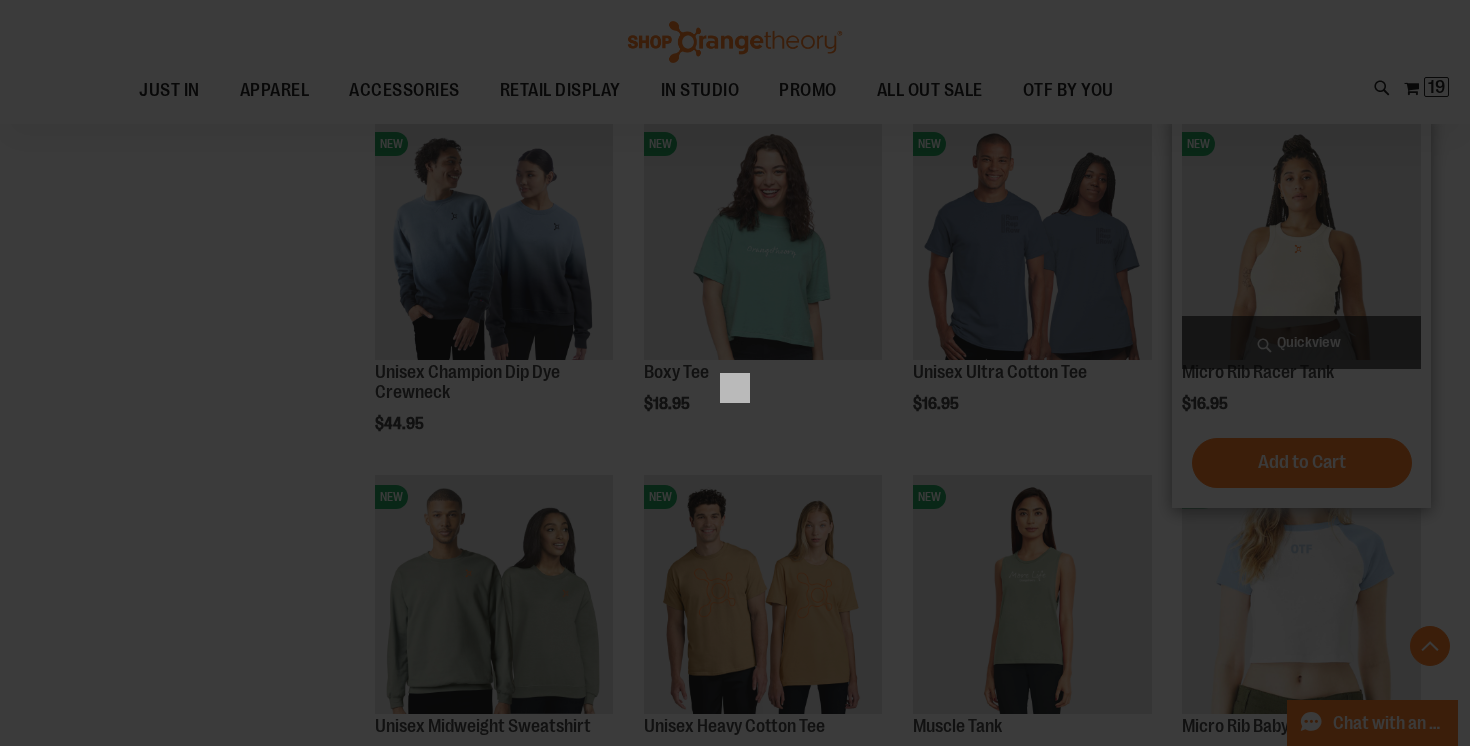 scroll, scrollTop: 0, scrollLeft: 0, axis: both 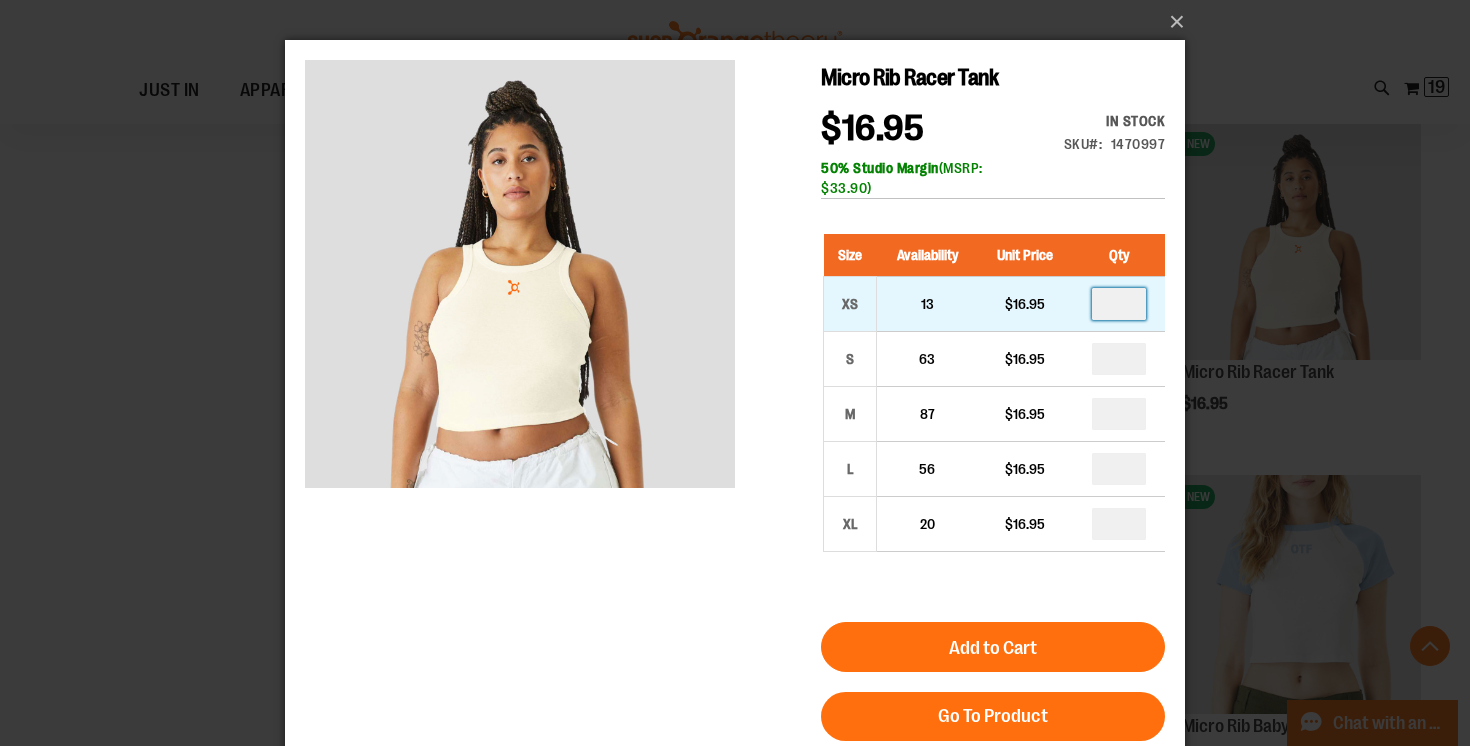 click at bounding box center [1119, 304] 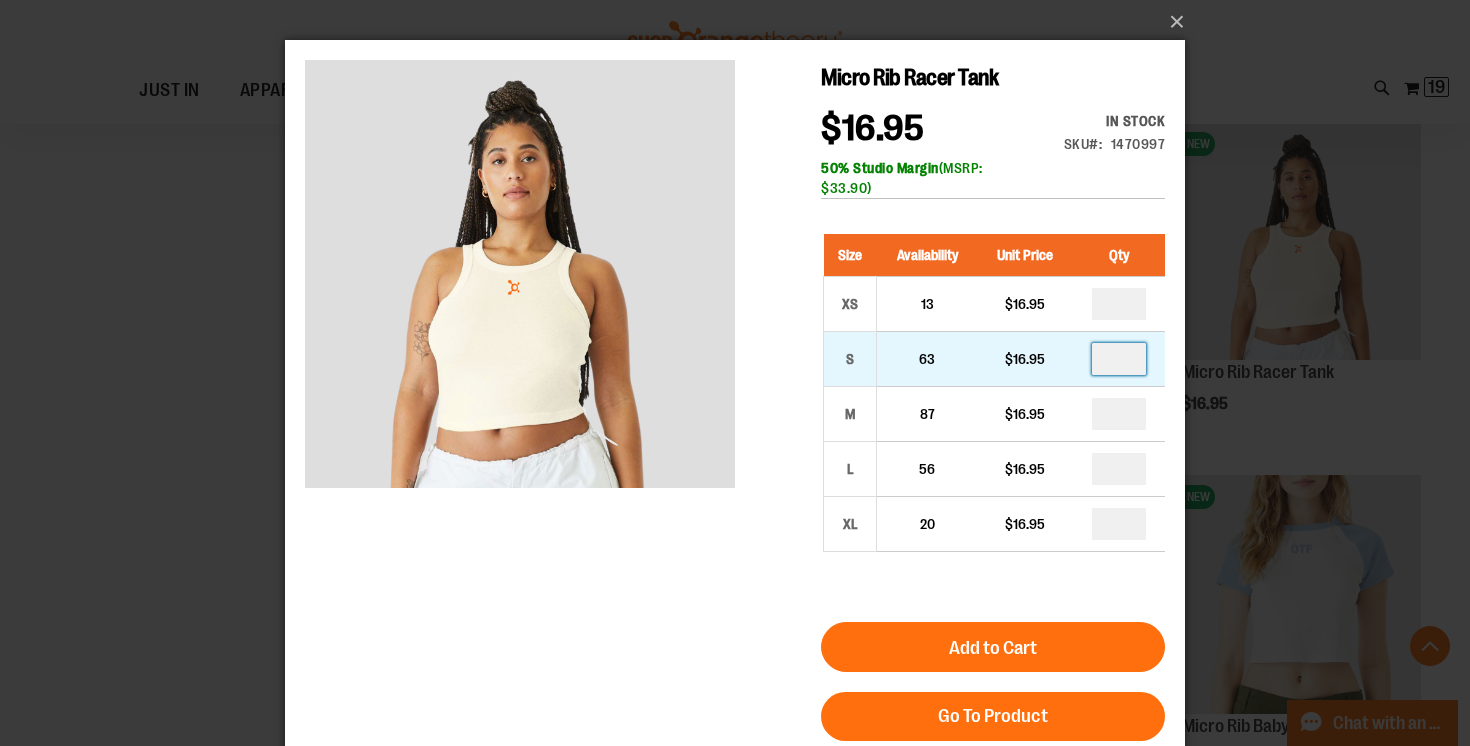 click at bounding box center (1119, 359) 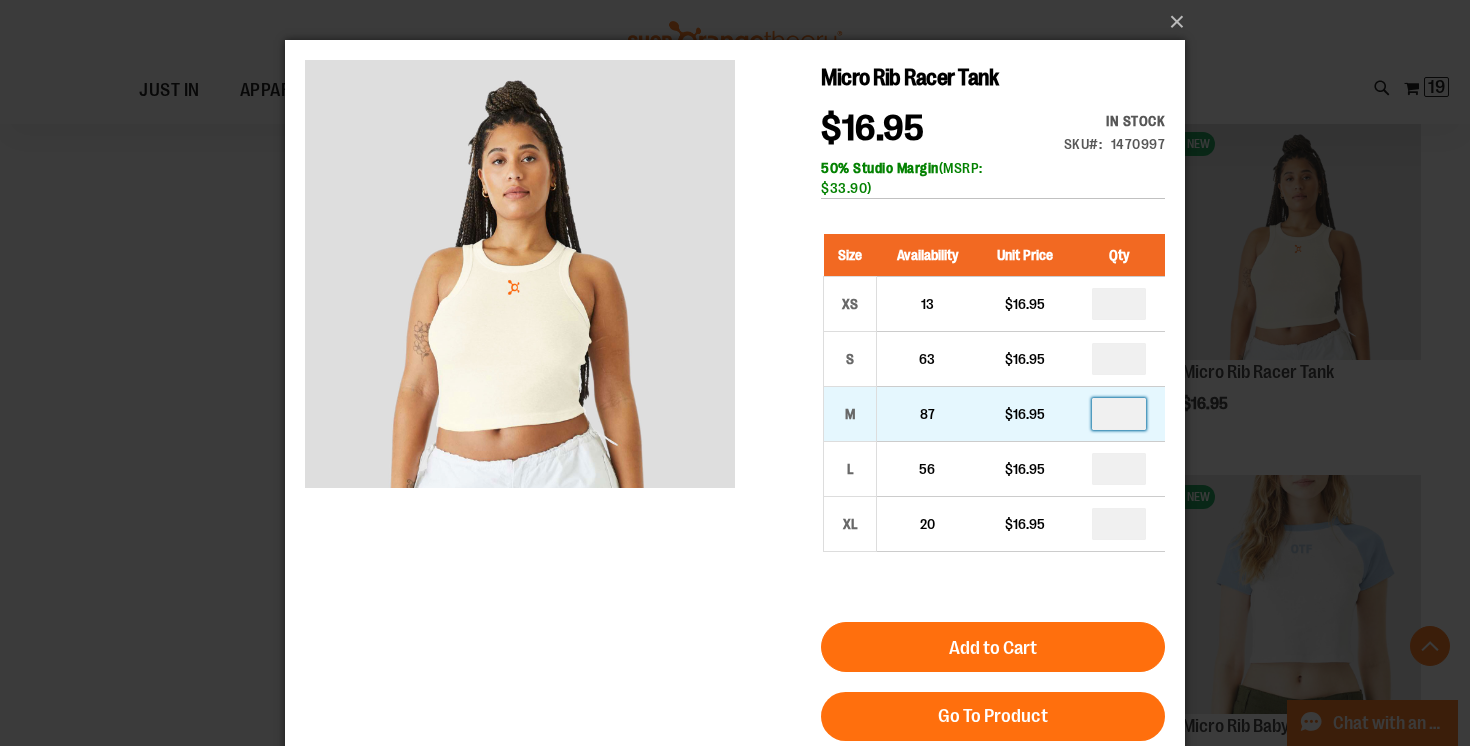 click at bounding box center (1119, 414) 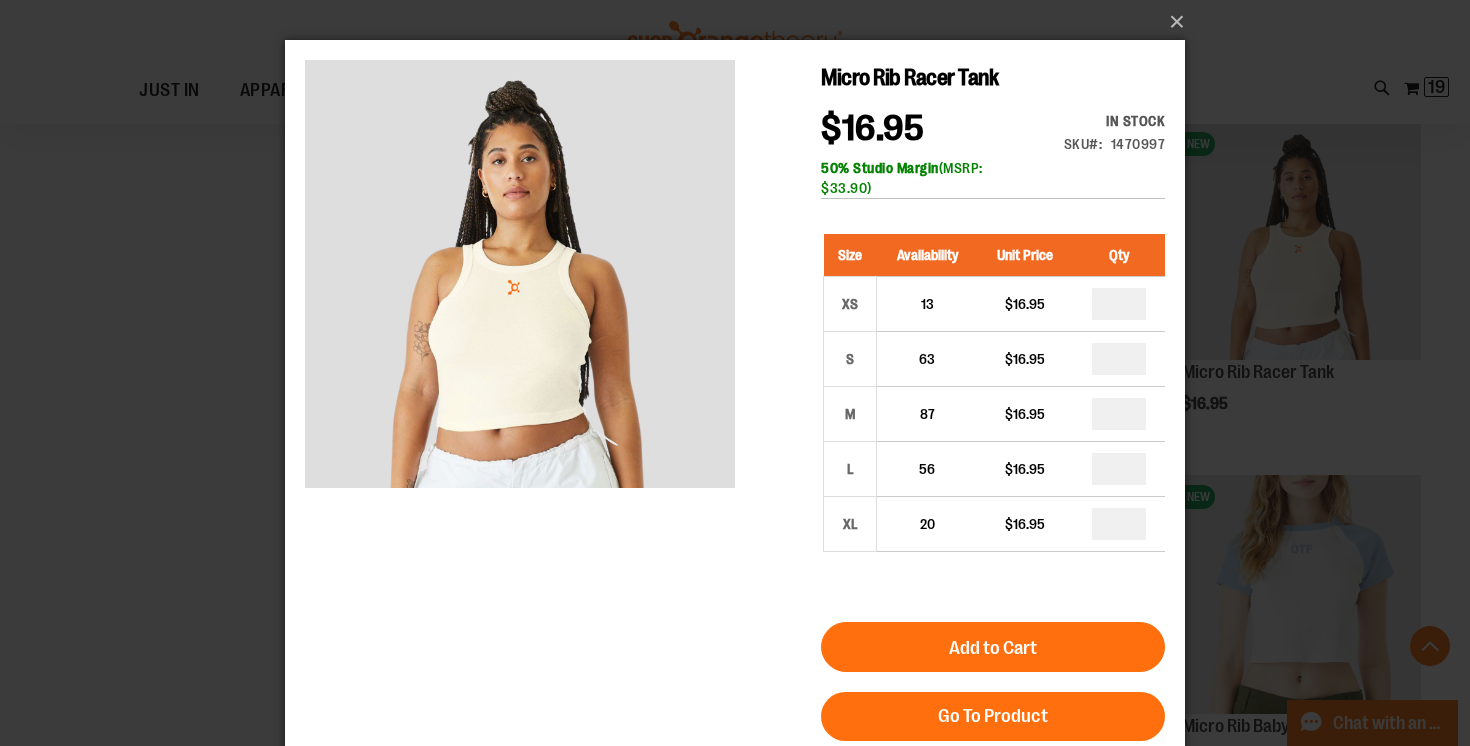 type on "*" 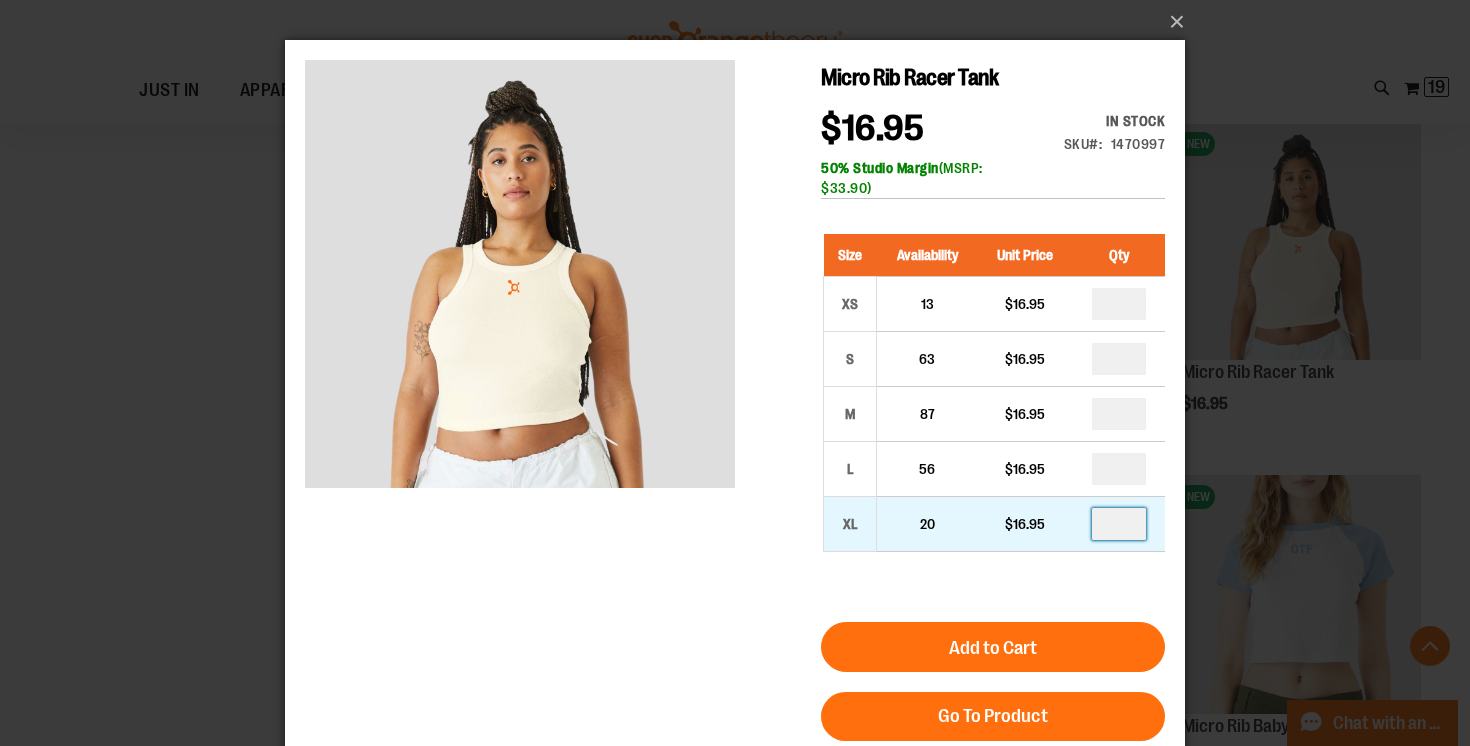 click at bounding box center (1119, 524) 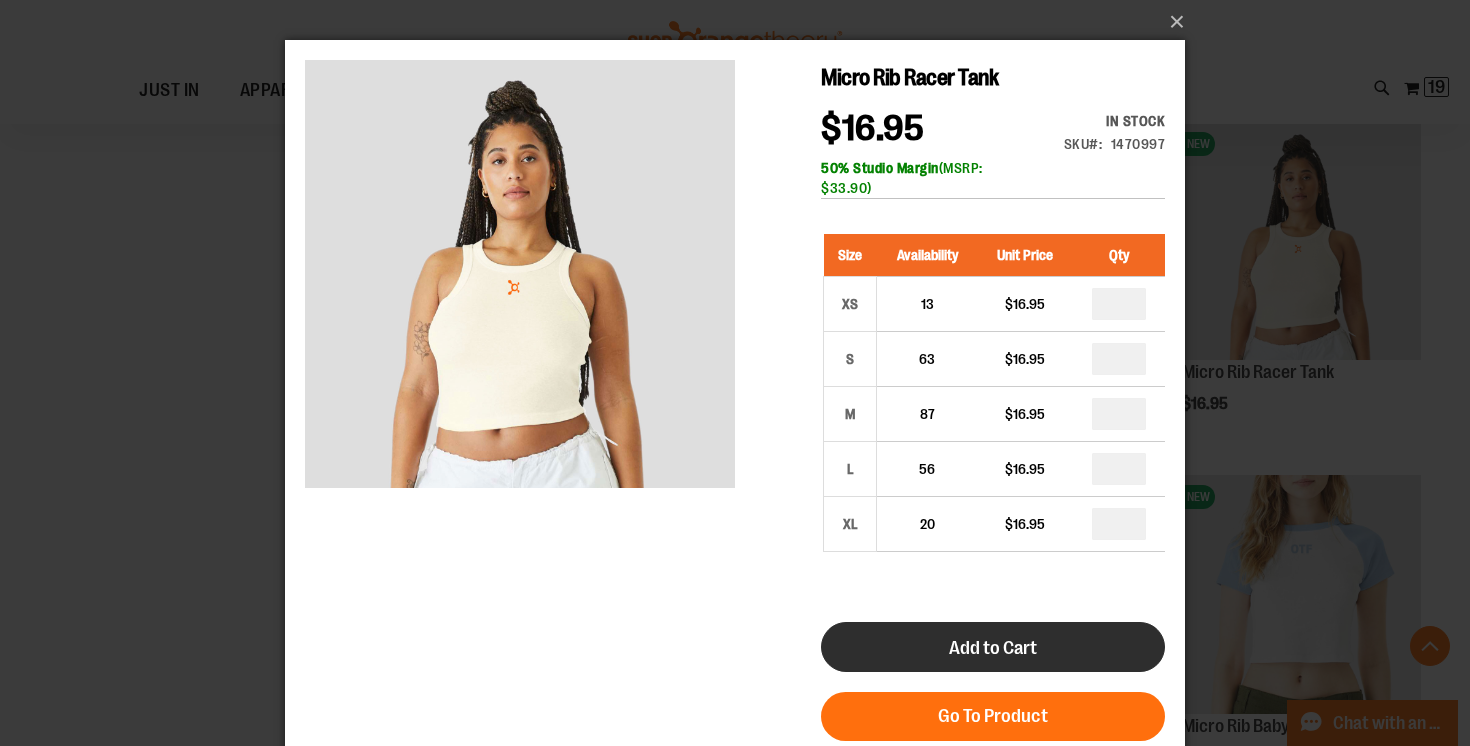 click on "Add to Cart" at bounding box center (993, 647) 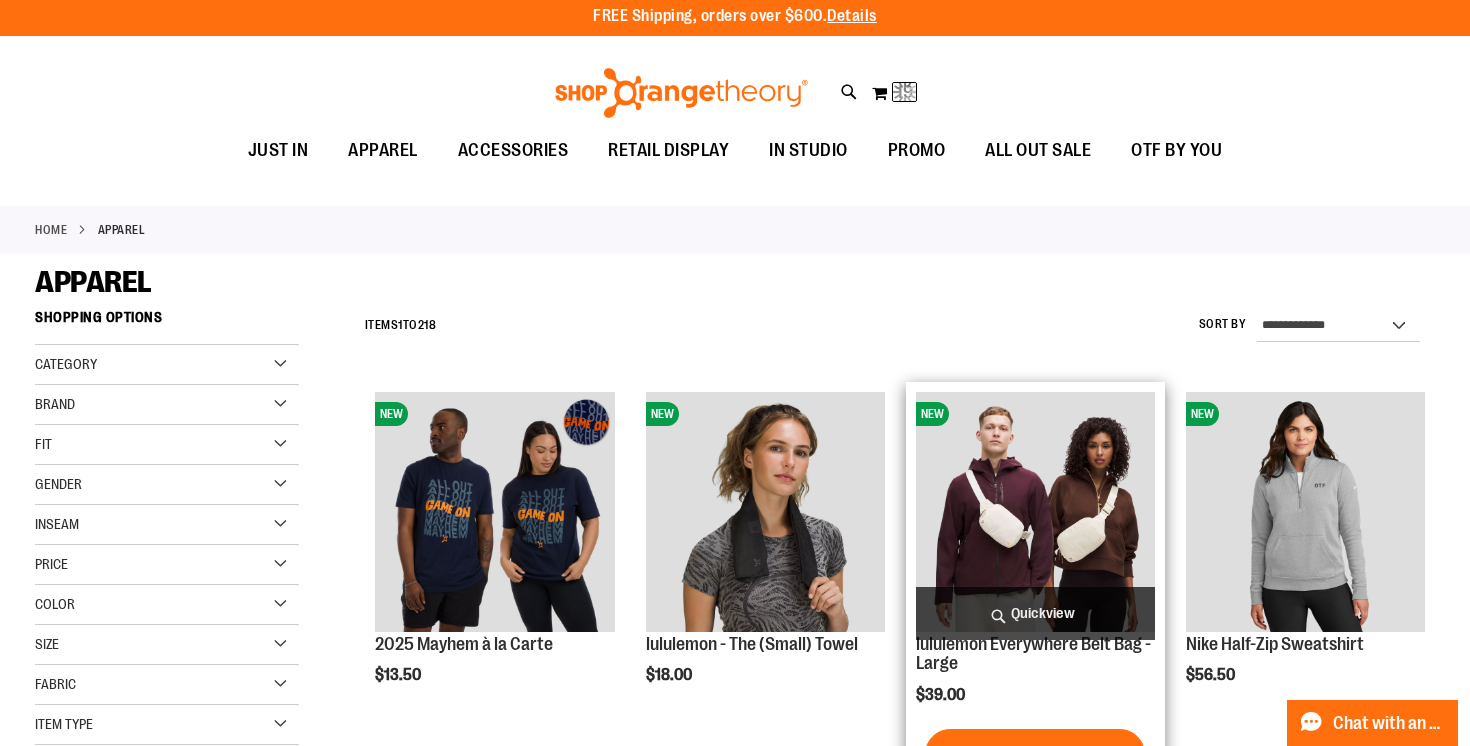 scroll, scrollTop: 0, scrollLeft: 0, axis: both 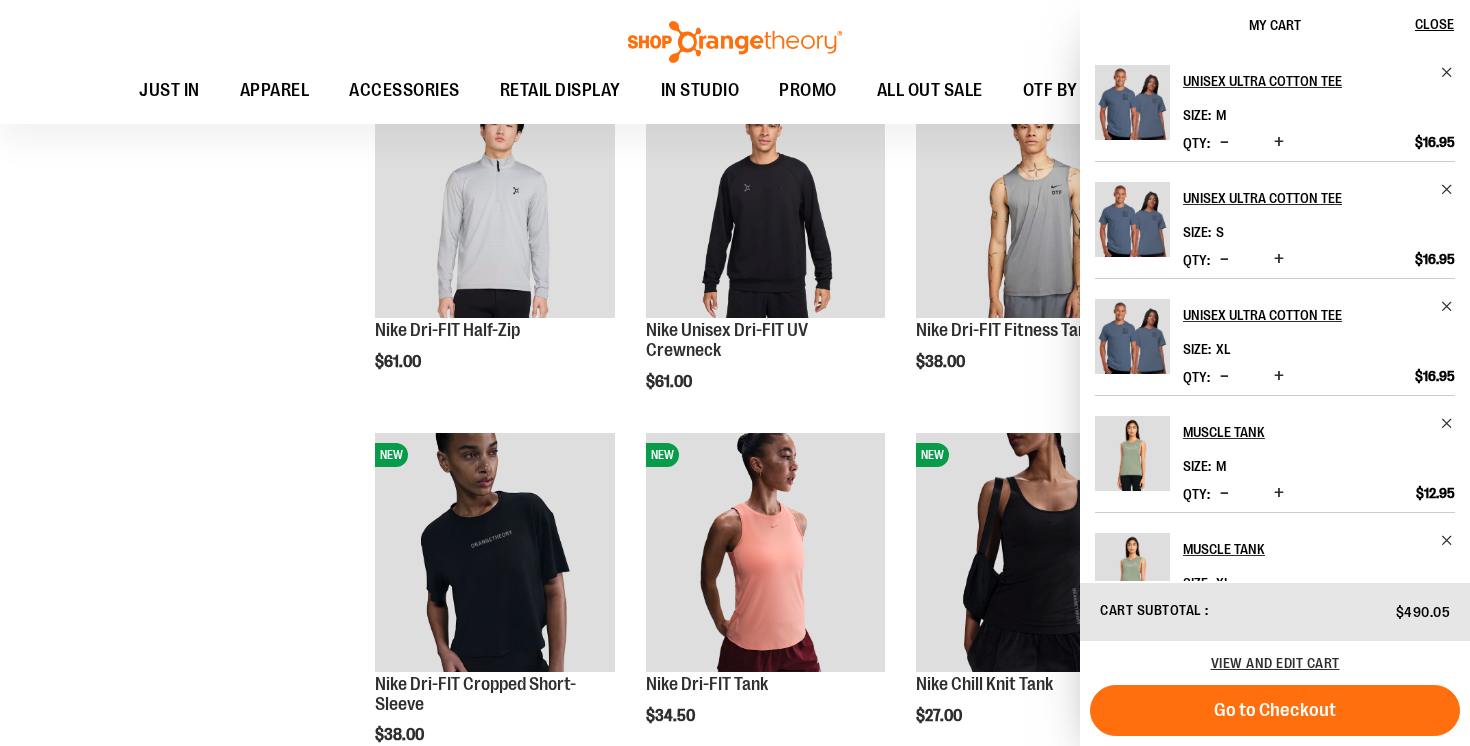 click on "**********" at bounding box center (735, 1325) 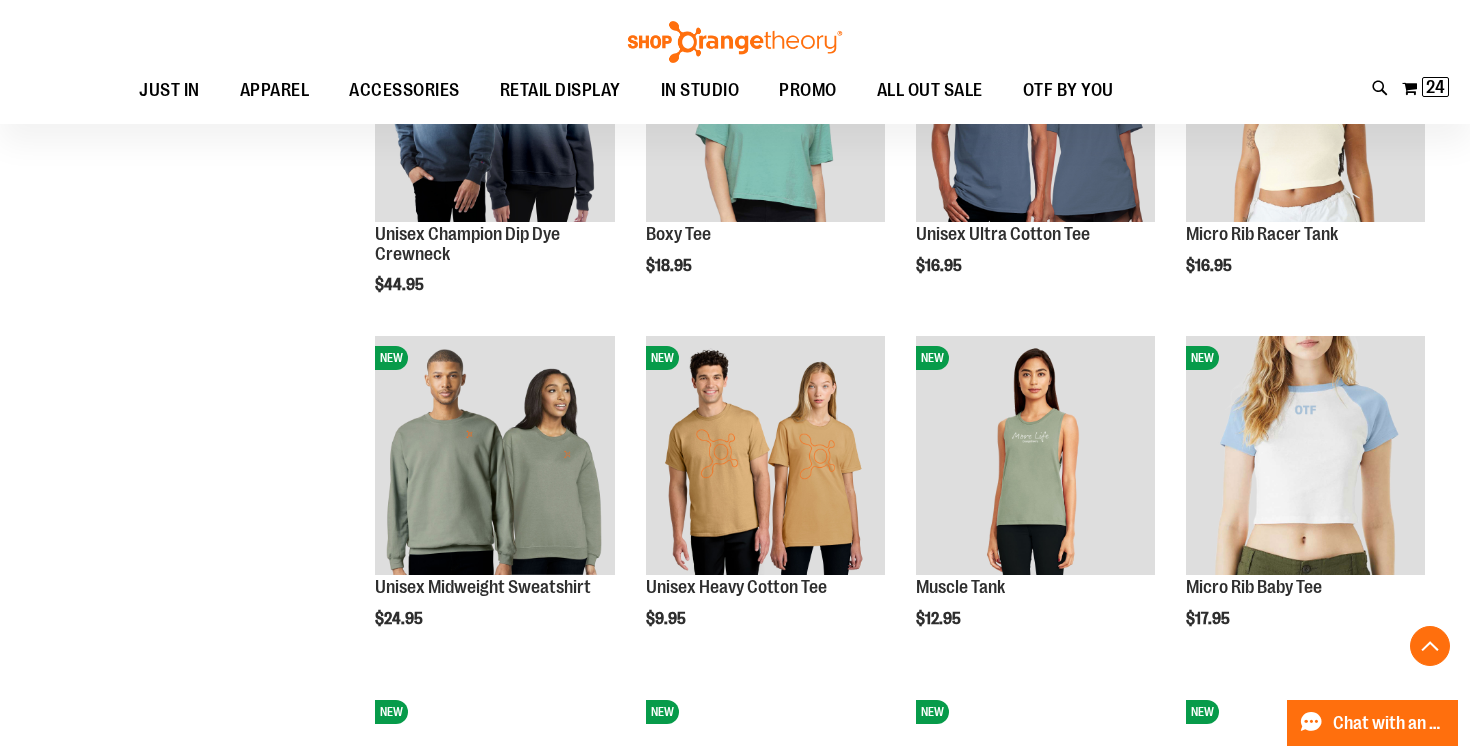 scroll, scrollTop: 1830, scrollLeft: 0, axis: vertical 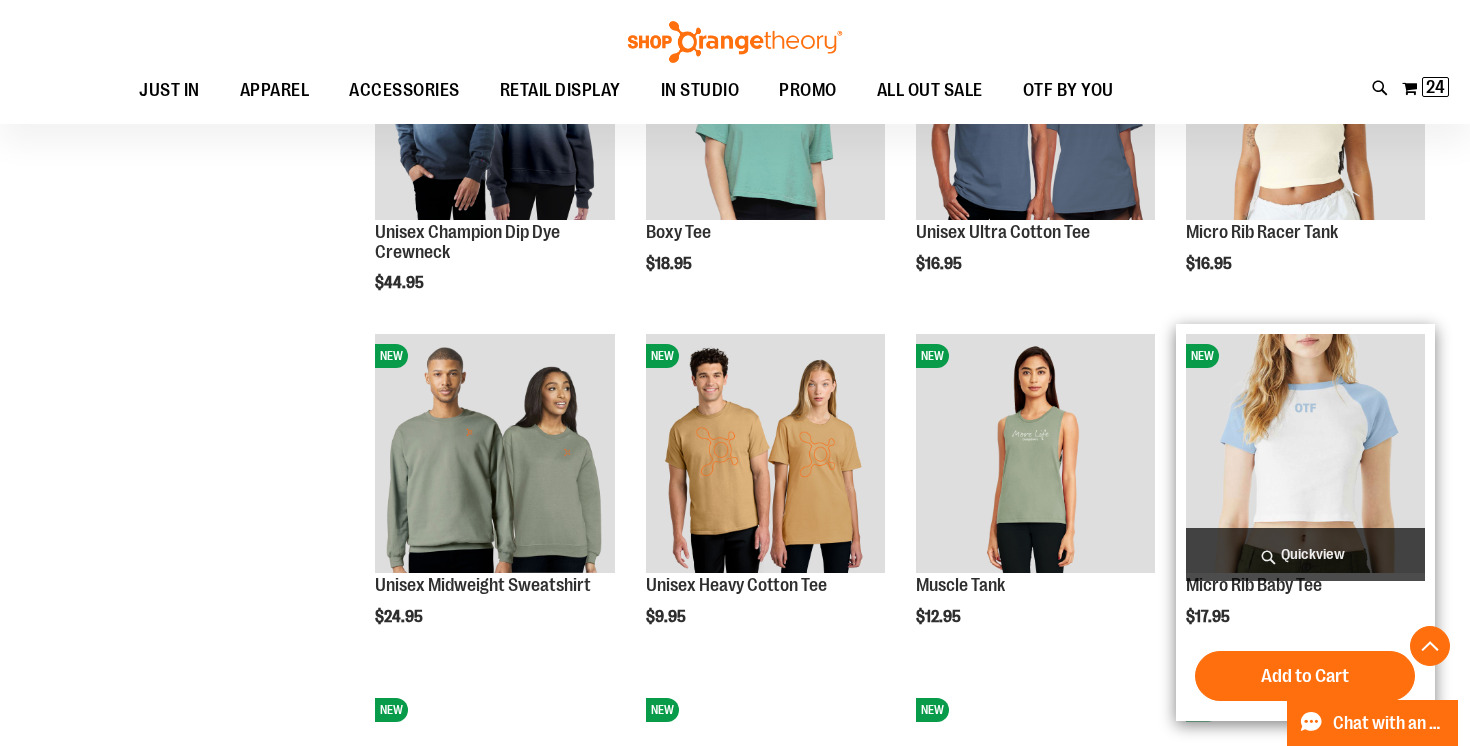 click on "Quickview" at bounding box center (1305, 554) 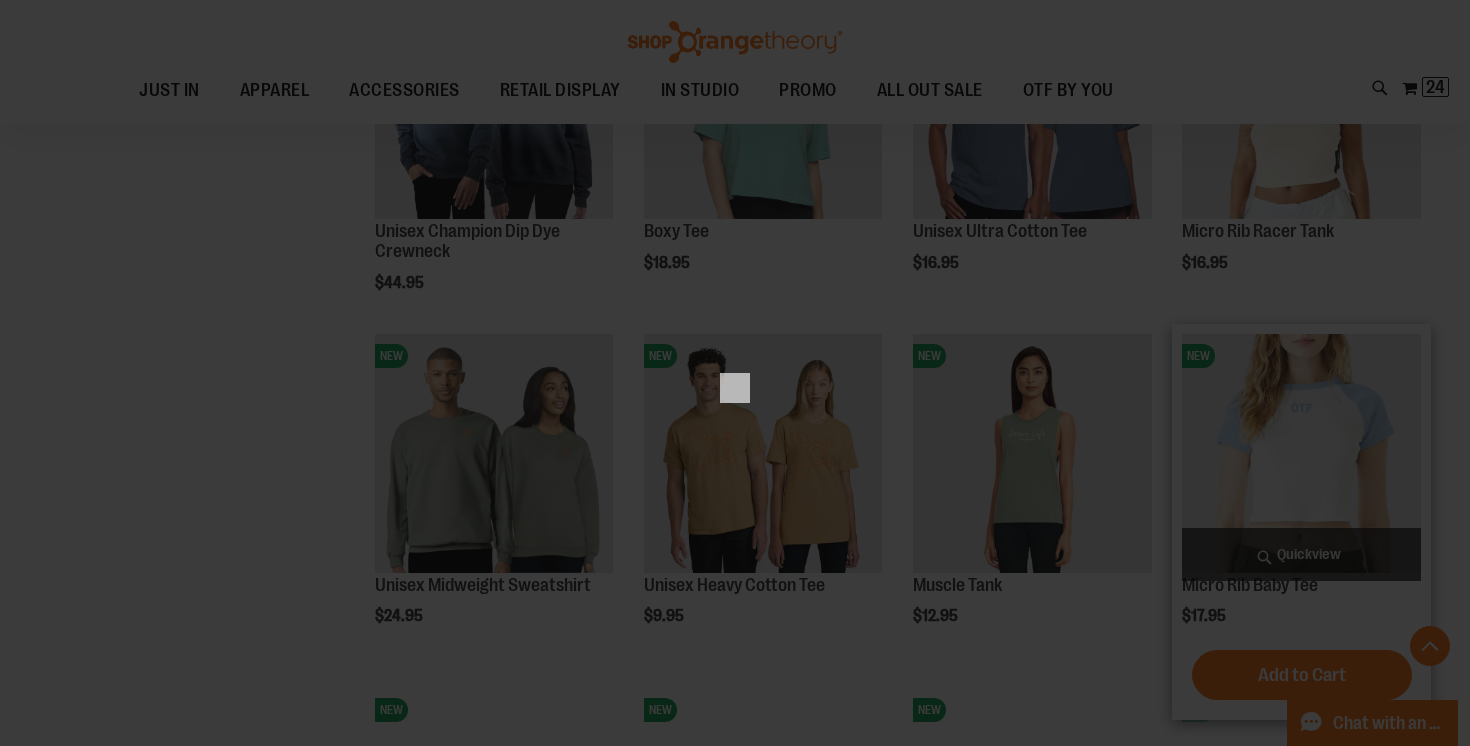 scroll, scrollTop: 0, scrollLeft: 0, axis: both 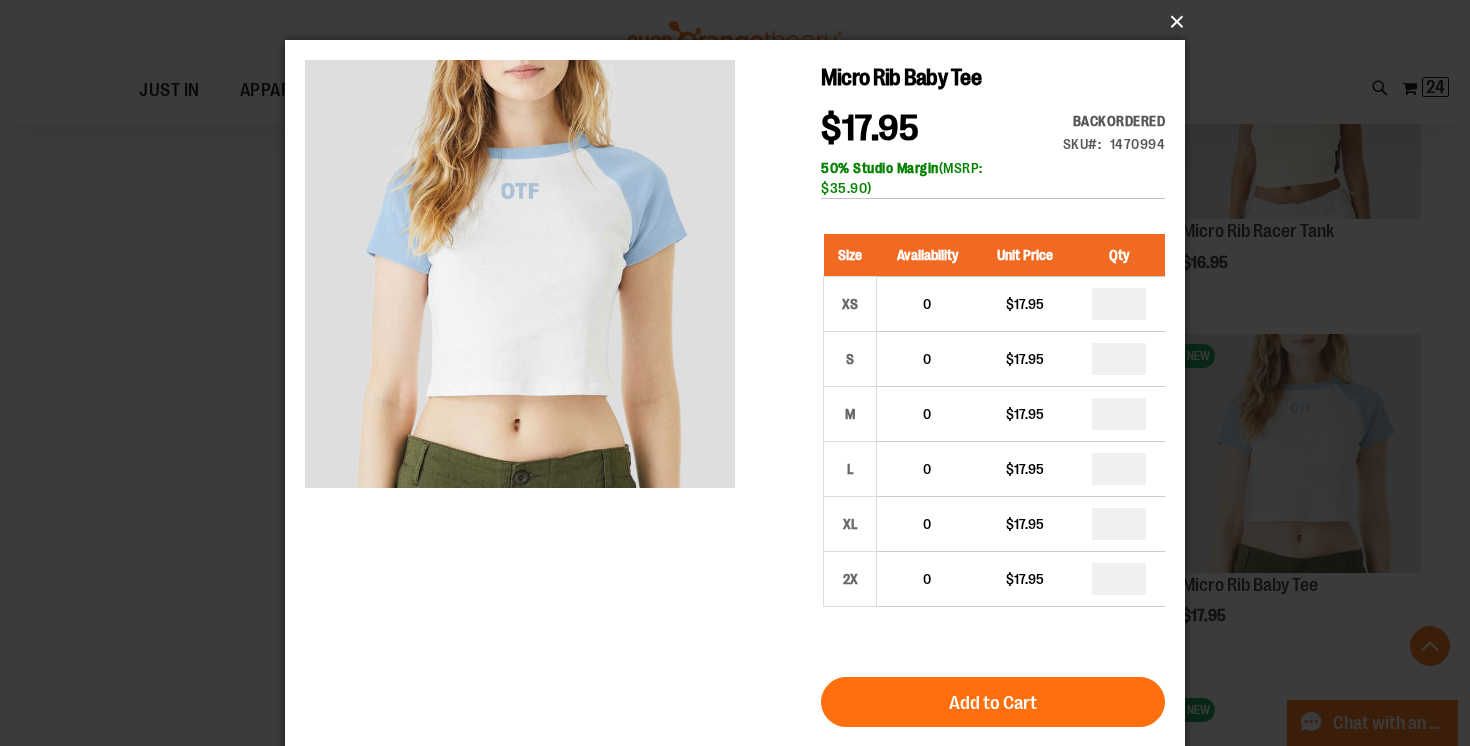 click on "×" at bounding box center [741, 22] 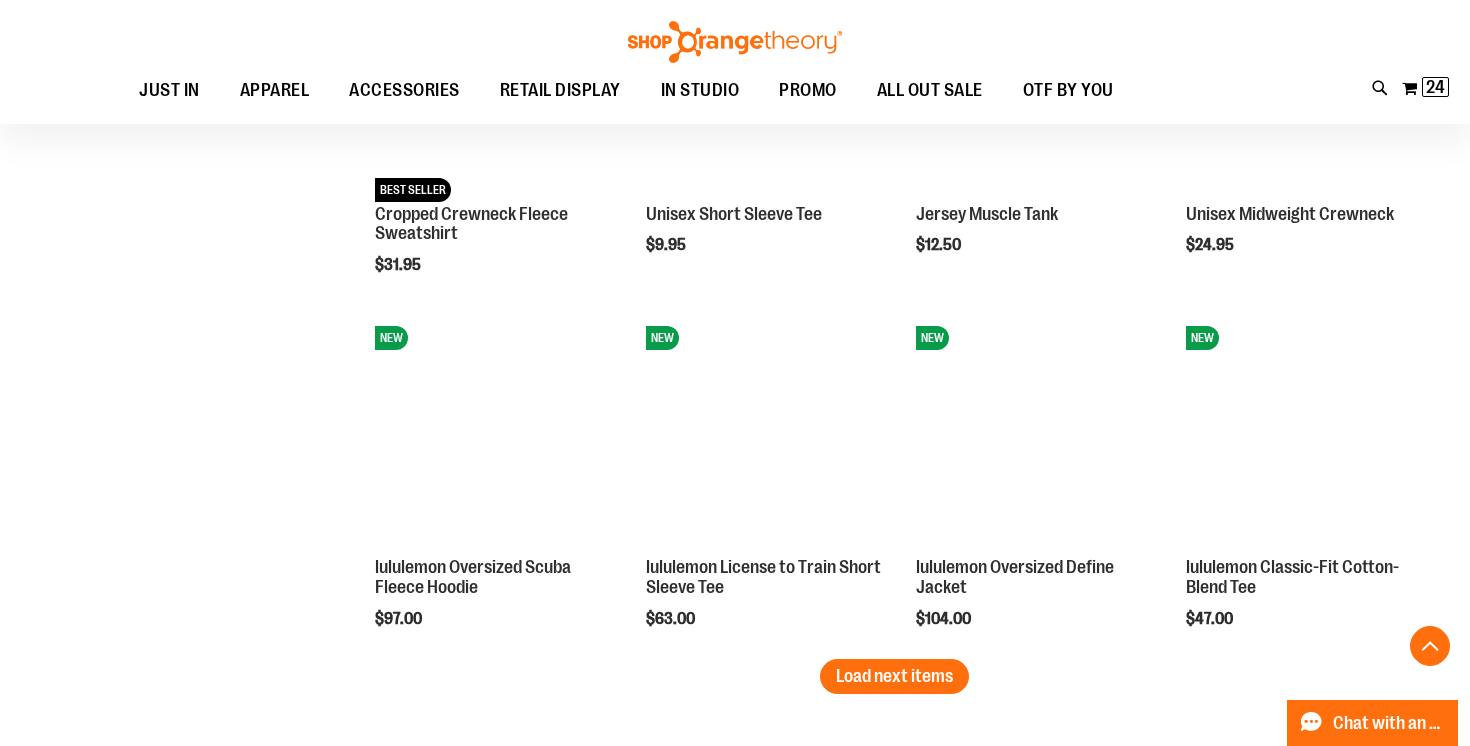 scroll, scrollTop: 2910, scrollLeft: 0, axis: vertical 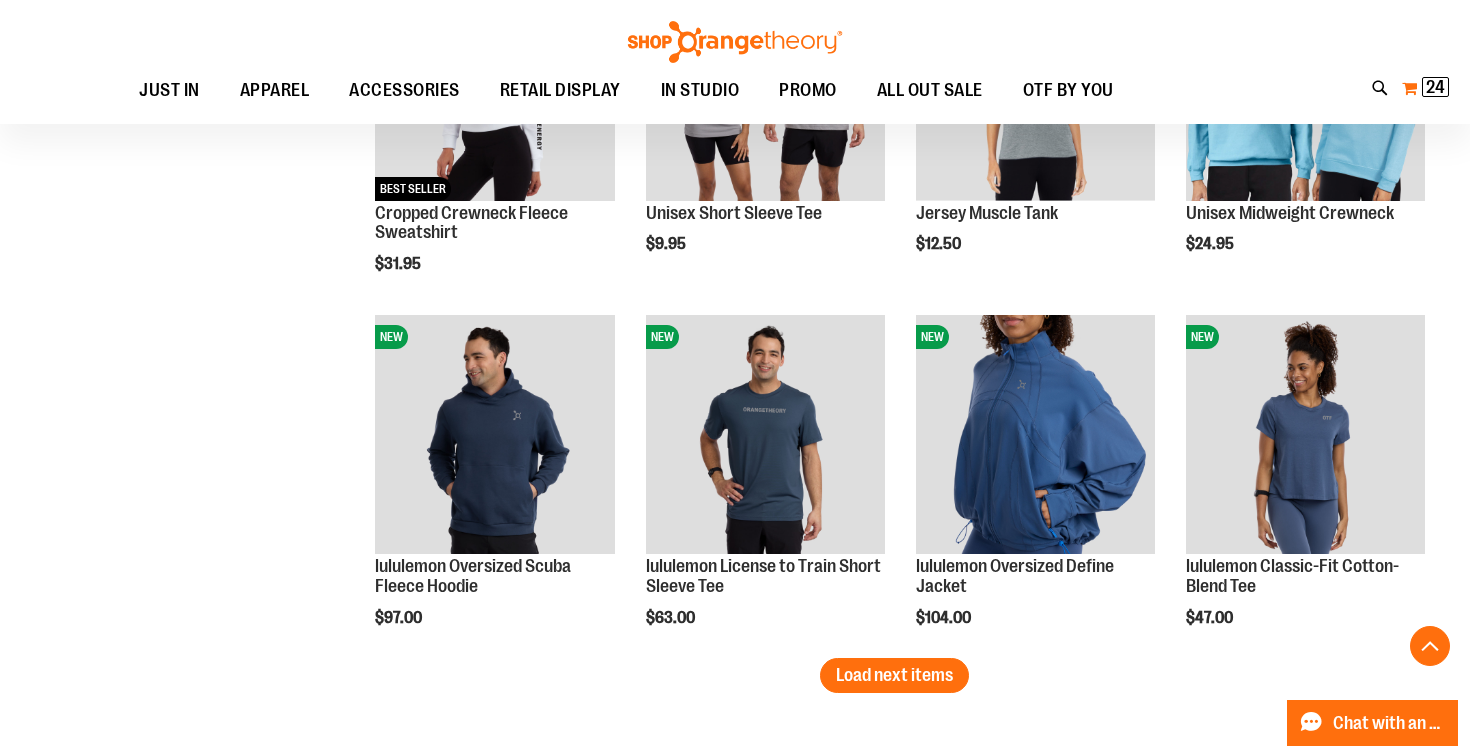 click on "My Cart
24
24
items" at bounding box center [1425, 88] 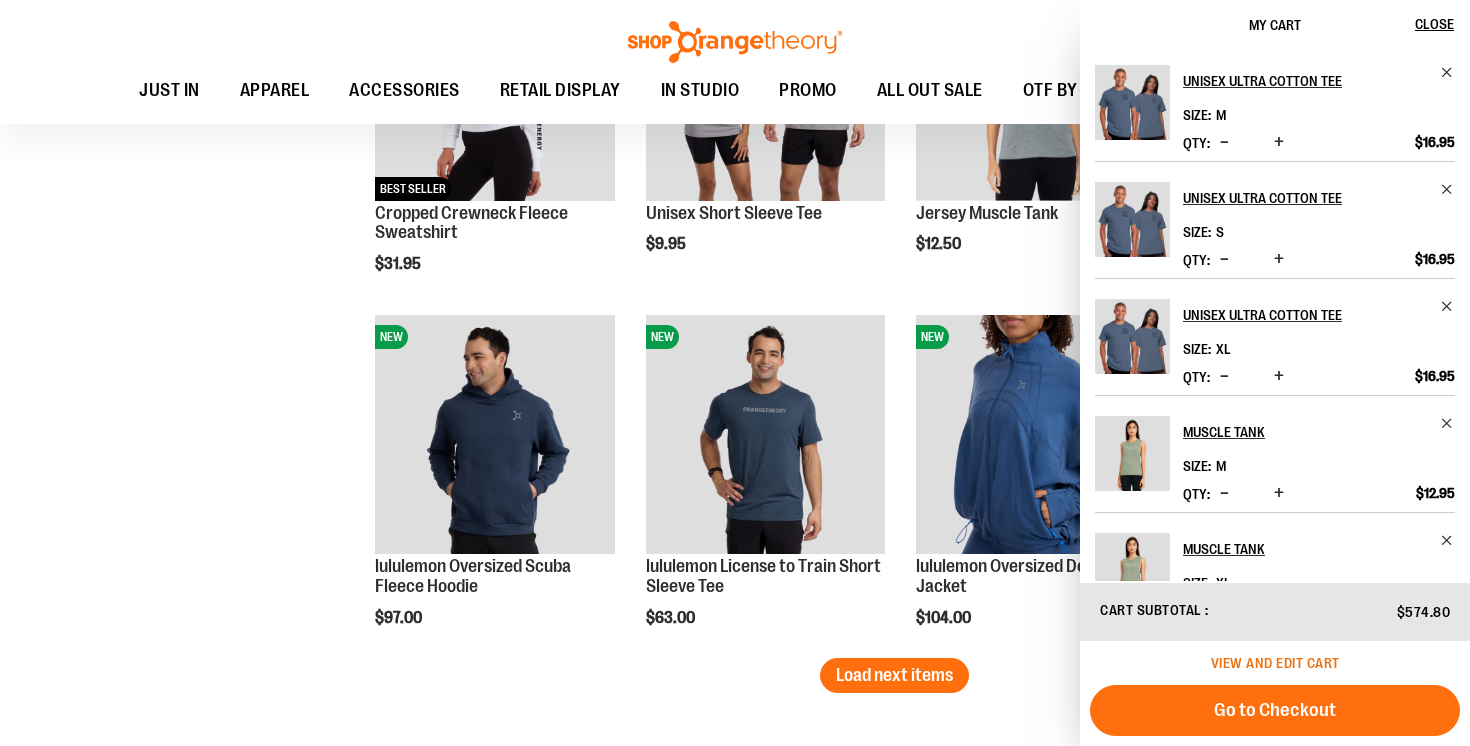 click on "View and edit cart" at bounding box center [1275, 663] 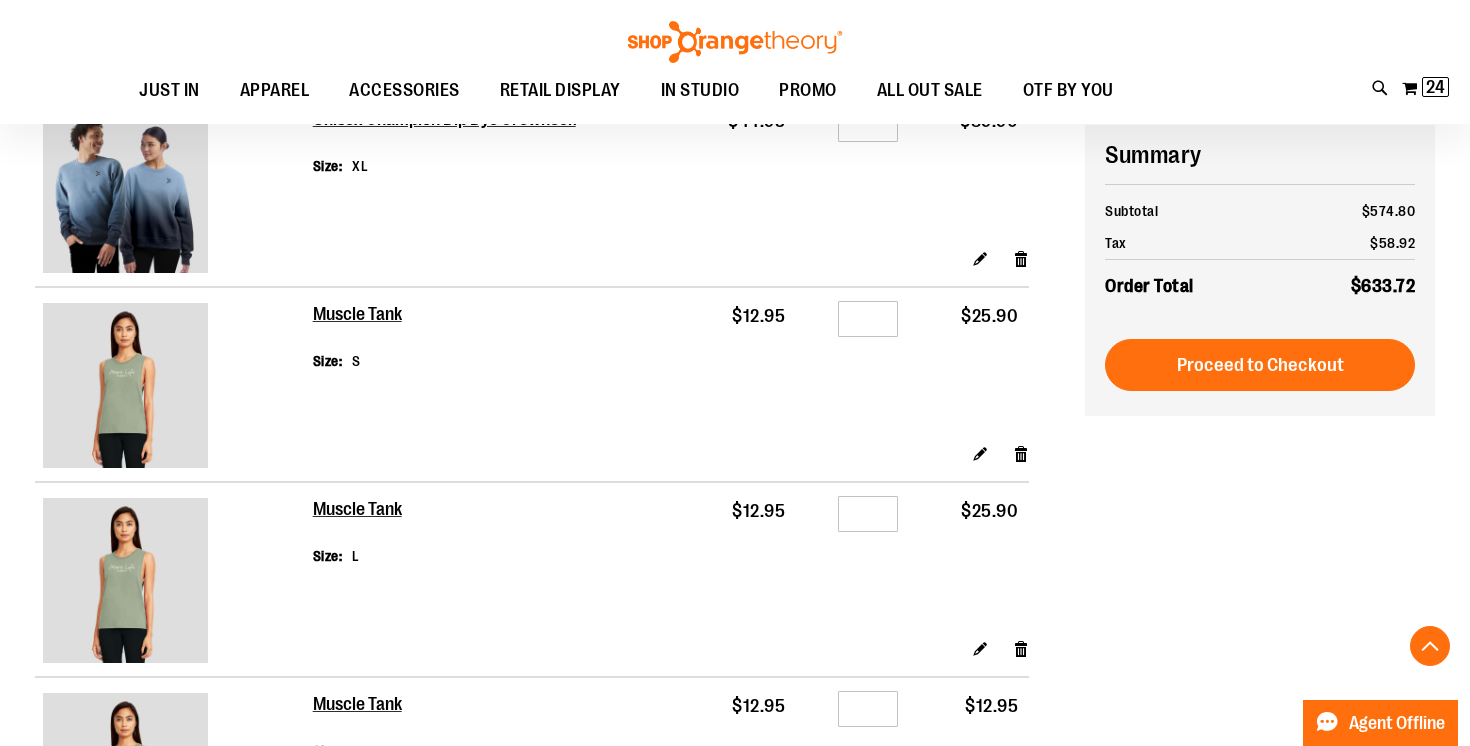 scroll, scrollTop: 635, scrollLeft: 0, axis: vertical 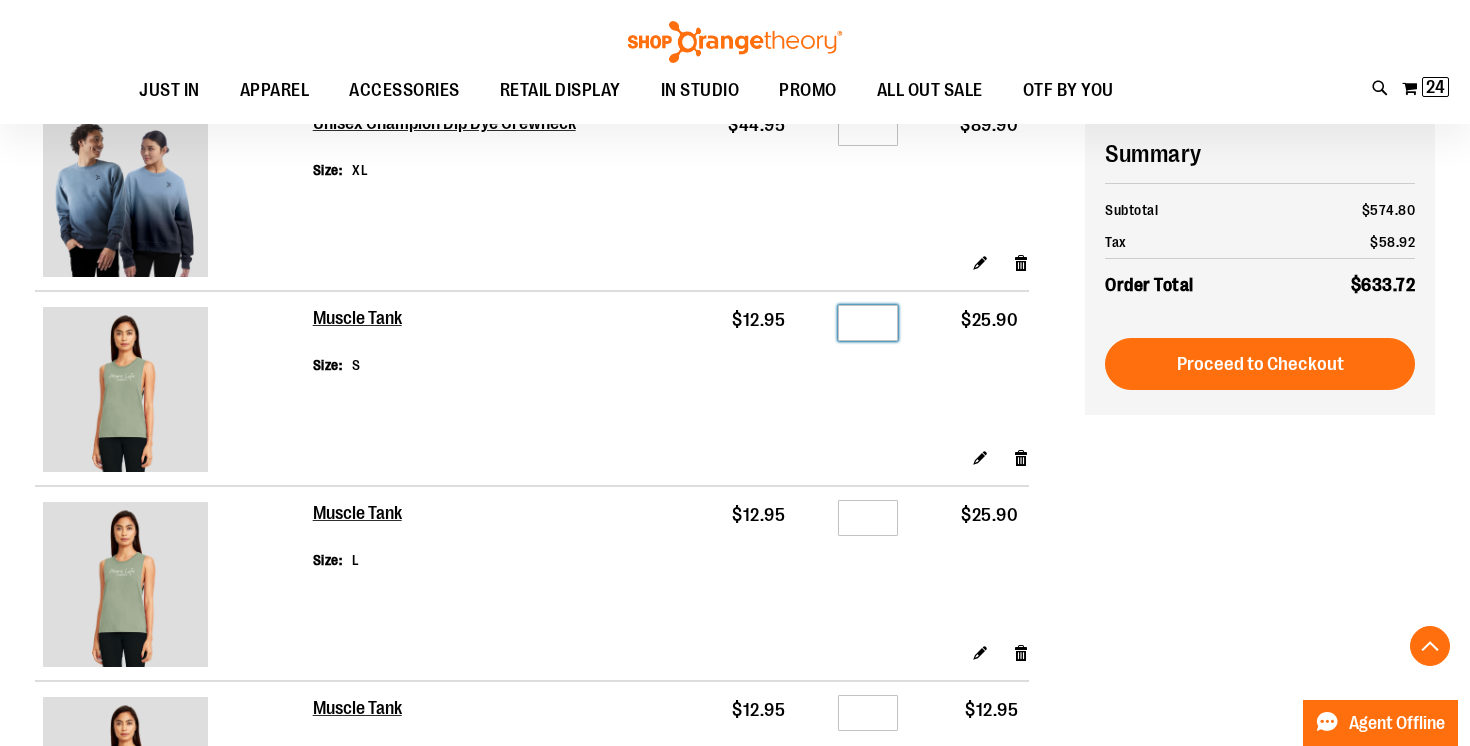 click on "*" at bounding box center [868, 323] 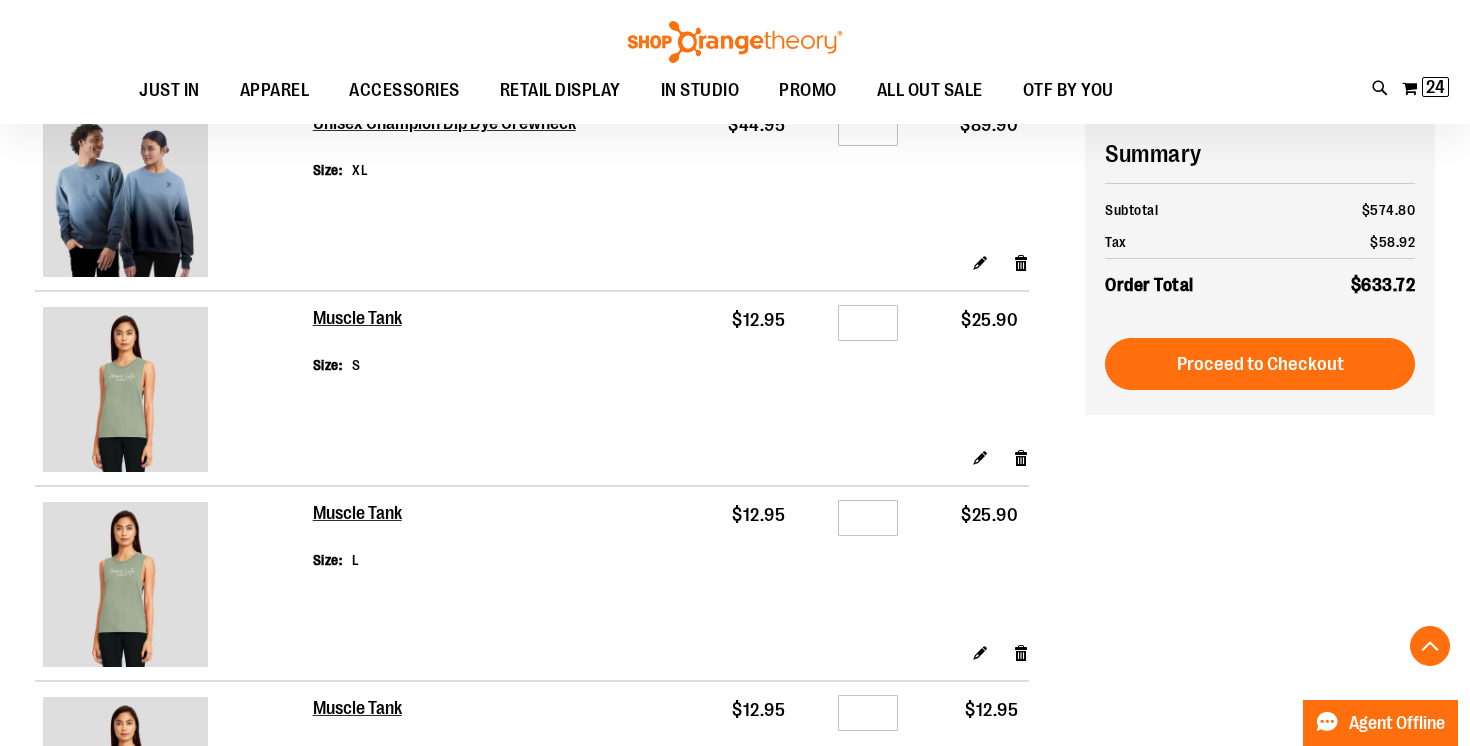 click on "**********" at bounding box center [735, 1294] 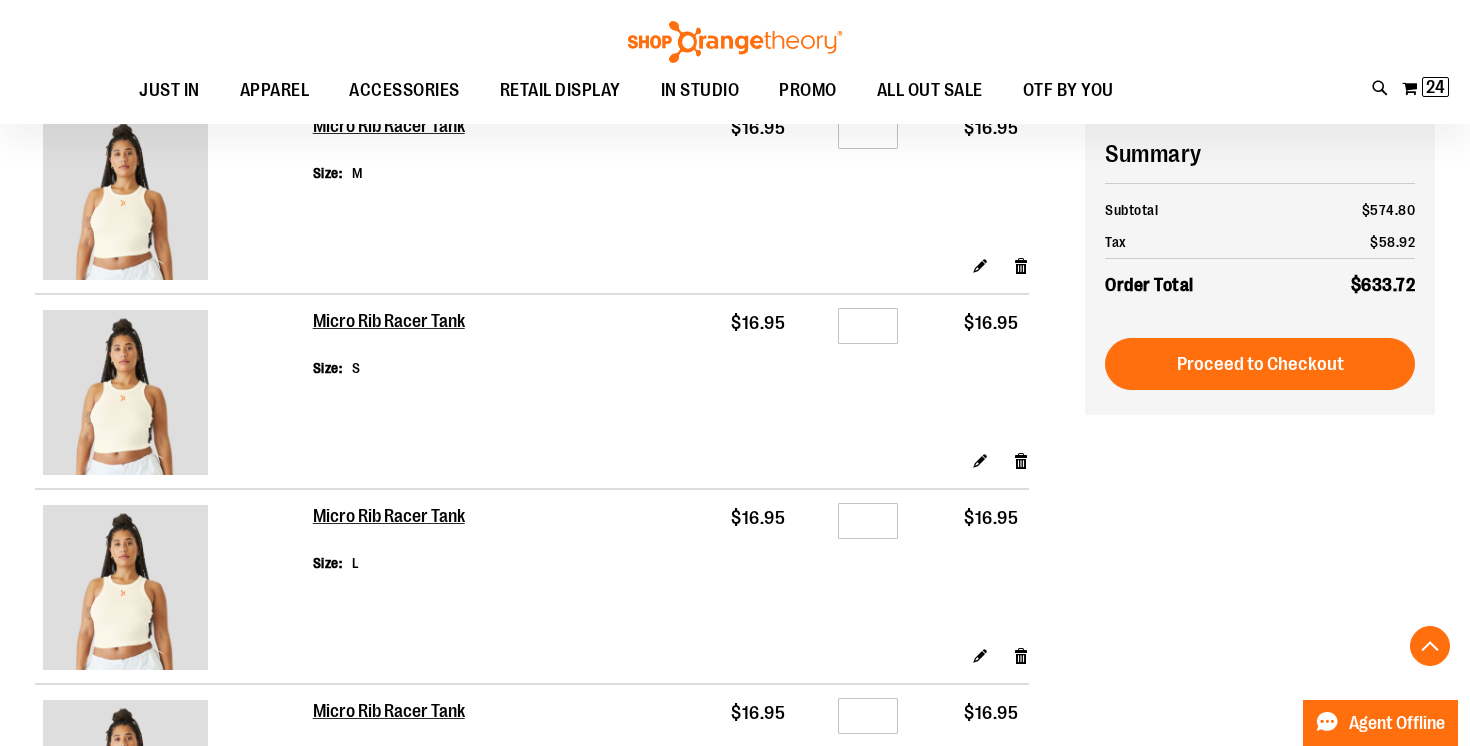 scroll, scrollTop: 2352, scrollLeft: 0, axis: vertical 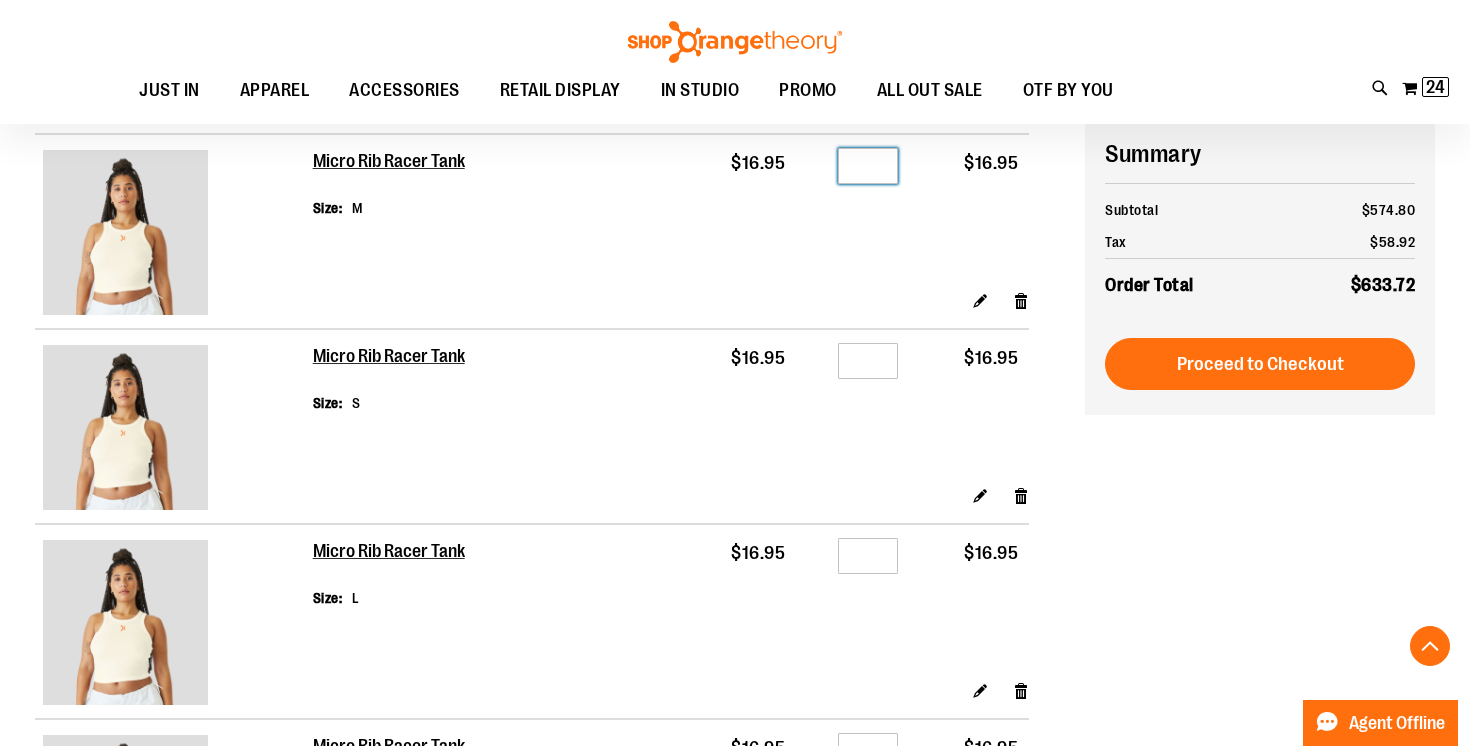 click on "*" at bounding box center [868, 166] 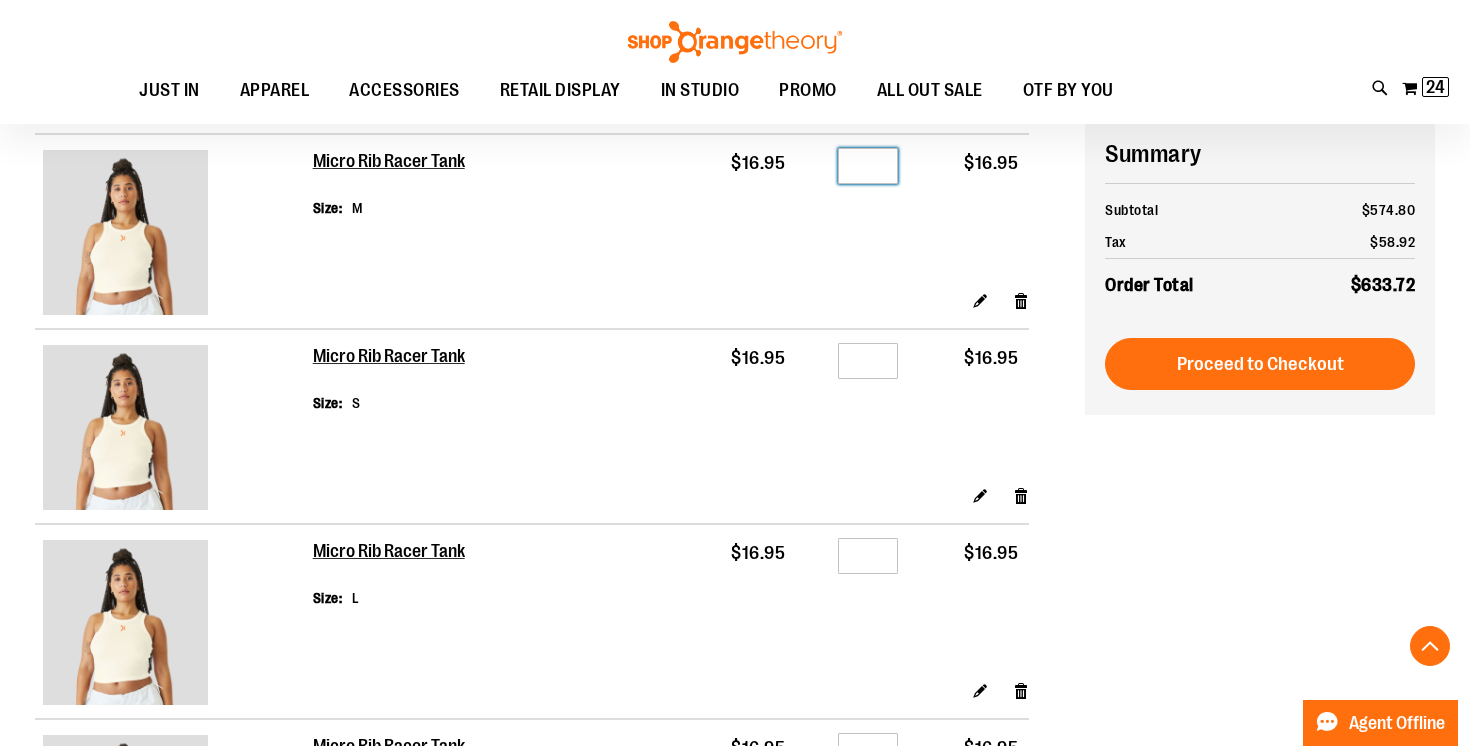type on "*" 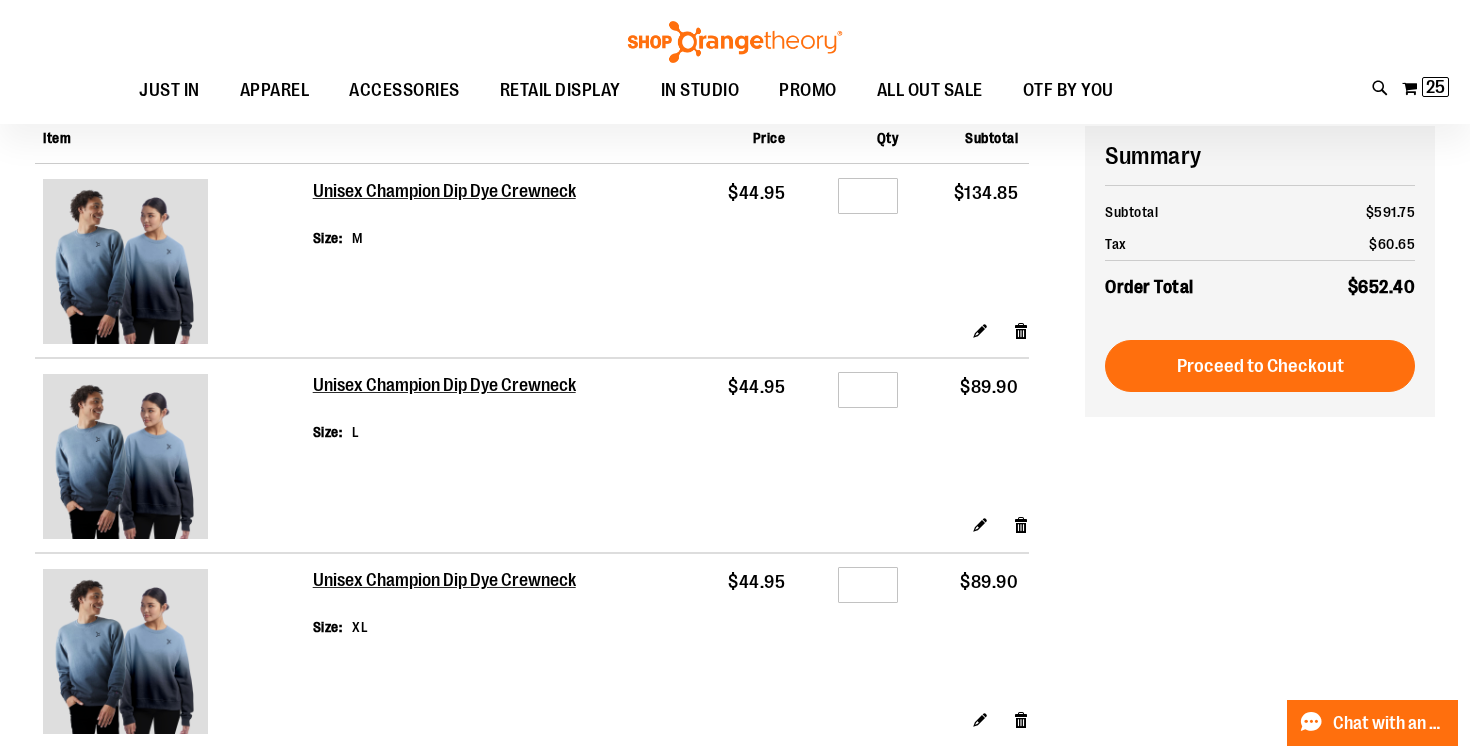 scroll, scrollTop: 170, scrollLeft: 0, axis: vertical 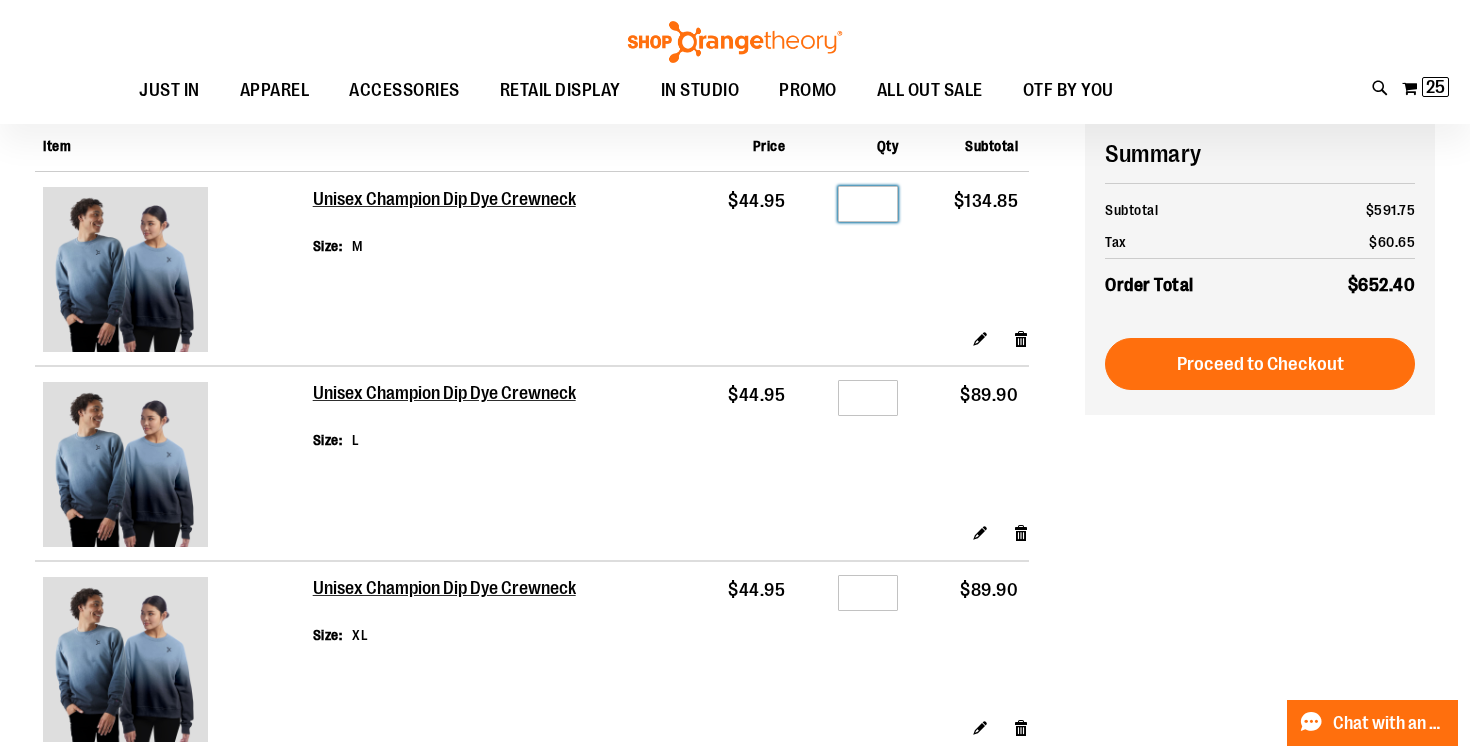 click on "*" at bounding box center [868, 204] 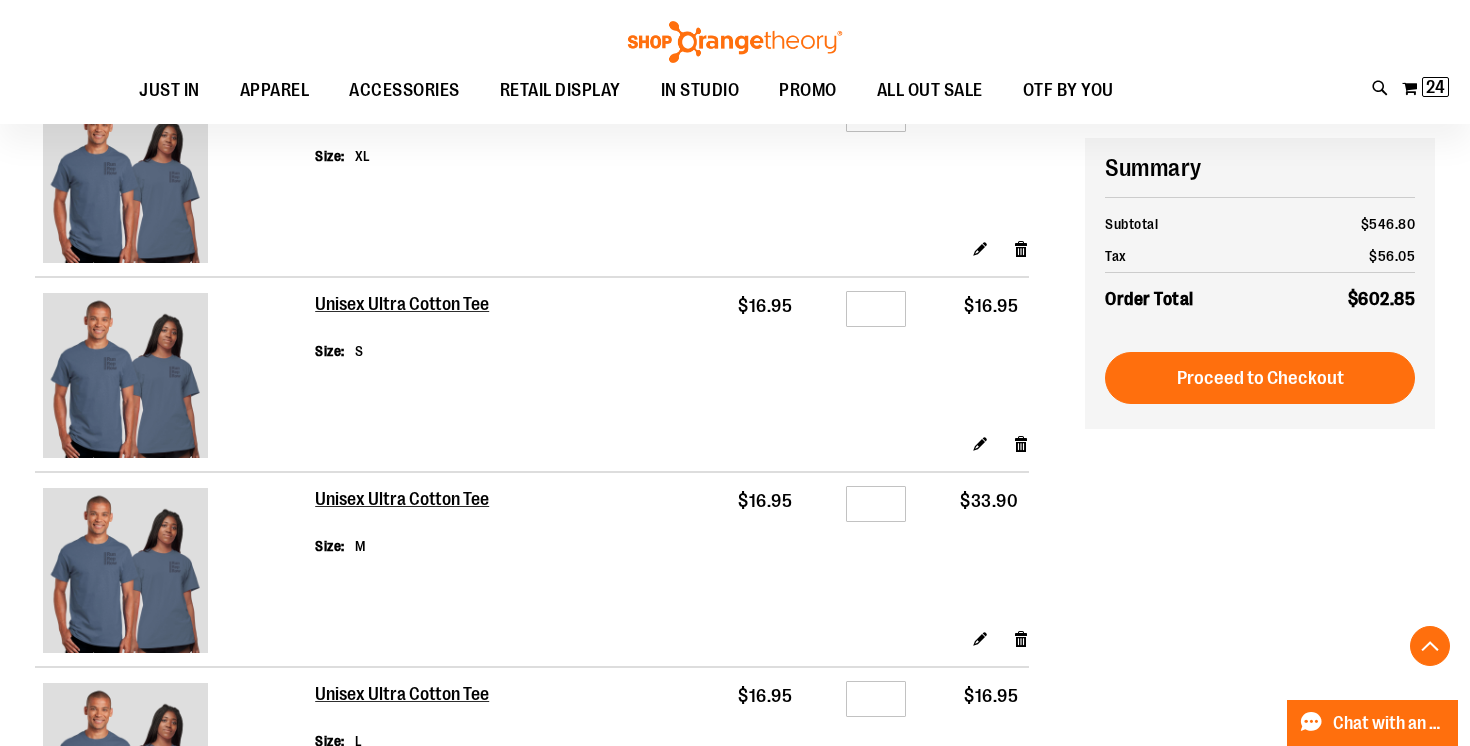 scroll, scrollTop: 1653, scrollLeft: 0, axis: vertical 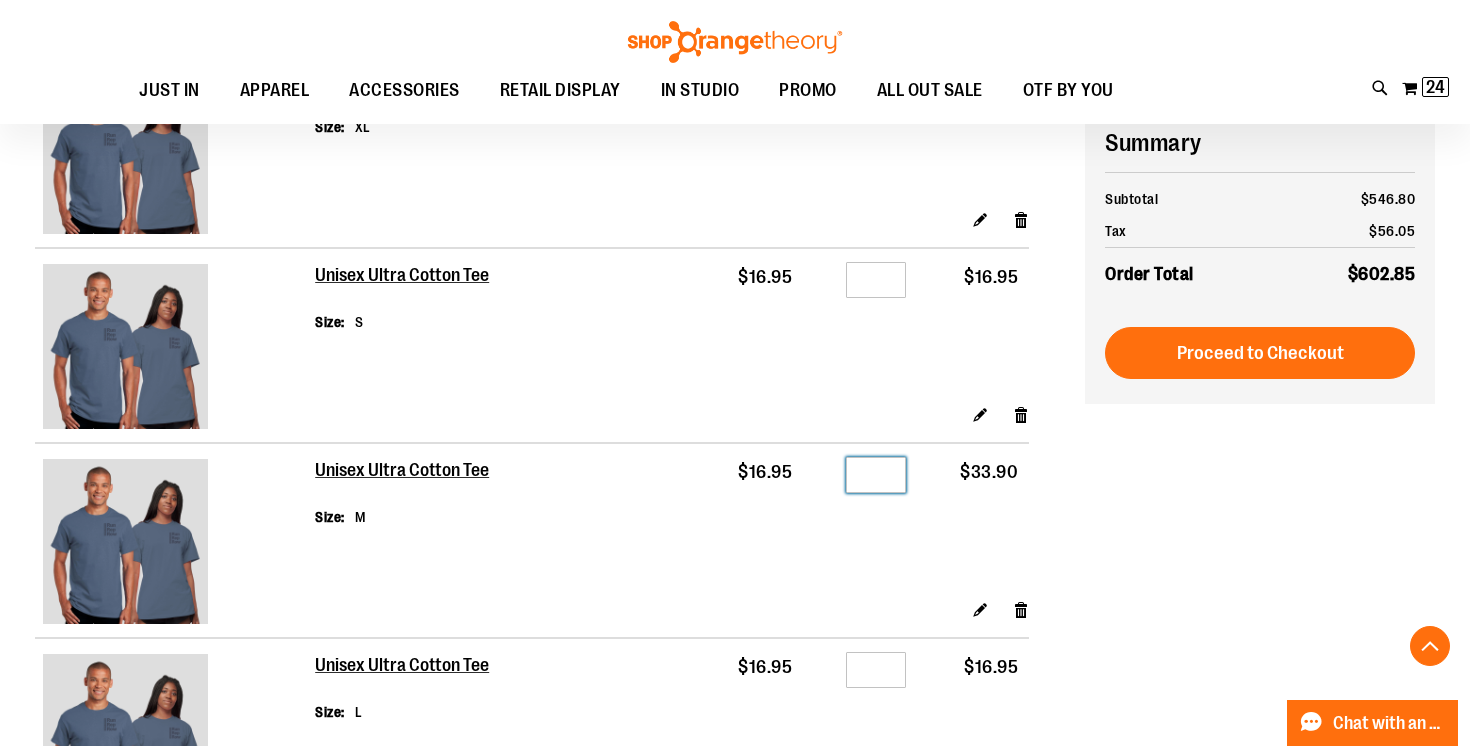 click on "*" at bounding box center [876, 475] 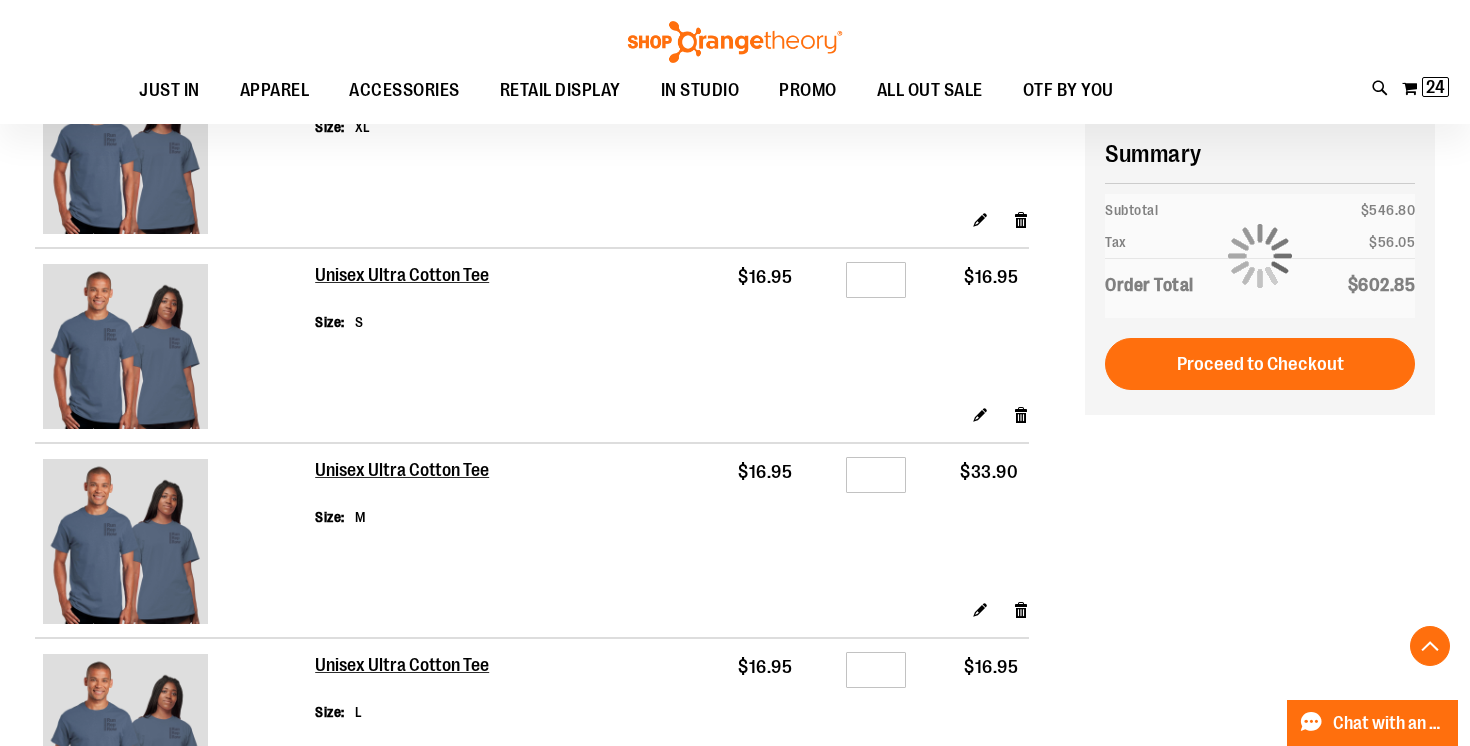 click on "**********" at bounding box center [735, 276] 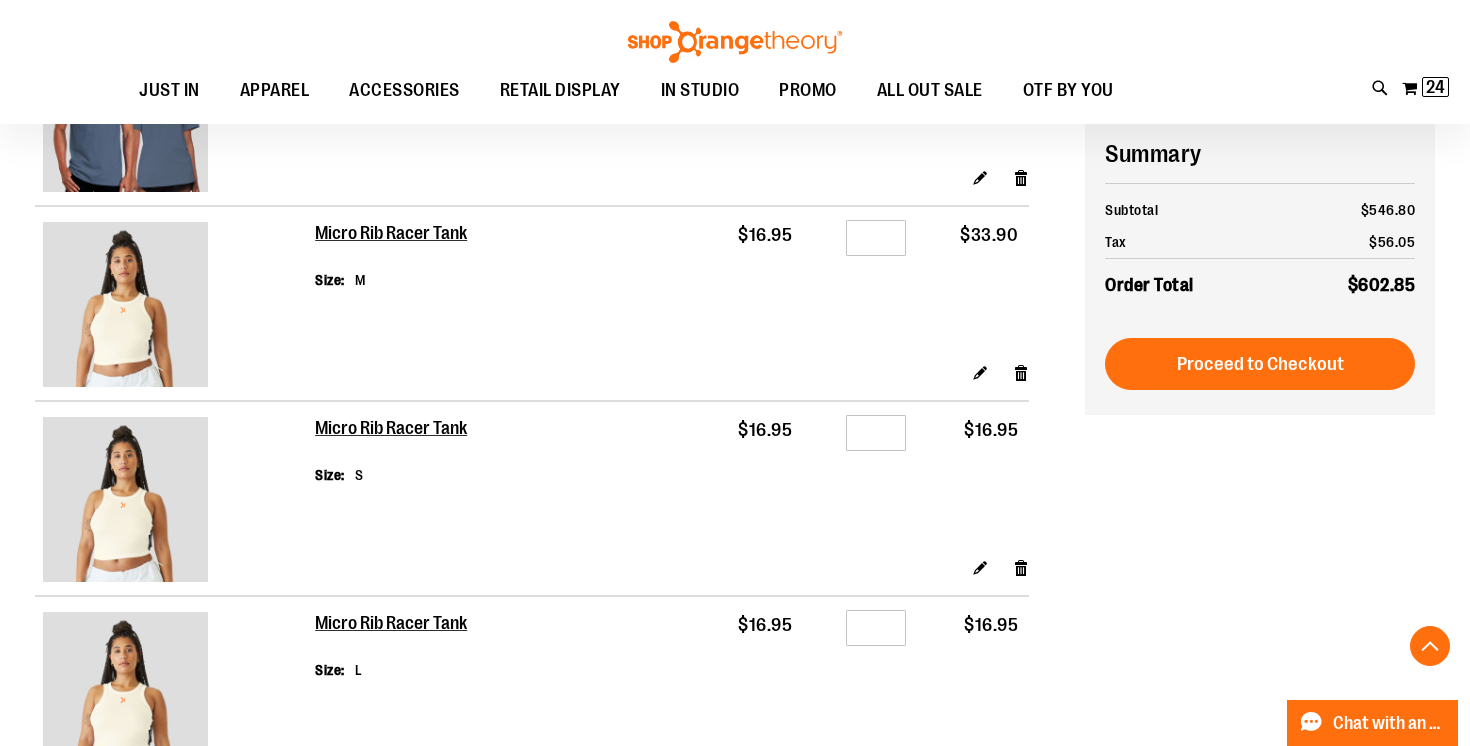 scroll, scrollTop: 2279, scrollLeft: 0, axis: vertical 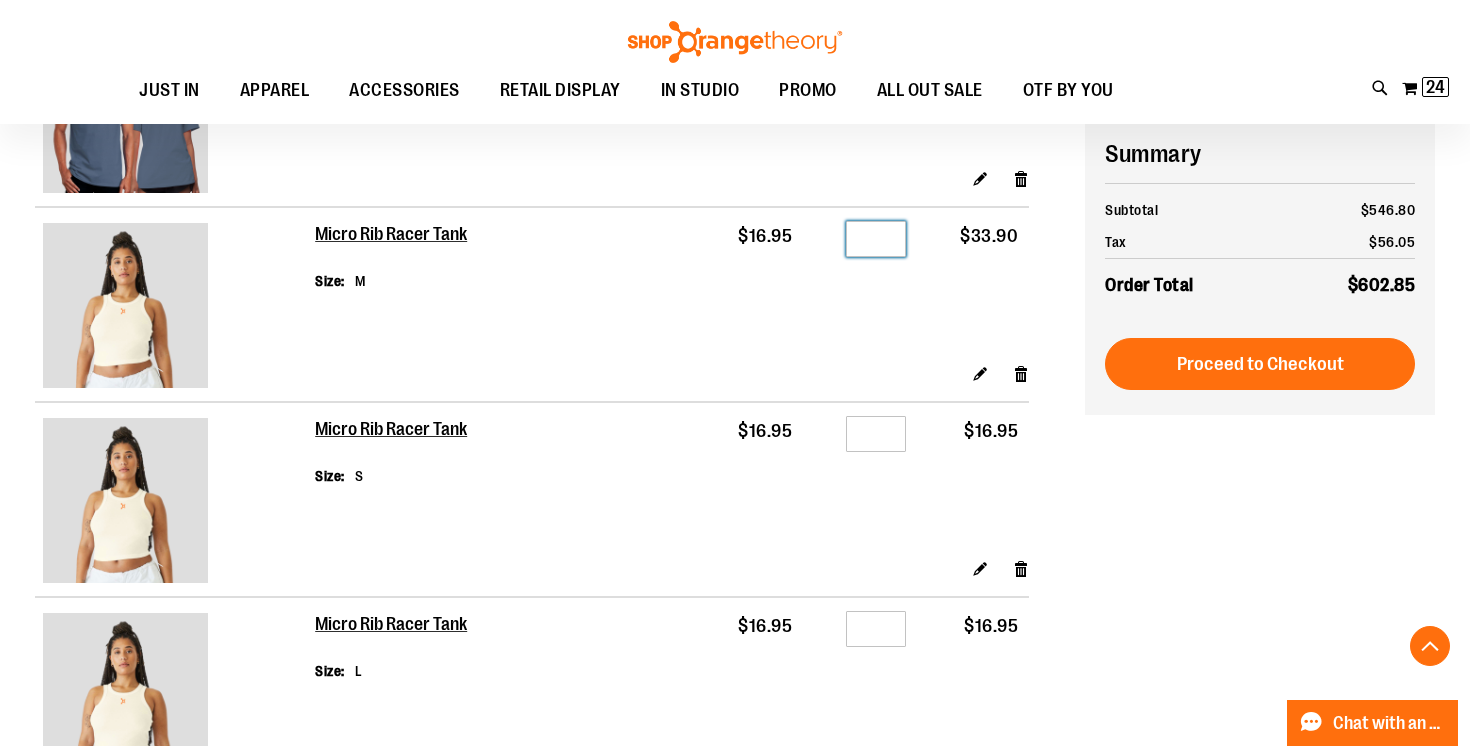 click on "*" at bounding box center (876, 239) 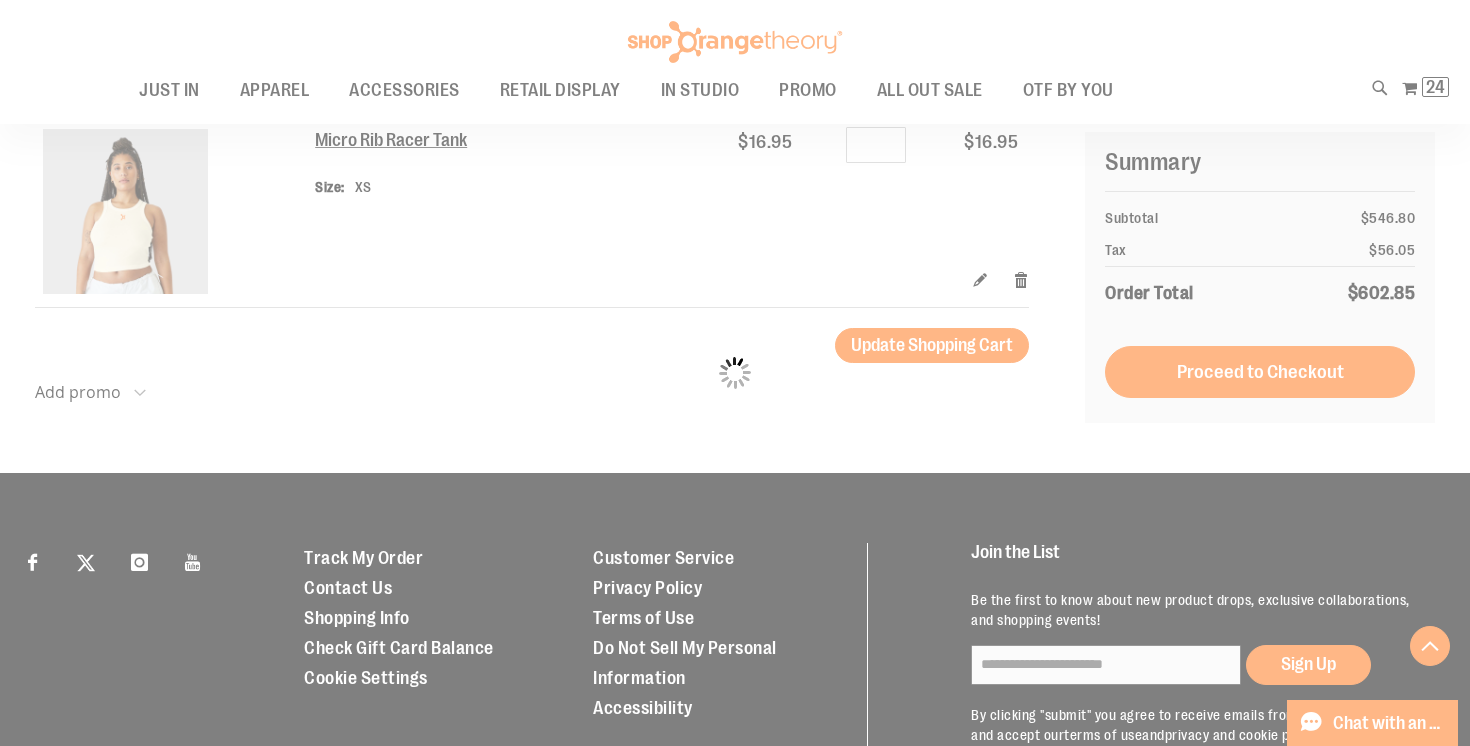 scroll, scrollTop: 3293, scrollLeft: 0, axis: vertical 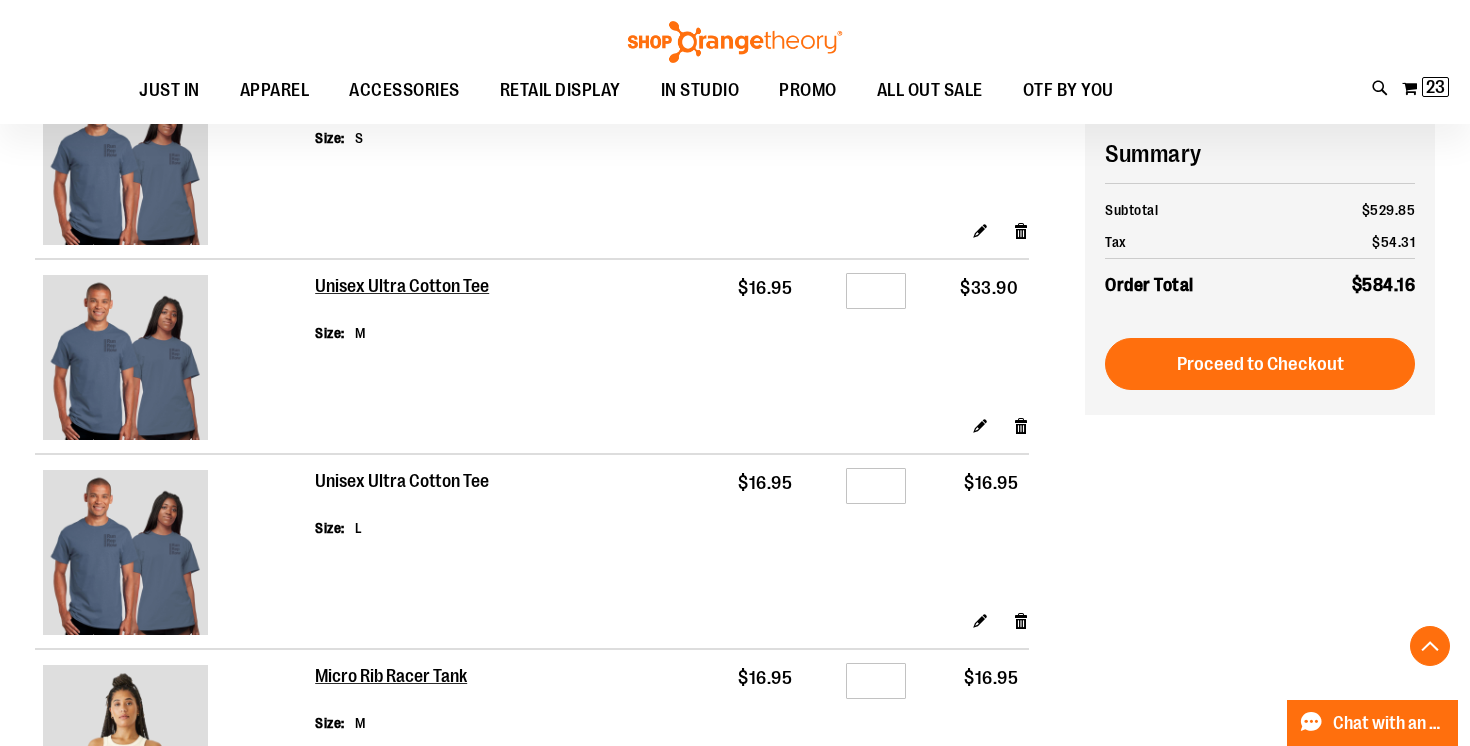 click on "Unisex Ultra Cotton Tee" at bounding box center (403, 482) 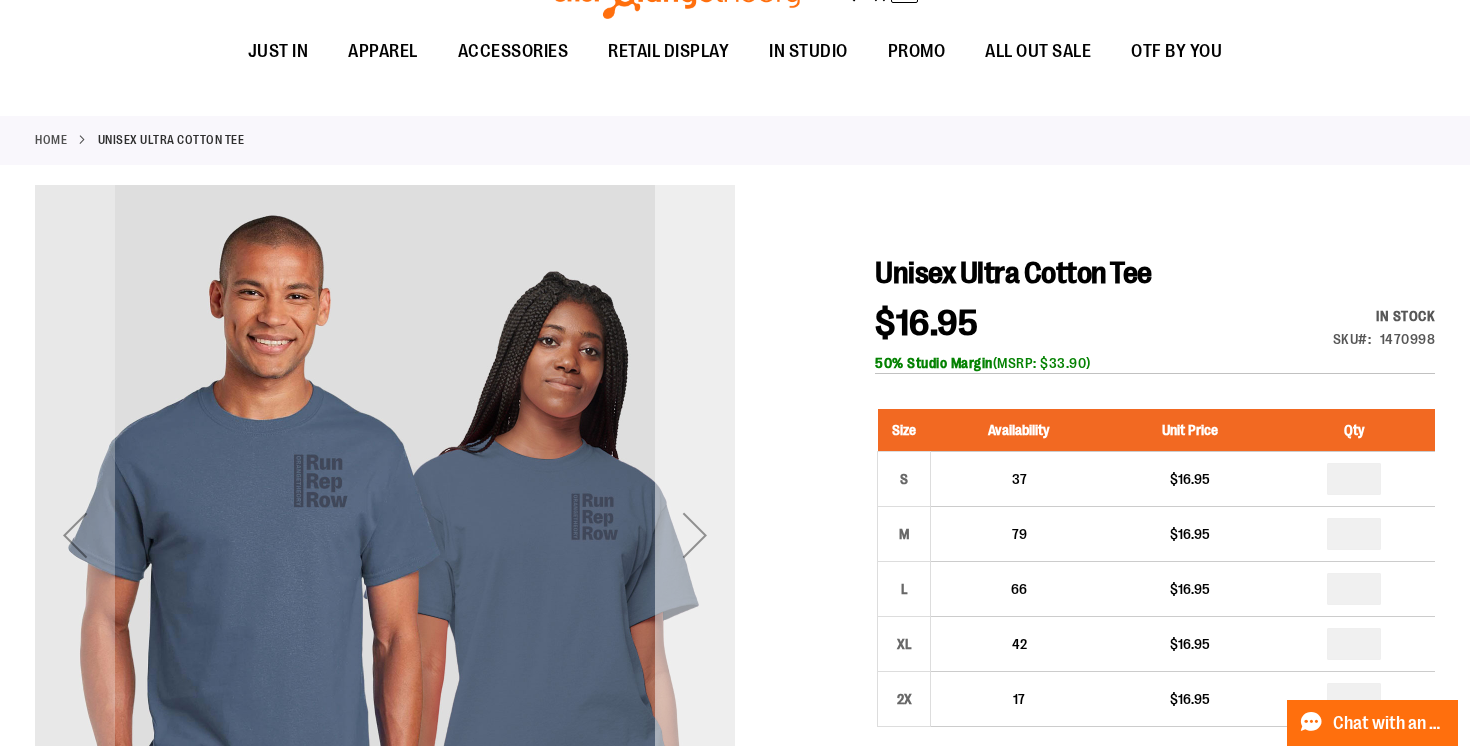 scroll, scrollTop: 0, scrollLeft: 0, axis: both 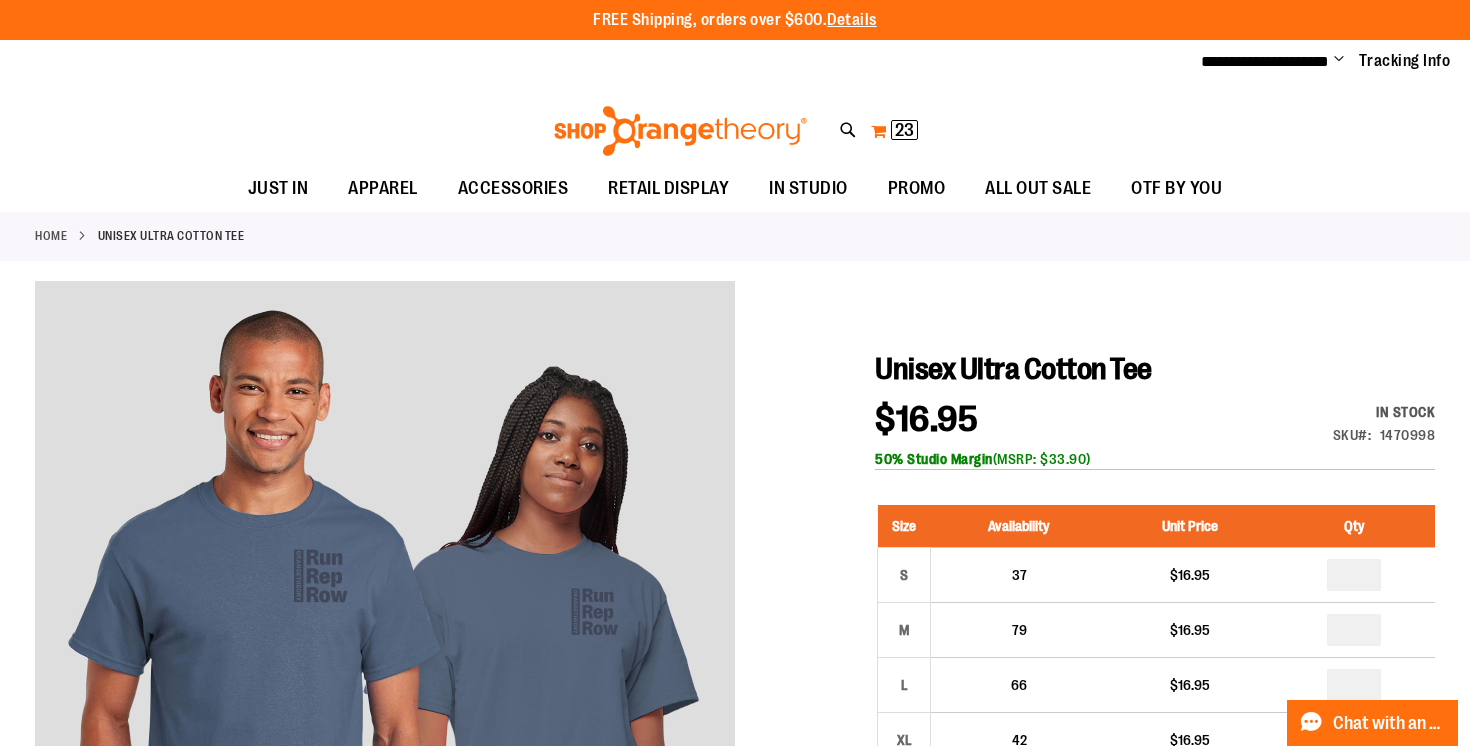 click on "My Cart
23
23
items" at bounding box center (894, 131) 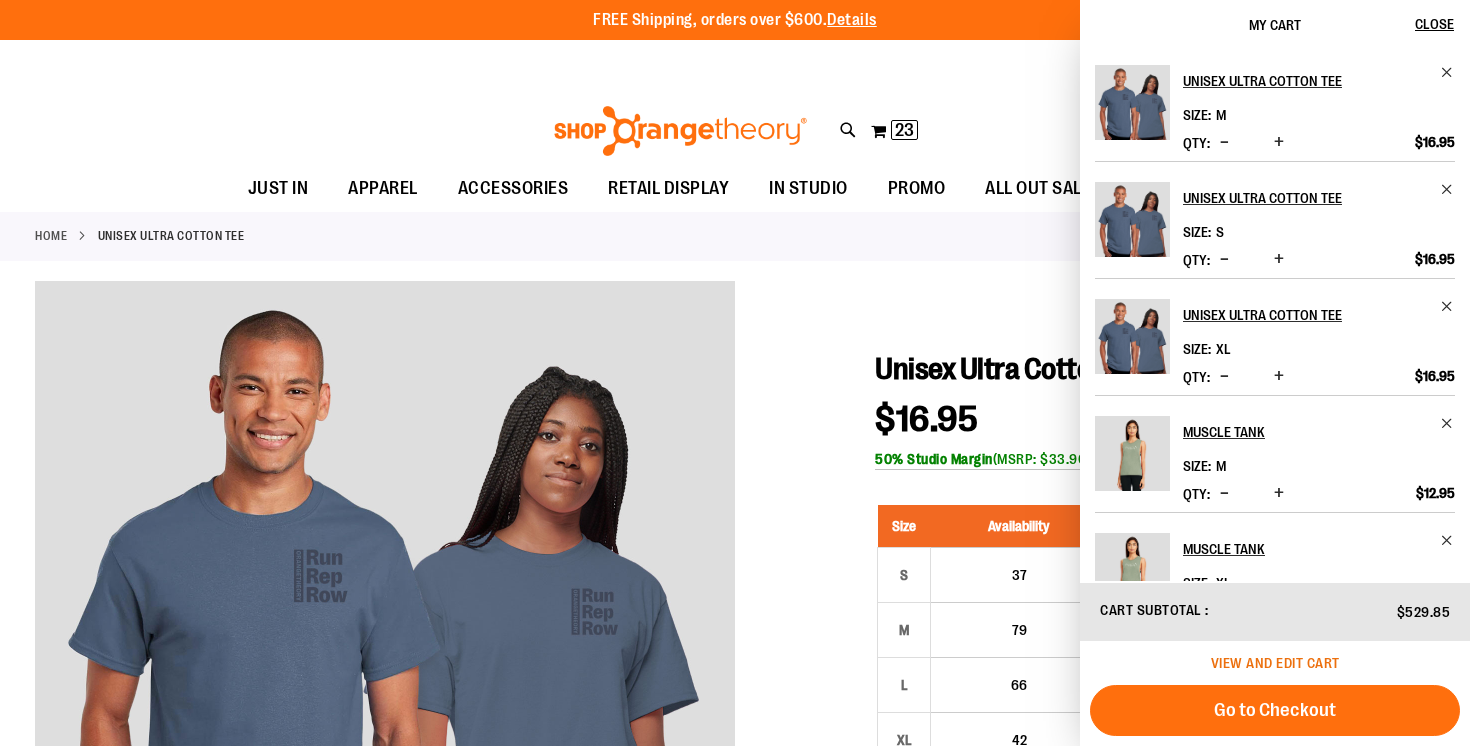 click on "View and edit cart" at bounding box center [1275, 663] 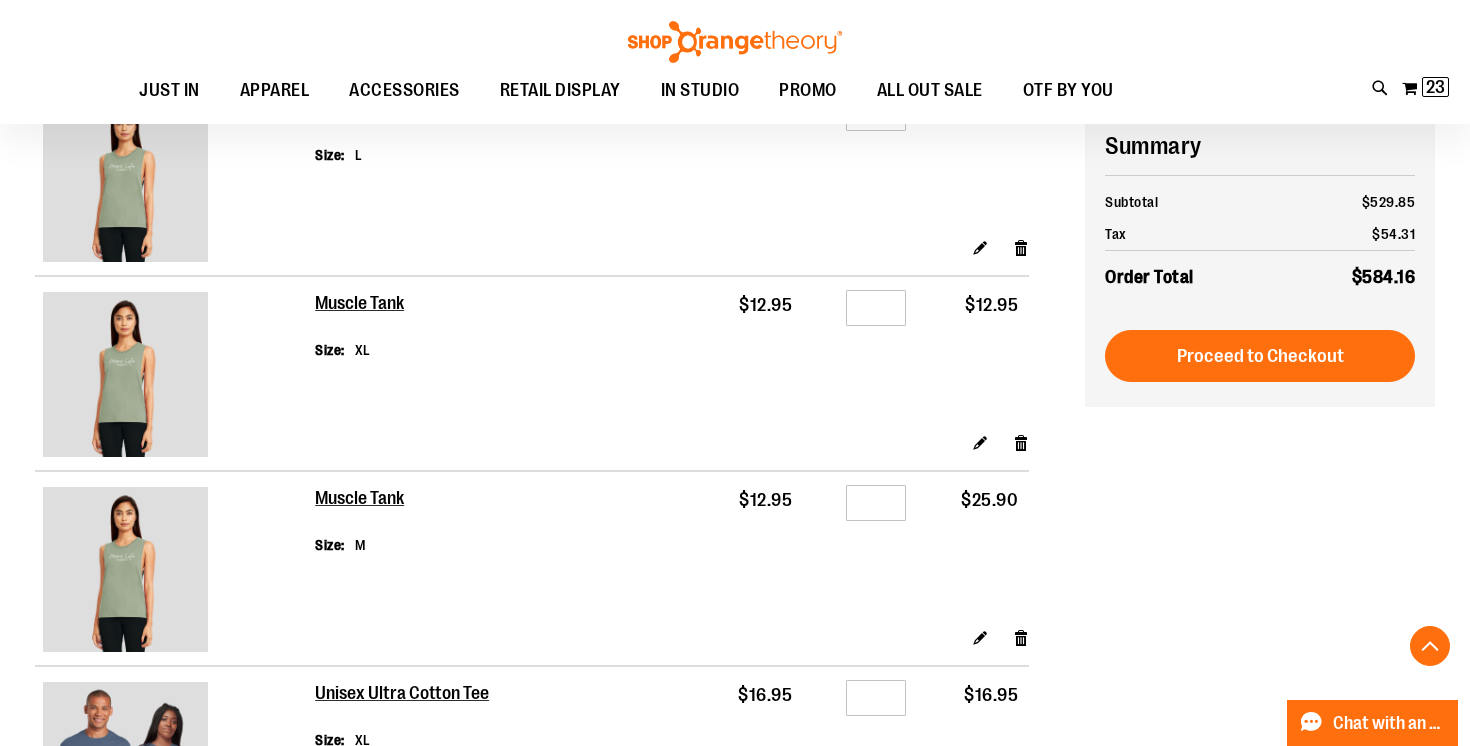 scroll, scrollTop: 1043, scrollLeft: 0, axis: vertical 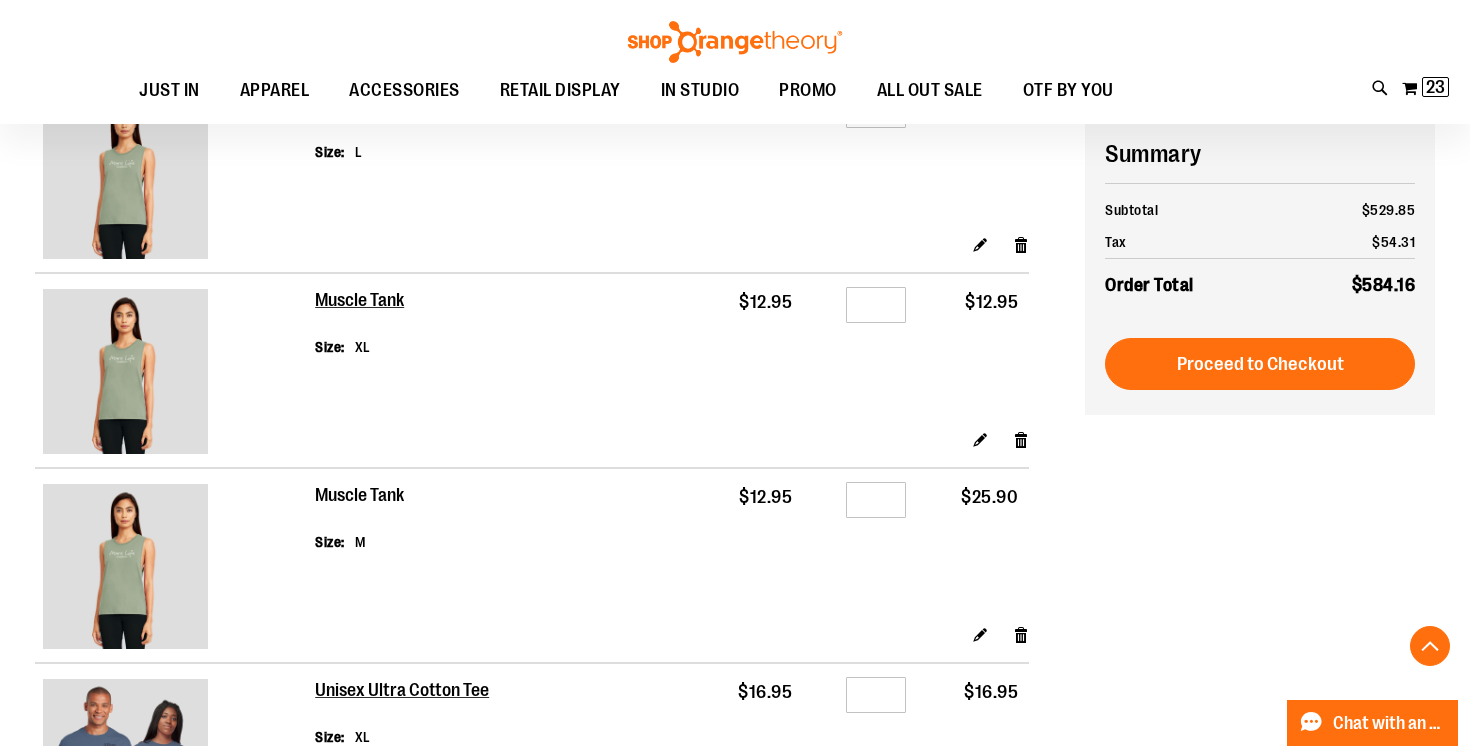 click on "Muscle Tank" at bounding box center (360, 496) 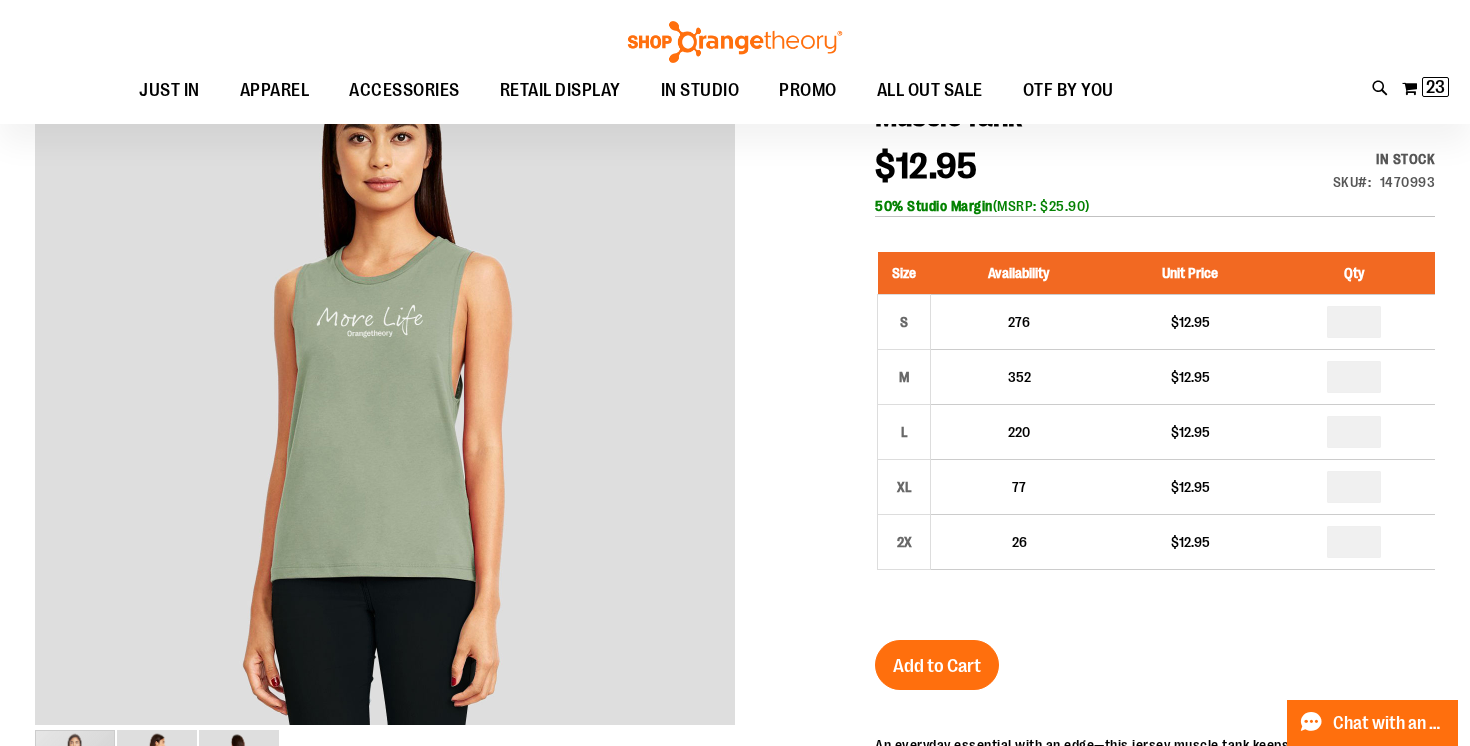 scroll, scrollTop: 239, scrollLeft: 0, axis: vertical 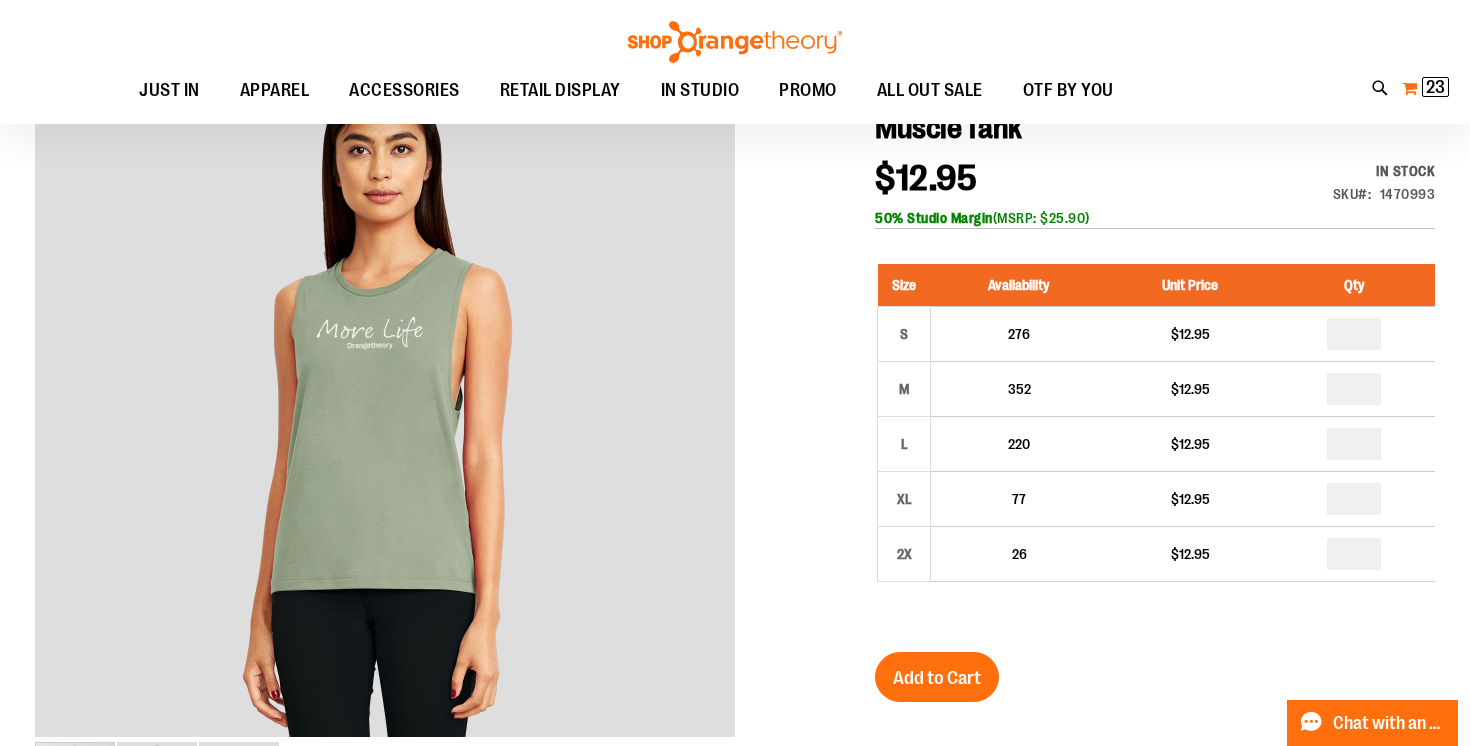click on "23
23
items" at bounding box center [1435, 87] 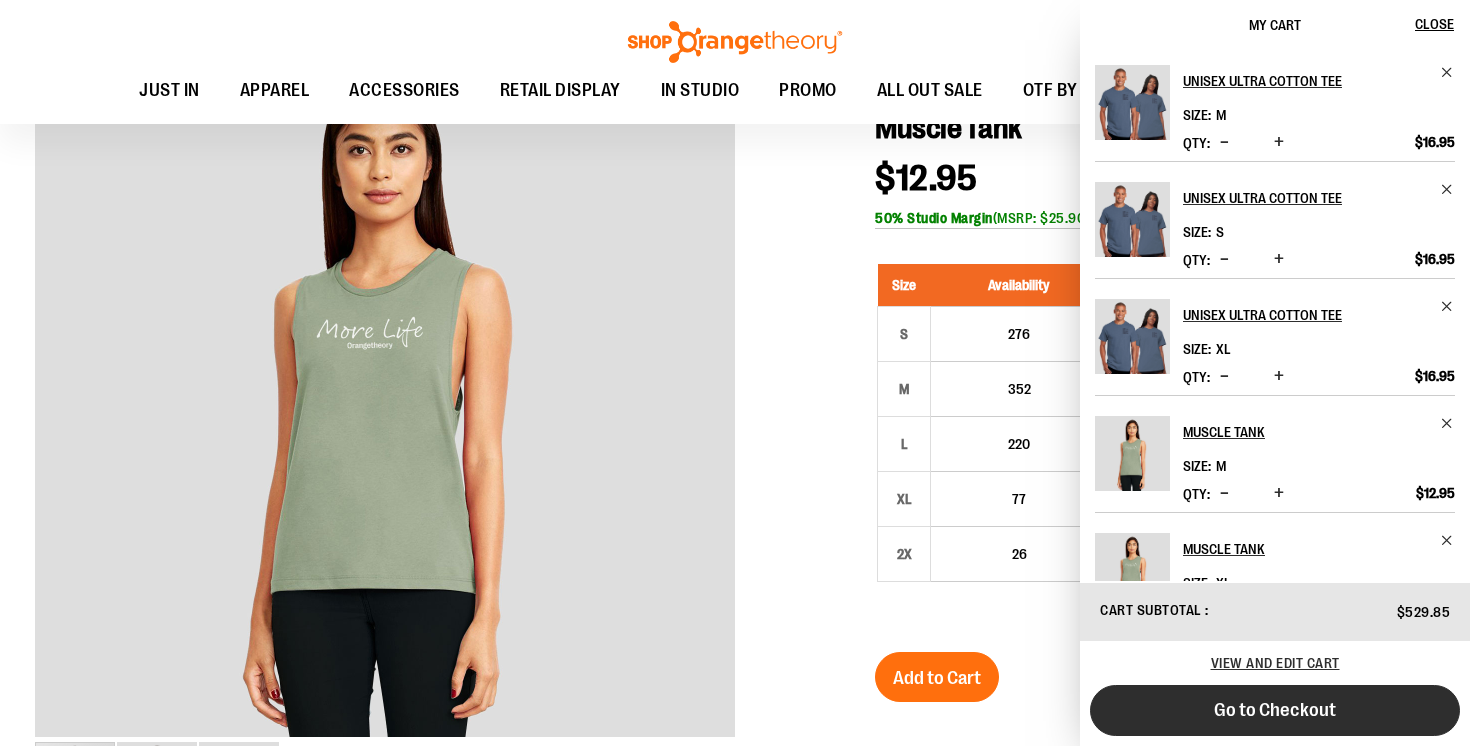 click on "Go to Checkout" at bounding box center [1275, 710] 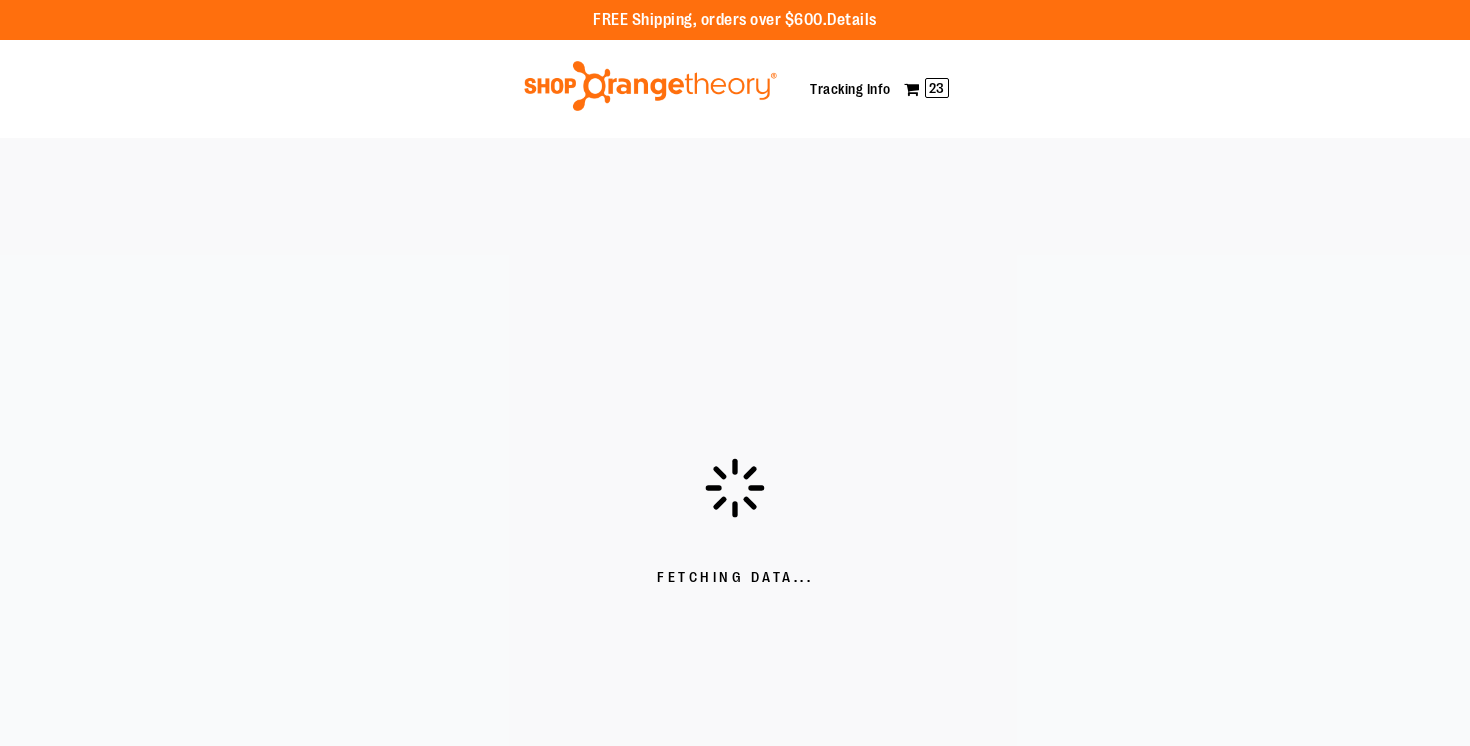scroll, scrollTop: 0, scrollLeft: 0, axis: both 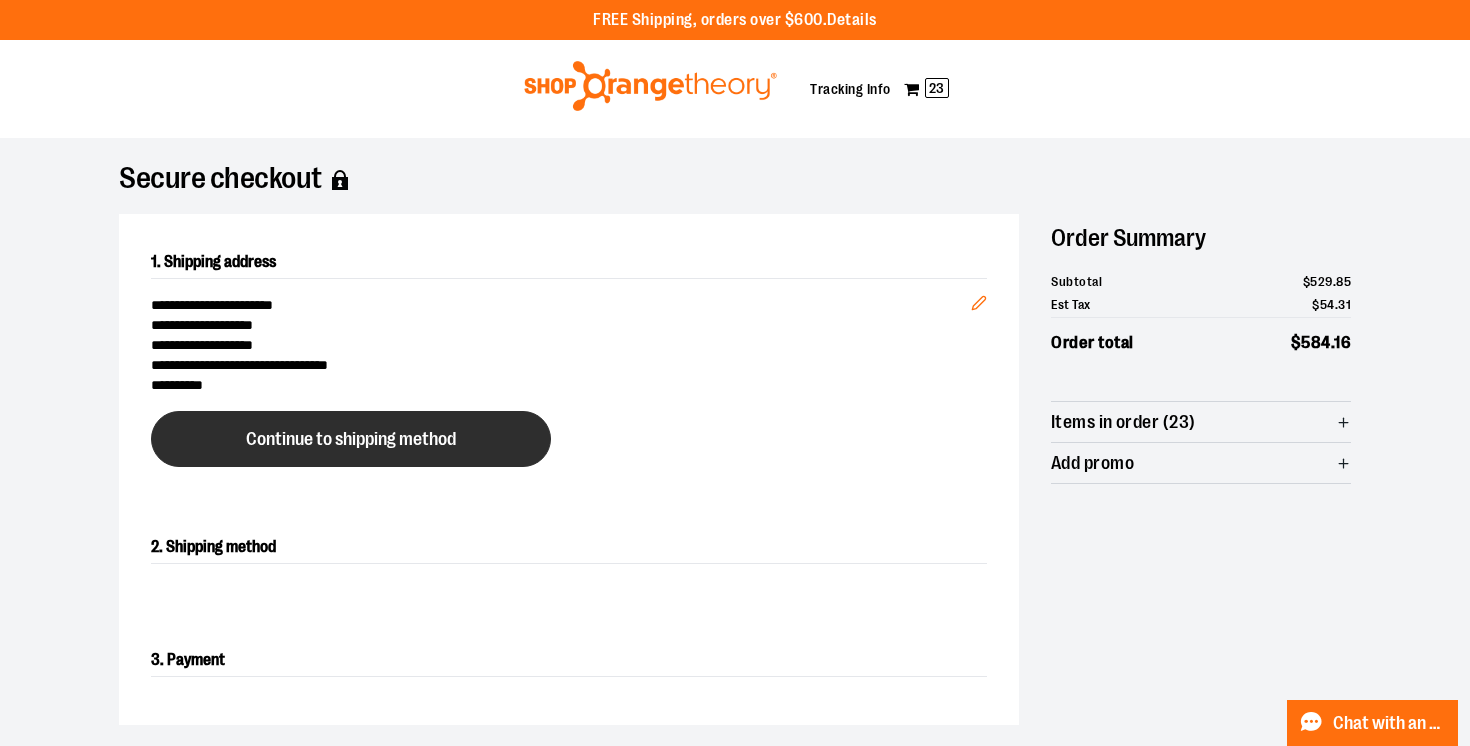 click on "Continue to shipping method" at bounding box center (351, 439) 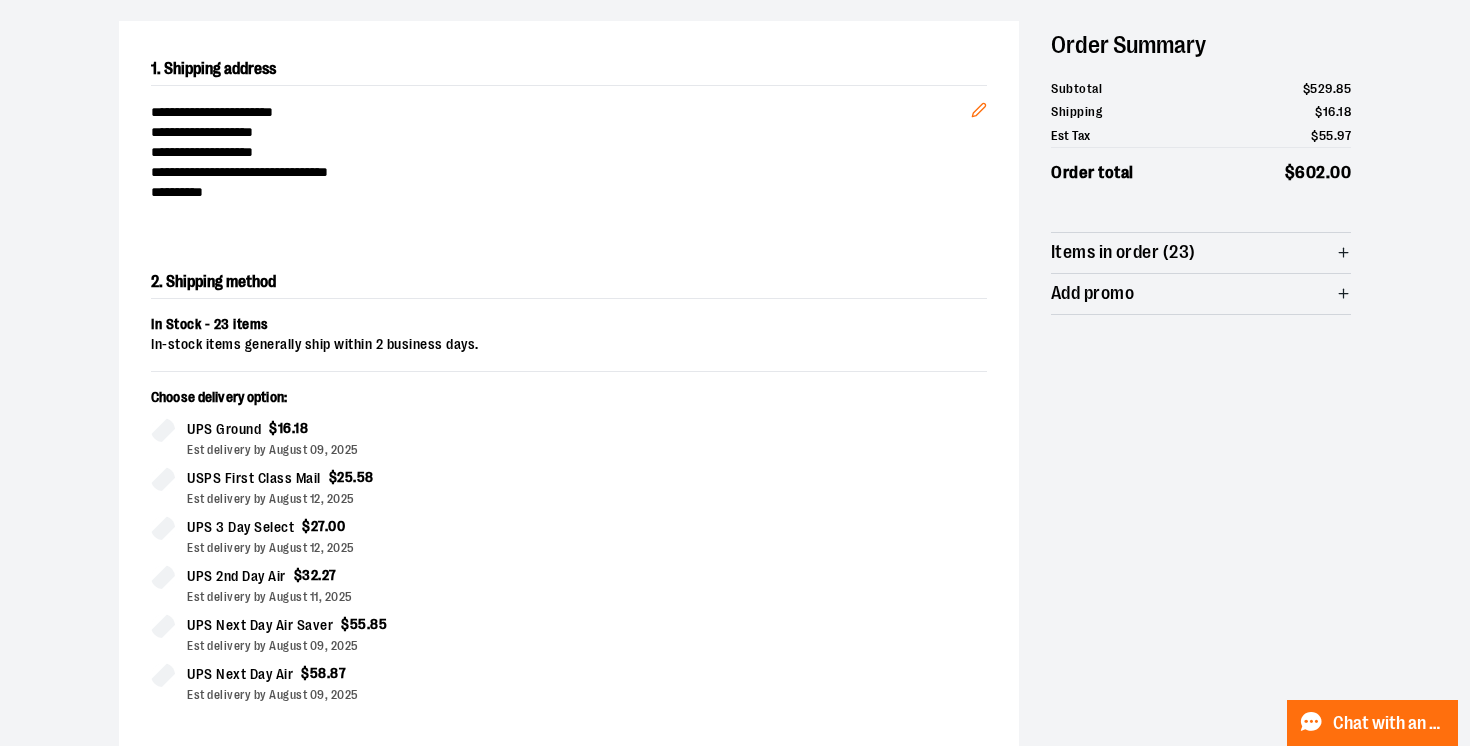scroll, scrollTop: 341, scrollLeft: 0, axis: vertical 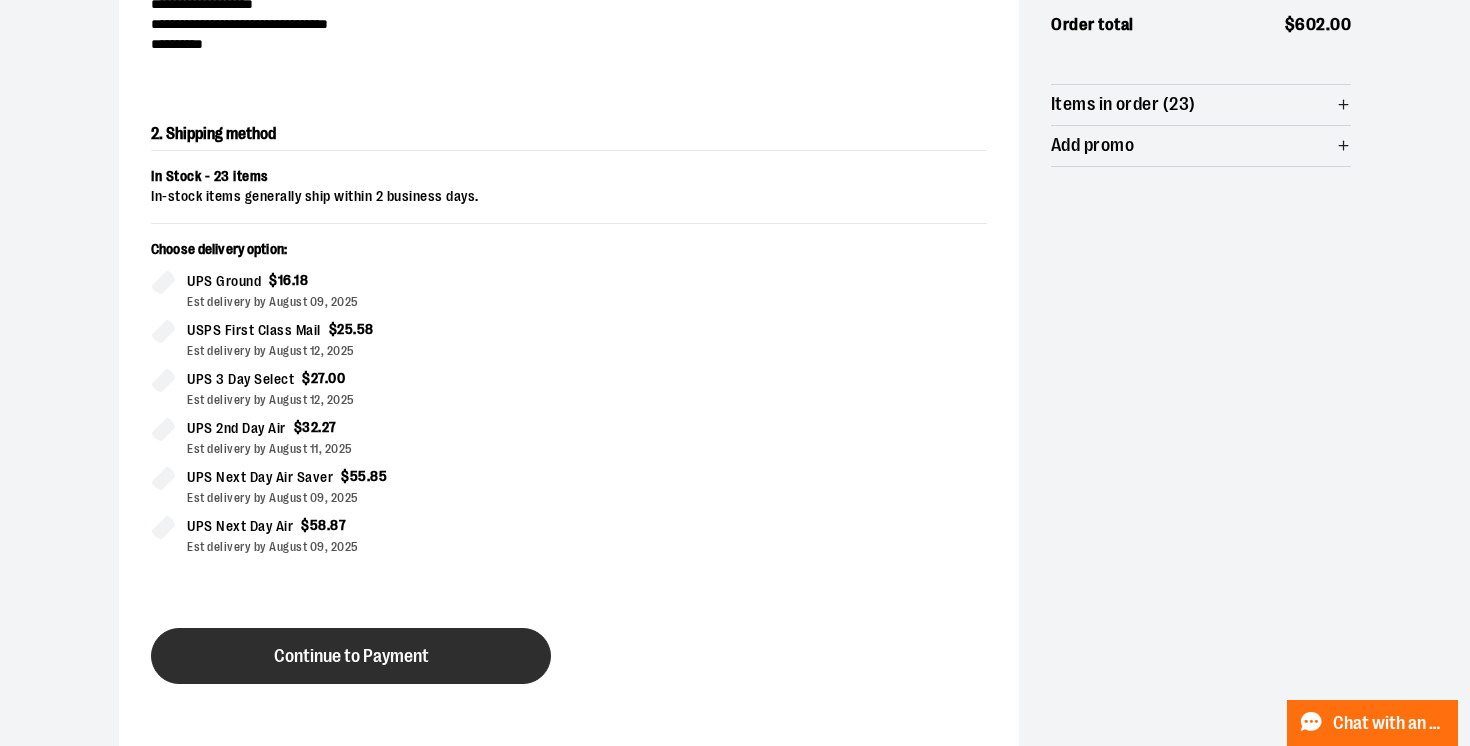 click on "Continue to Payment" at bounding box center [351, 656] 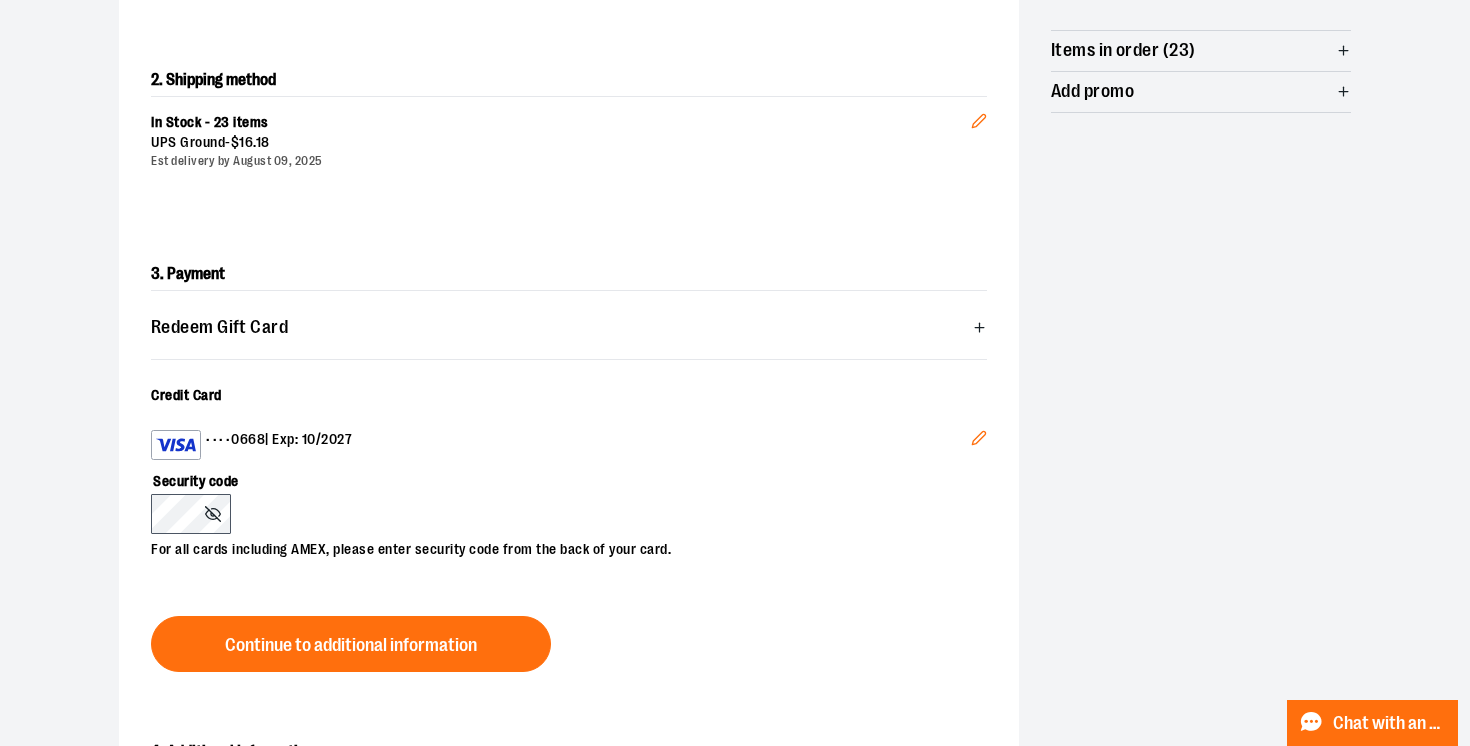 scroll, scrollTop: 408, scrollLeft: 0, axis: vertical 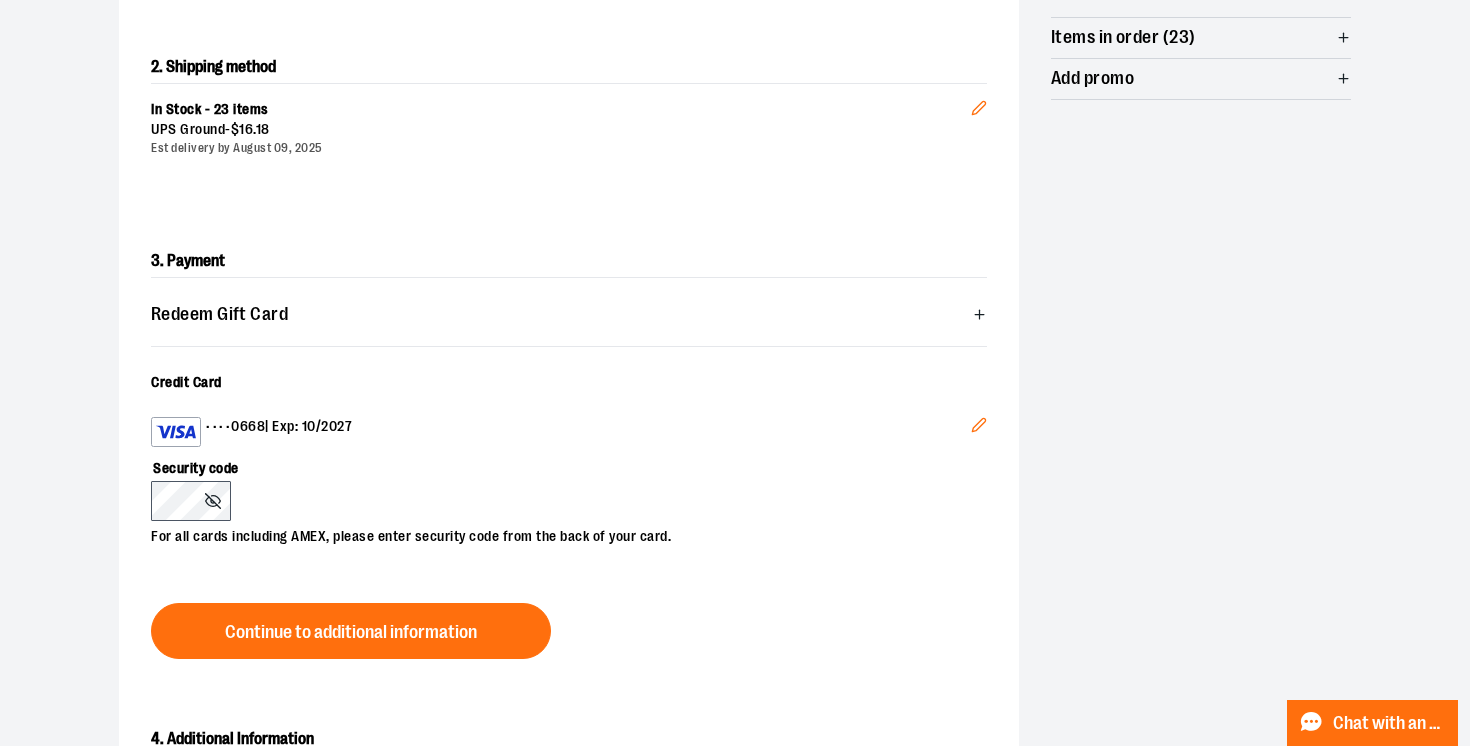 click on "Edit" at bounding box center (979, 428) 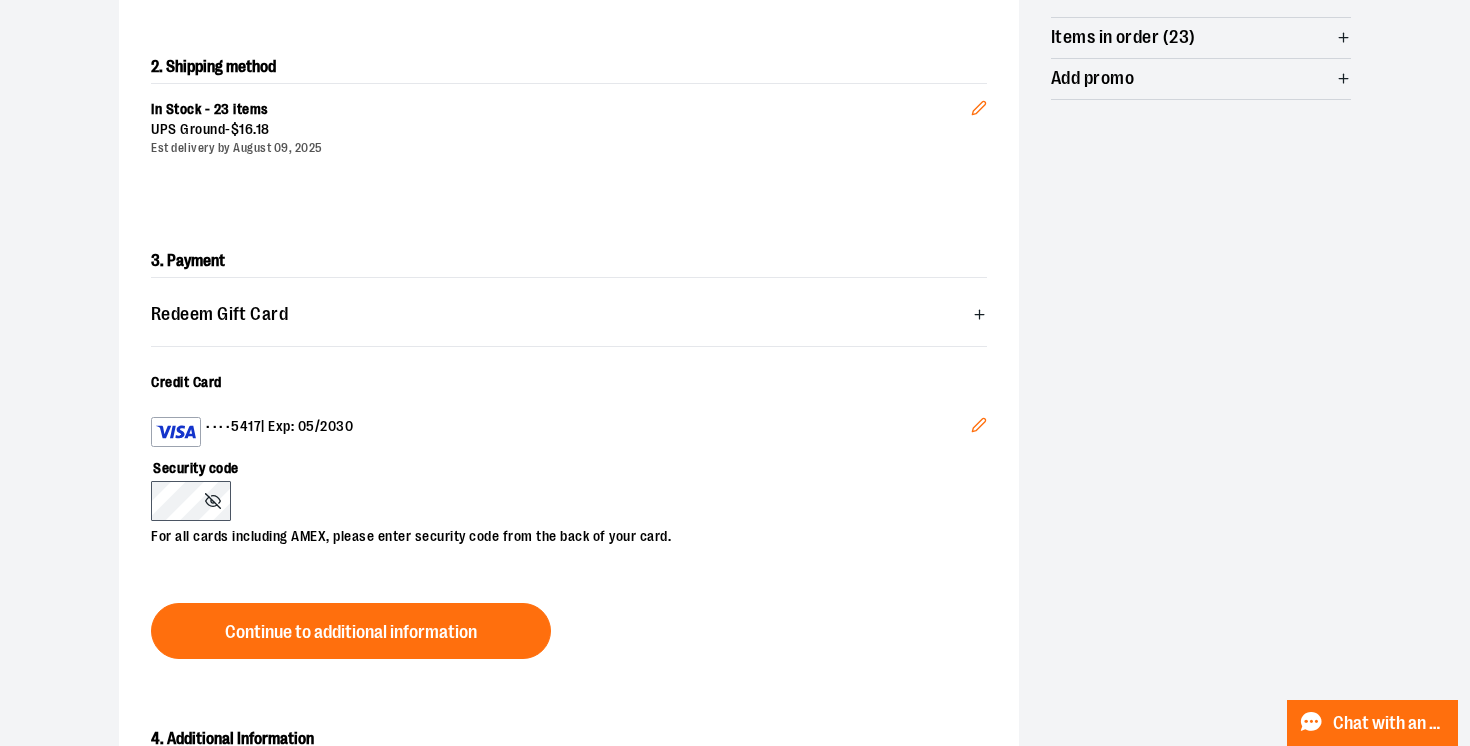 click 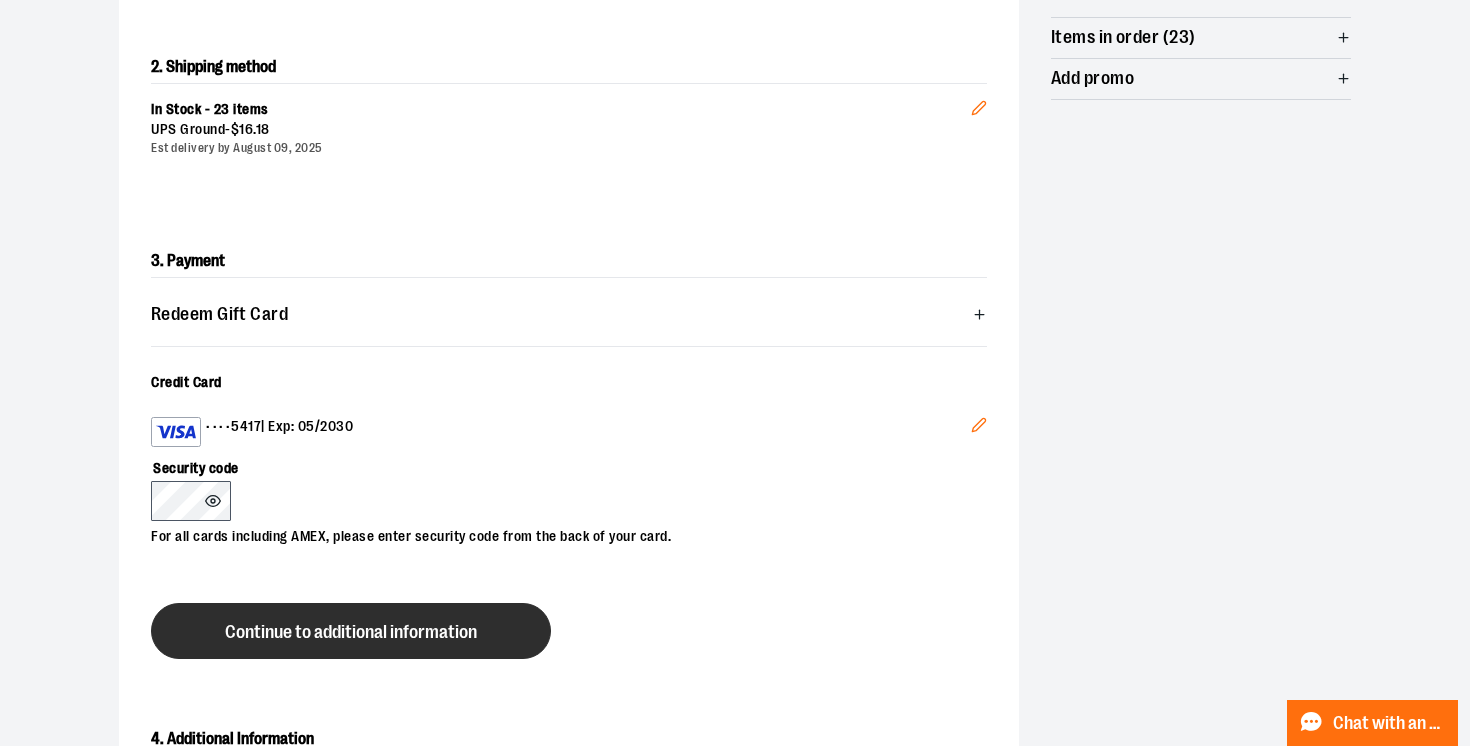 click on "Continue to additional information" at bounding box center (351, 632) 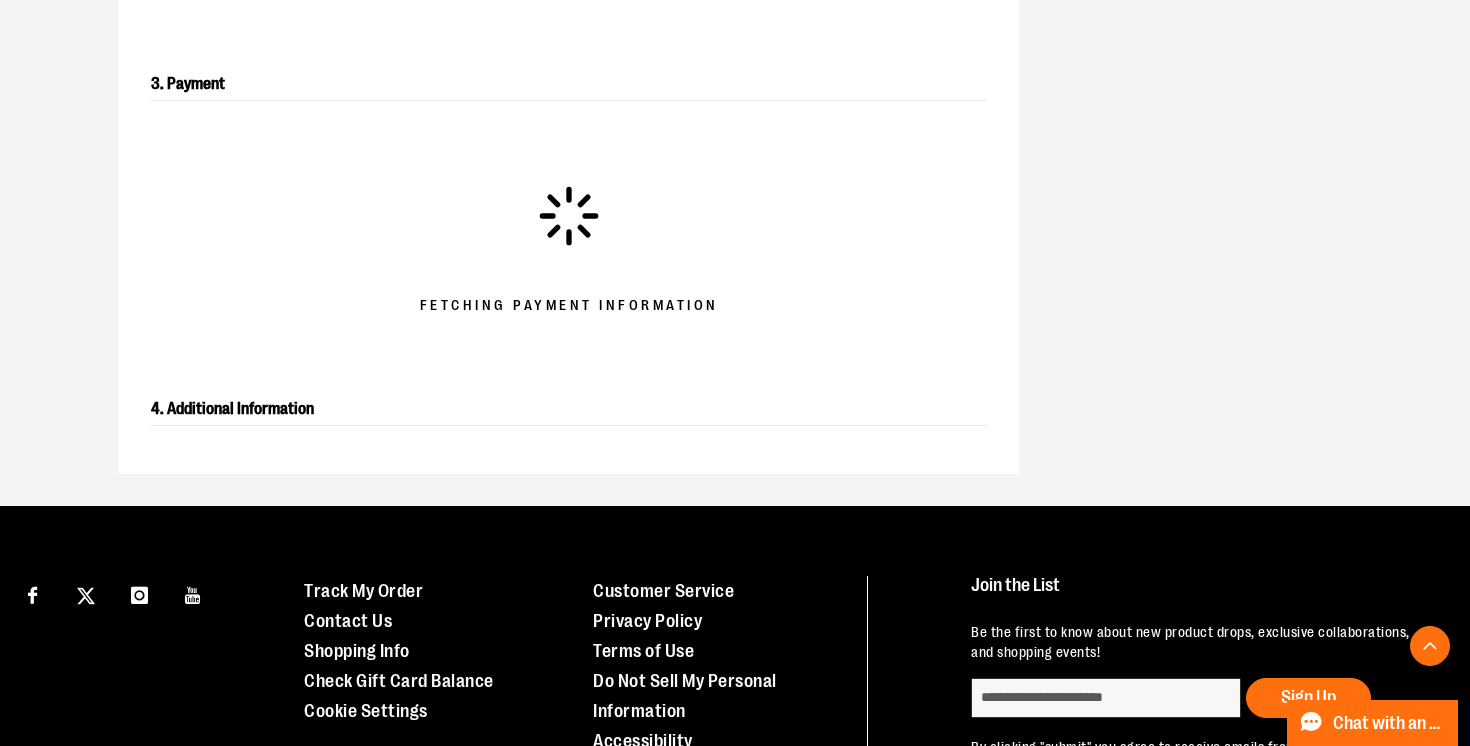 scroll, scrollTop: 584, scrollLeft: 0, axis: vertical 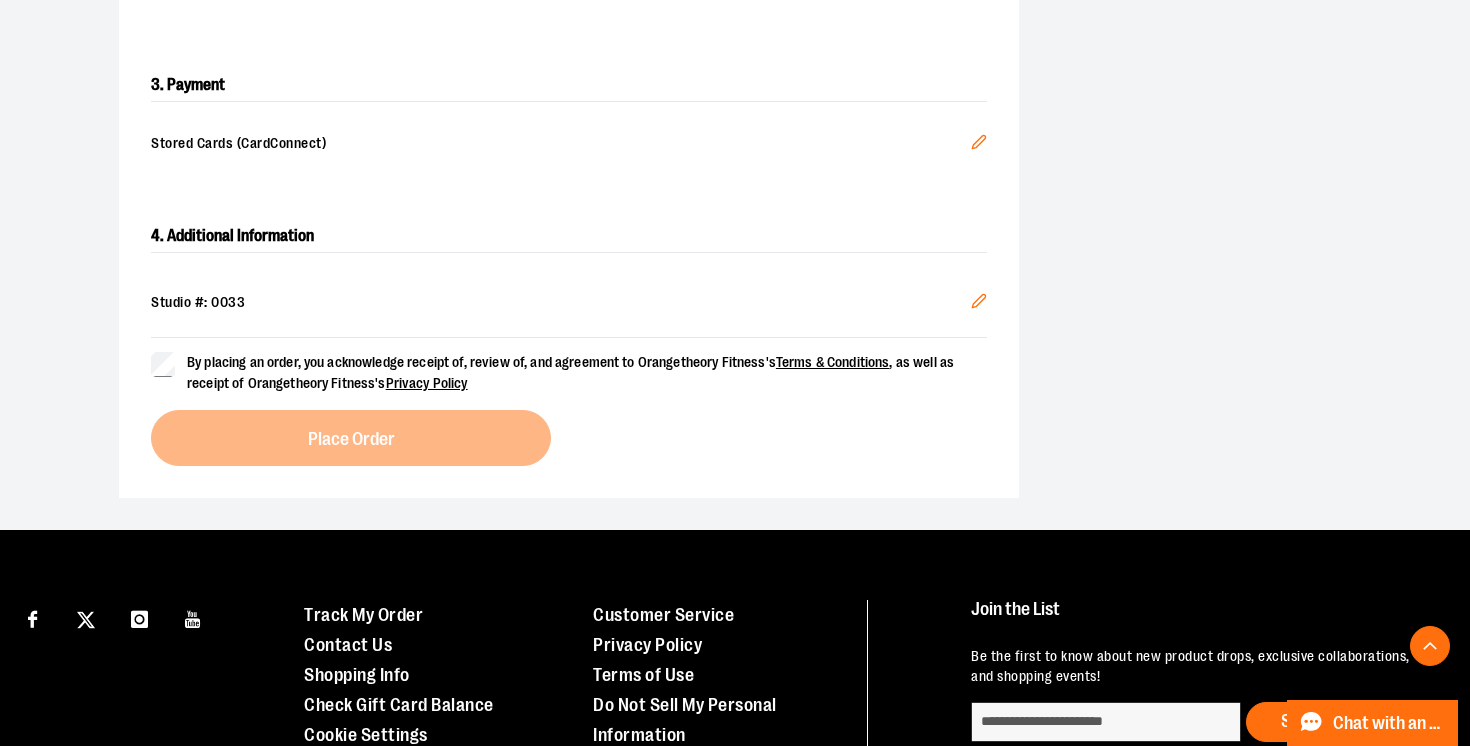 click on "By placing an order, you acknowledge receipt of, review of, and agreement to Orangetheory Fitness's  Terms & Conditions ,  as well as receipt of Orangetheory Fitness's  Privacy Policy" at bounding box center (569, 373) 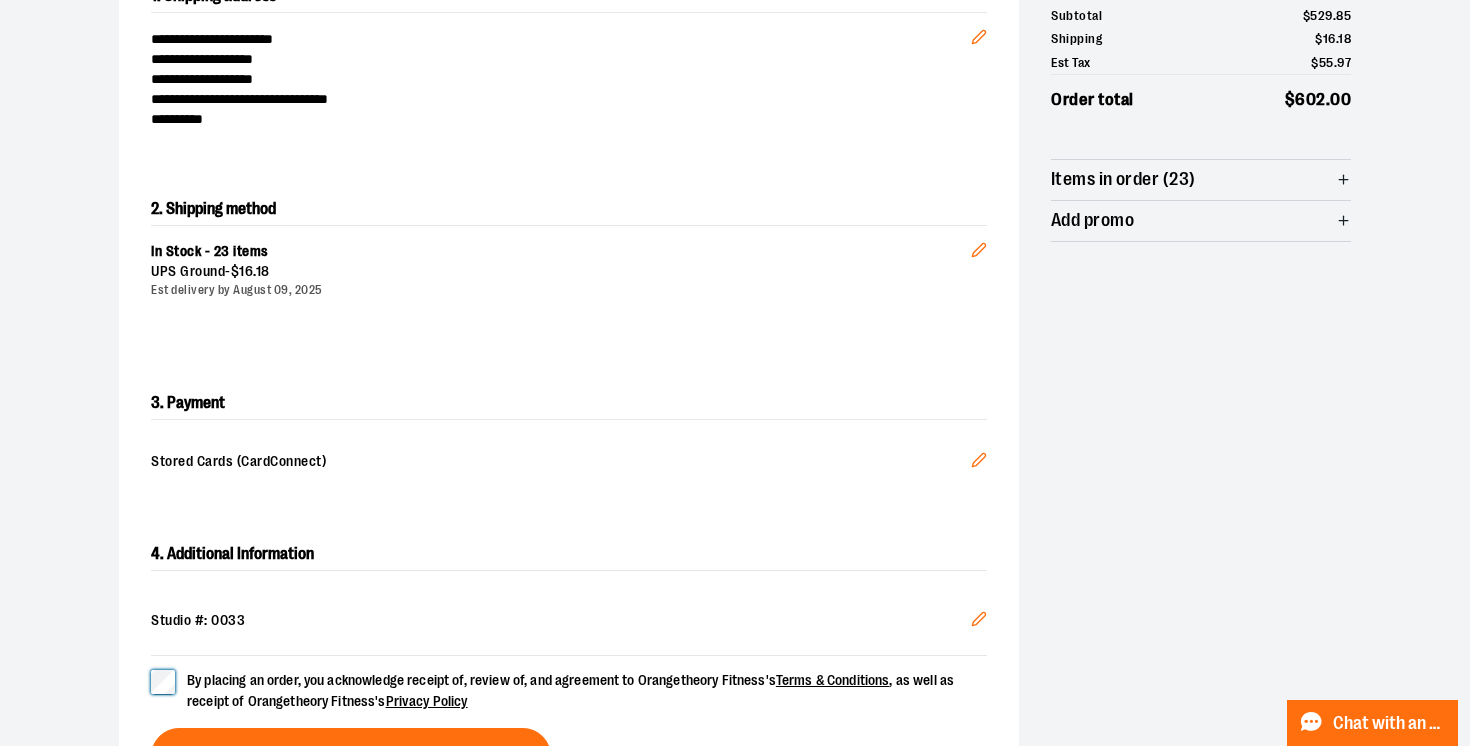 scroll, scrollTop: 720, scrollLeft: 0, axis: vertical 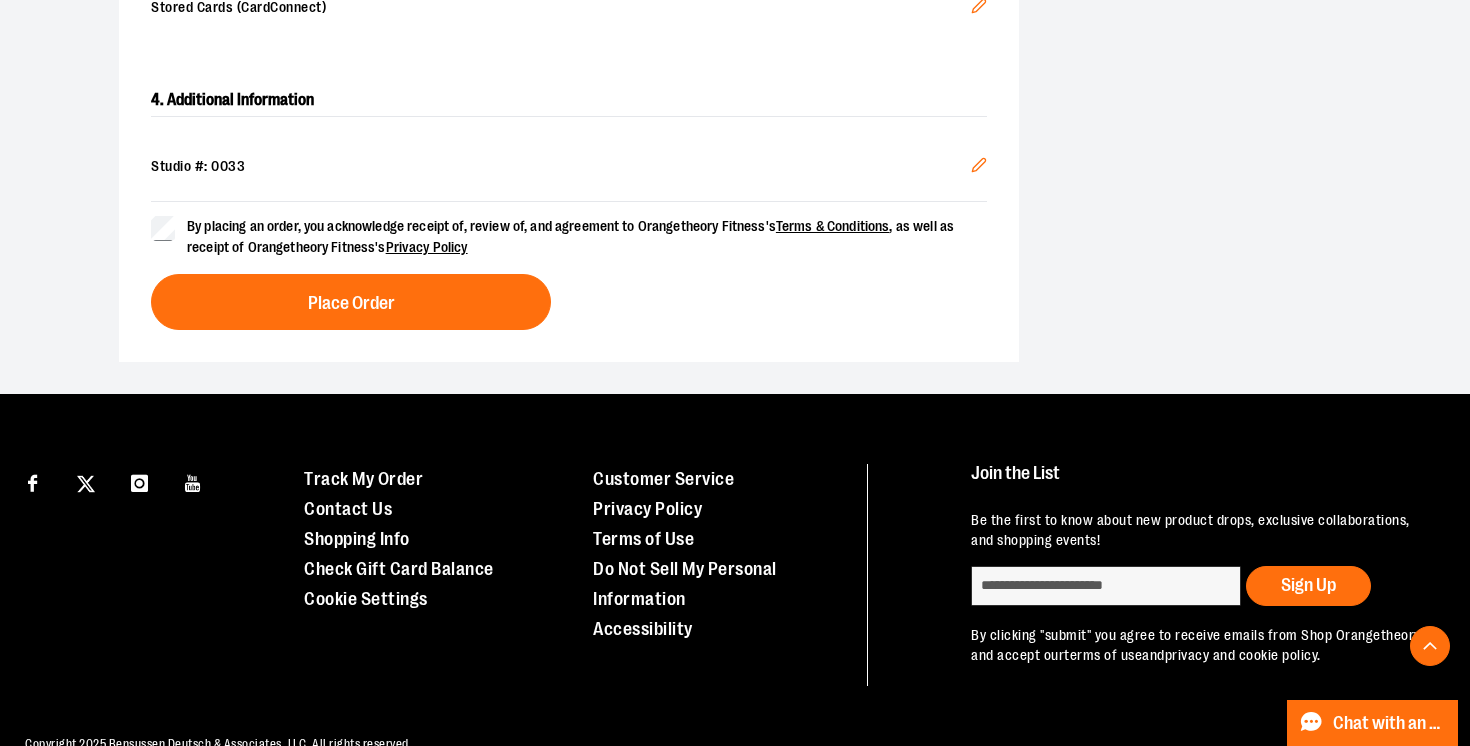 click on "4. Additional Information Studio #: 0033 Edit By placing an order, you acknowledge receipt of, review of, and agreement to Orangetheory Fitness's  Terms & Conditions ,  as well as receipt of Orangetheory Fitness's  Privacy Policy Place Order" at bounding box center (569, 207) 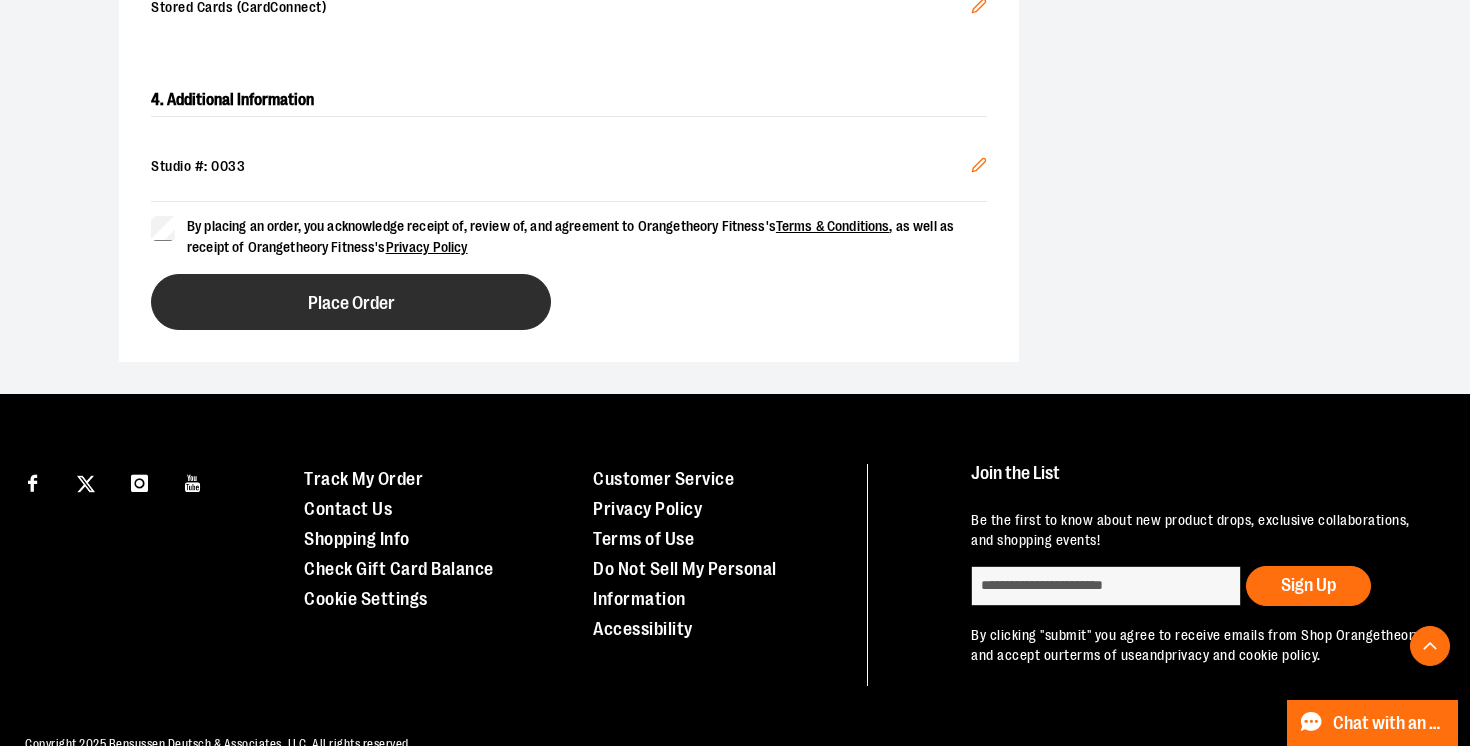 click on "Place Order" at bounding box center [351, 302] 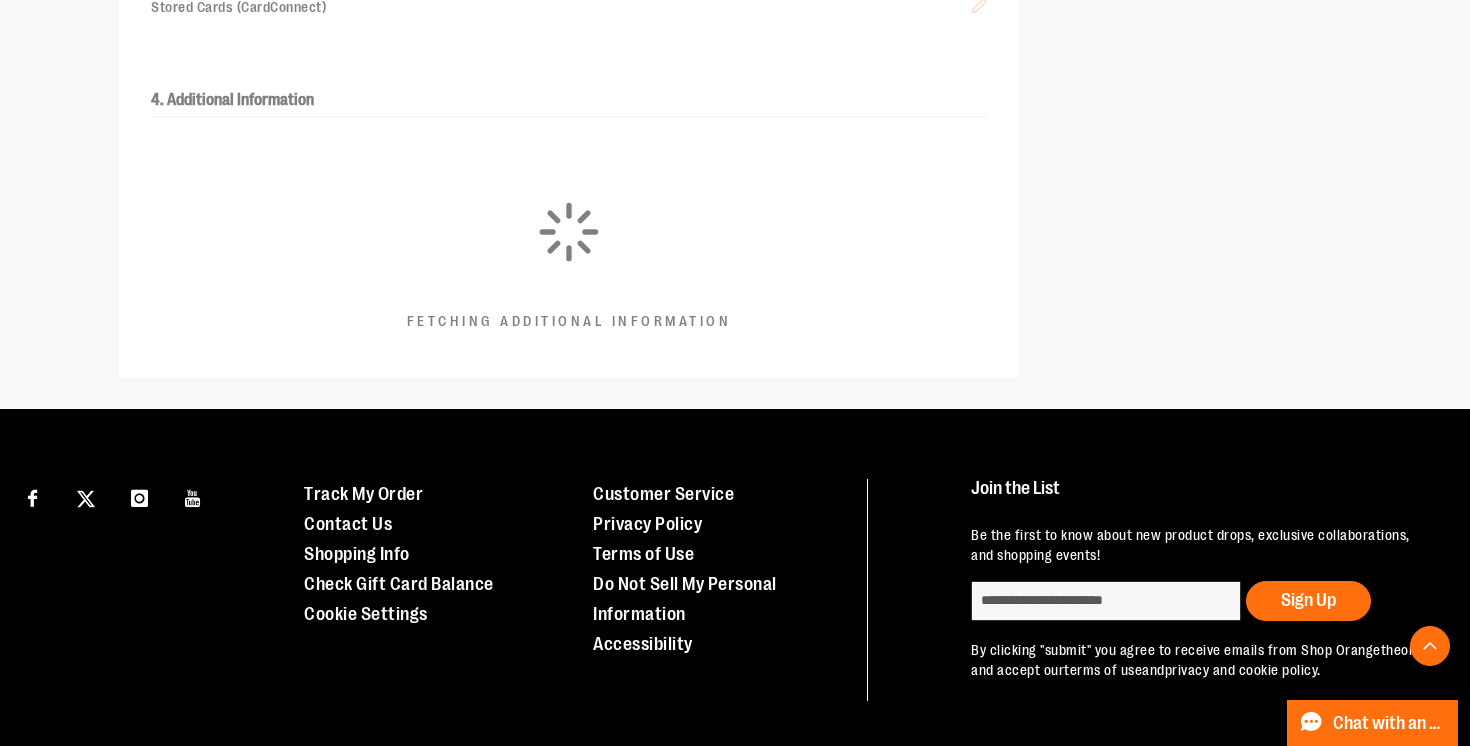 scroll, scrollTop: 572, scrollLeft: 0, axis: vertical 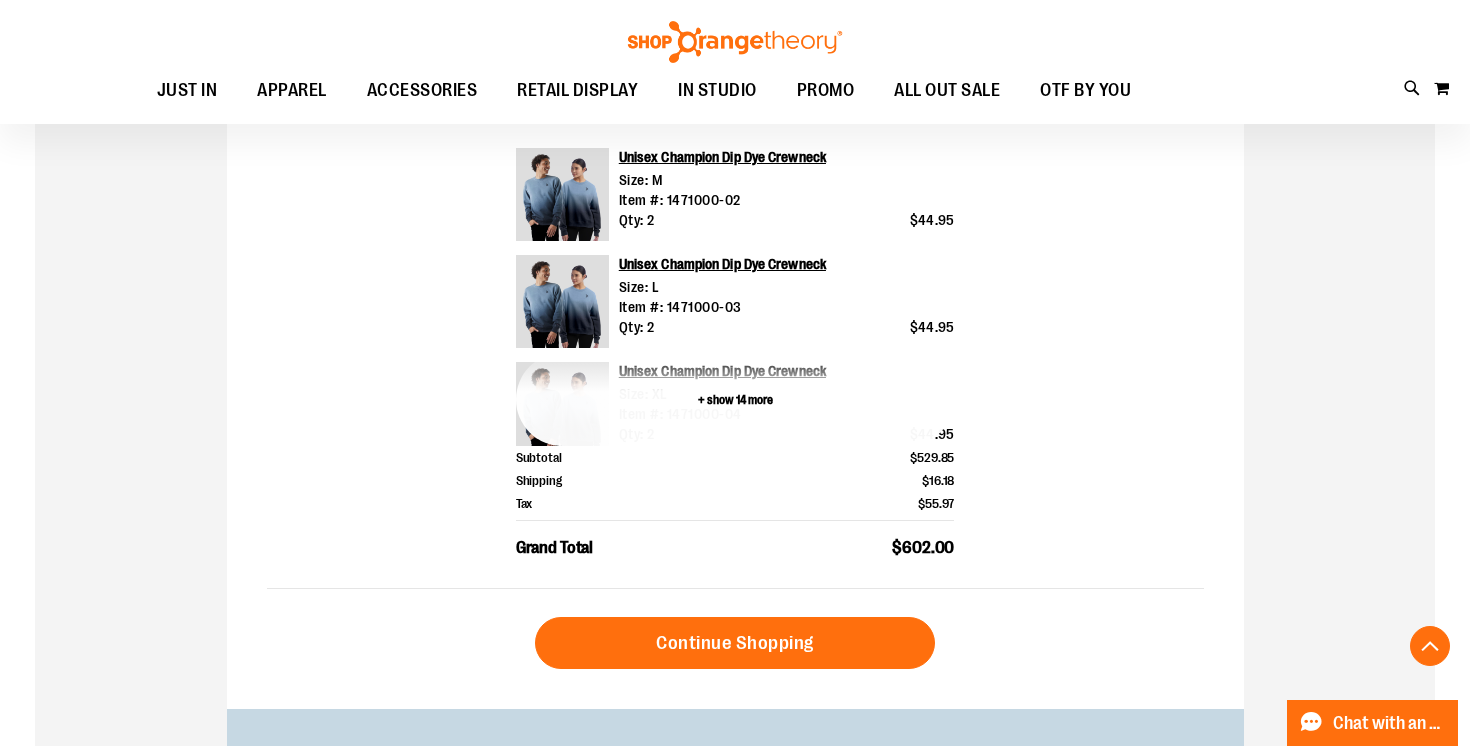 click on "+ show 14 more" at bounding box center [735, 399] 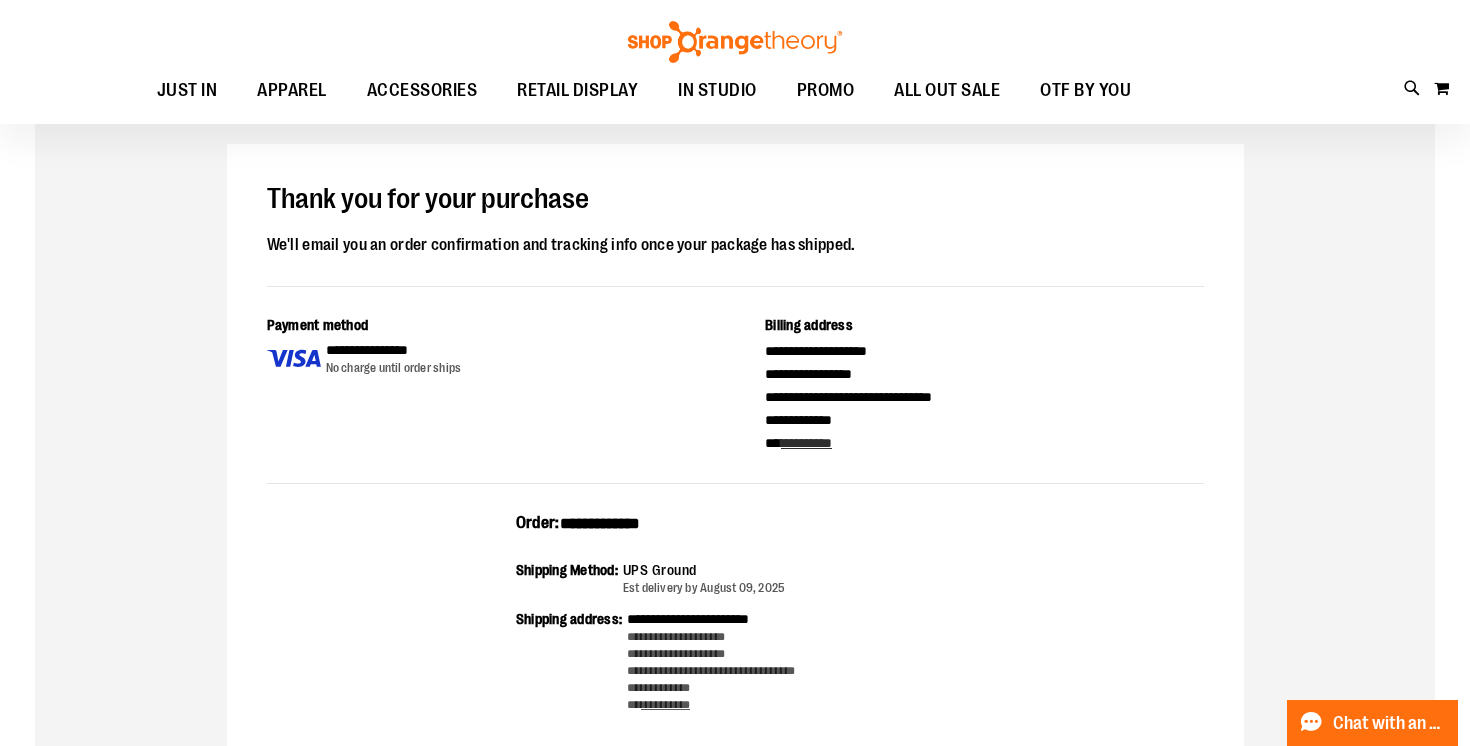 scroll, scrollTop: 121, scrollLeft: 0, axis: vertical 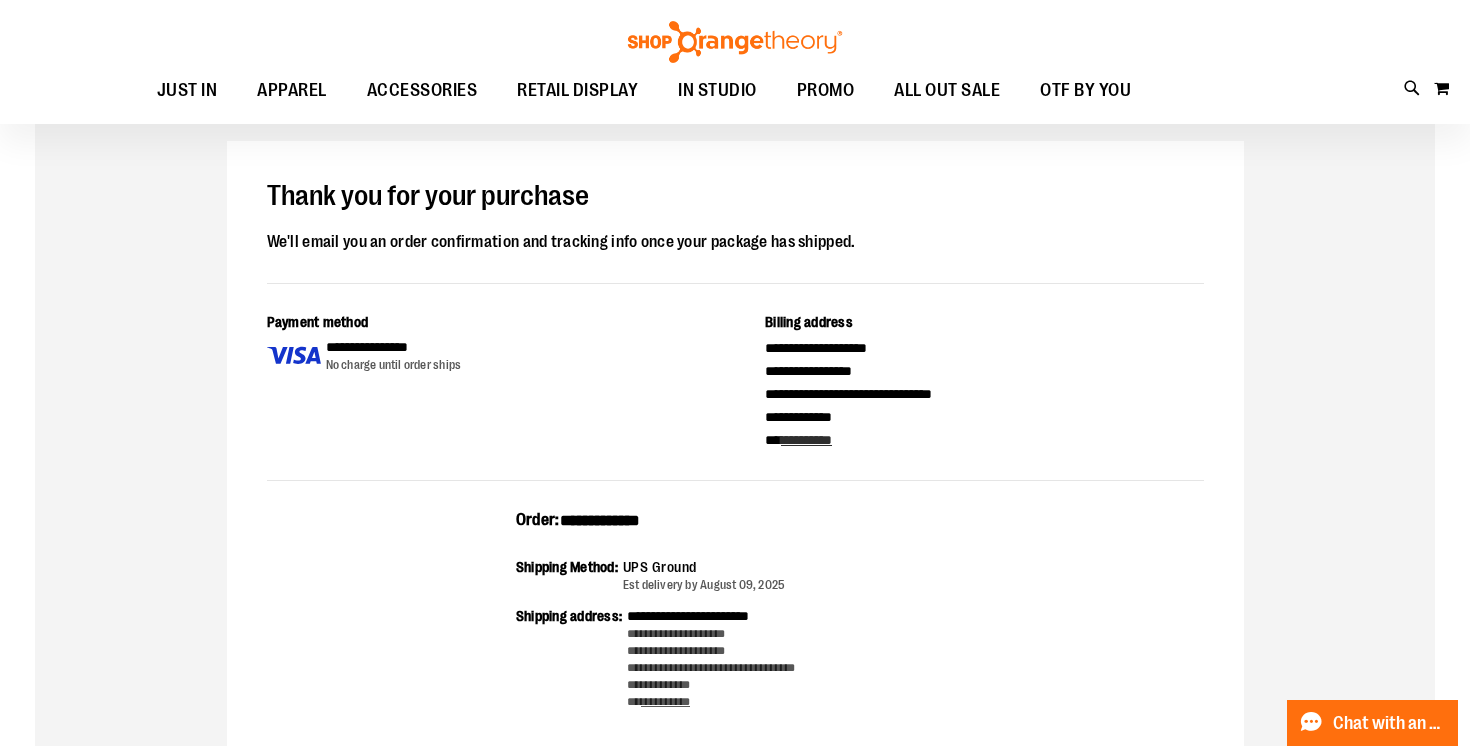 type 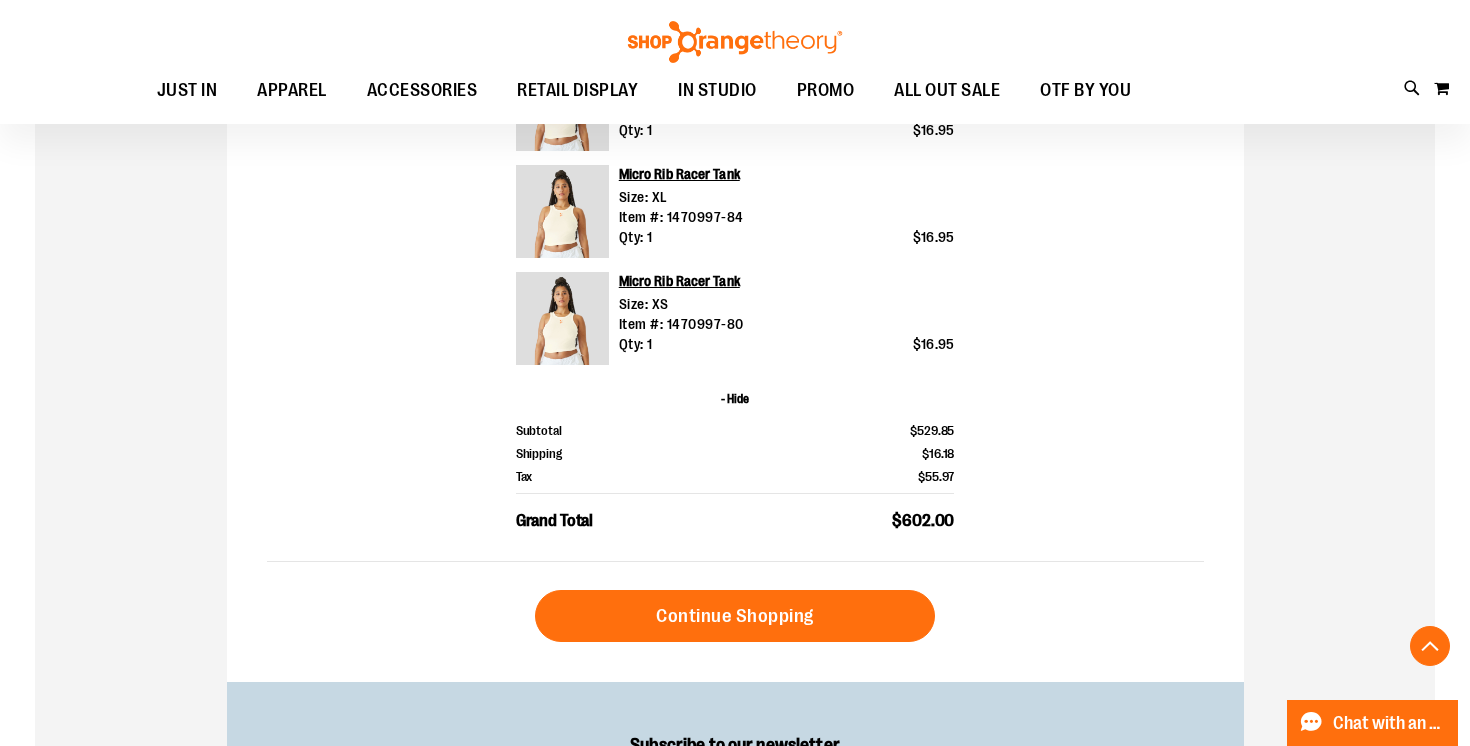 scroll, scrollTop: 2138, scrollLeft: 0, axis: vertical 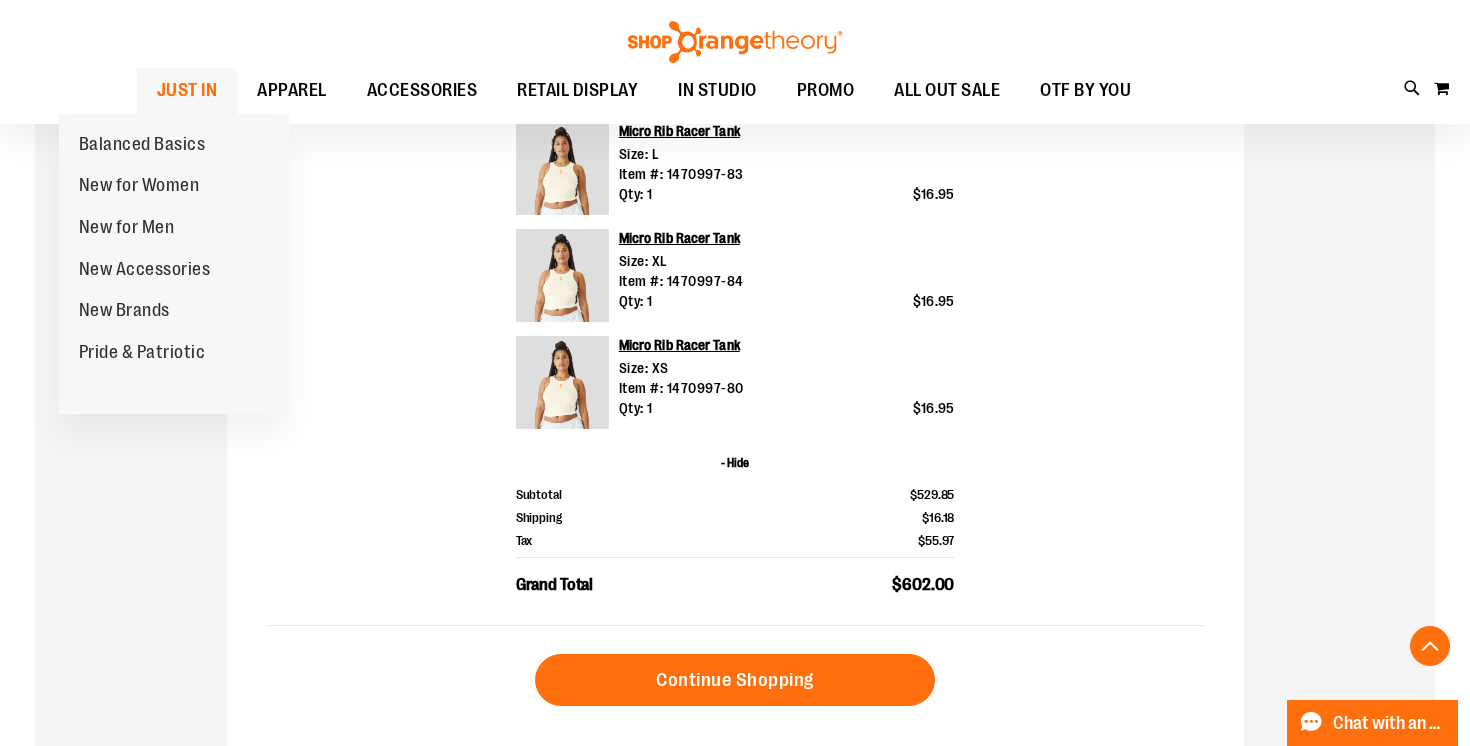 click on "JUST IN" at bounding box center (187, 90) 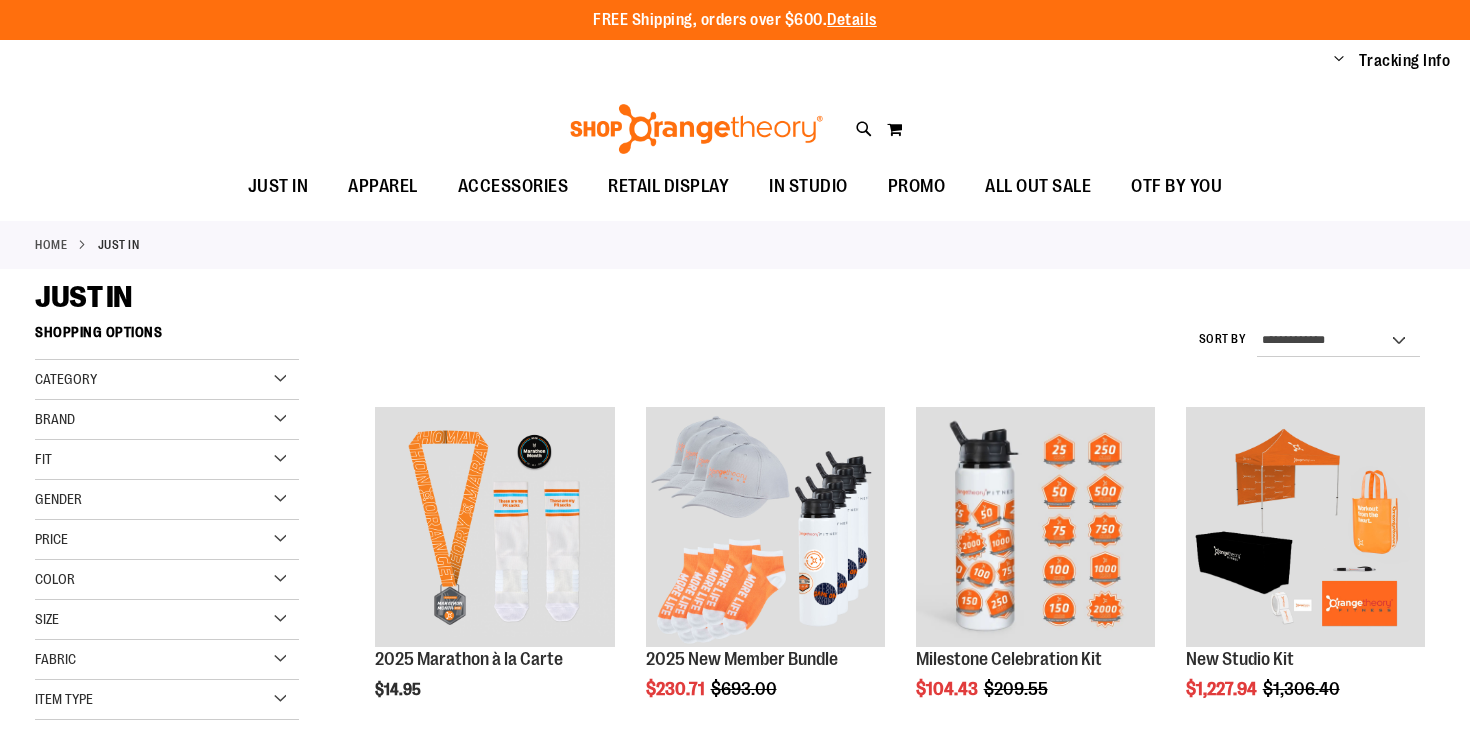 scroll, scrollTop: 0, scrollLeft: 0, axis: both 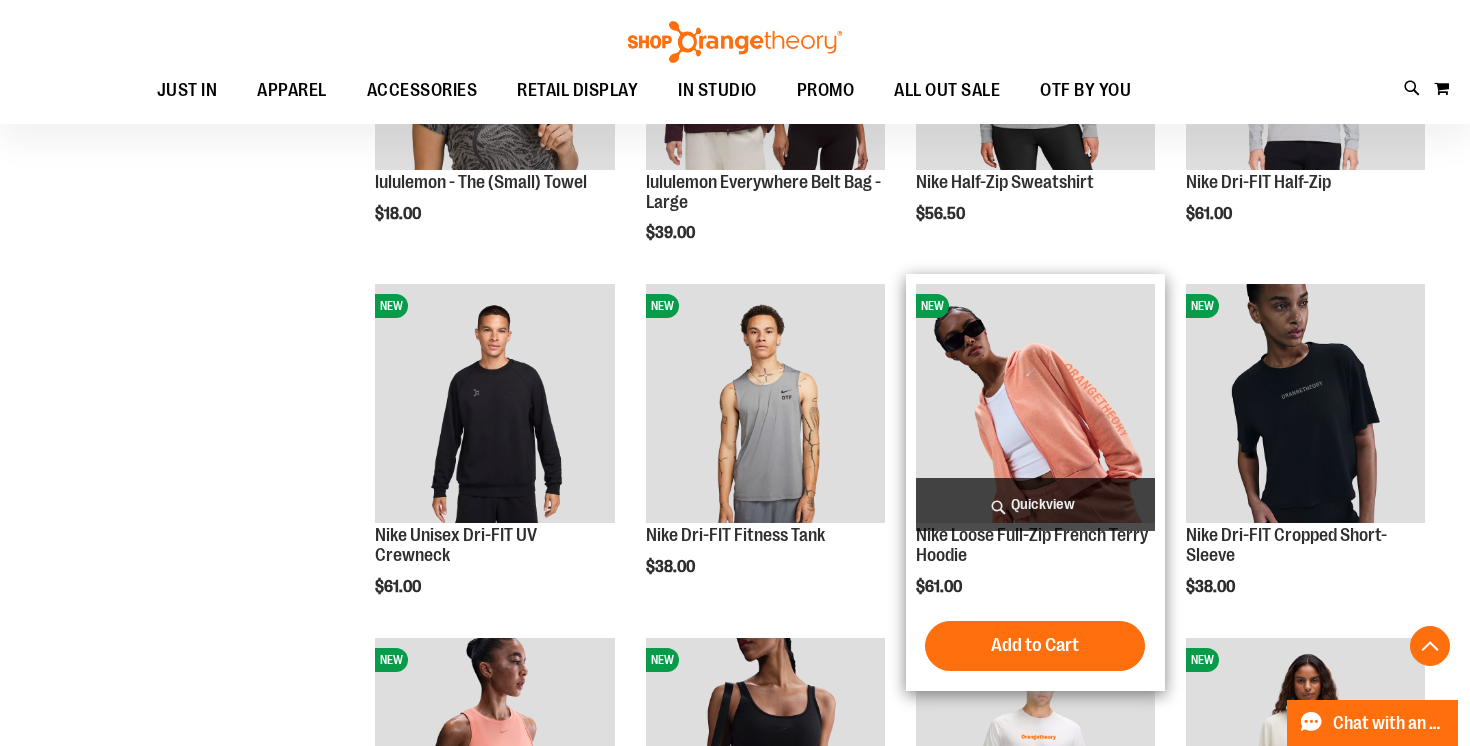 click on "Quickview" at bounding box center (1035, 504) 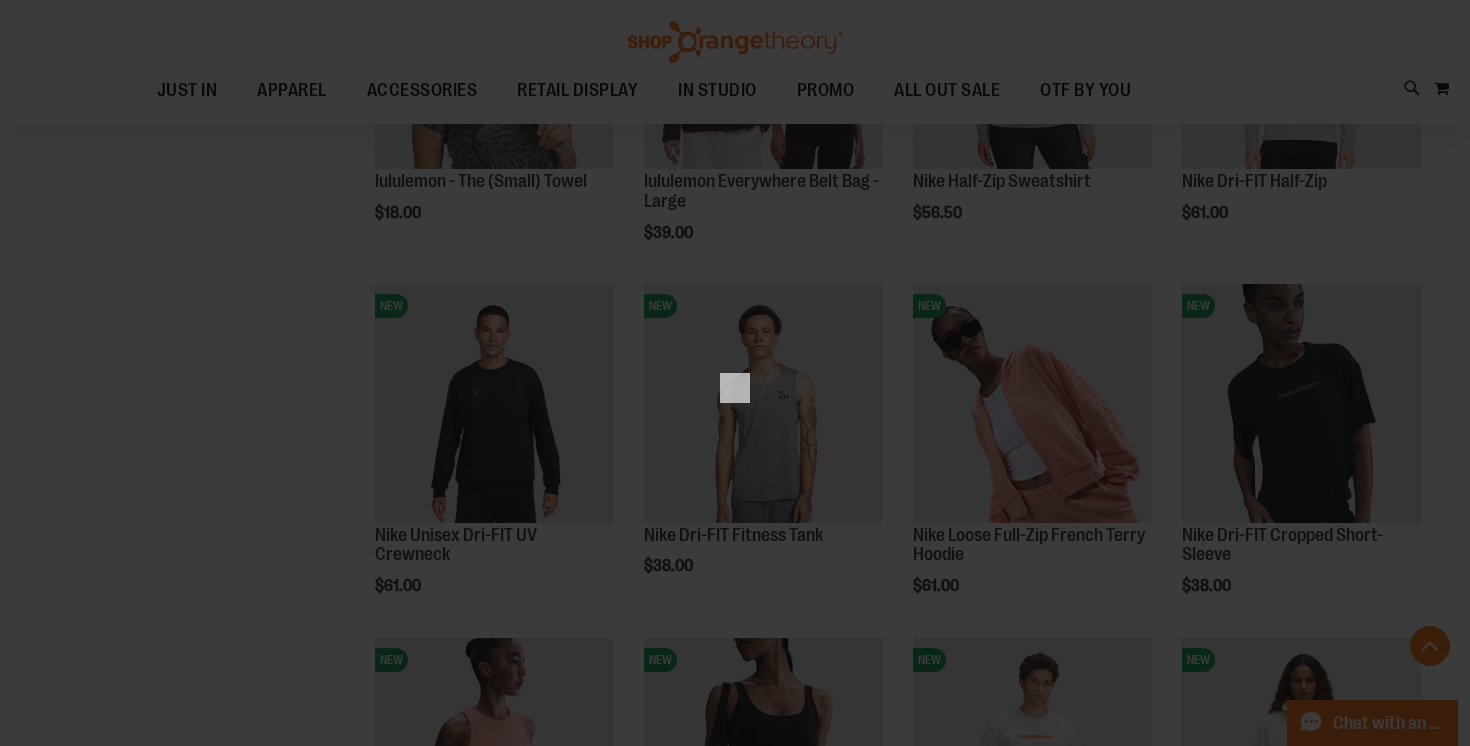 scroll, scrollTop: 0, scrollLeft: 0, axis: both 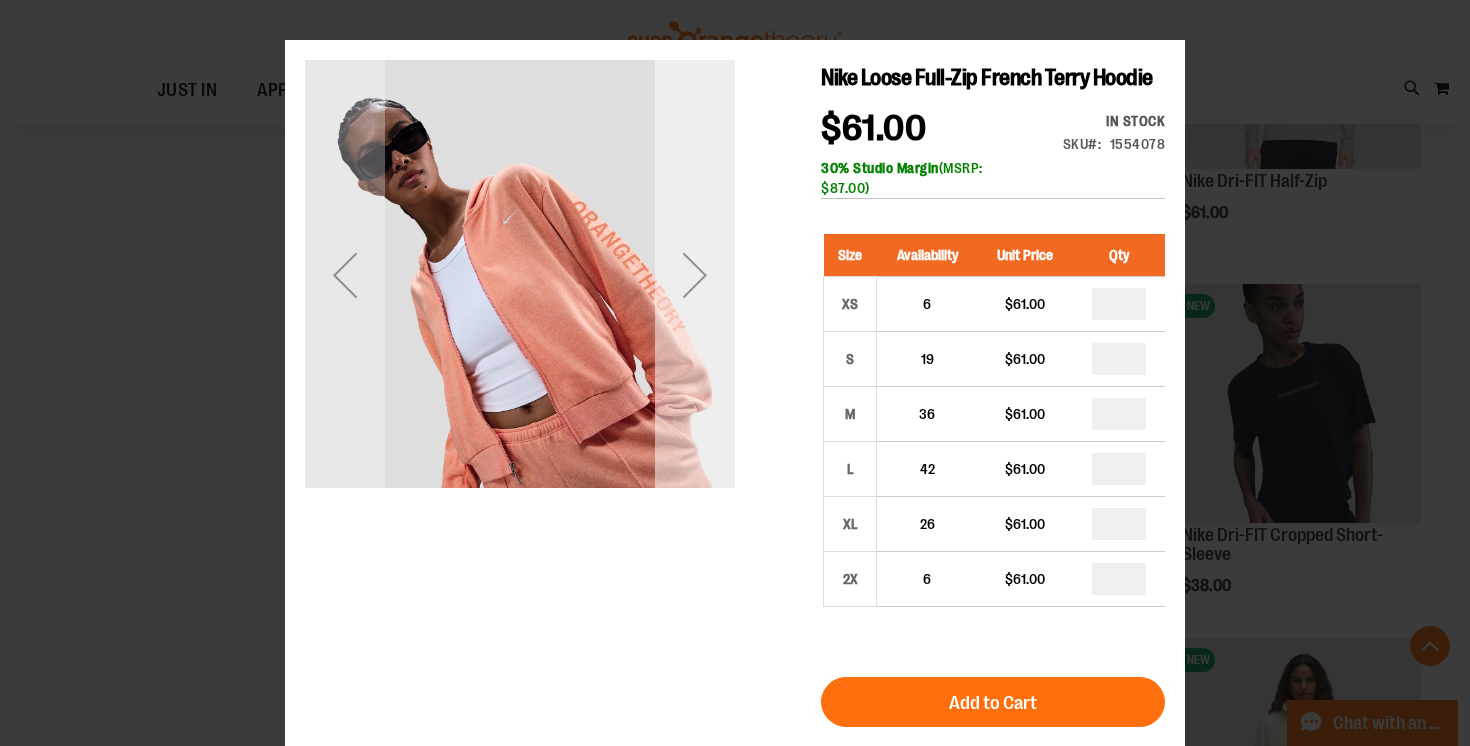 click at bounding box center [695, 275] 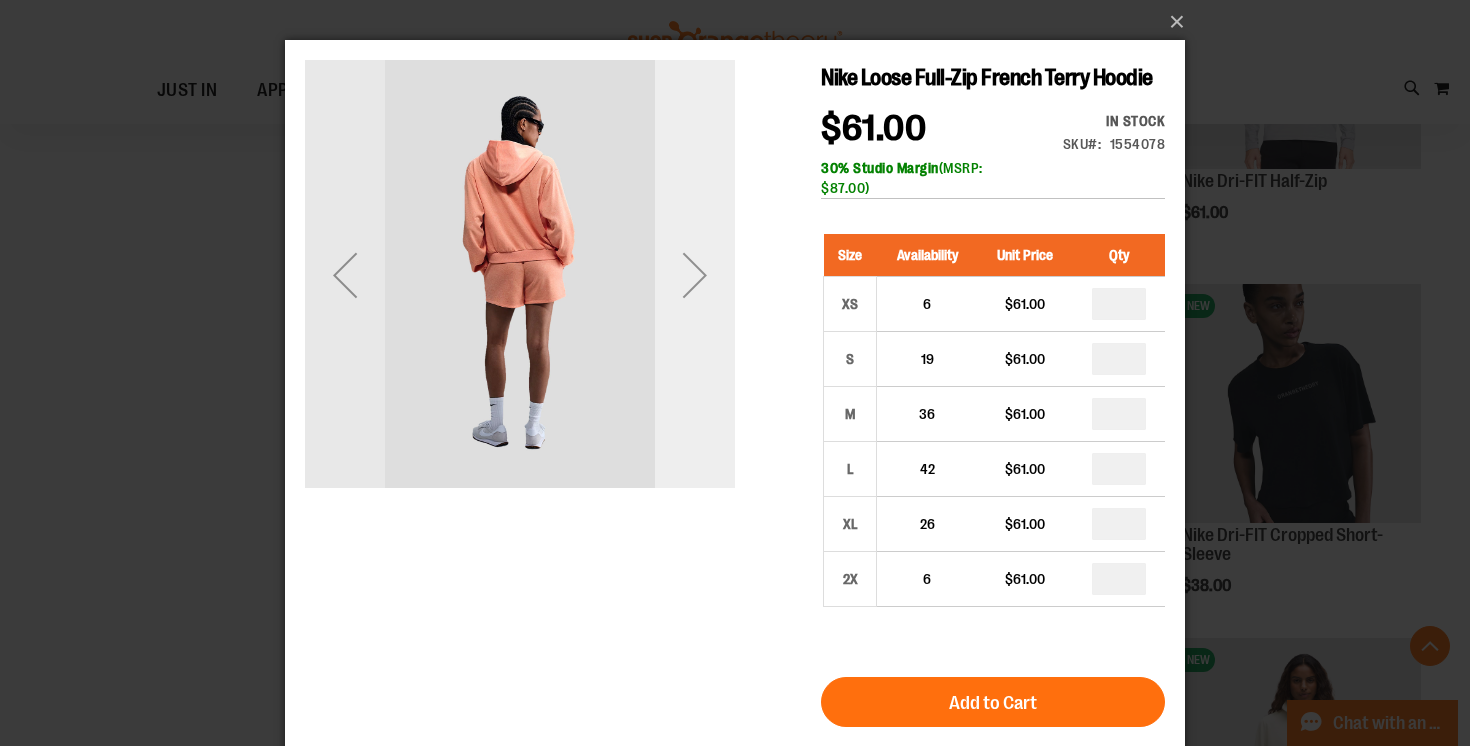 click at bounding box center (695, 275) 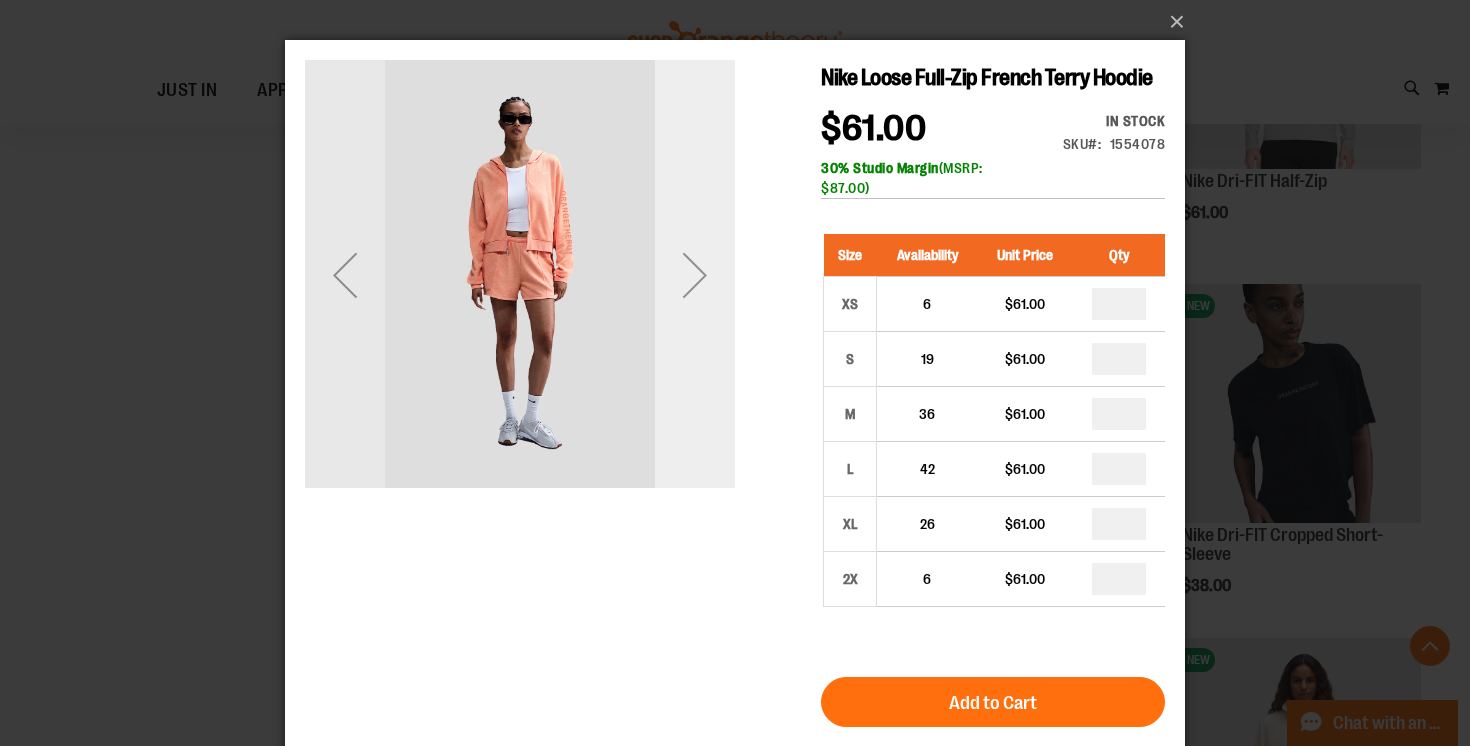 click at bounding box center (695, 275) 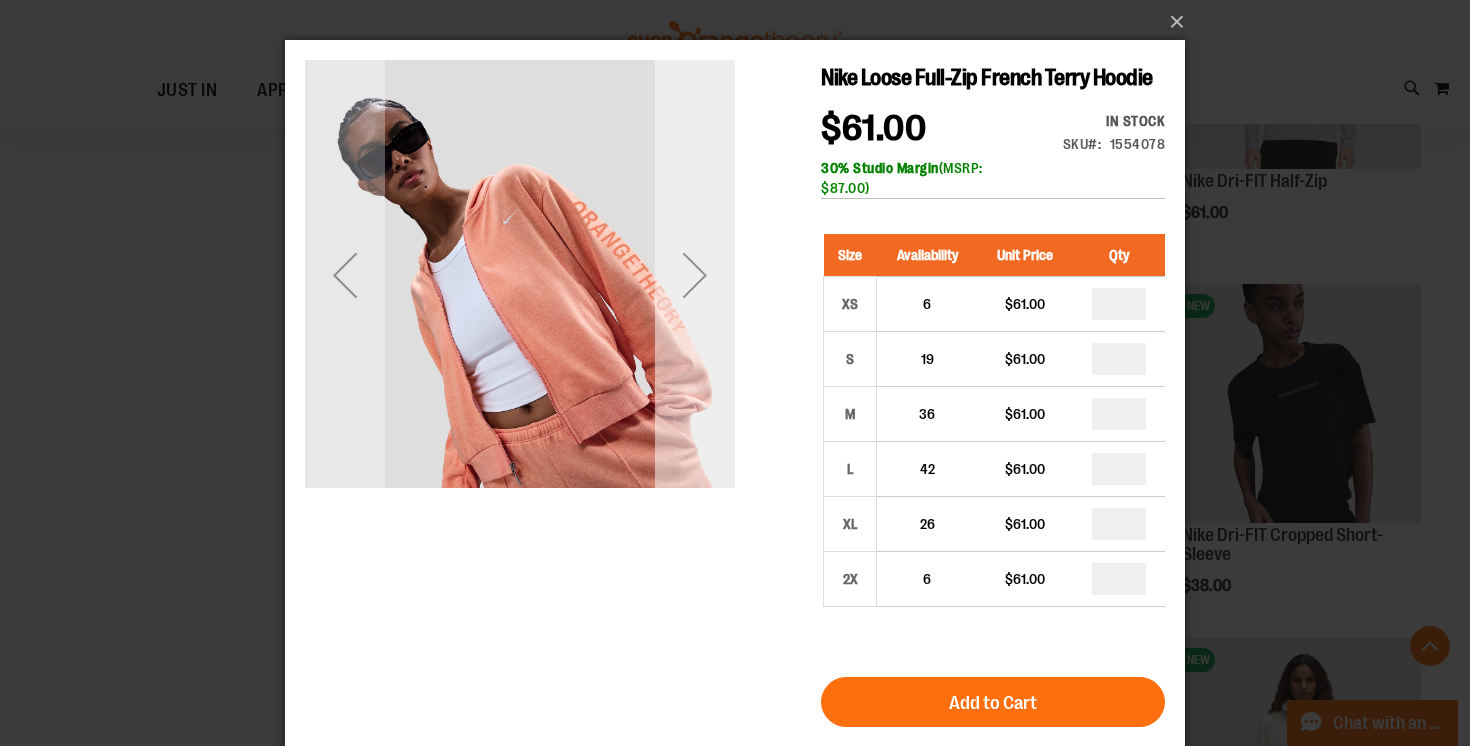 click at bounding box center (695, 275) 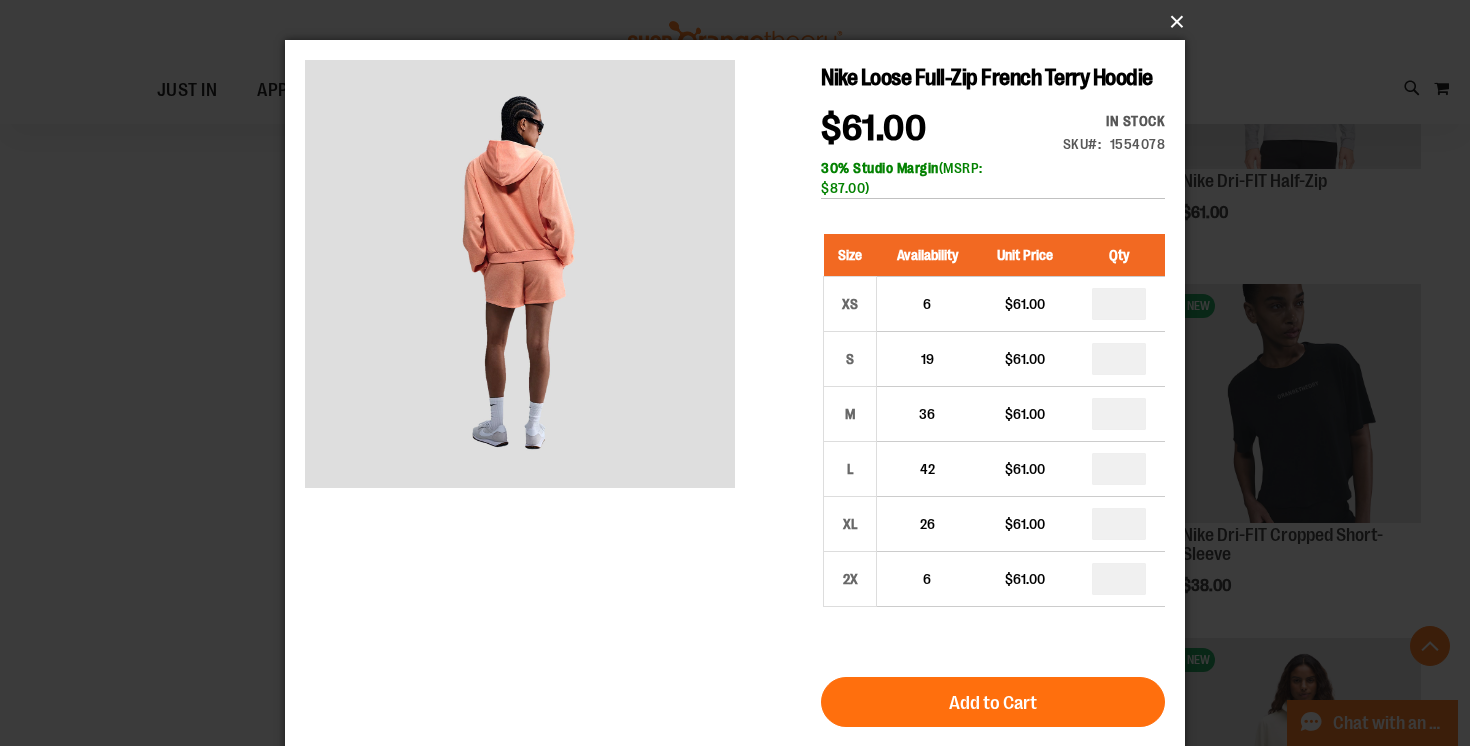 click on "×" at bounding box center (741, 22) 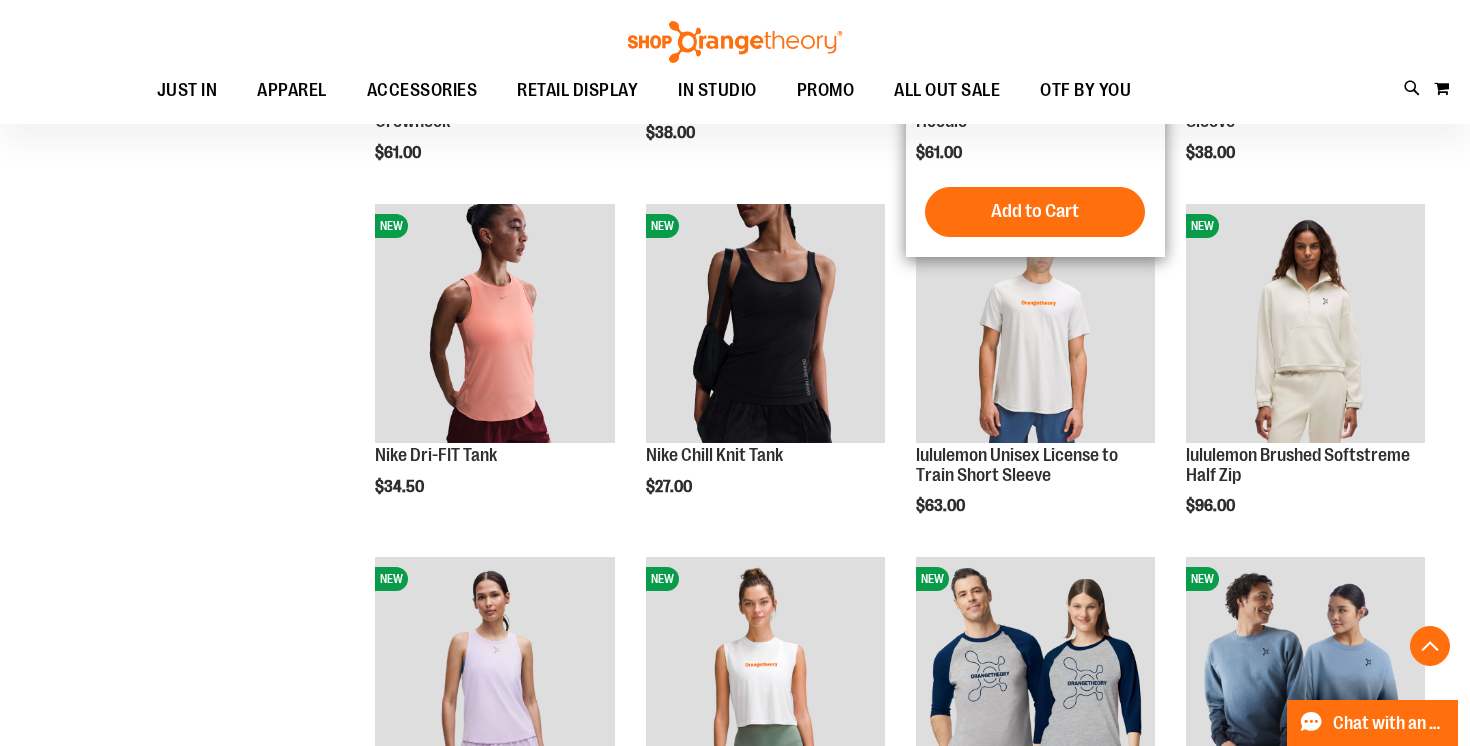 scroll, scrollTop: 1614, scrollLeft: 0, axis: vertical 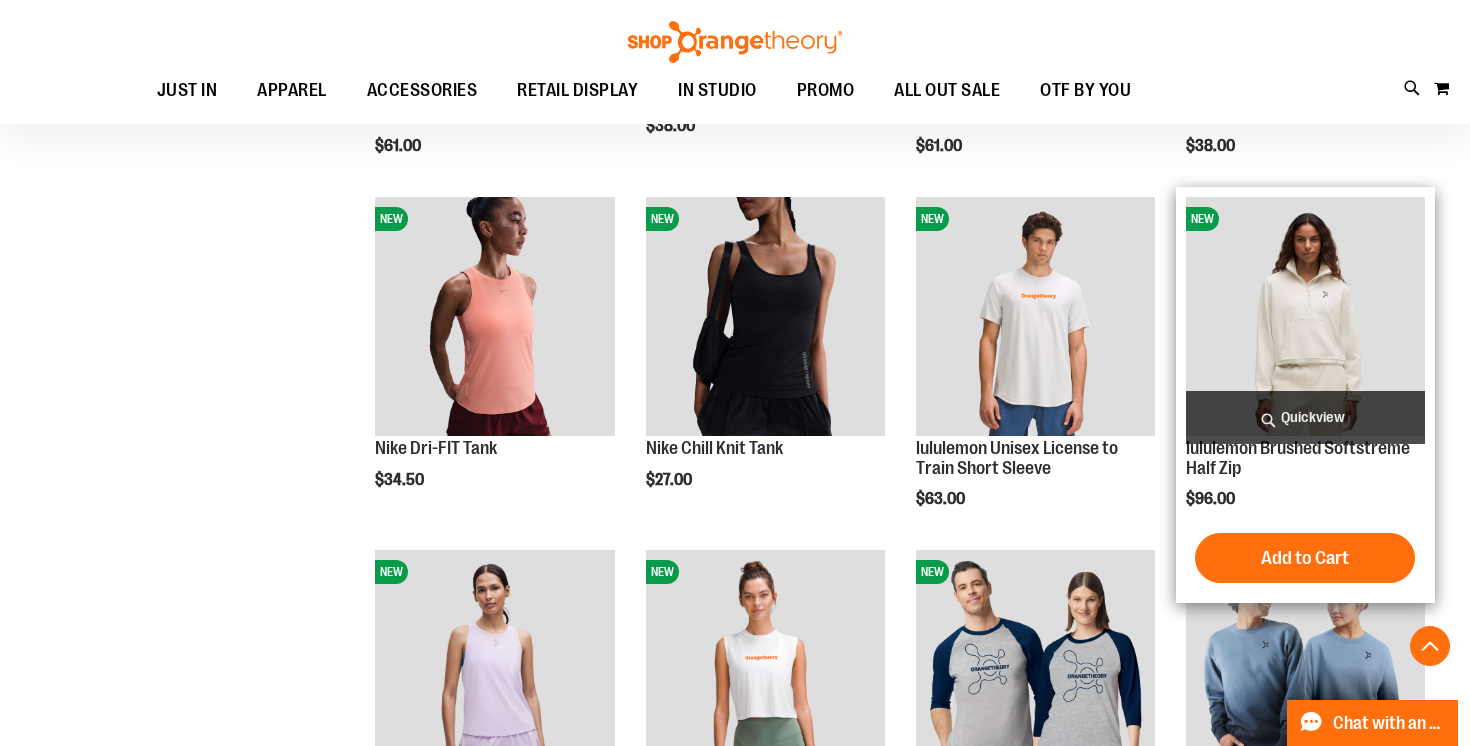 click on "Quickview" at bounding box center (1305, 417) 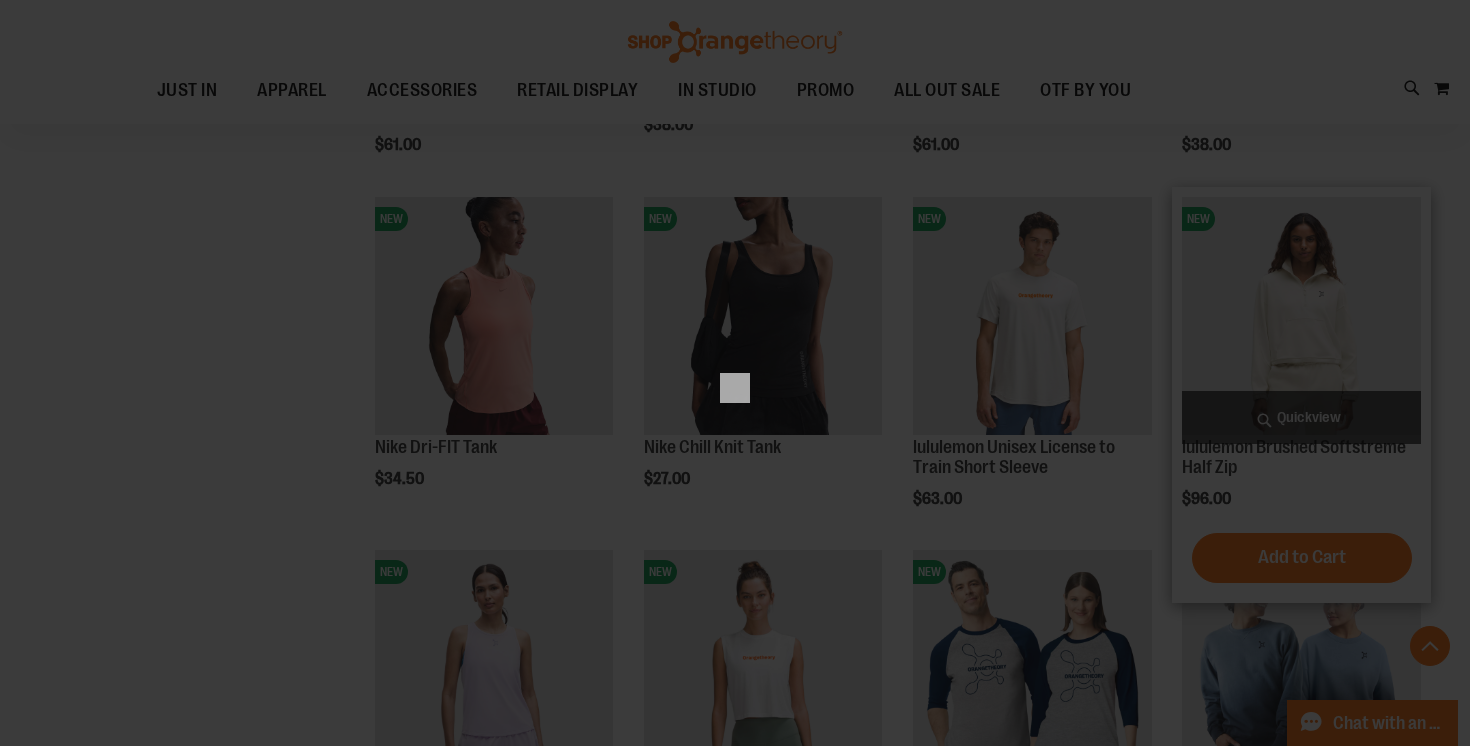 scroll, scrollTop: 0, scrollLeft: 0, axis: both 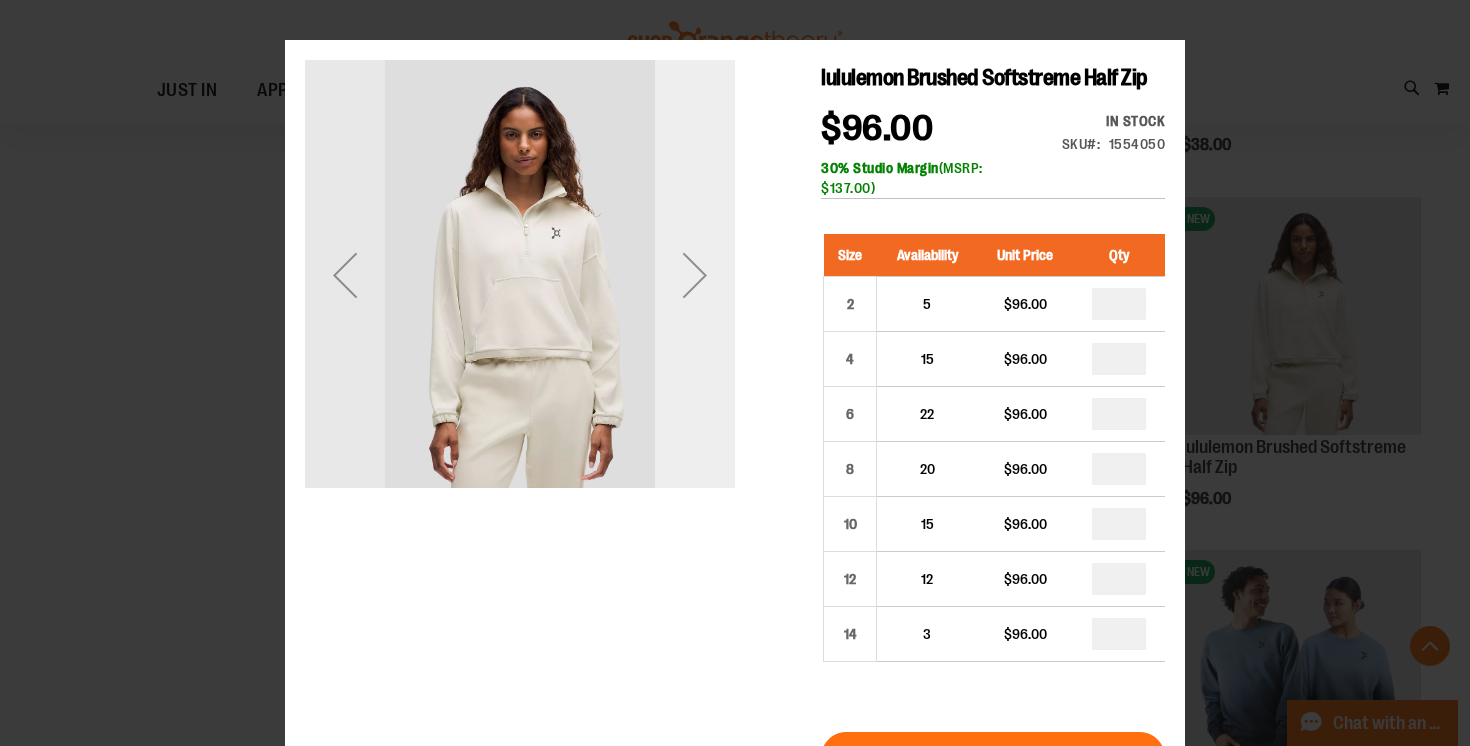 click at bounding box center (695, 275) 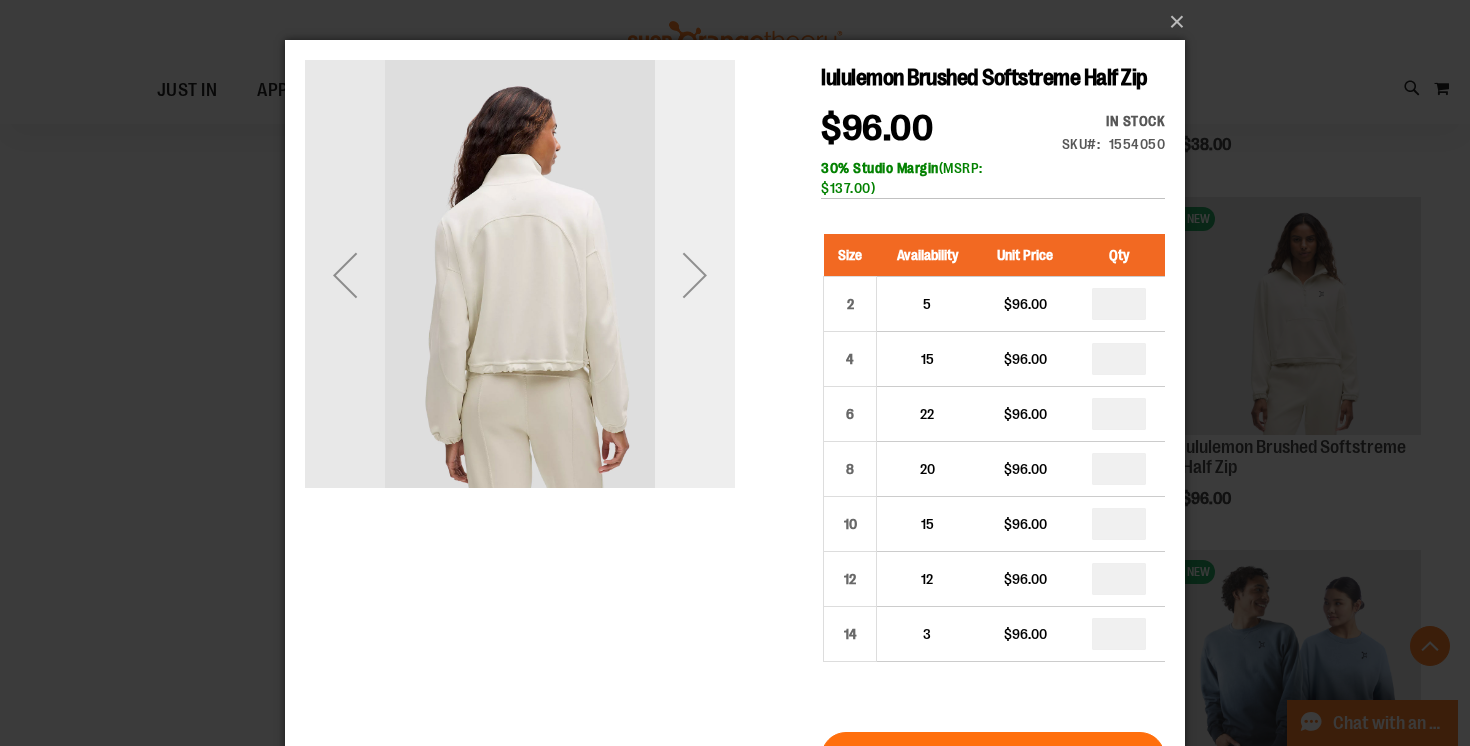 click at bounding box center (695, 275) 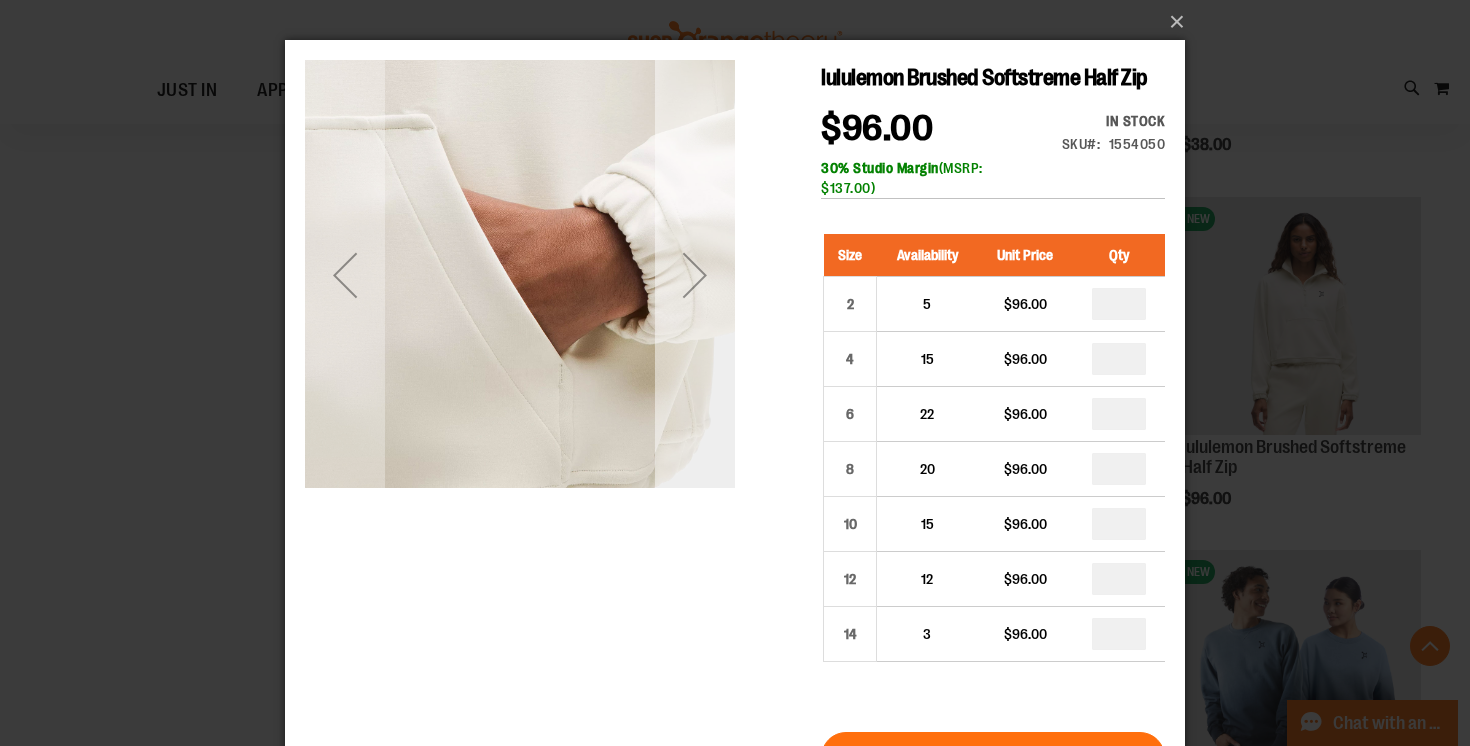 click at bounding box center [695, 275] 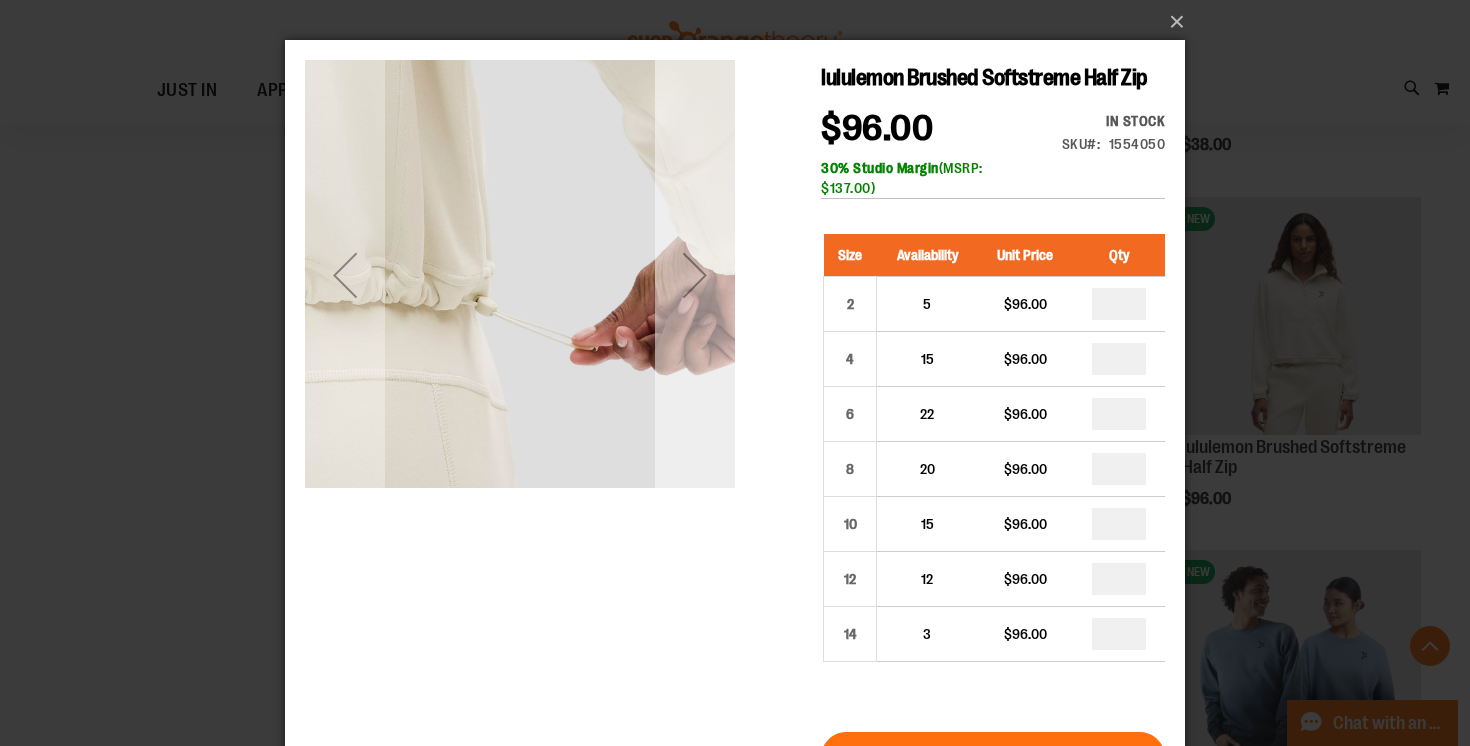 click at bounding box center (695, 275) 